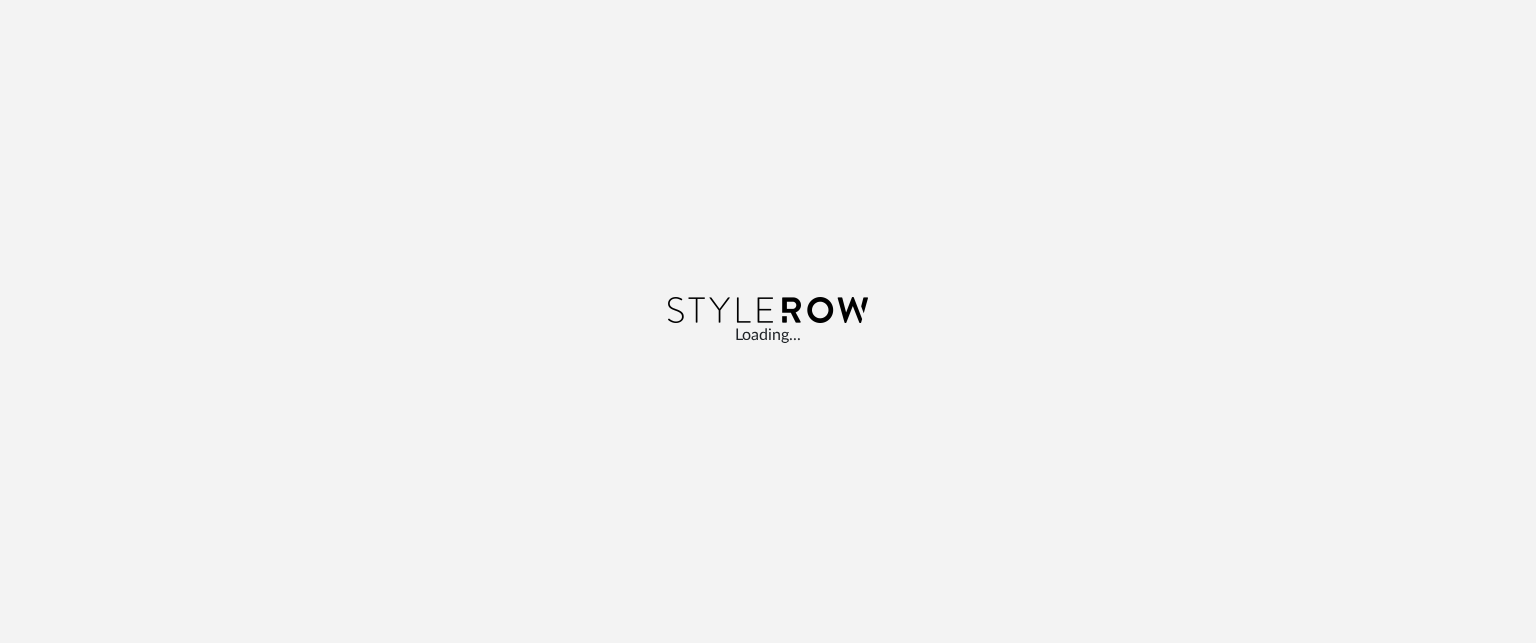 scroll, scrollTop: 0, scrollLeft: 0, axis: both 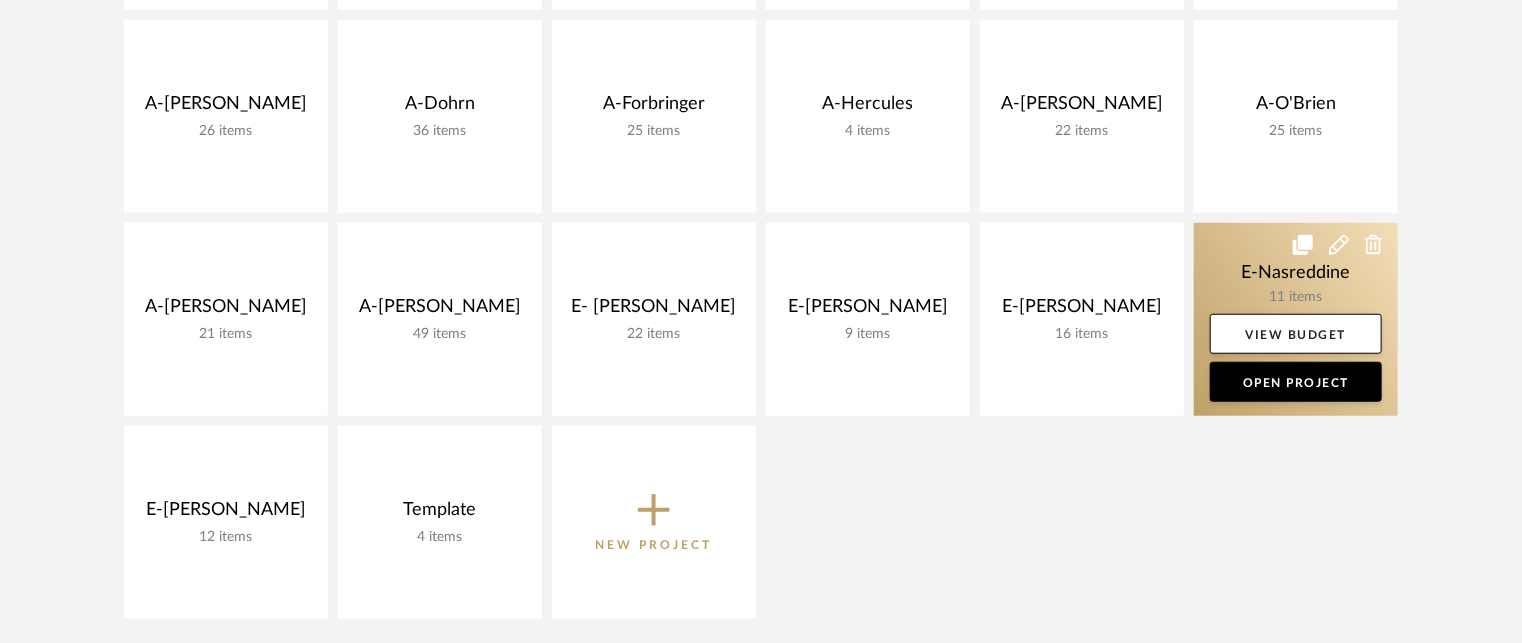 click 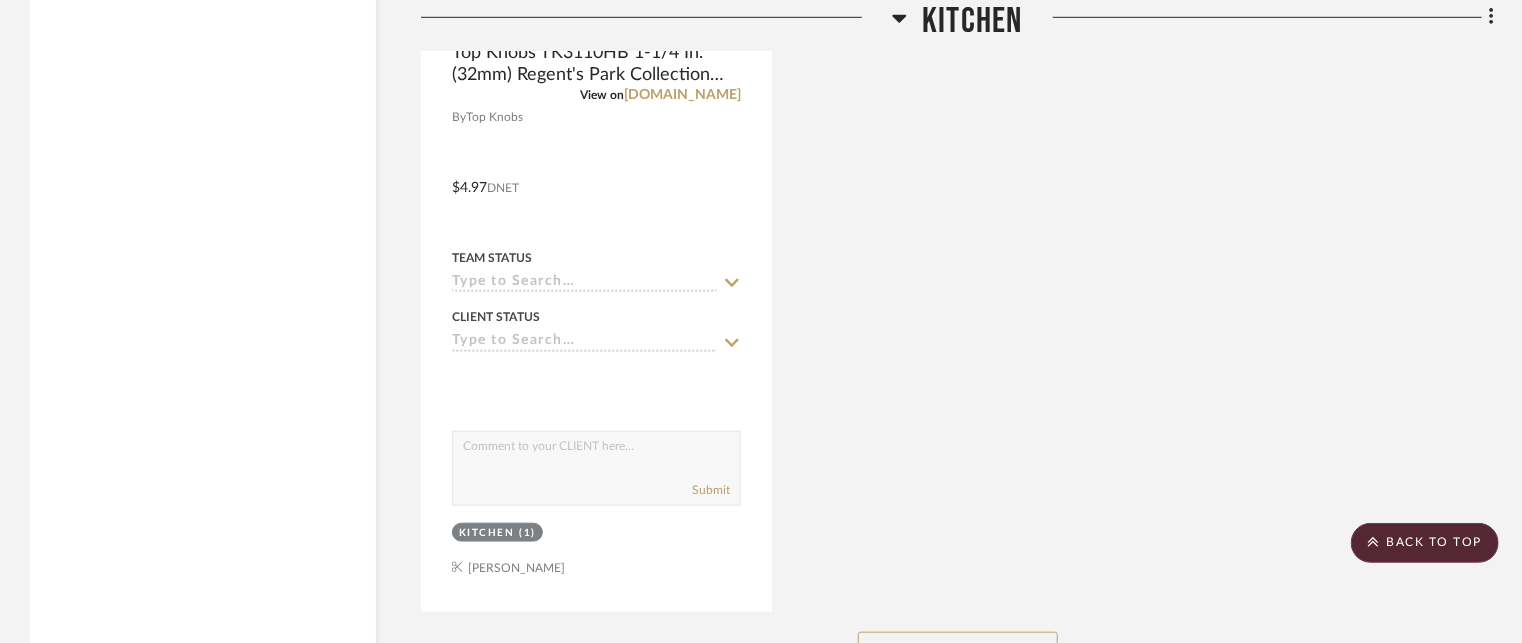 scroll, scrollTop: 4650, scrollLeft: 0, axis: vertical 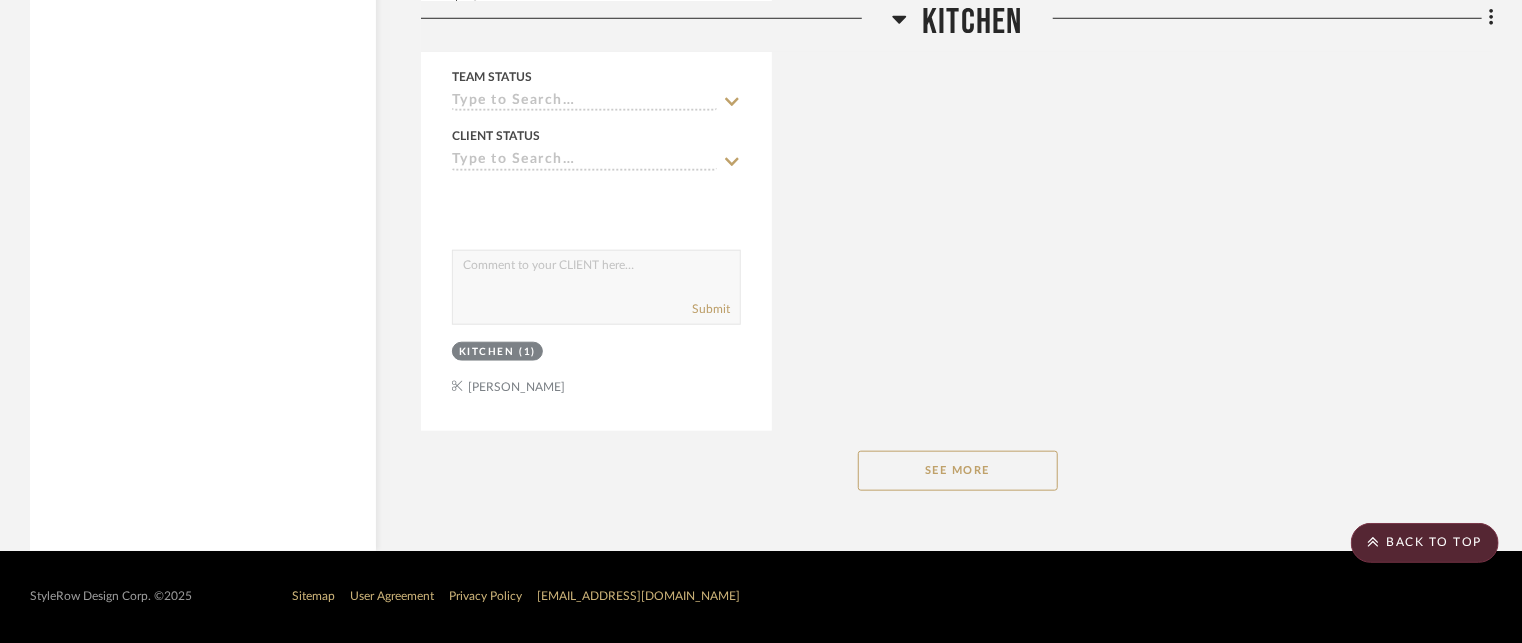 click on "See More" 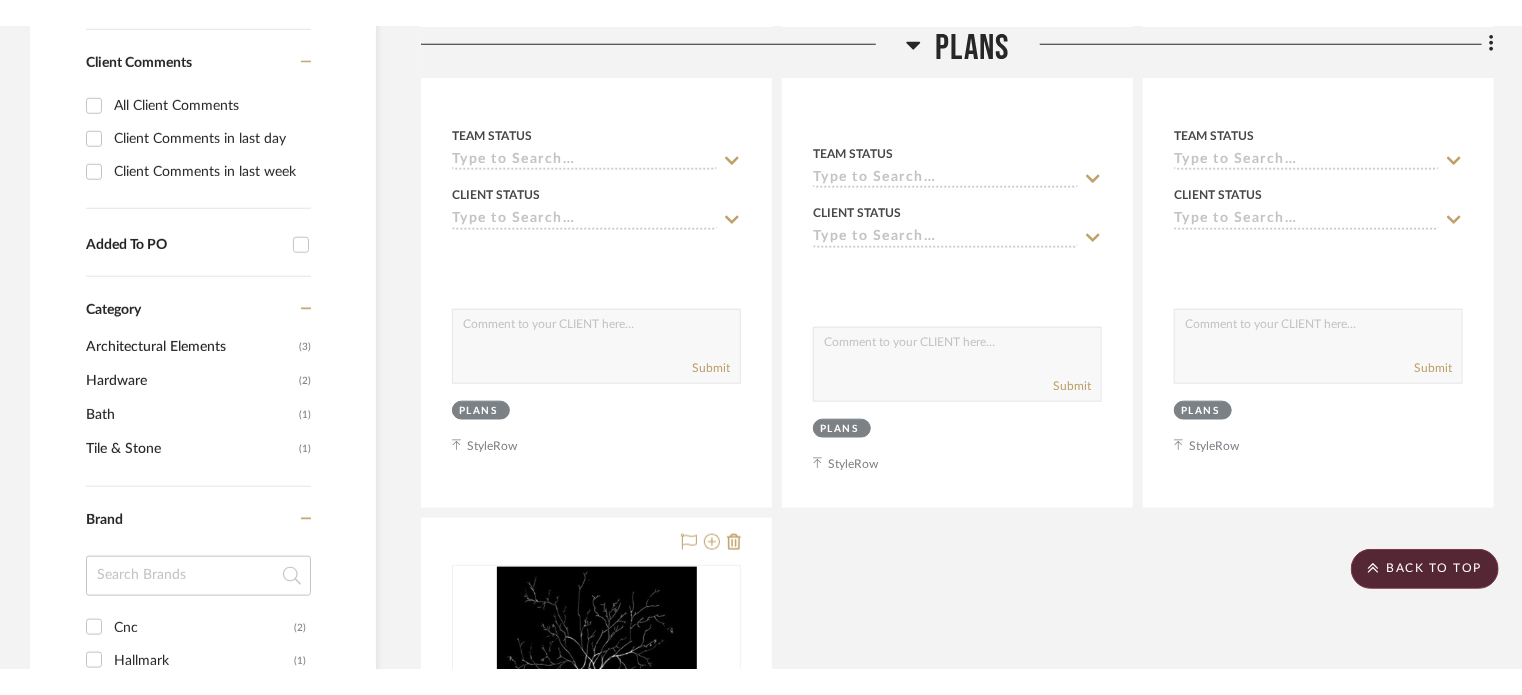 scroll, scrollTop: 907, scrollLeft: 0, axis: vertical 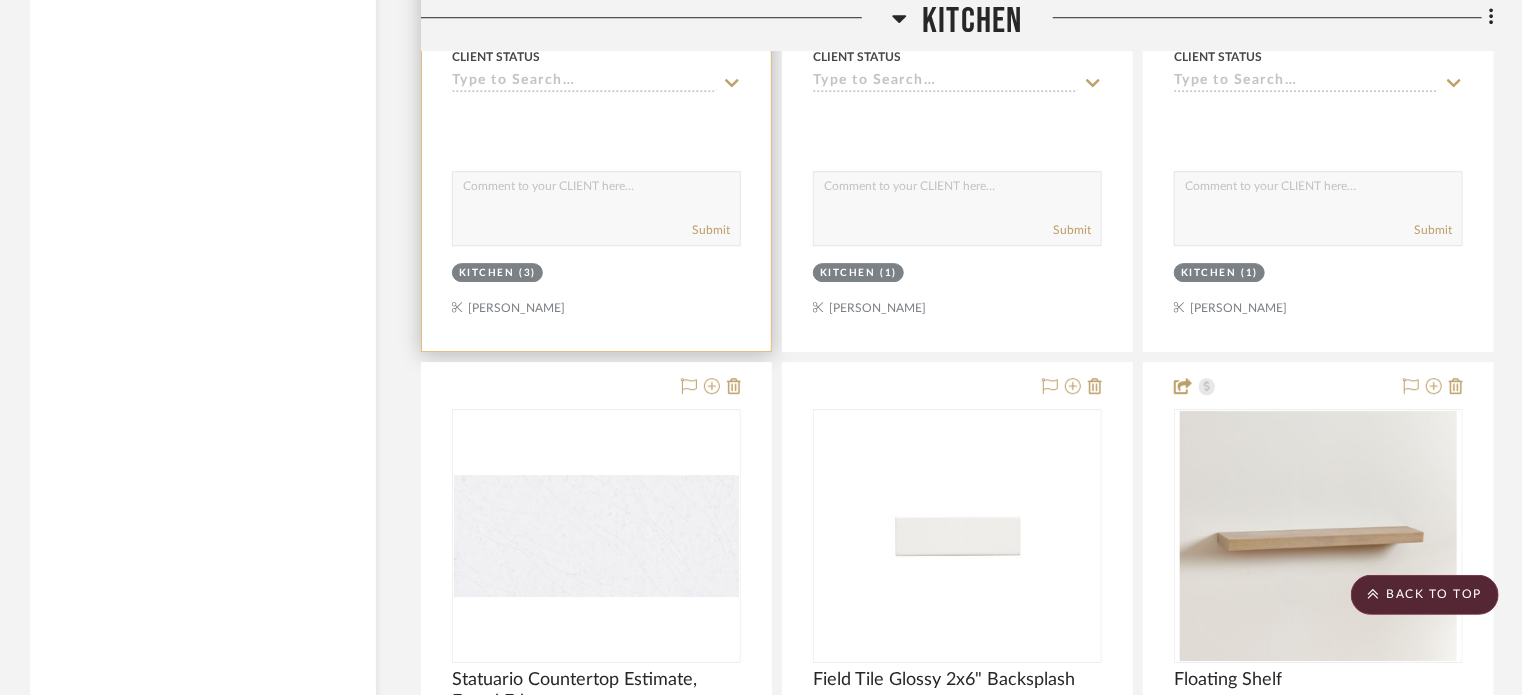 type 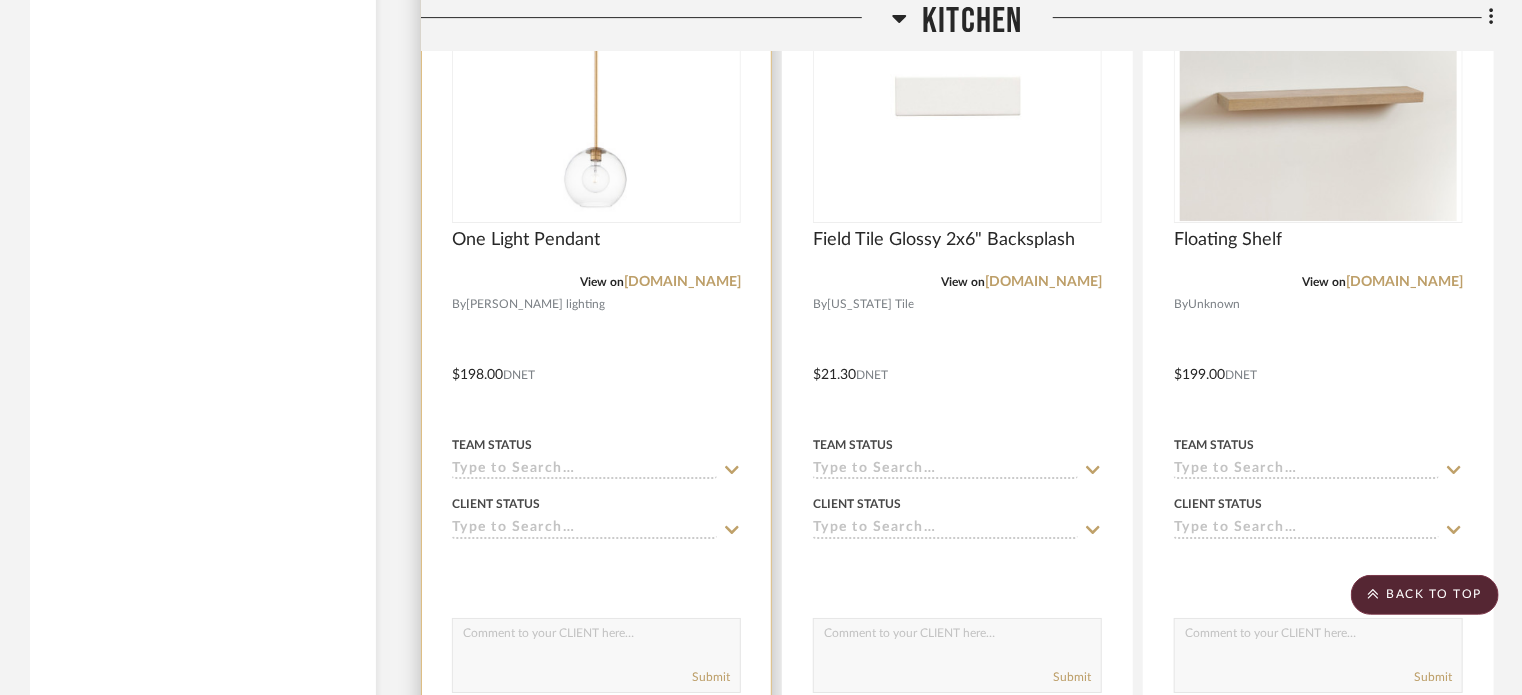 scroll, scrollTop: 3395, scrollLeft: 0, axis: vertical 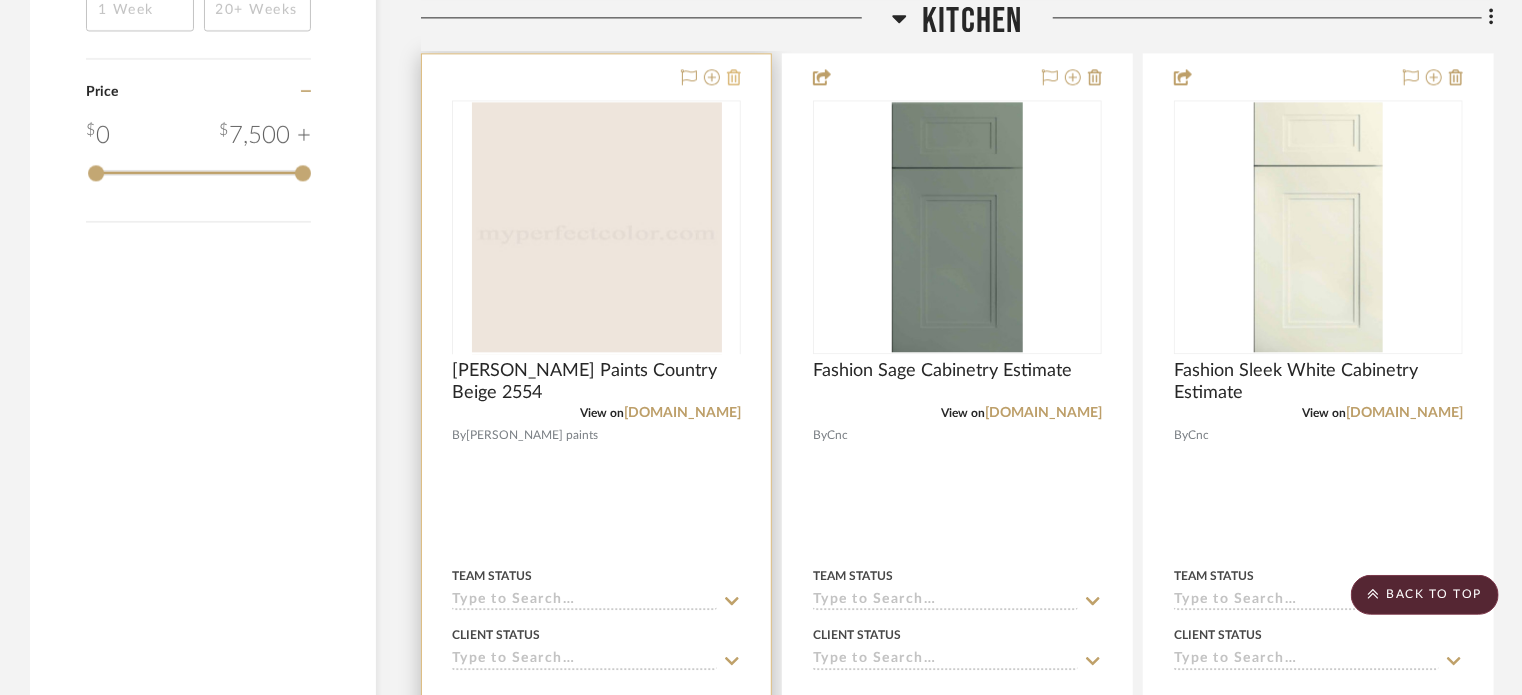 click 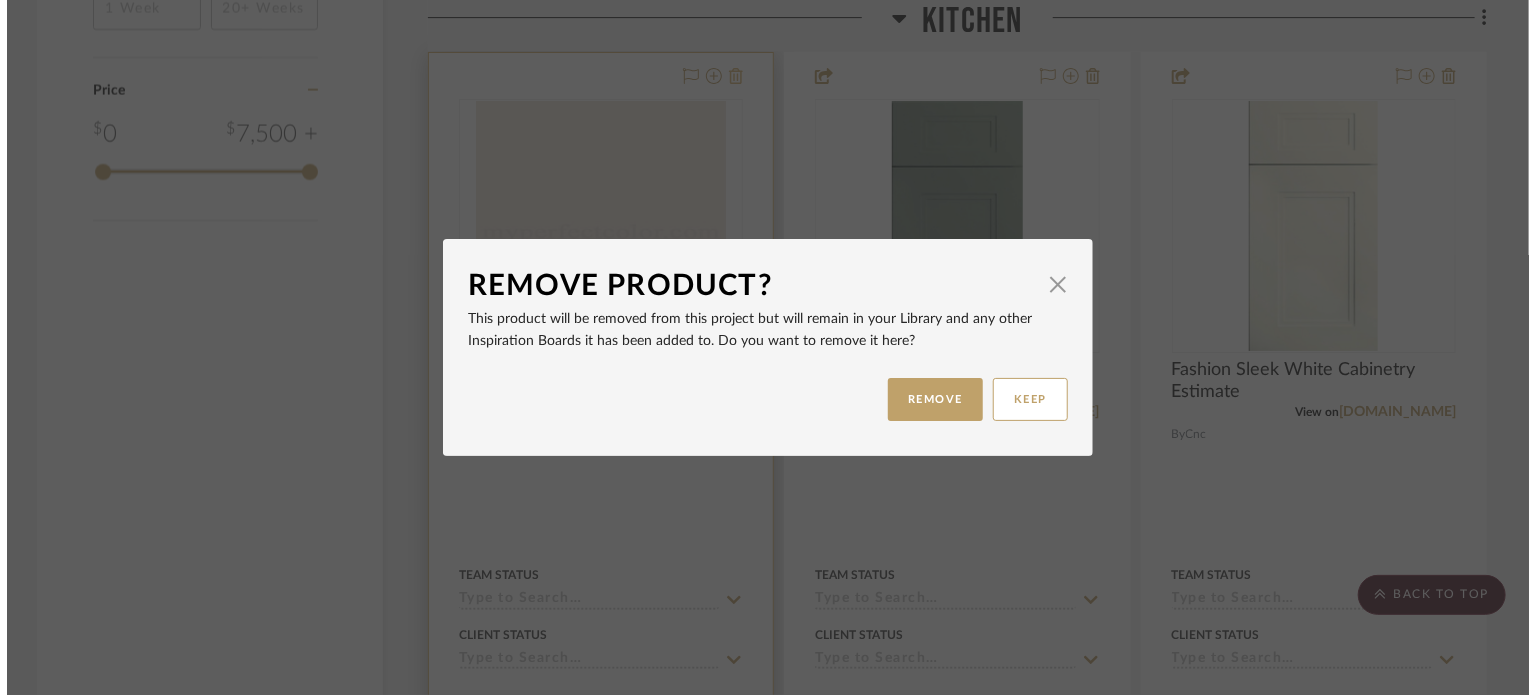 scroll, scrollTop: 0, scrollLeft: 0, axis: both 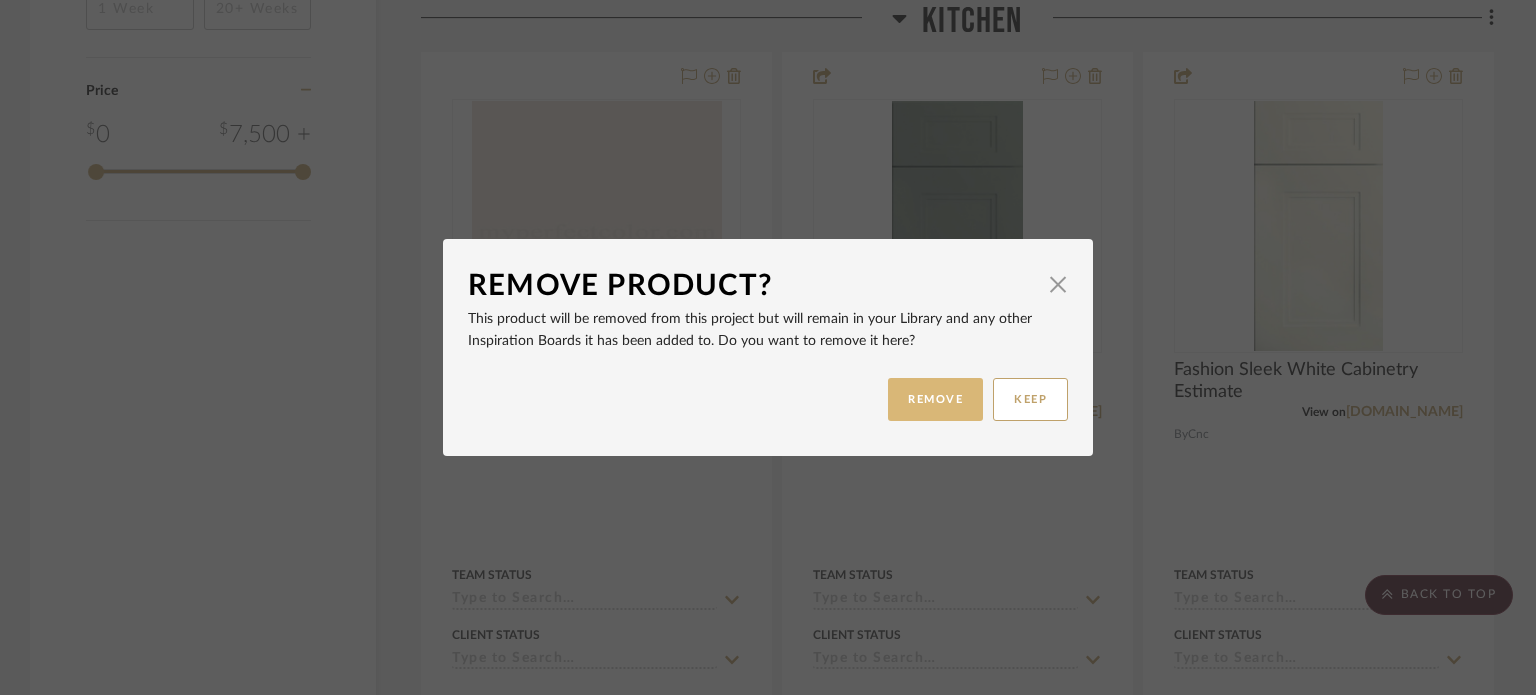 click on "REMOVE" at bounding box center [935, 399] 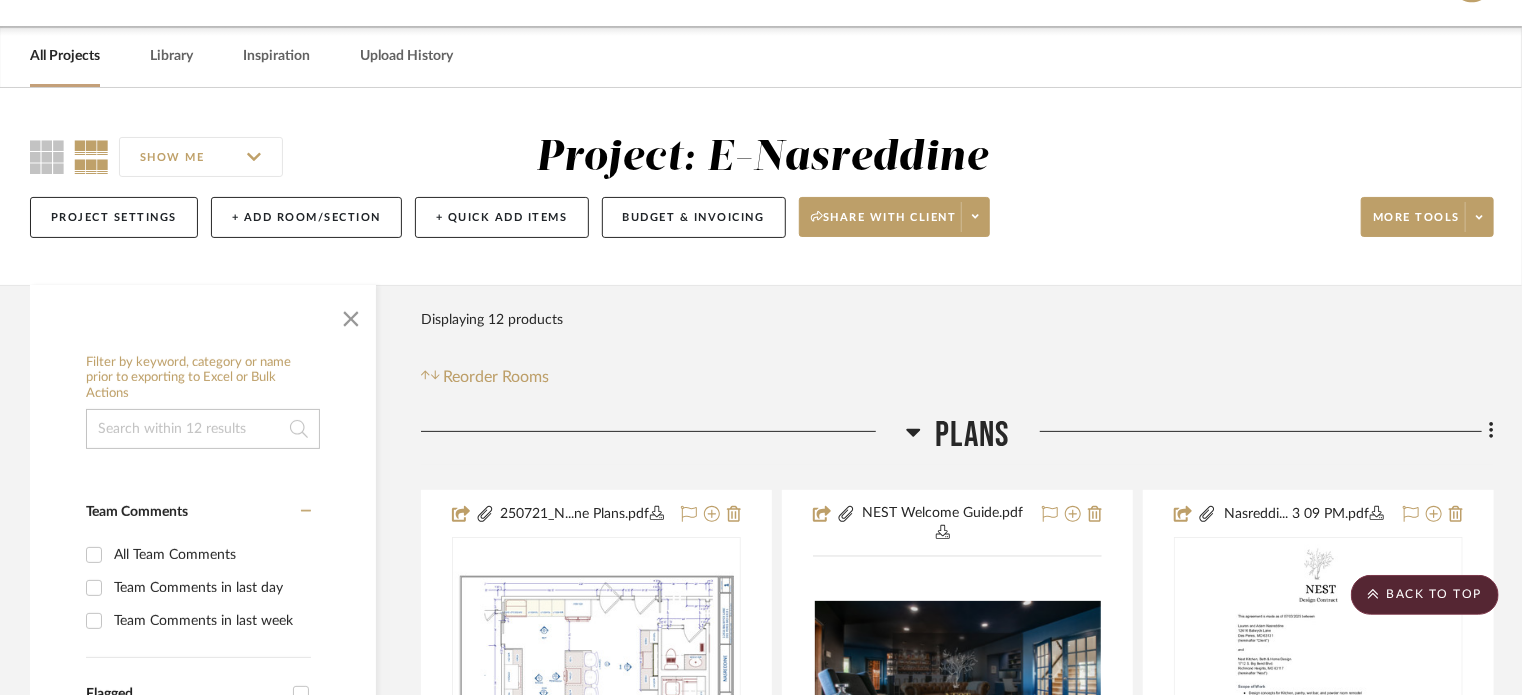 scroll, scrollTop: 0, scrollLeft: 0, axis: both 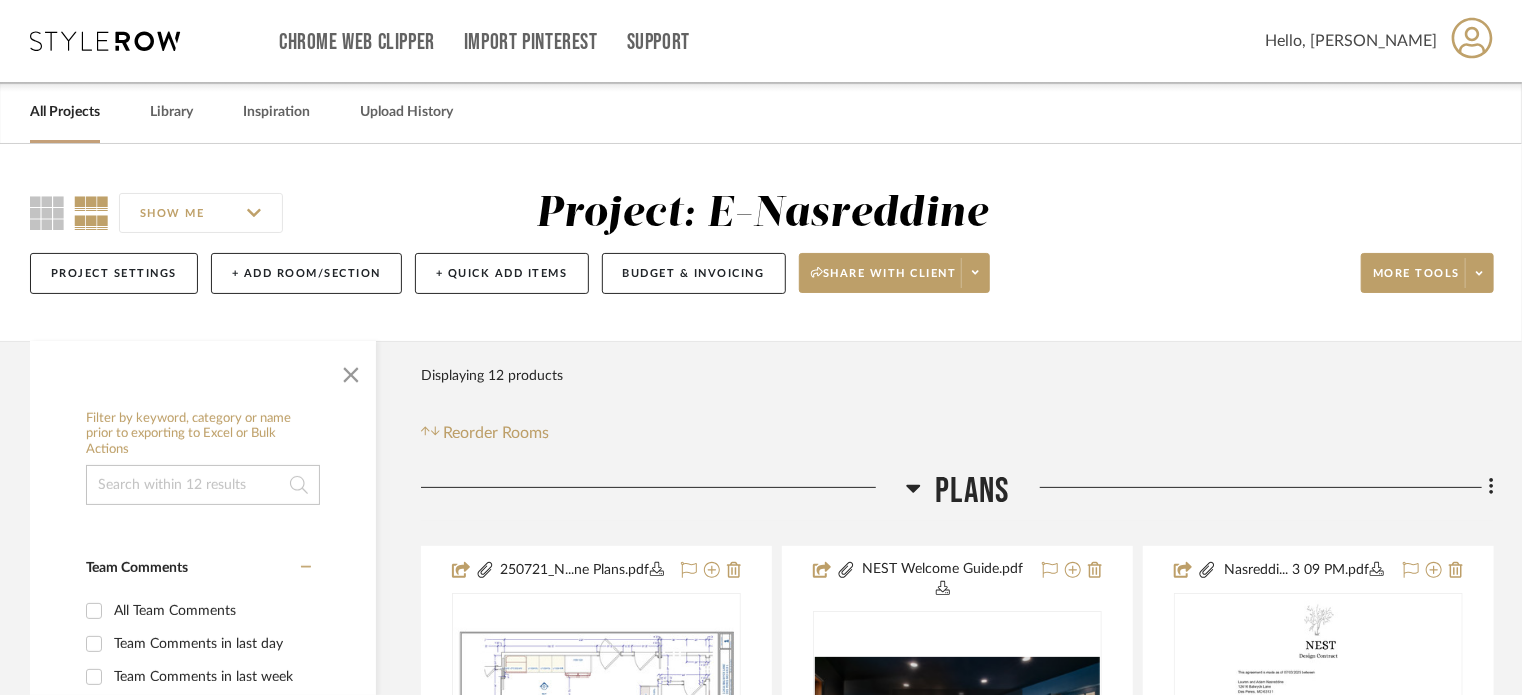 click on "All Projects" at bounding box center (65, 112) 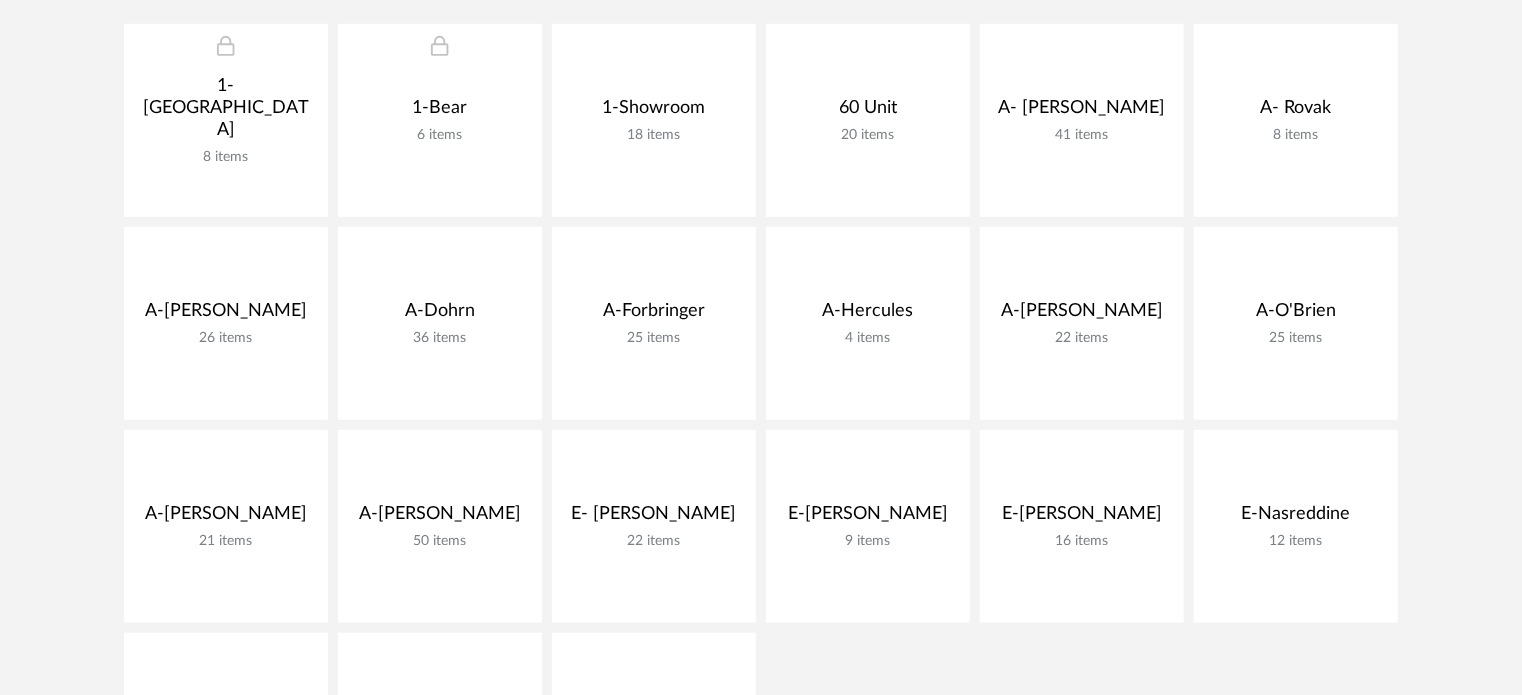 scroll, scrollTop: 590, scrollLeft: 0, axis: vertical 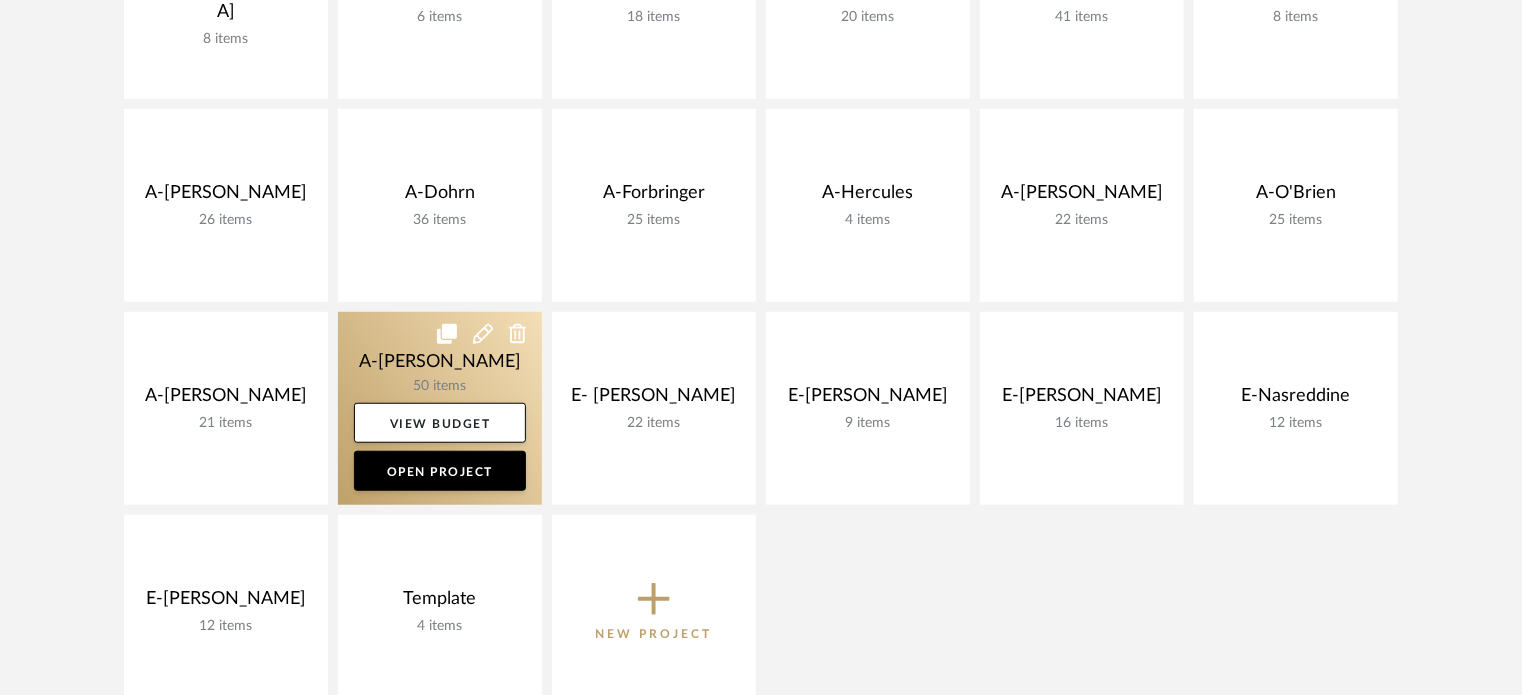 click 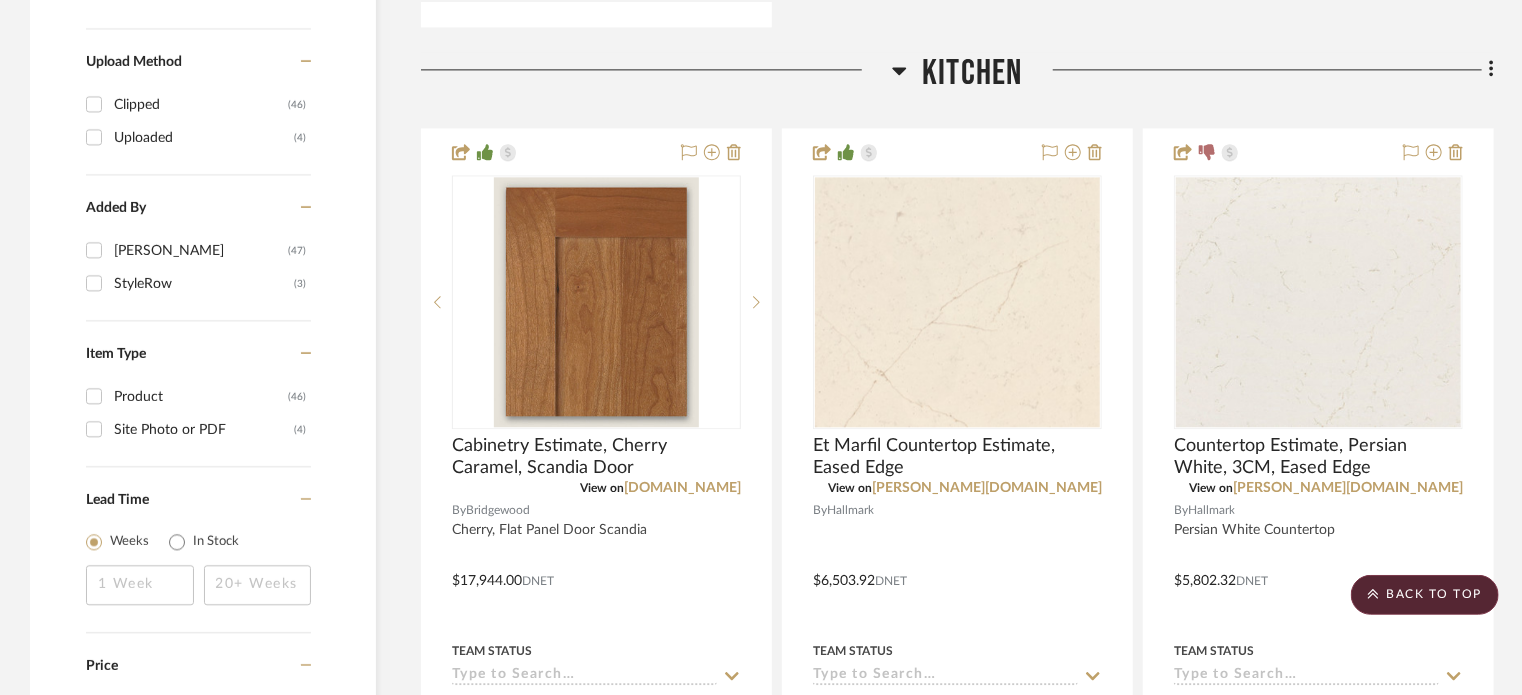 scroll, scrollTop: 2300, scrollLeft: 0, axis: vertical 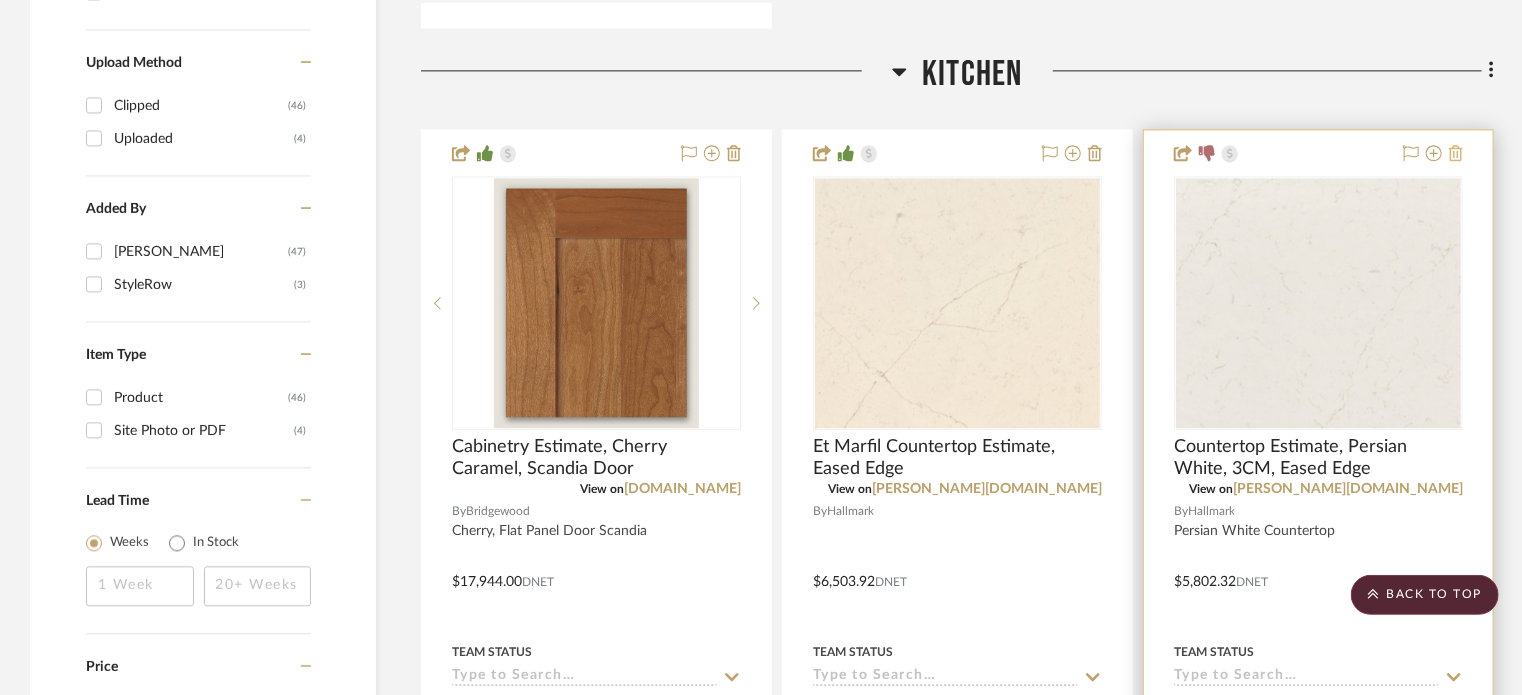 click 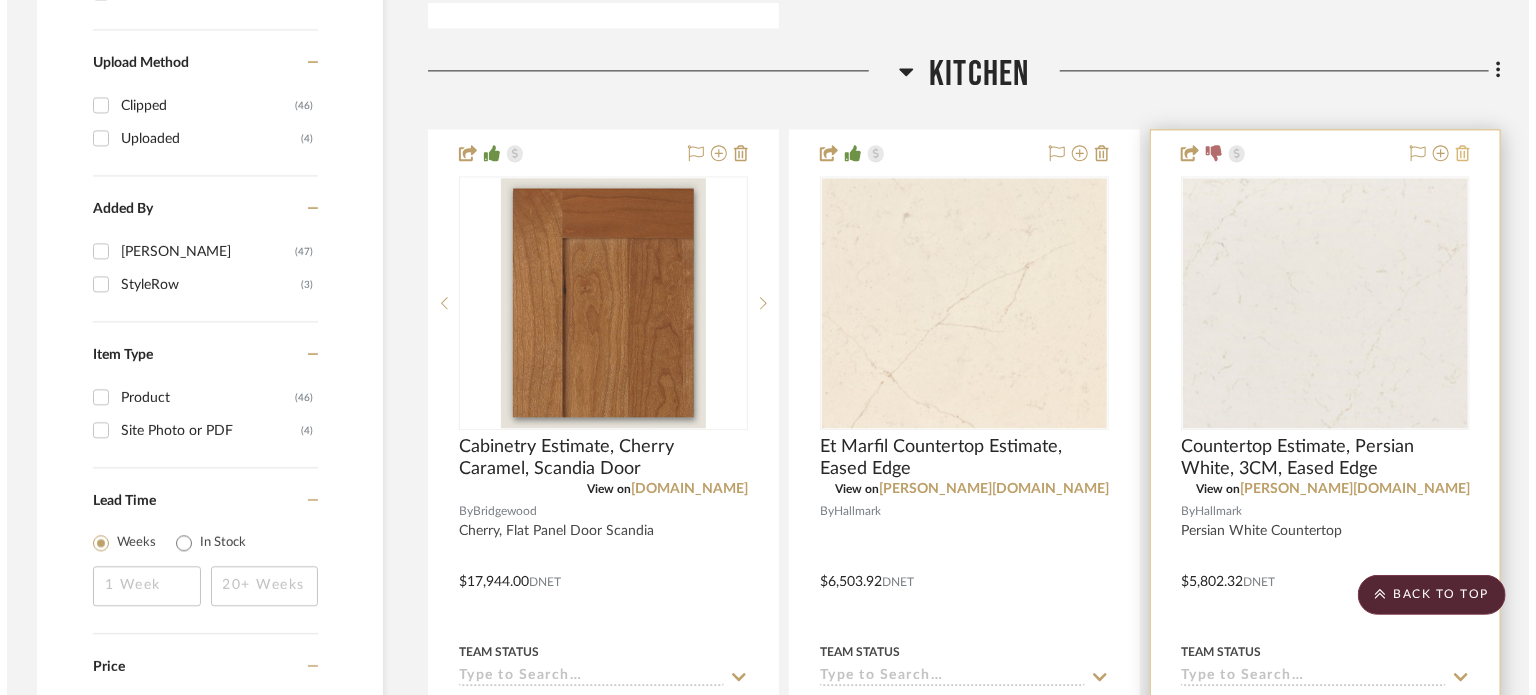 scroll, scrollTop: 0, scrollLeft: 0, axis: both 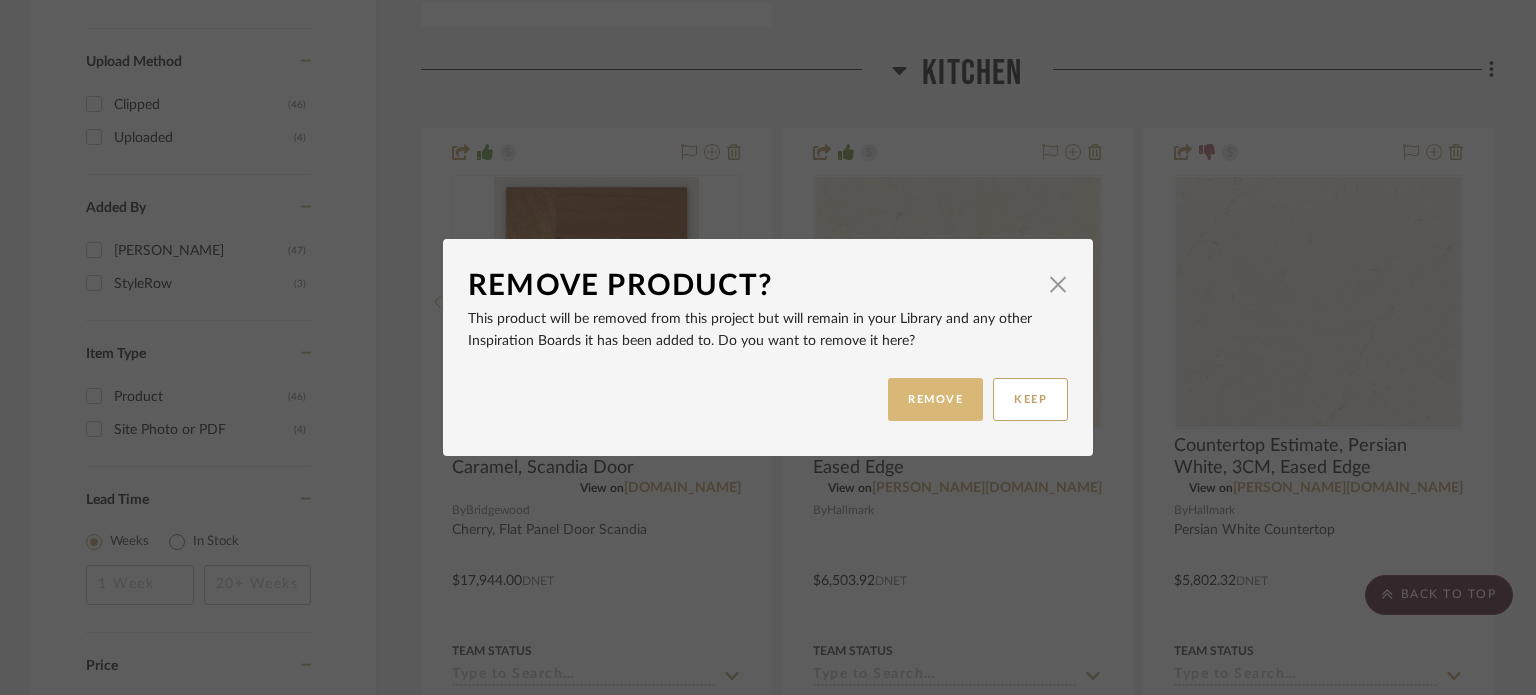 click on "REMOVE" at bounding box center [935, 399] 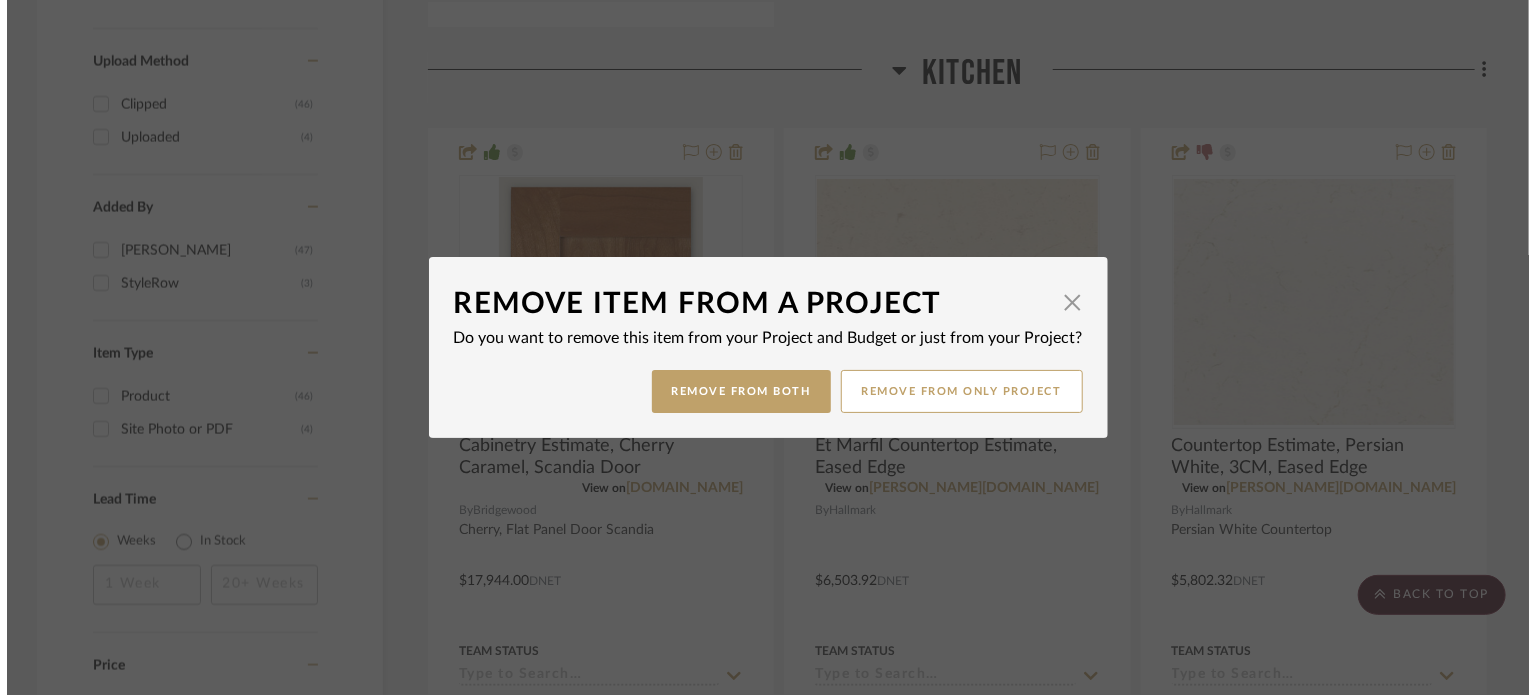 scroll, scrollTop: 0, scrollLeft: 0, axis: both 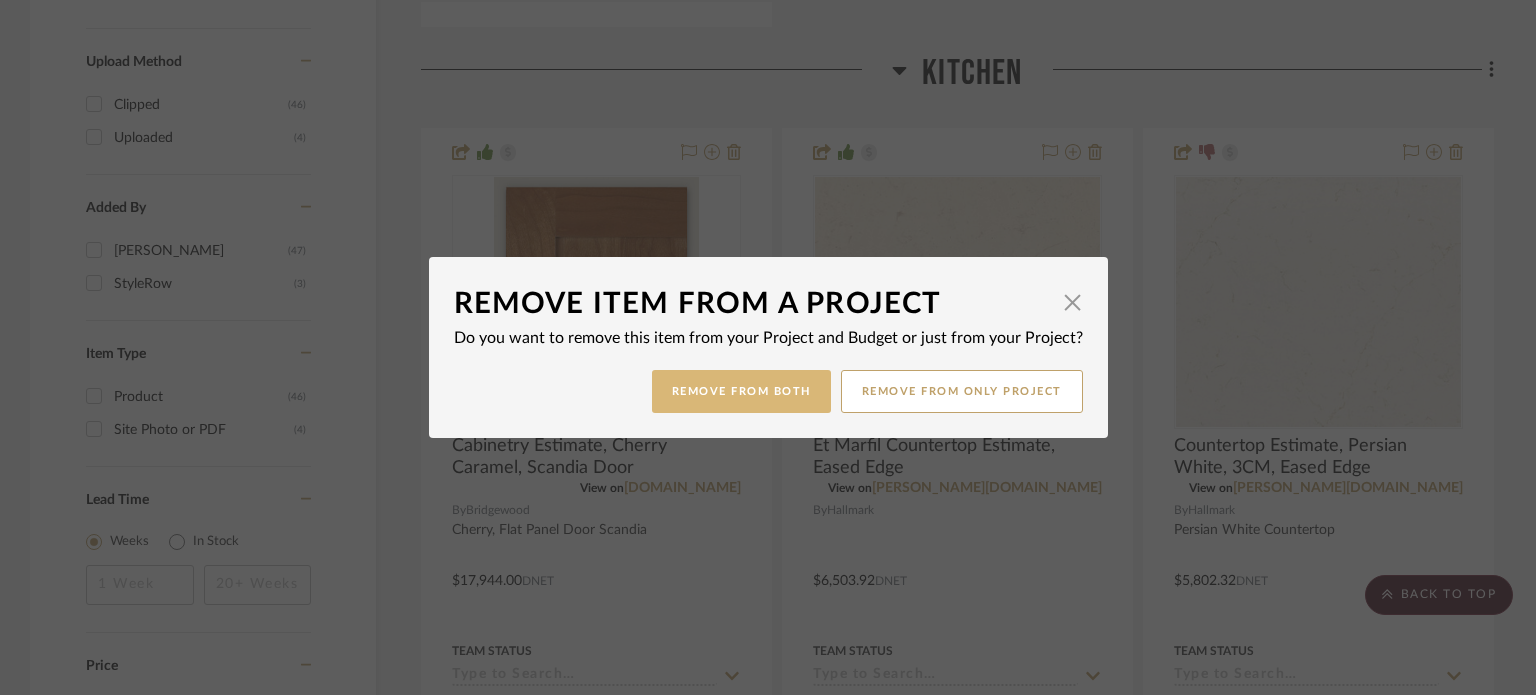 click on "Remove from Both" at bounding box center [741, 391] 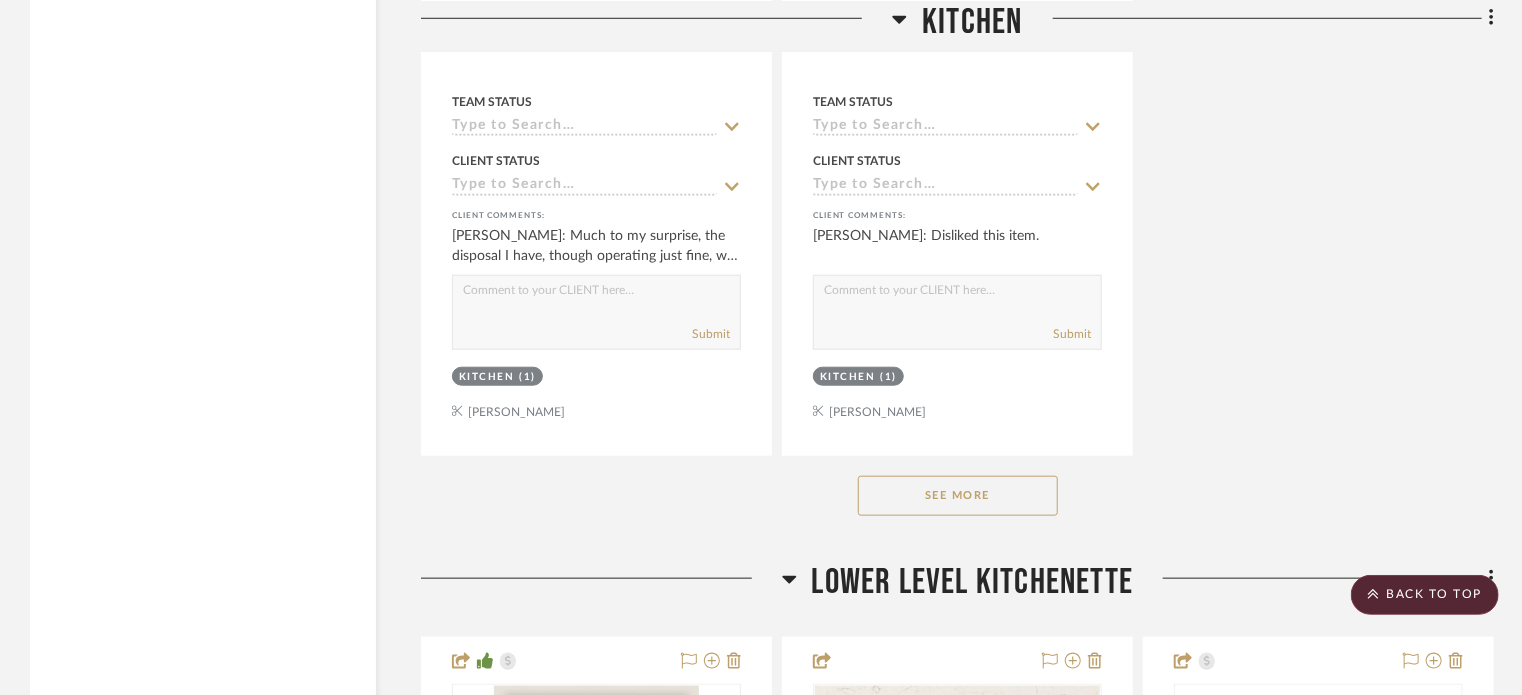 scroll, scrollTop: 4767, scrollLeft: 0, axis: vertical 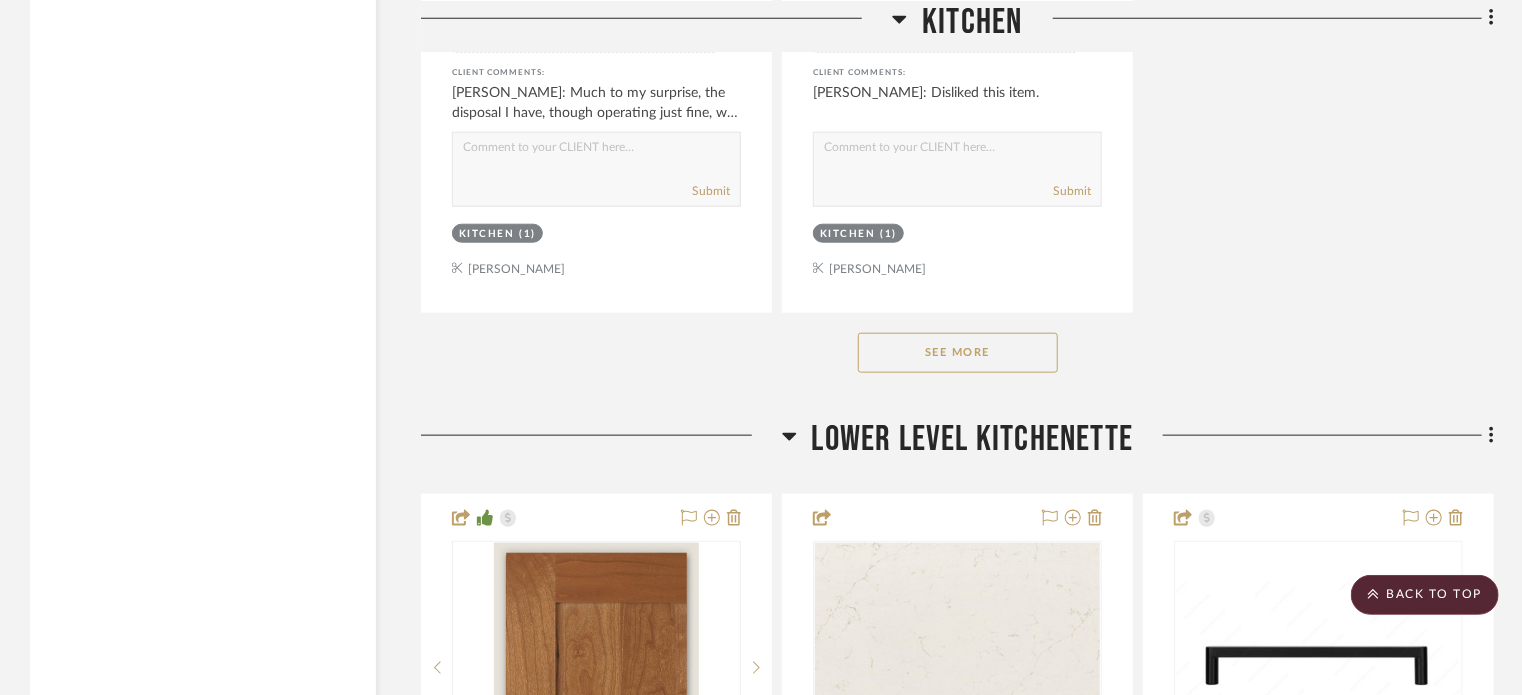 click on "See More" 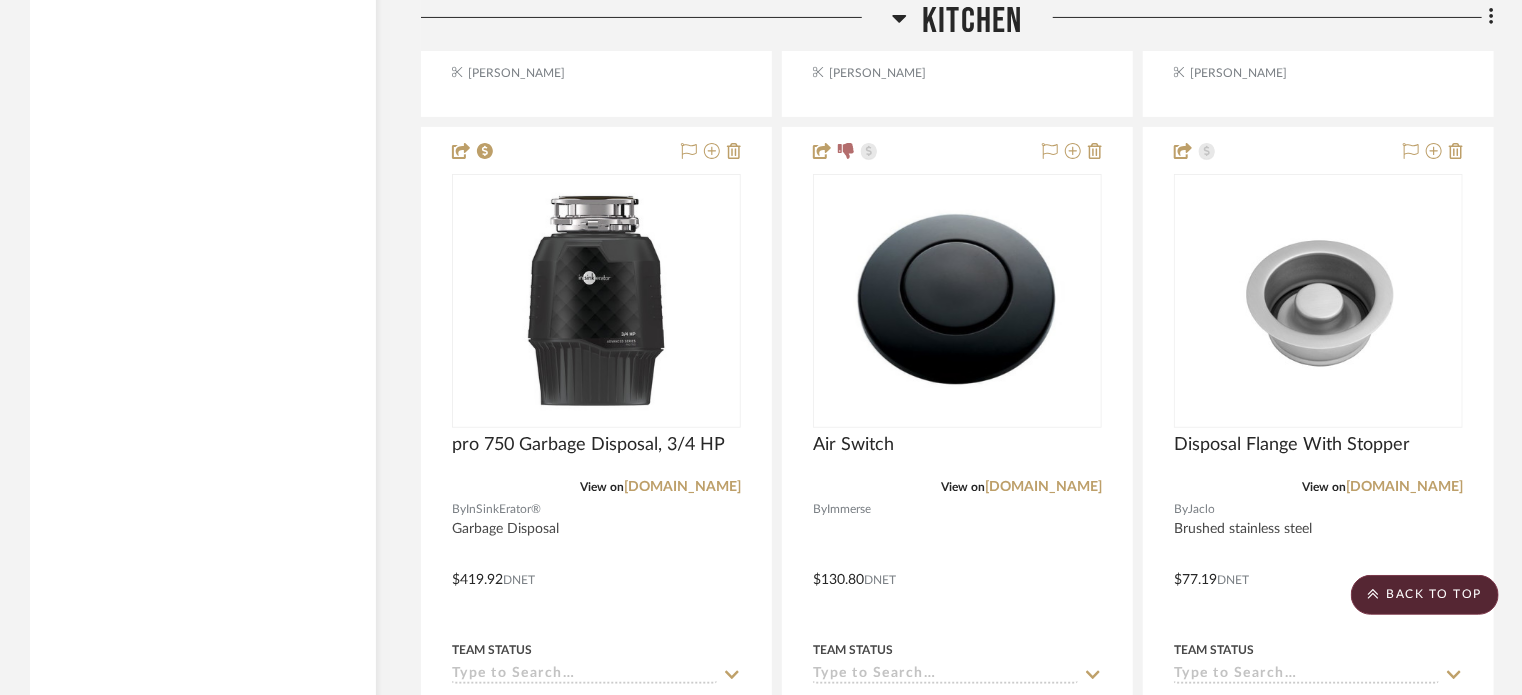 scroll, scrollTop: 4075, scrollLeft: 0, axis: vertical 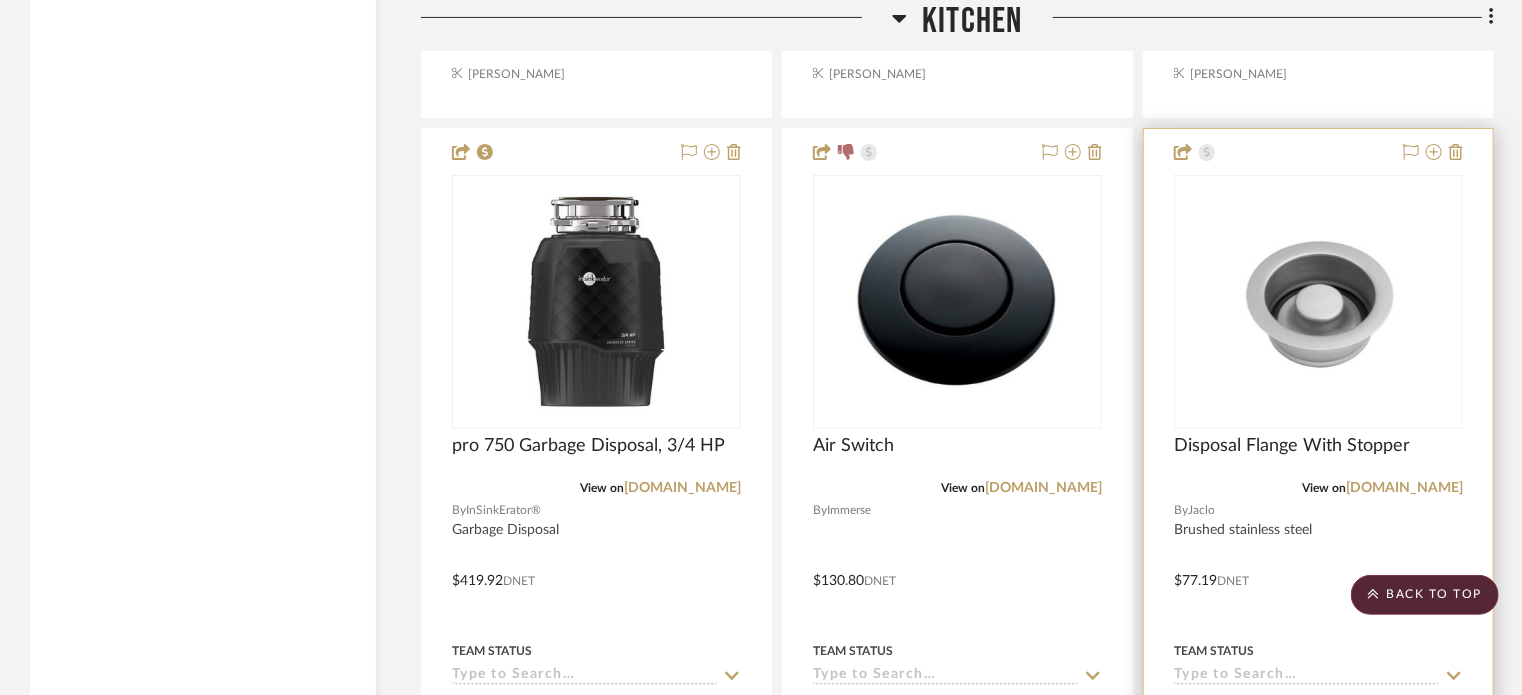 click at bounding box center (1318, 566) 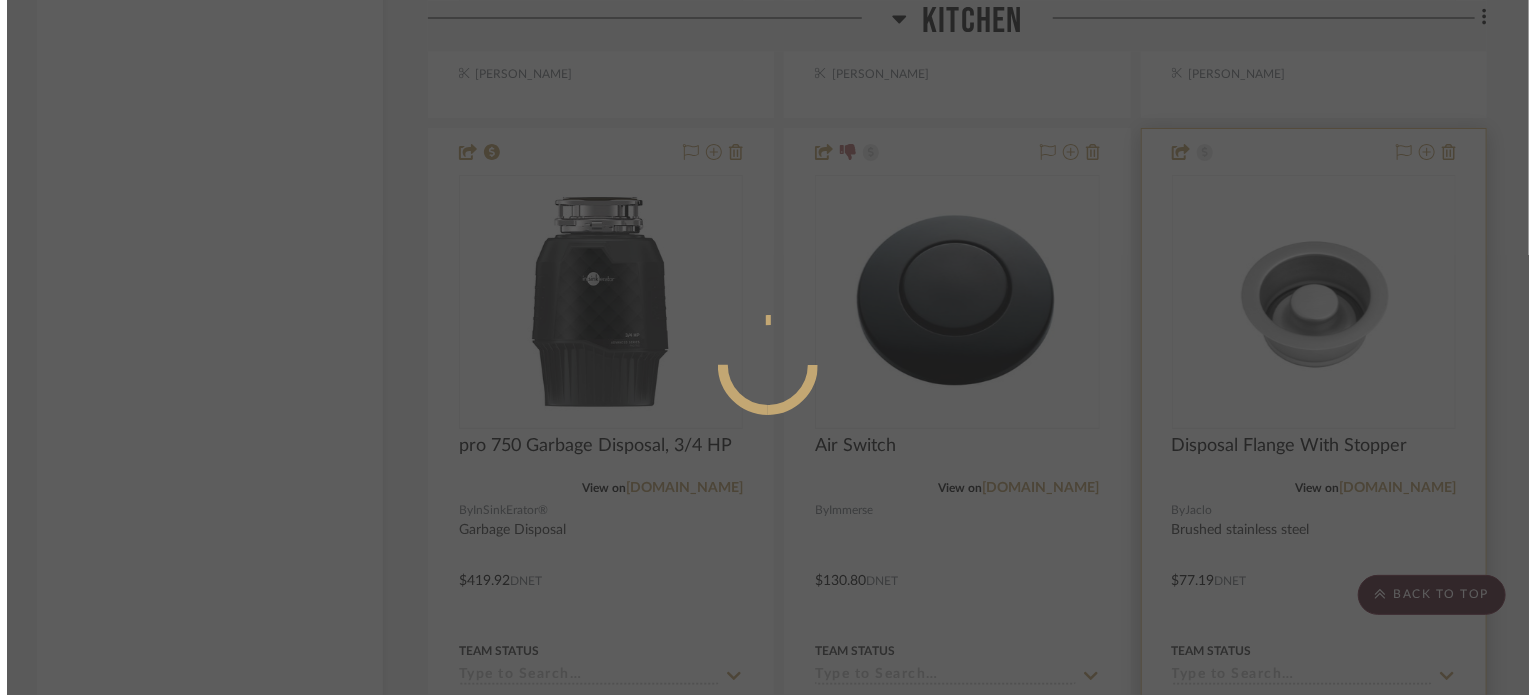 scroll, scrollTop: 0, scrollLeft: 0, axis: both 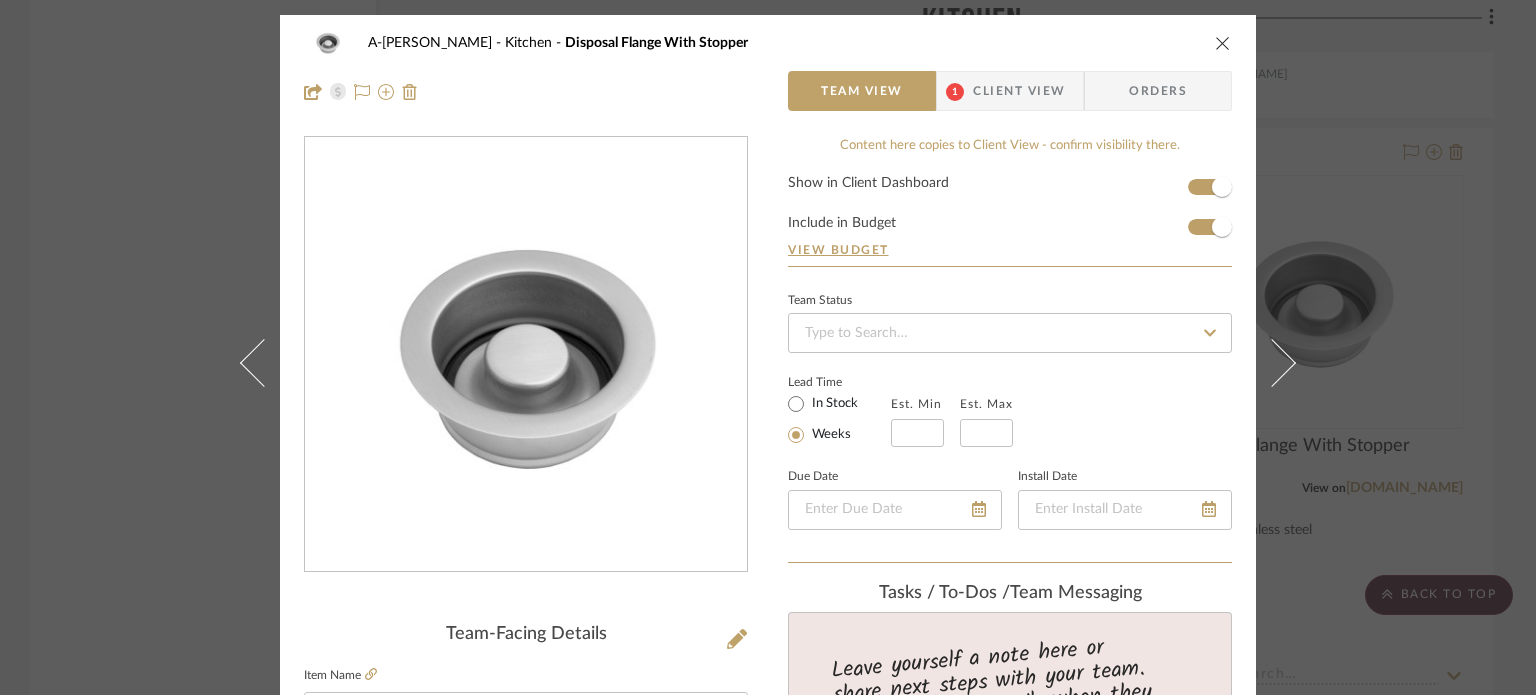 click on "Client View" at bounding box center [1019, 91] 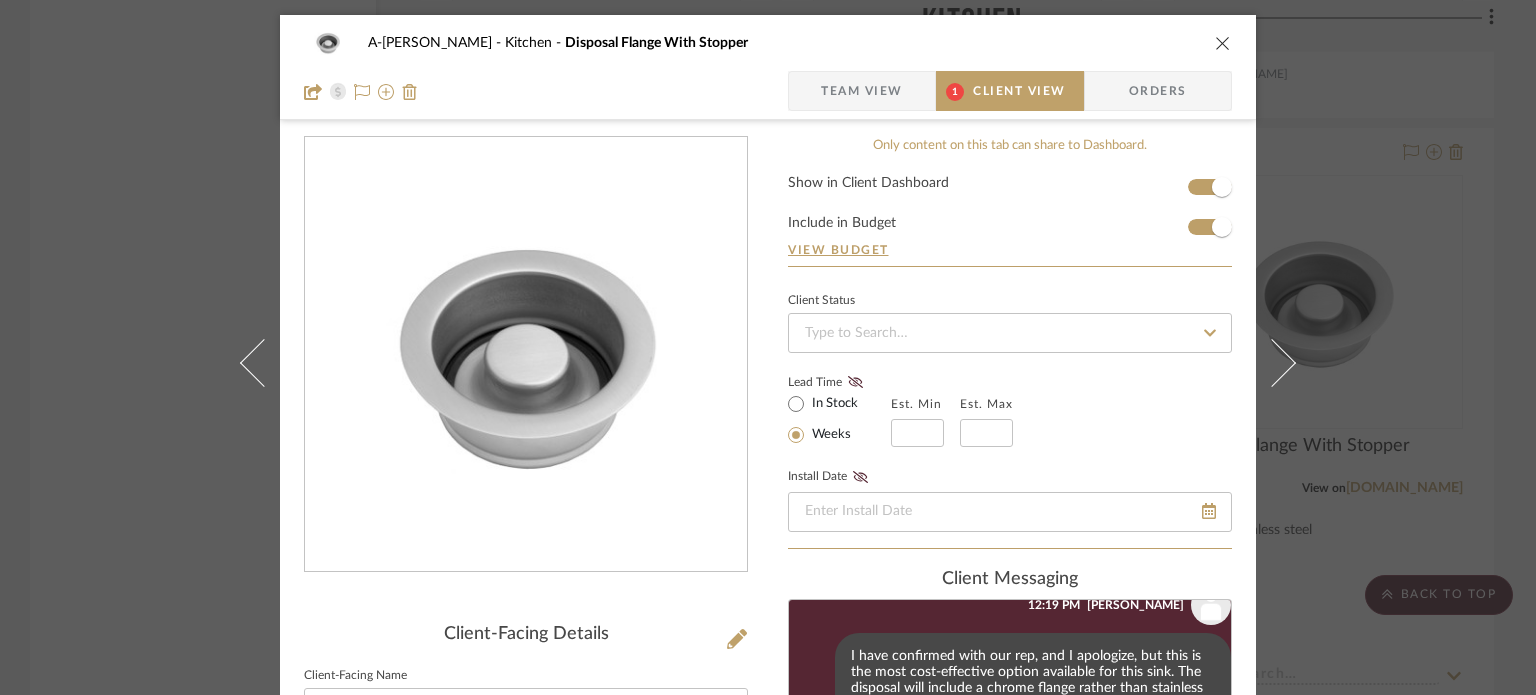 scroll, scrollTop: 378, scrollLeft: 0, axis: vertical 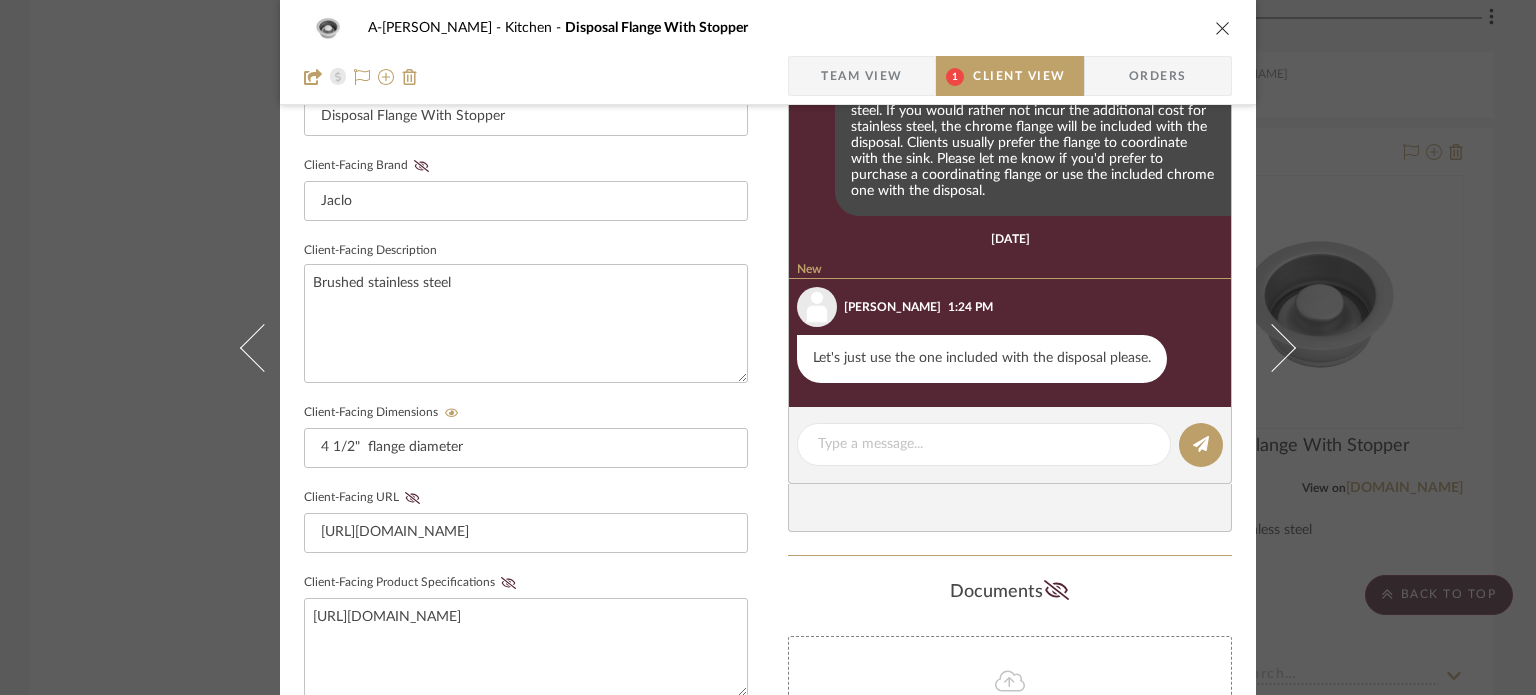 click on "A-Shipley Kitchen Disposal Flange With Stopper  Team View  1  Client View Orders  Client-Facing Details   Client-Facing Name  Disposal Flange With Stopper  Client-Facing Brand  Jaclo  Client-Facing Description  Brushed stainless steel  Client-Facing Dimensions  4 1/2"  flange diameter  Client-Facing URL  https://www.jaclo.com/detail/disposal-flange-with-stopper-2815-  Client-Facing Product Specifications  https://www.papernetsolutions.com/CatV3/PDFS/306/WebCutSheets/2815-_JACLO___Cut_Sheet.pdf  Export Tearsheet   Client Dashboard Pricing   Client Unit Price   $100.35      X  Quantity  1    Each      =  Subtotal   $100.35  Include Tax Include Shipping Total Client Price  (incl. tax & shipping)  $119.90  Only content on this tab can share to Dashboard.  Show in Client Dashboard   Include in Budget   View Budget  Client Status  Lead Time  In Stock Weeks  Est. Min   Est. Max   Install Date  client Messaging July 6th, 2025  Michael Shipley   12:01 PM  July 7th, 2025  Shannon Leisure   1:48 PM  July 14th, 2025" at bounding box center (768, 347) 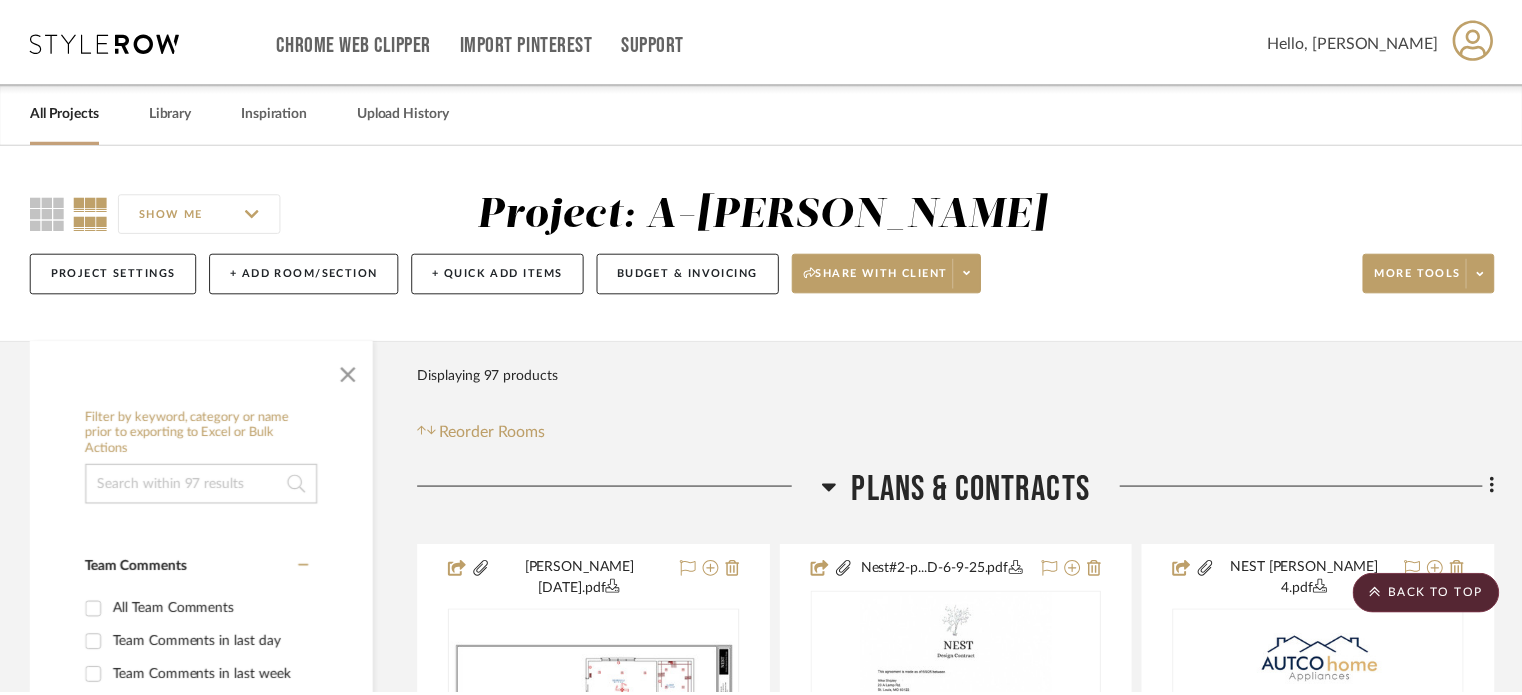 scroll, scrollTop: 4075, scrollLeft: 0, axis: vertical 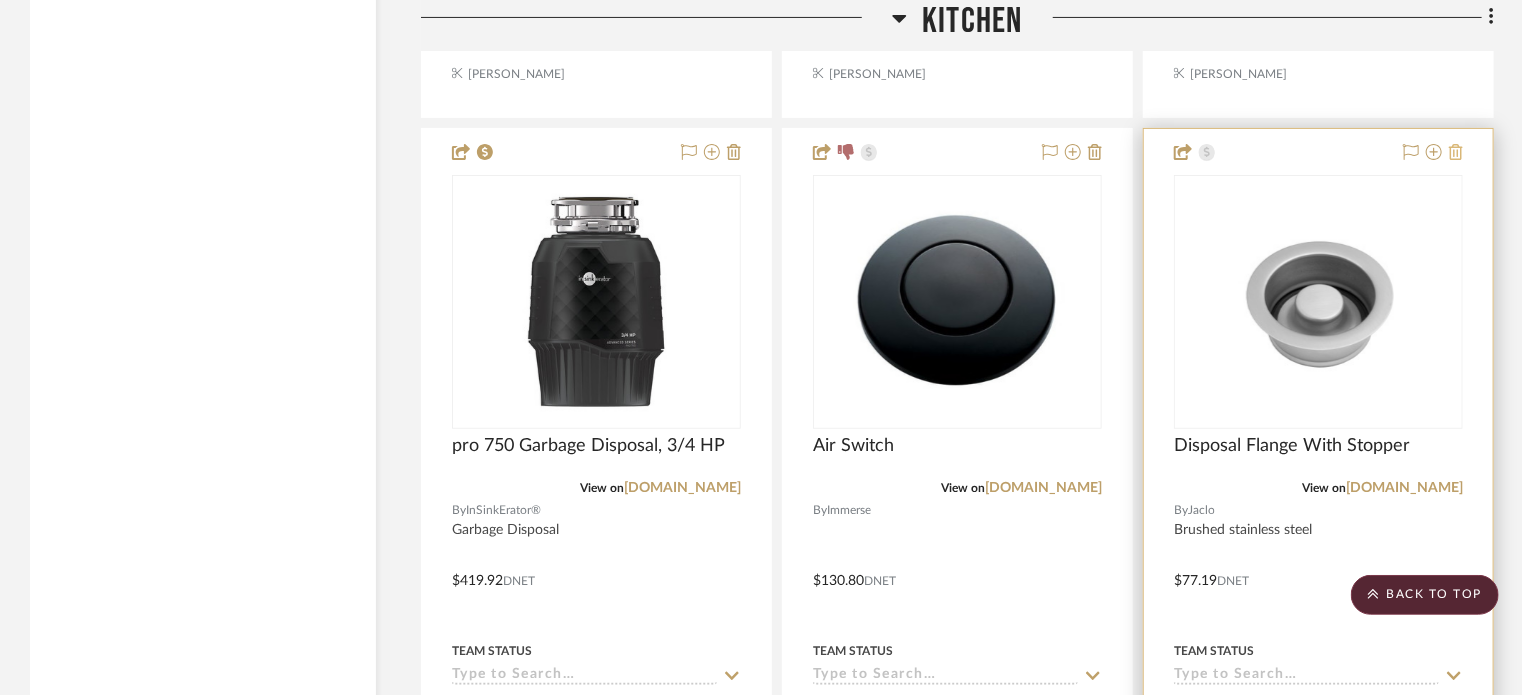 click 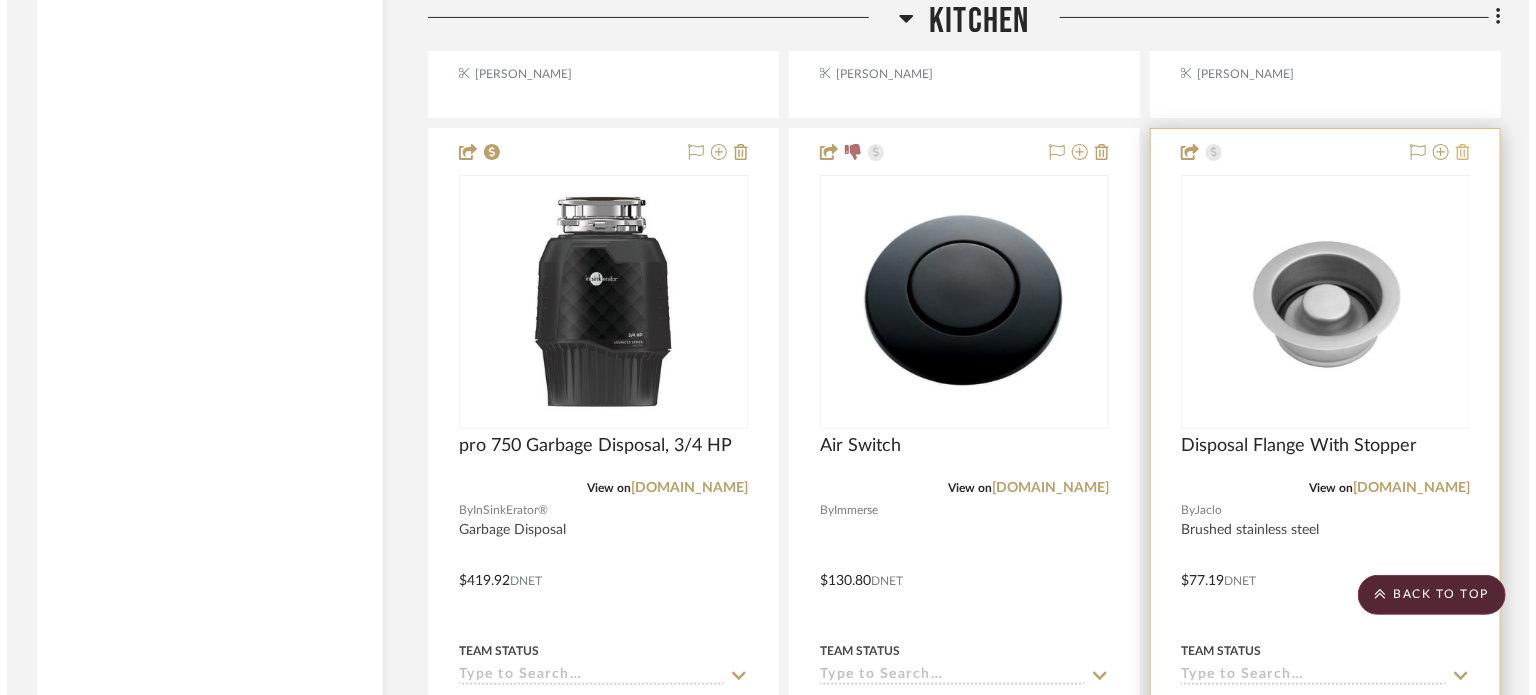 scroll, scrollTop: 0, scrollLeft: 0, axis: both 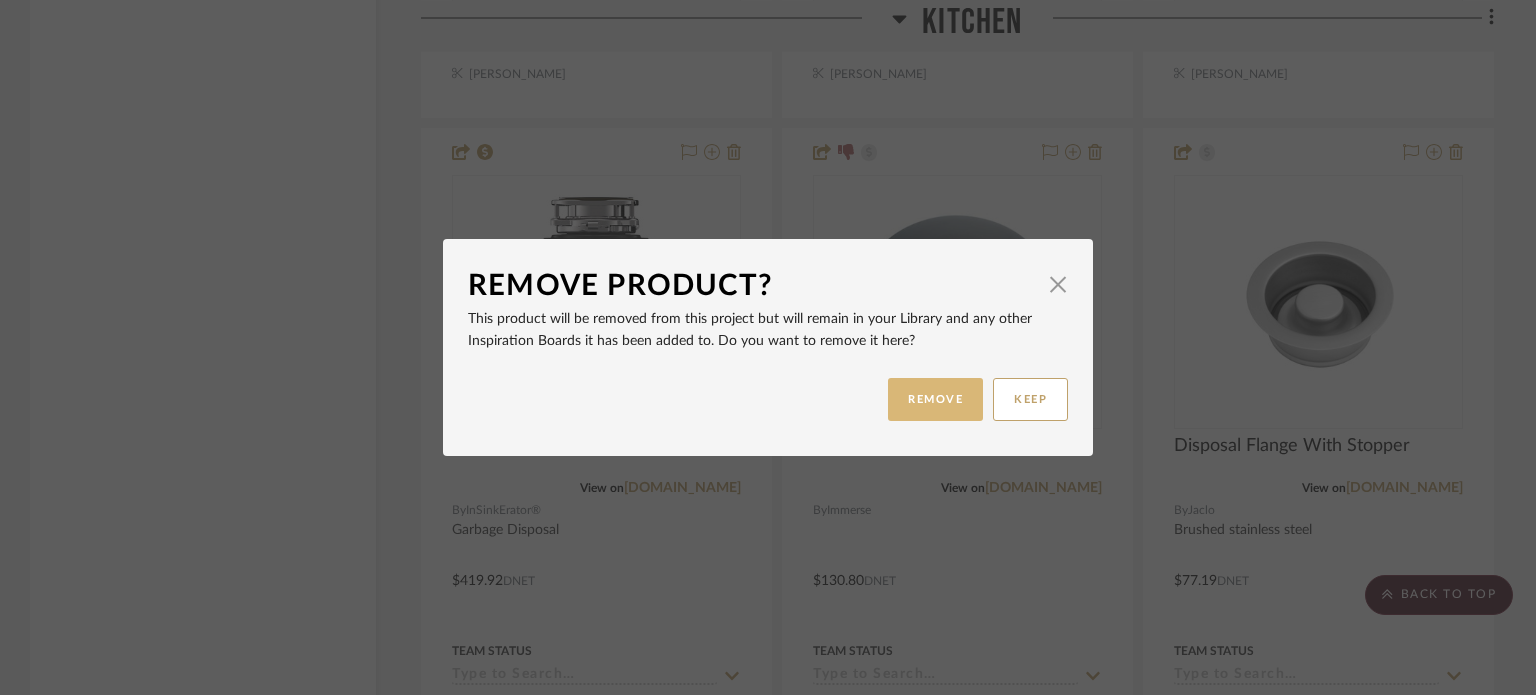 click on "REMOVE" at bounding box center (935, 399) 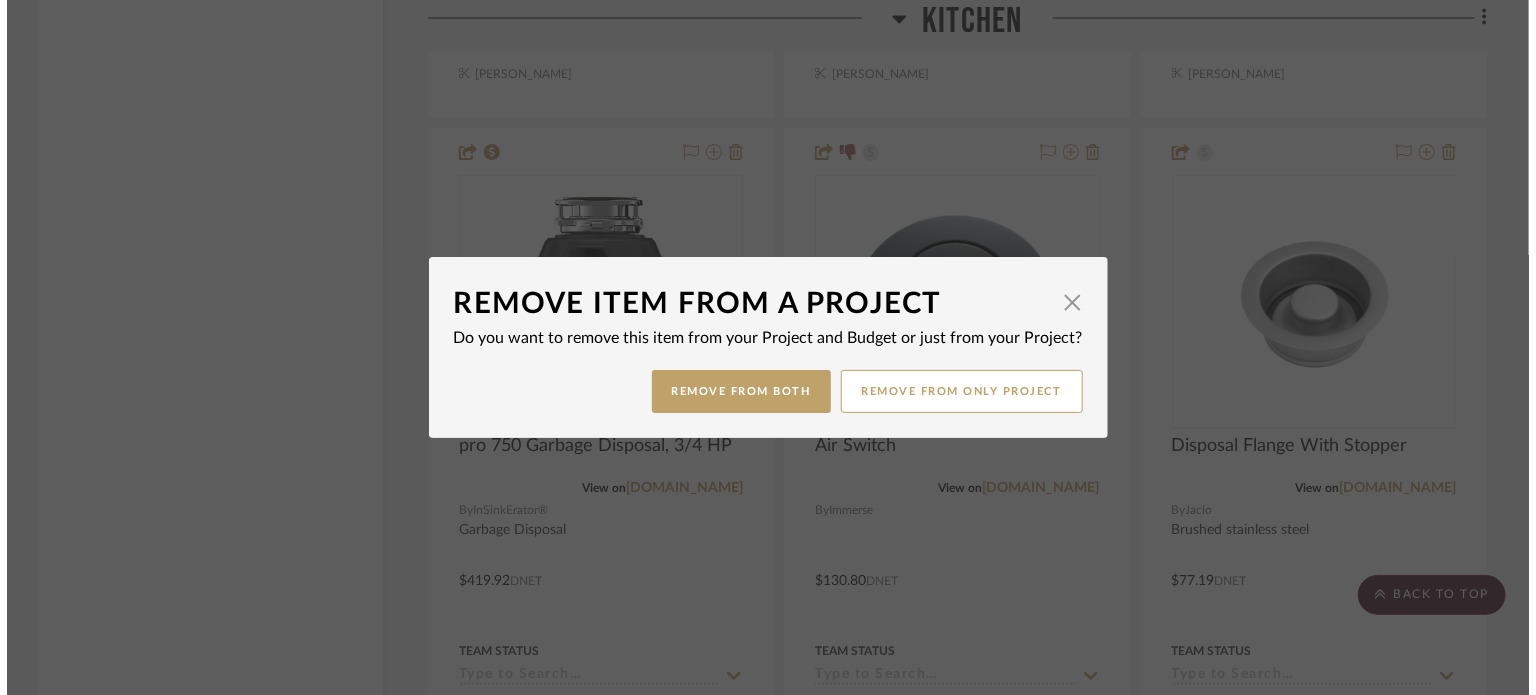 scroll, scrollTop: 0, scrollLeft: 0, axis: both 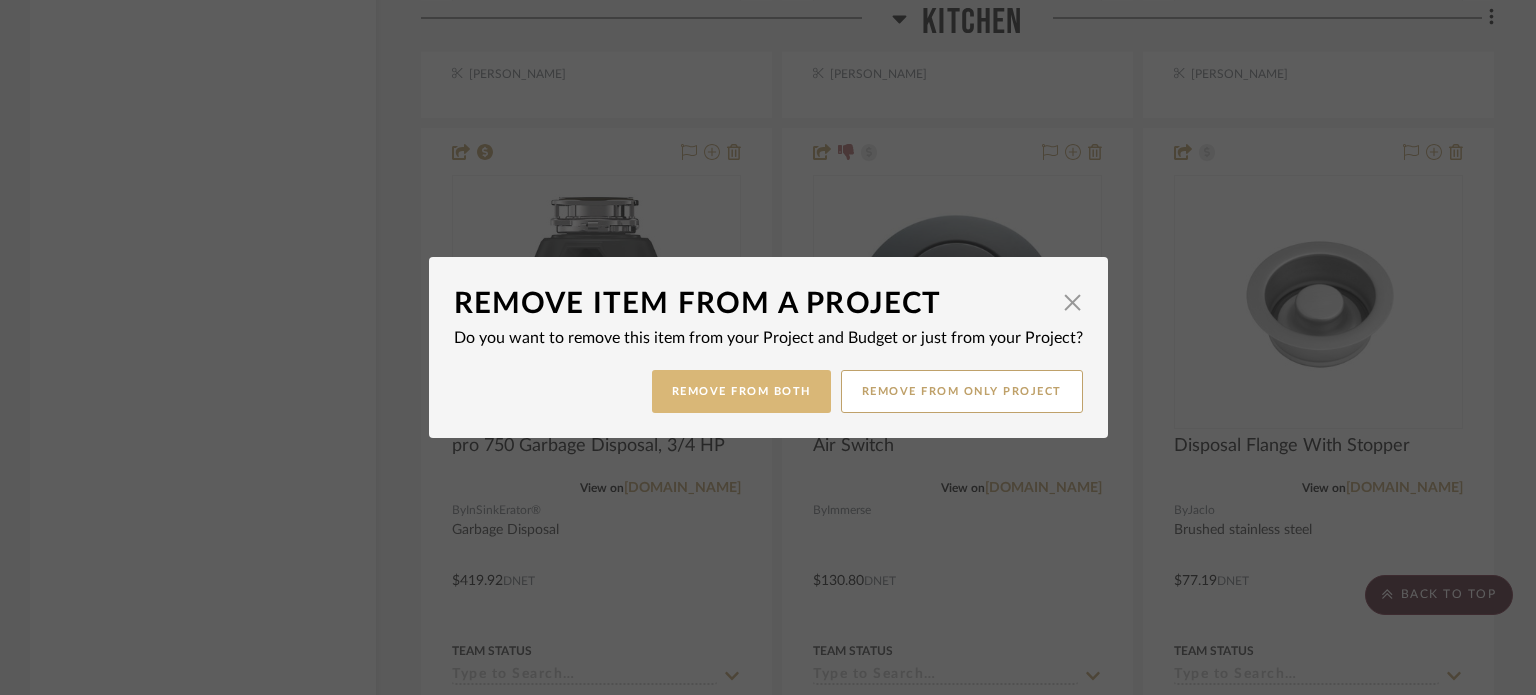 click on "Remove from Both" at bounding box center (741, 391) 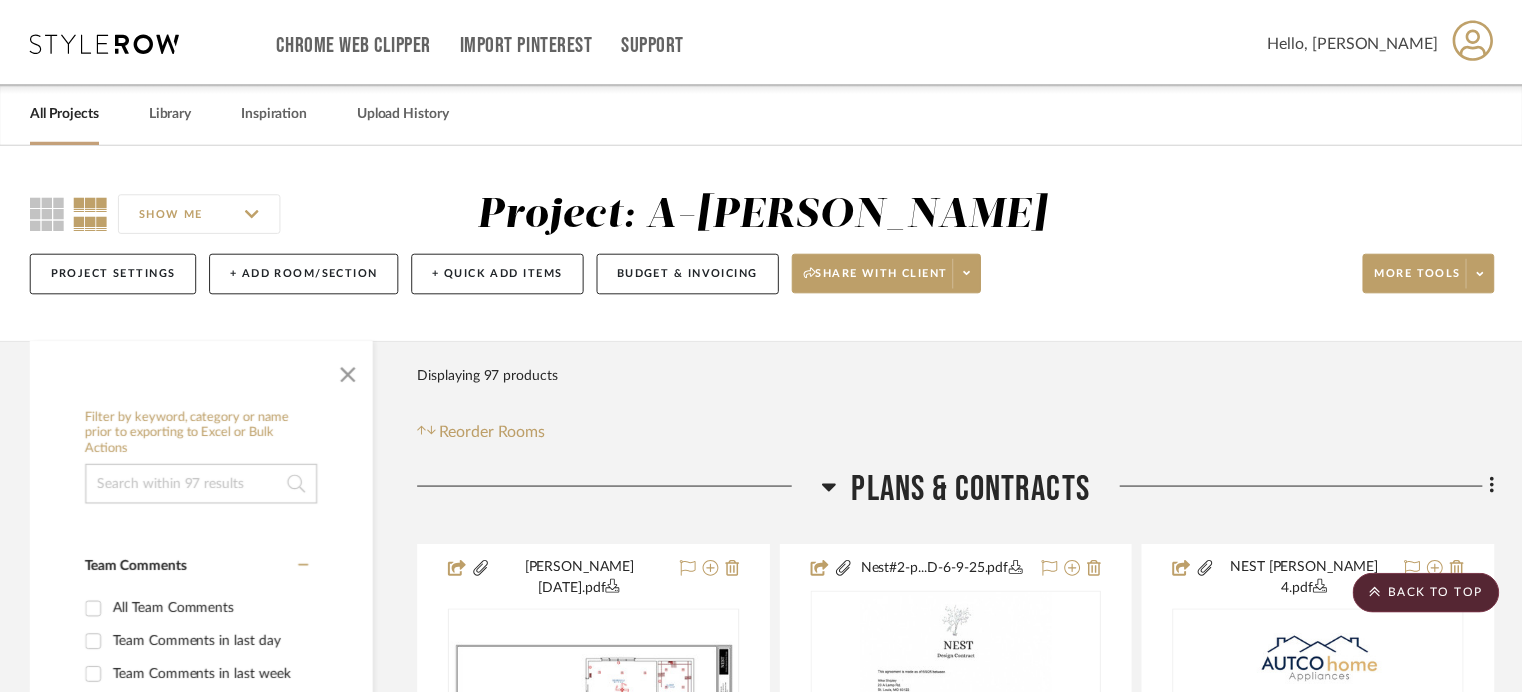 scroll, scrollTop: 4075, scrollLeft: 0, axis: vertical 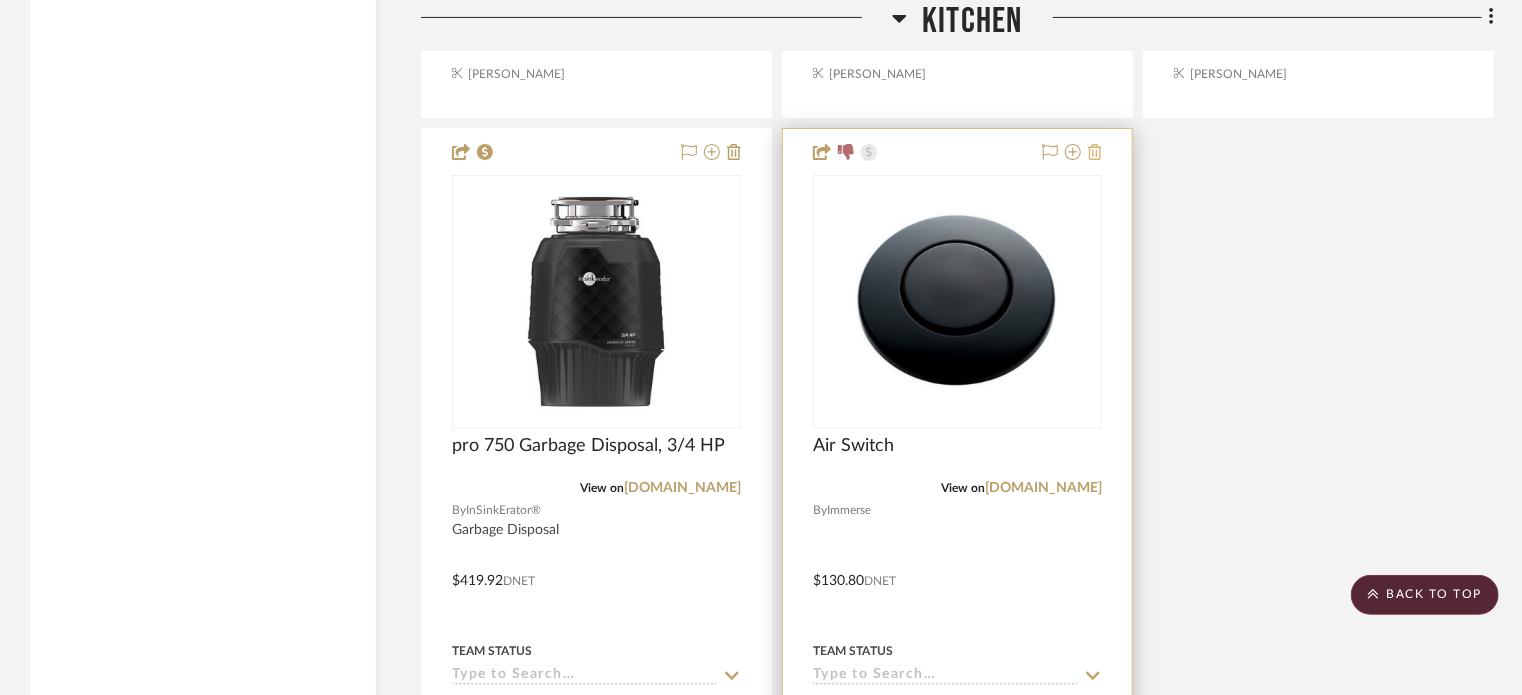 click 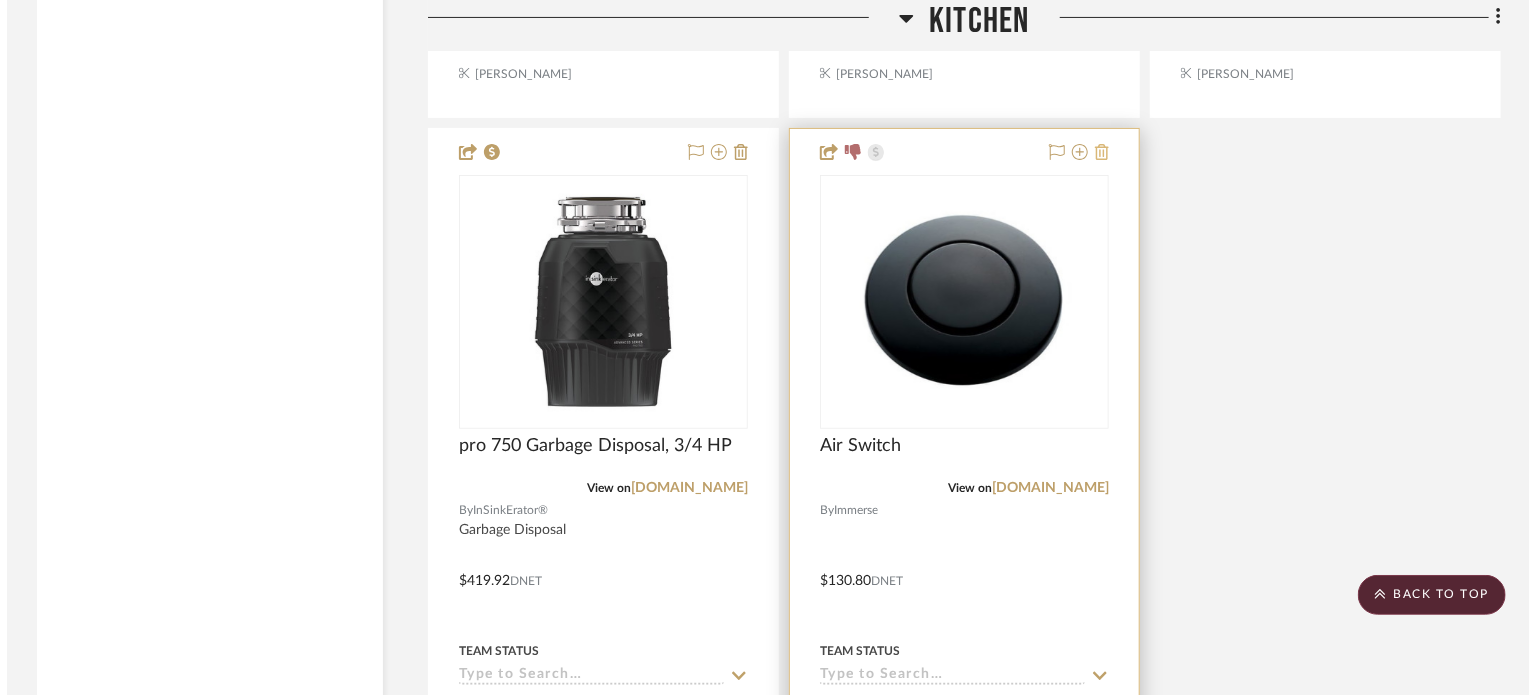 scroll, scrollTop: 0, scrollLeft: 0, axis: both 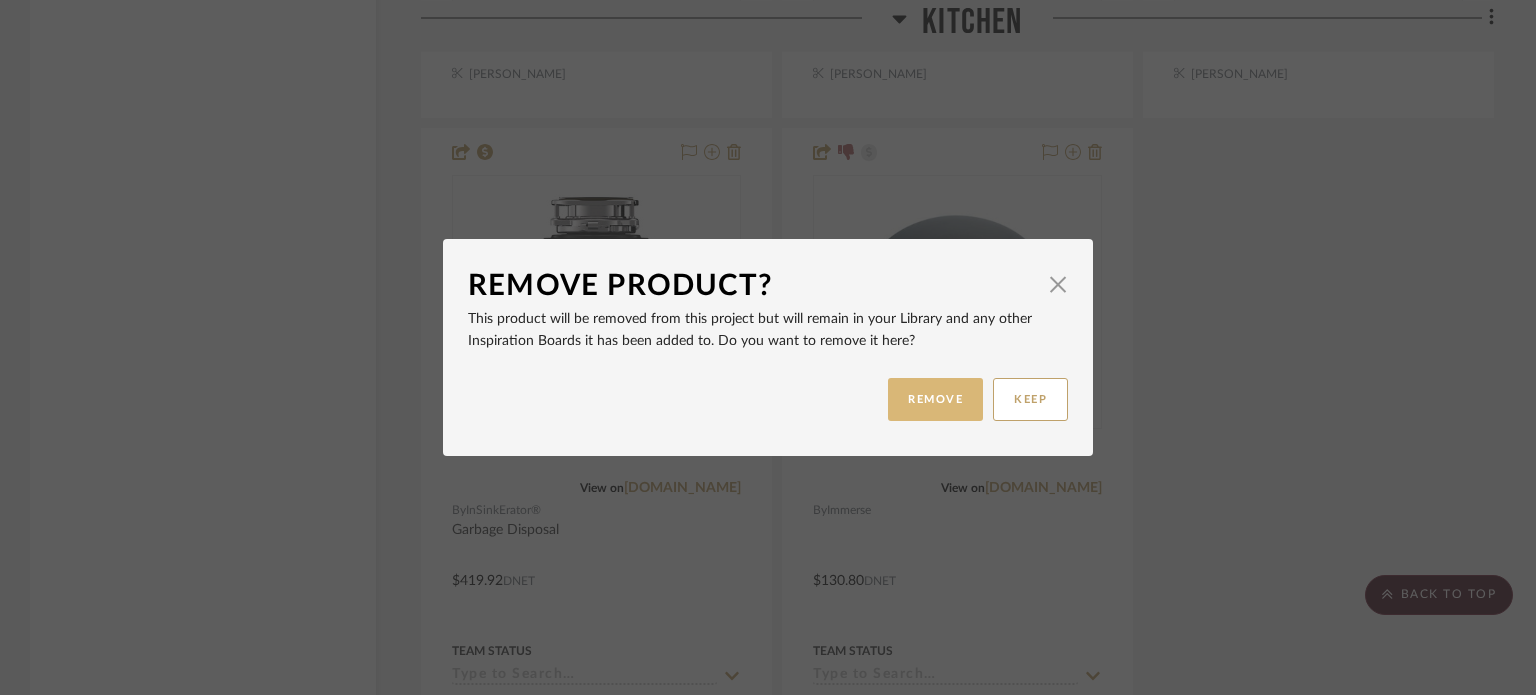 click on "REMOVE" at bounding box center (935, 399) 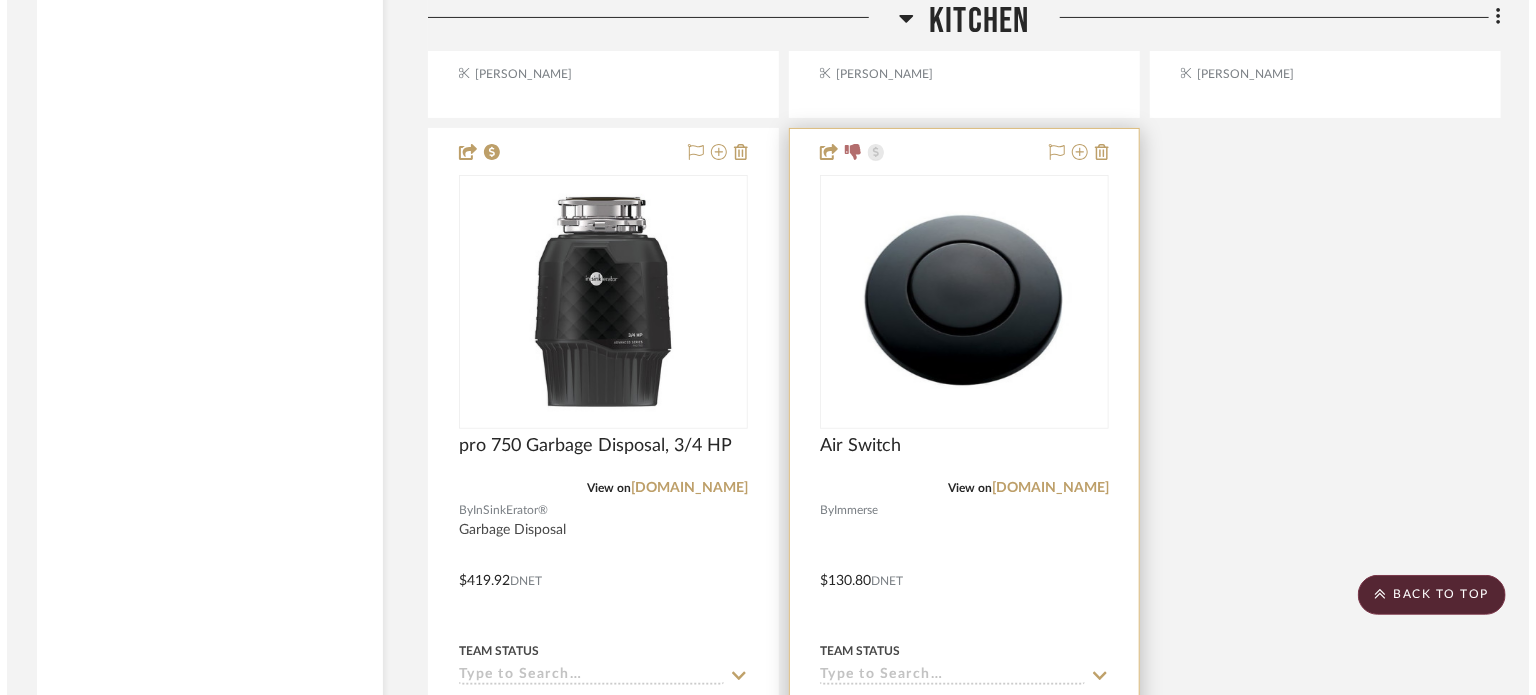 scroll, scrollTop: 0, scrollLeft: 0, axis: both 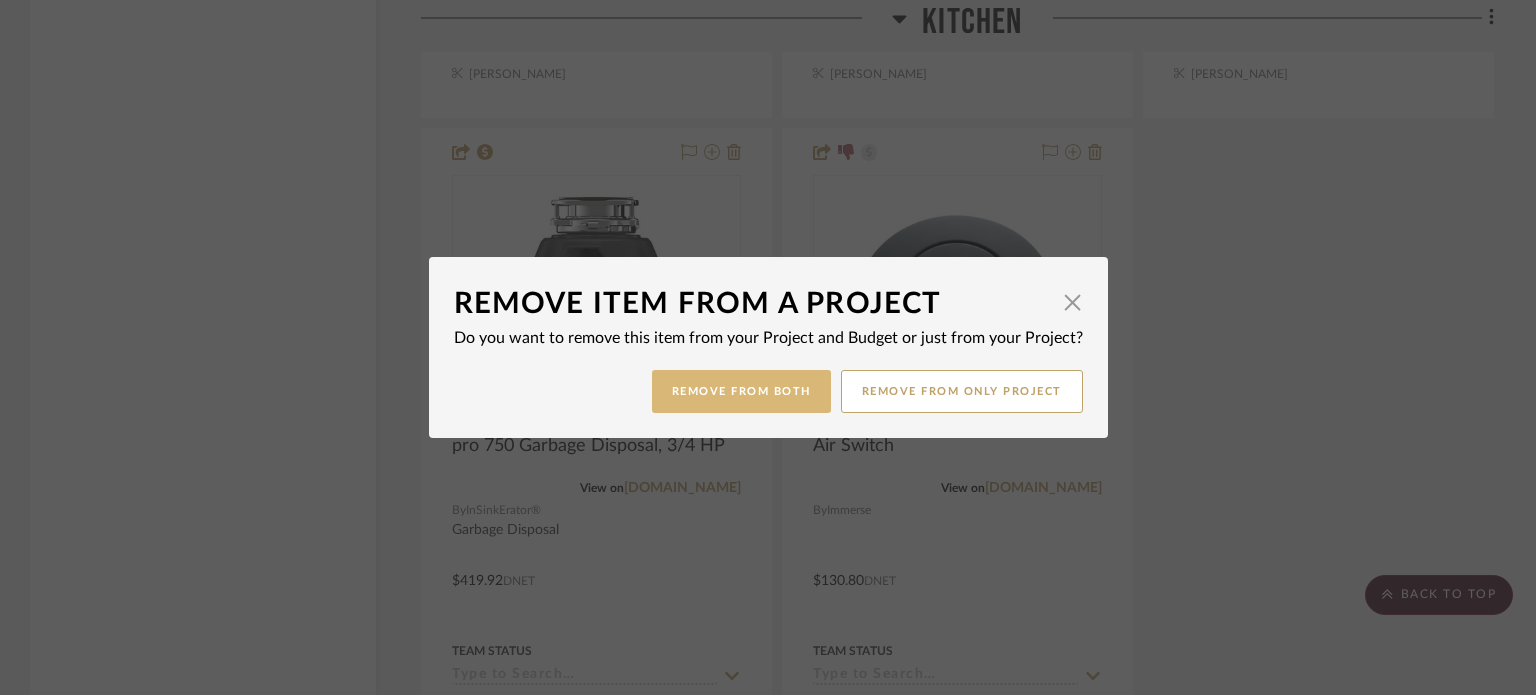click on "Remove from Both" at bounding box center (741, 391) 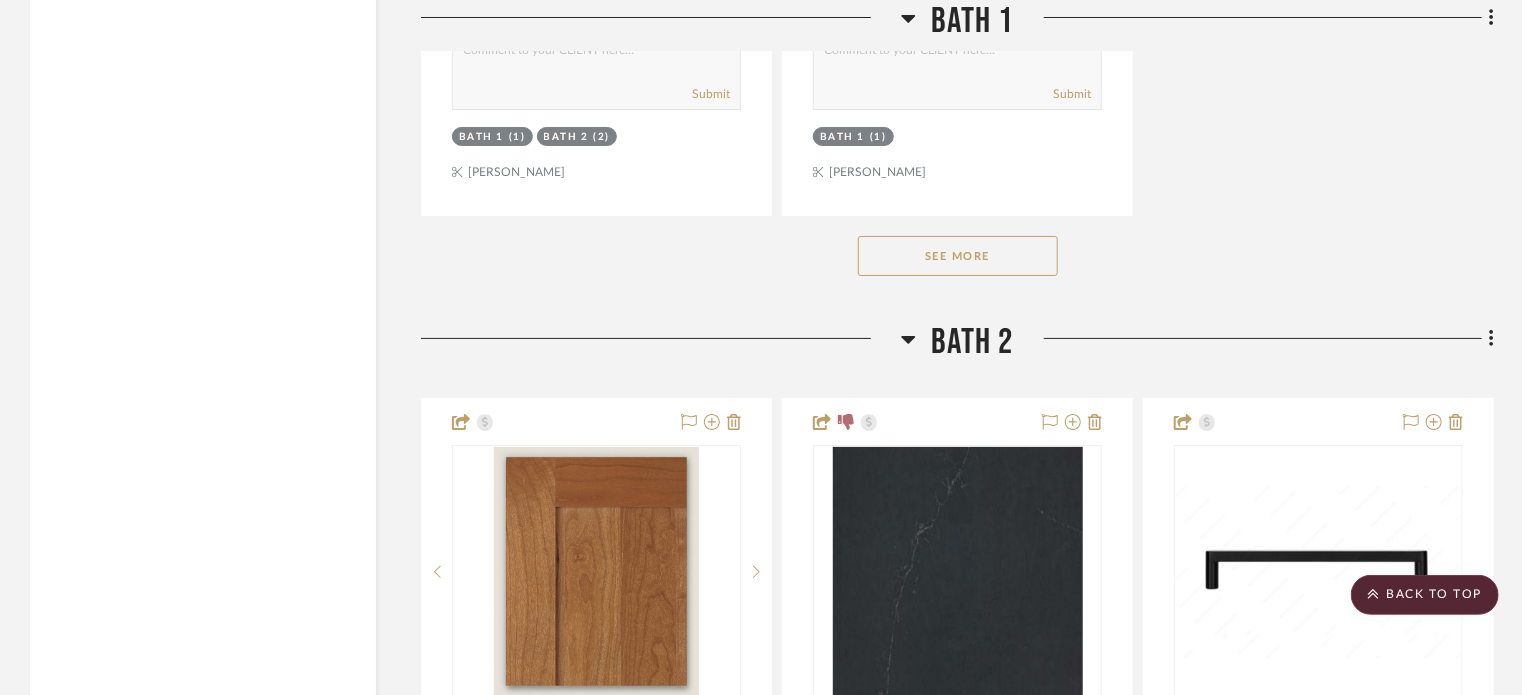 scroll, scrollTop: 11429, scrollLeft: 0, axis: vertical 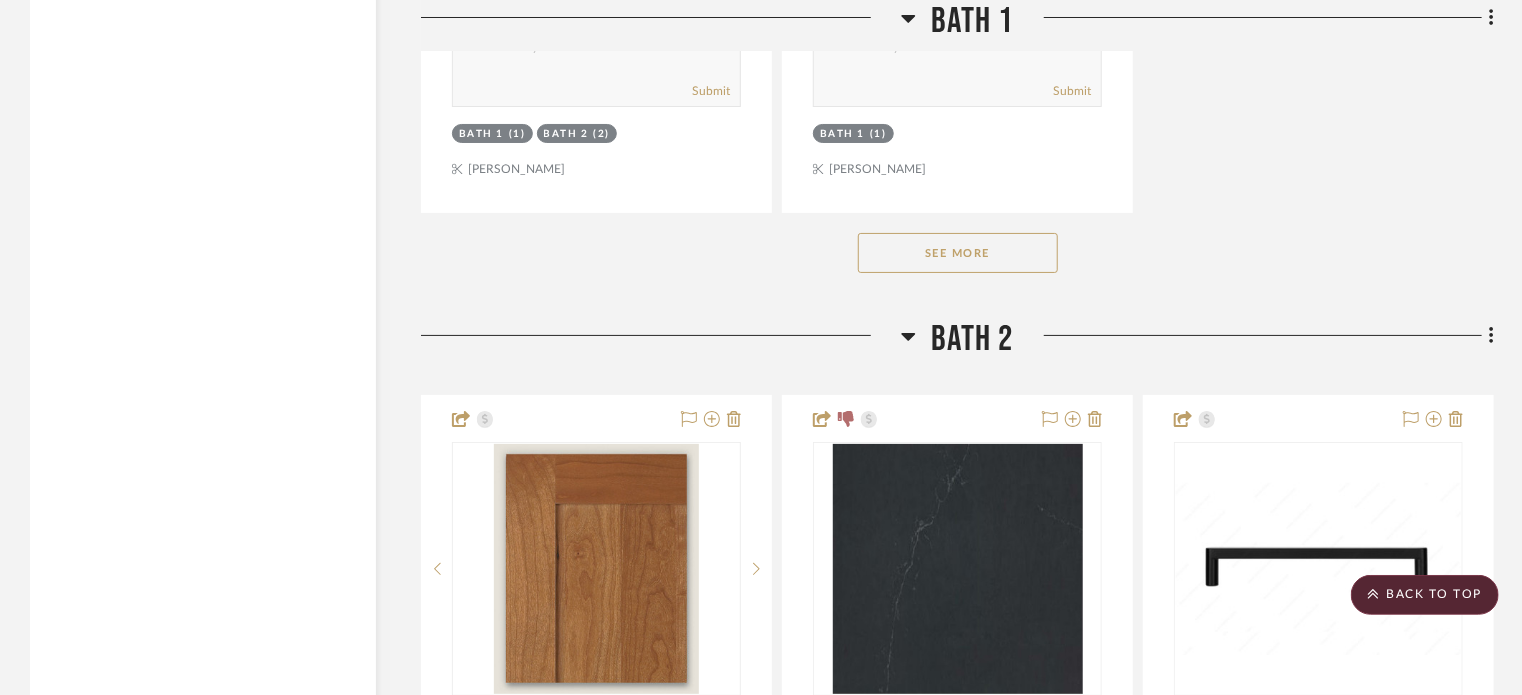 click on "See More" 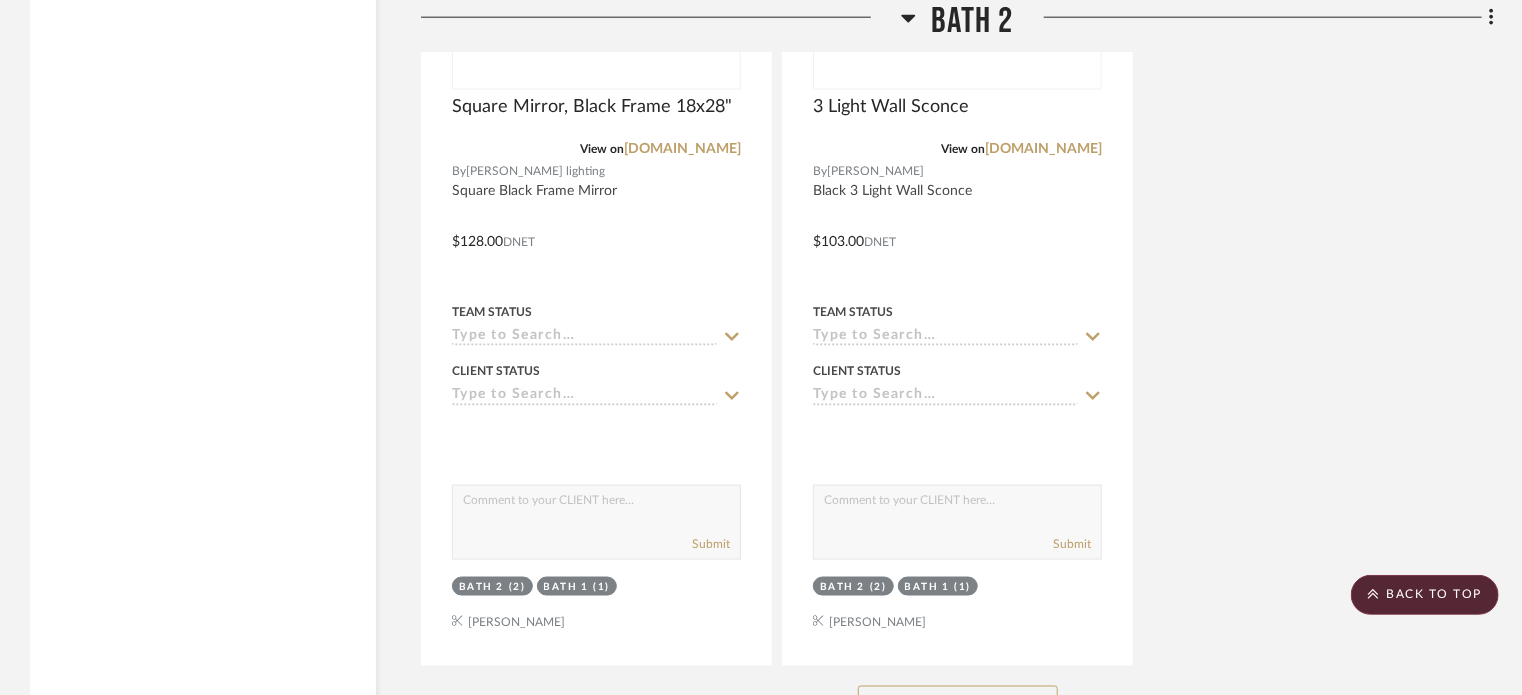scroll, scrollTop: 16755, scrollLeft: 0, axis: vertical 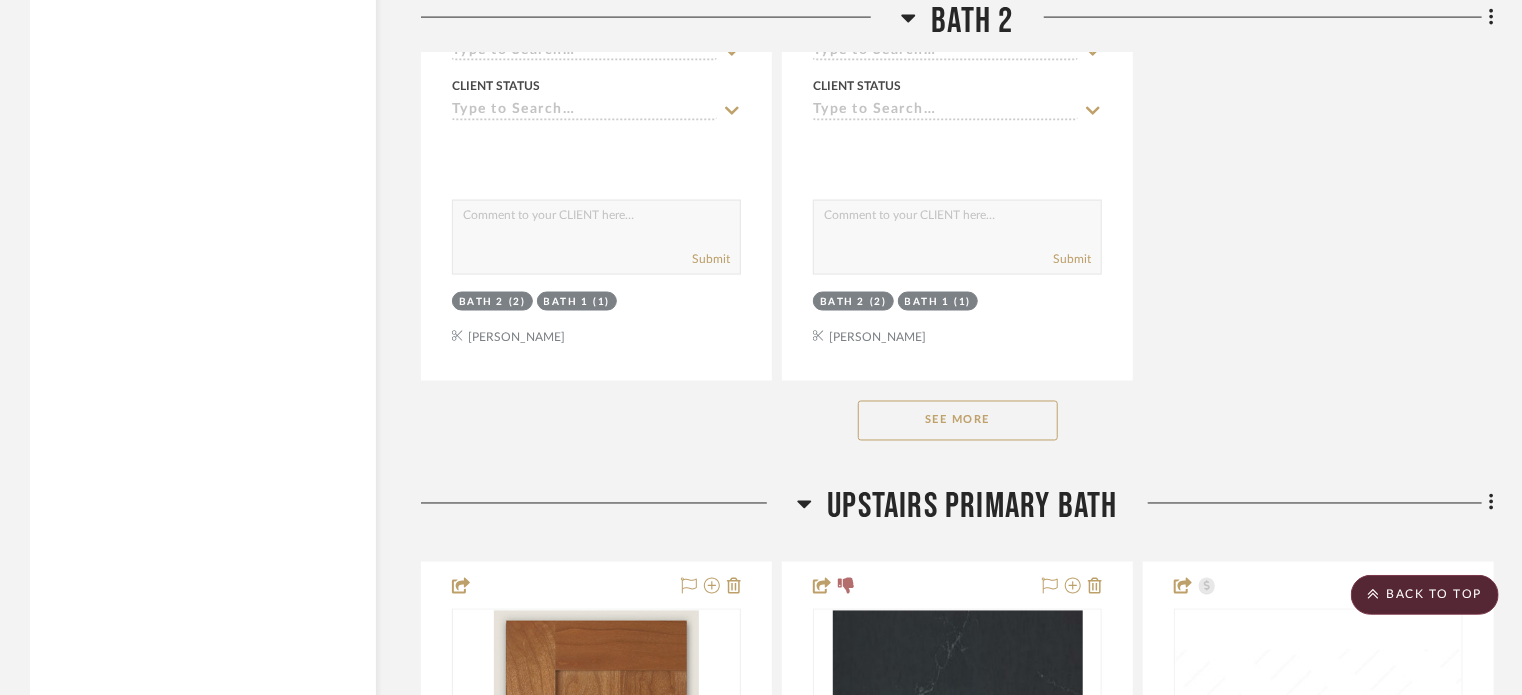 click on "See More" 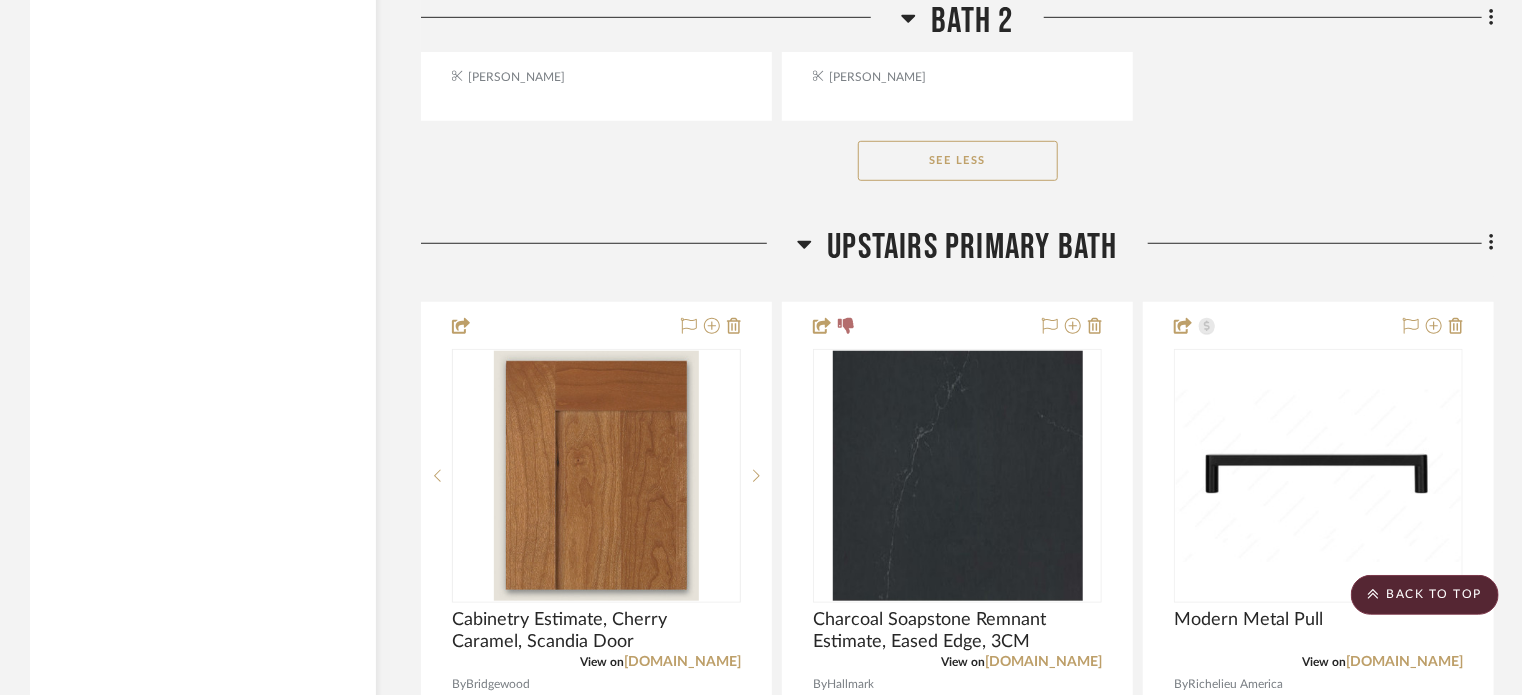 scroll, scrollTop: 19702, scrollLeft: 0, axis: vertical 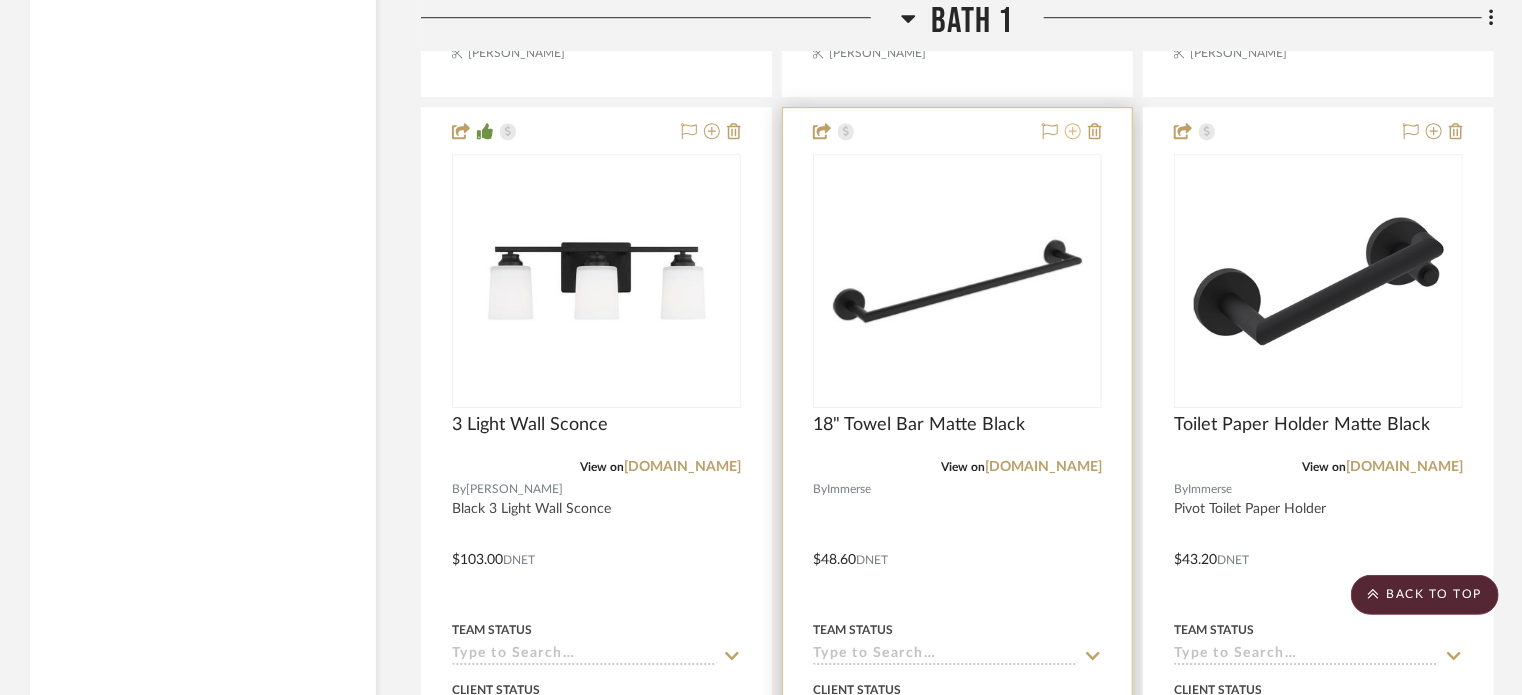 click 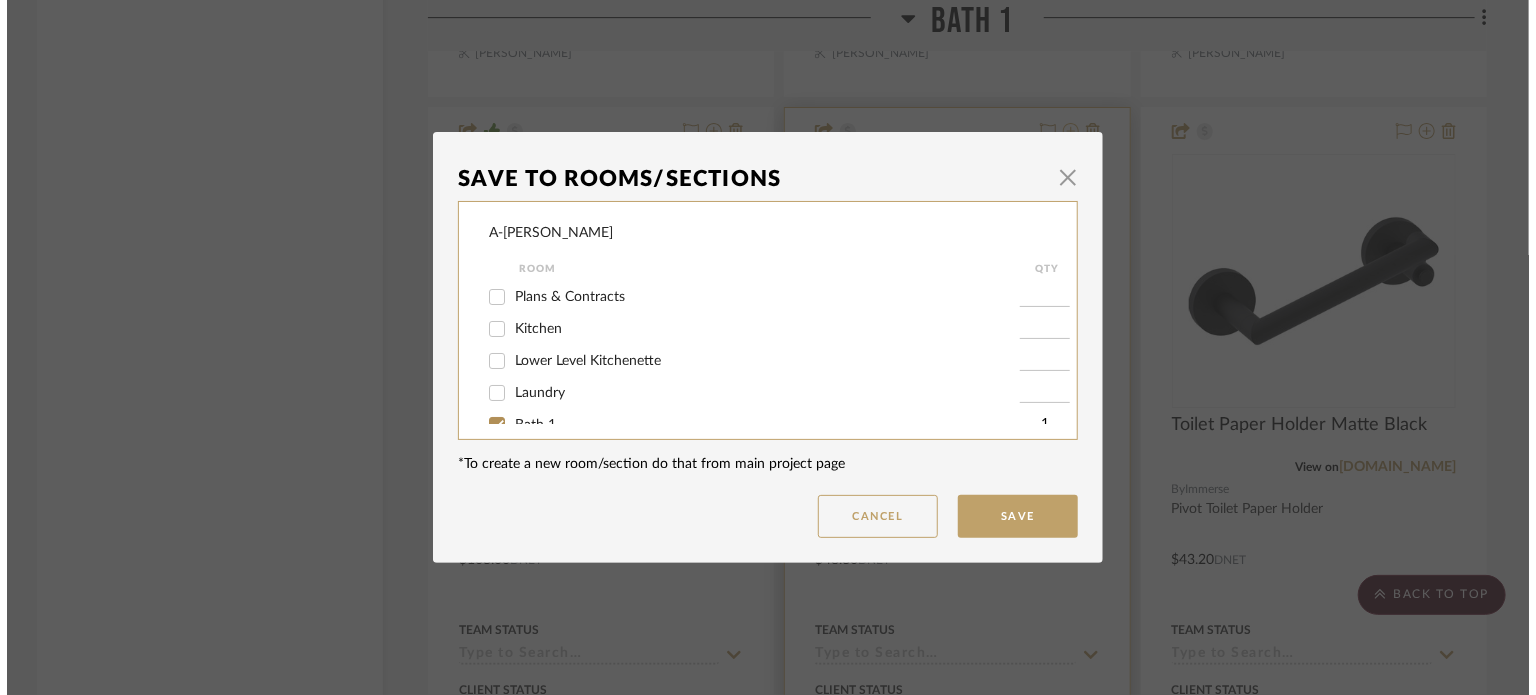 scroll, scrollTop: 0, scrollLeft: 0, axis: both 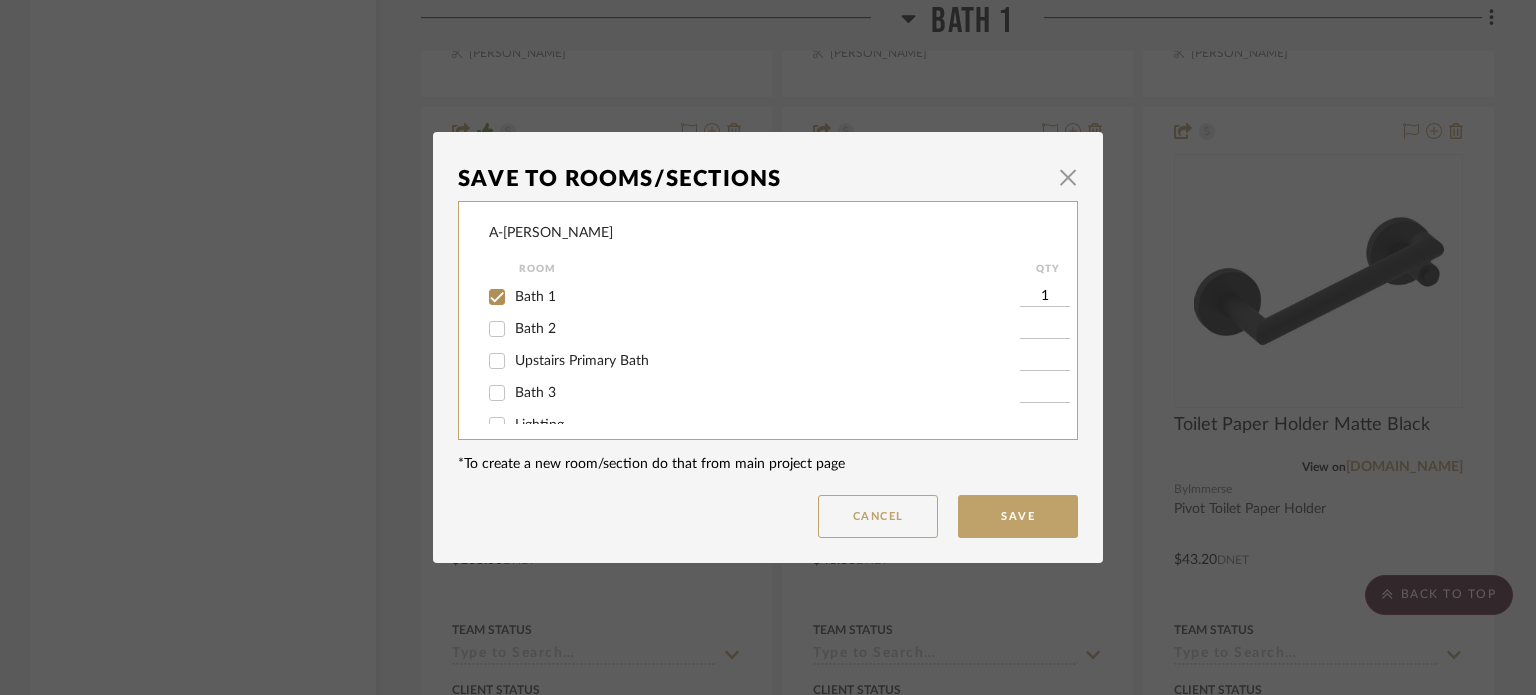click on "Bath 2" at bounding box center [497, 329] 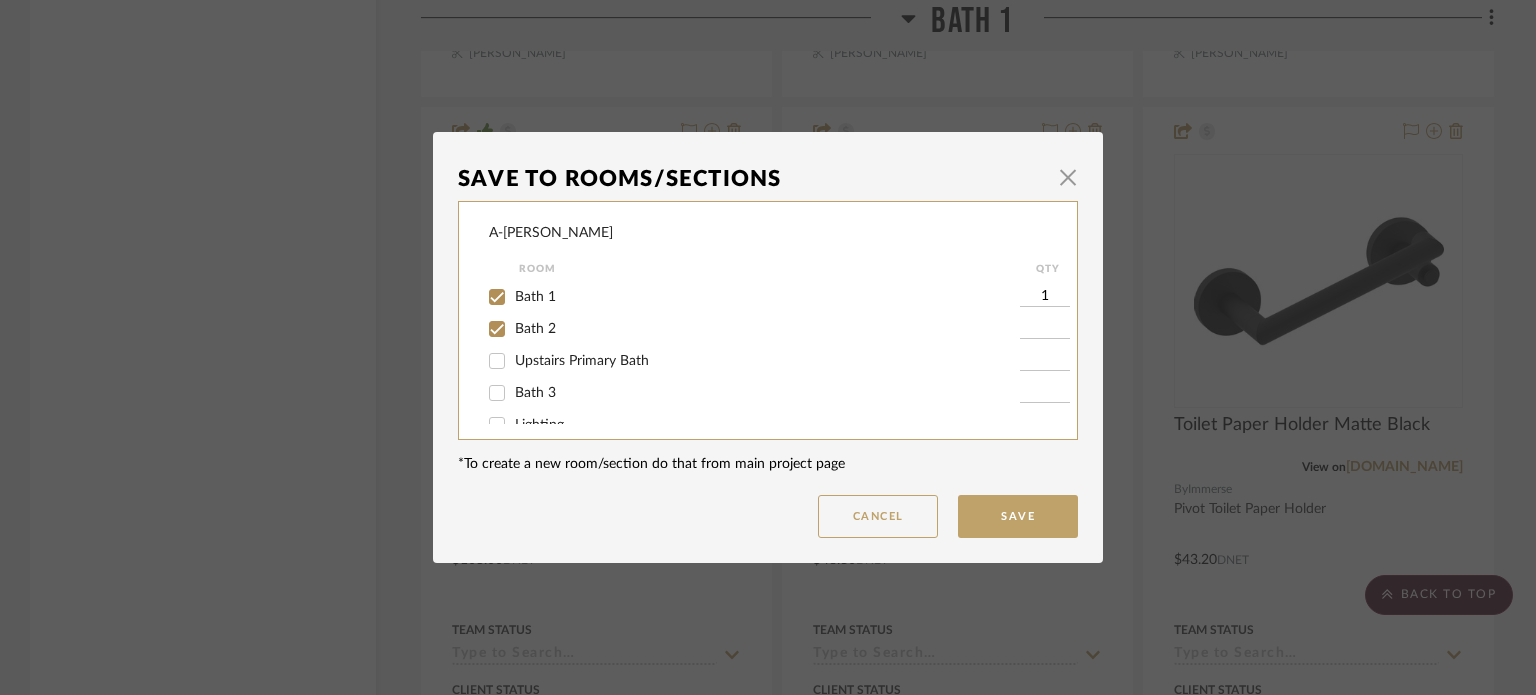 checkbox on "true" 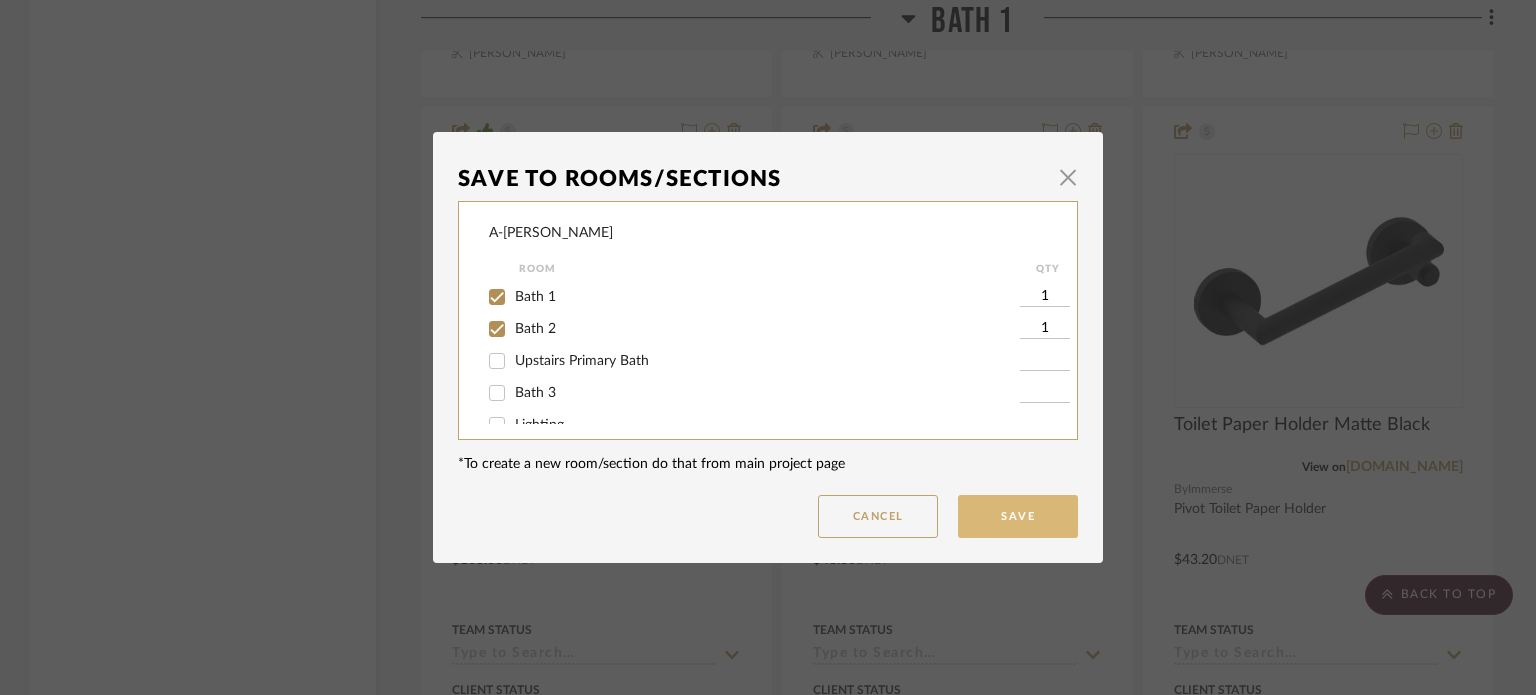 click on "Save" at bounding box center (1018, 516) 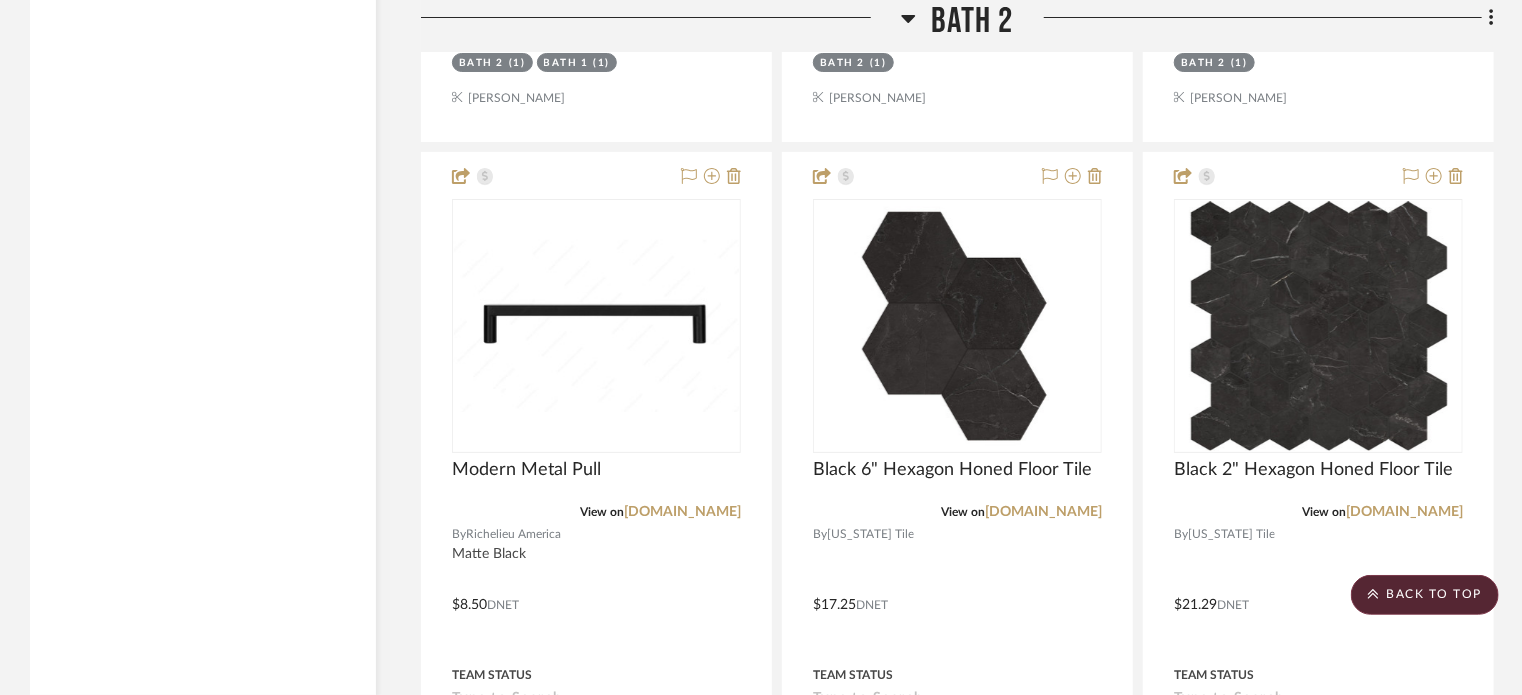 scroll, scrollTop: 15221, scrollLeft: 0, axis: vertical 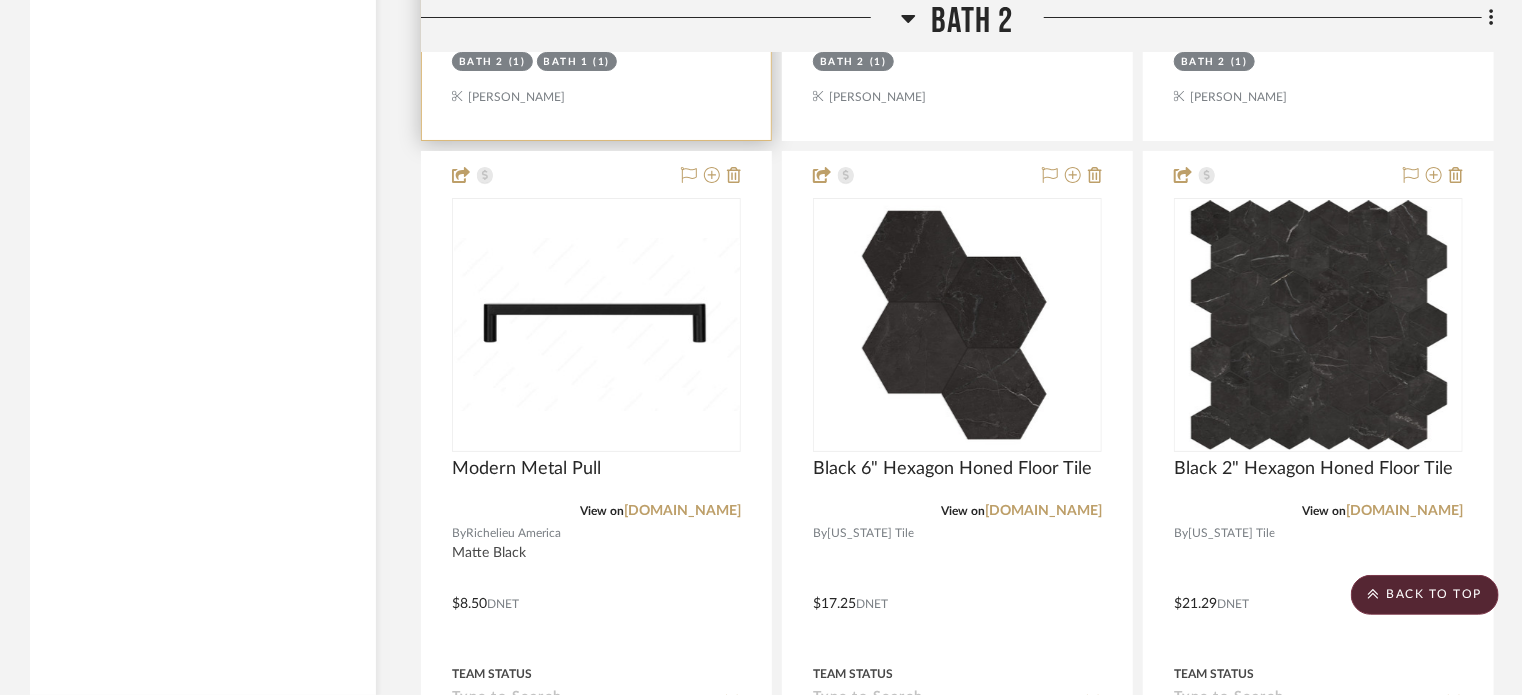 type 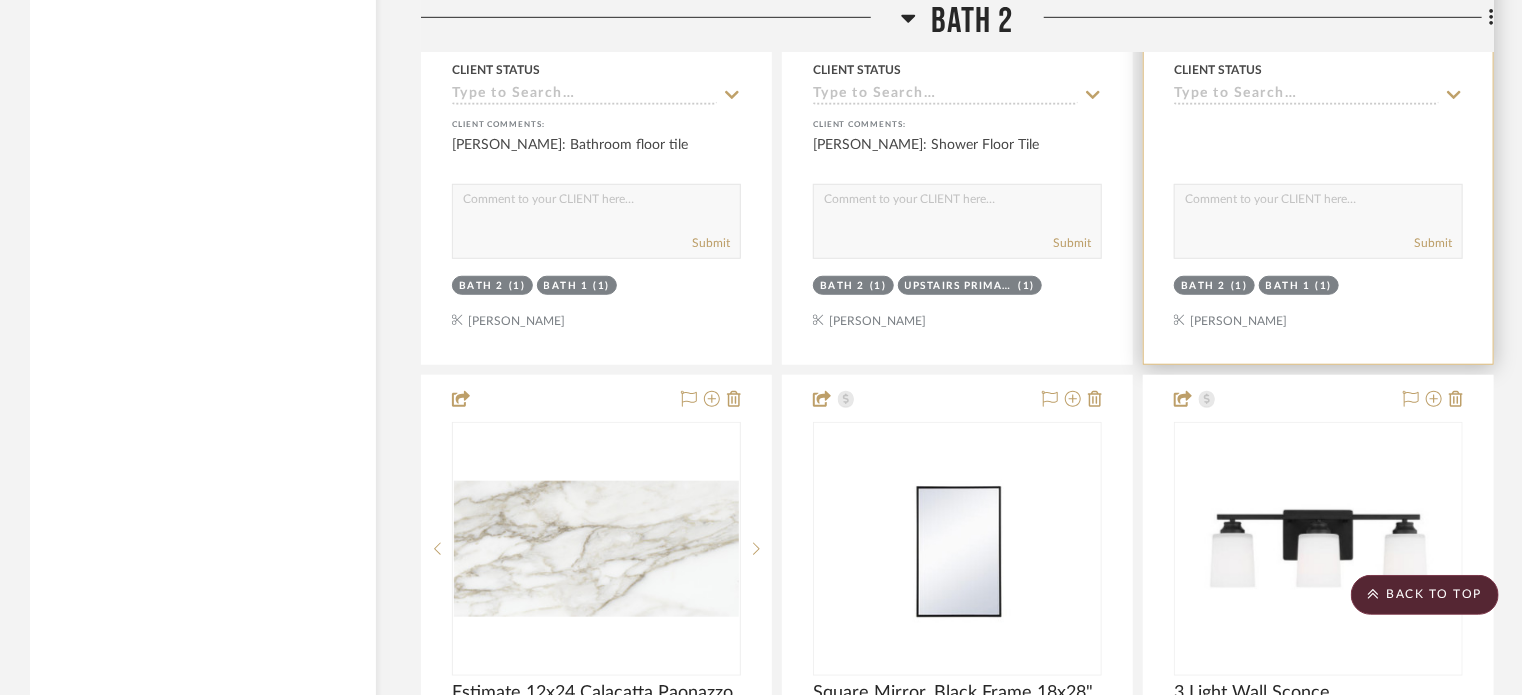 scroll, scrollTop: 16003, scrollLeft: 0, axis: vertical 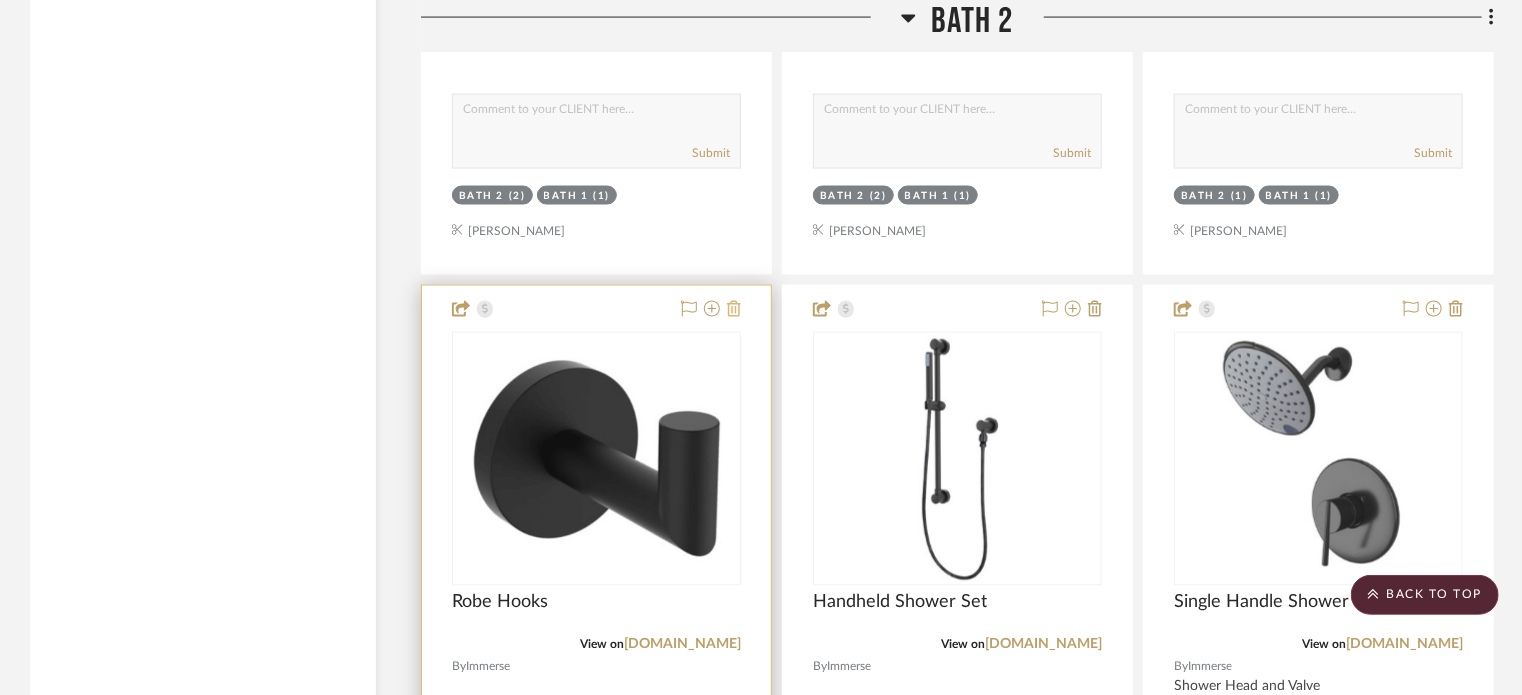 click 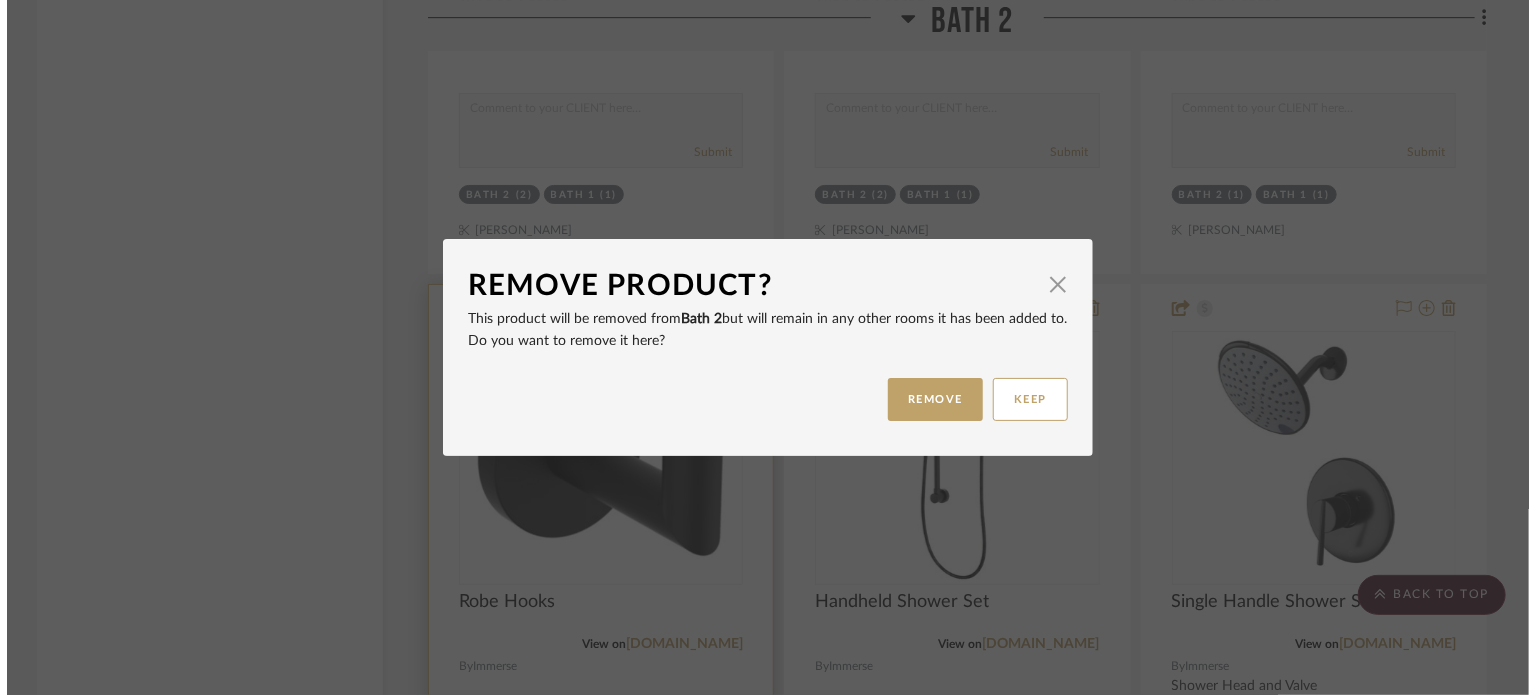 scroll, scrollTop: 0, scrollLeft: 0, axis: both 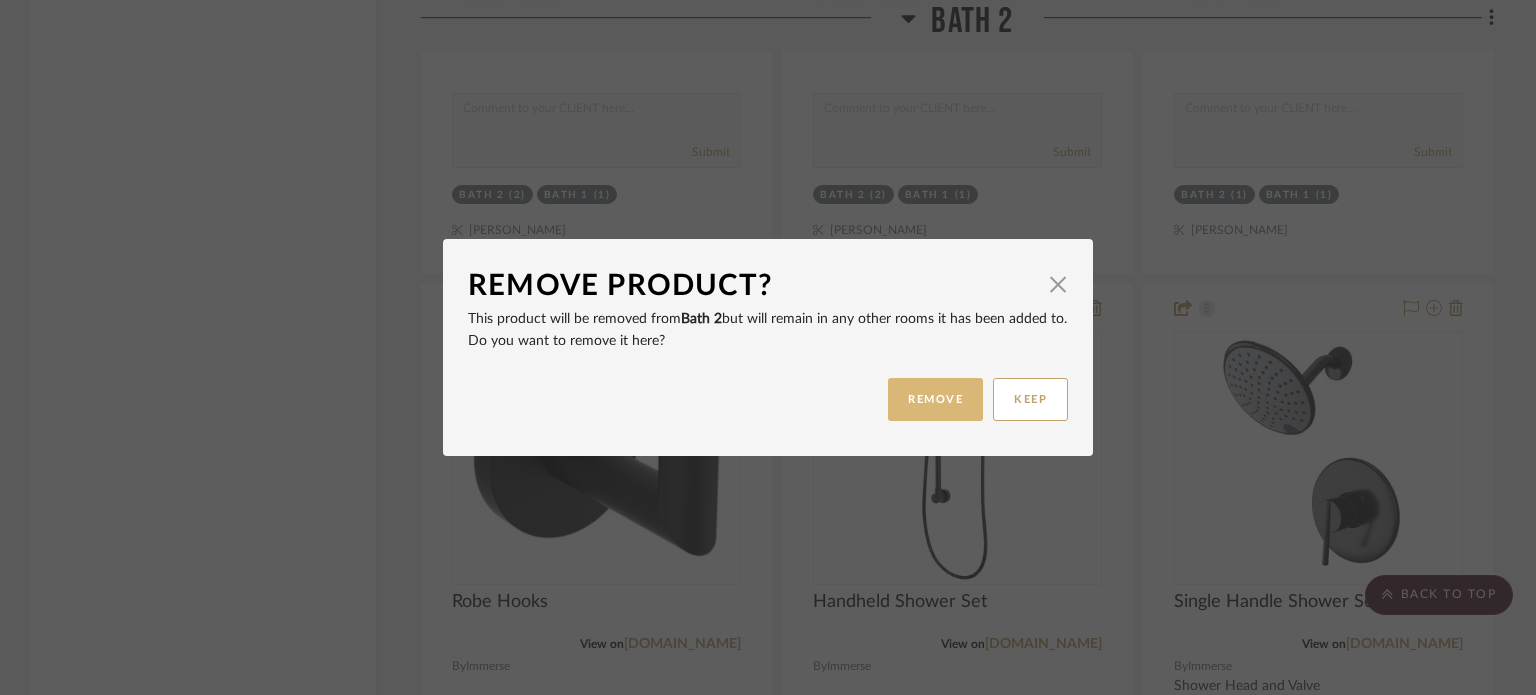 click on "REMOVE" at bounding box center [935, 399] 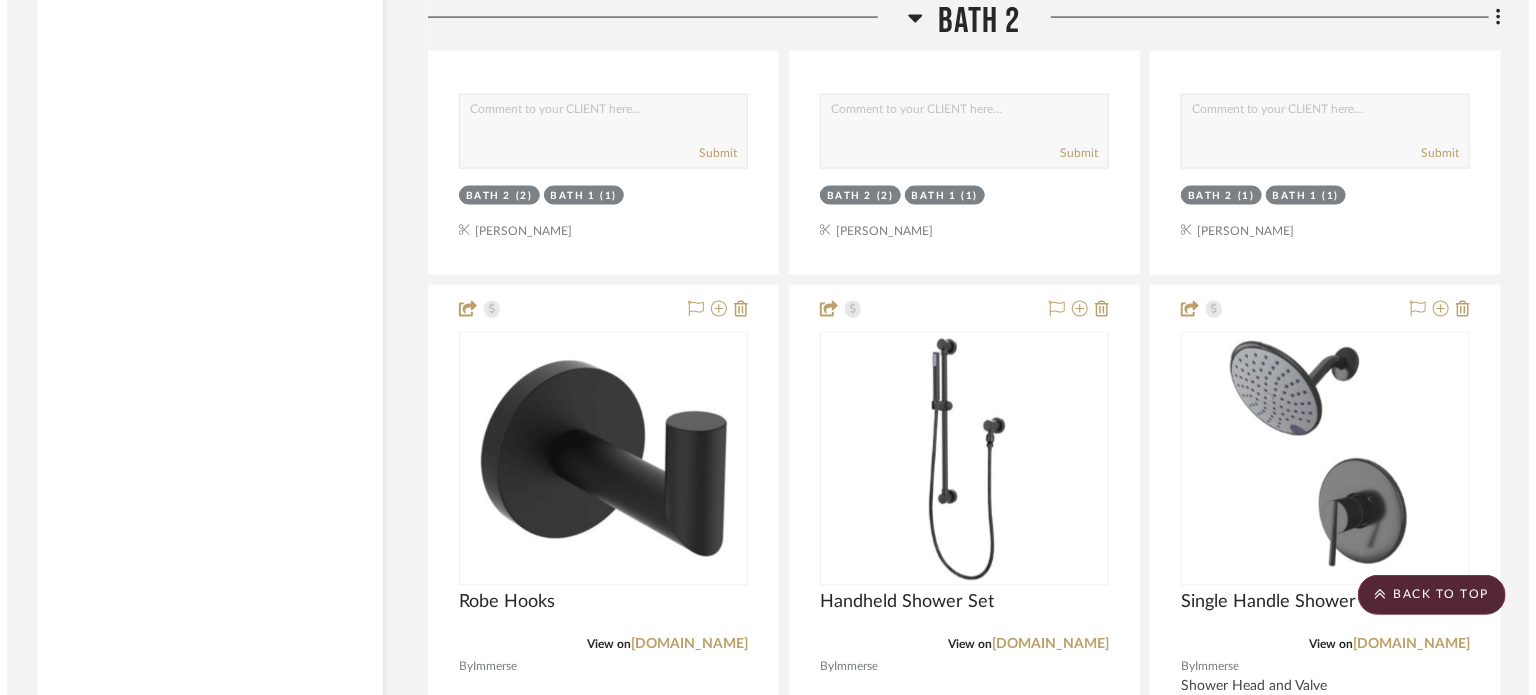 scroll, scrollTop: 0, scrollLeft: 0, axis: both 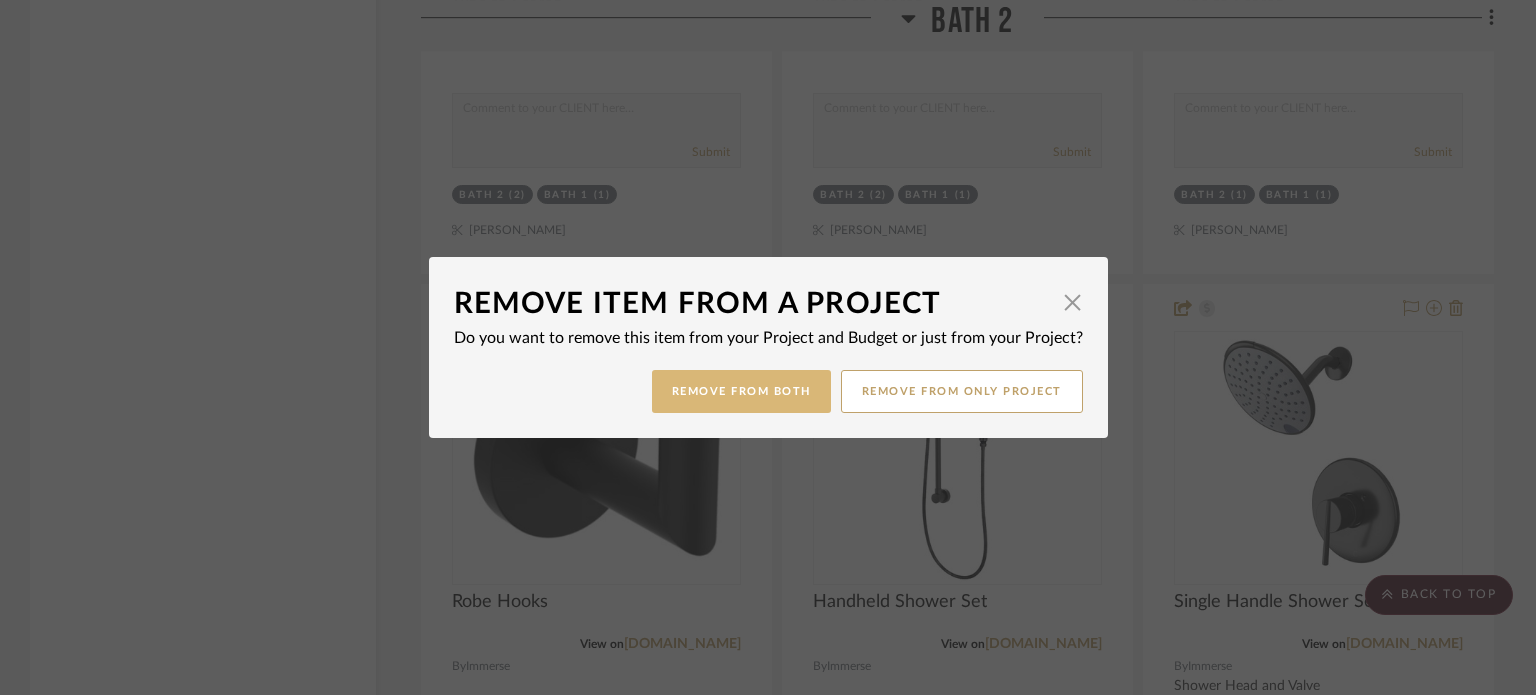 click on "Remove from Both" at bounding box center (741, 391) 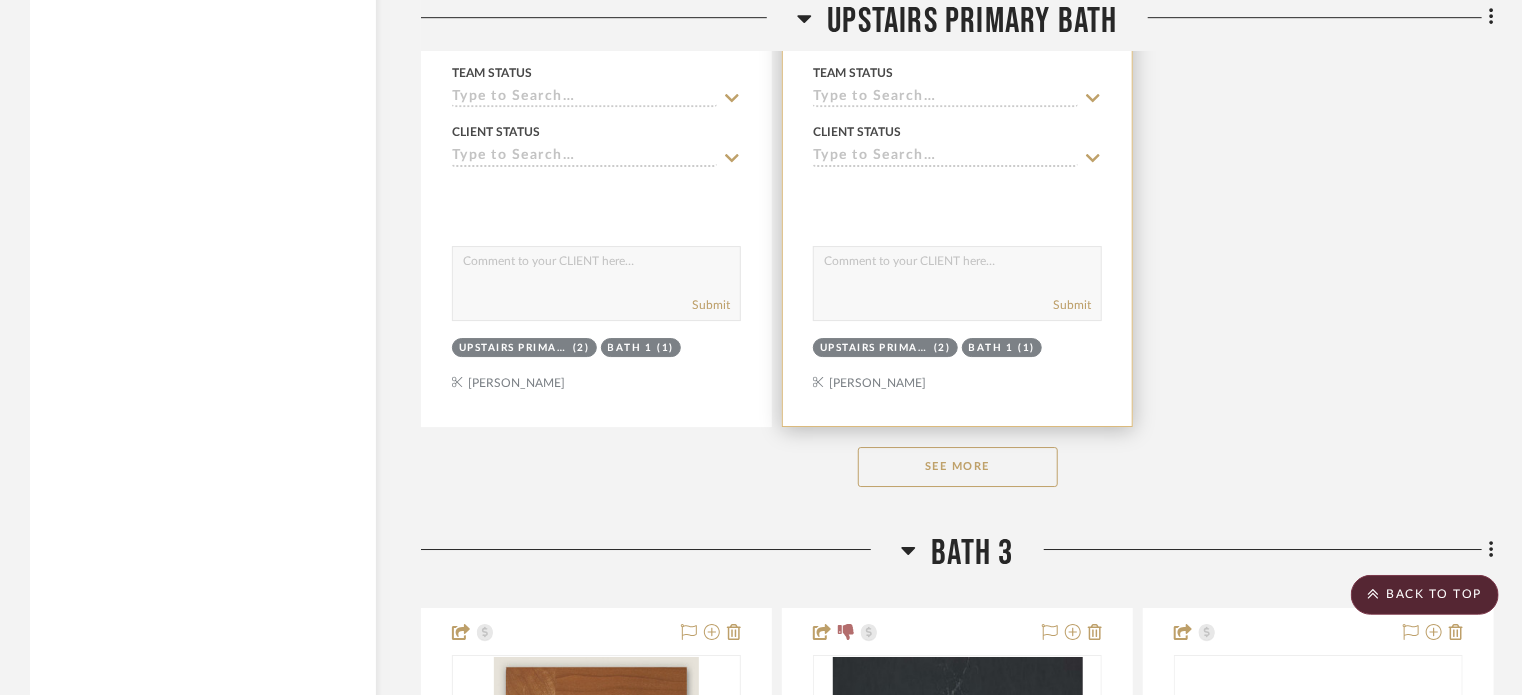 scroll, scrollTop: 22205, scrollLeft: 0, axis: vertical 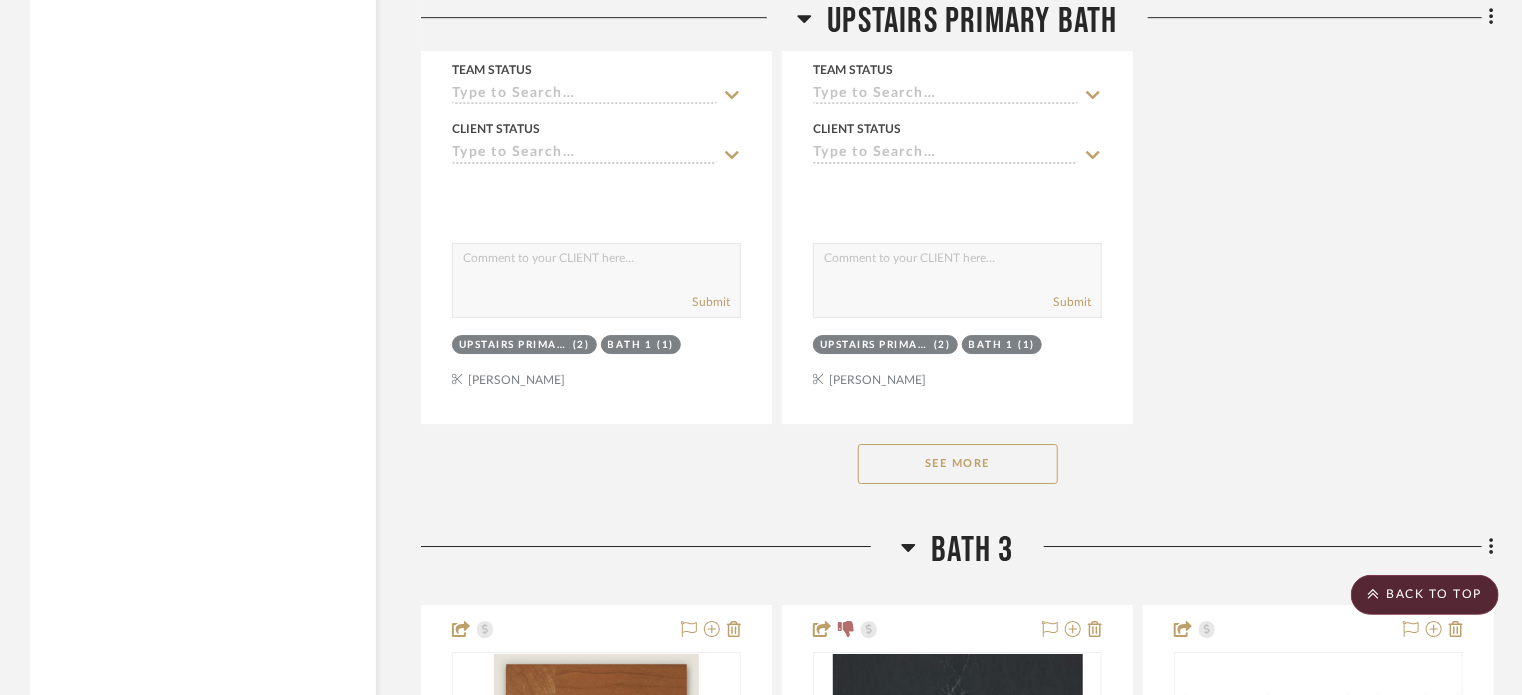 click on "See More" 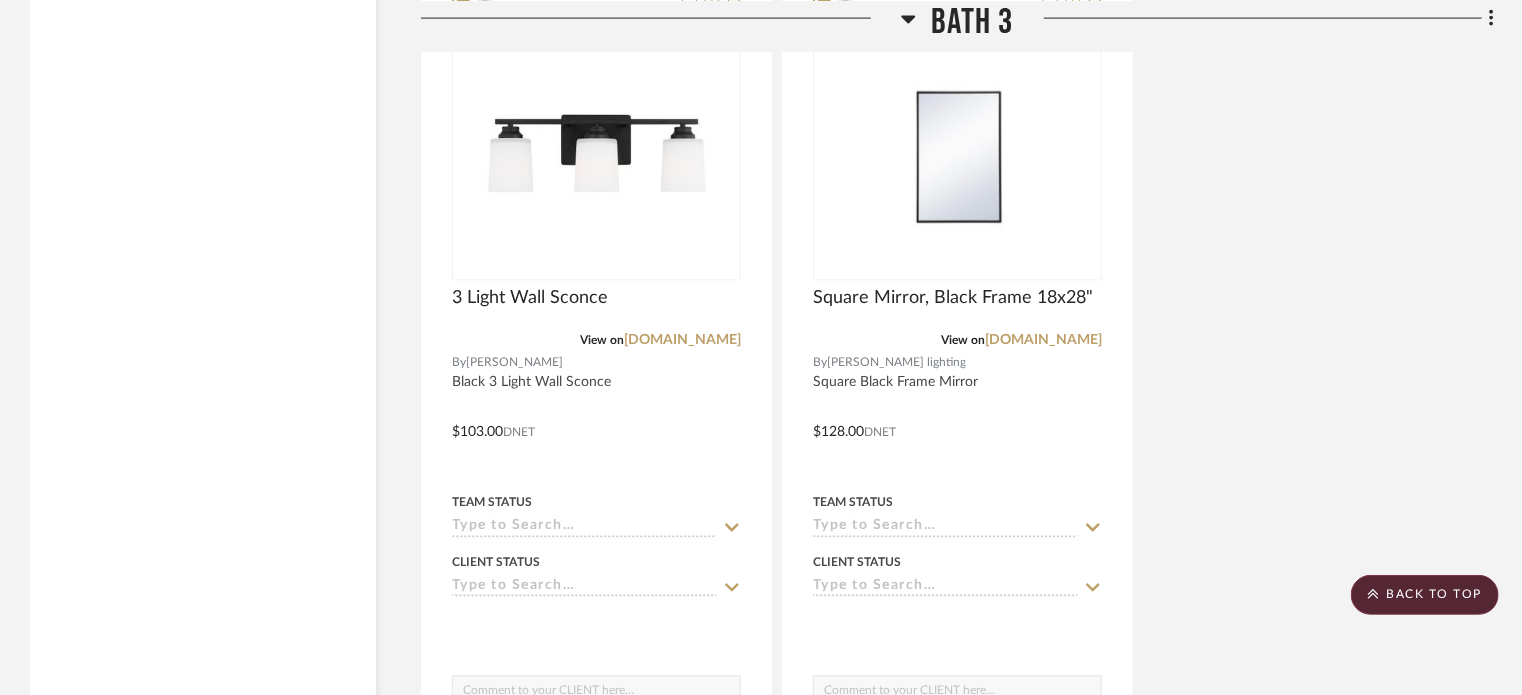 scroll, scrollTop: 28506, scrollLeft: 0, axis: vertical 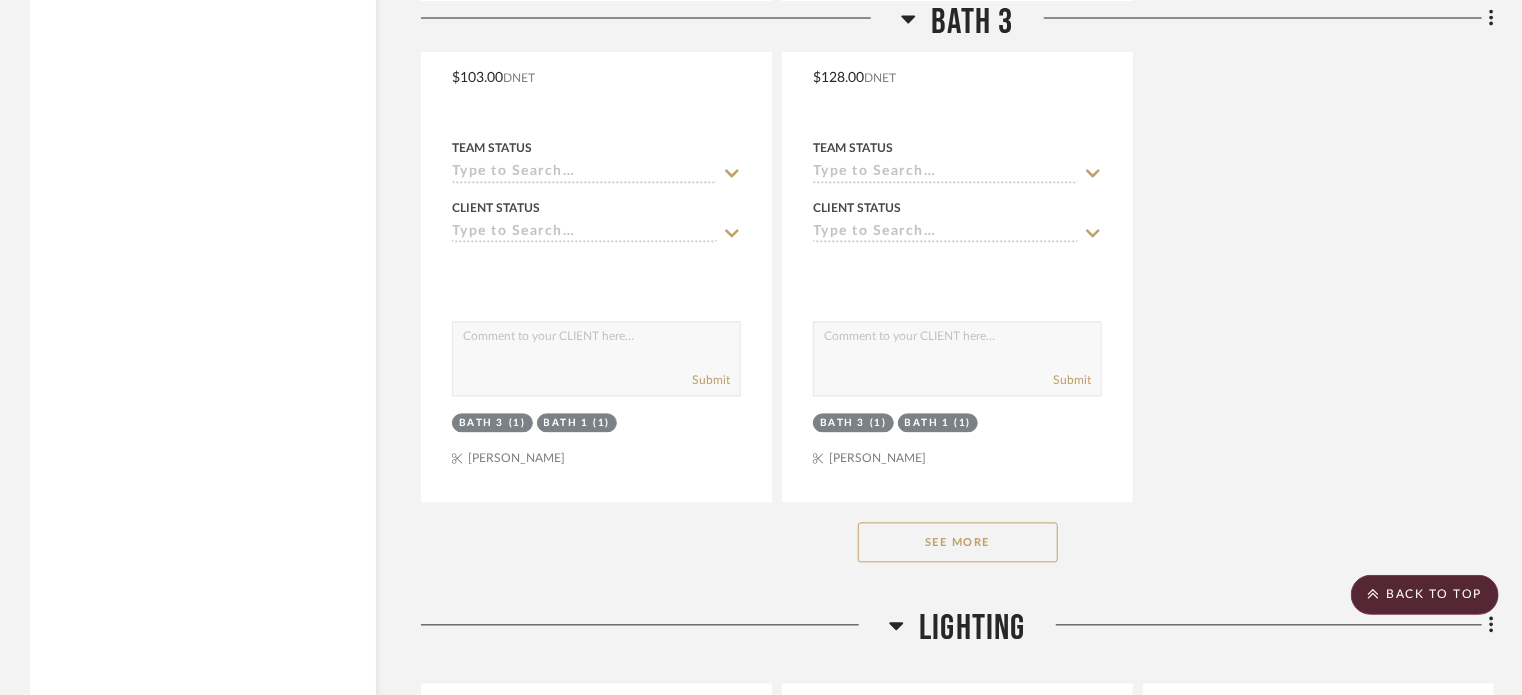 click on "See More" 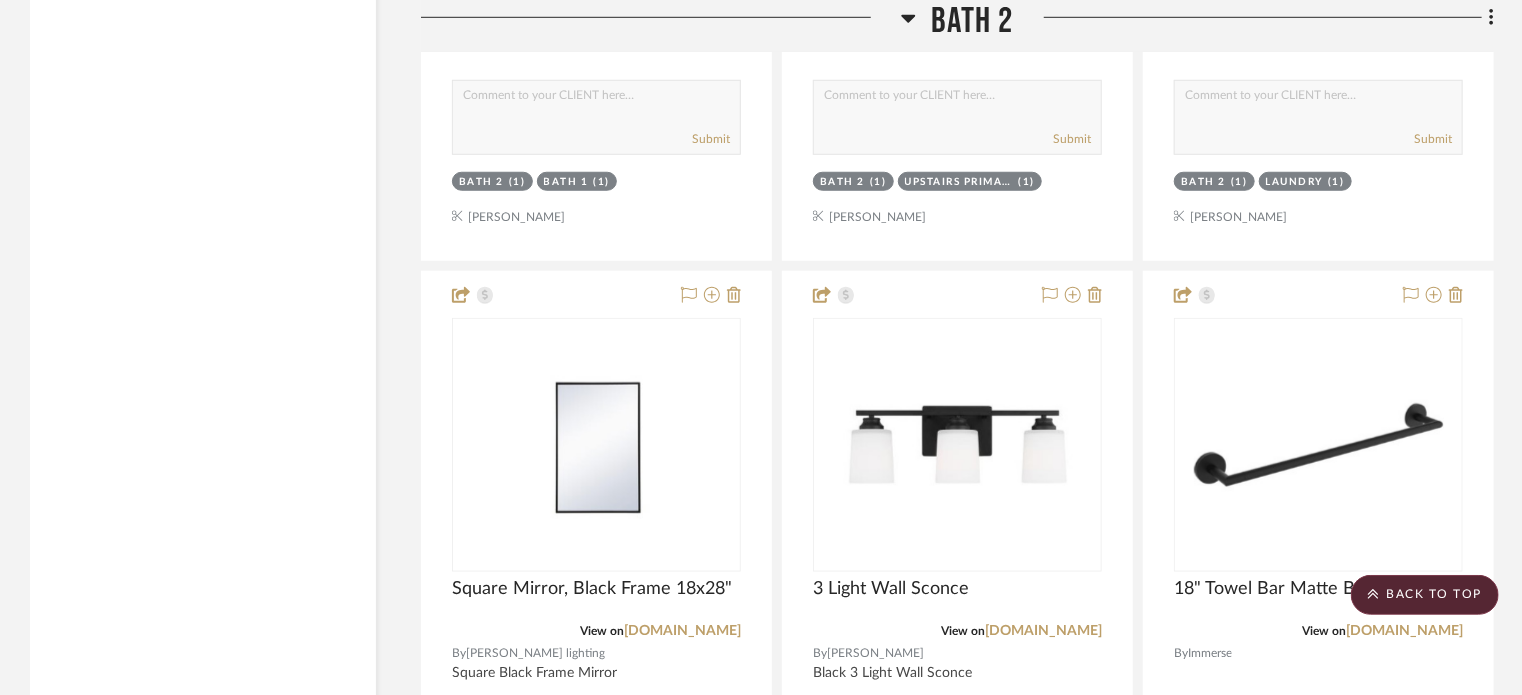 scroll, scrollTop: 15984, scrollLeft: 0, axis: vertical 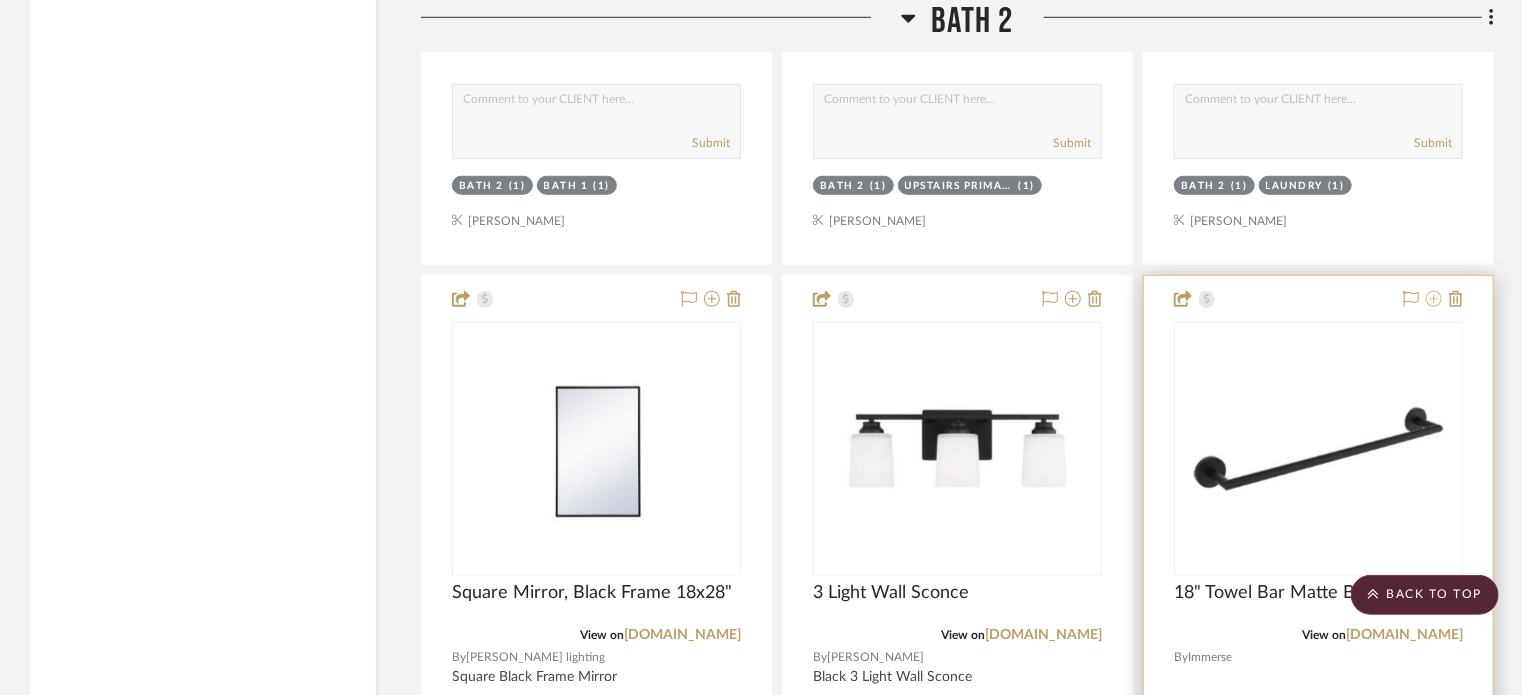 click 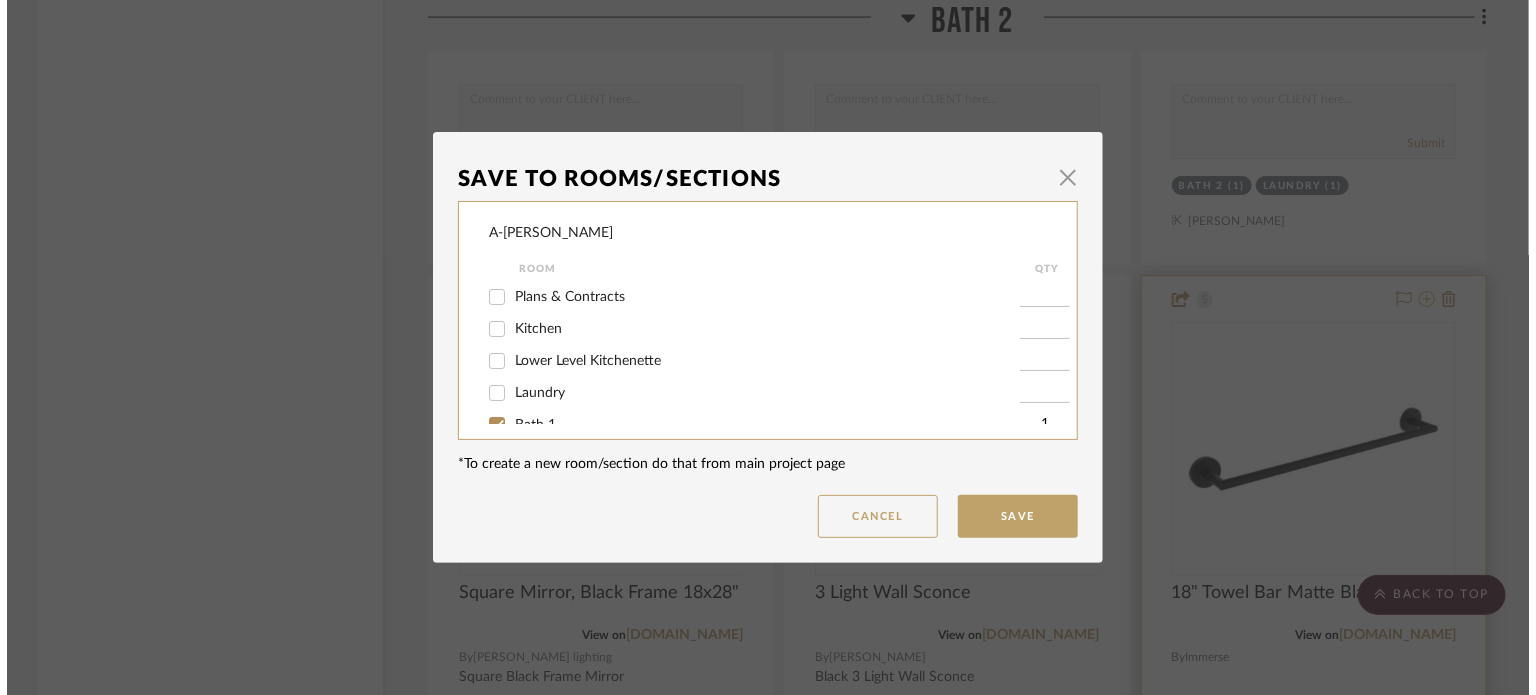 scroll, scrollTop: 0, scrollLeft: 0, axis: both 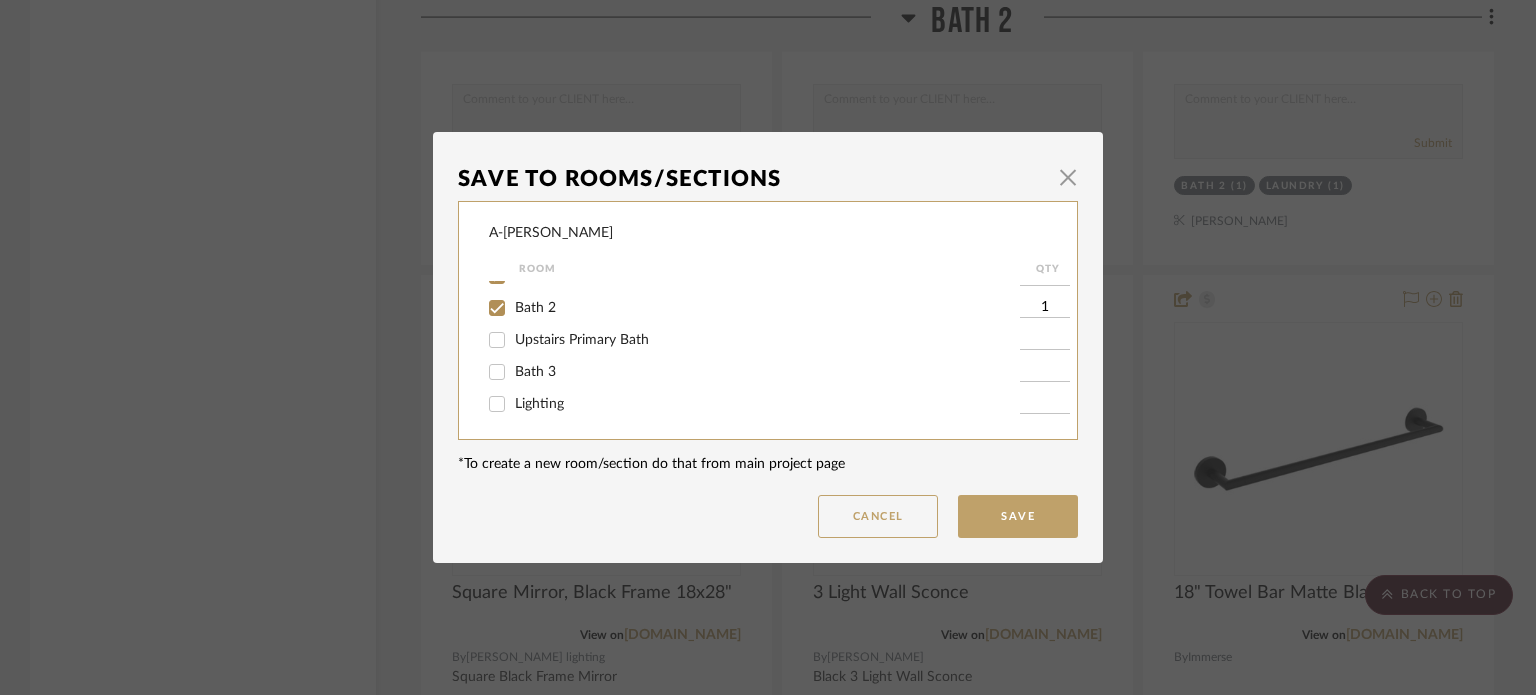 click on "Upstairs Primary Bath" at bounding box center [497, 340] 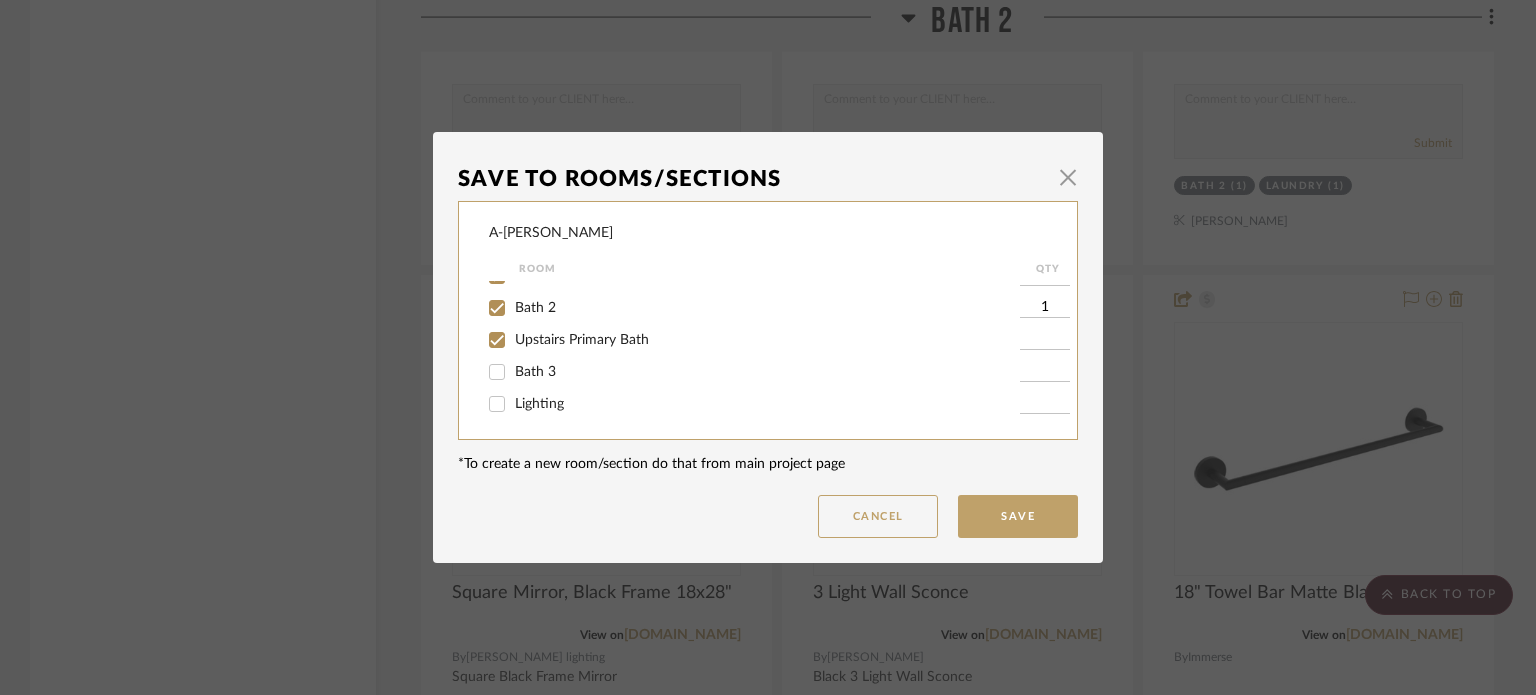 checkbox on "true" 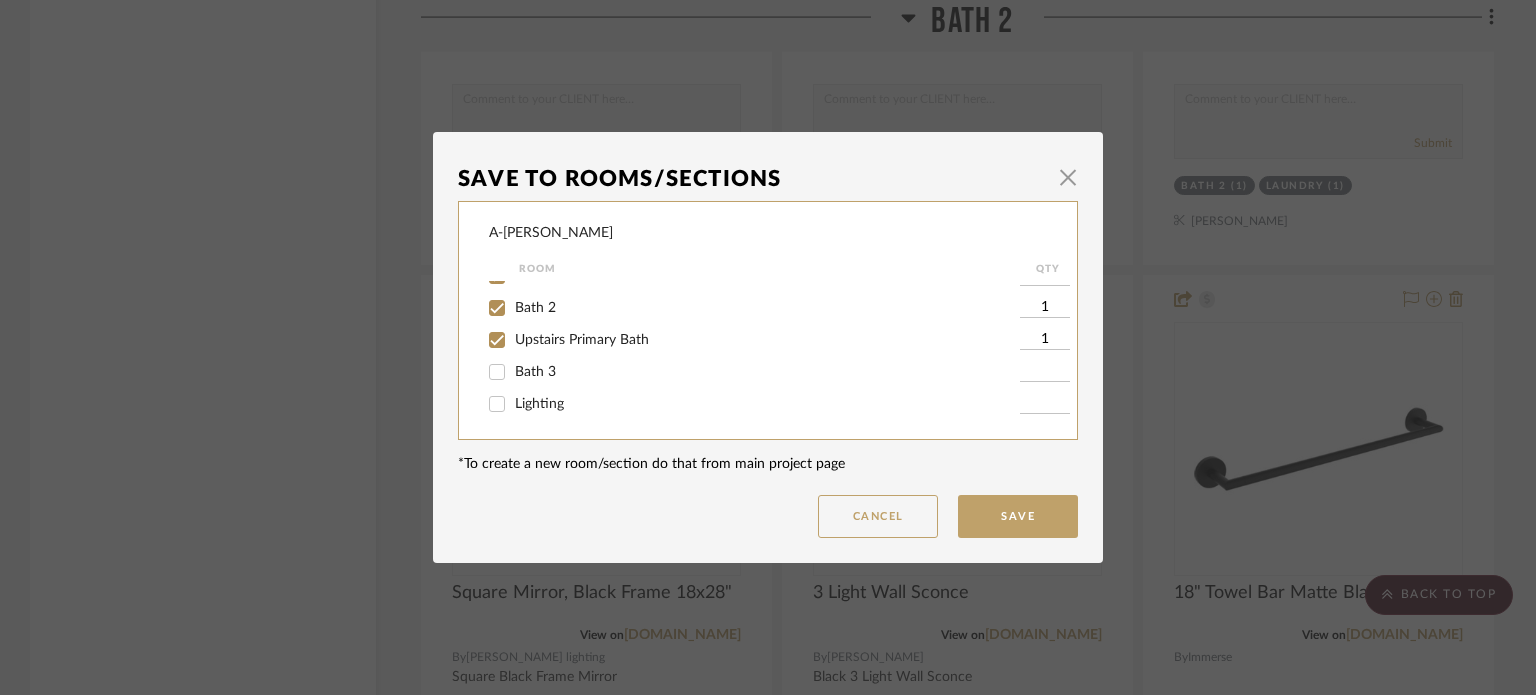 click on "Bath 3" at bounding box center (497, 372) 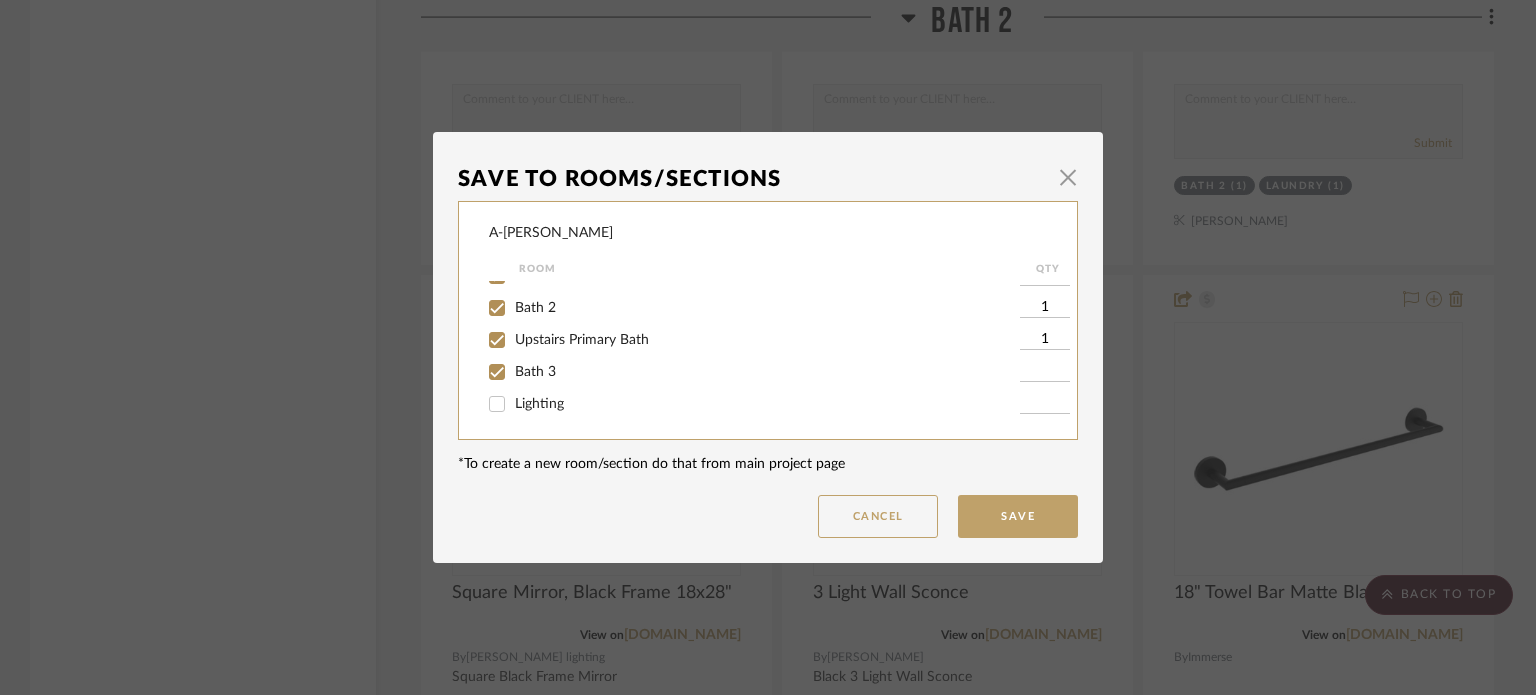 checkbox on "true" 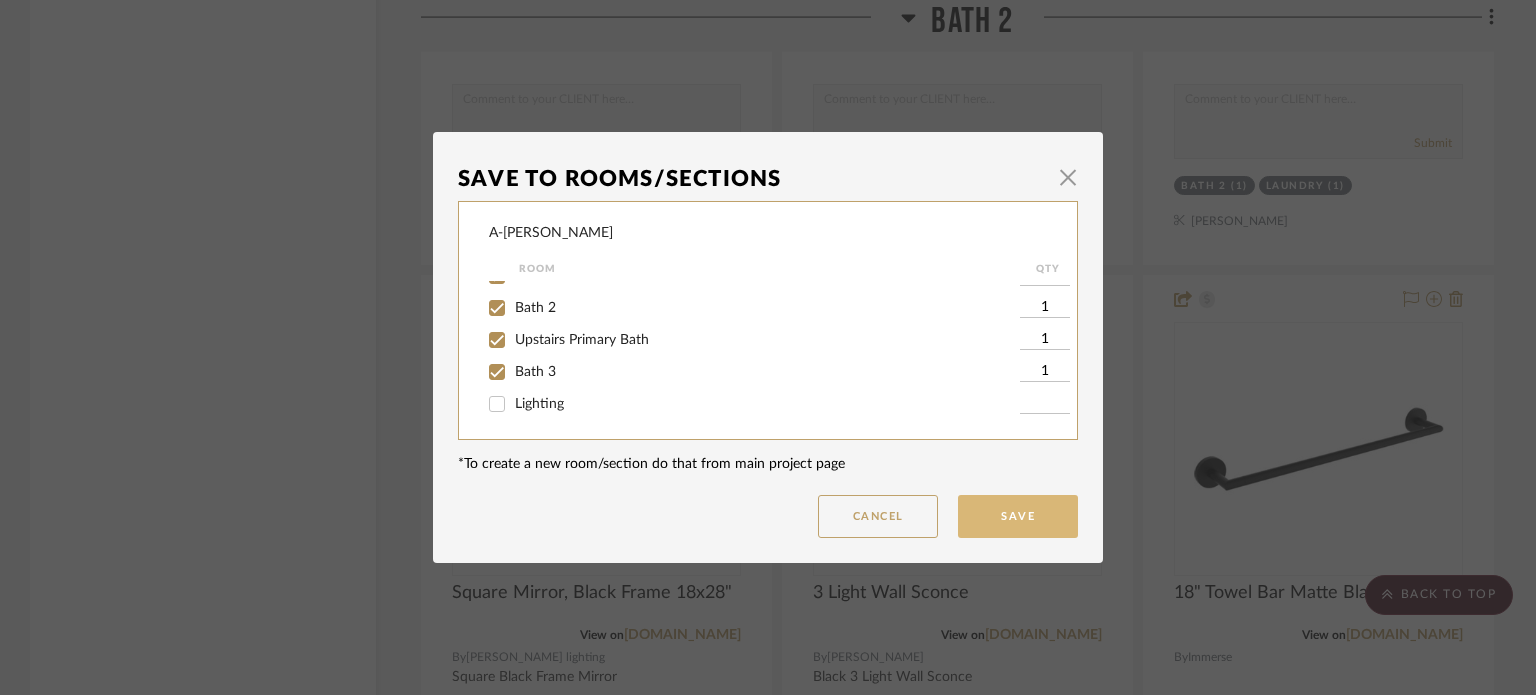 click on "Save" at bounding box center [1018, 516] 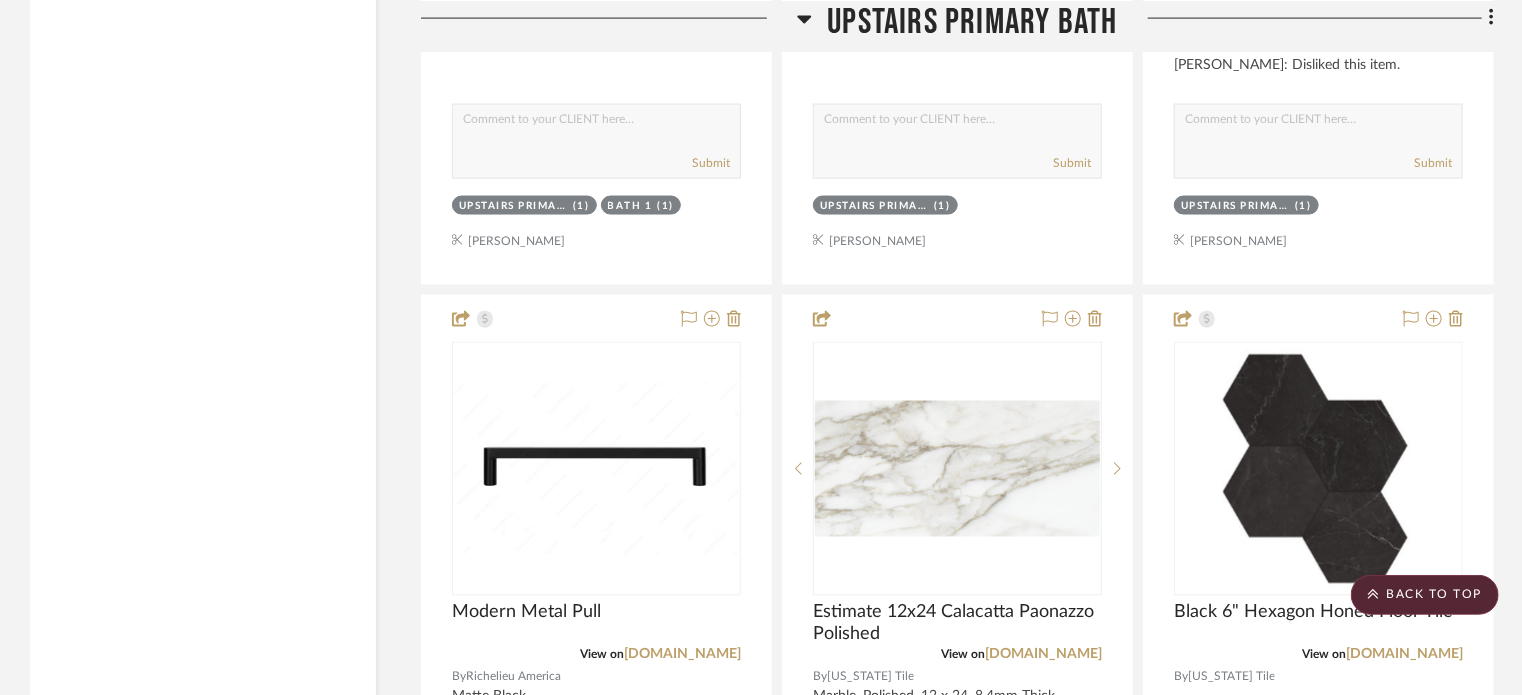 scroll, scrollTop: 20599, scrollLeft: 0, axis: vertical 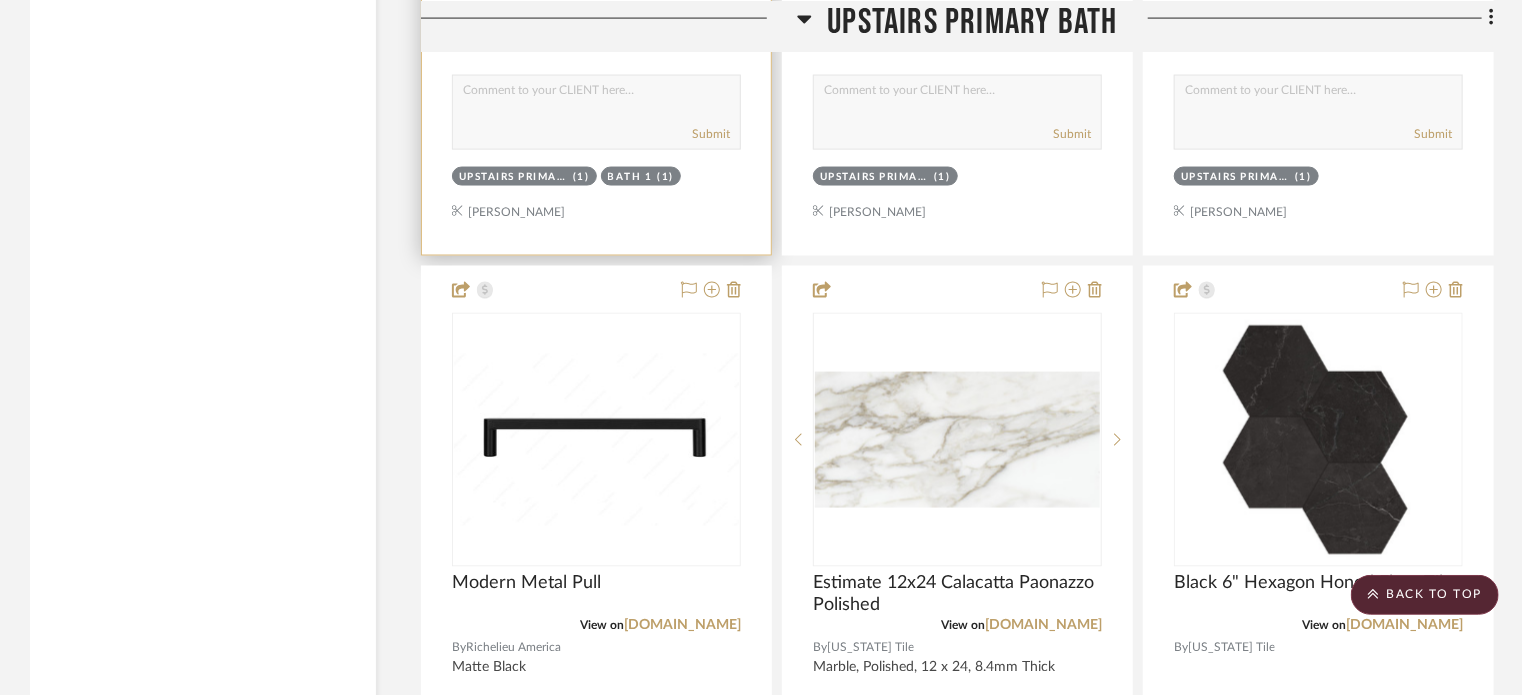type 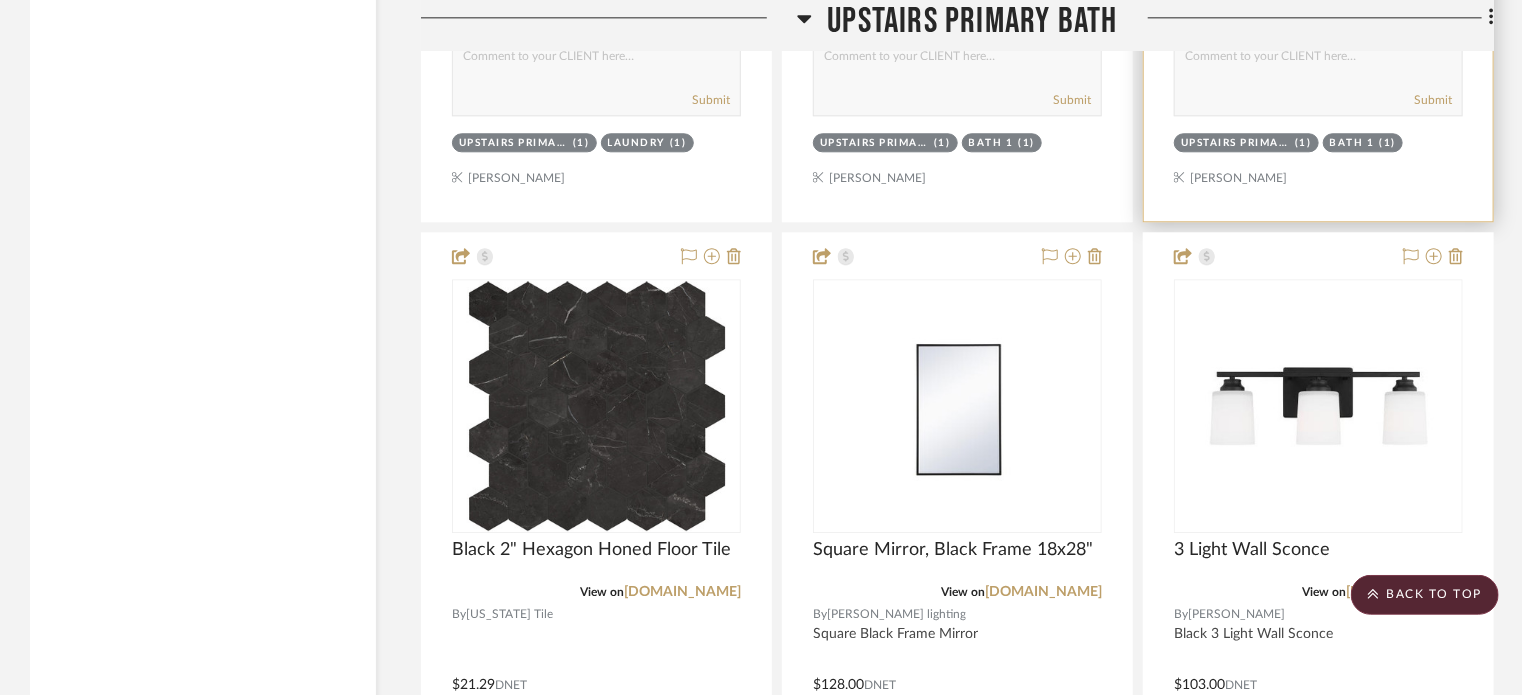 scroll, scrollTop: 21524, scrollLeft: 0, axis: vertical 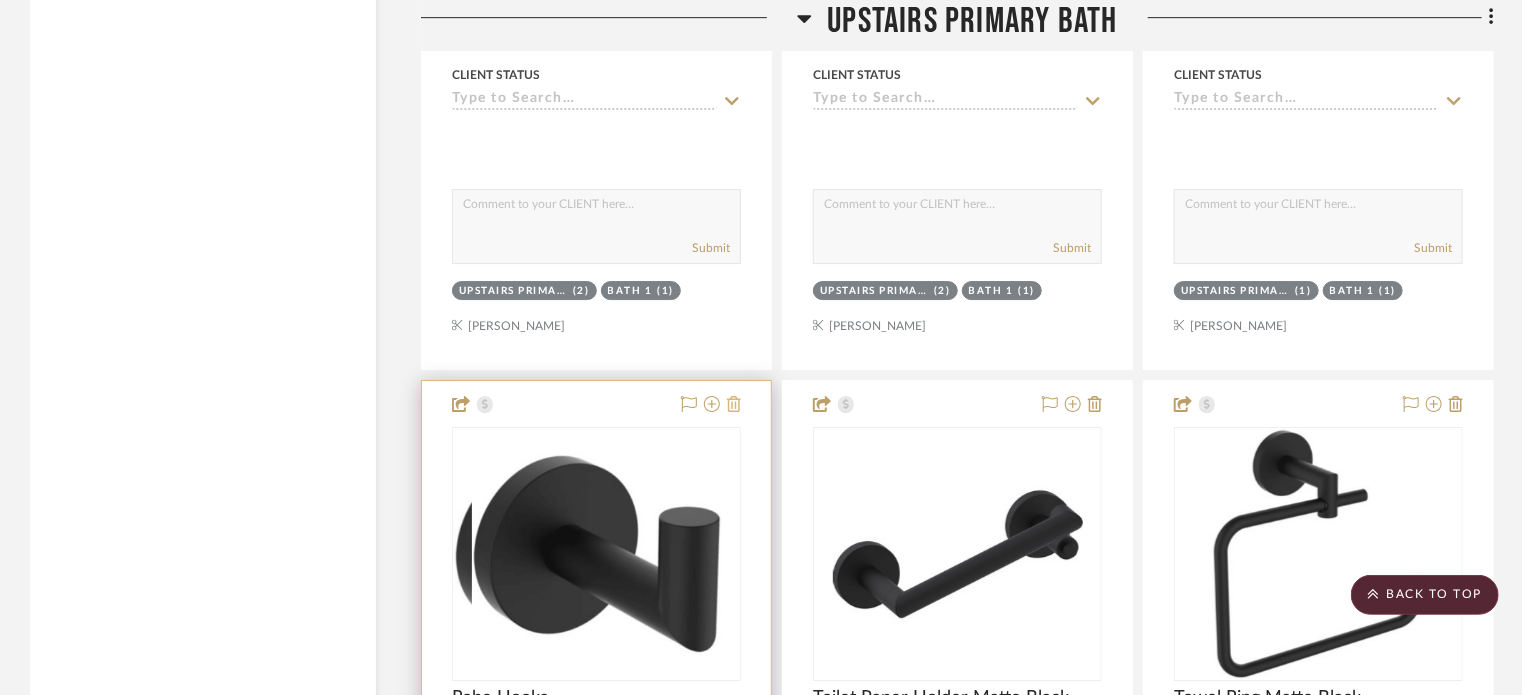 click 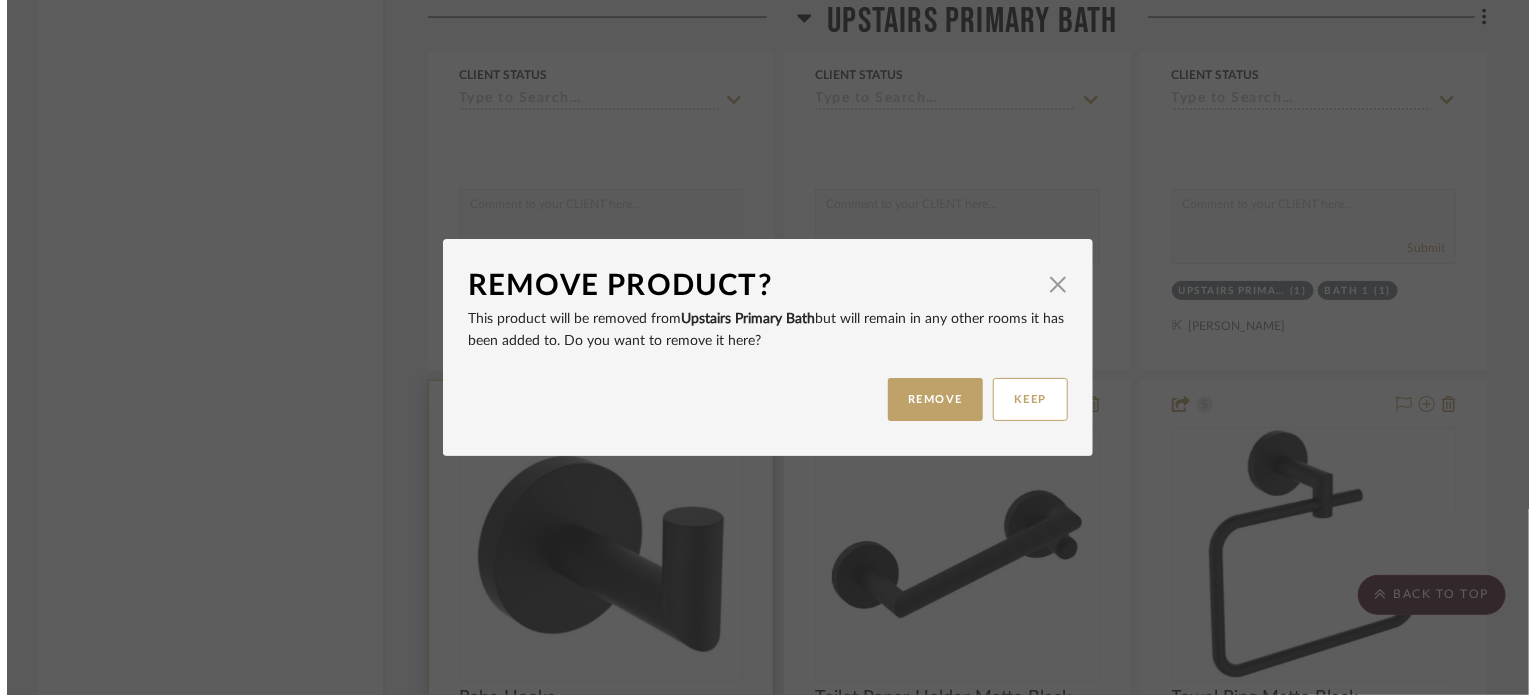 scroll, scrollTop: 0, scrollLeft: 0, axis: both 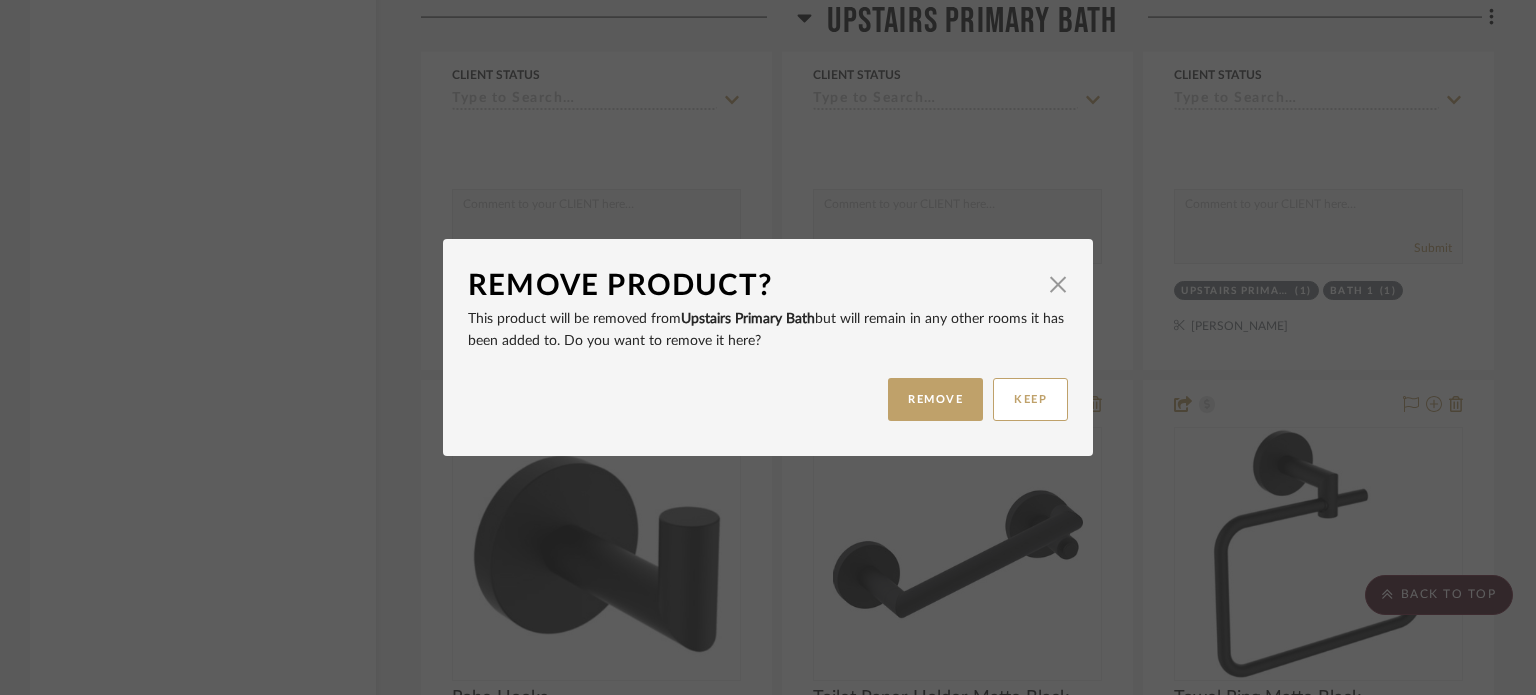 click on "REMOVE   KEEP" at bounding box center (768, 399) 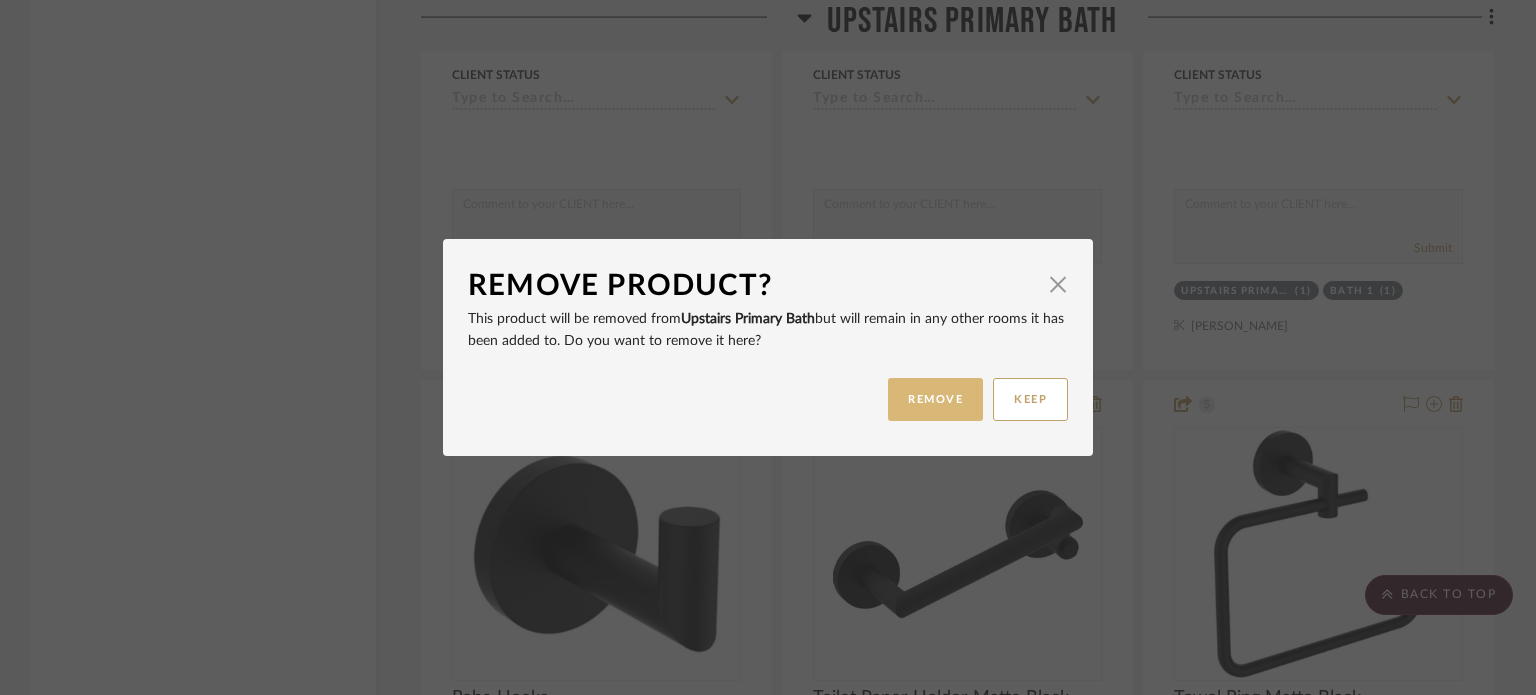 click on "REMOVE" at bounding box center [935, 399] 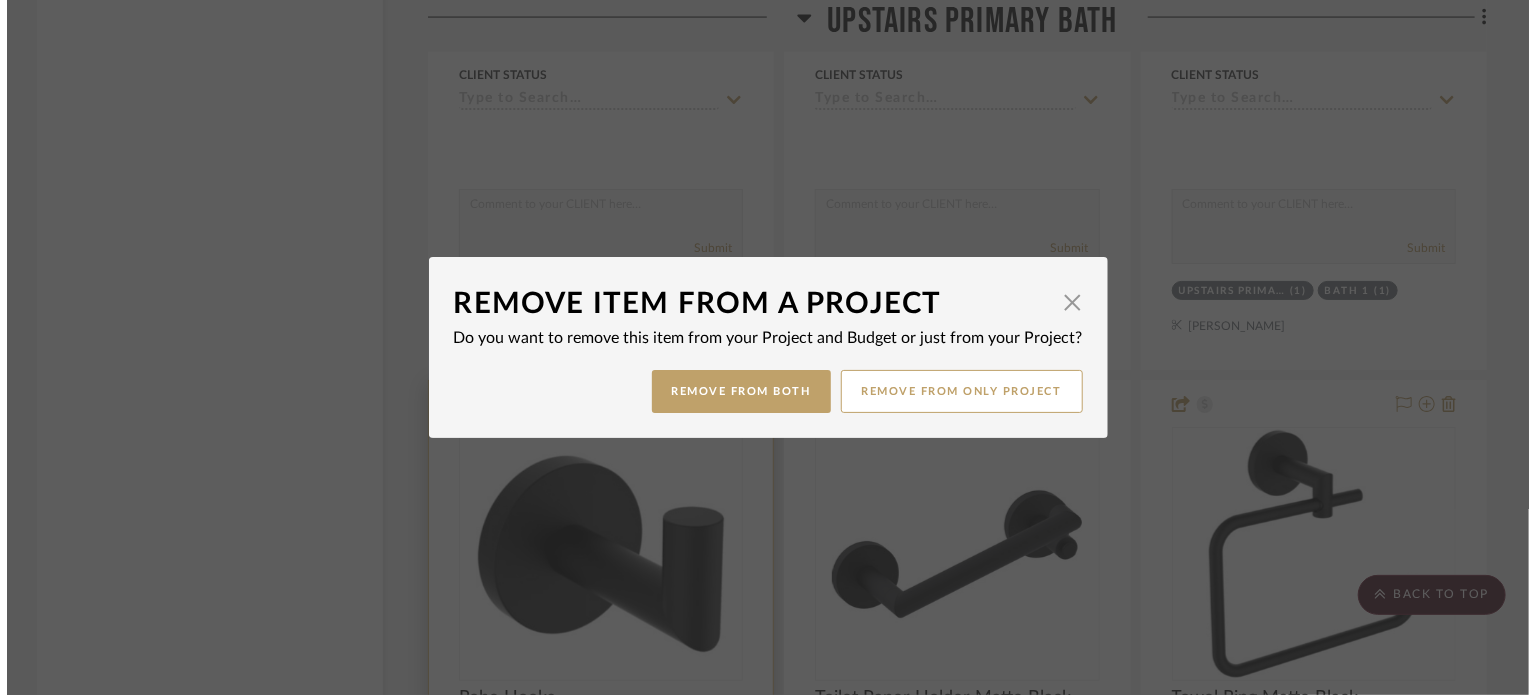 scroll, scrollTop: 0, scrollLeft: 0, axis: both 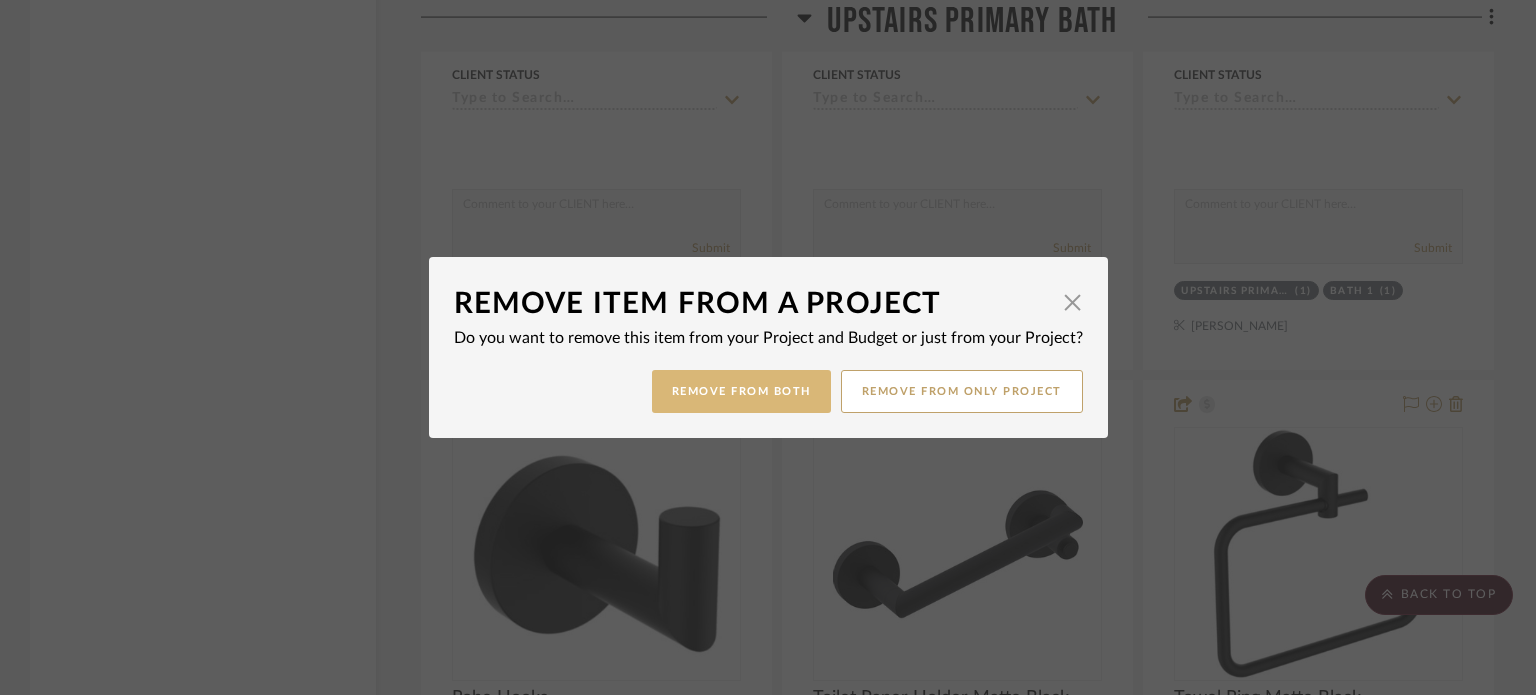 click on "Remove from Both" at bounding box center [741, 391] 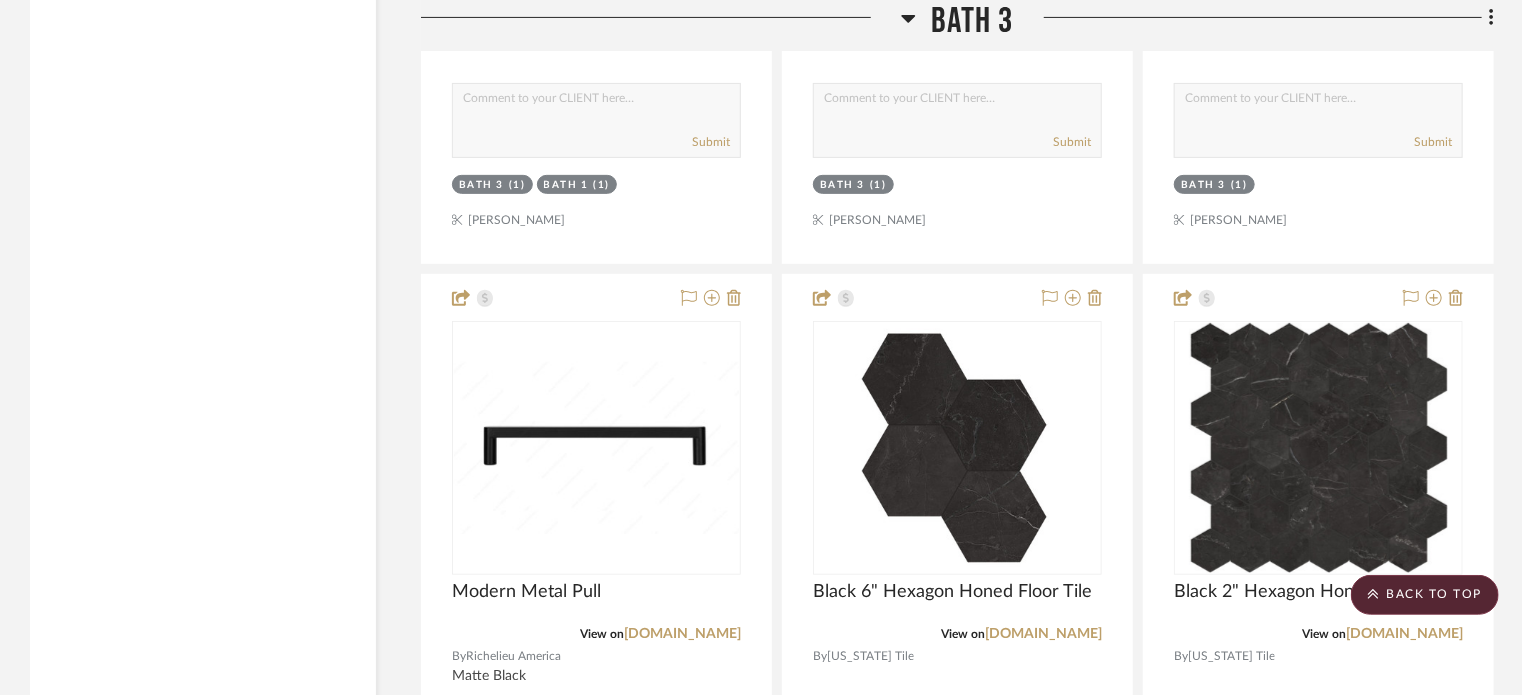scroll, scrollTop: 26979, scrollLeft: 0, axis: vertical 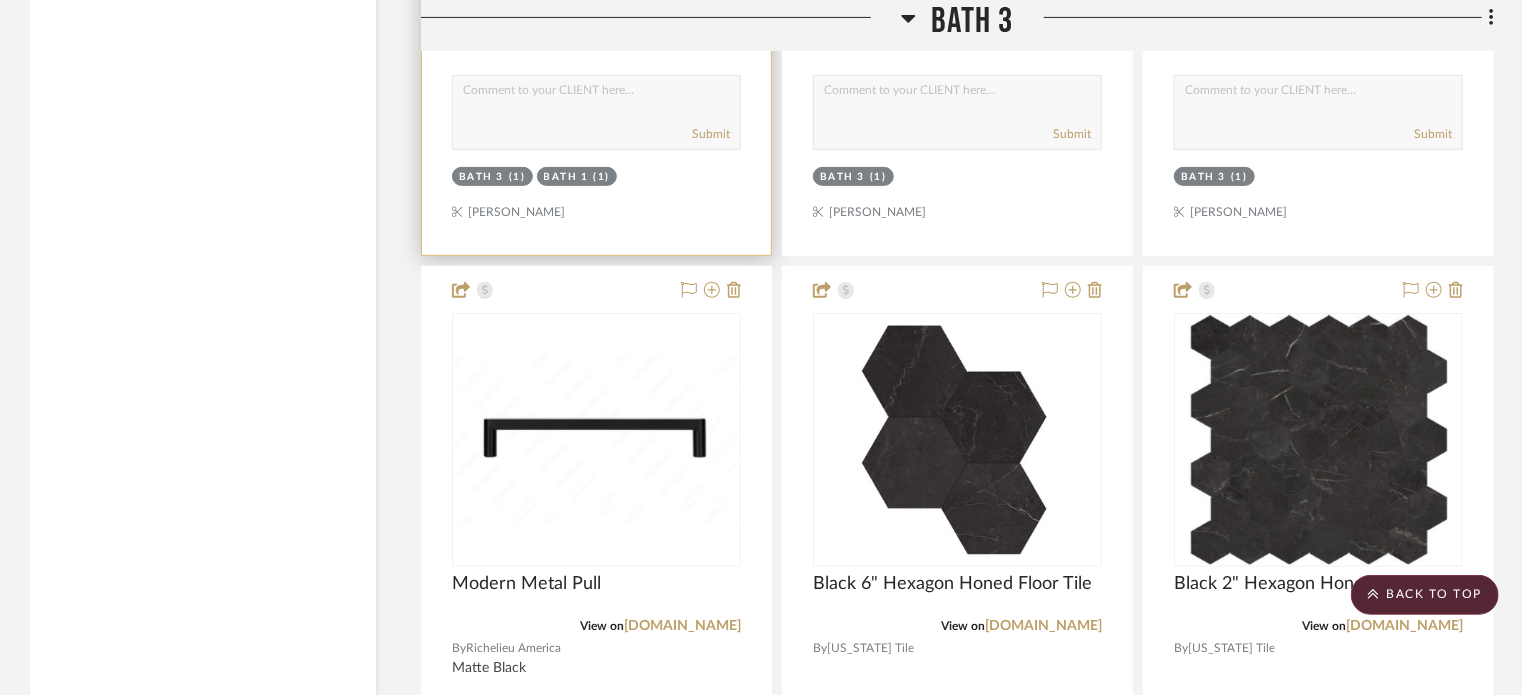 type 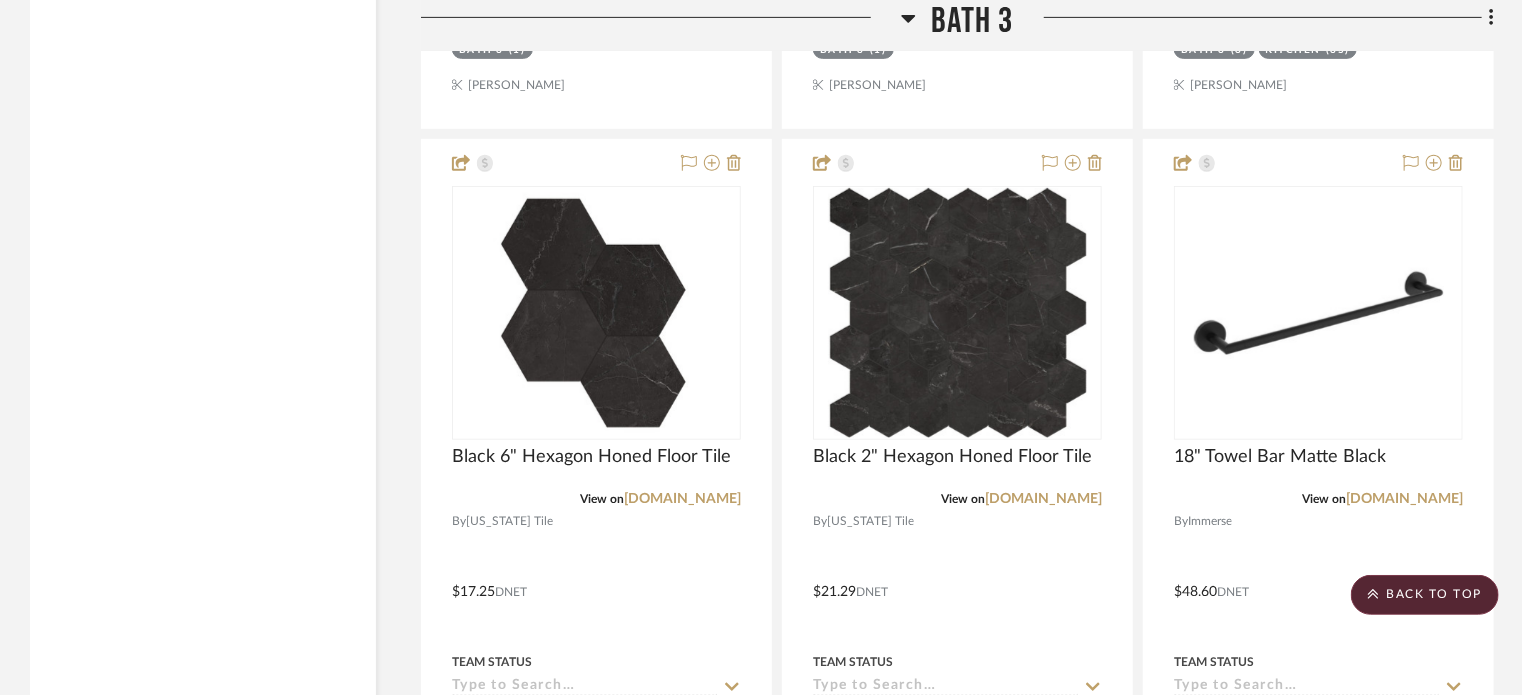 scroll, scrollTop: 27726, scrollLeft: 0, axis: vertical 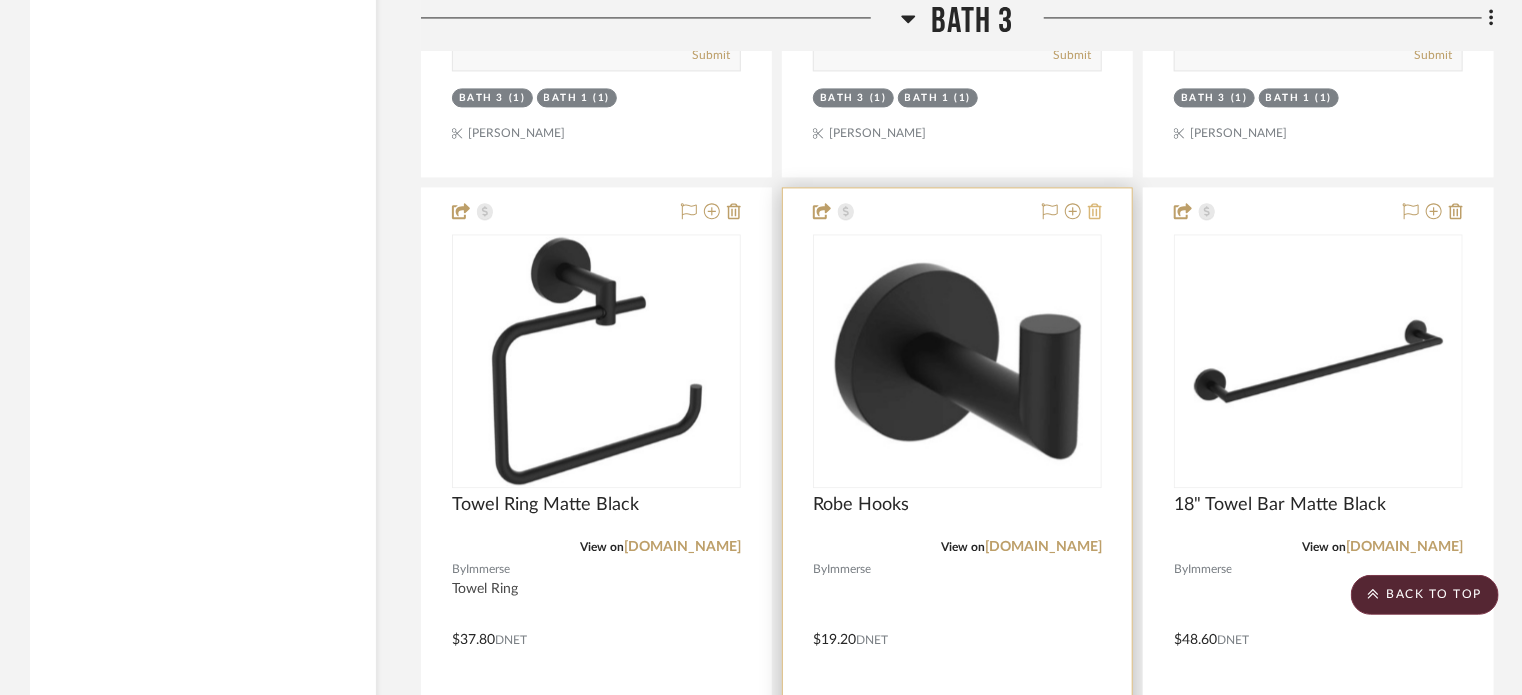 click 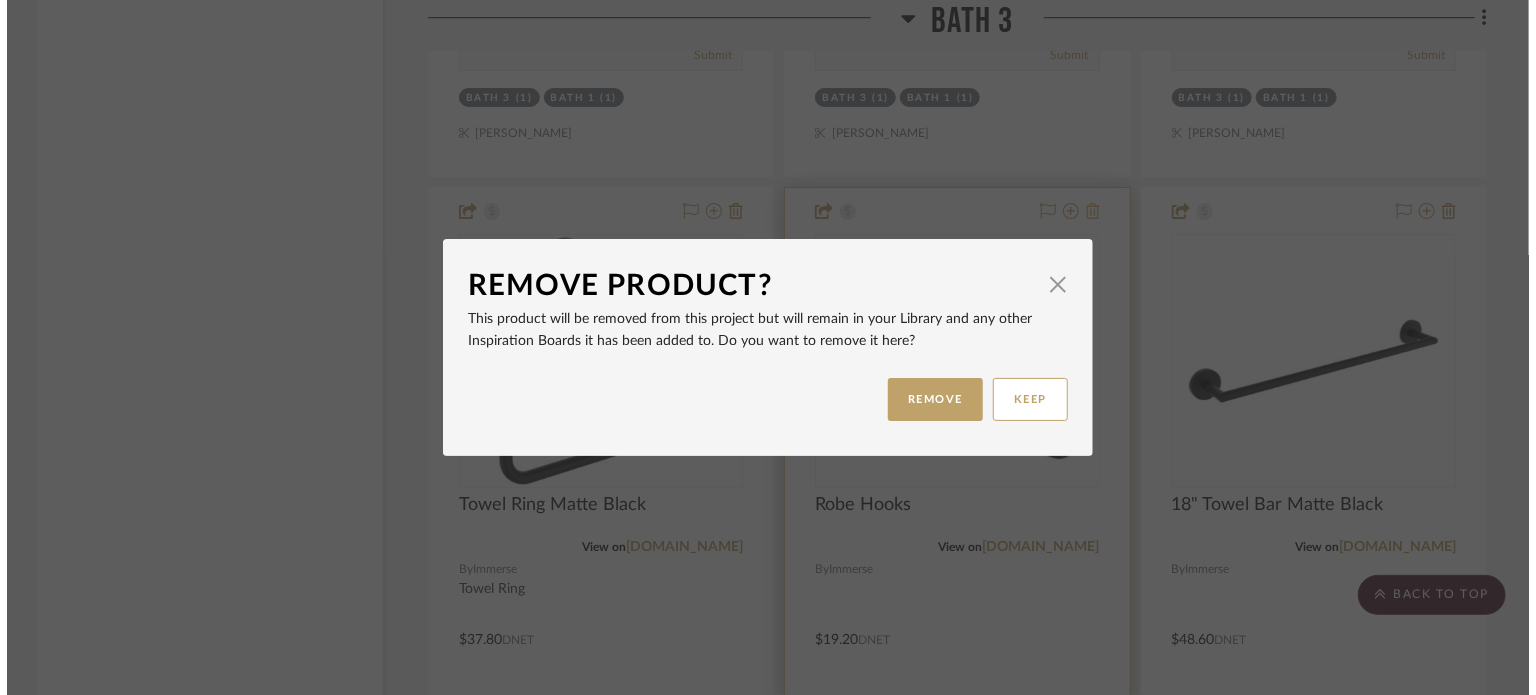scroll, scrollTop: 0, scrollLeft: 0, axis: both 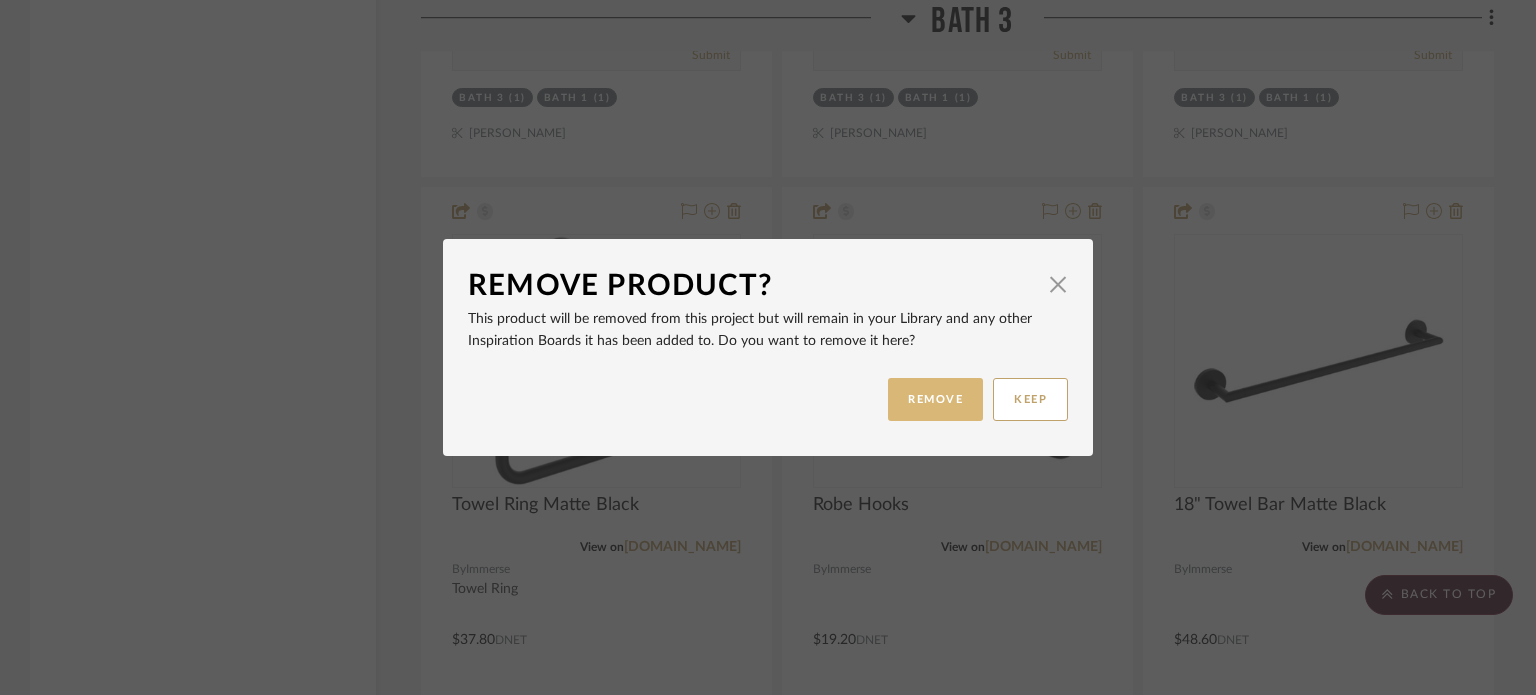 click on "REMOVE" at bounding box center (935, 399) 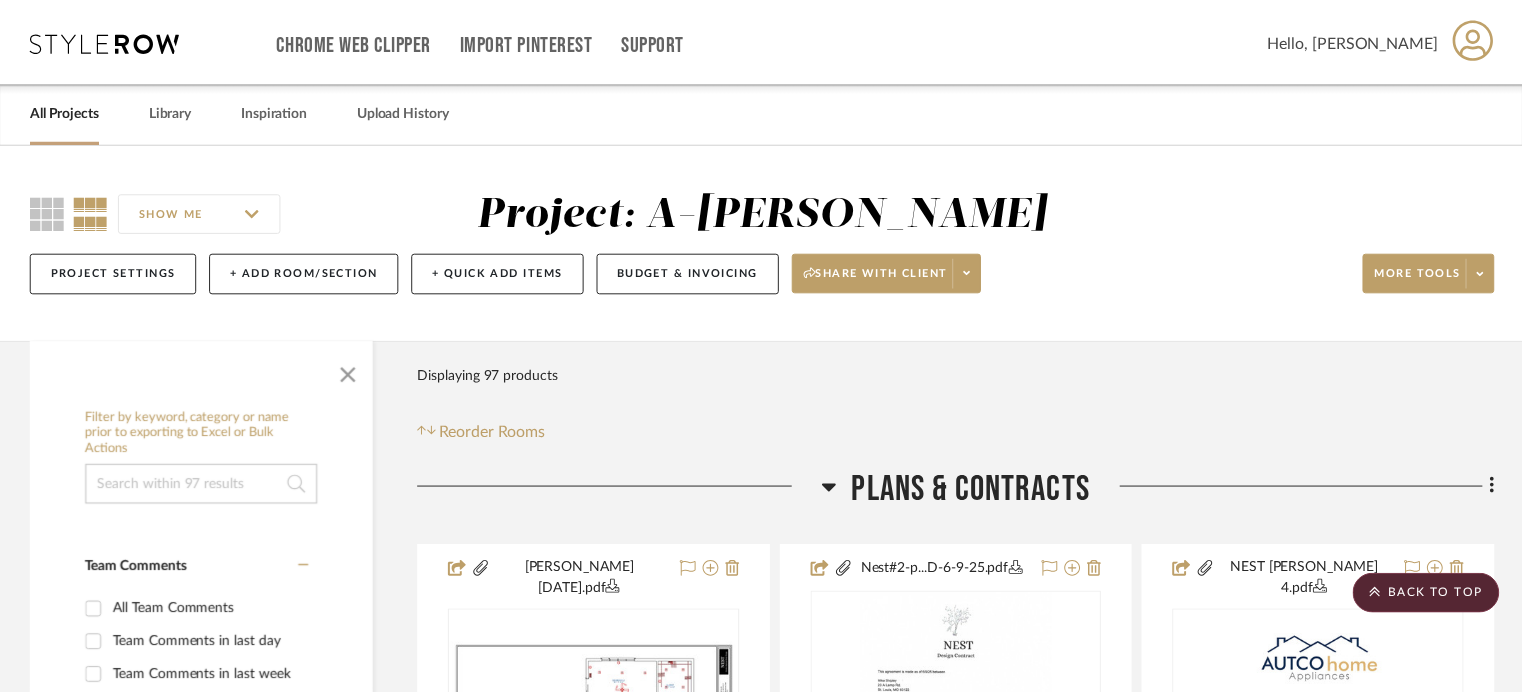 scroll, scrollTop: 28832, scrollLeft: 0, axis: vertical 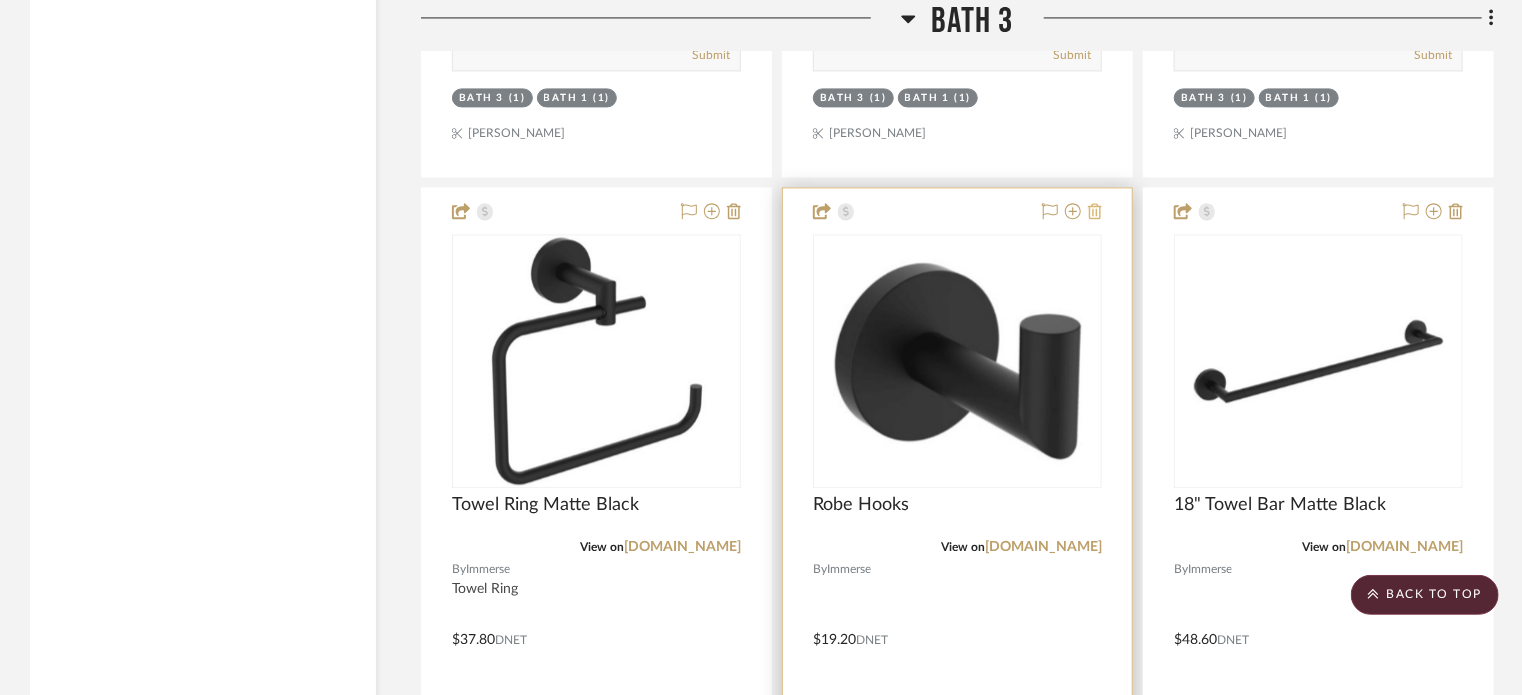click 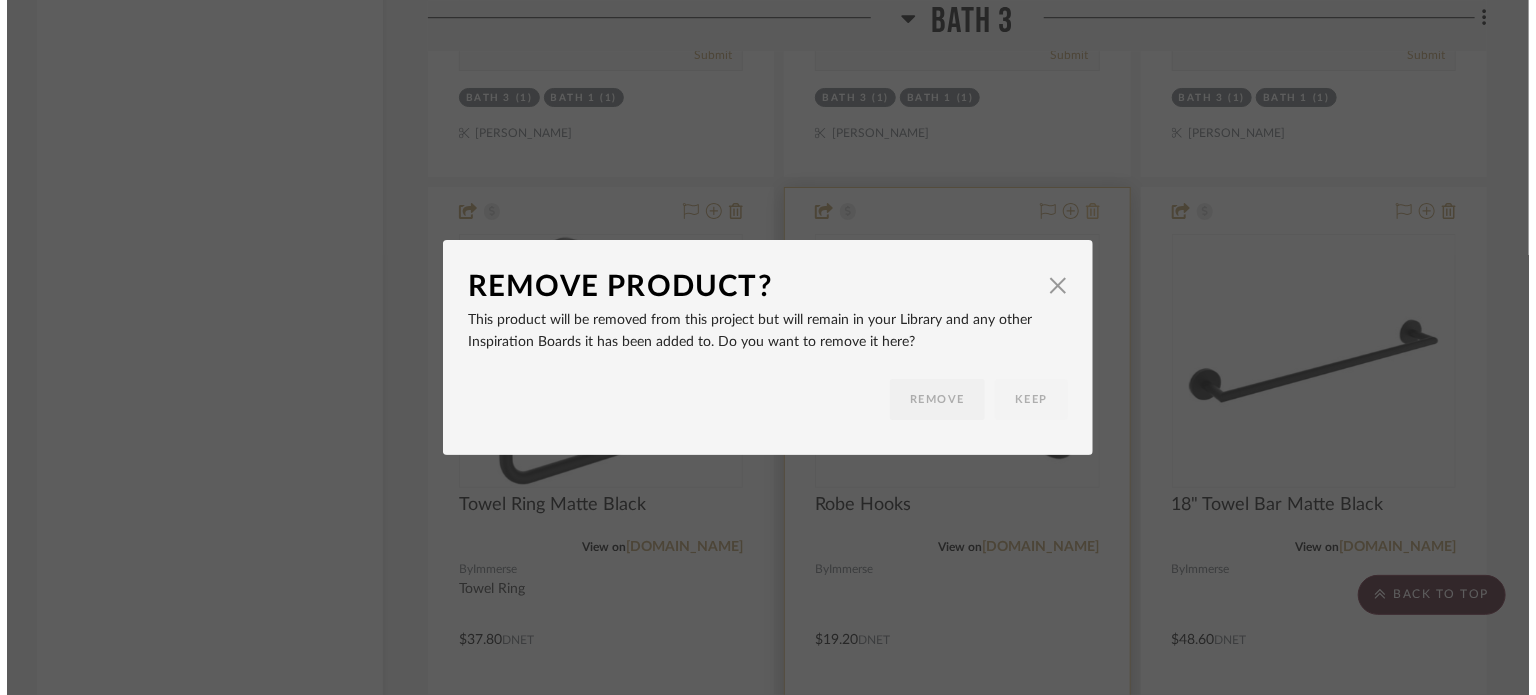 scroll, scrollTop: 0, scrollLeft: 0, axis: both 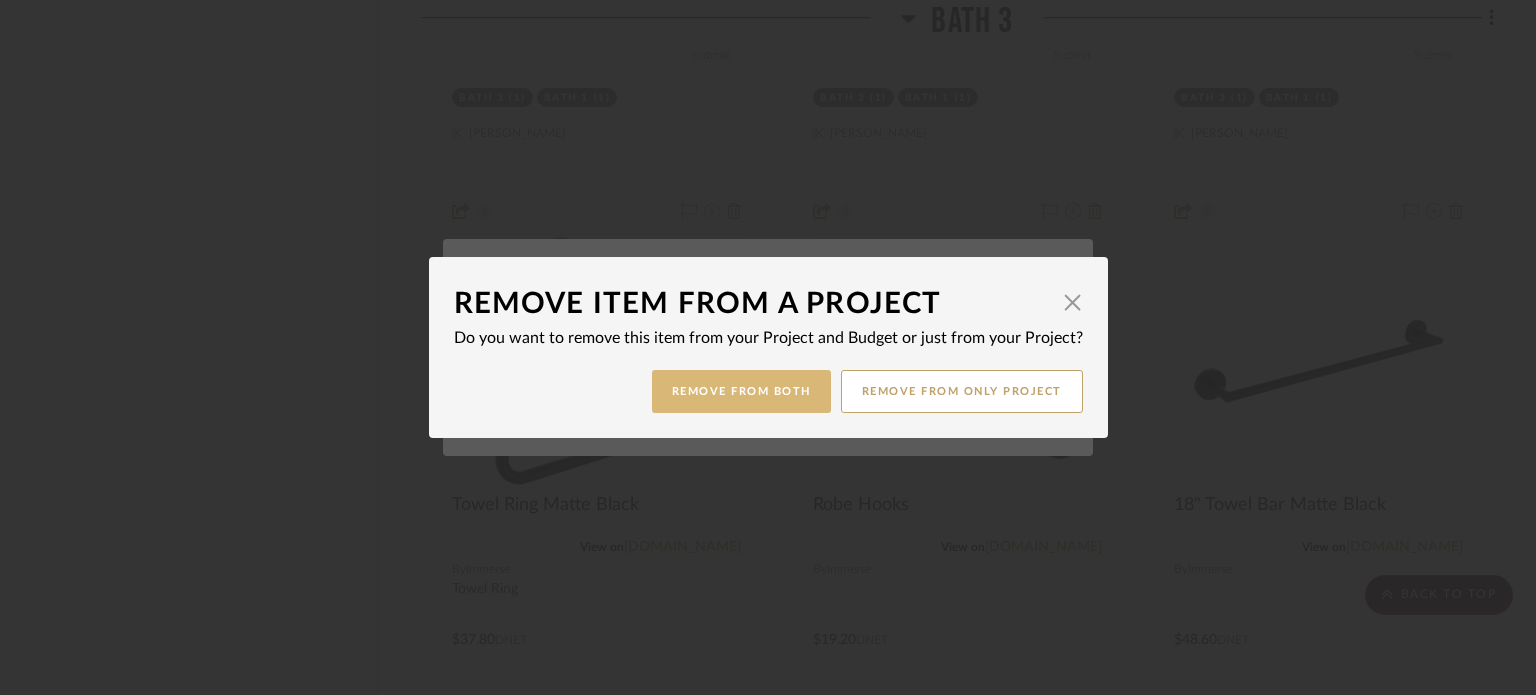 click on "Remove from Both" at bounding box center [741, 391] 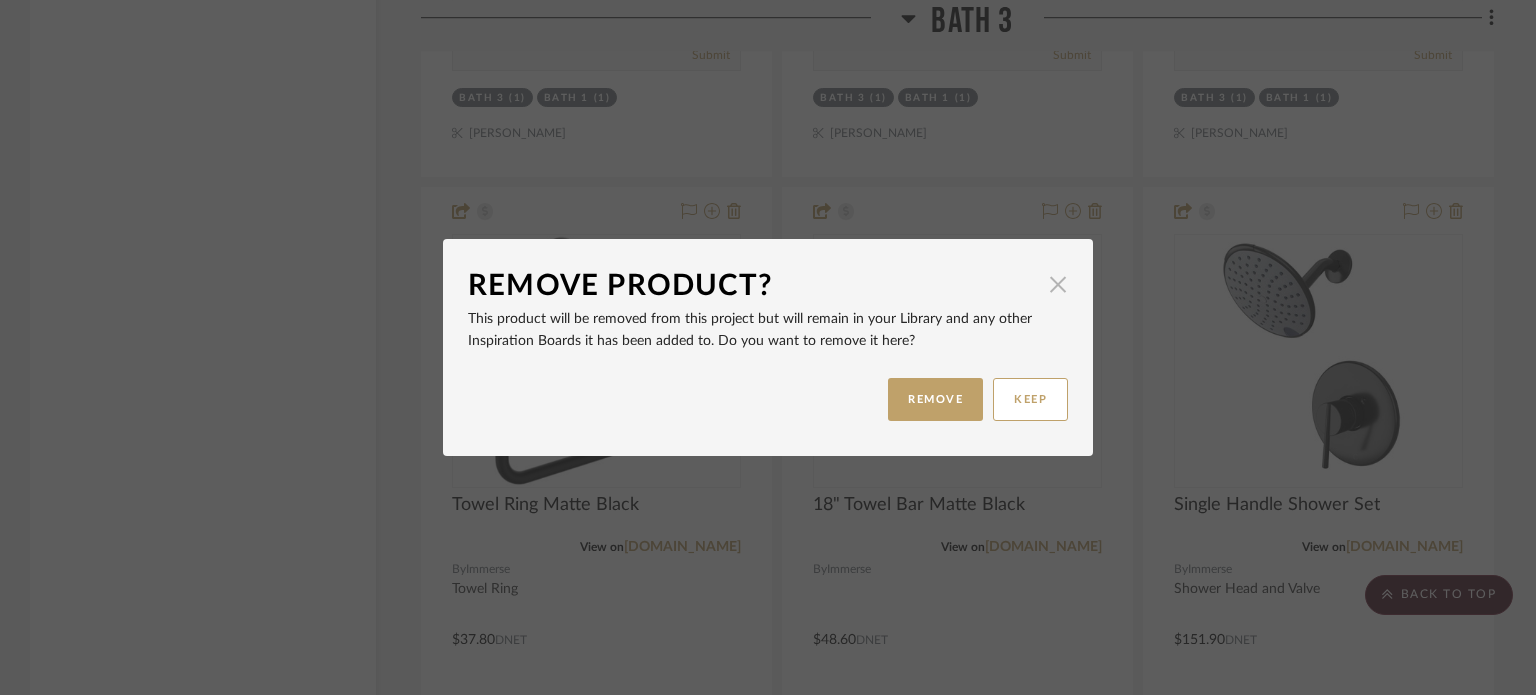 click at bounding box center (1058, 284) 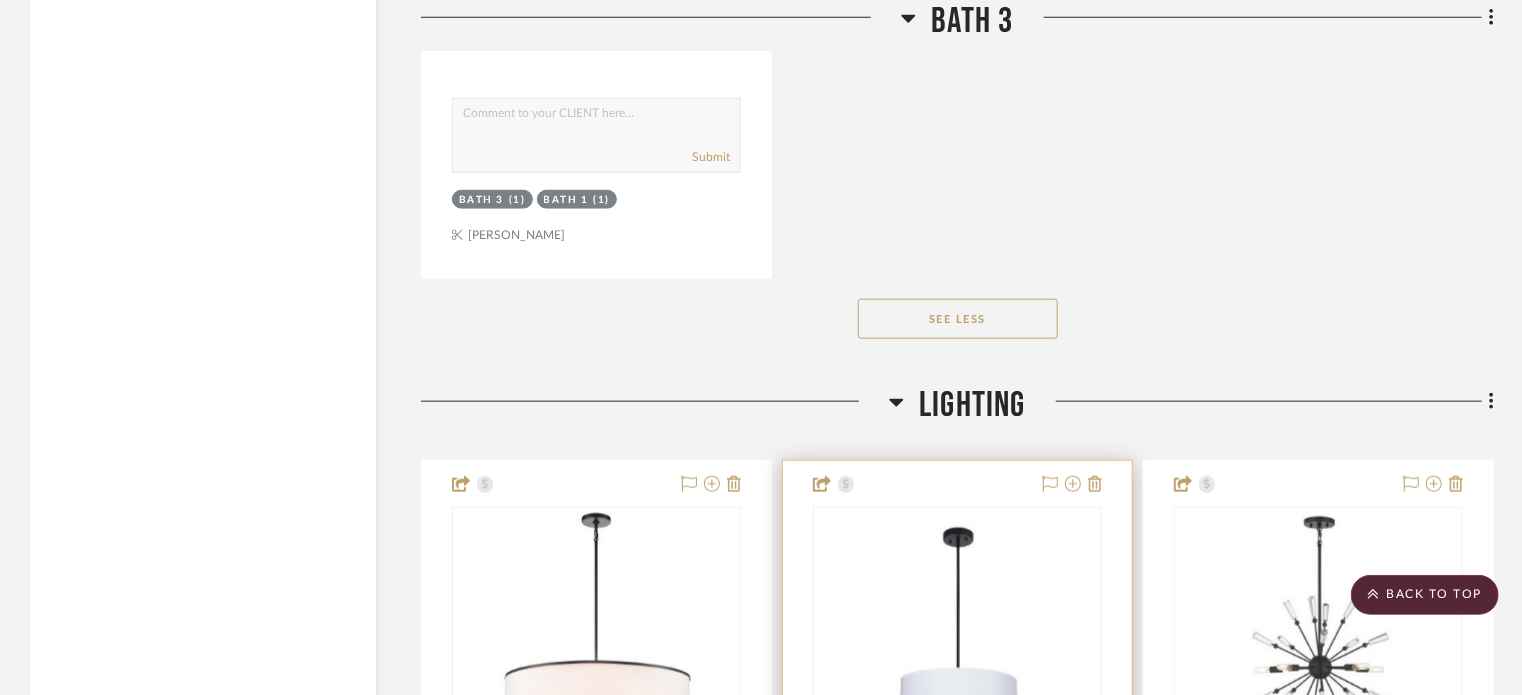 scroll, scrollTop: 31388, scrollLeft: 0, axis: vertical 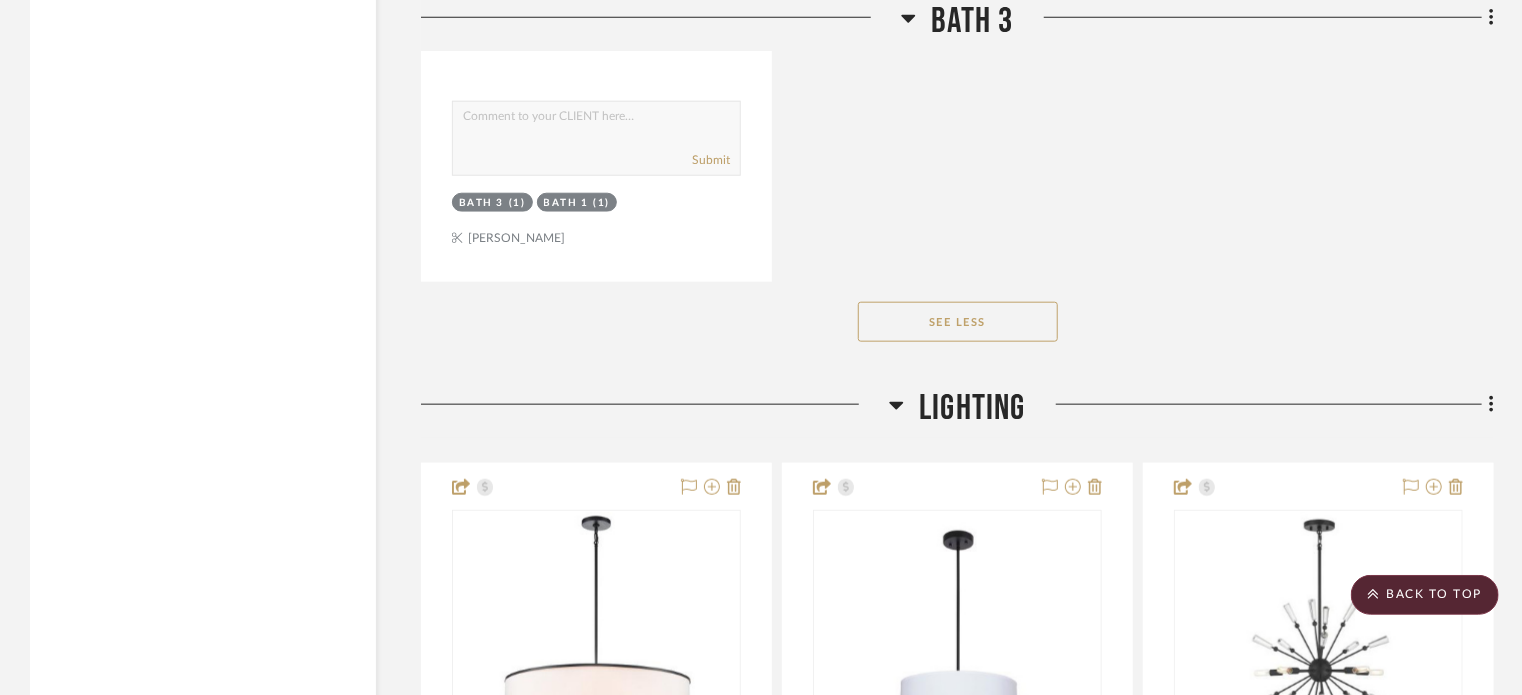 click 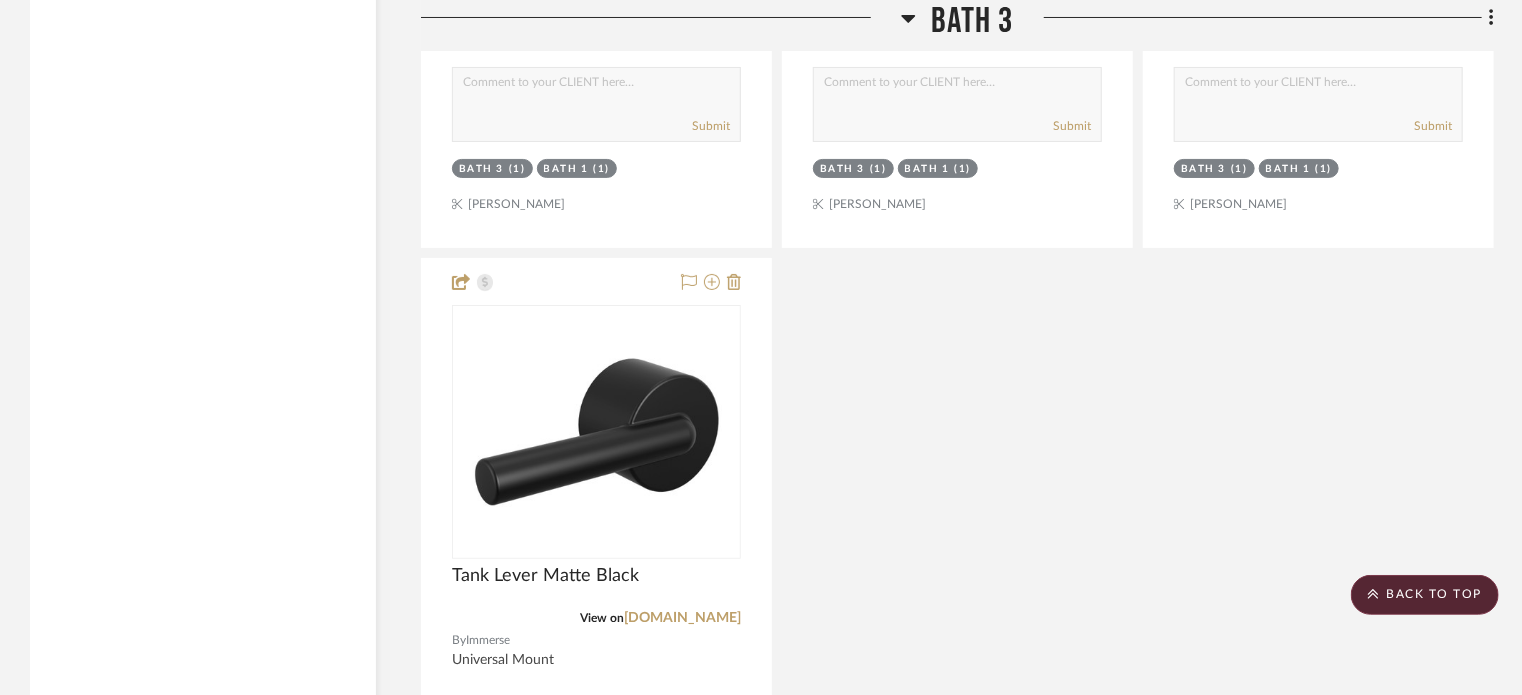 scroll, scrollTop: 30532, scrollLeft: 0, axis: vertical 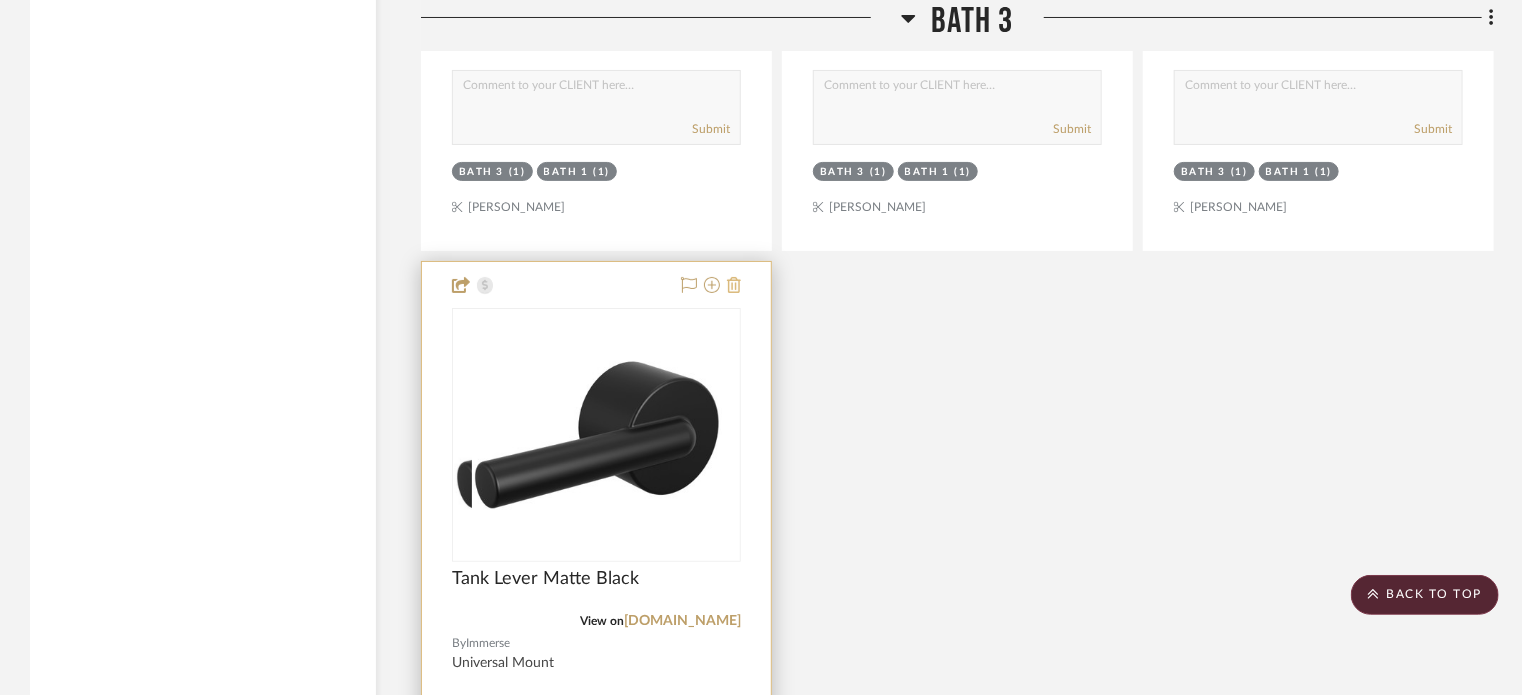 click 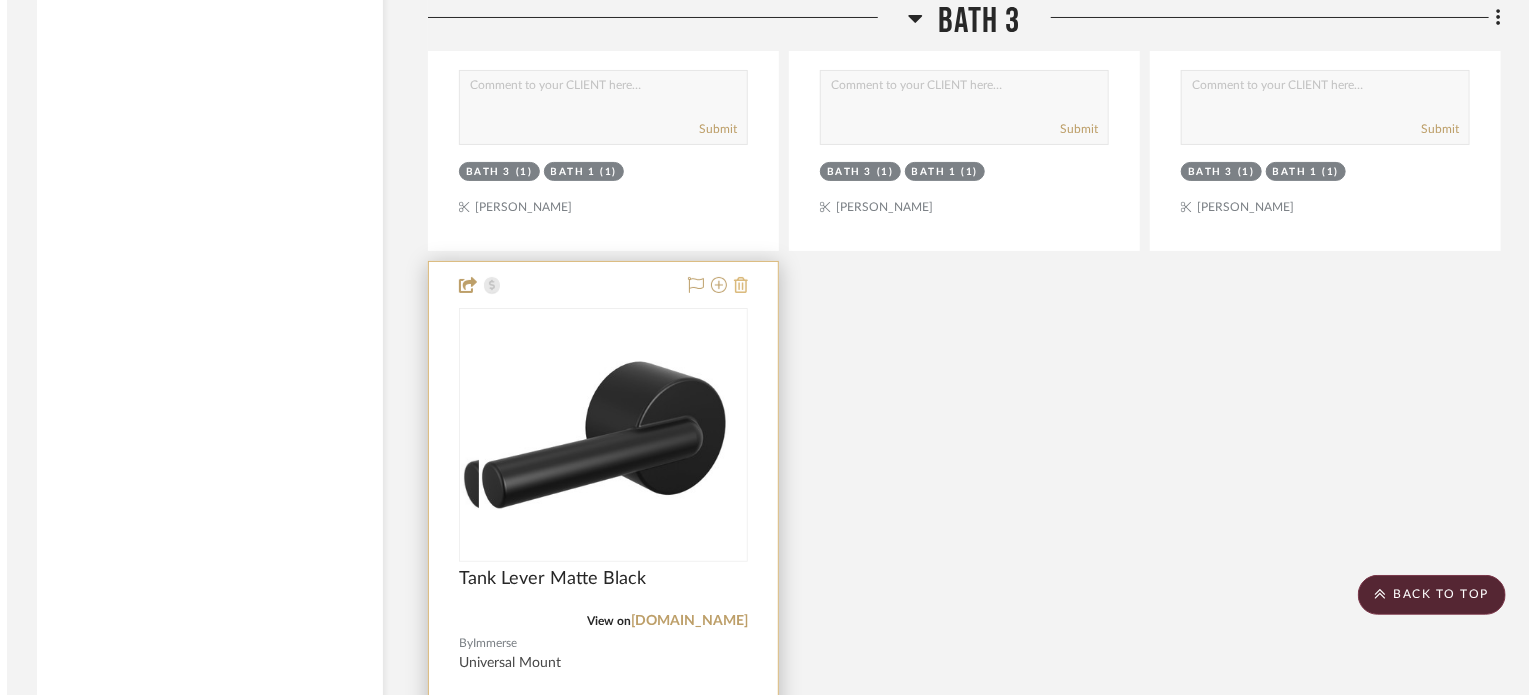 scroll, scrollTop: 0, scrollLeft: 0, axis: both 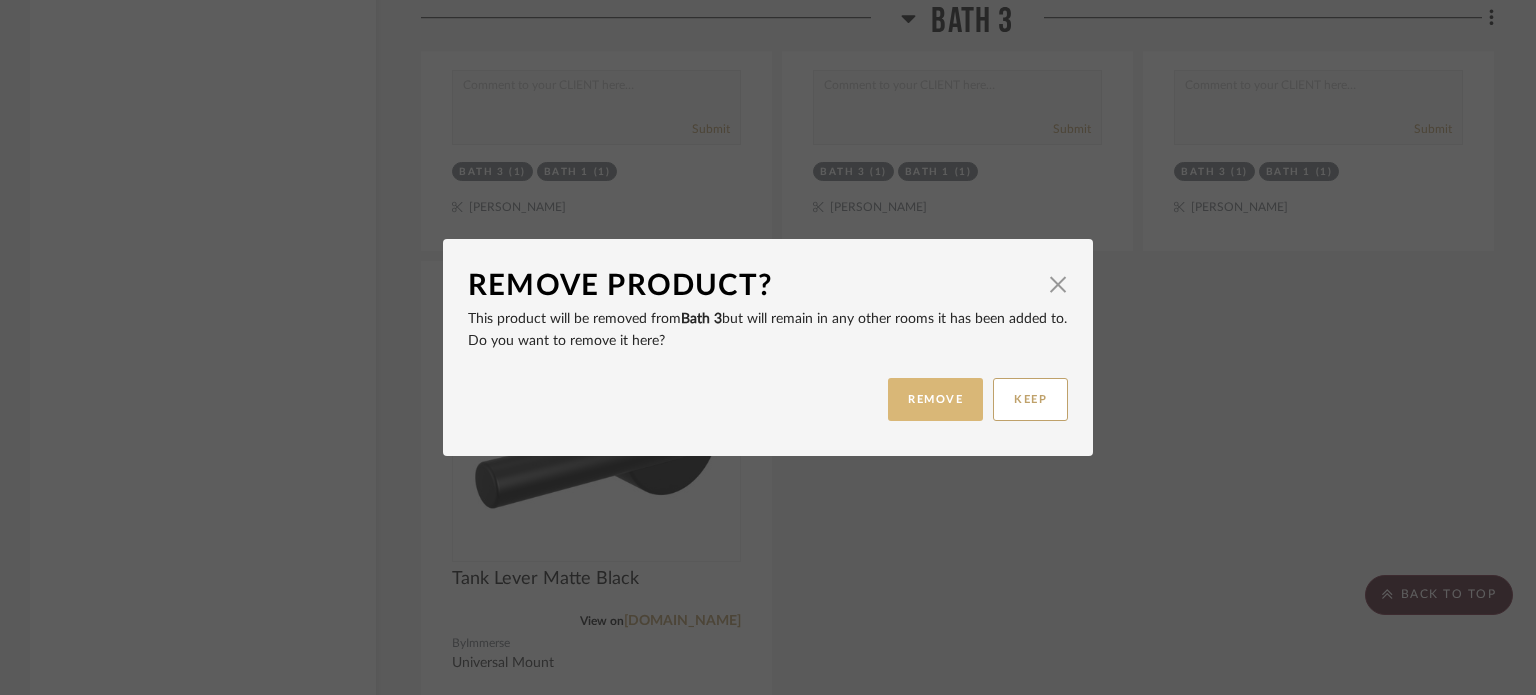 click on "REMOVE" at bounding box center [935, 399] 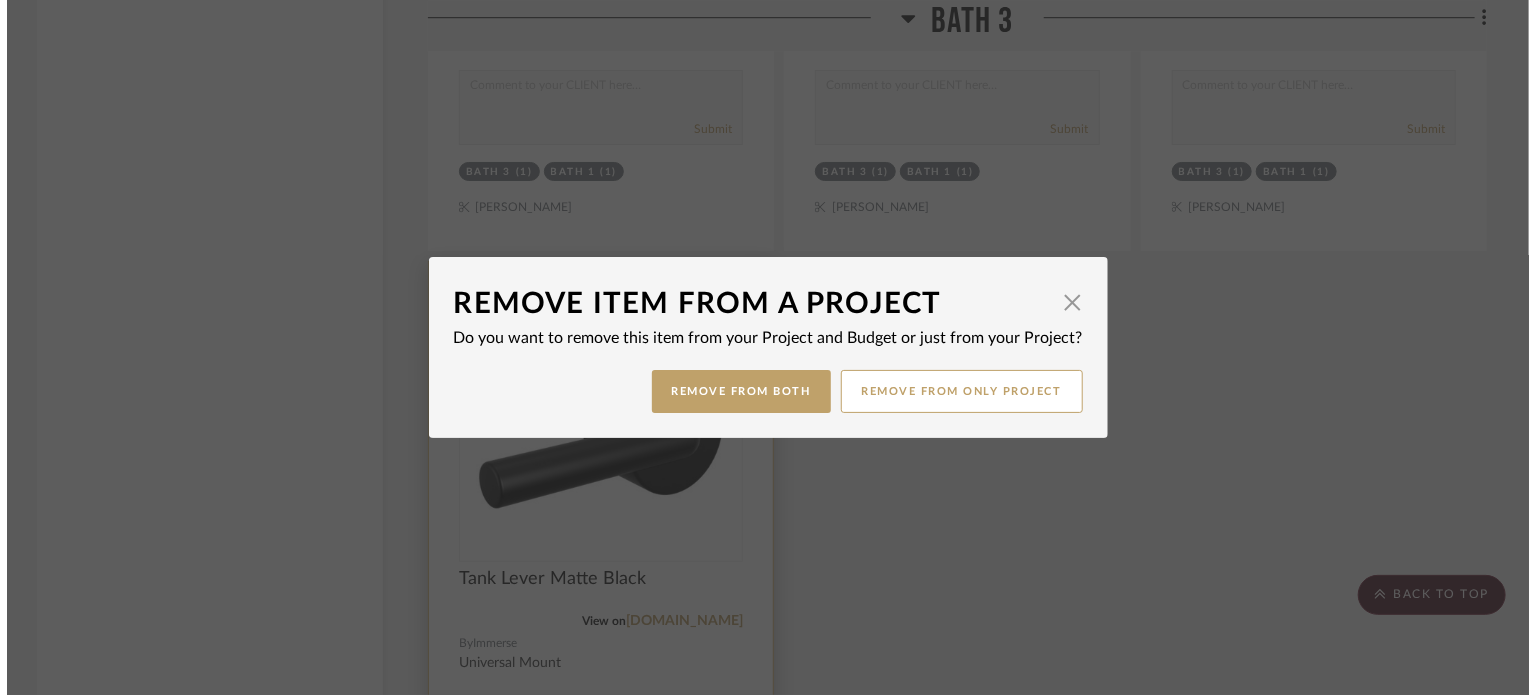 scroll, scrollTop: 0, scrollLeft: 0, axis: both 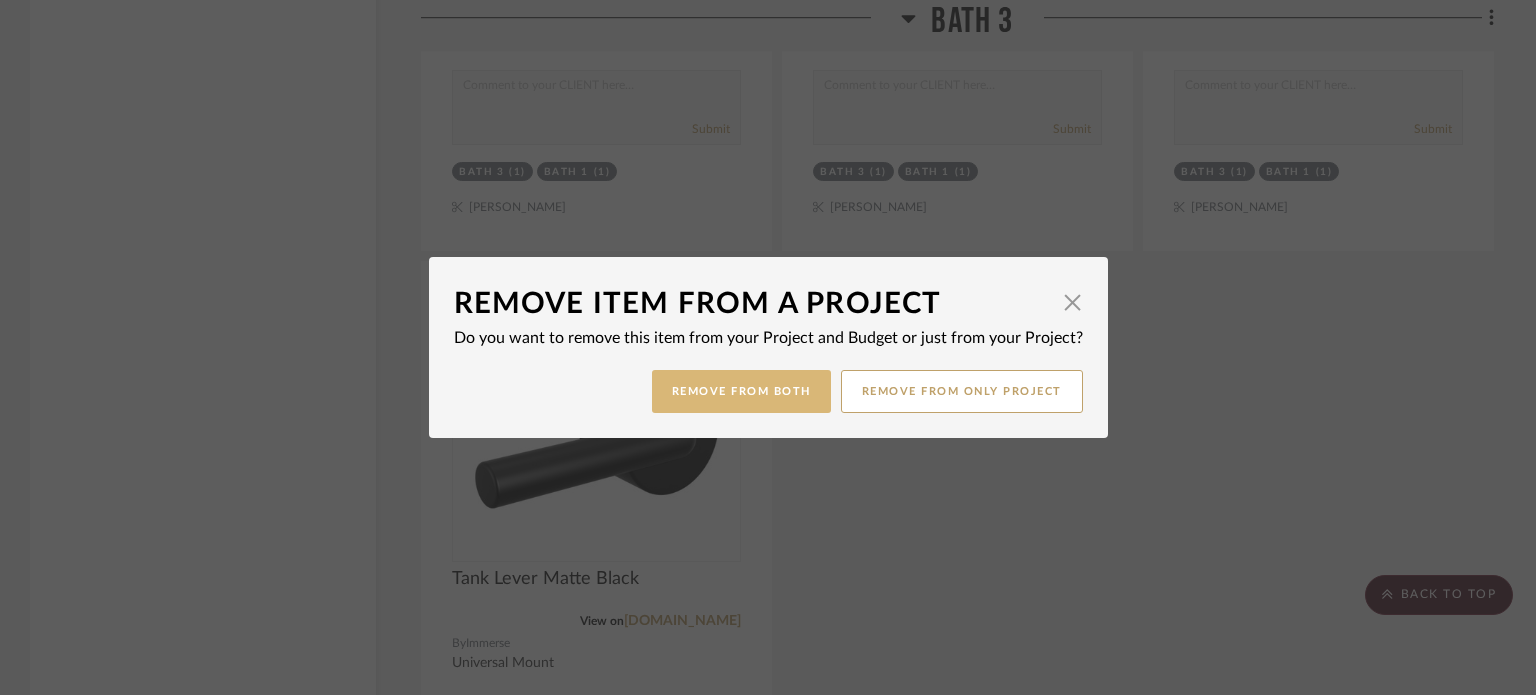 click on "Remove from Both" at bounding box center (741, 391) 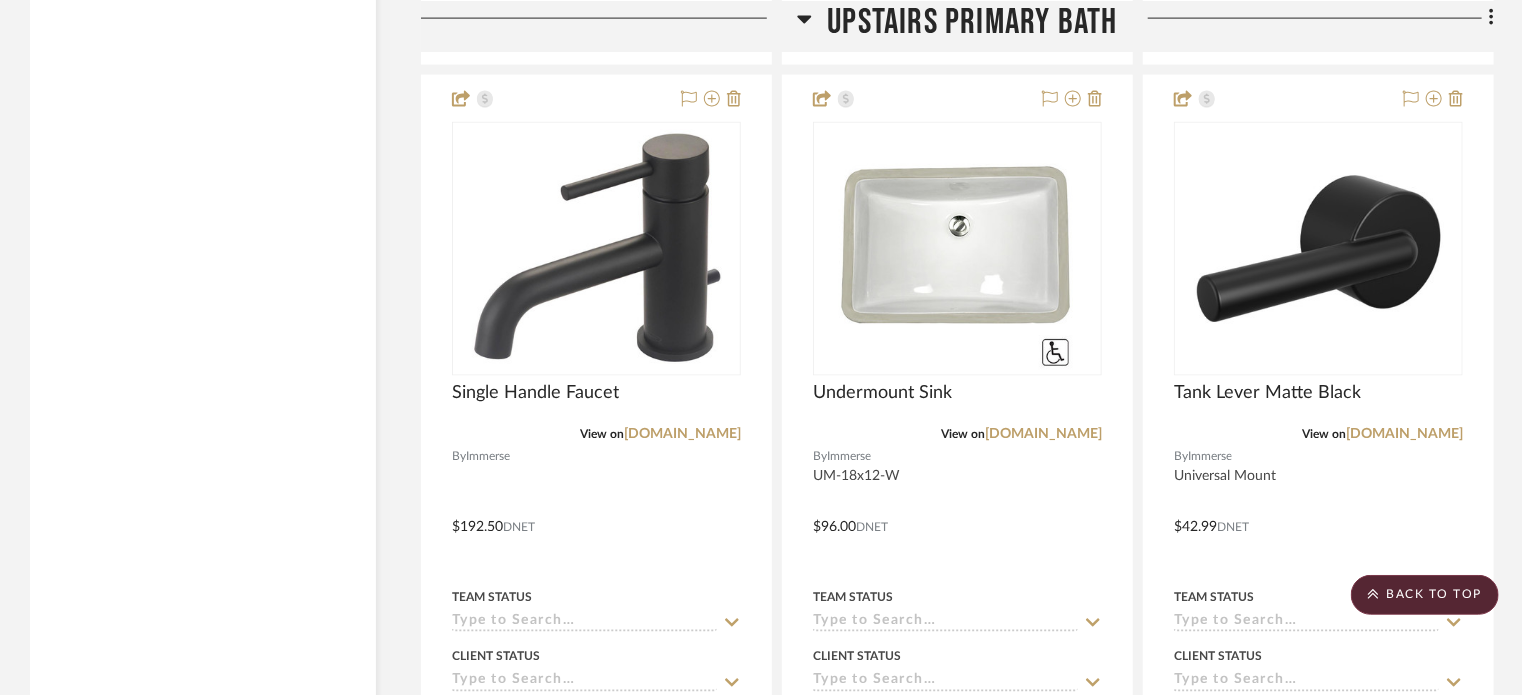 scroll, scrollTop: 24336, scrollLeft: 0, axis: vertical 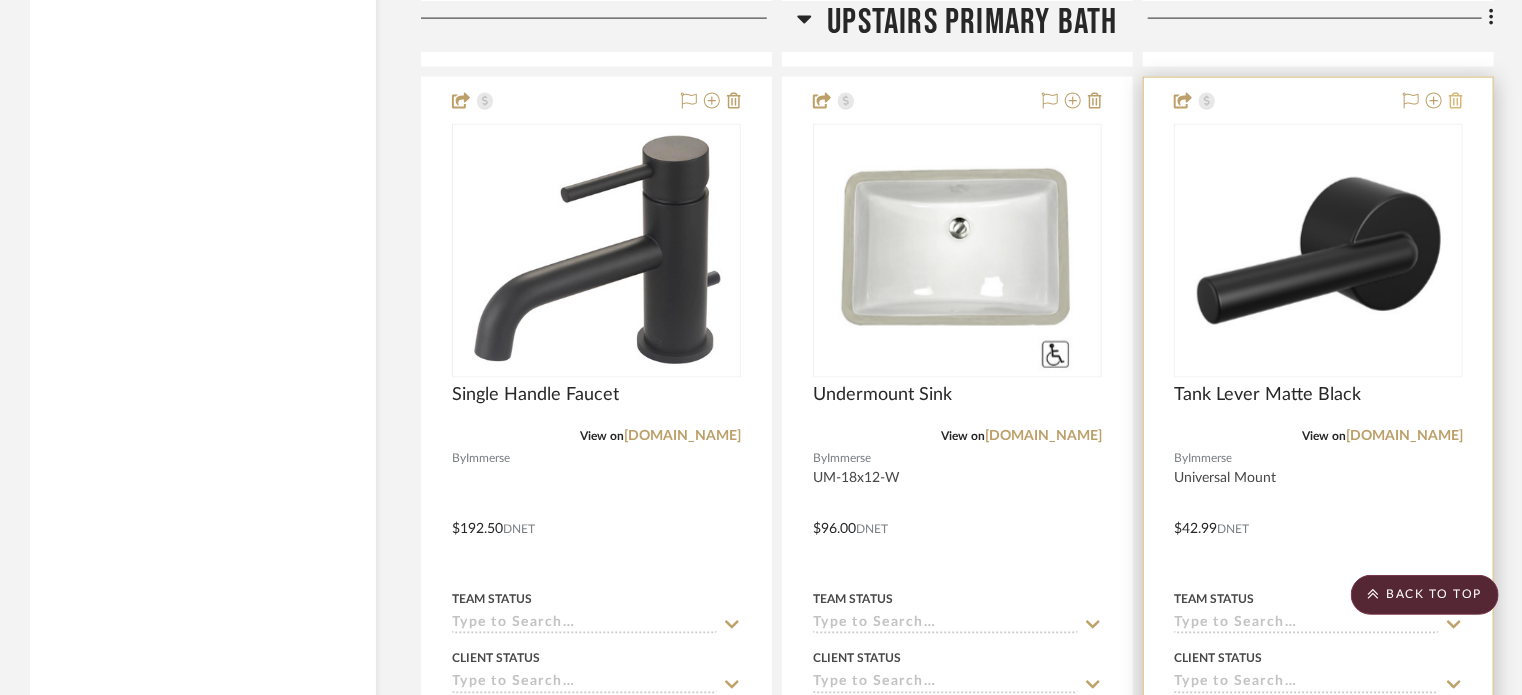 click 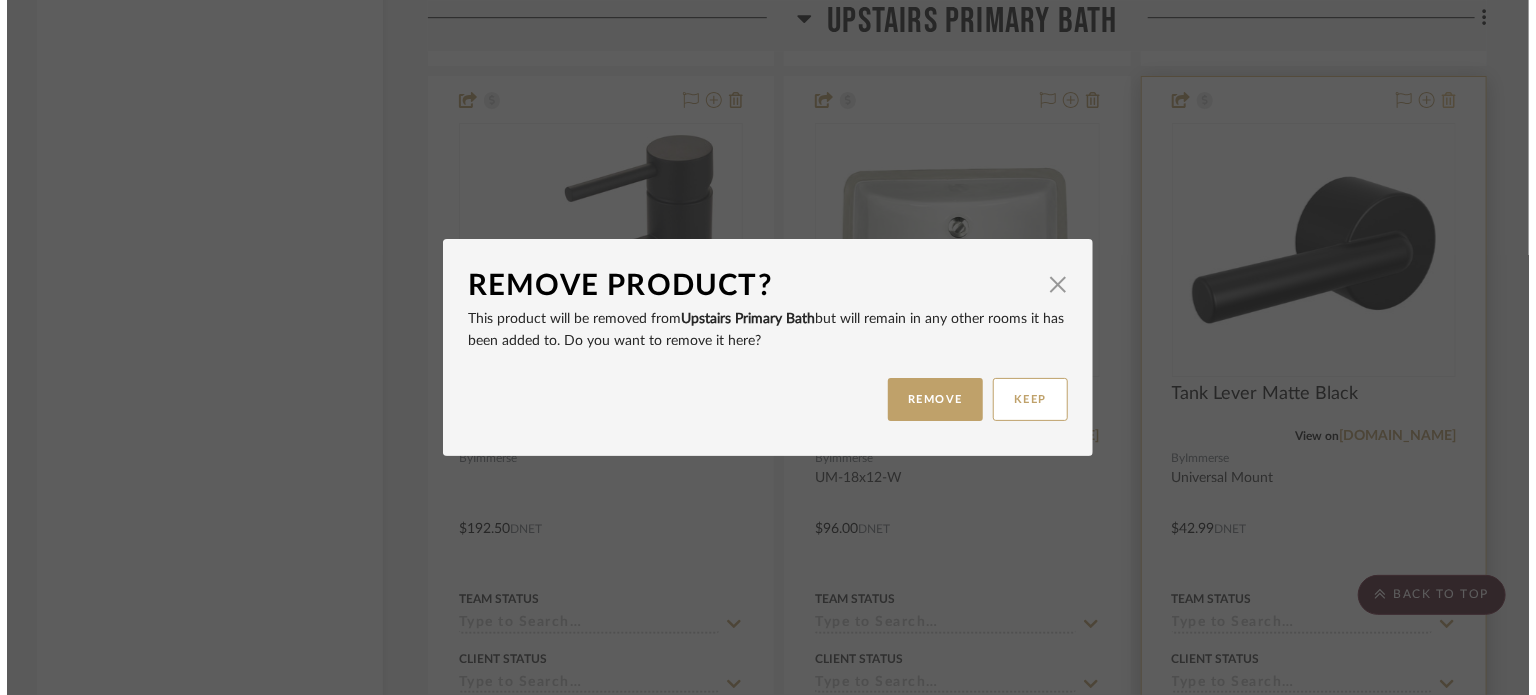 scroll, scrollTop: 0, scrollLeft: 0, axis: both 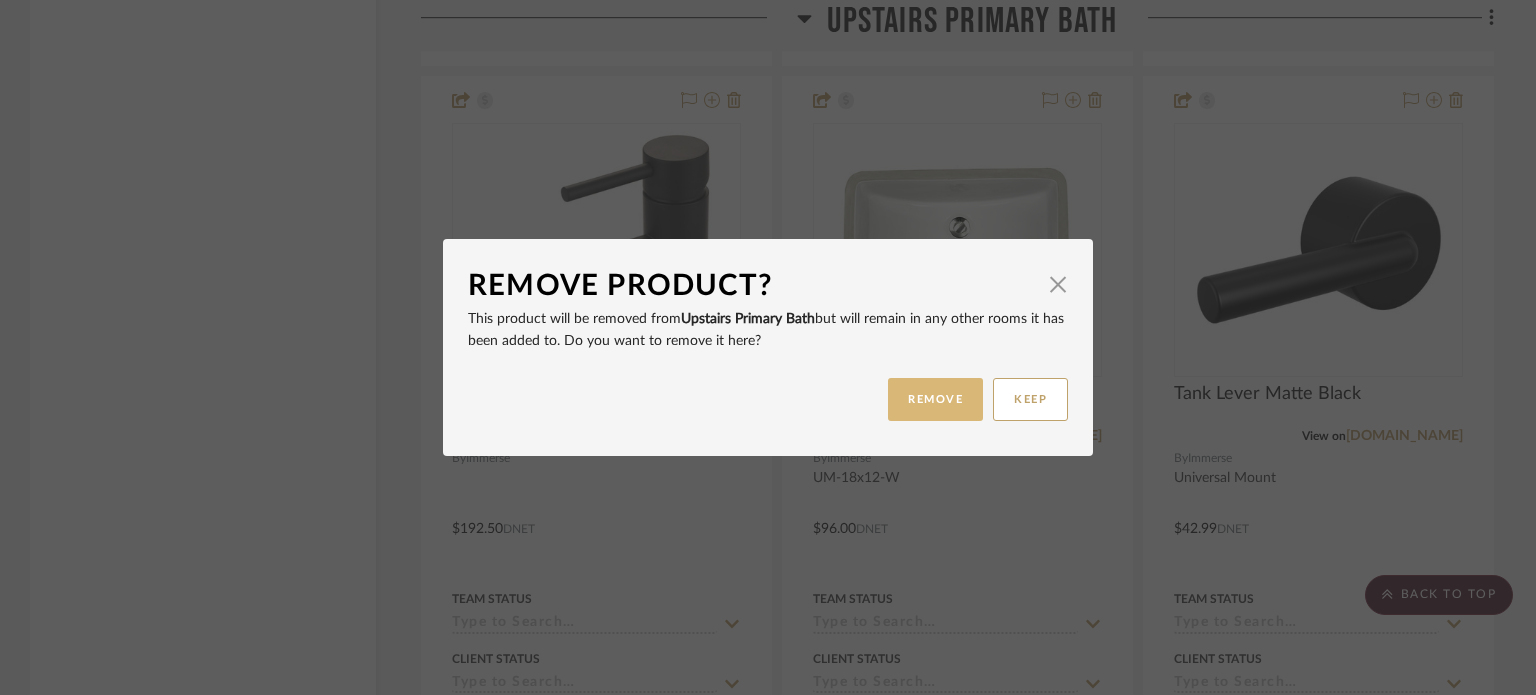 click on "REMOVE" at bounding box center [935, 399] 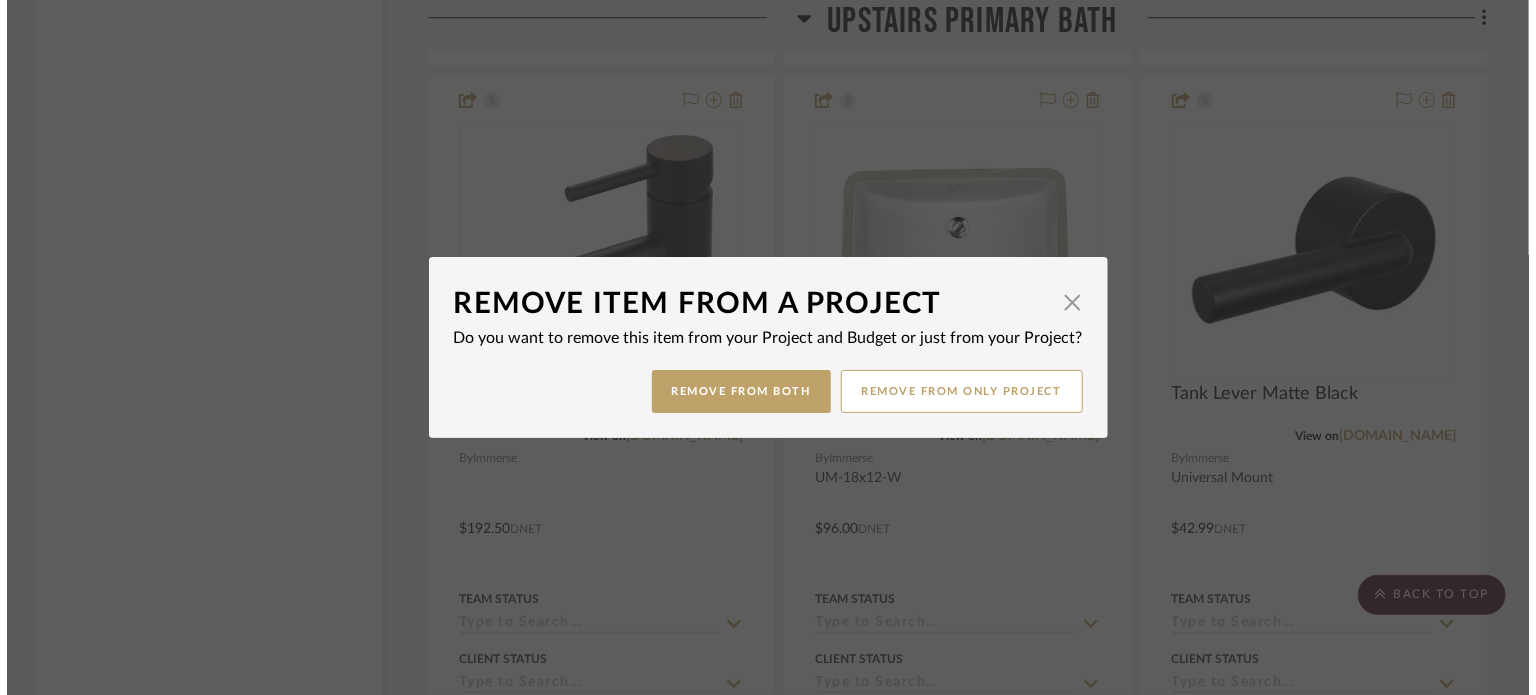 scroll, scrollTop: 0, scrollLeft: 0, axis: both 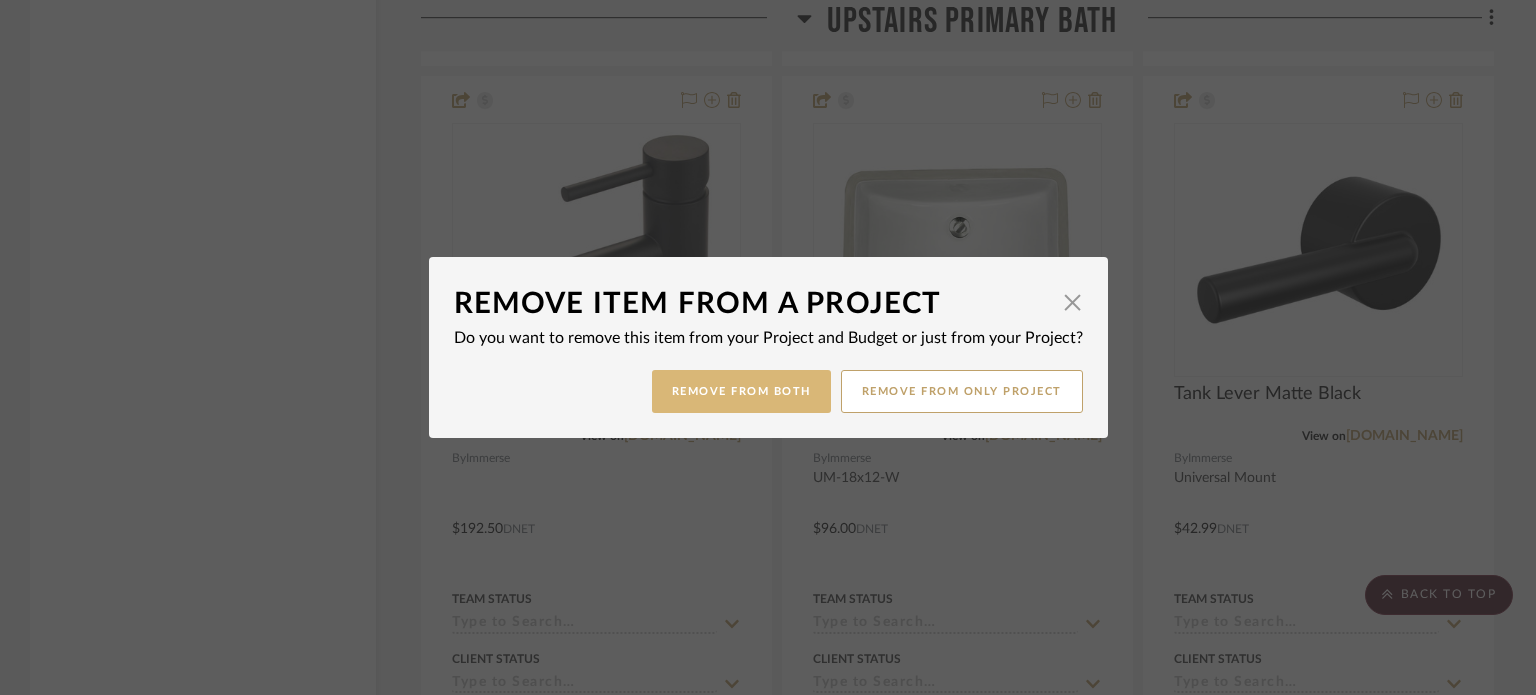 click on "Remove from Both" at bounding box center [741, 391] 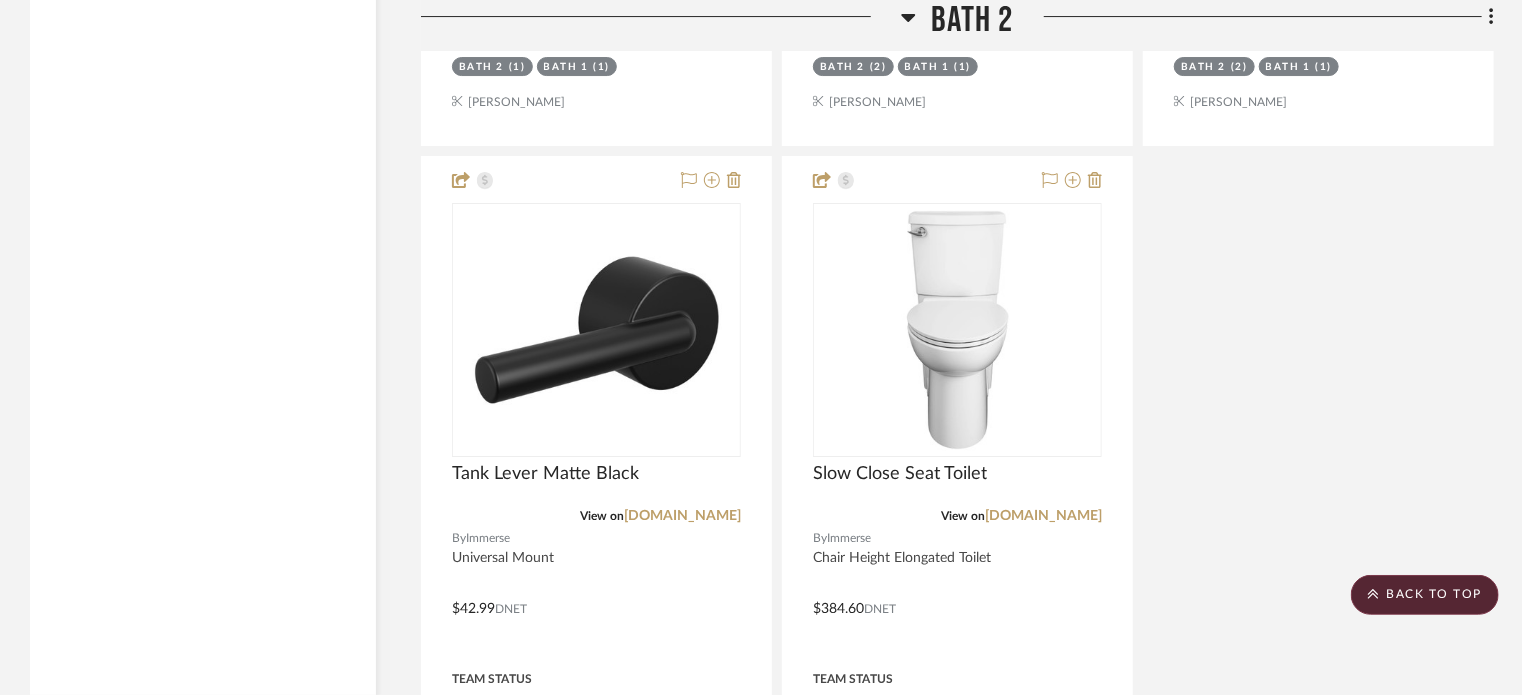 scroll, scrollTop: 18763, scrollLeft: 0, axis: vertical 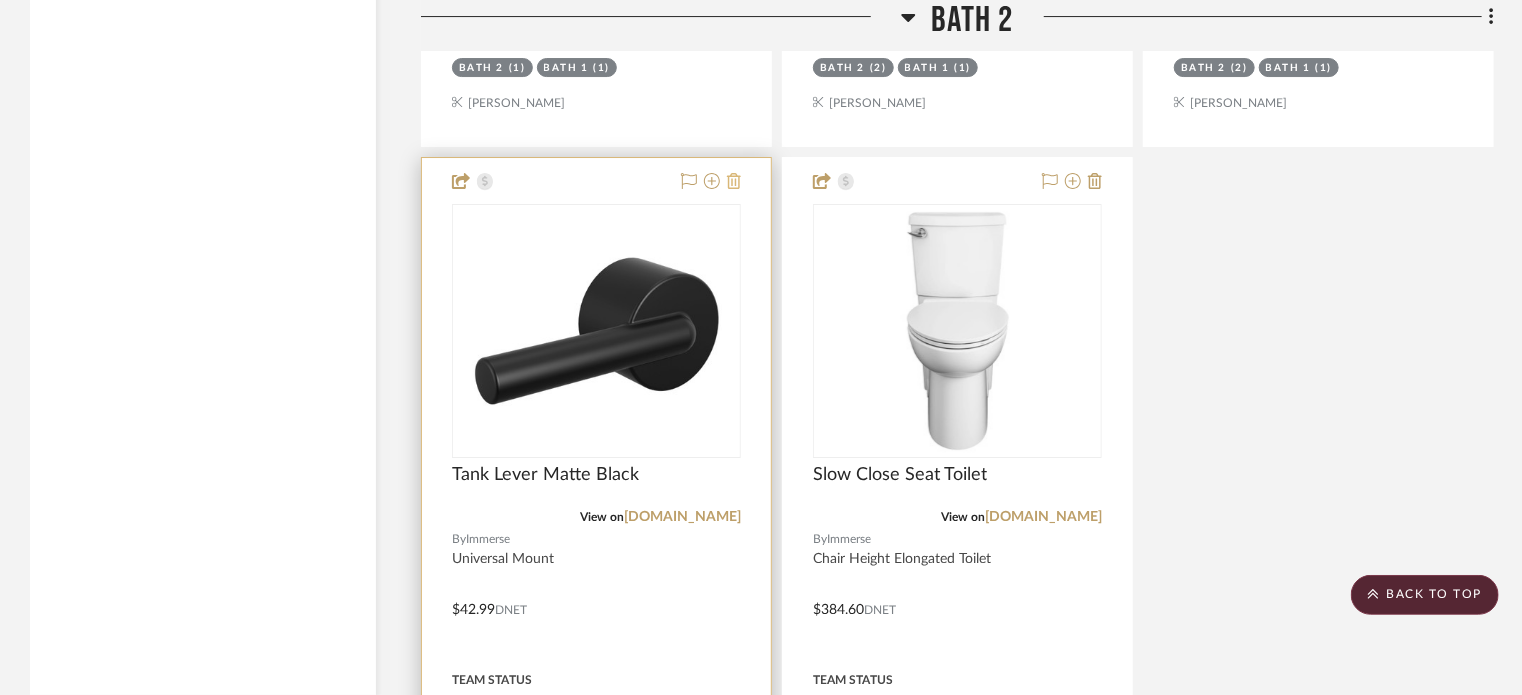 click 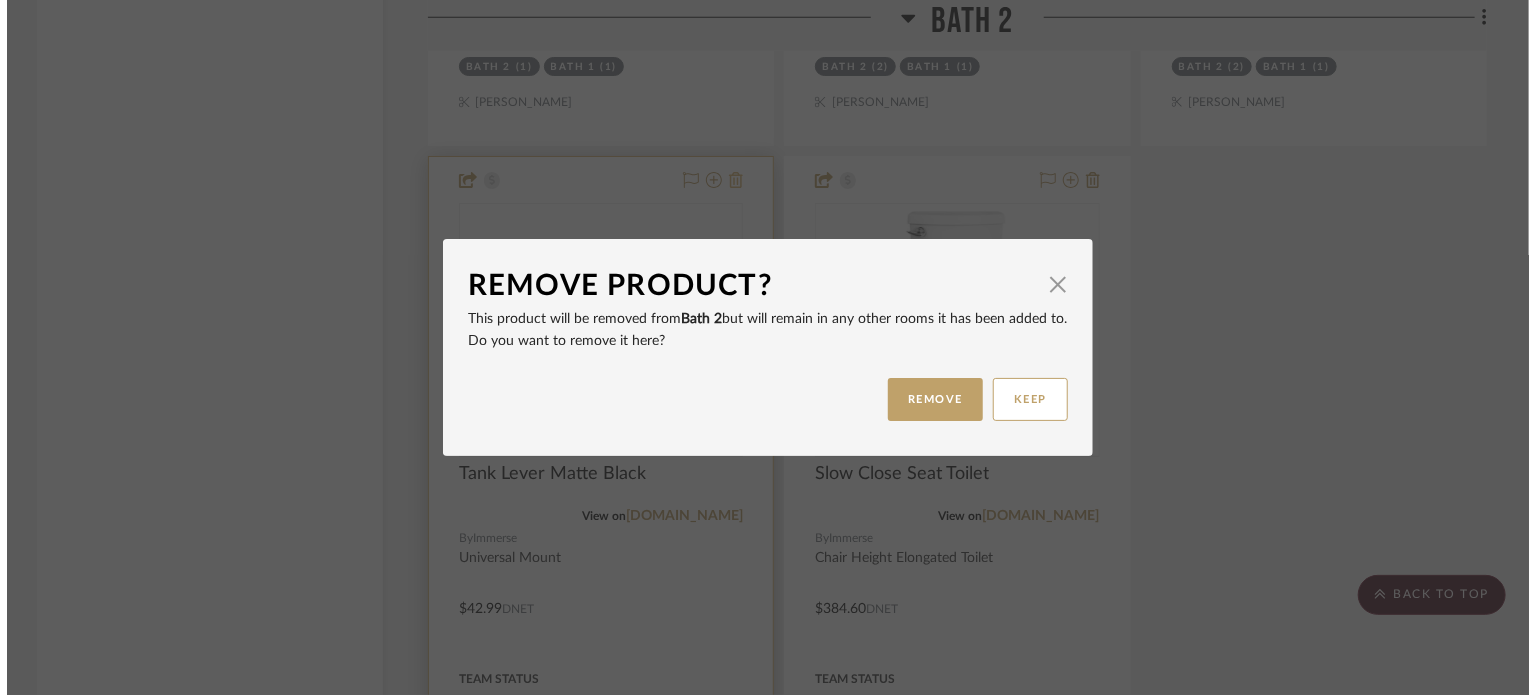 scroll, scrollTop: 0, scrollLeft: 0, axis: both 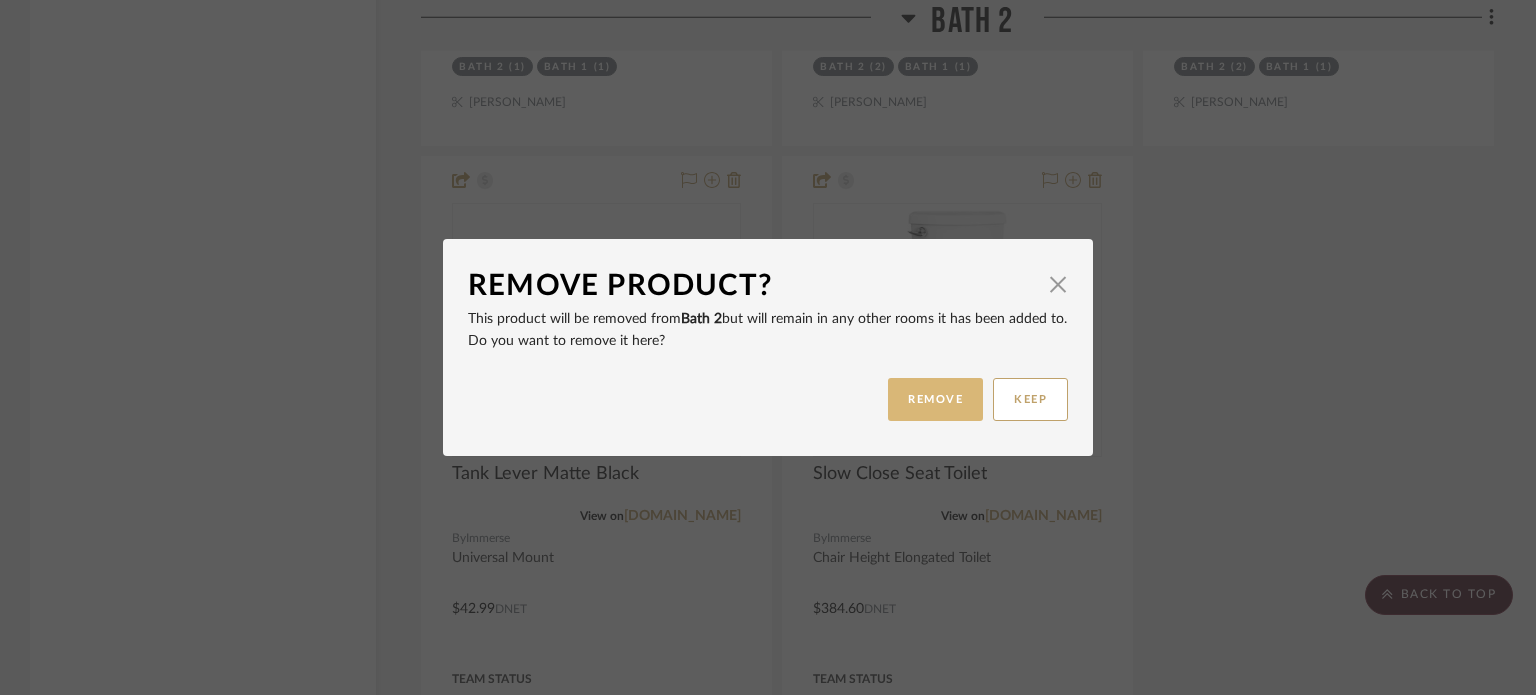 click on "REMOVE" at bounding box center (935, 399) 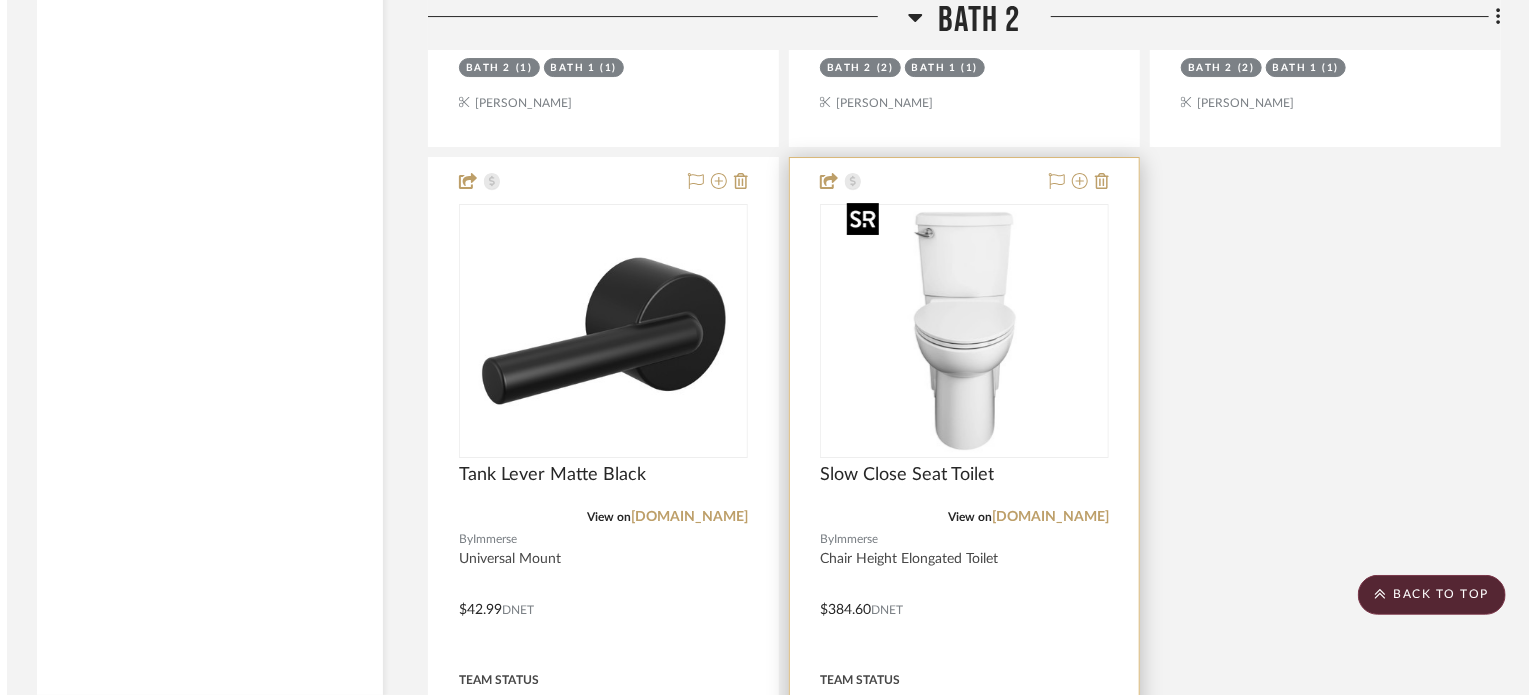 scroll, scrollTop: 0, scrollLeft: 0, axis: both 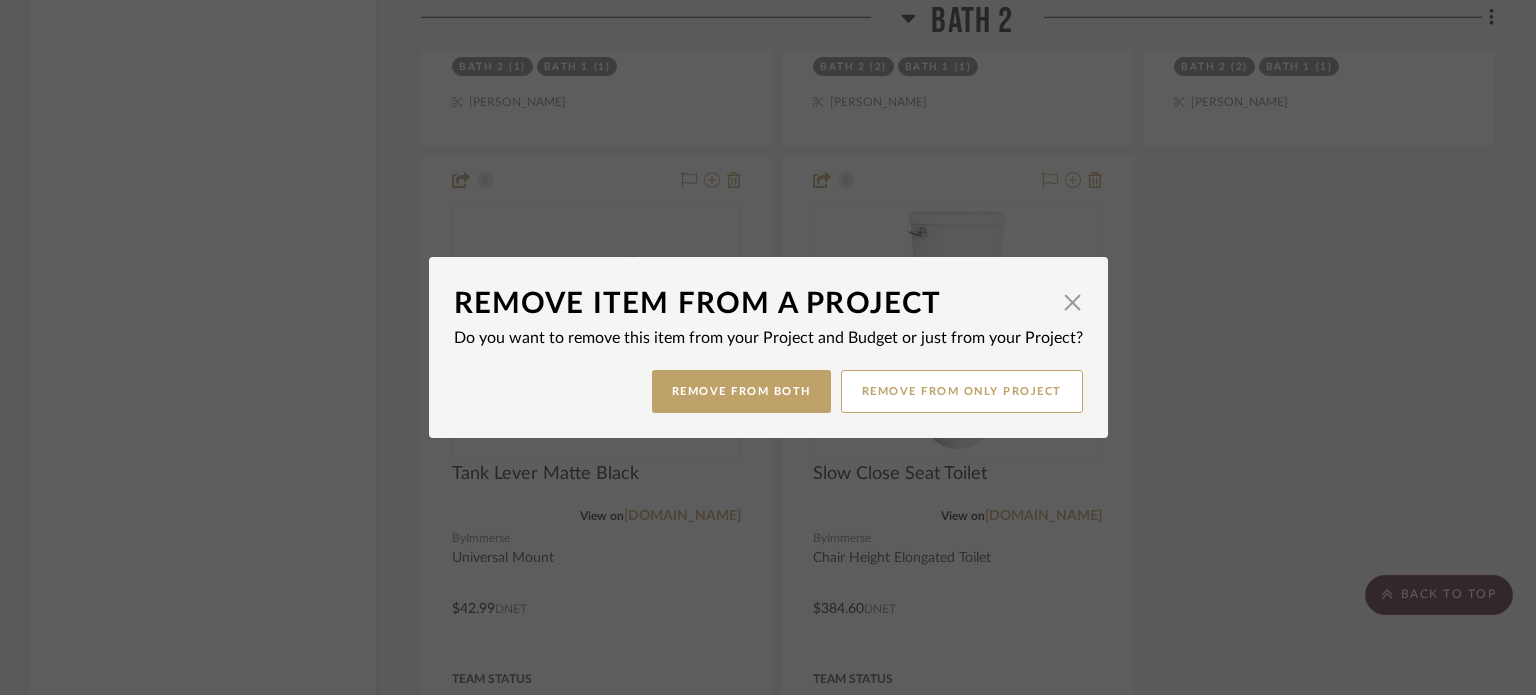 click on "Remove Item From a Project × Do you want to remove this item from your Project and Budget or just from your Project? Remove from Both Remove from only Project" at bounding box center (768, 347) 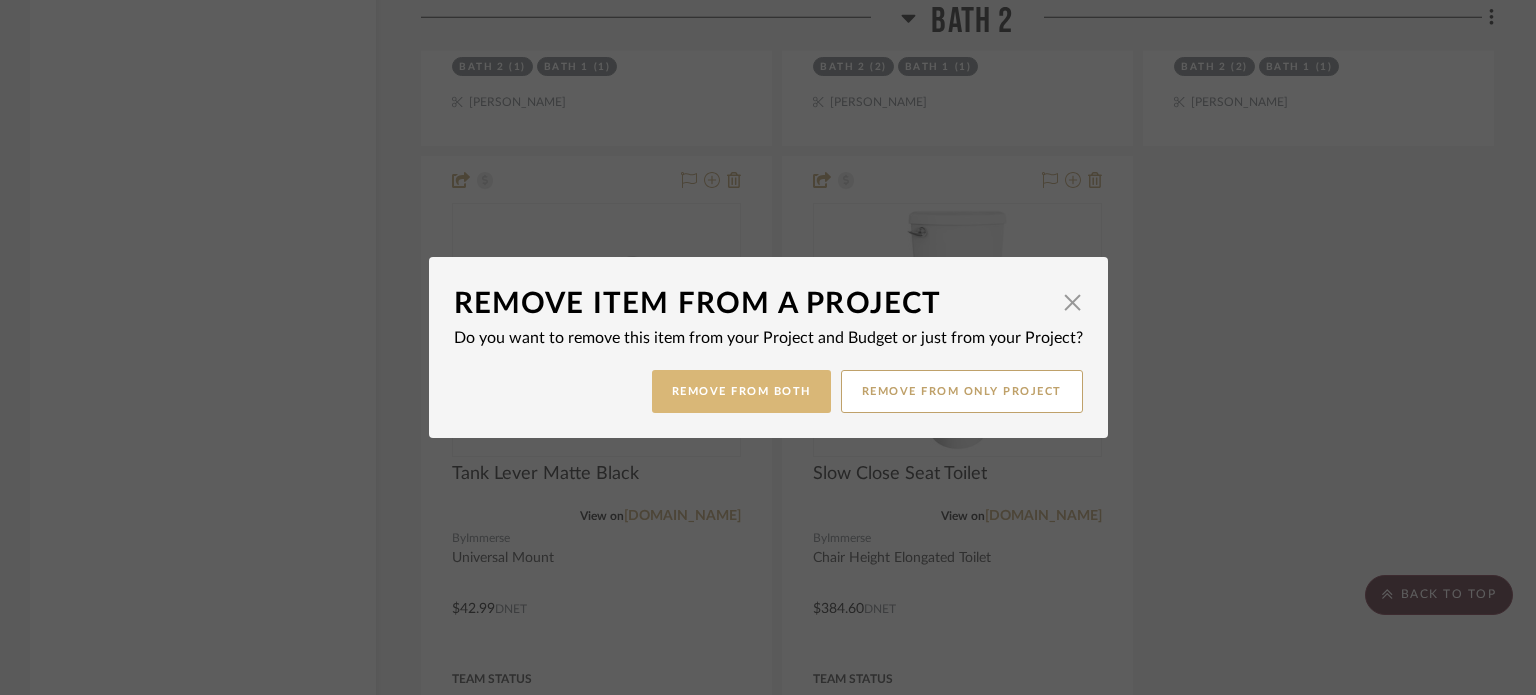 click on "Remove from Both" at bounding box center (741, 391) 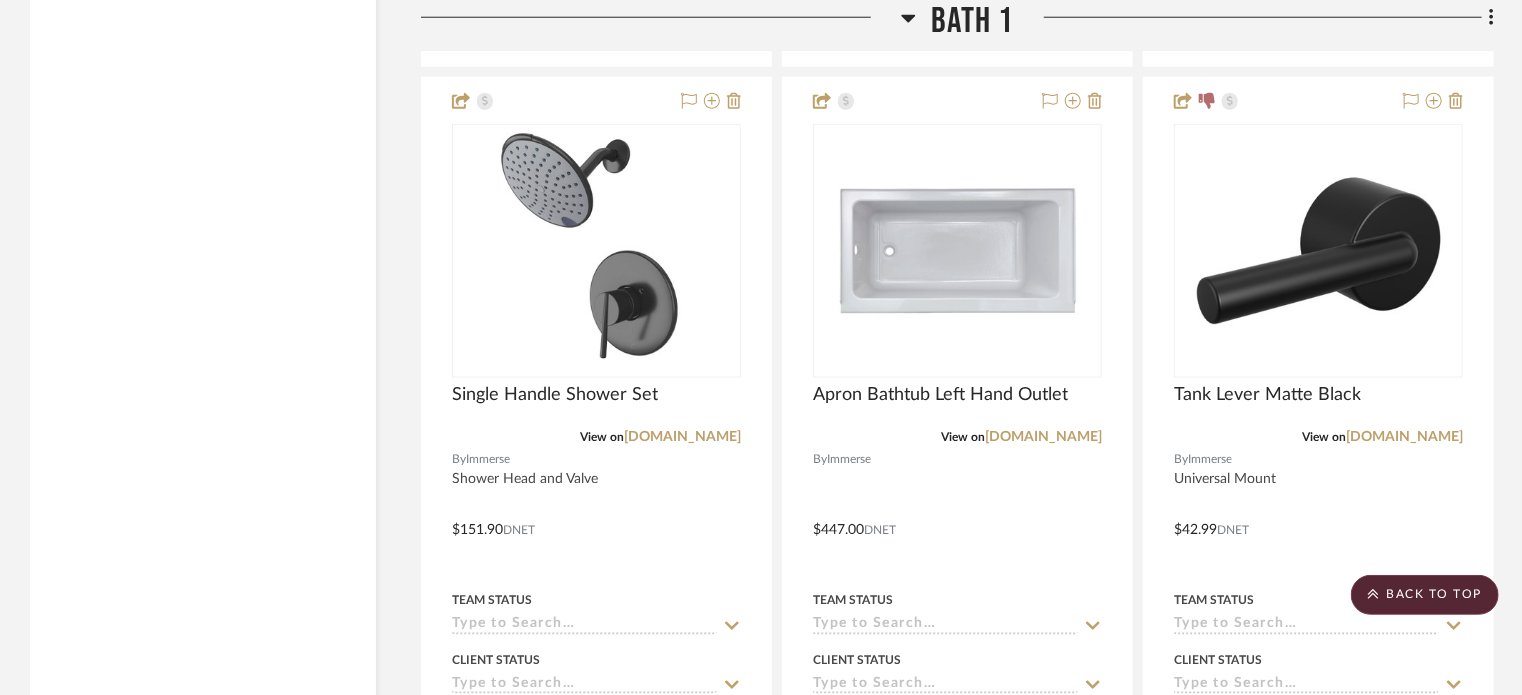 scroll, scrollTop: 12271, scrollLeft: 0, axis: vertical 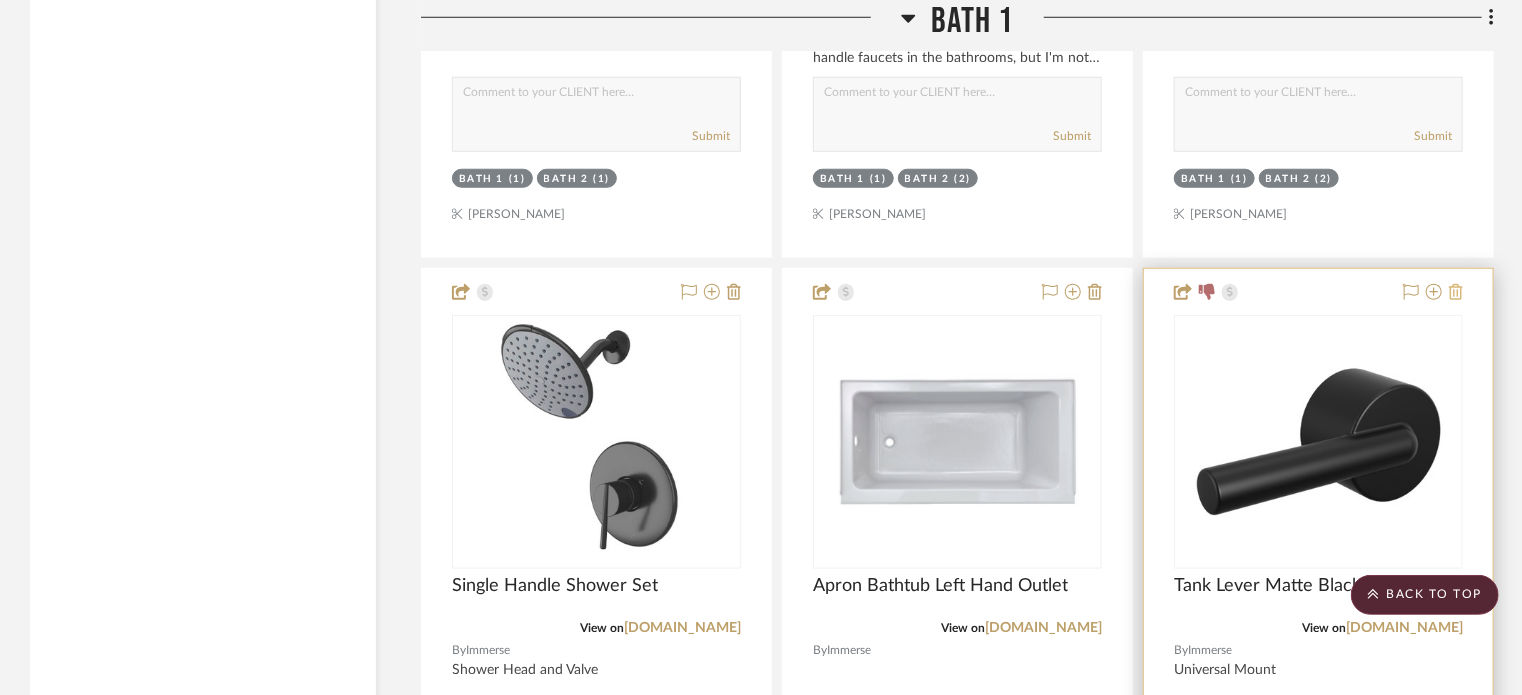 click 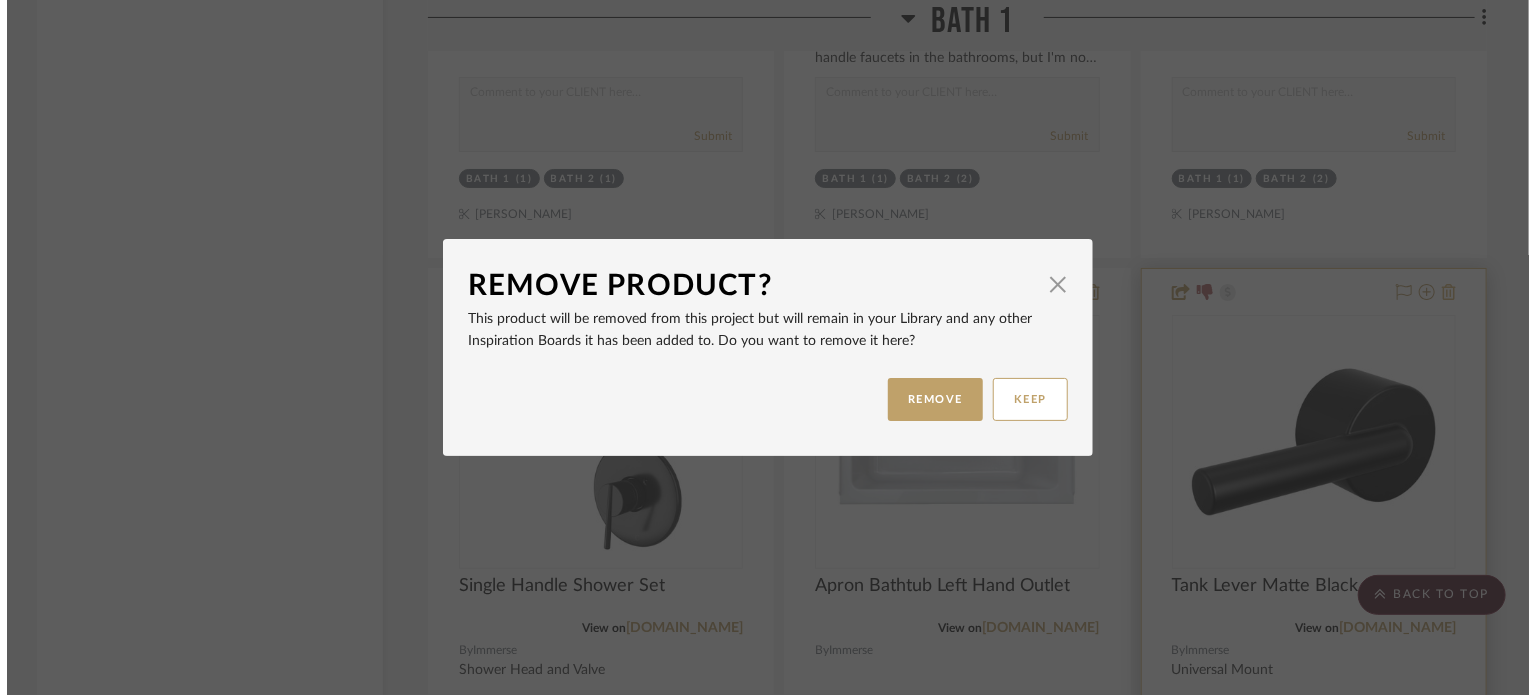 scroll, scrollTop: 0, scrollLeft: 0, axis: both 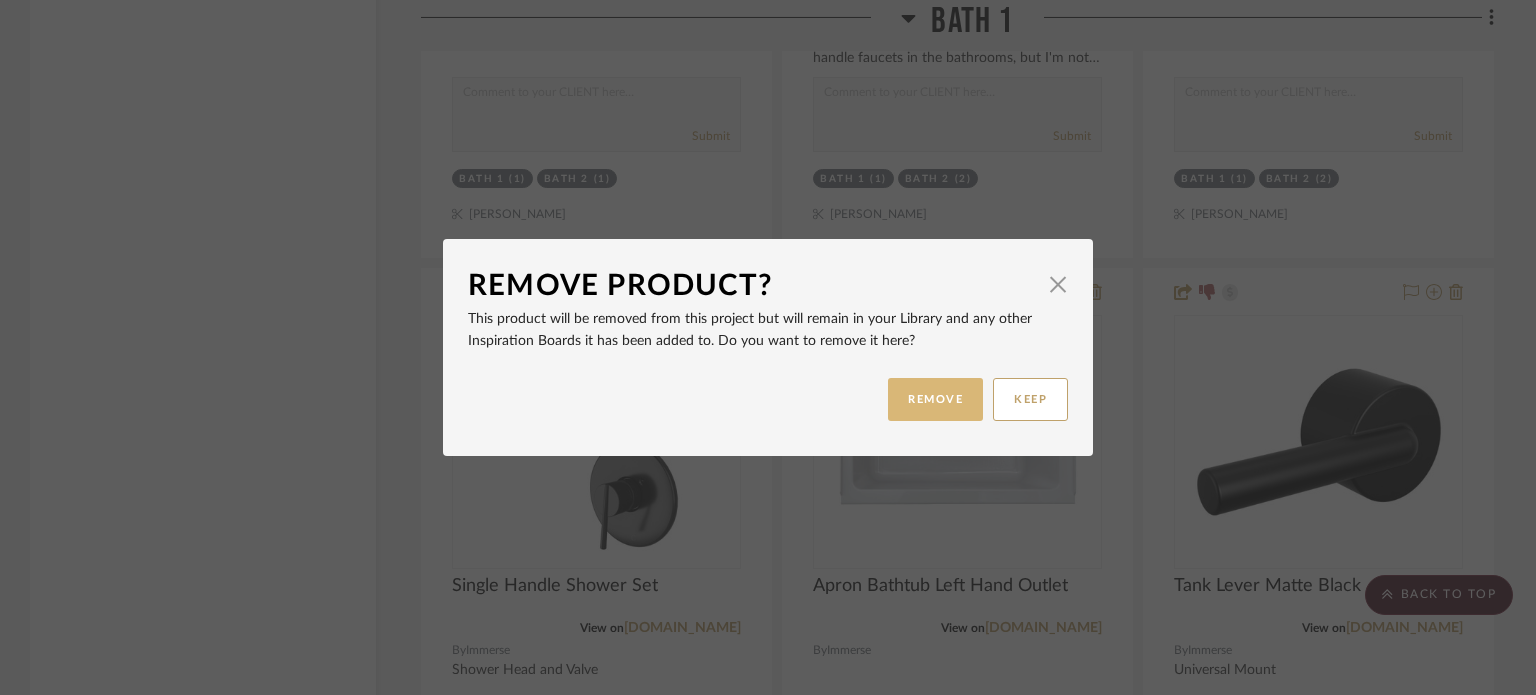 click on "REMOVE" at bounding box center [935, 399] 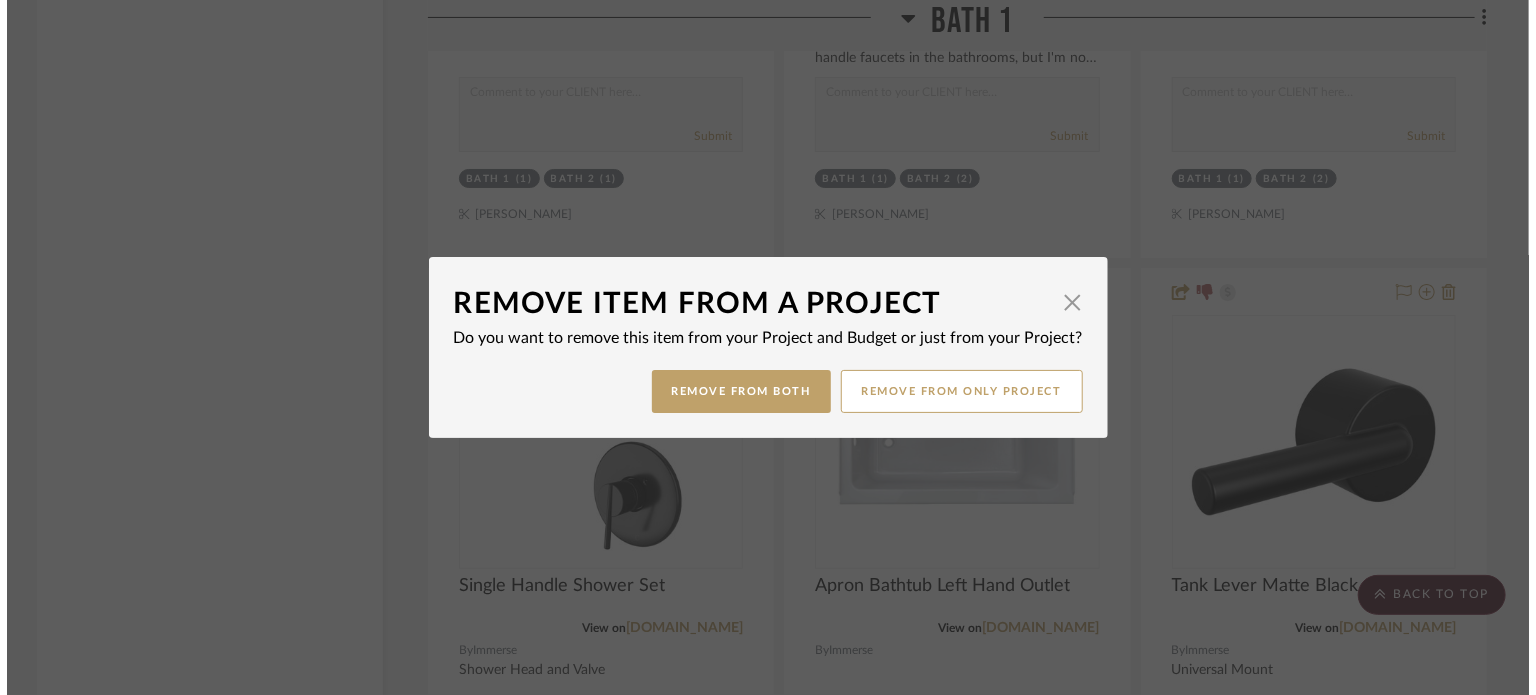 scroll, scrollTop: 0, scrollLeft: 0, axis: both 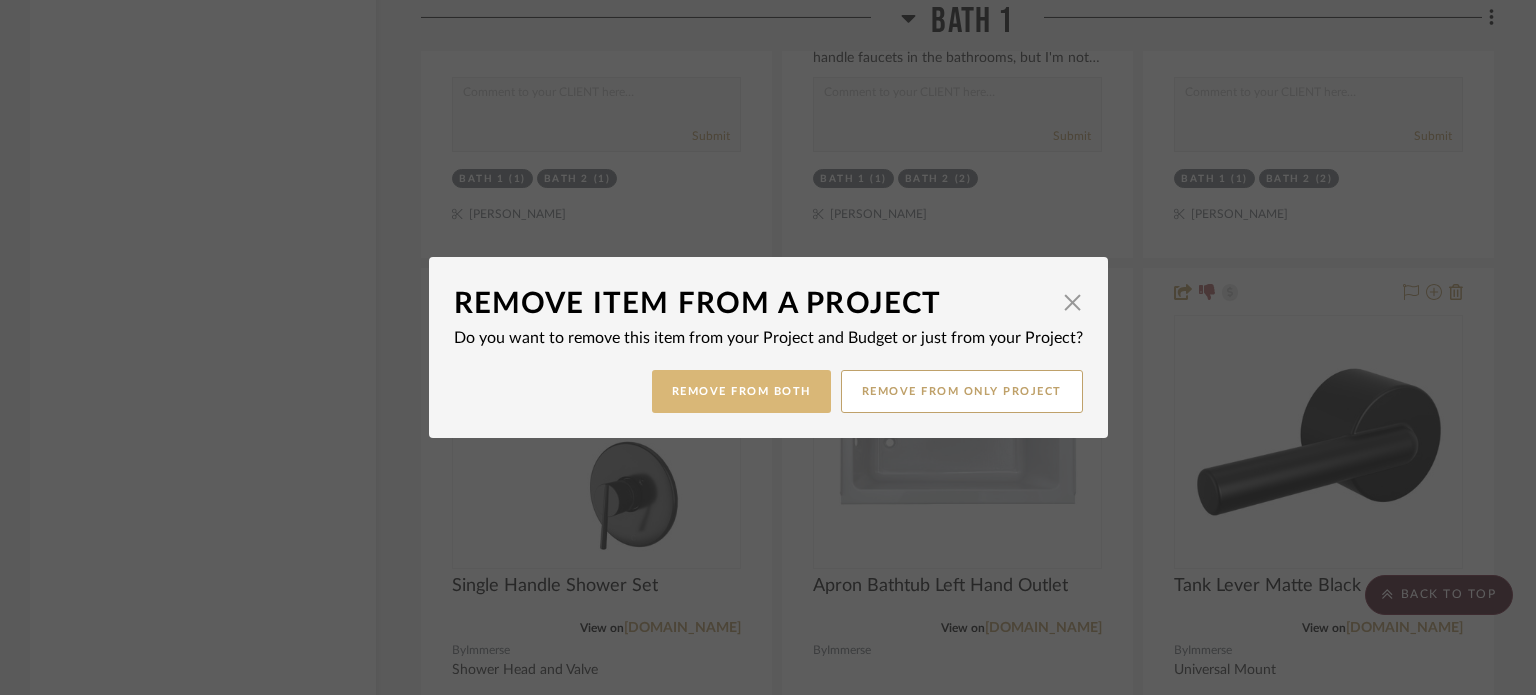 click on "Remove from Both" at bounding box center (741, 391) 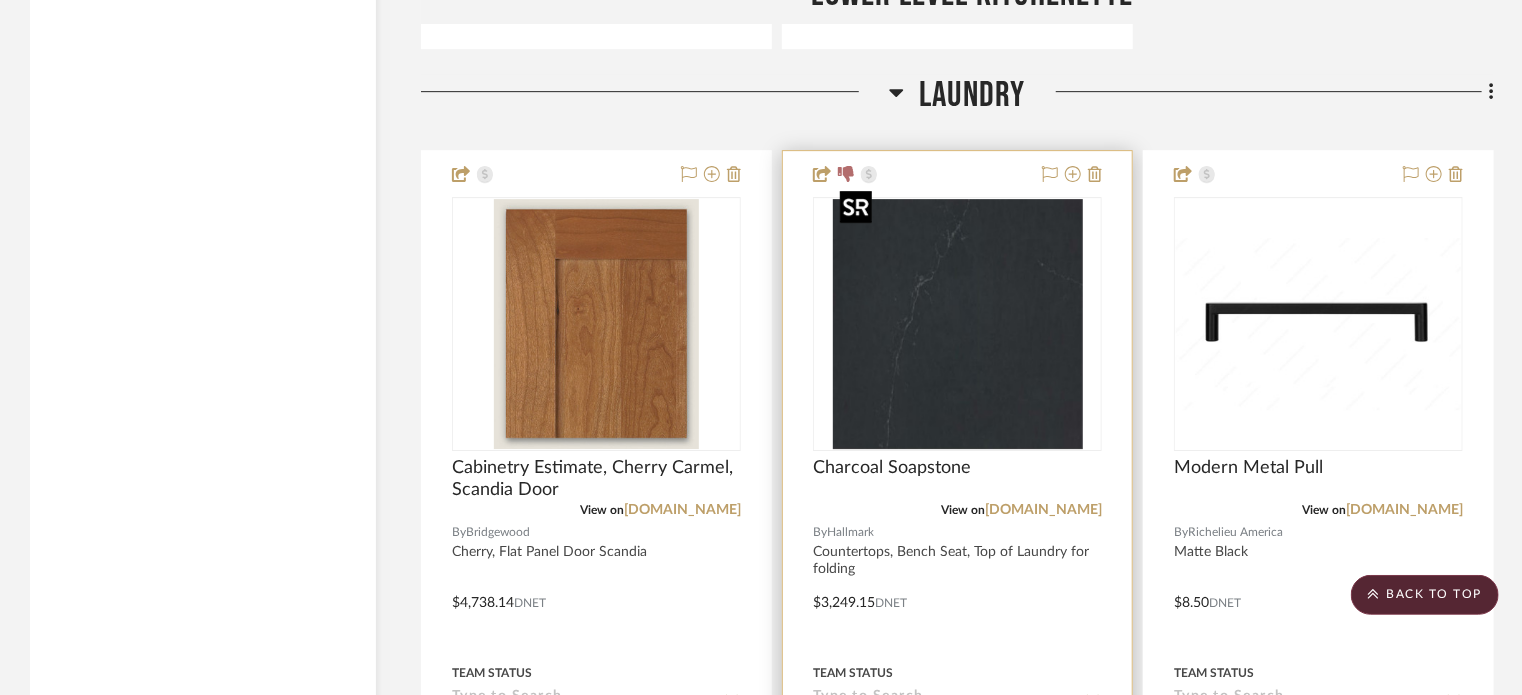 scroll, scrollTop: 6956, scrollLeft: 0, axis: vertical 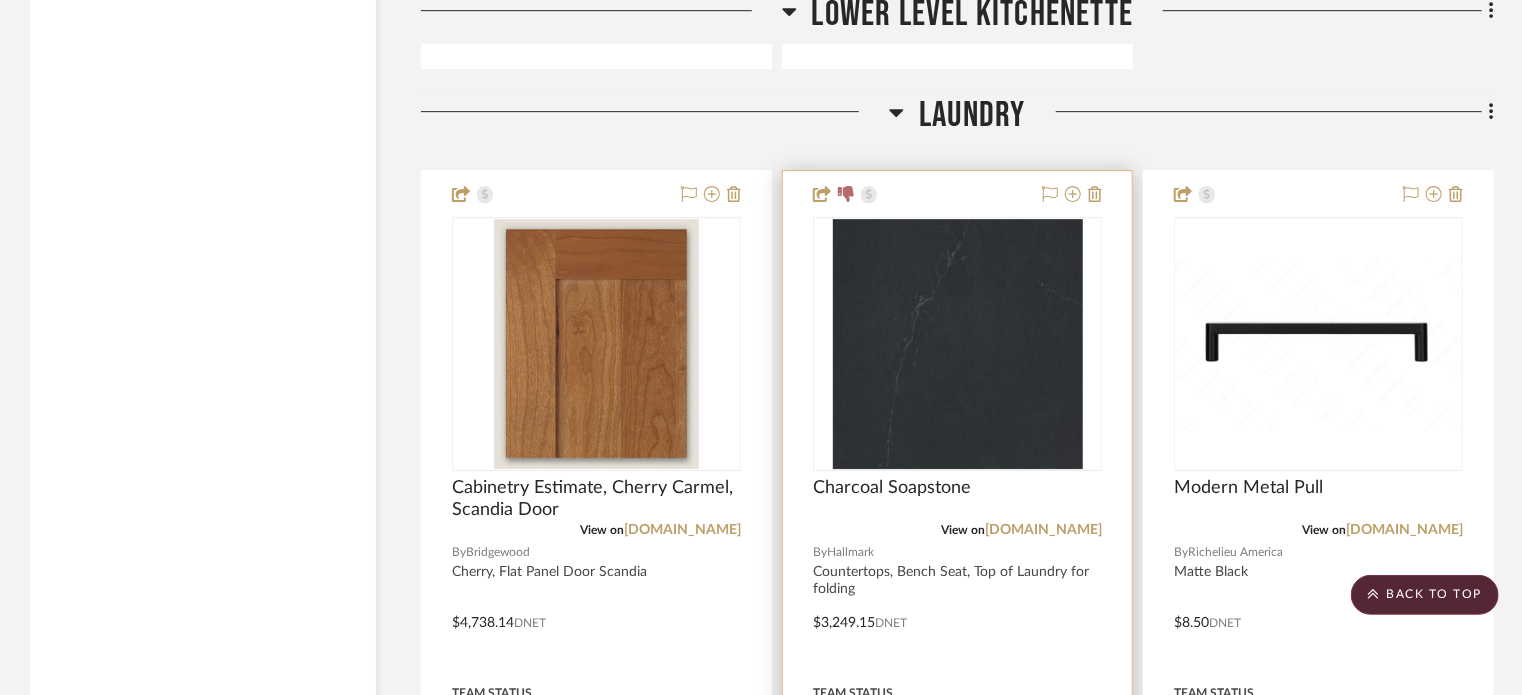 click at bounding box center (957, 608) 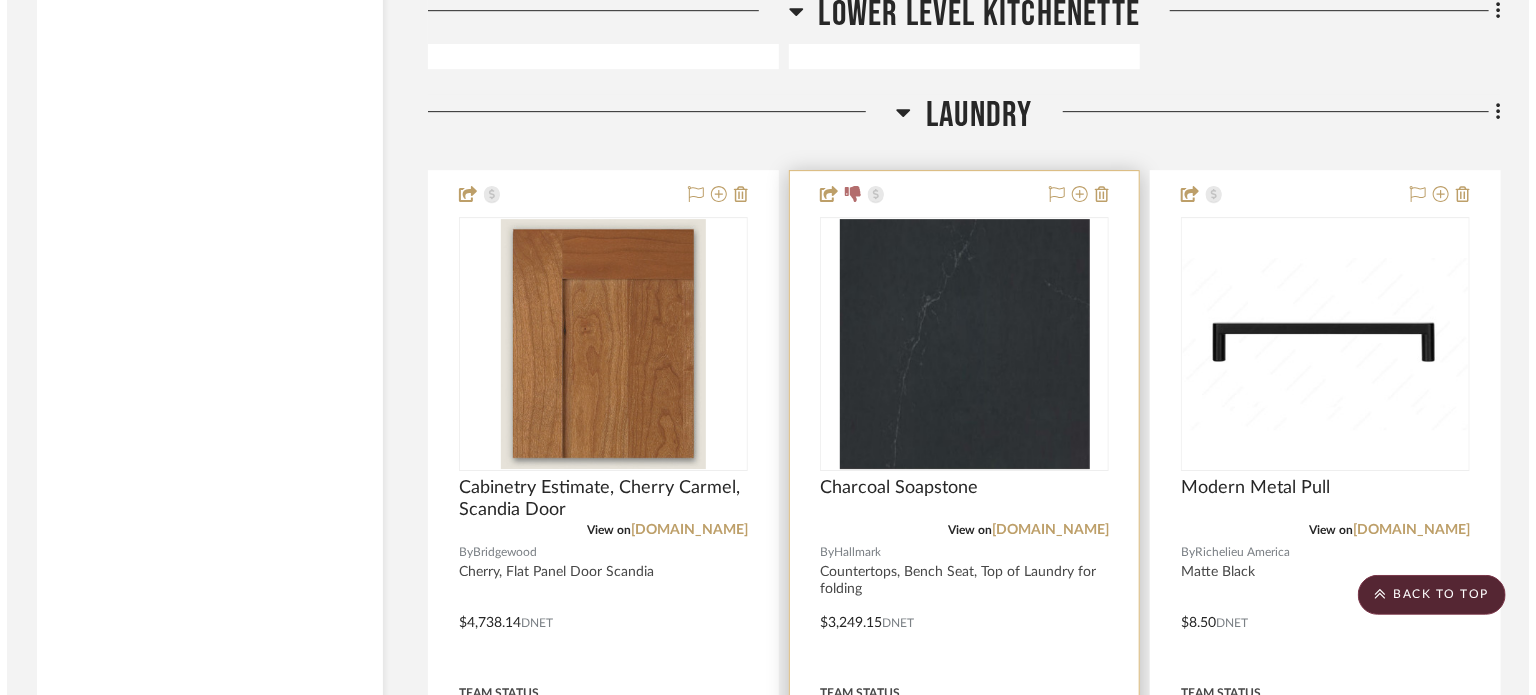 scroll, scrollTop: 0, scrollLeft: 0, axis: both 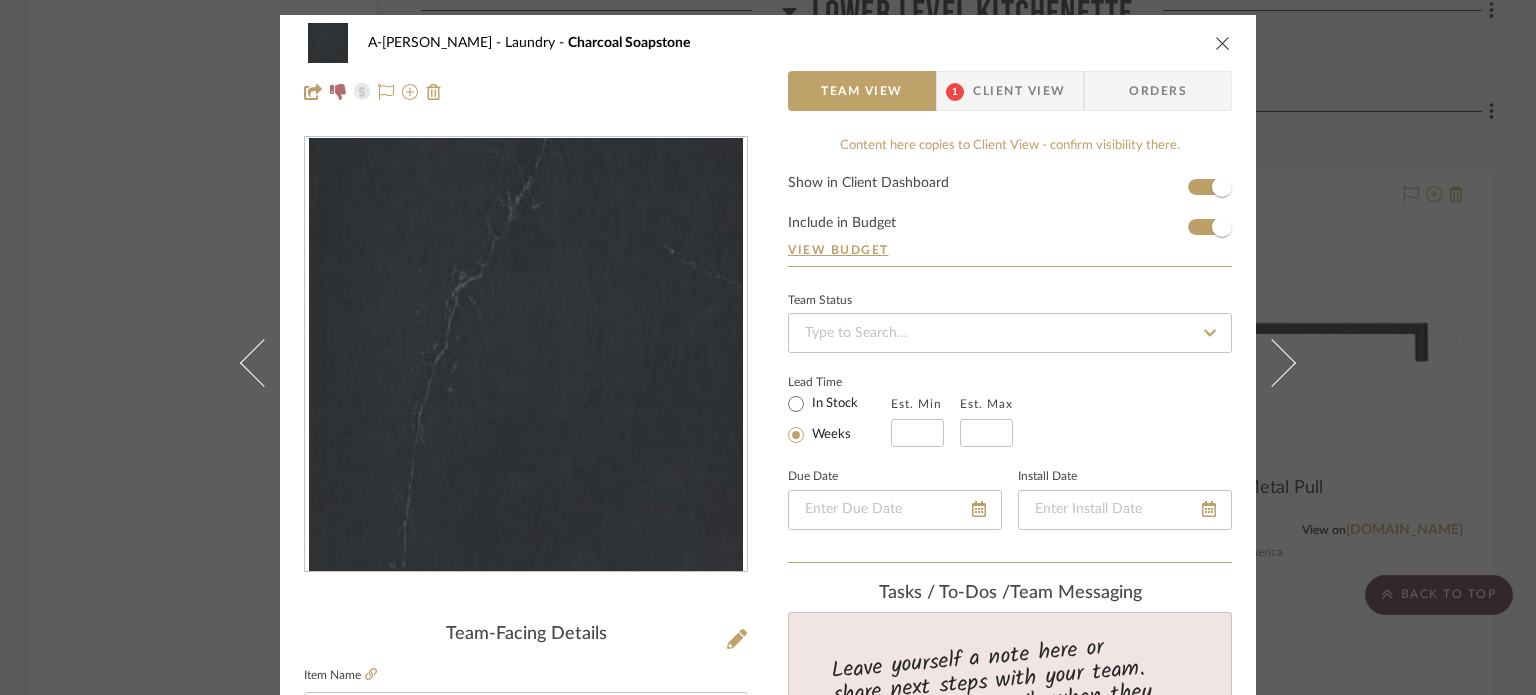 click on "Client View" at bounding box center [1019, 91] 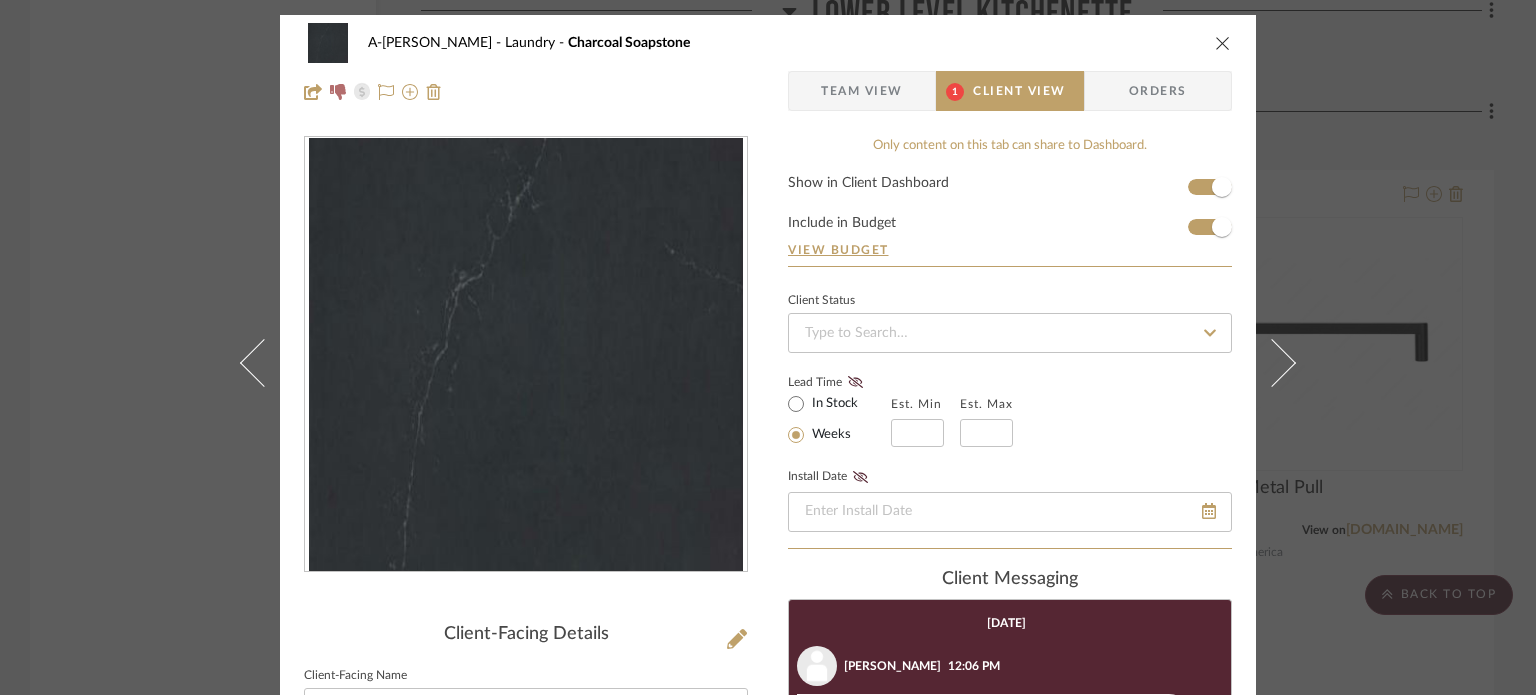 scroll, scrollTop: 384, scrollLeft: 0, axis: vertical 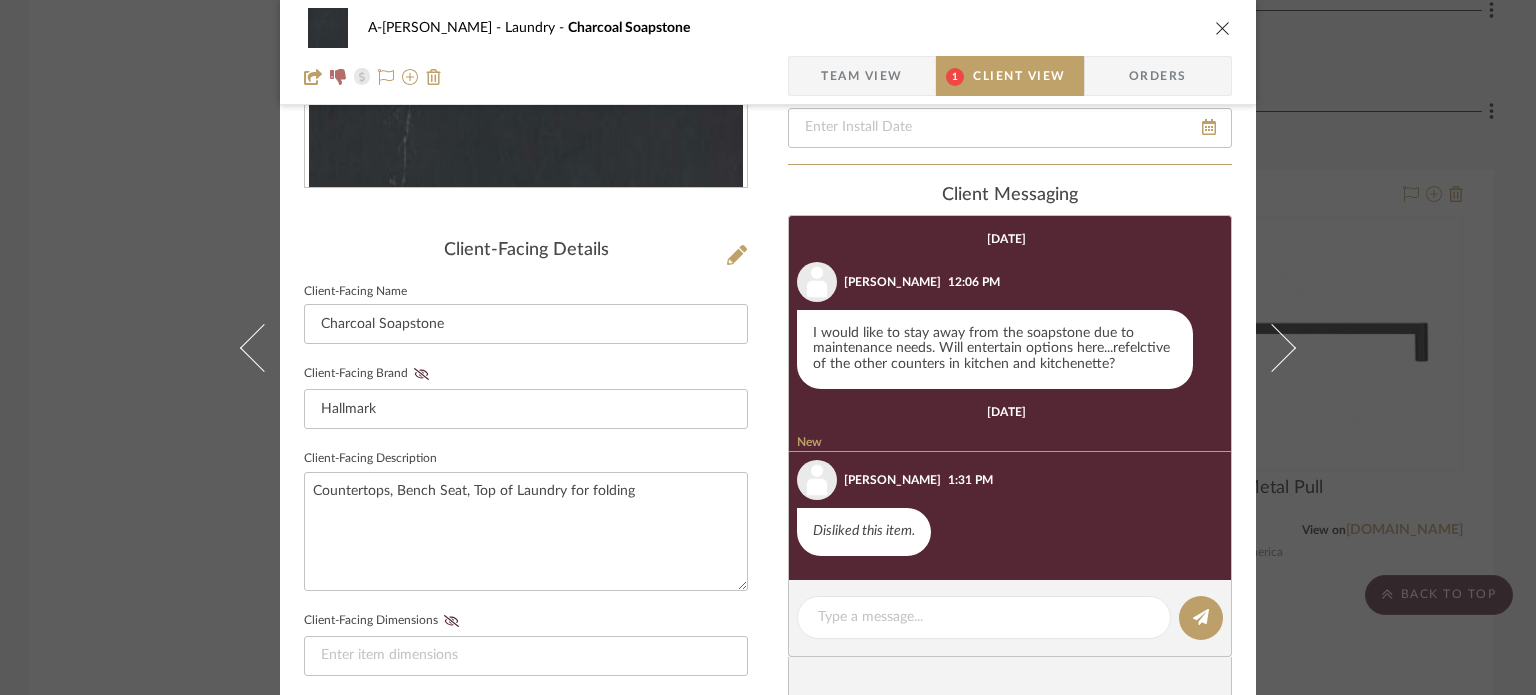 click on "A-Shipley Laundry Charcoal Soapstone  Team View  1  Client View Orders  Client-Facing Details   Client-Facing Name  Charcoal Soapstone  Client-Facing Brand  Hallmark  Client-Facing Description  Countertops, Bench Seat, Top of Laundry for folding  Client-Facing Dimensions   Client-Facing URL  https://www.hallmarkstone.com/shop/charcoal-soapstone/?utm_source=stylerow_lead&utm_medium=stylerow_outbound_link&utm_campaign=stylerow_user_added  Client-Facing Product Specifications   Export Tearsheet   Client Dashboard Pricing   Client Unit Price   $4,223.90      X  Quantity  1    Each      =  Subtotal   $4,223.90  Include Tax Include Shipping Total Client Price   $4,223.90  Only content on this tab can share to Dashboard.  Show in Client Dashboard   Include in Budget   View Budget  Client Status  Lead Time  In Stock Weeks  Est. Min   Est. Max   Install Date  client Messaging July 6th, 2025  Michael Shipley   12:06 PM  July 21st, 2025 New  Michael Shipley  New  1:31 PM  Disliked this item.  Documents  Choose a file" at bounding box center (768, 347) 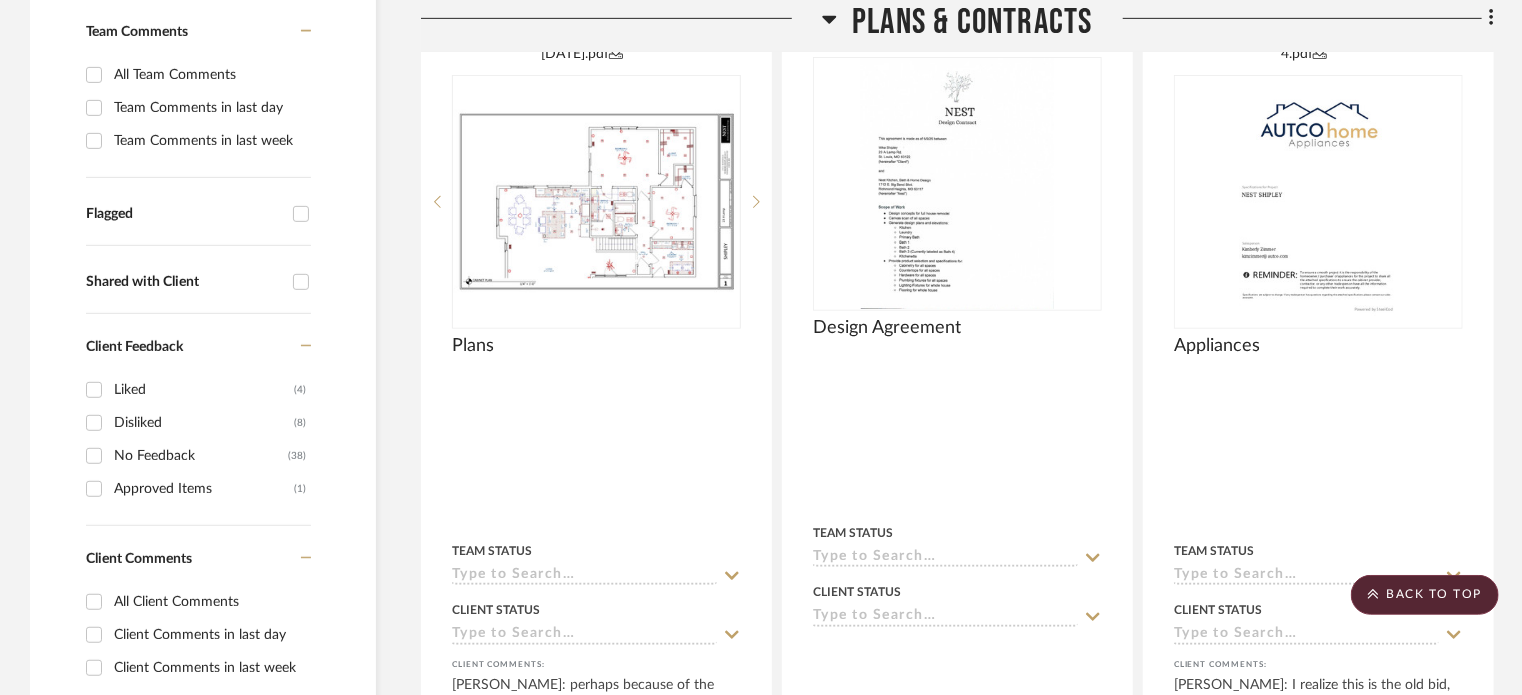 scroll, scrollTop: 0, scrollLeft: 0, axis: both 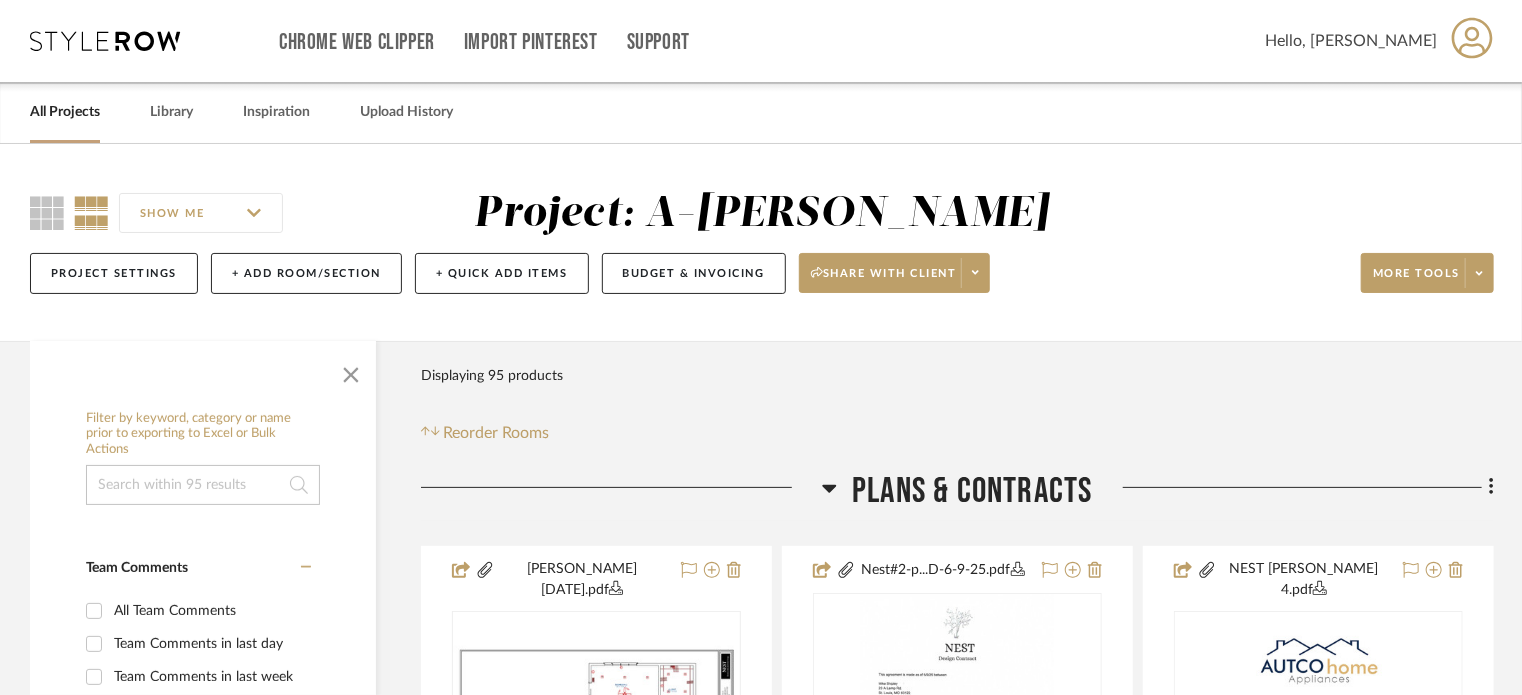 click on "All Projects" at bounding box center [65, 112] 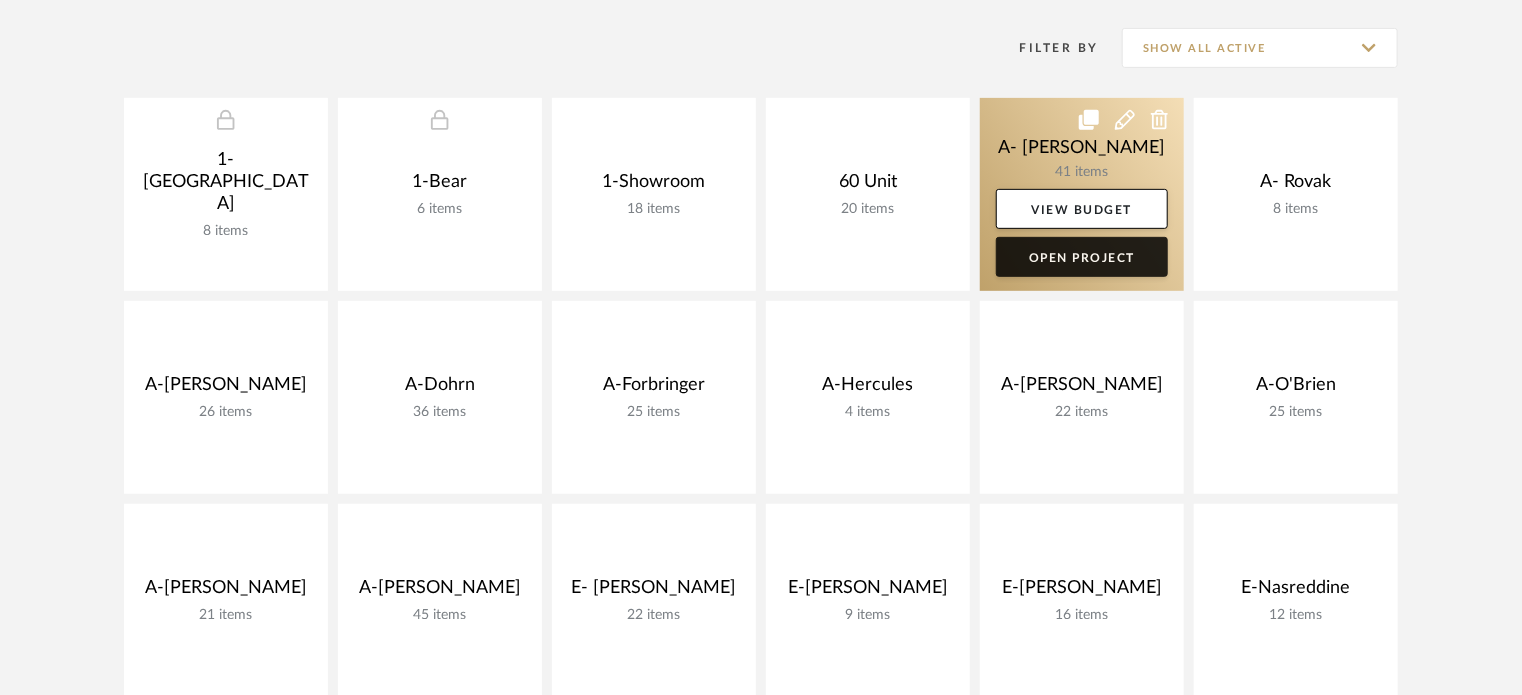 scroll, scrollTop: 400, scrollLeft: 0, axis: vertical 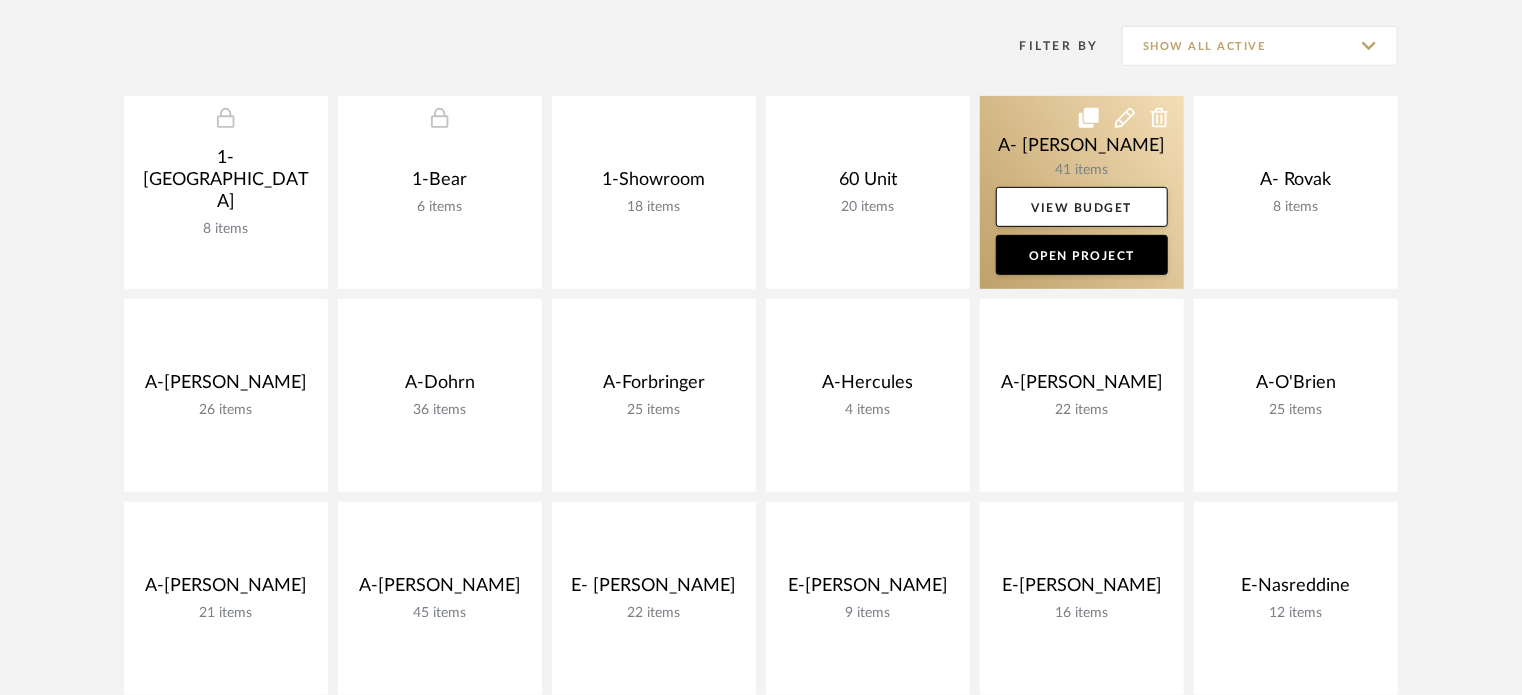 click 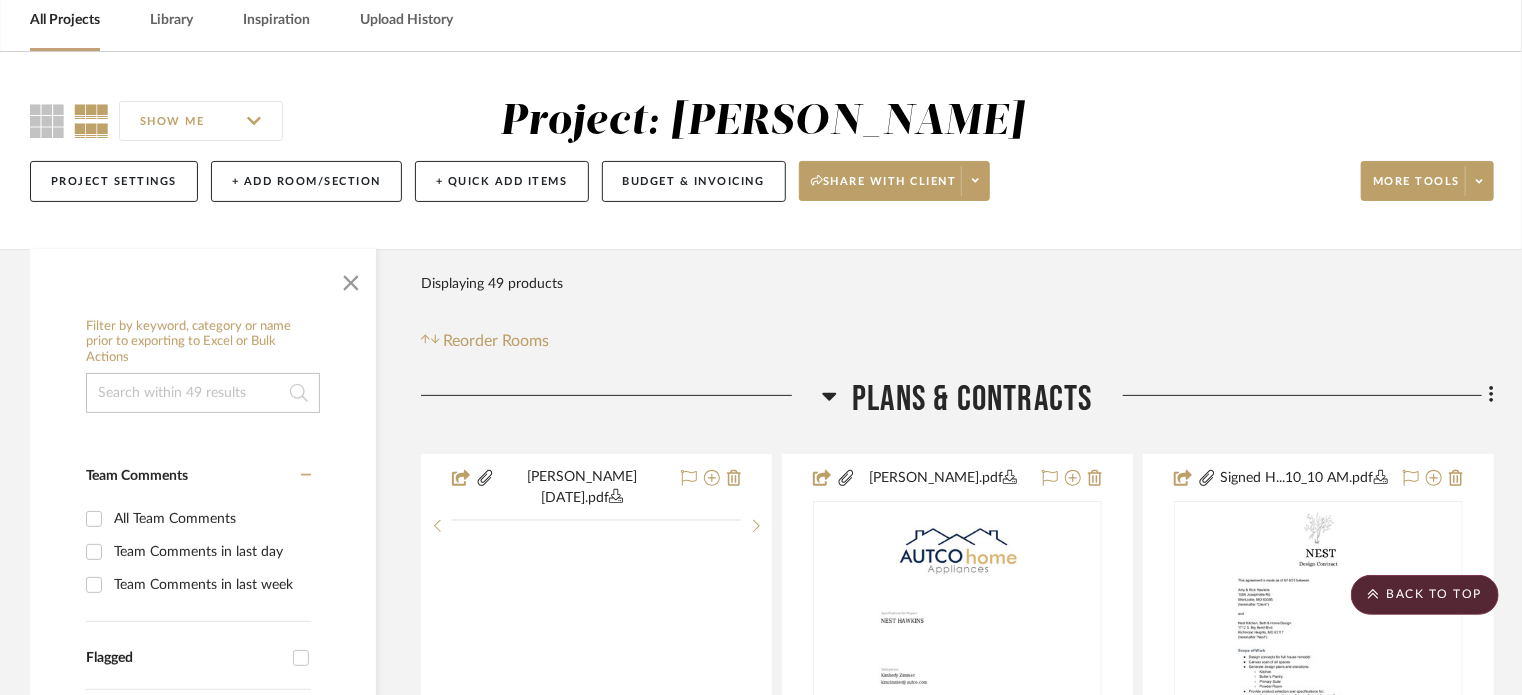 scroll, scrollTop: 0, scrollLeft: 0, axis: both 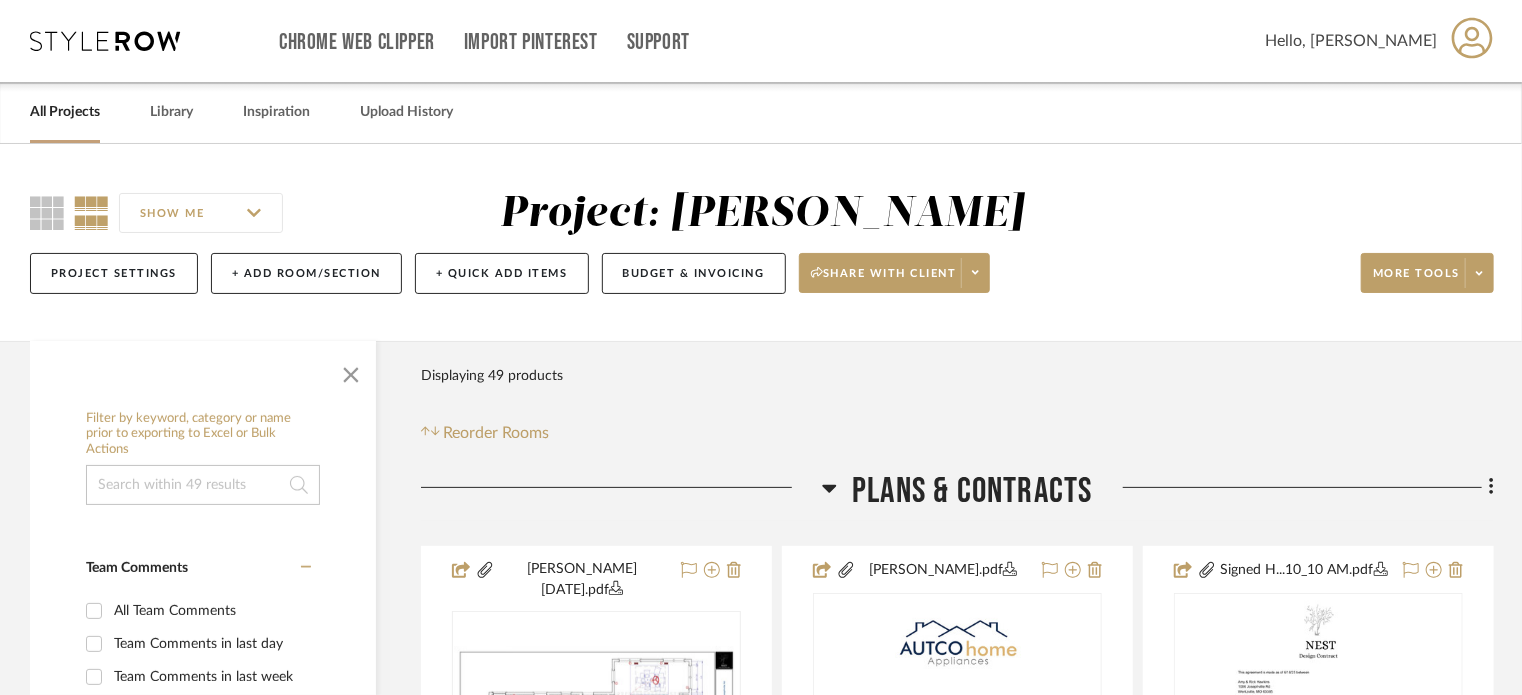 click on "All Projects" at bounding box center [65, 112] 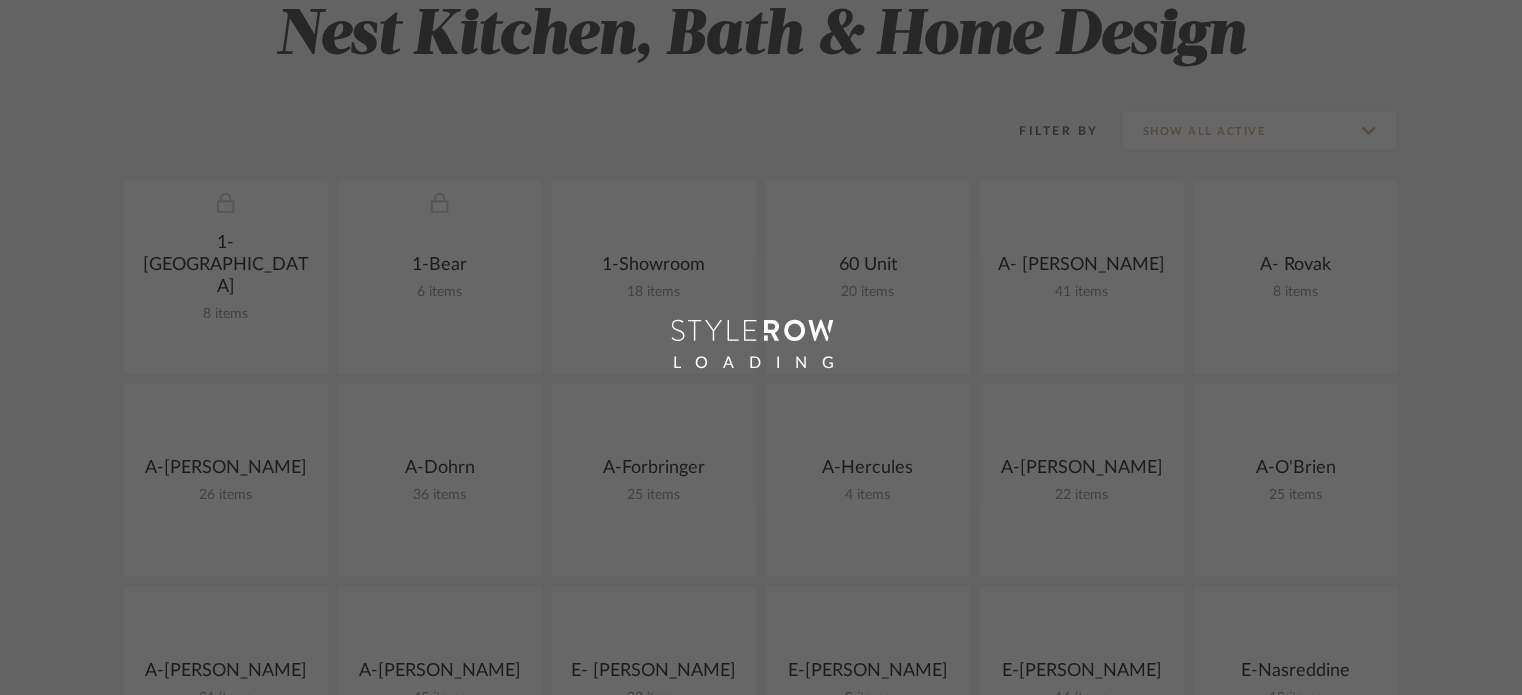 scroll, scrollTop: 400, scrollLeft: 0, axis: vertical 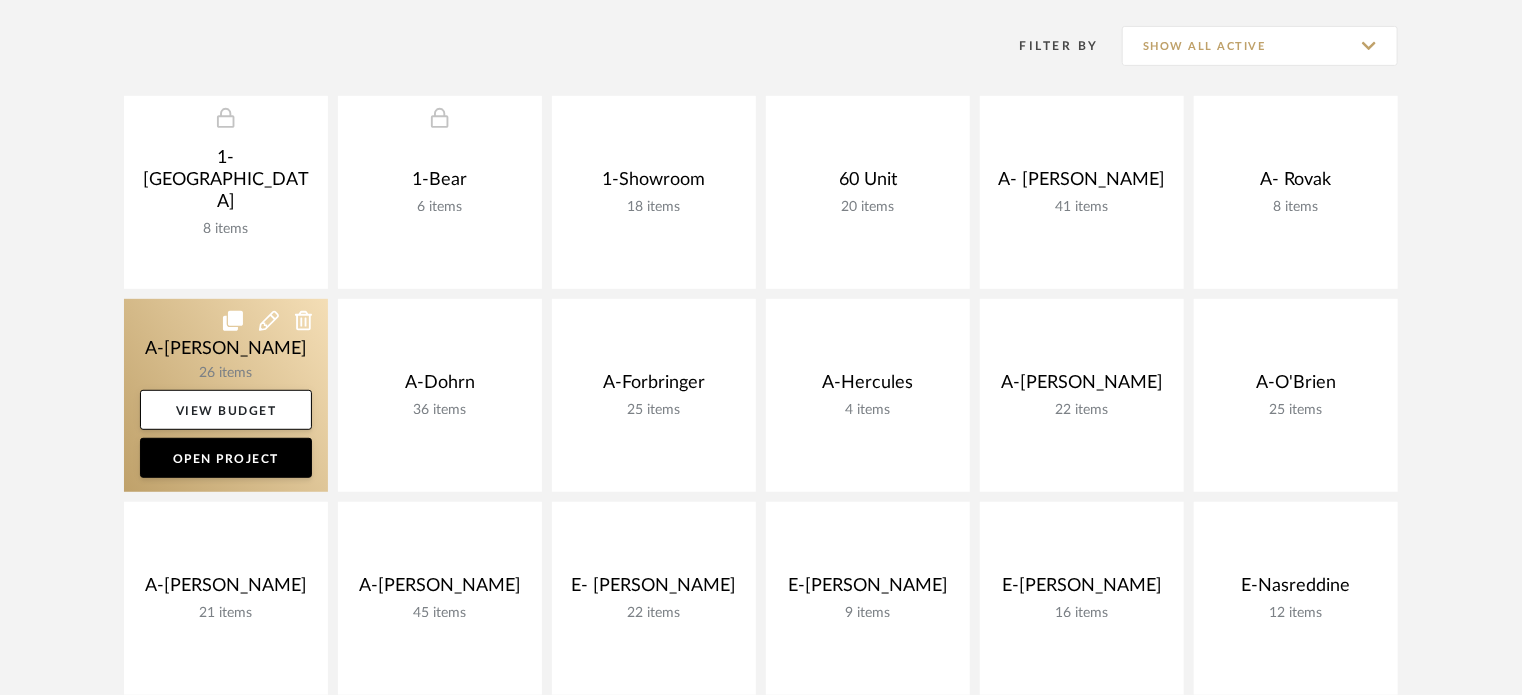 click 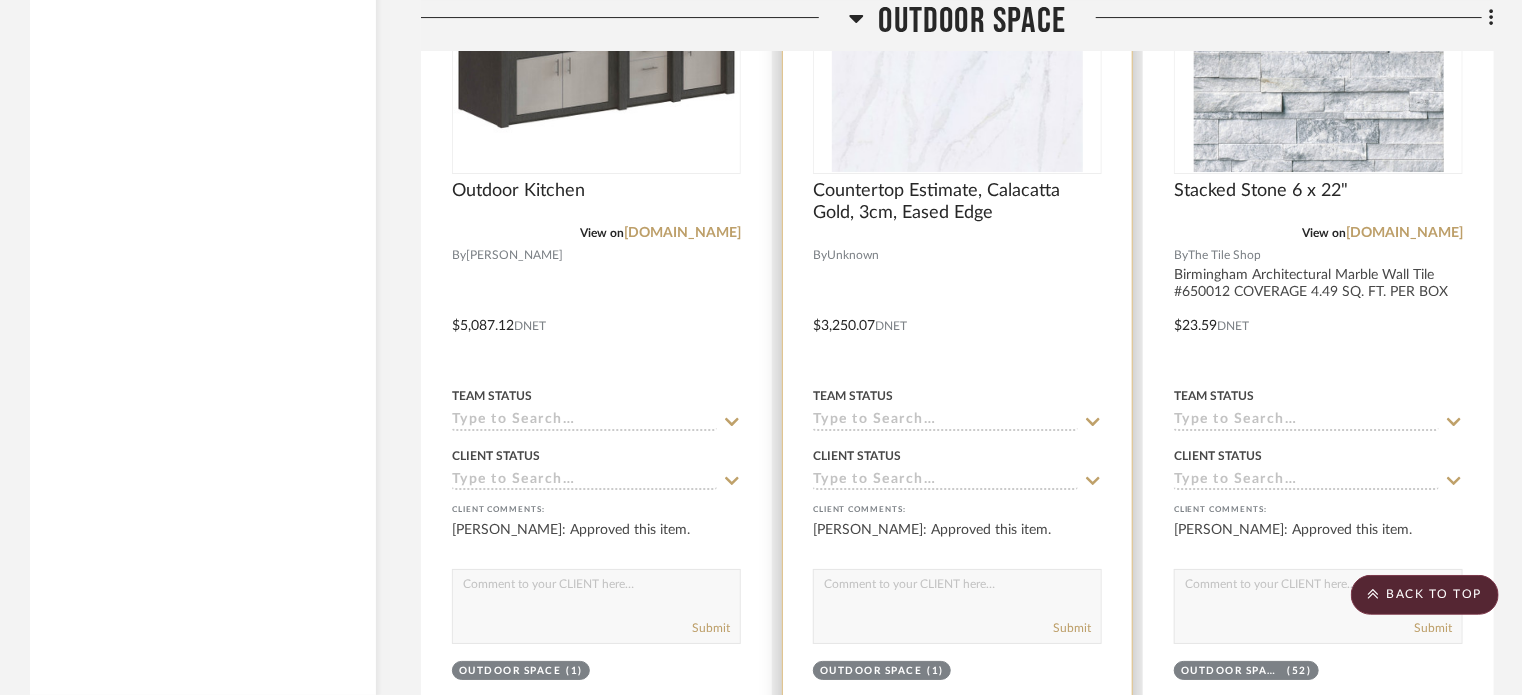 scroll, scrollTop: 7300, scrollLeft: 0, axis: vertical 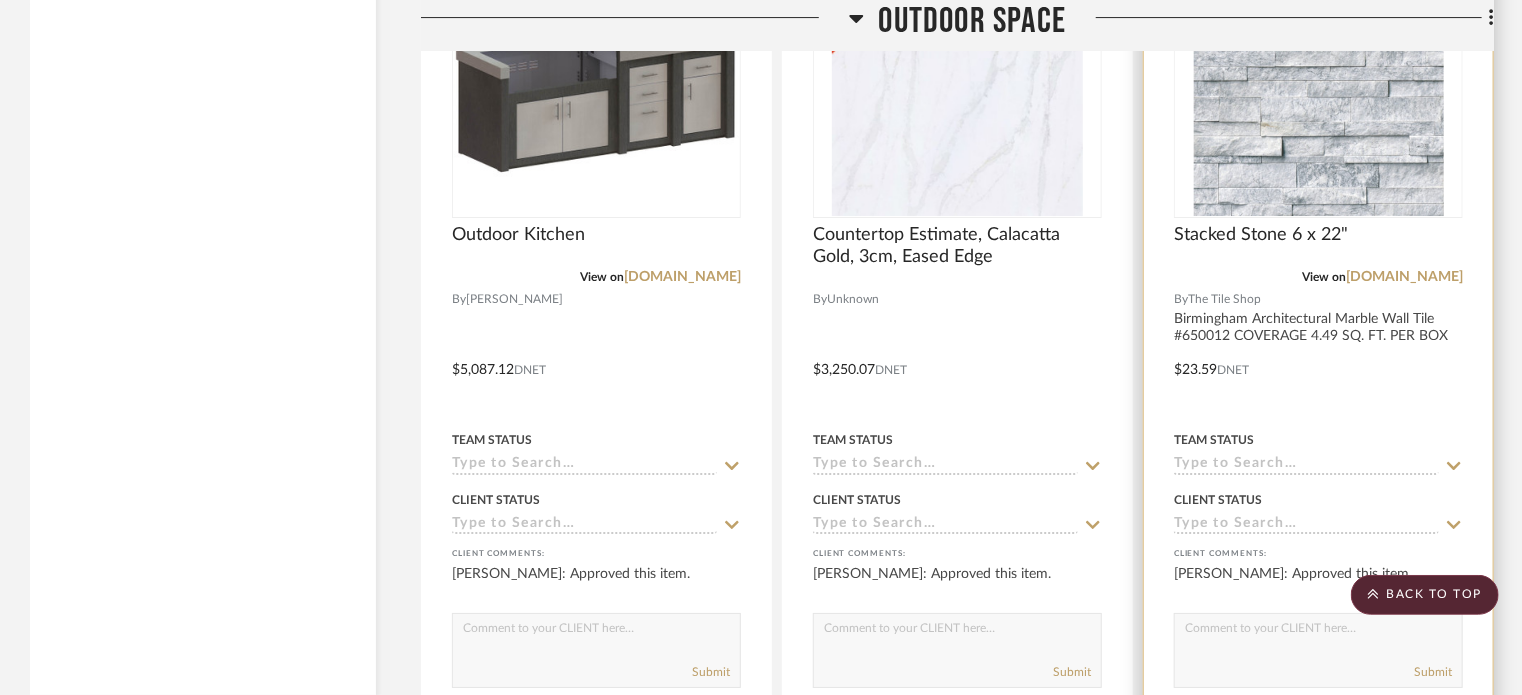 click at bounding box center (1318, 355) 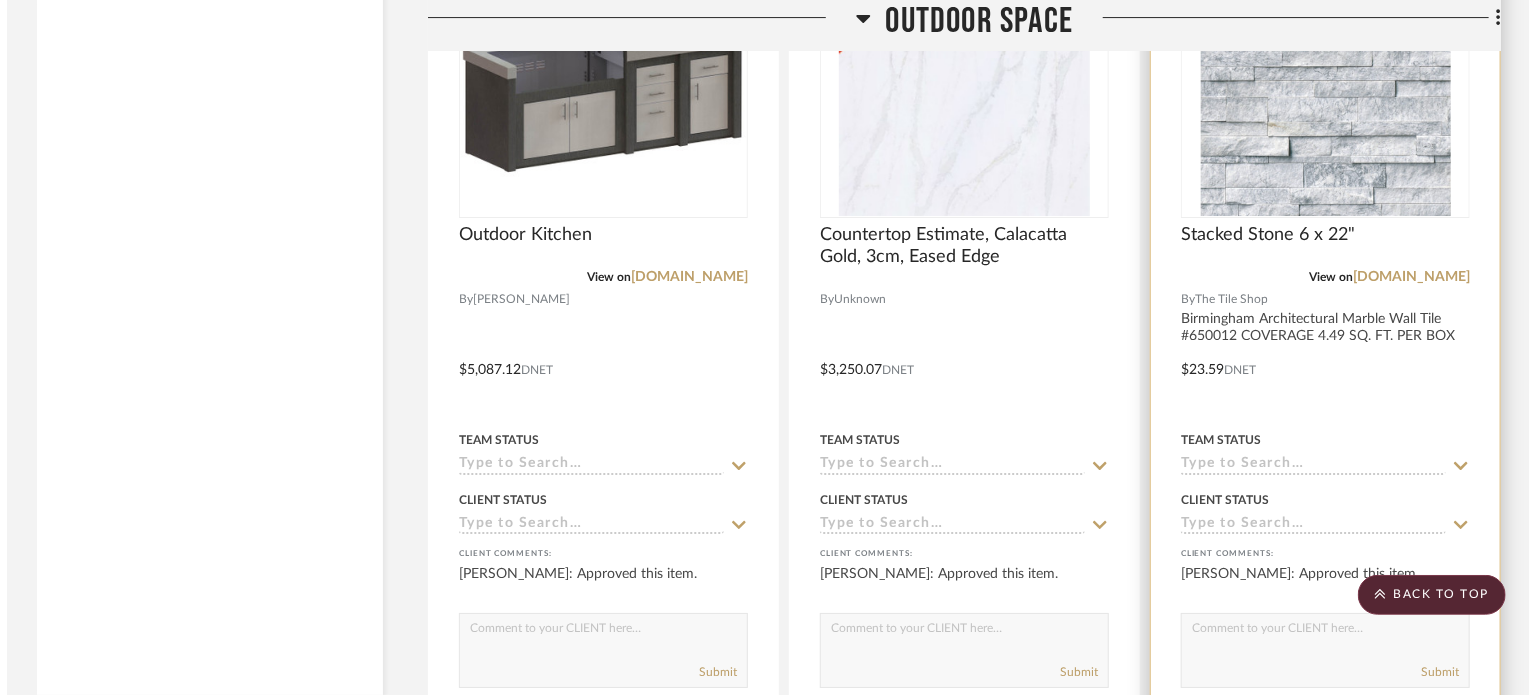 scroll, scrollTop: 0, scrollLeft: 0, axis: both 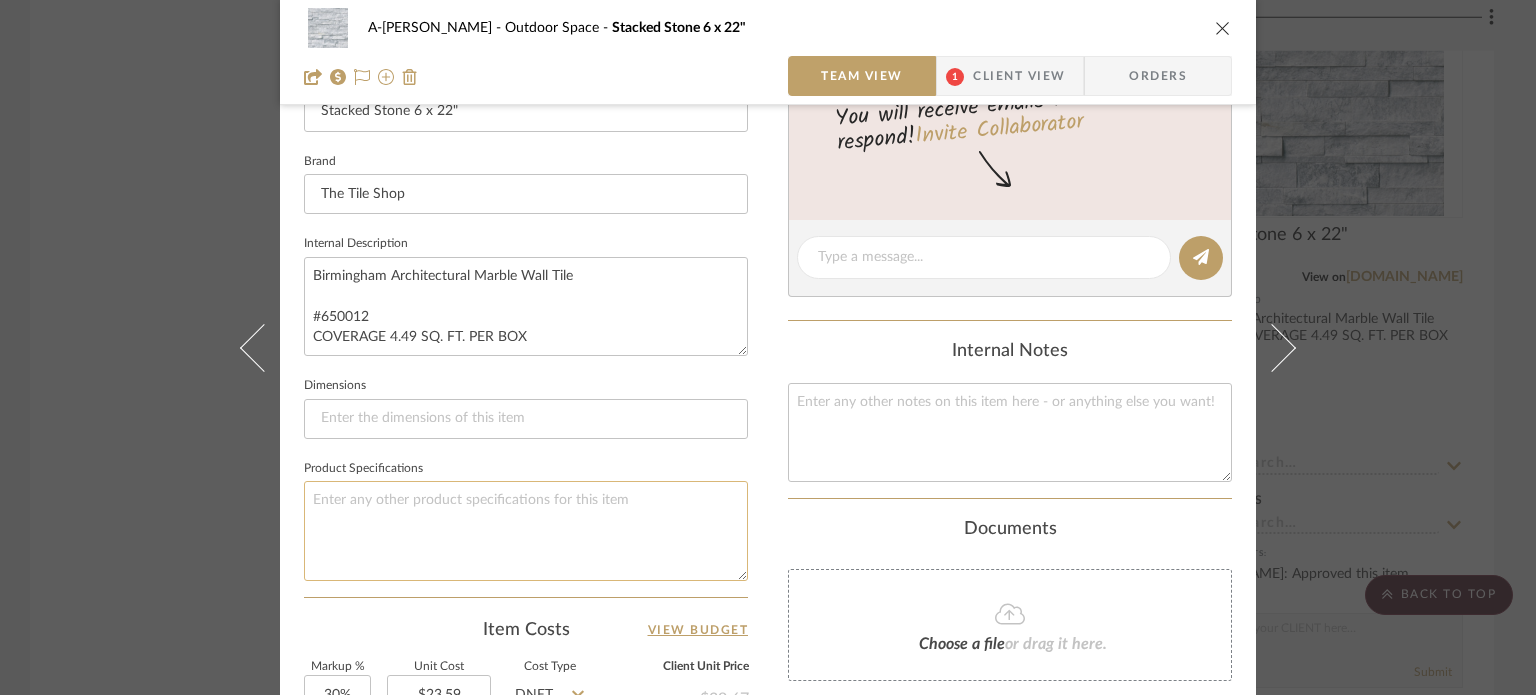 click 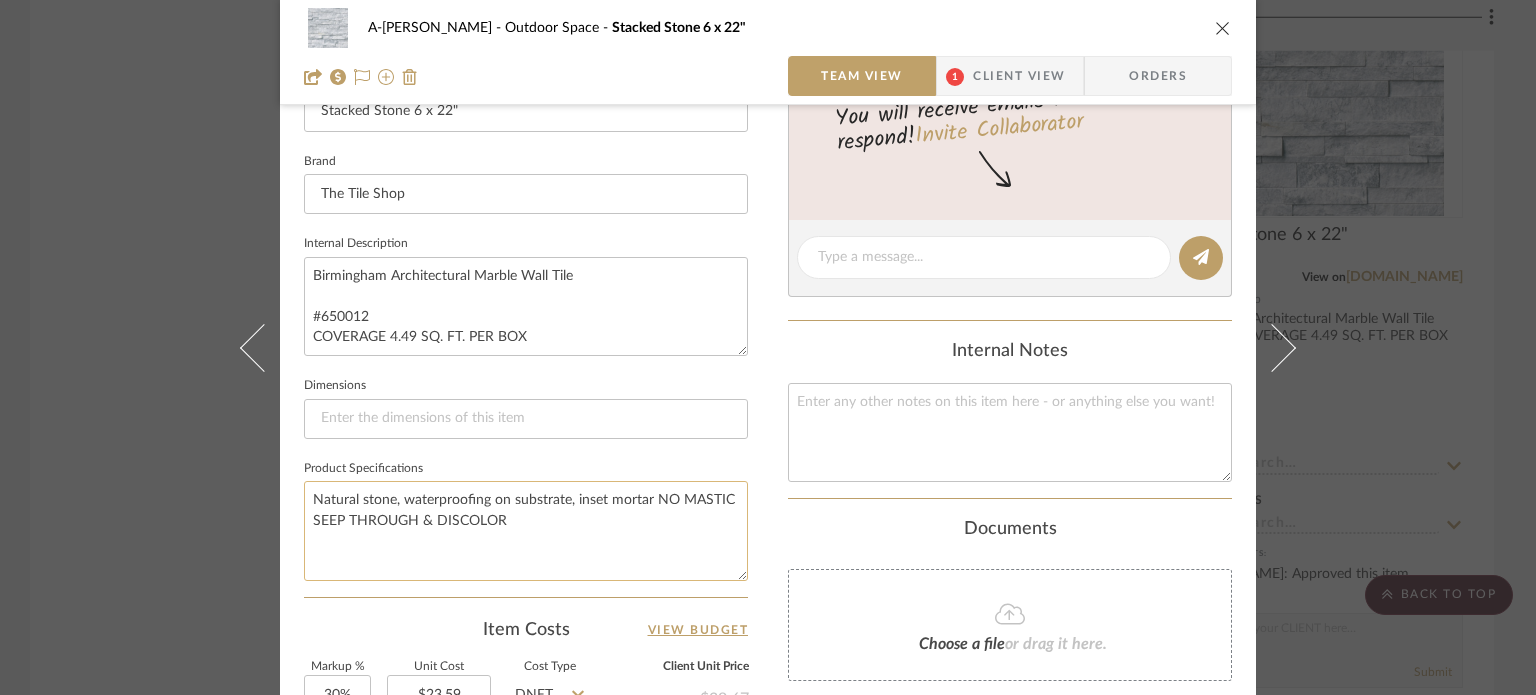 click on "Natural stone, waterproofing on substrate, inset mortar NO MASTIC SEEP THROUGH & DISCOLOR" 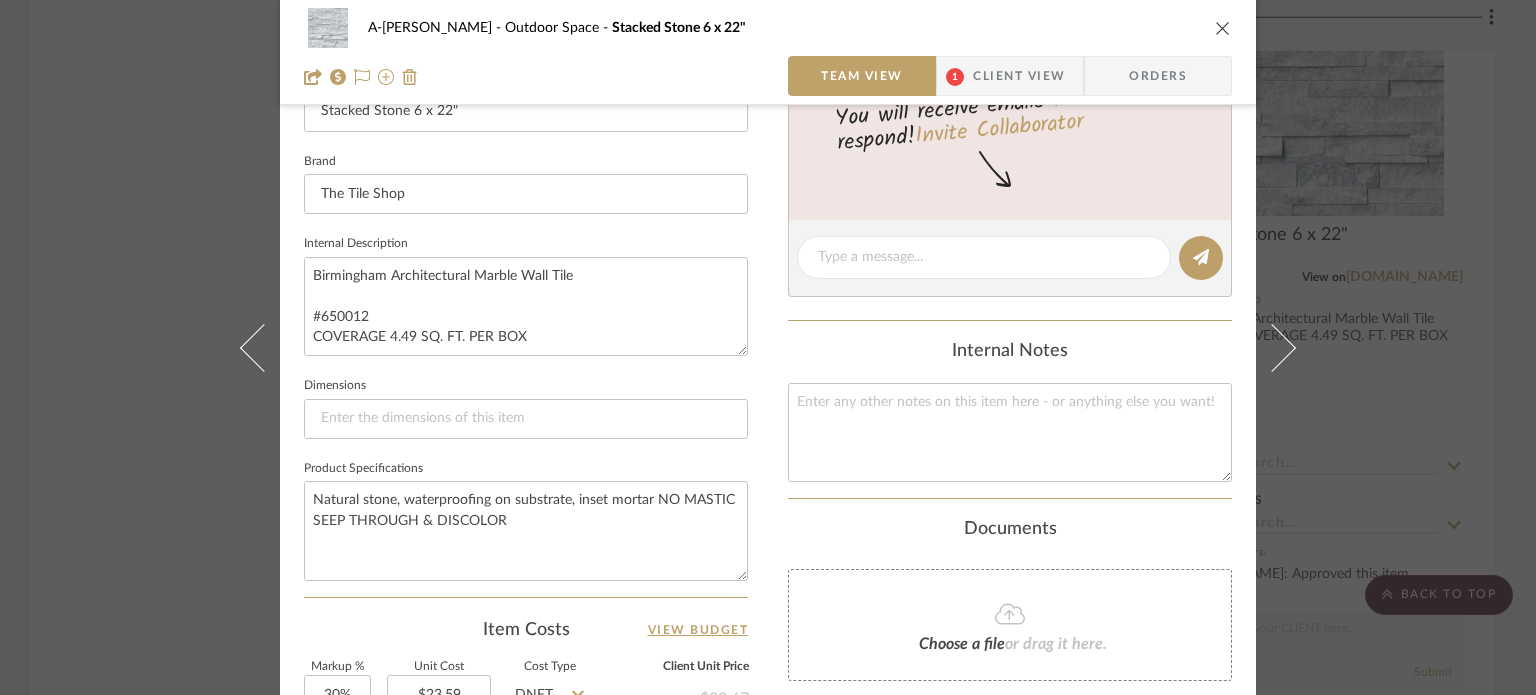 type on "Natural stone, waterproofing on substrate, inset mortar NO MASTIC SEEP THROUGH & DISCOLOR" 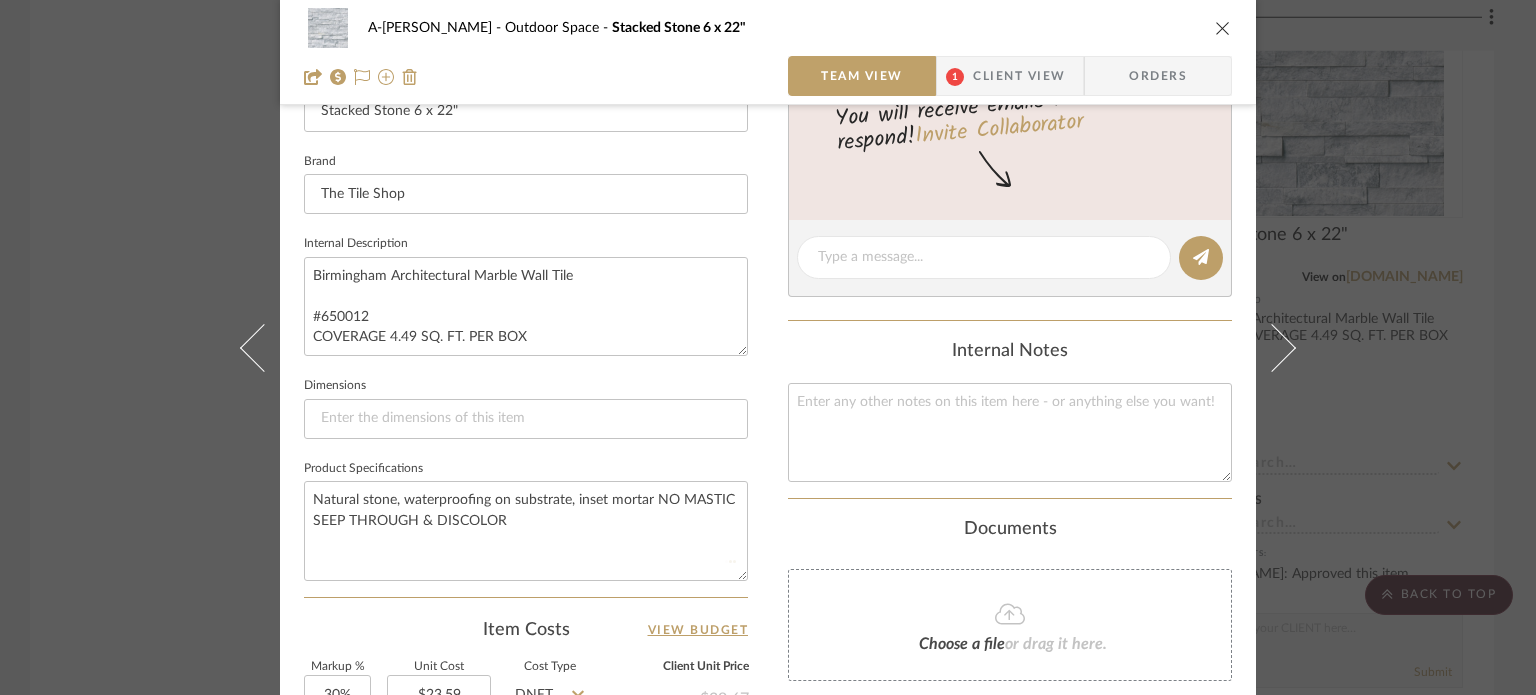 type 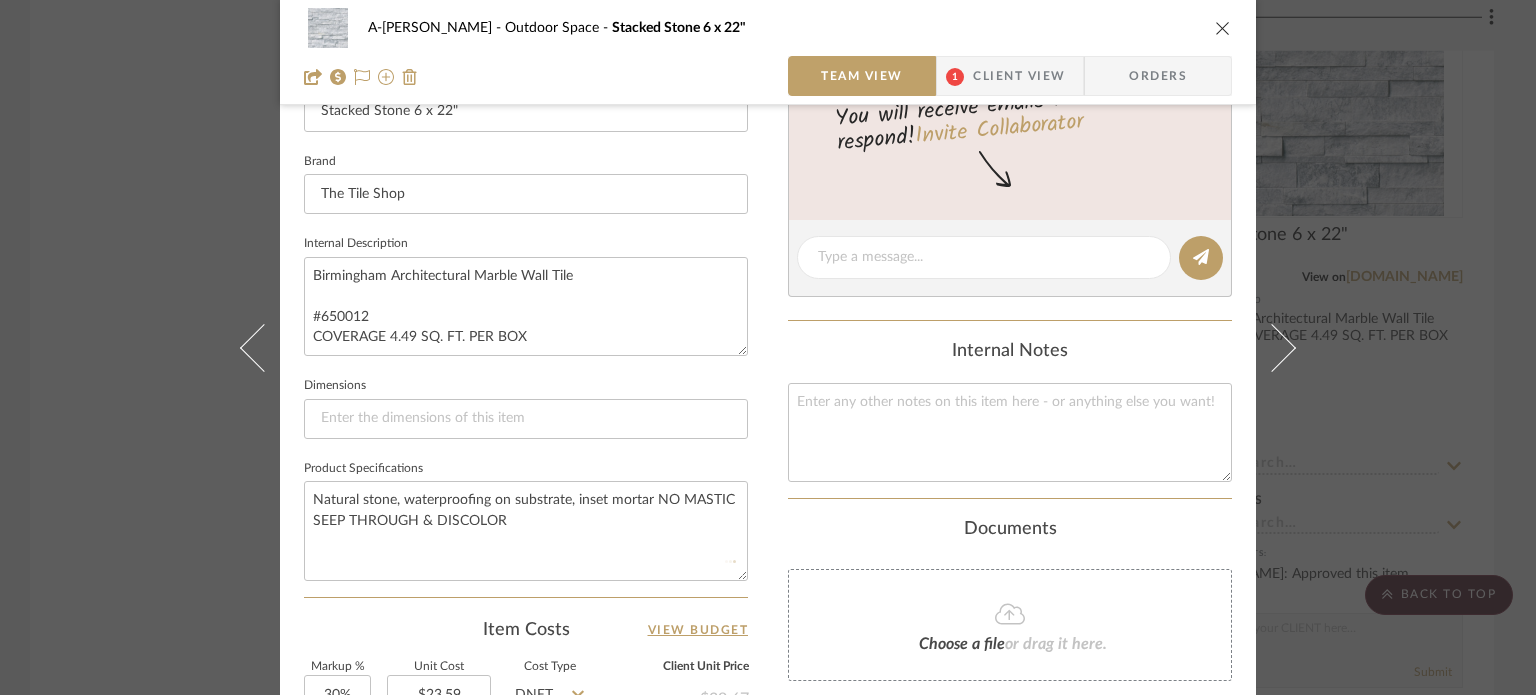 type 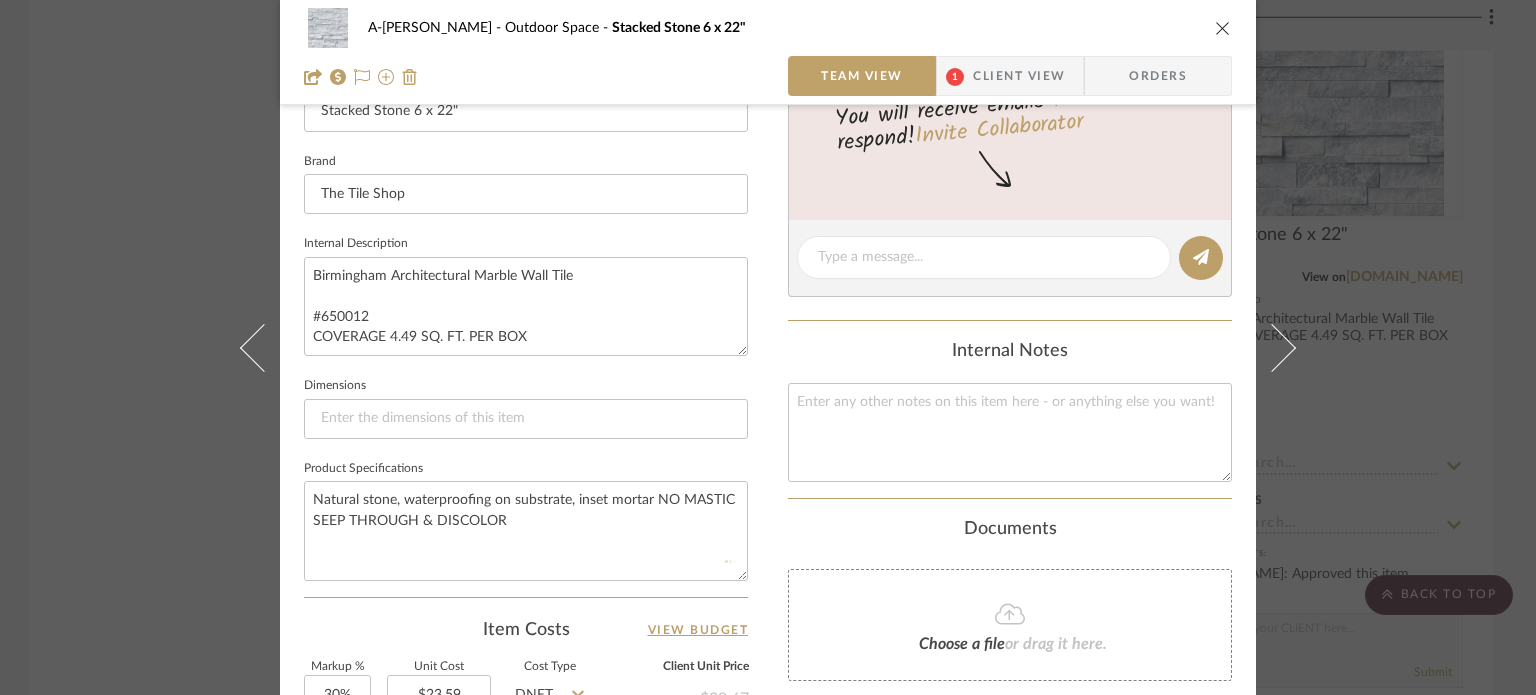 type 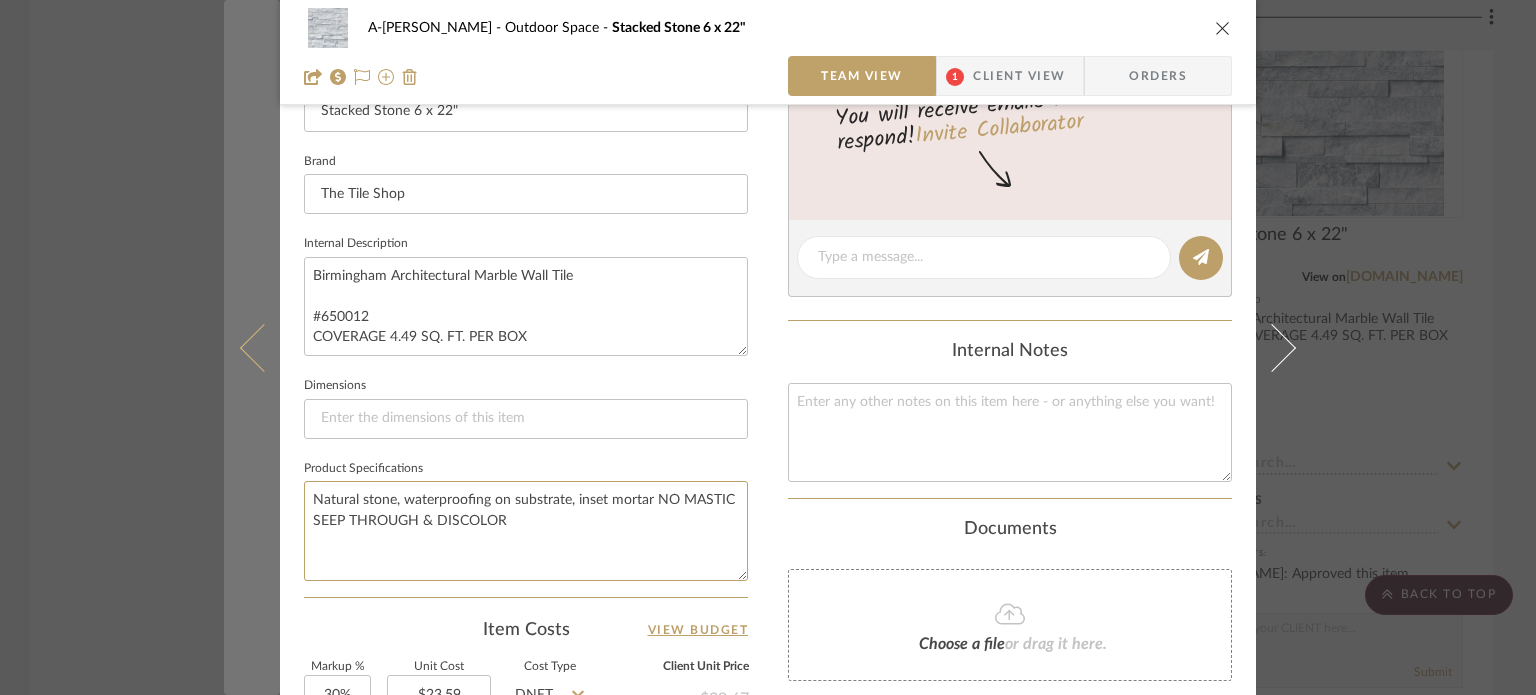 drag, startPoint x: 478, startPoint y: 510, endPoint x: 252, endPoint y: 462, distance: 231.04112 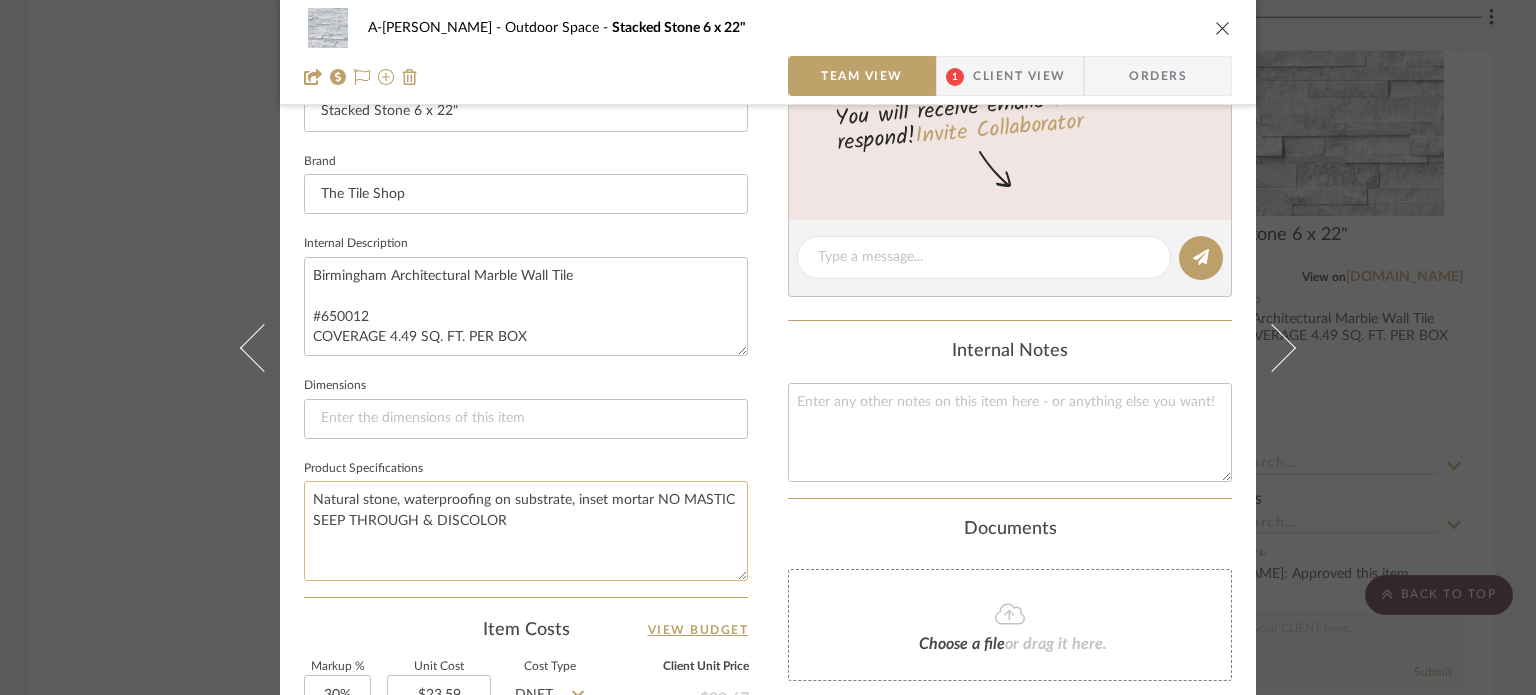 click on "Natural stone, waterproofing on substrate, inset mortar NO MASTIC SEEP THROUGH & DISCOLOR" 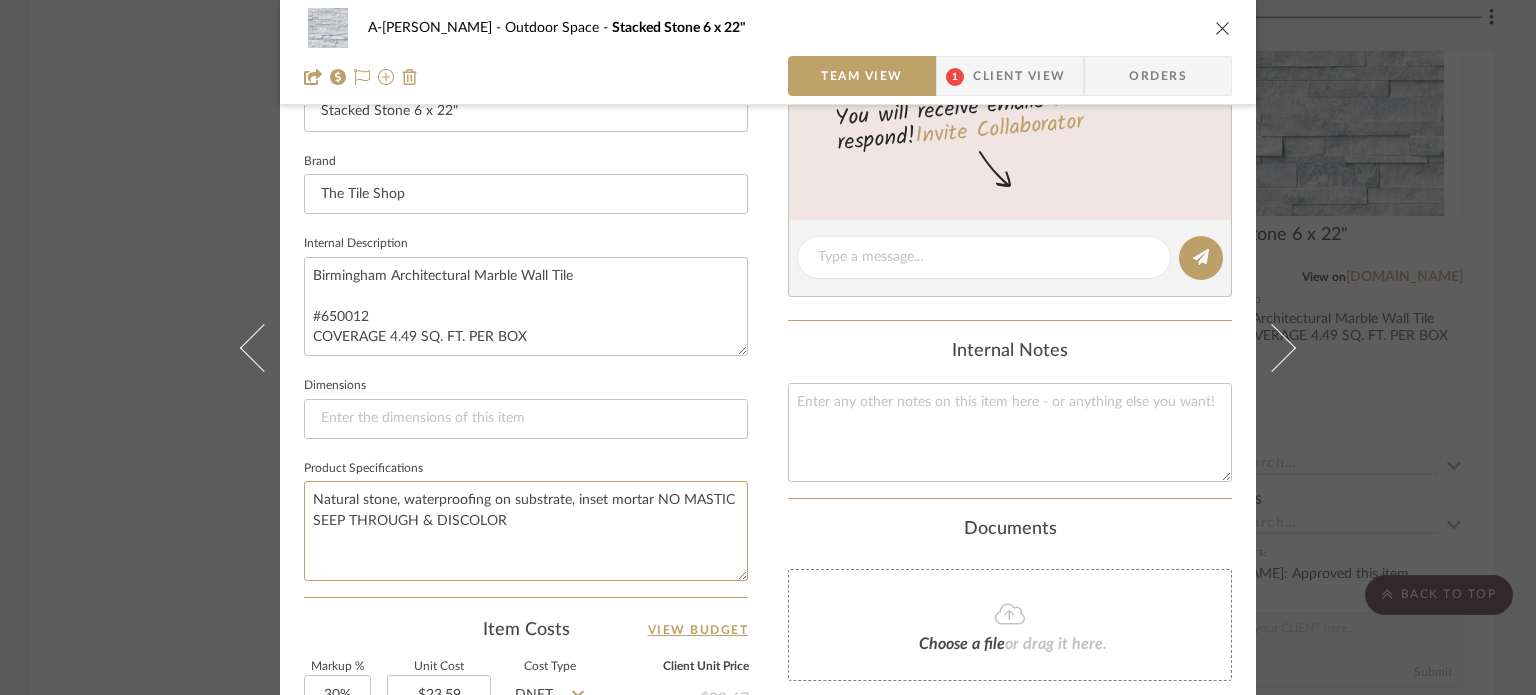 drag, startPoint x: 576, startPoint y: 519, endPoint x: 294, endPoint y: 495, distance: 283.01944 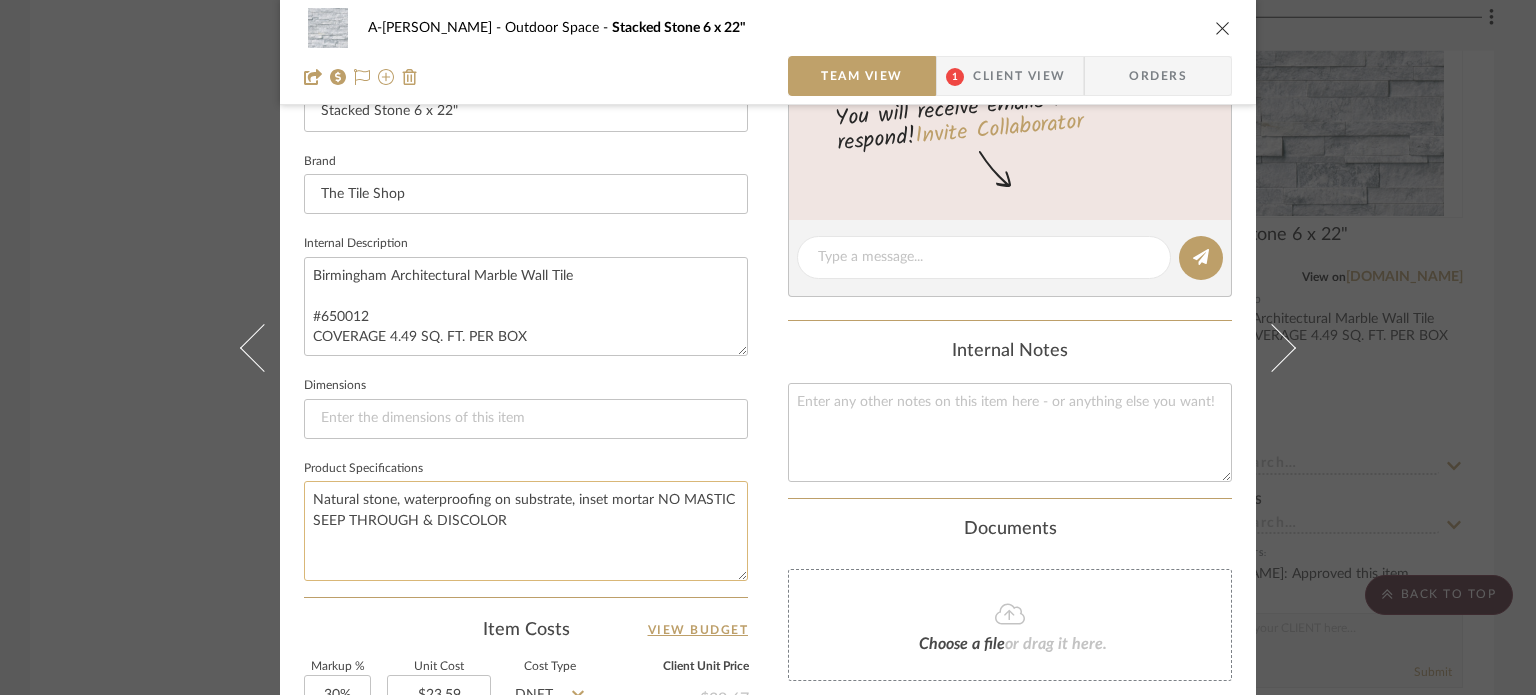 click on "Natural stone, waterproofing on substrate, inset mortar NO MASTIC SEEP THROUGH & DISCOLOR" 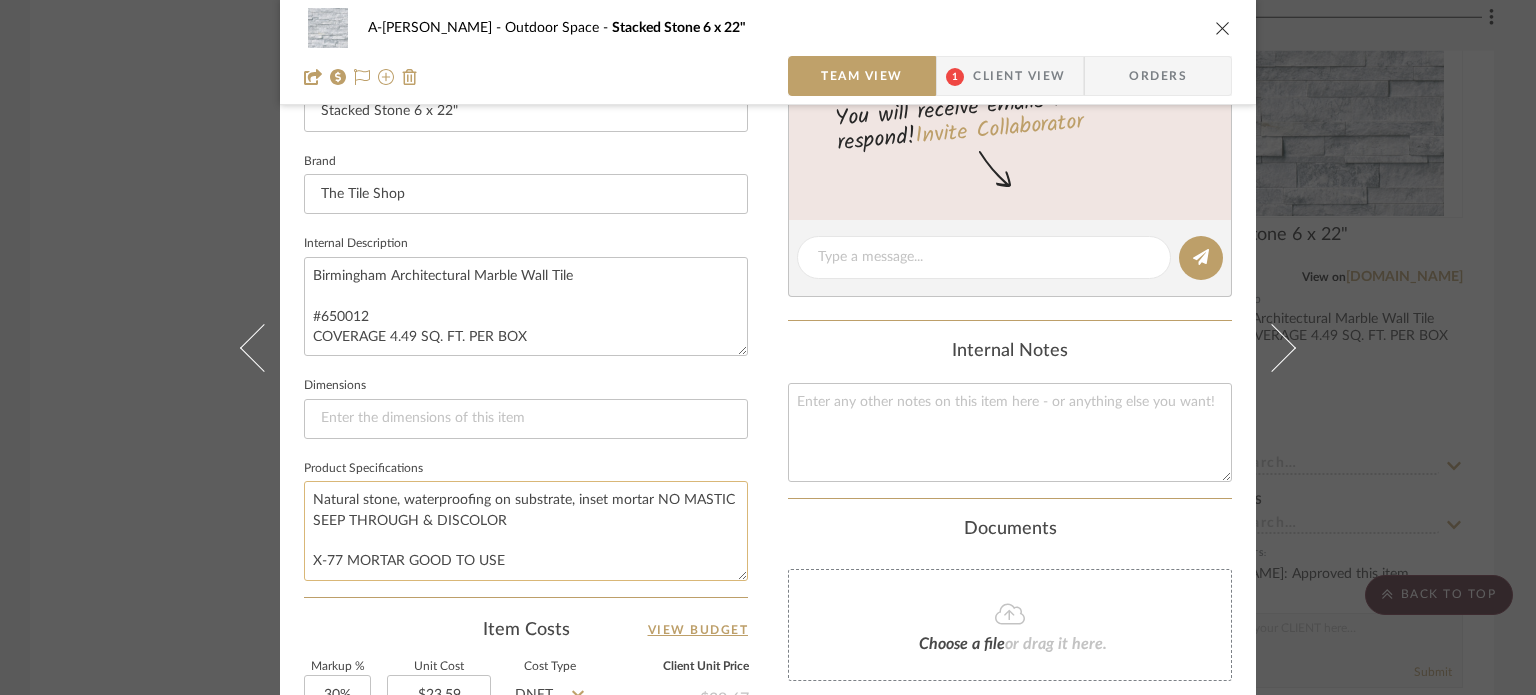 click on "Natural stone, waterproofing on substrate, inset mortar NO MASTIC SEEP THROUGH & DISCOLOR
X-77 MORTAR GOOD TO USE" 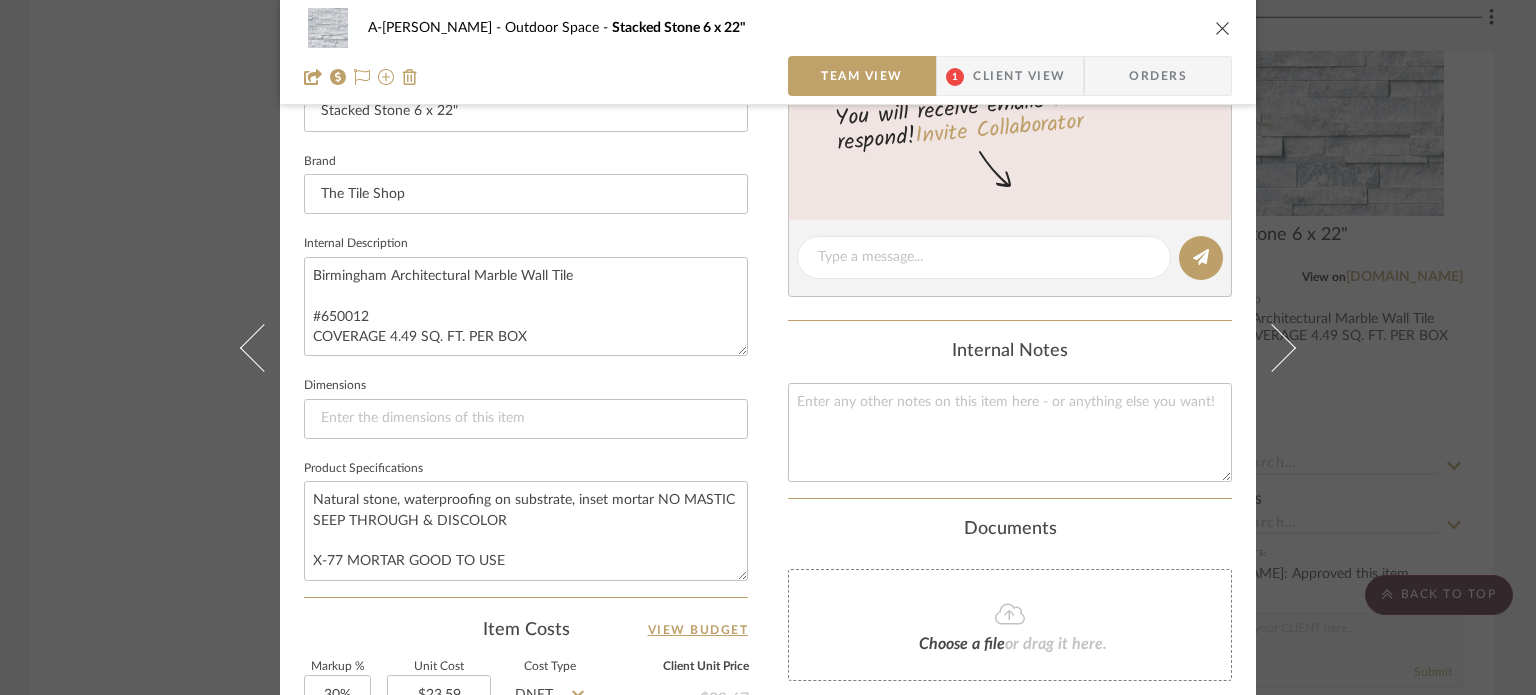 type on "Natural stone, waterproofing on substrate, inset mortar NO MASTIC SEEP THROUGH & DISCOLOR
X-77 MORTAR GOOD TO USE" 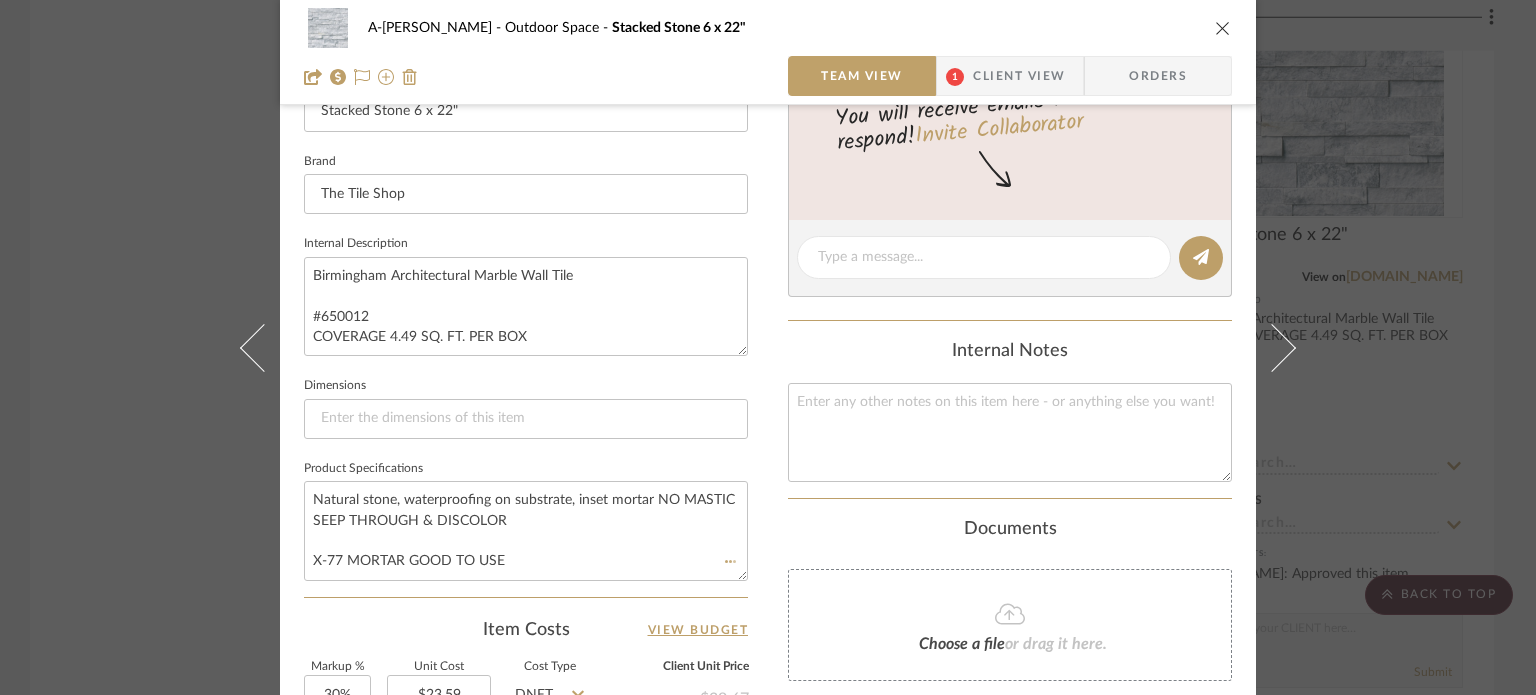 click on "Product Specifications  Natural stone, waterproofing on substrate, inset mortar NO MASTIC SEEP THROUGH & DISCOLOR
X-77 MORTAR GOOD TO USE" 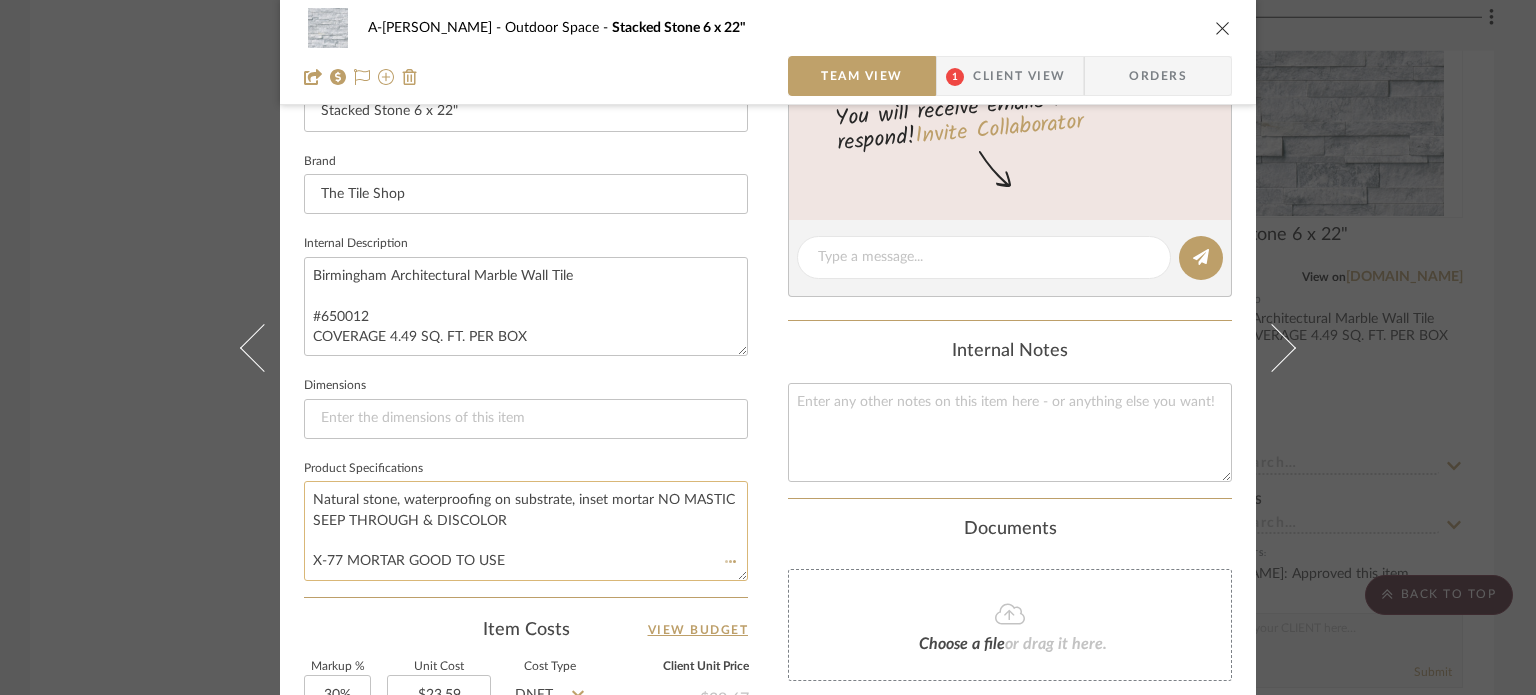 type 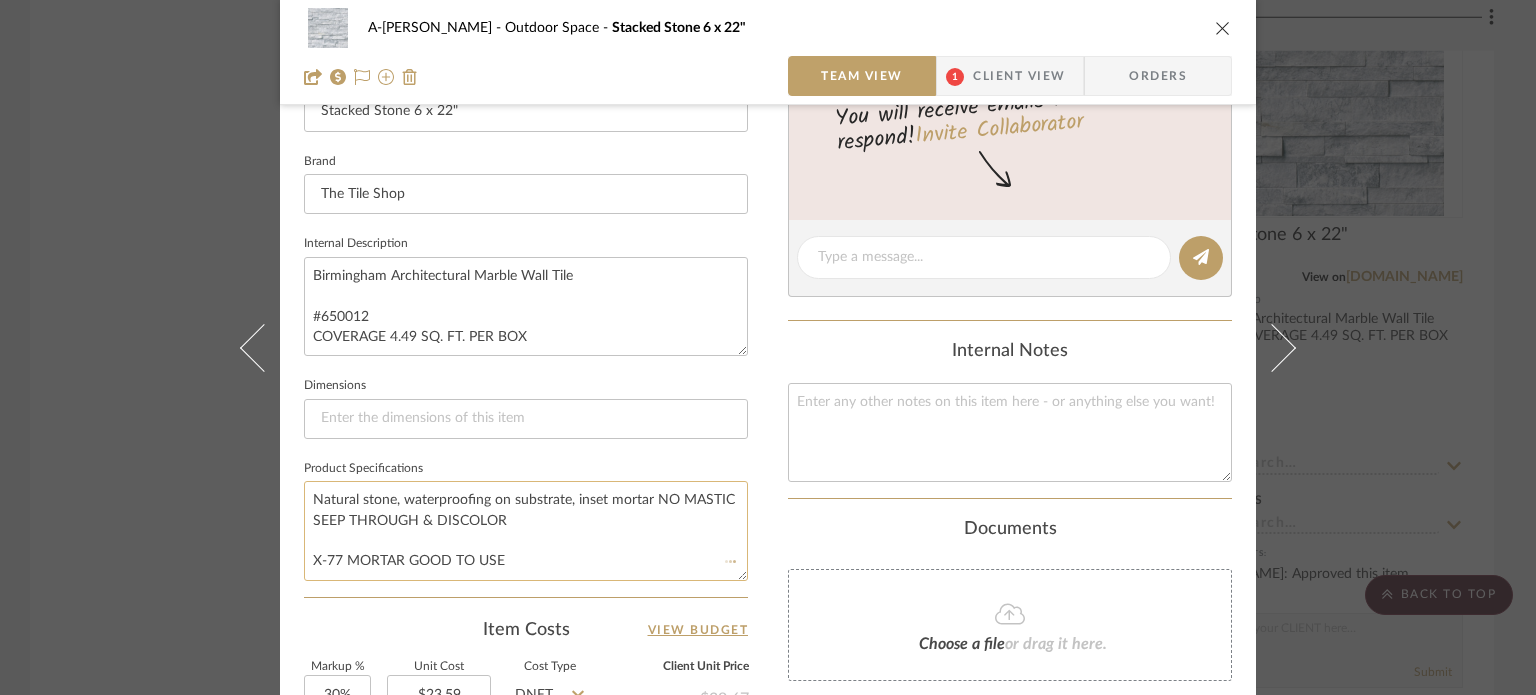 type 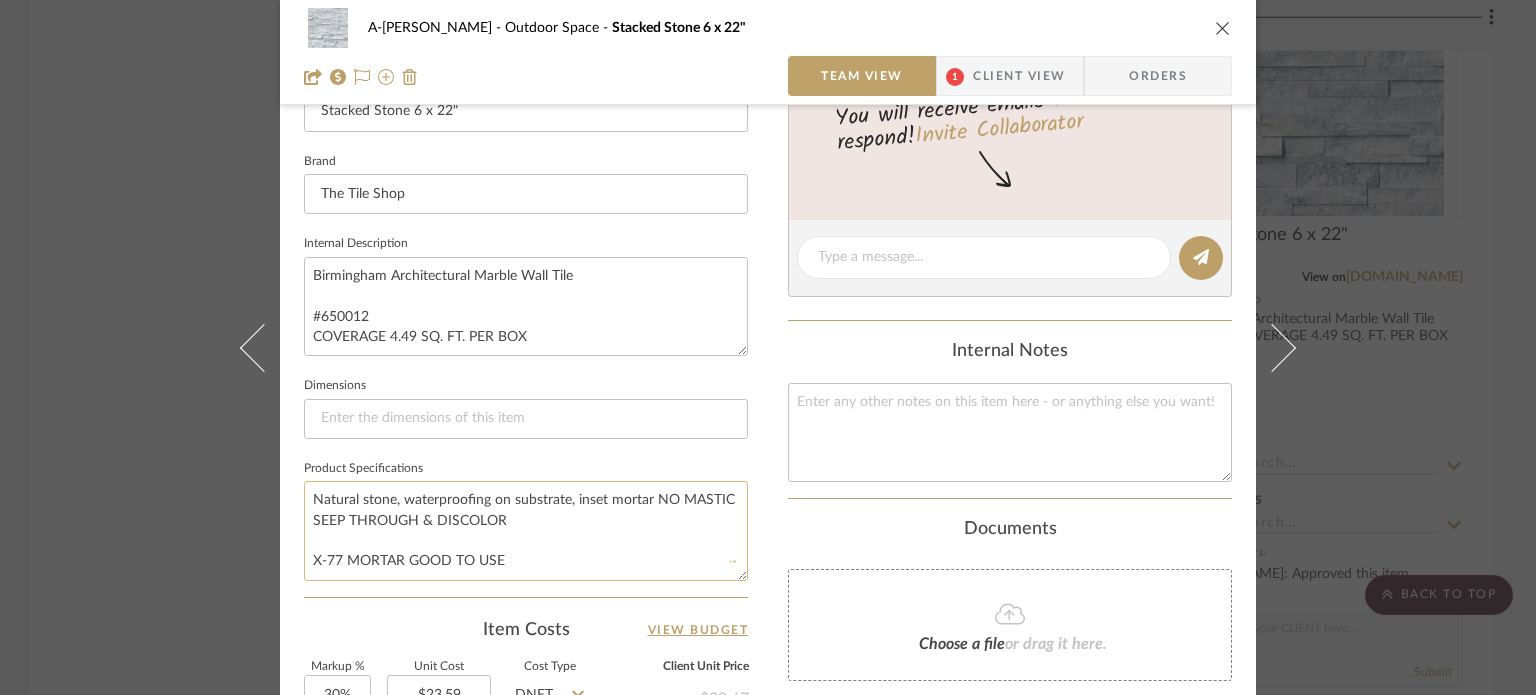 type 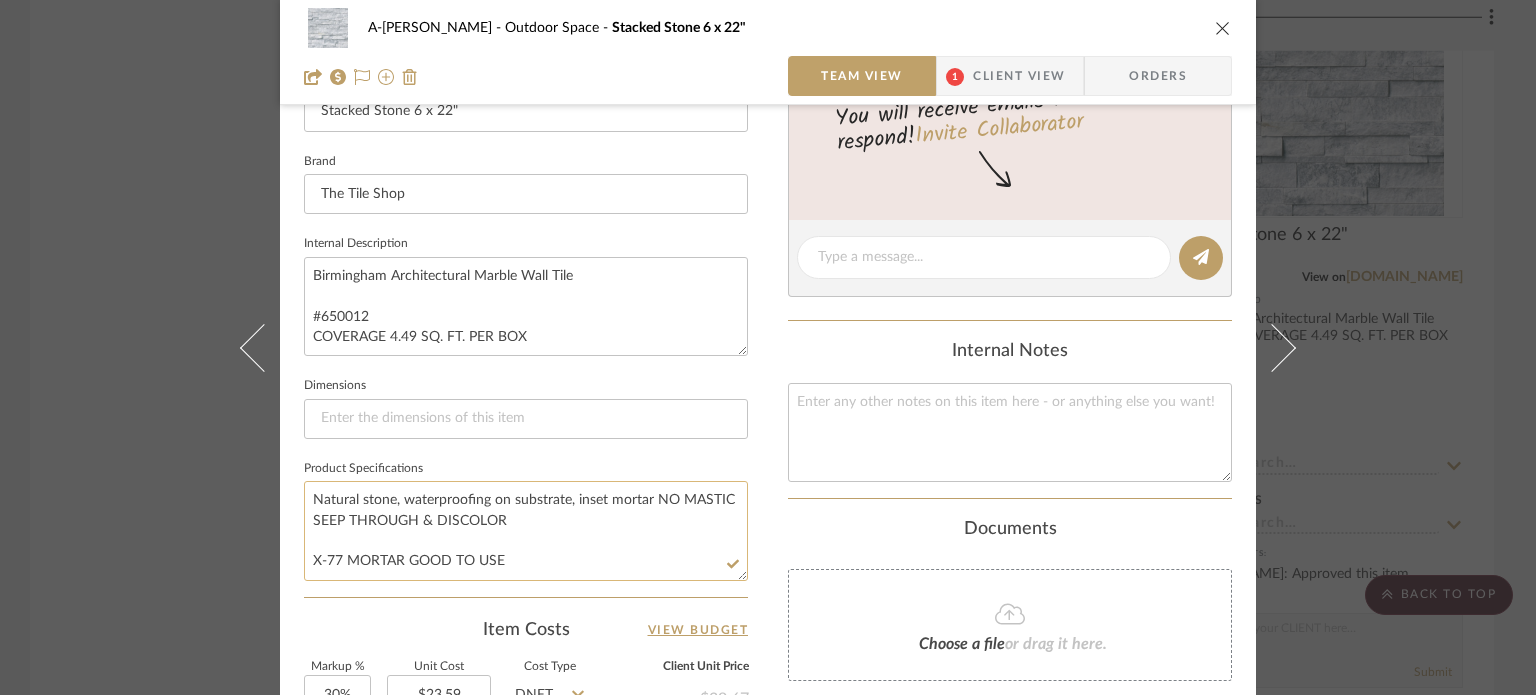 click on "Natural stone, waterproofing on substrate, inset mortar NO MASTIC SEEP THROUGH & DISCOLOR
X-77 MORTAR GOOD TO USE" 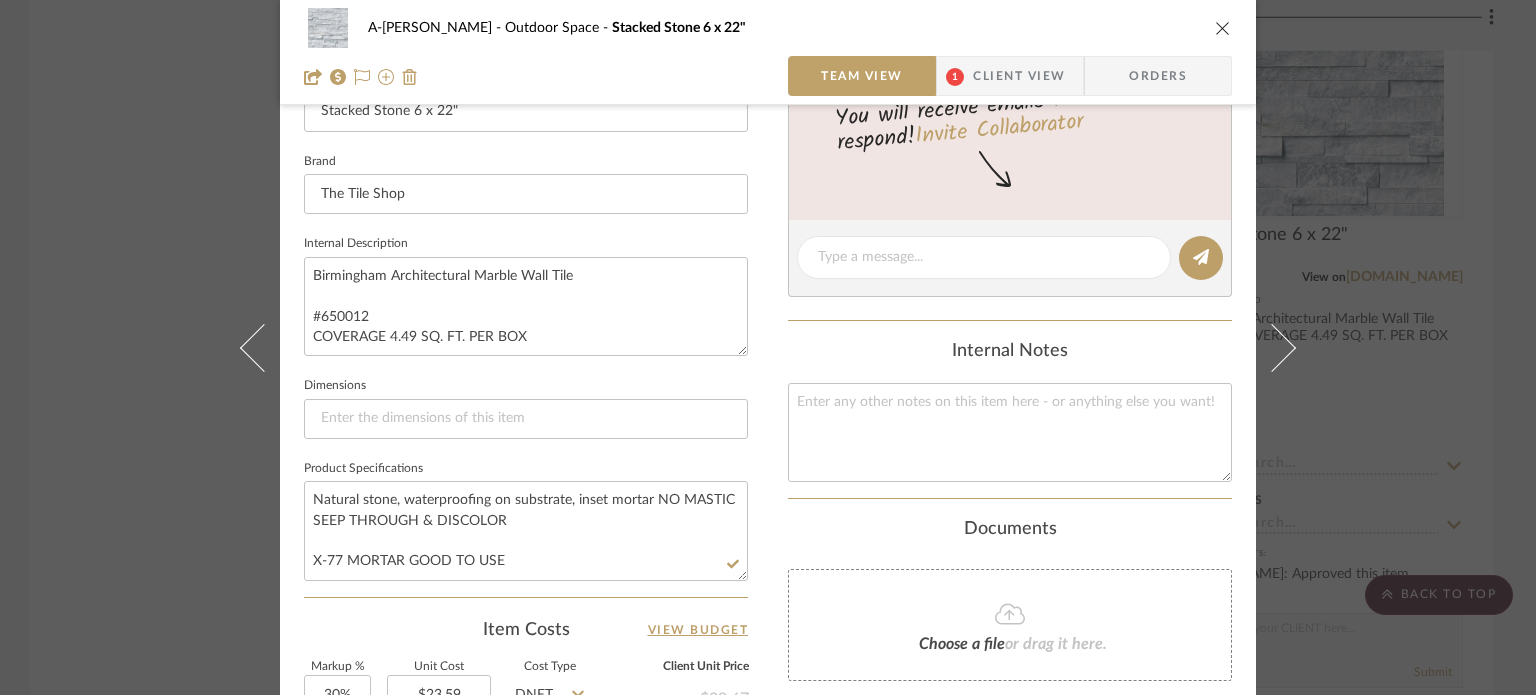 click on "A-Dill Outdoor Space Stacked Stone 6 x 22" Team View  1  Client View Orders  Team-Facing Details   Item Name  Stacked Stone 6 x 22"  Brand  The Tile Shop  Internal Description  Birmingham Architectural Marble Wall Tile
#650012
COVERAGE 4.49 SQ. FT. PER BOX  Dimensions   Product Specifications  Natural stone, waterproofing on substrate, inset mortar NO MASTIC SEEP THROUGH & DISCOLOR
X-77 MORTAR GOOD TO USE  Item Costs   View Budget   Markup %  30%  Unit Cost  $23.59  Cost Type  DNET  Client Unit Price   $30.67   Quantity  52  Unit Type  Each  Subtotal   $1,594.68   Tax %  9.49%  Total Tax   $151.34   Shipping Cost  $159.47  Ship. Markup %  0% Taxable  Total Shipping   $159.47  Total Client Price  $1,905.49  Your Cost  $1,502.56  Your Margin  $368.00  Content here copies to Client View - confirm visibility there.  Show in Client Dashboard   Include in Budget   View Budget  Team Status  Lead Time  In Stock Weeks  Est. Min   Est. Max   Due Date   Install Date  Tasks / To-Dos /  team Messaging Internal Notes" at bounding box center (768, 289) 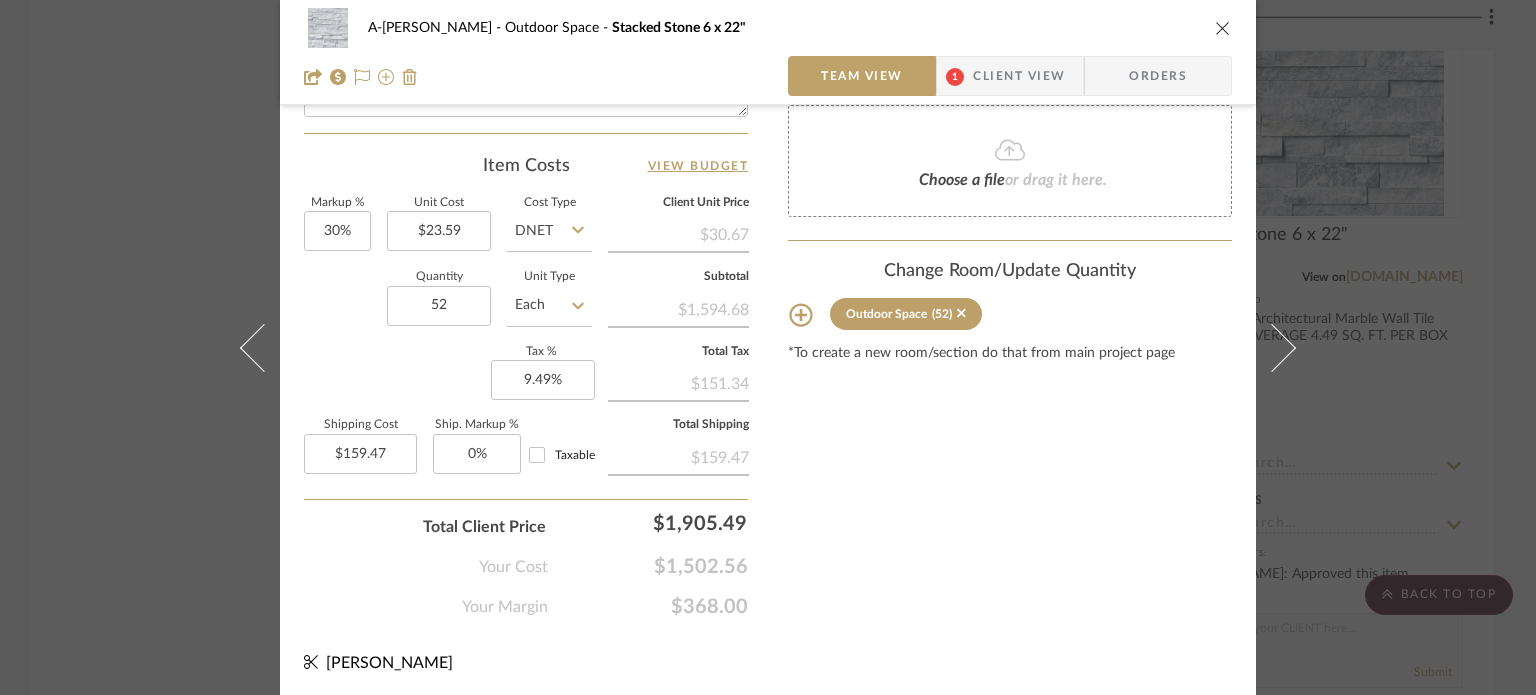 scroll, scrollTop: 1065, scrollLeft: 0, axis: vertical 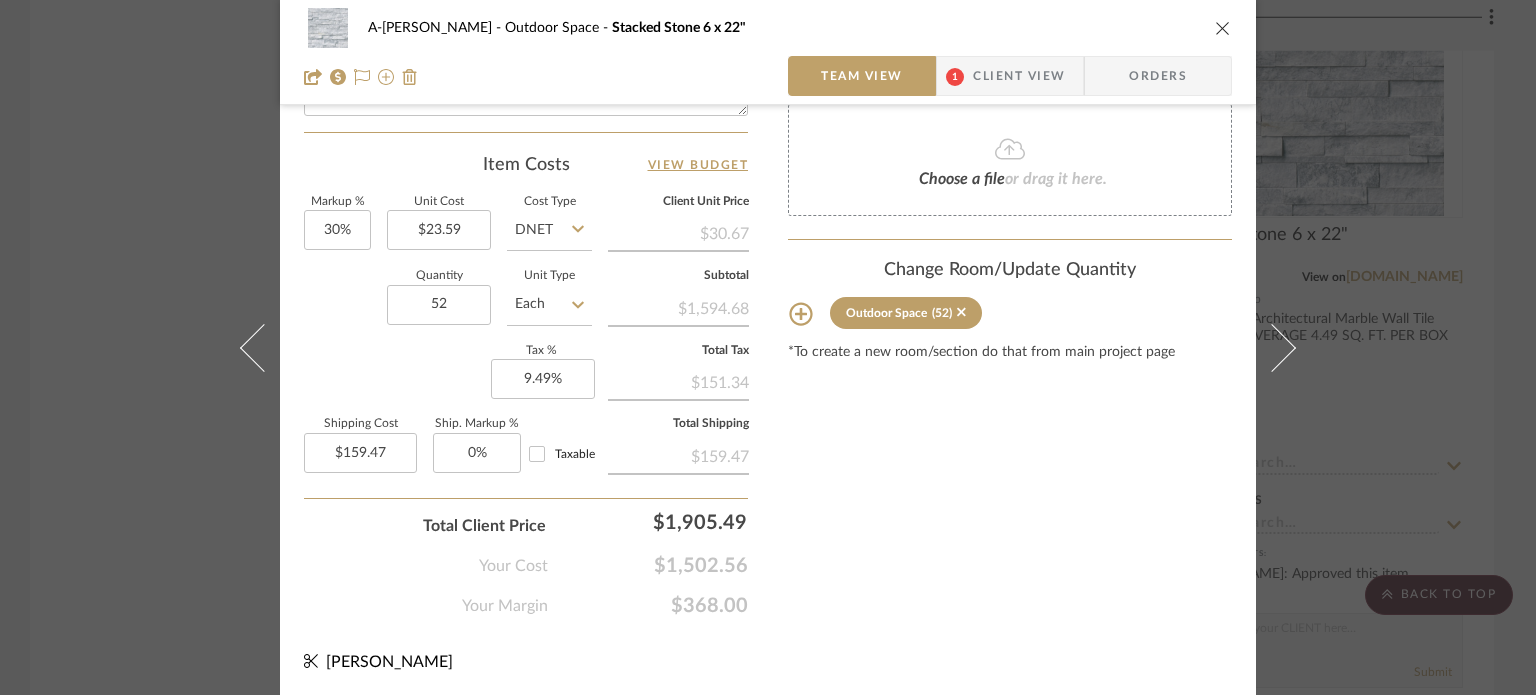 click on "A-Dill Outdoor Space Stacked Stone 6 x 22" Team View  1  Client View Orders" at bounding box center (768, 52) 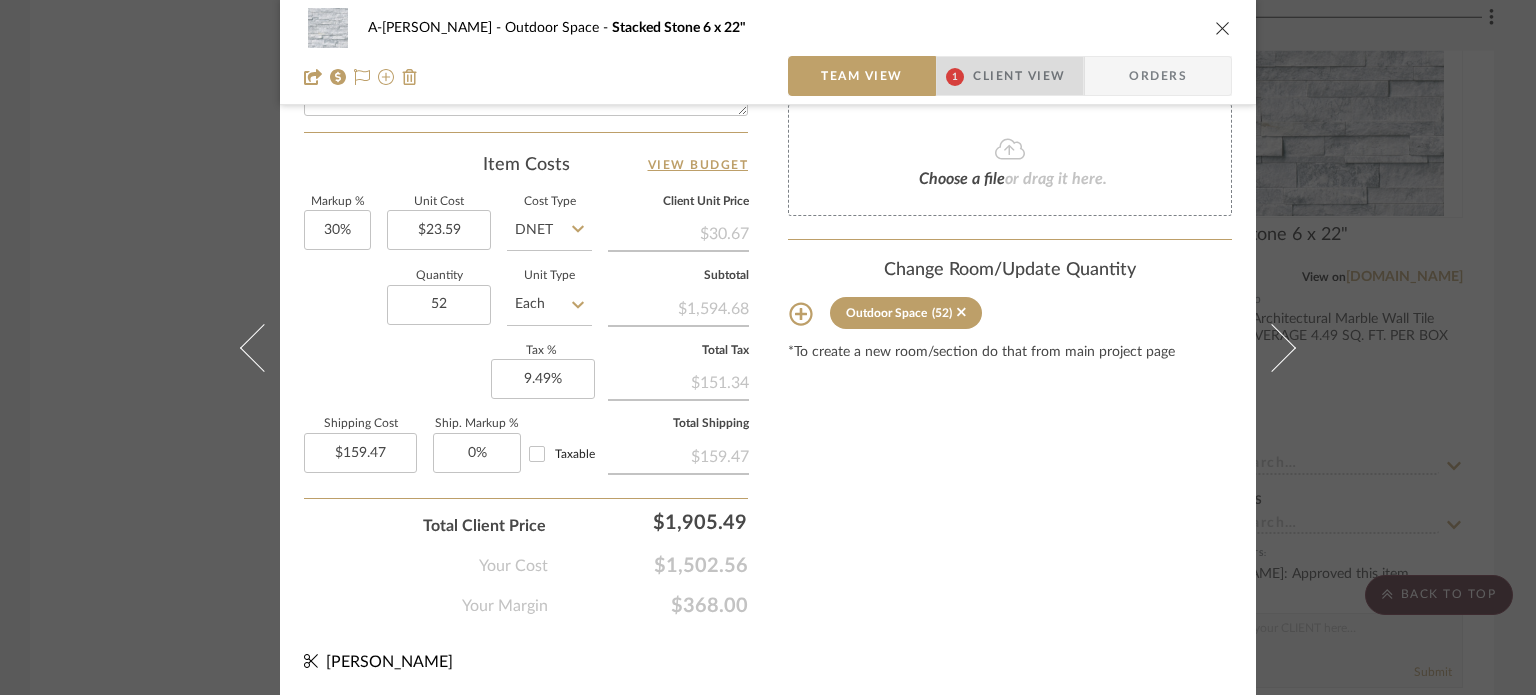 click on "Client View" at bounding box center [1019, 76] 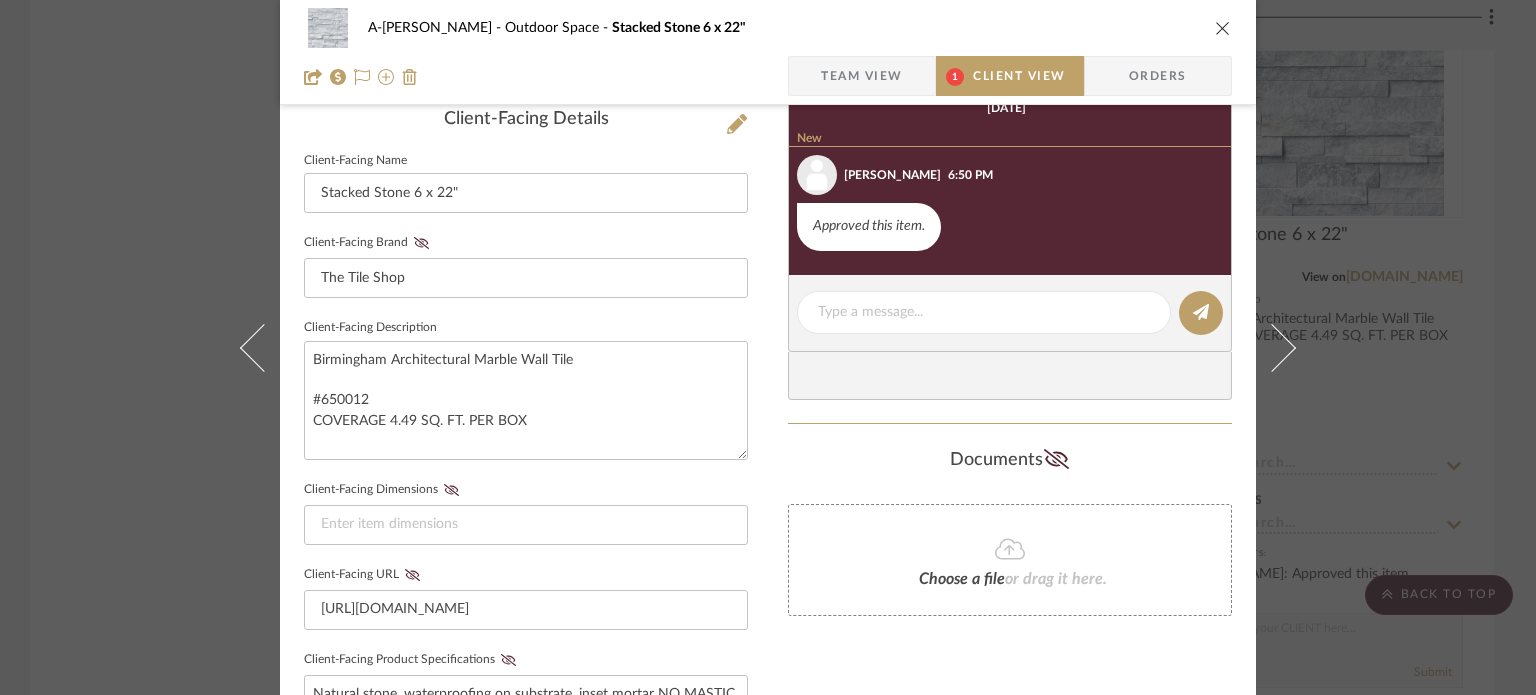 scroll, scrollTop: 480, scrollLeft: 0, axis: vertical 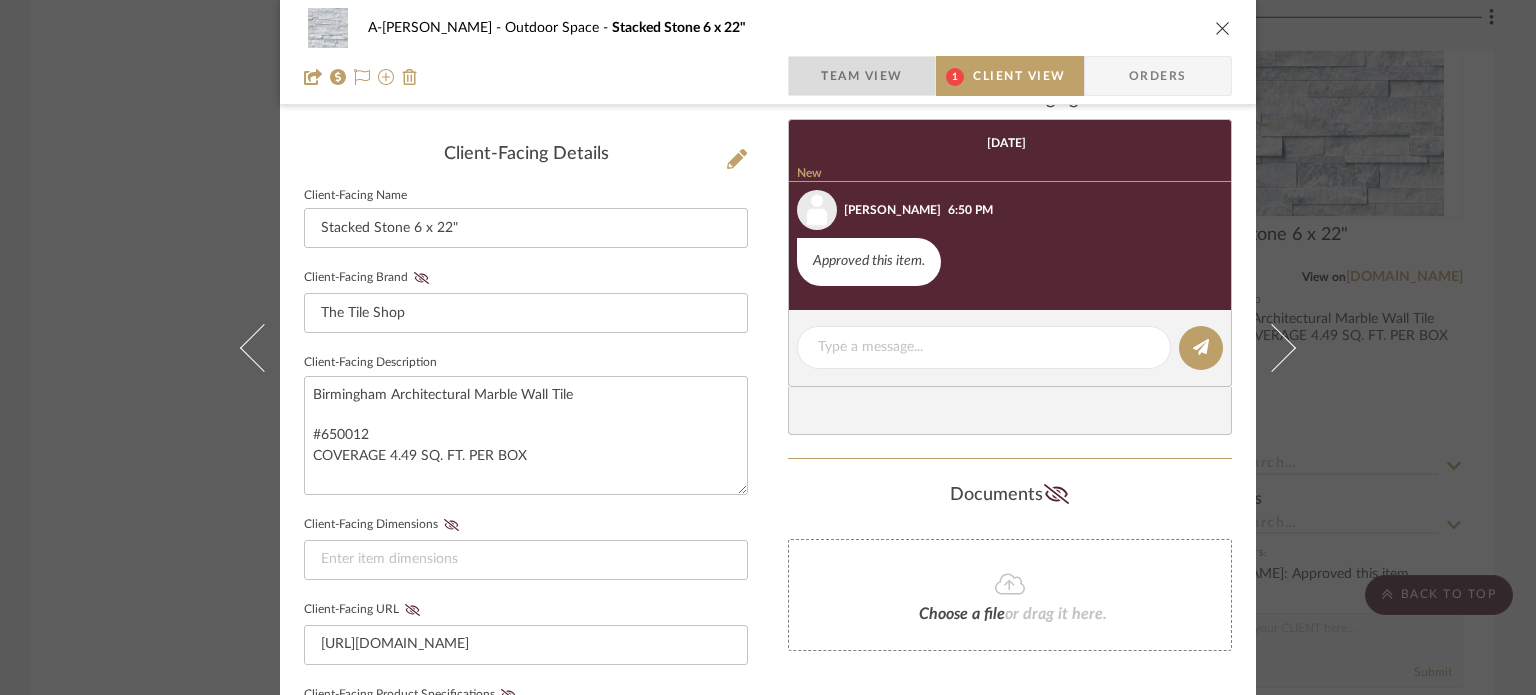 click on "Team View" at bounding box center [862, 76] 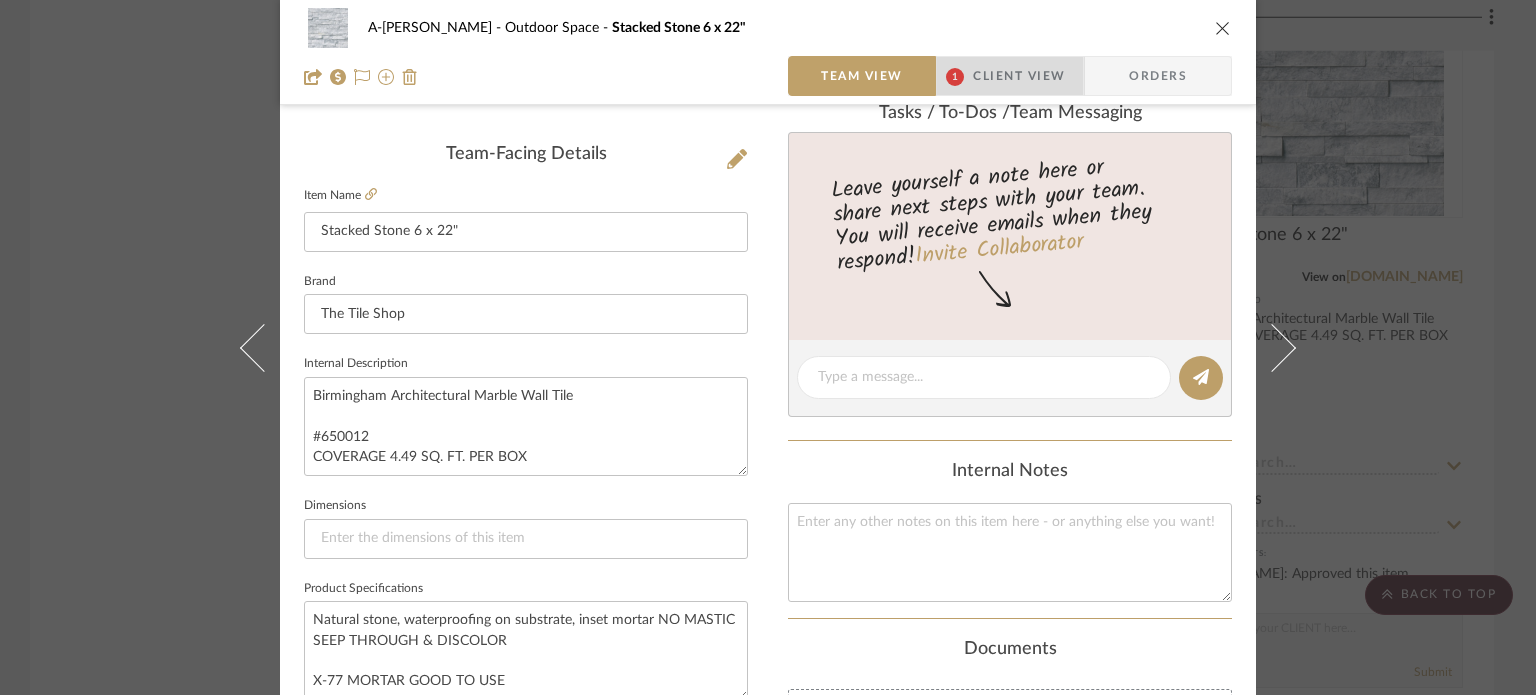 click on "Client View" at bounding box center [1019, 76] 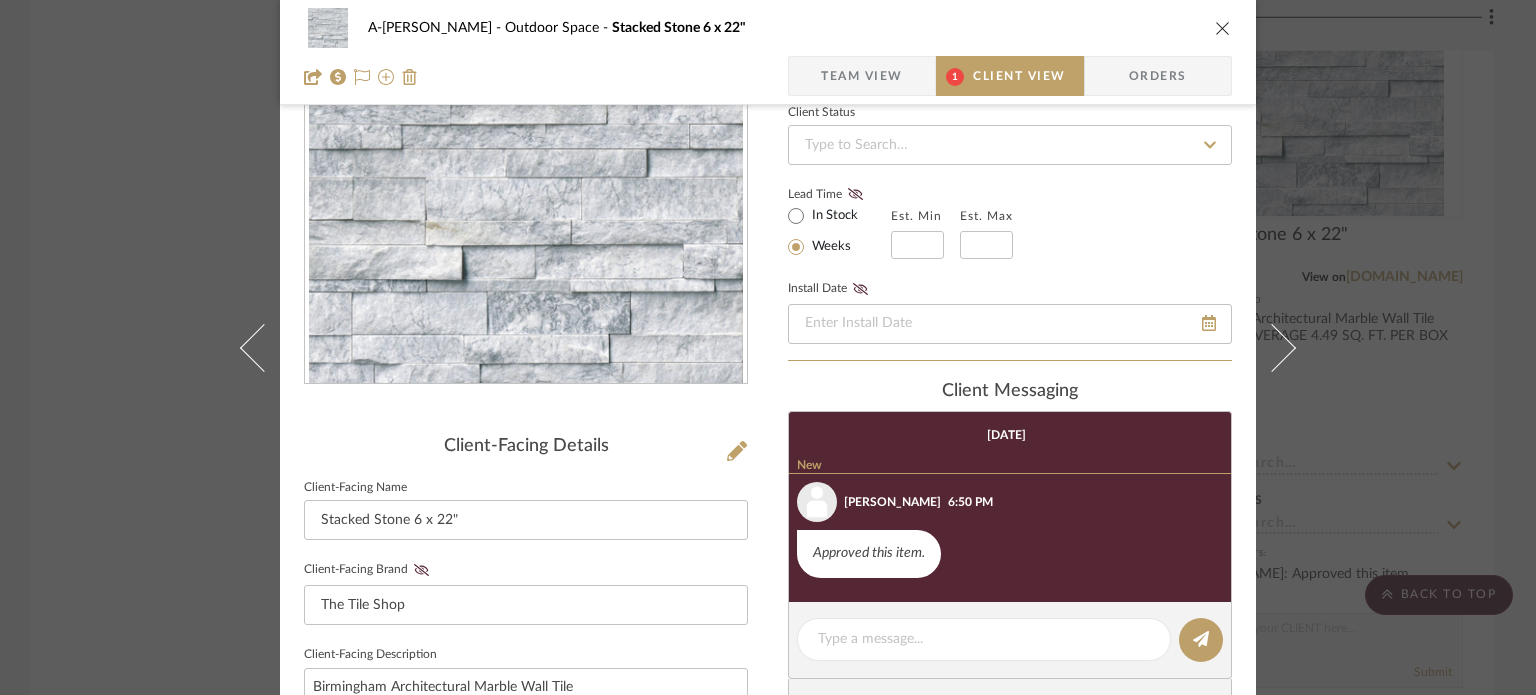 scroll, scrollTop: 180, scrollLeft: 0, axis: vertical 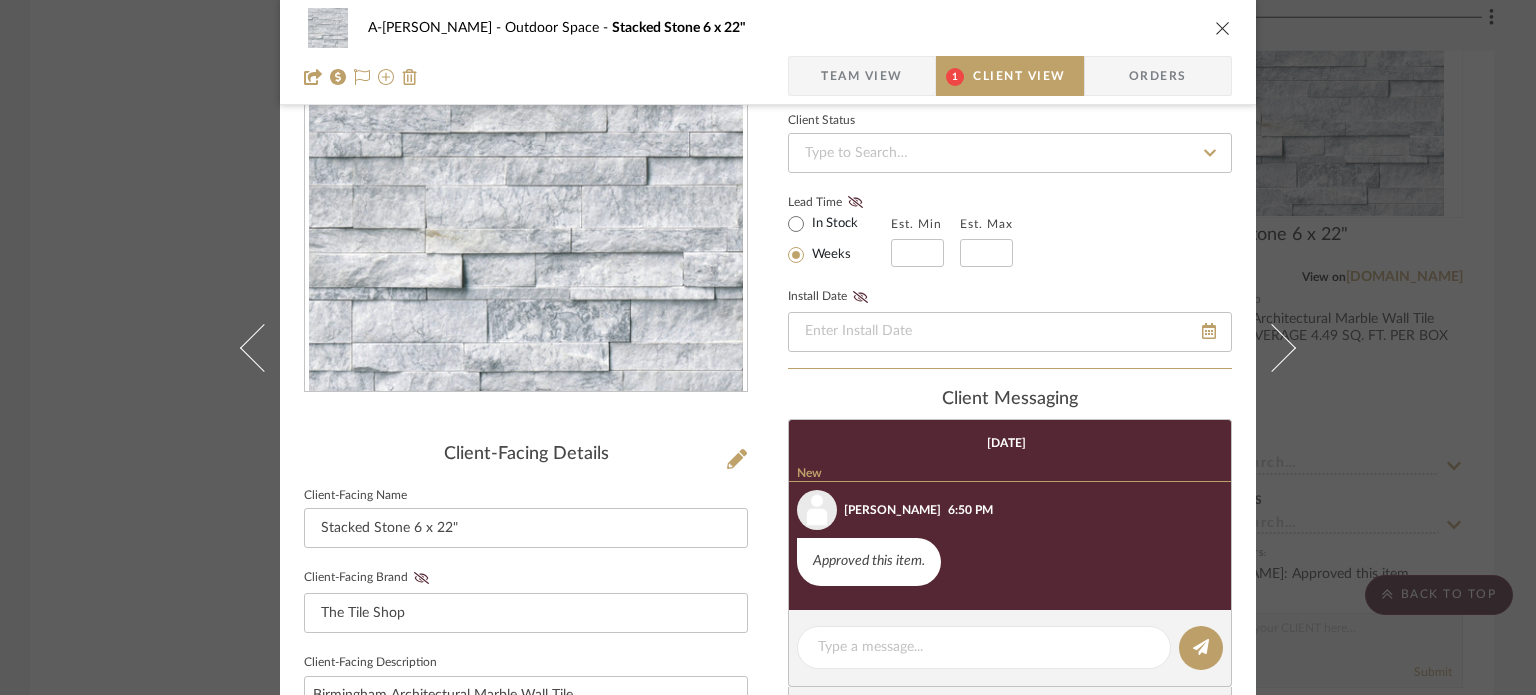 click on "Team View" at bounding box center [862, 76] 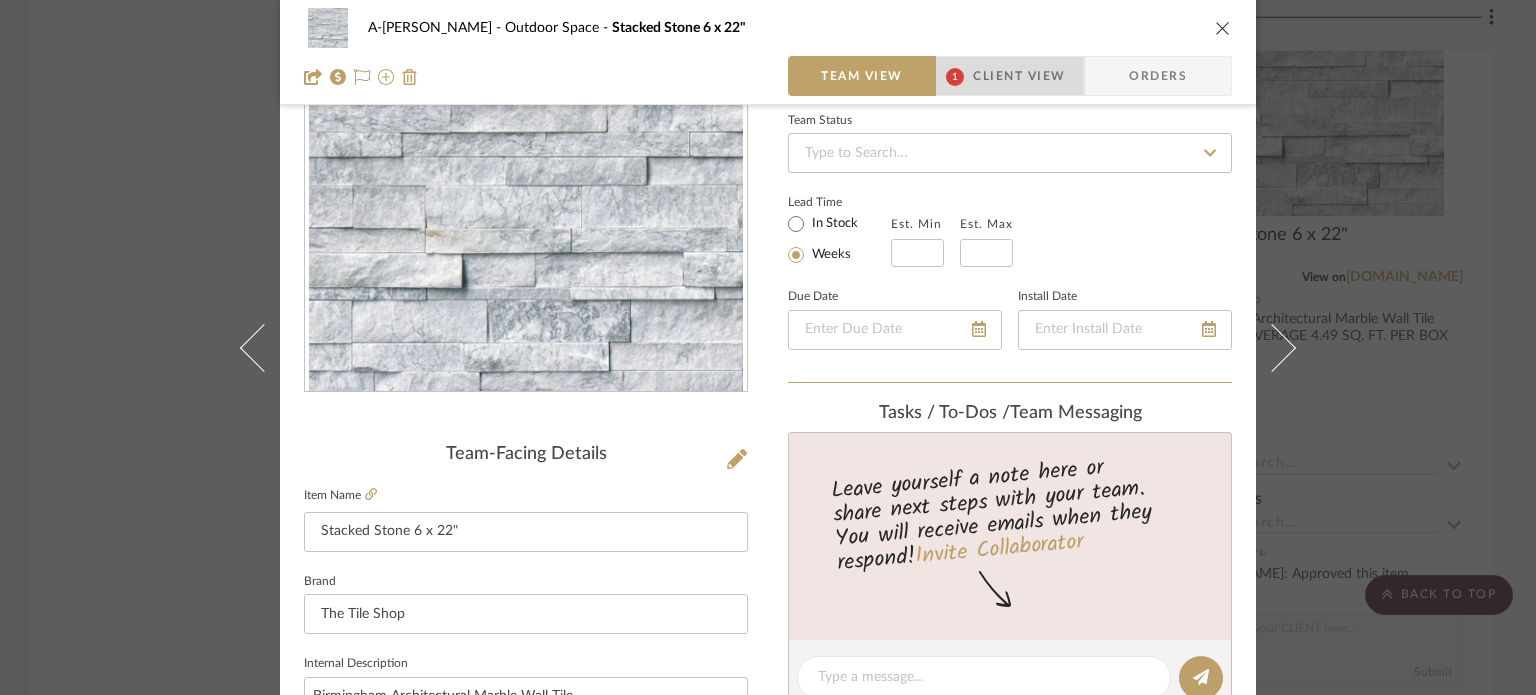 click on "1" at bounding box center [955, 77] 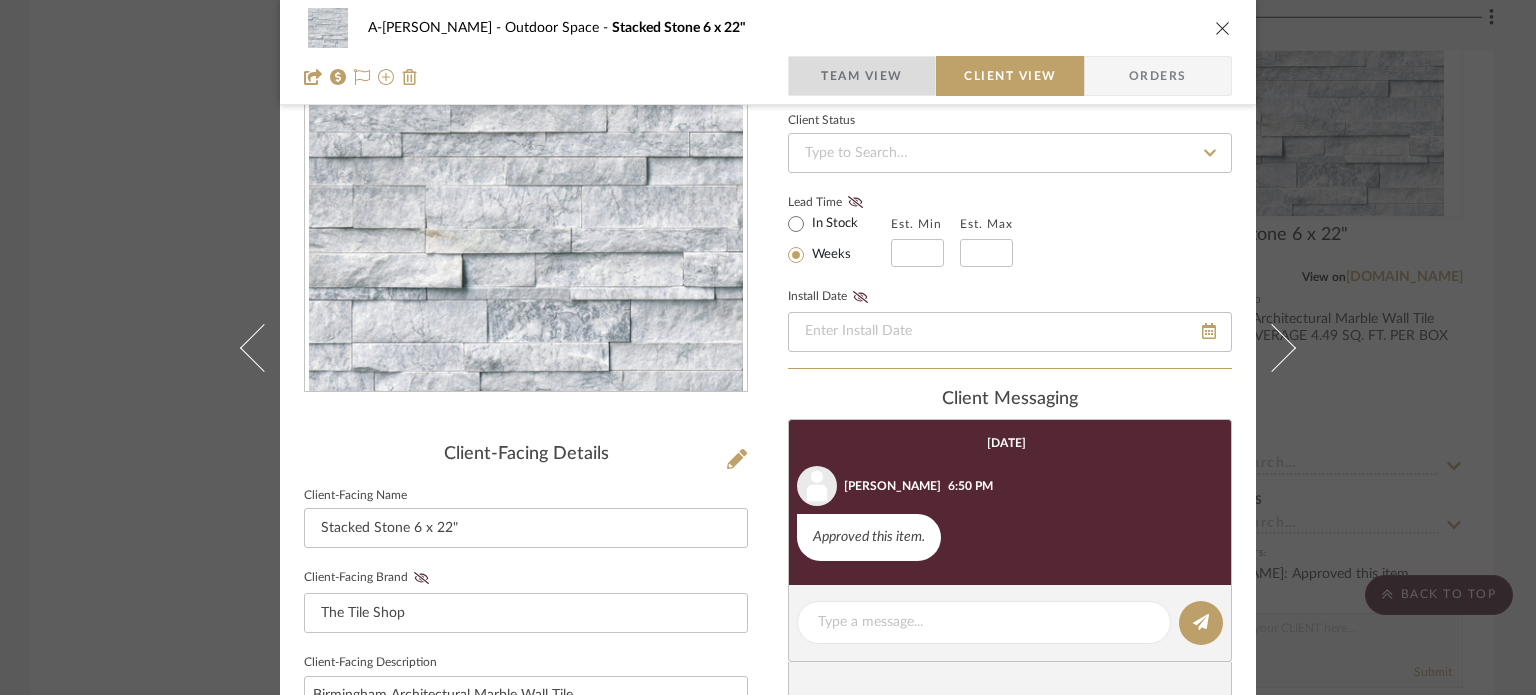 click on "Team View" at bounding box center (862, 76) 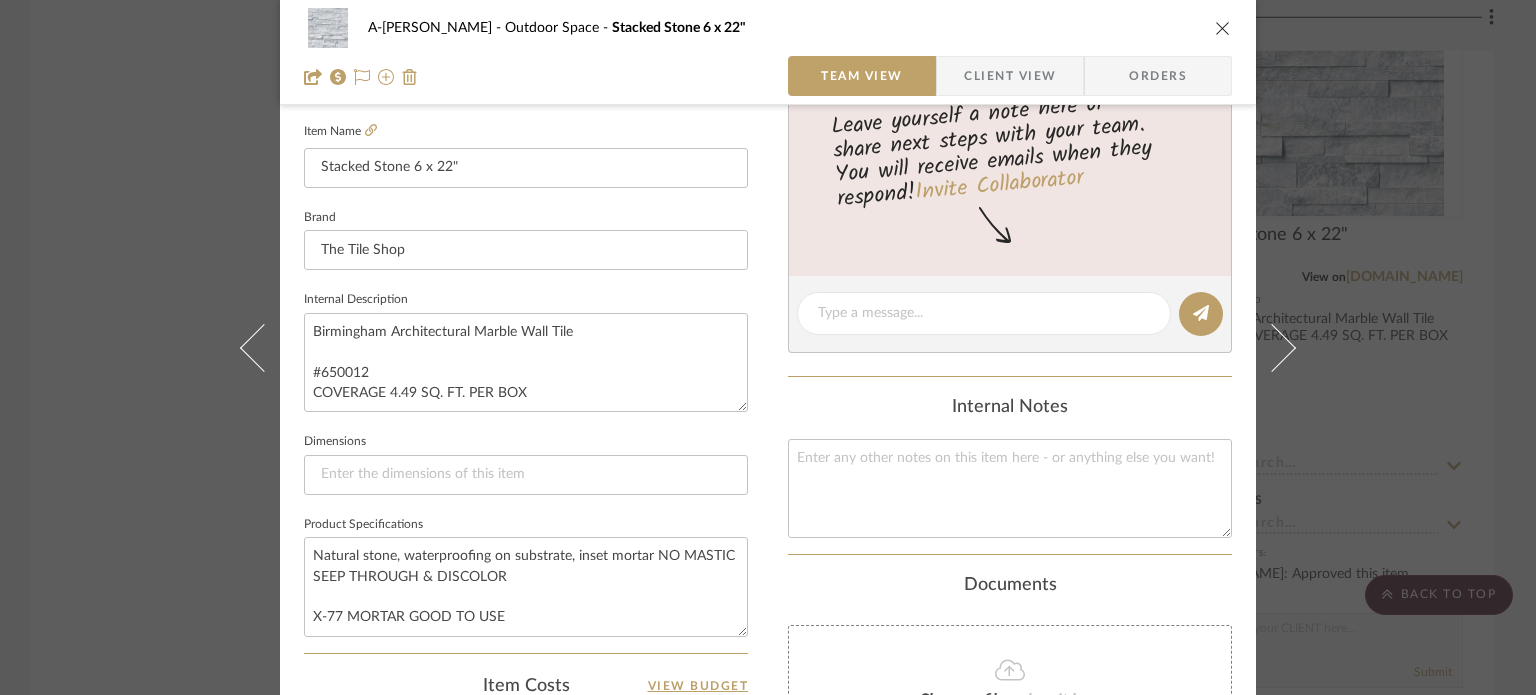 scroll, scrollTop: 580, scrollLeft: 0, axis: vertical 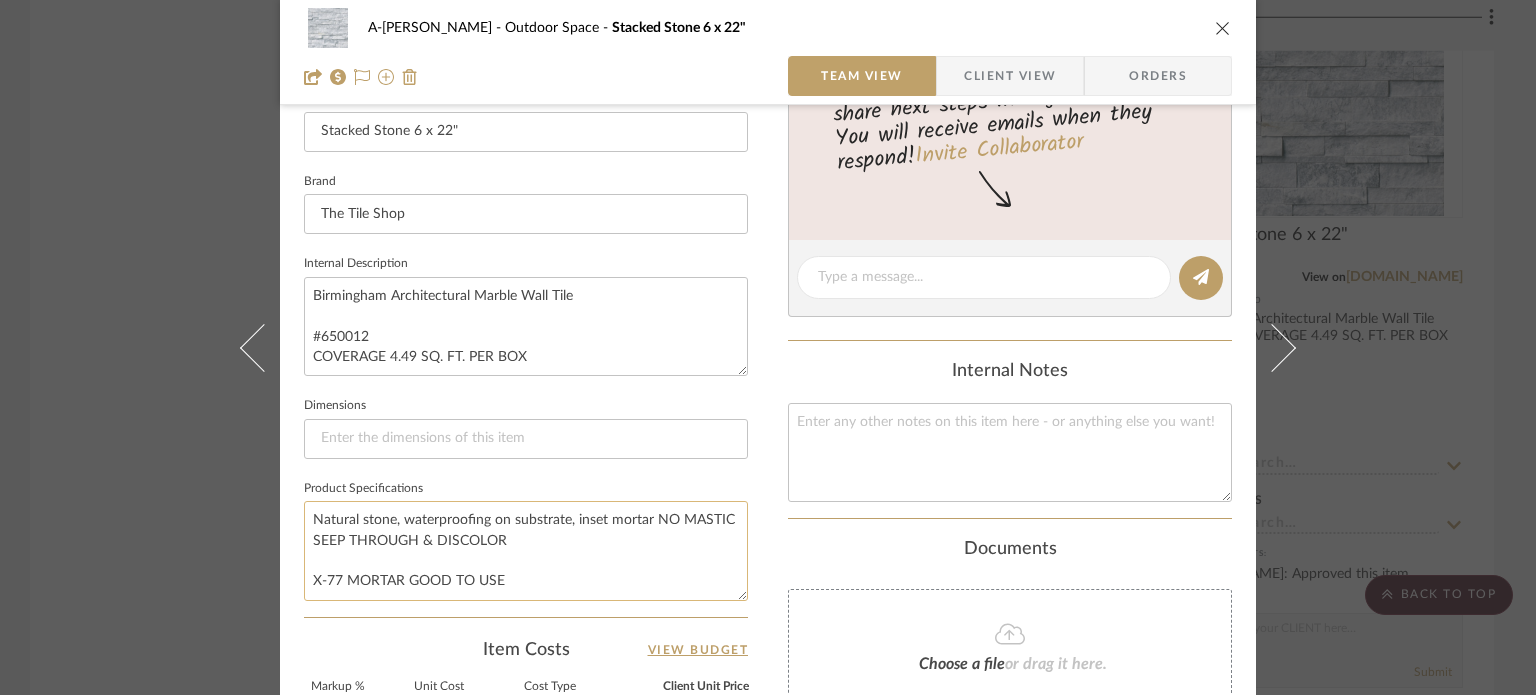 click on "Natural stone, waterproofing on substrate, inset mortar NO MASTIC SEEP THROUGH & DISCOLOR
X-77 MORTAR GOOD TO USE" 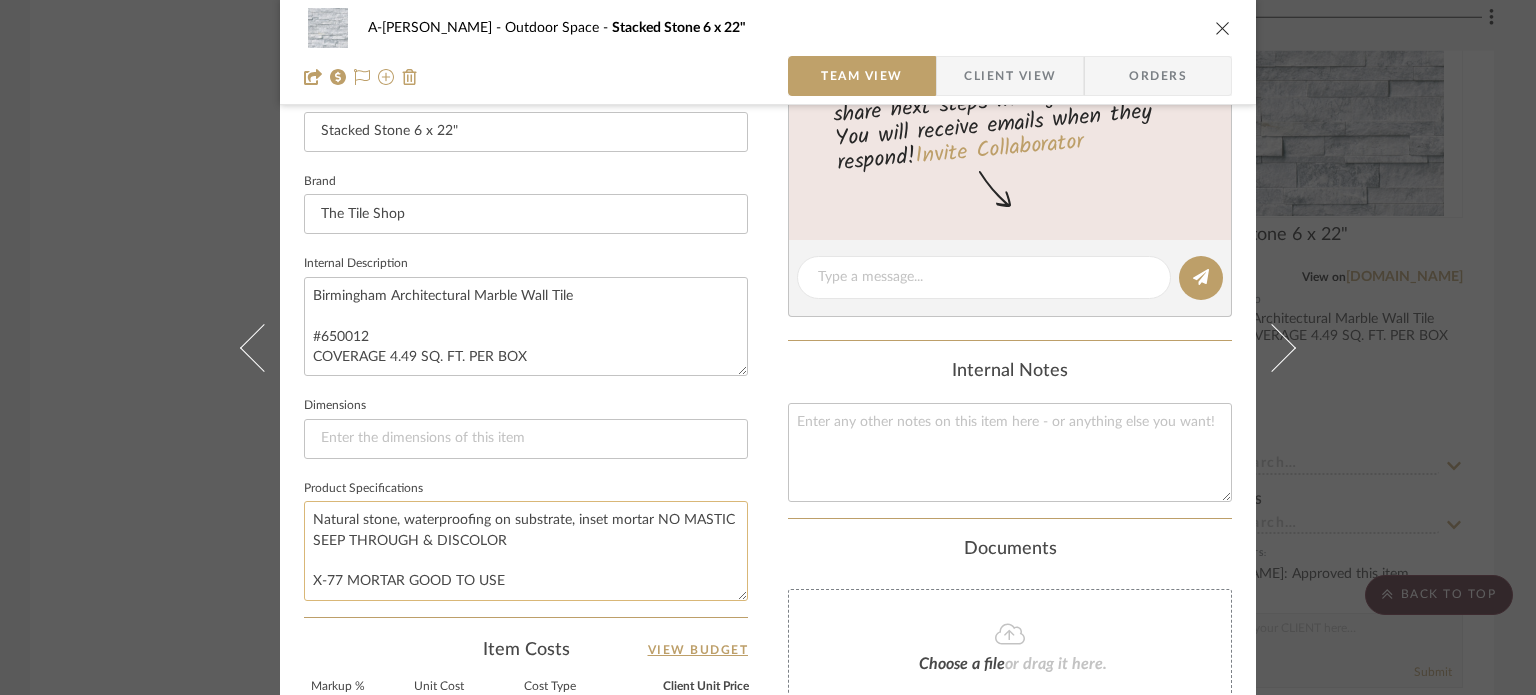 scroll, scrollTop: 28, scrollLeft: 0, axis: vertical 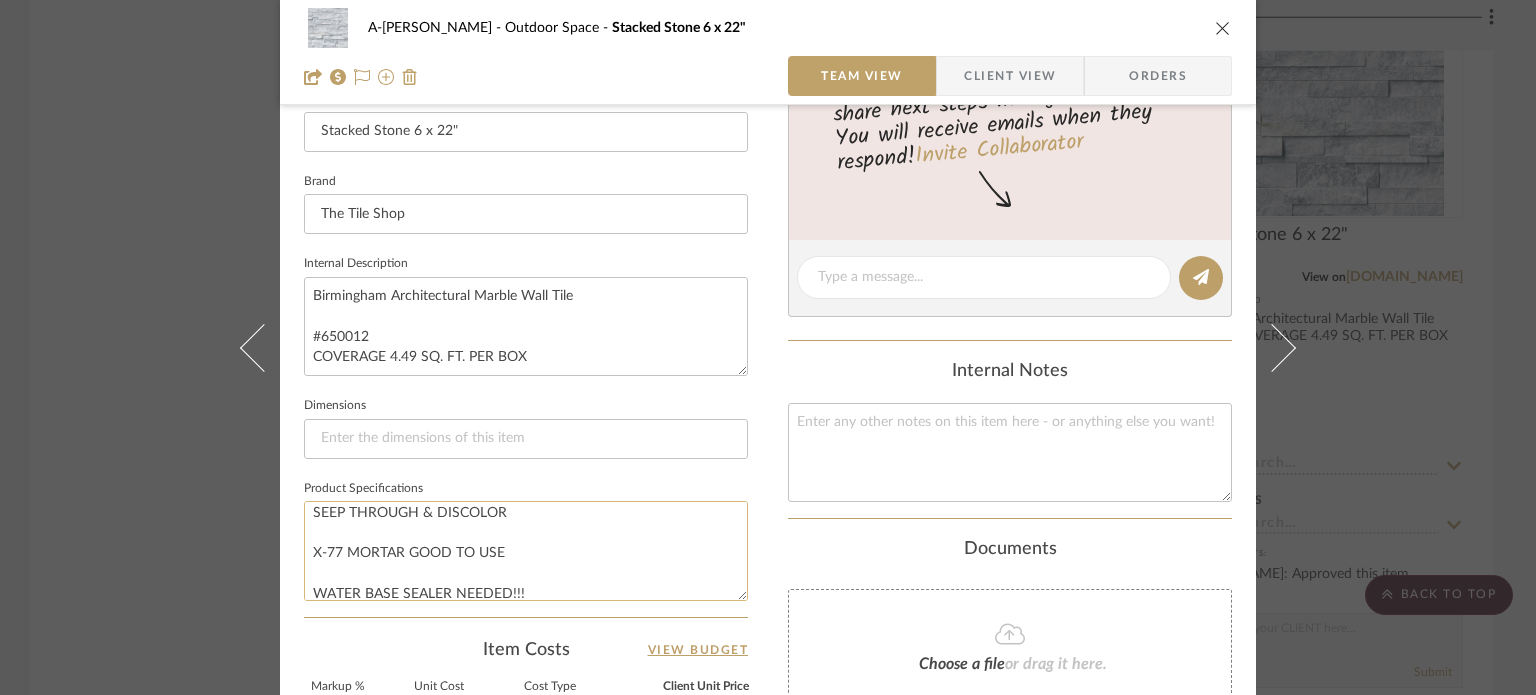 click on "Natural stone, waterproofing on substrate, inset mortar NO MASTIC SEEP THROUGH & DISCOLOR
X-77 MORTAR GOOD TO USE
WATER BASE SEALER NEEDED!!!" 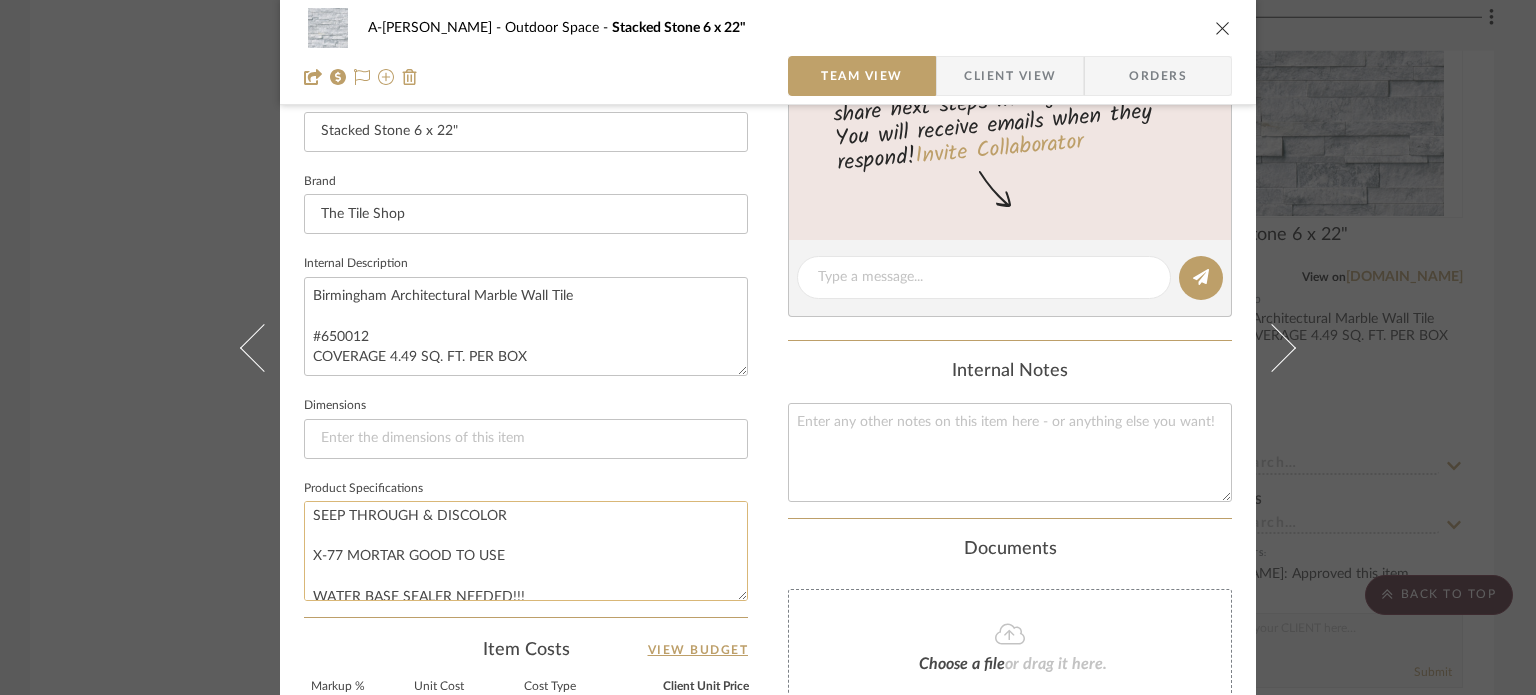 scroll, scrollTop: 40, scrollLeft: 0, axis: vertical 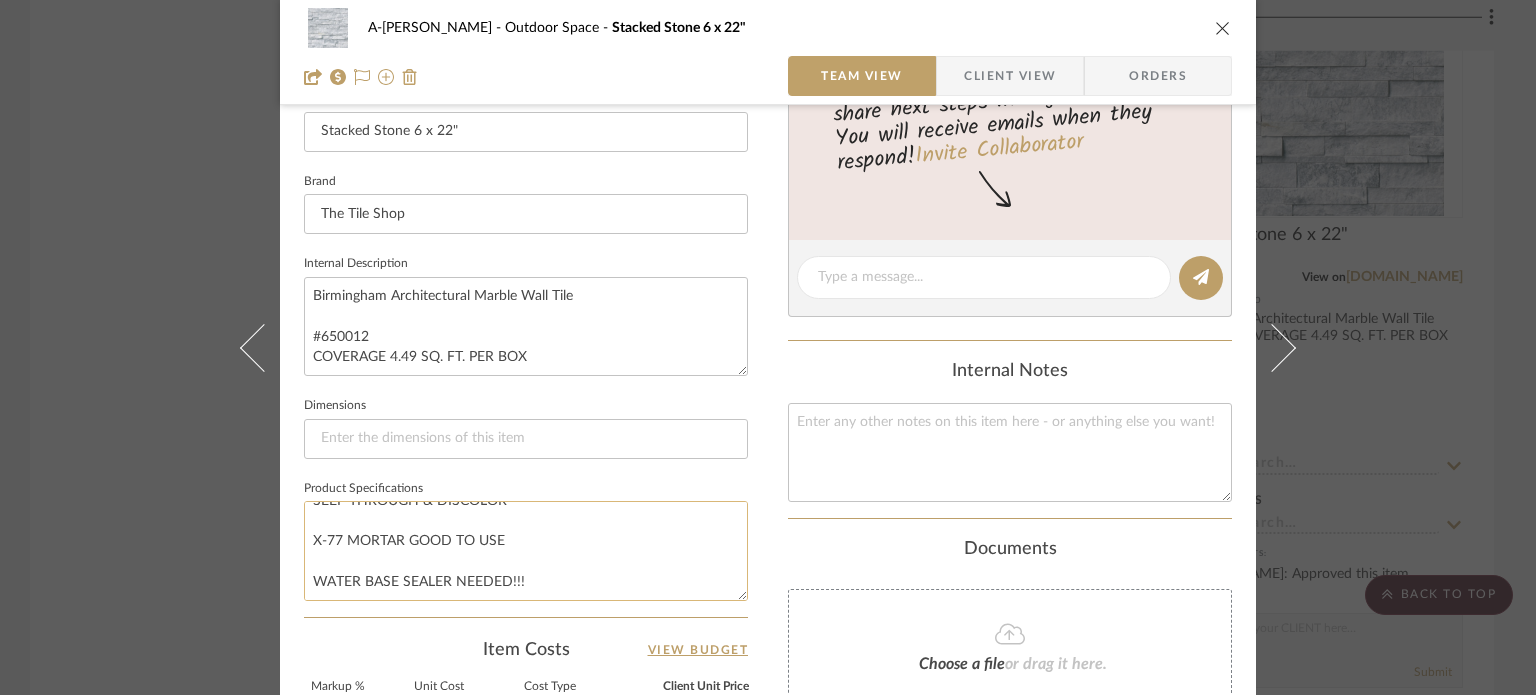 click on "Natural stone, waterproofing on substrate, inset mortar NO MASTIC SEEP THROUGH & DISCOLOR
X-77 MORTAR GOOD TO USE
WATER BASE SEALER NEEDED!!!" 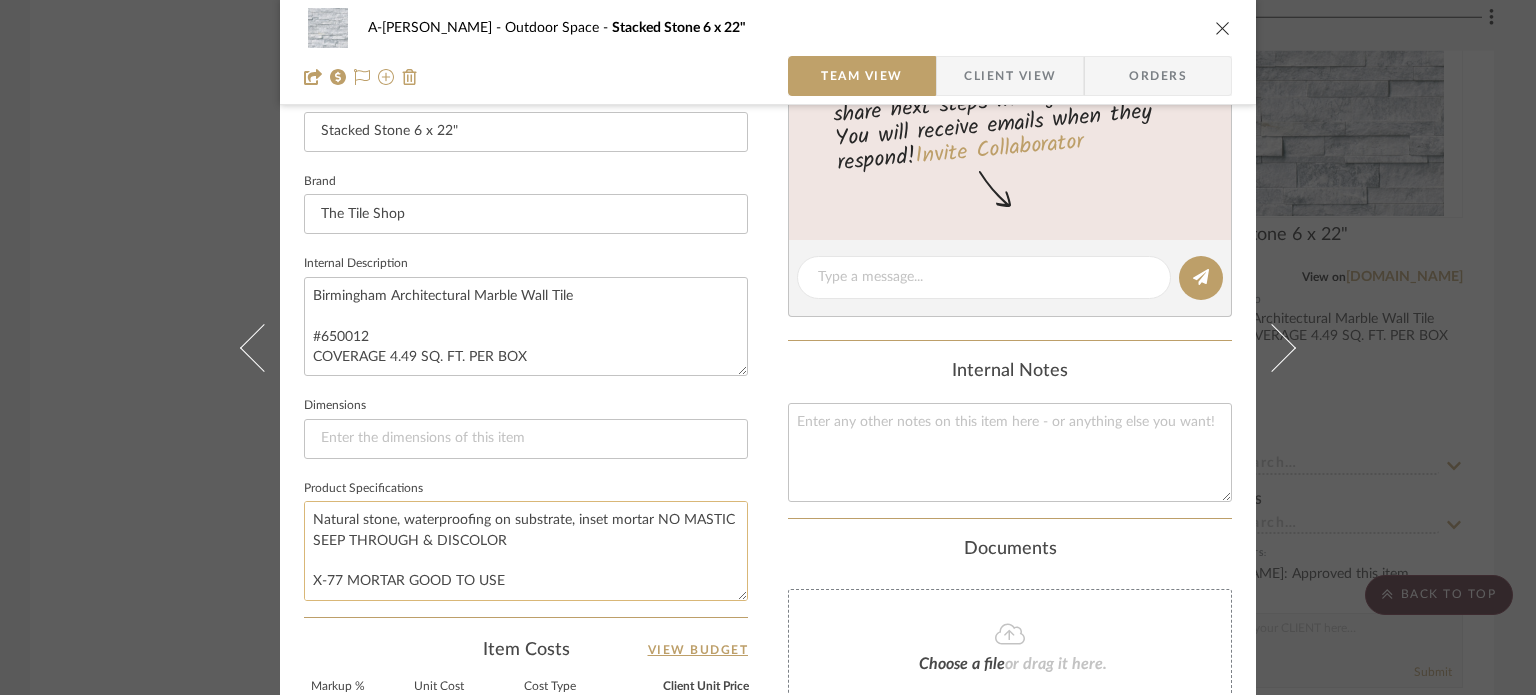 scroll, scrollTop: 0, scrollLeft: 0, axis: both 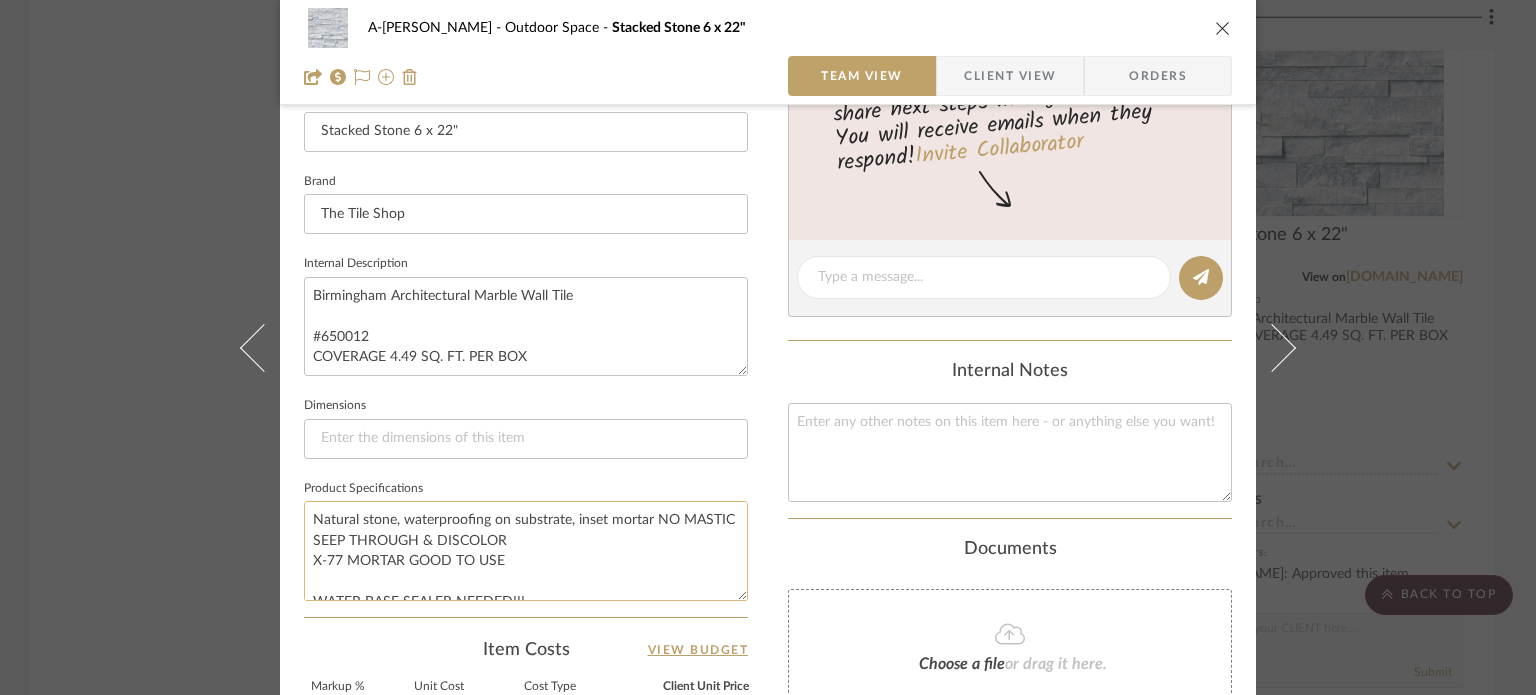 click on "Natural stone, waterproofing on substrate, inset mortar NO MASTIC SEEP THROUGH & DISCOLOR
X-77 MORTAR GOOD TO USE
WATER BASE SEALER NEEDED!!!" 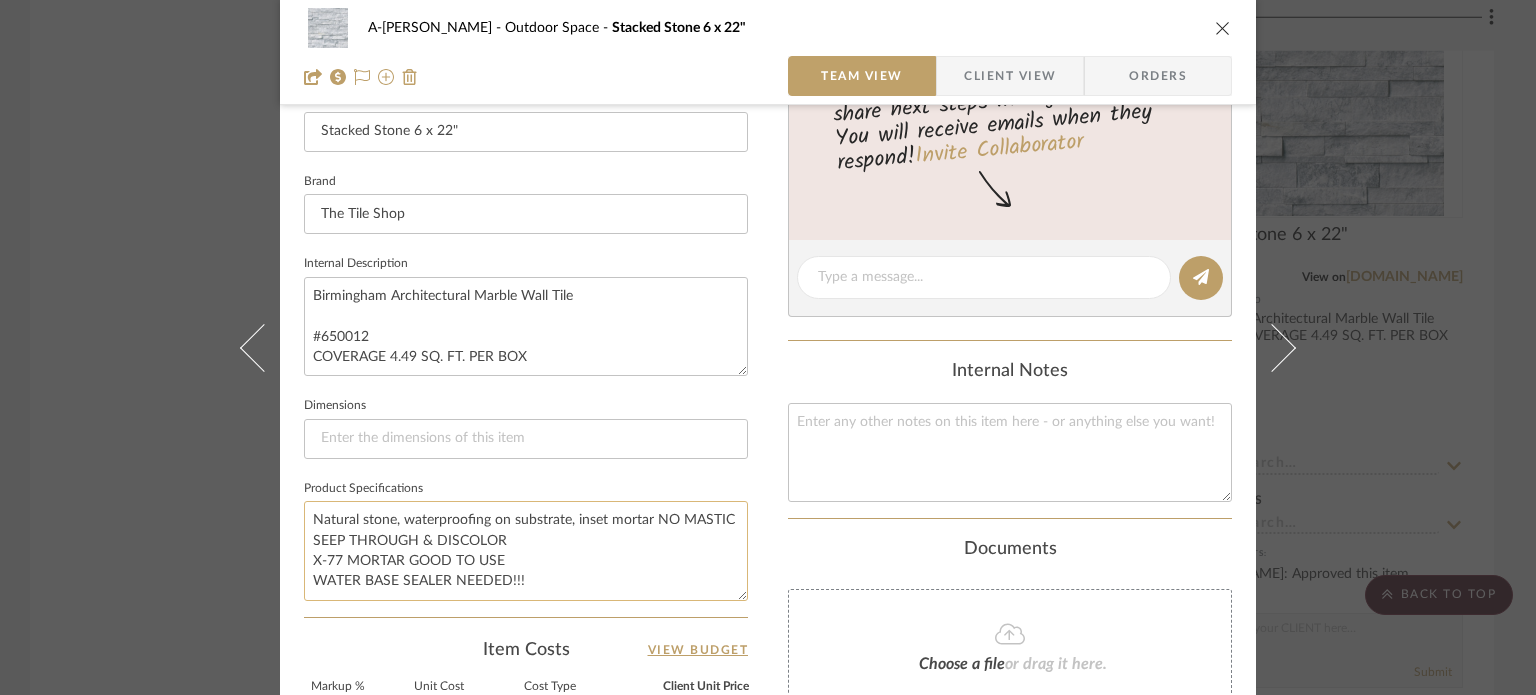 click on "Natural stone, waterproofing on substrate, inset mortar NO MASTIC SEEP THROUGH & DISCOLOR
X-77 MORTAR GOOD TO USE
WATER BASE SEALER NEEDED!!!" 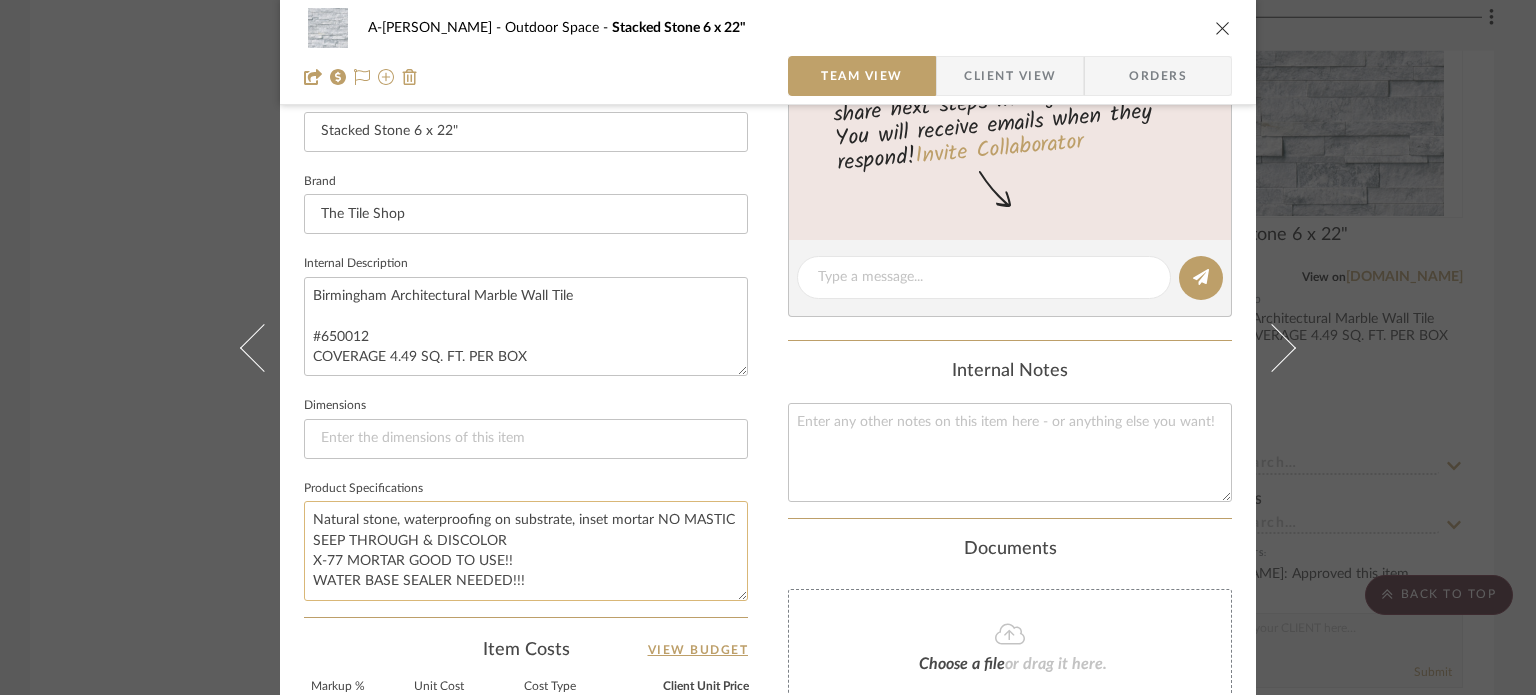 click on "Natural stone, waterproofing on substrate, inset mortar NO MASTIC SEEP THROUGH & DISCOLOR
X-77 MORTAR GOOD TO USE!!
WATER BASE SEALER NEEDED!!!" 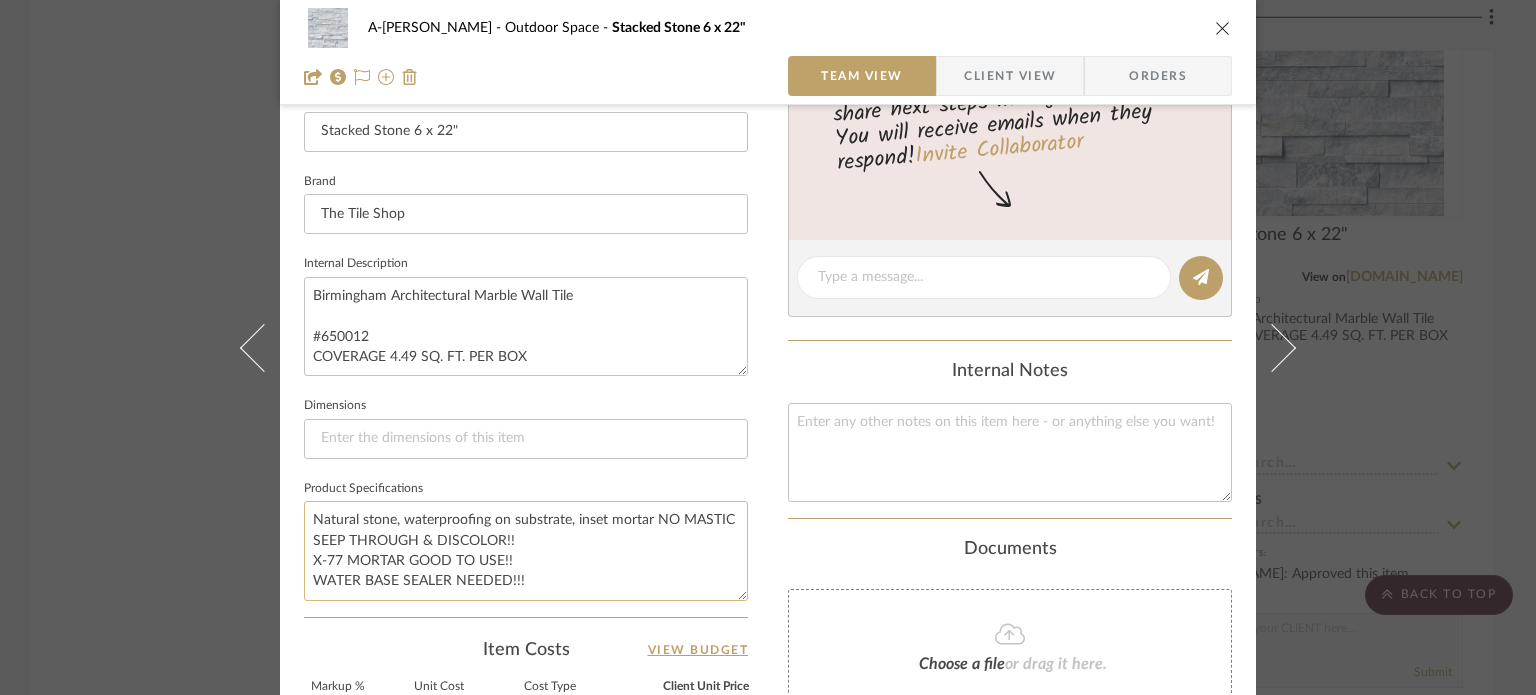 click on "Natural stone, waterproofing on substrate, inset mortar NO MASTIC SEEP THROUGH & DISCOLOR!!
X-77 MORTAR GOOD TO USE!!
WATER BASE SEALER NEEDED!!!" 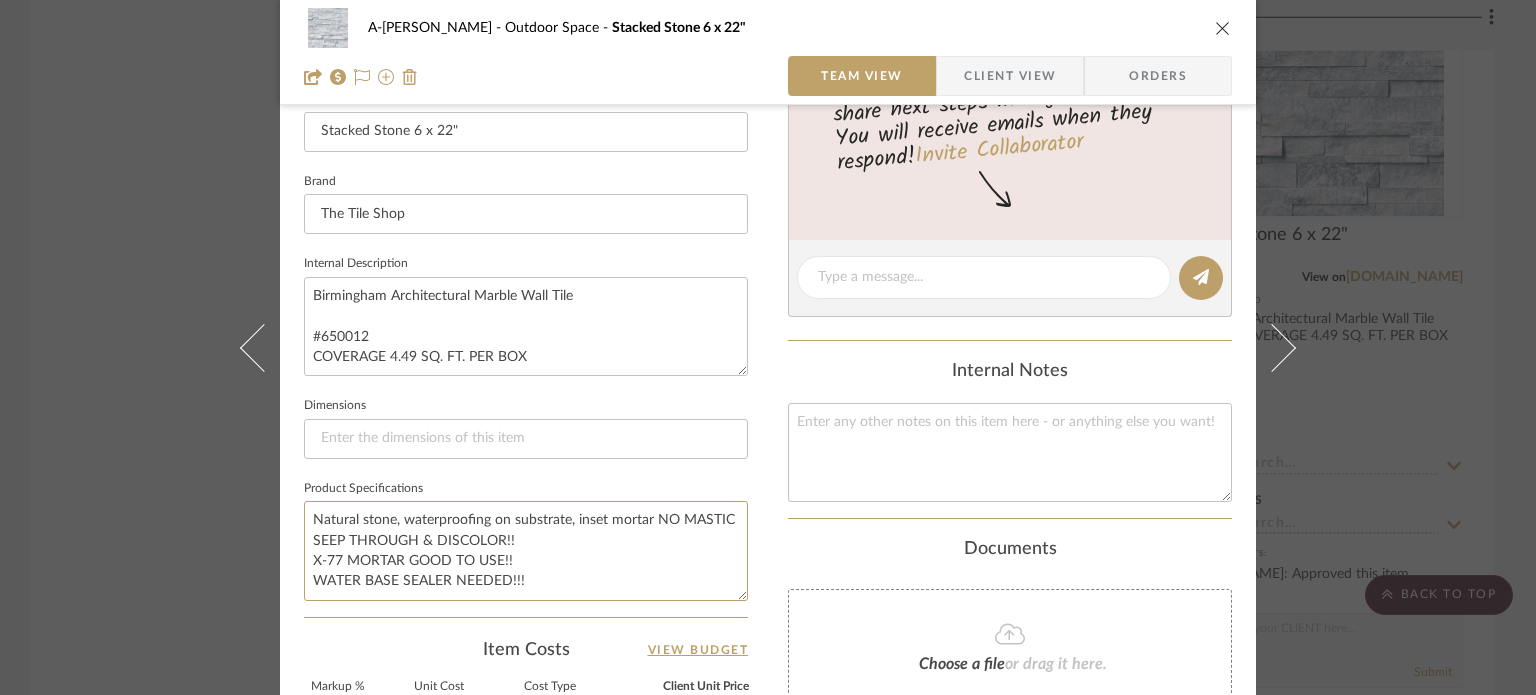 type on "Natural stone, waterproofing on substrate, inset mortar NO MASTIC SEEP THROUGH & DISCOLOR!!
X-77 MORTAR GOOD TO USE!!
WATER BASE SEALER NEEDED!!!" 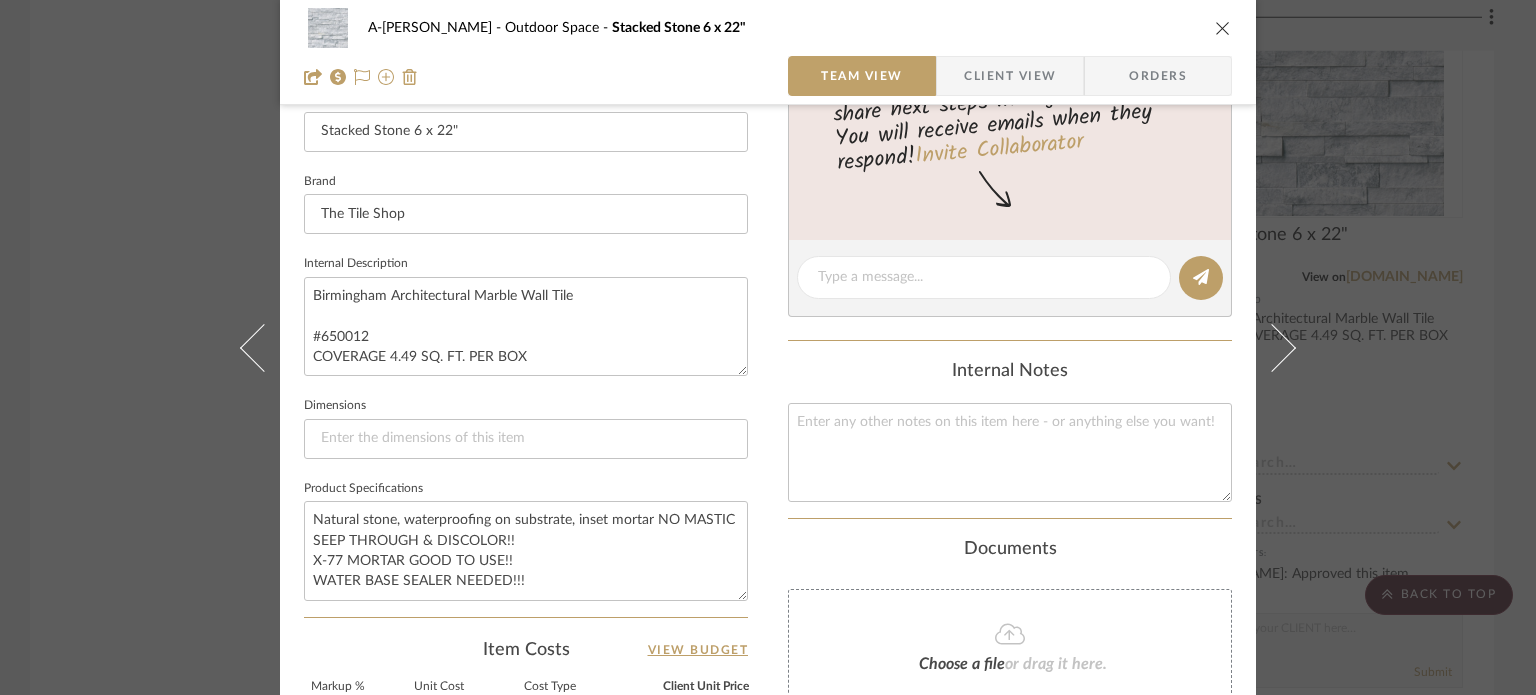 click on "Documents  Choose a file  or drag it here." 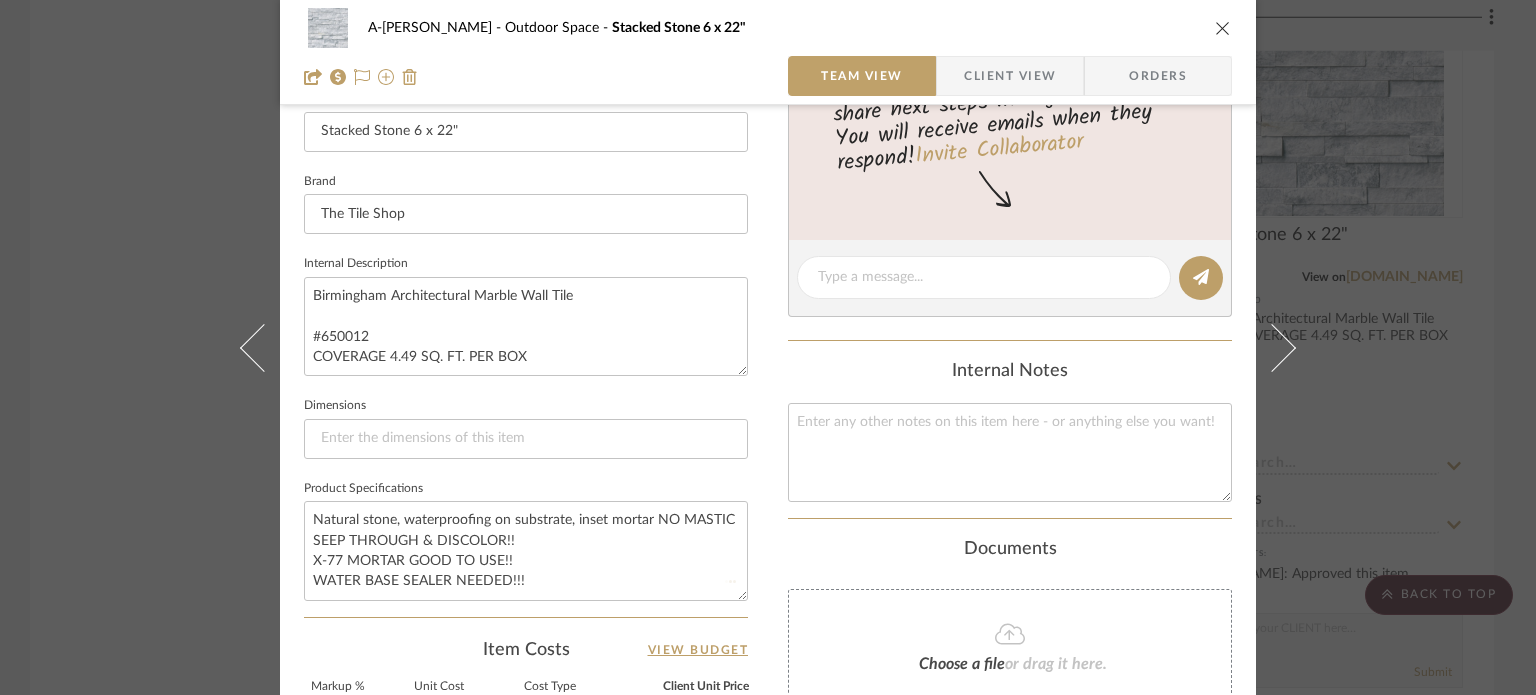 type 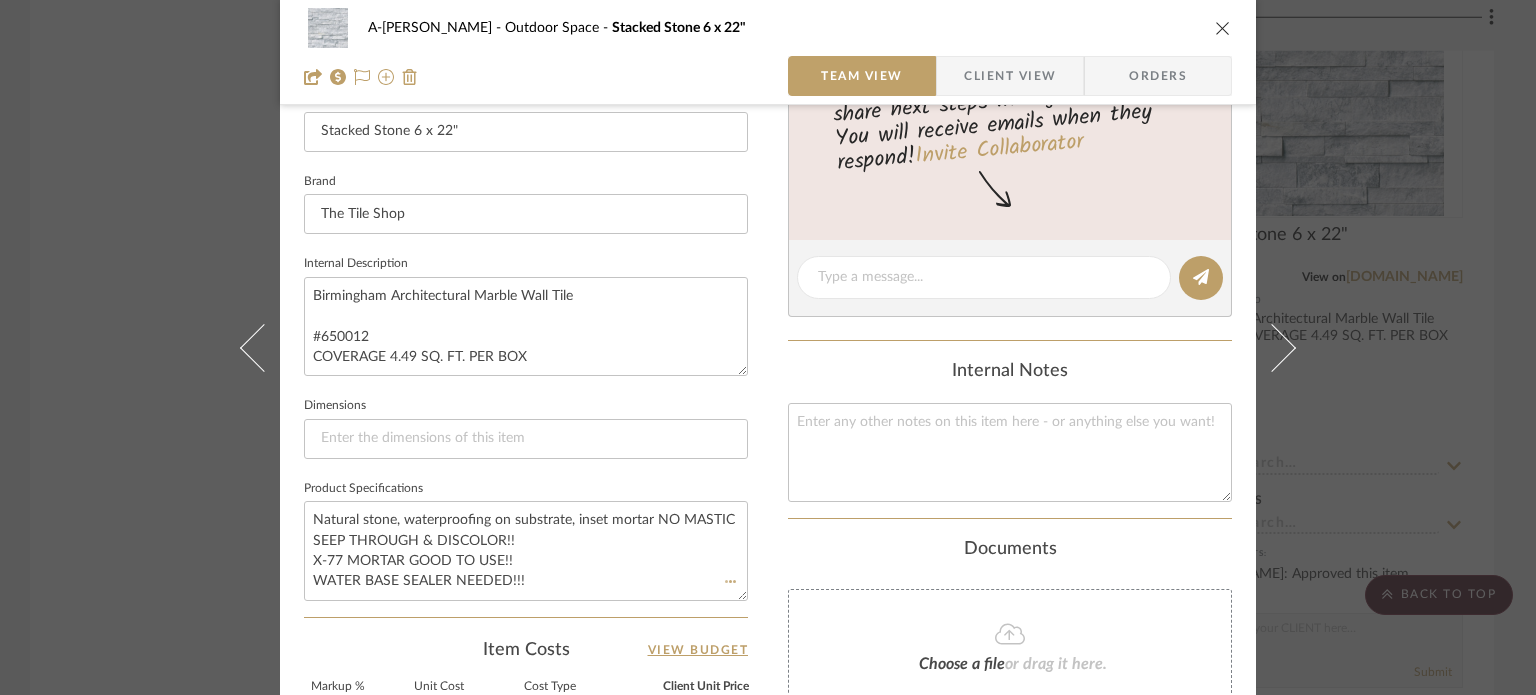 type 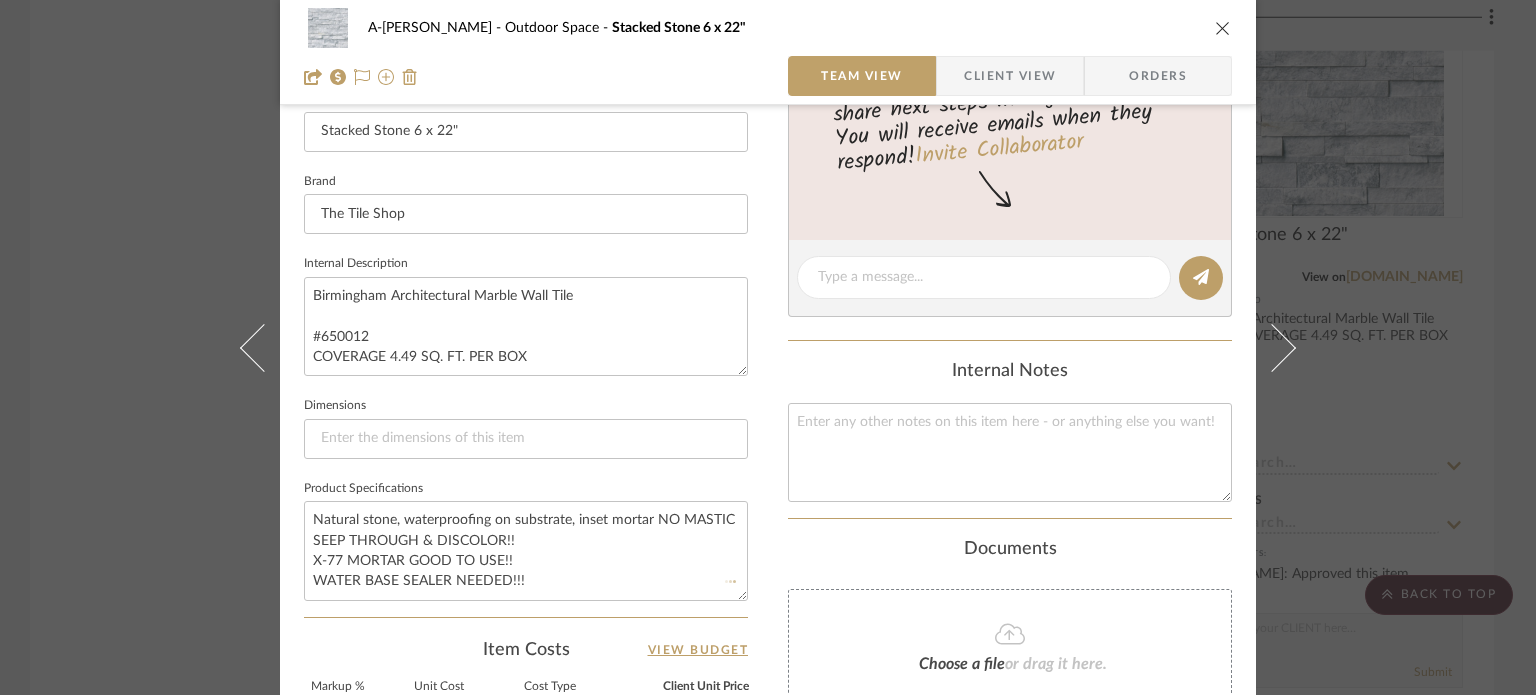 type 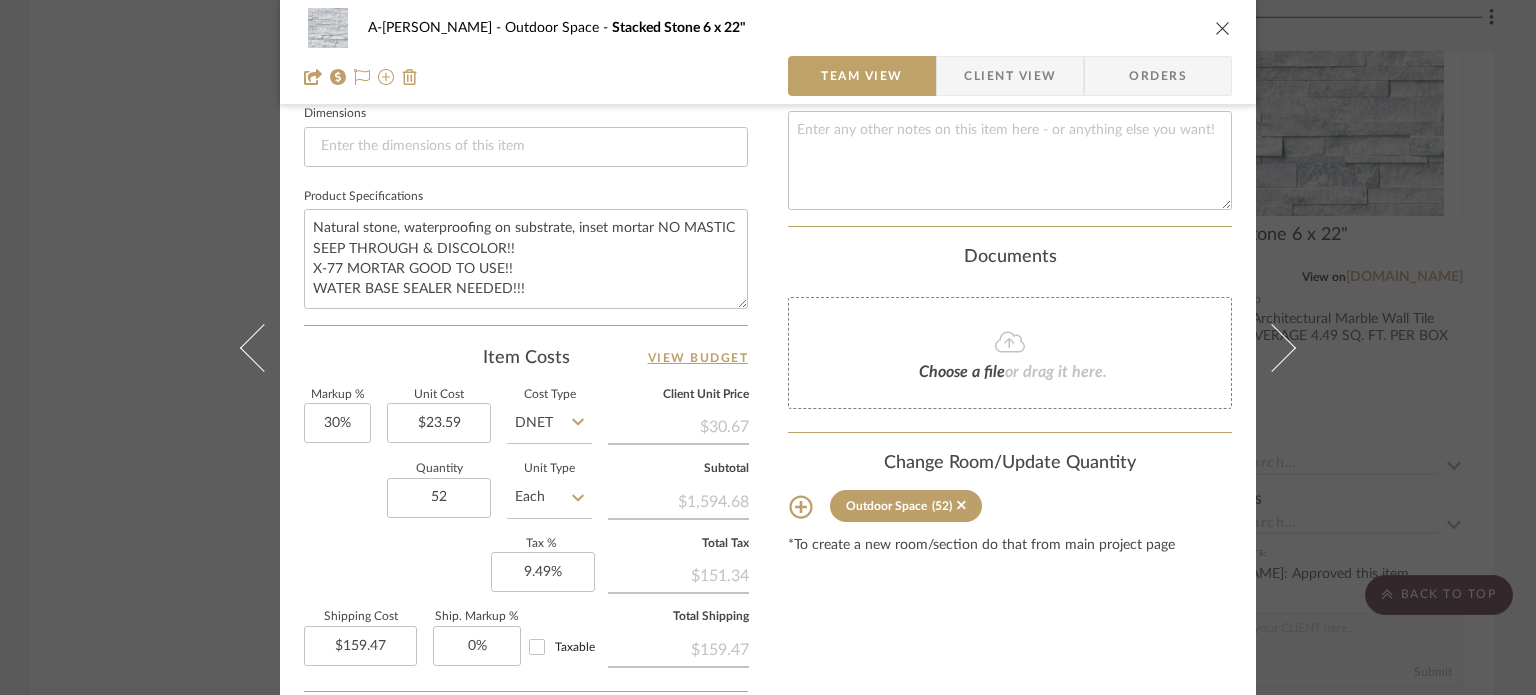 scroll, scrollTop: 1065, scrollLeft: 0, axis: vertical 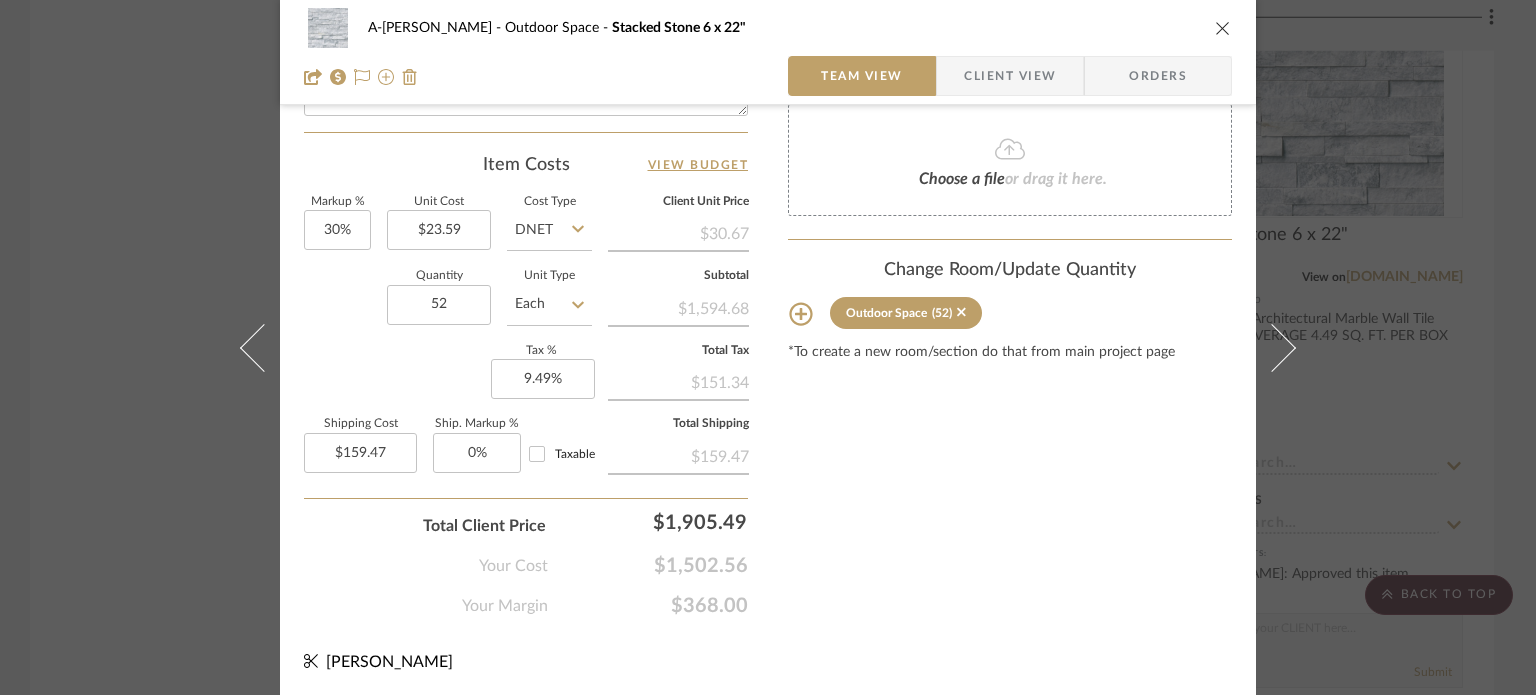 click on "A-Dill Outdoor Space Stacked Stone 6 x 22" Team View Client View Orders  Team-Facing Details   Item Name  Stacked Stone 6 x 22"  Brand  The Tile Shop  Internal Description  Birmingham Architectural Marble Wall Tile
#650012
COVERAGE 4.49 SQ. FT. PER BOX  Dimensions   Product Specifications  Natural stone, waterproofing on substrate, inset mortar NO MASTIC SEEP THROUGH & DISCOLOR!!
X-77 MORTAR GOOD TO USE!!
WATER BASE SEALER NEEDED!!!  Item Costs   View Budget   Markup %  30%  Unit Cost  $23.59  Cost Type  DNET  Client Unit Price   $30.67   Quantity  52  Unit Type  Each  Subtotal   $1,594.68   Tax %  9.49%  Total Tax   $151.34   Shipping Cost  $159.47  Ship. Markup %  0% Taxable  Total Shipping   $159.47  Total Client Price  $1,905.49  Your Cost  $1,502.56  Your Margin  $368.00  Content here copies to Client View - confirm visibility there.  Show in Client Dashboard   Include in Budget   View Budget  Team Status  Lead Time  In Stock Weeks  Est. Min   Est. Max   Due Date   Install Date  Tasks / To-Dos /  (52)" at bounding box center [768, 347] 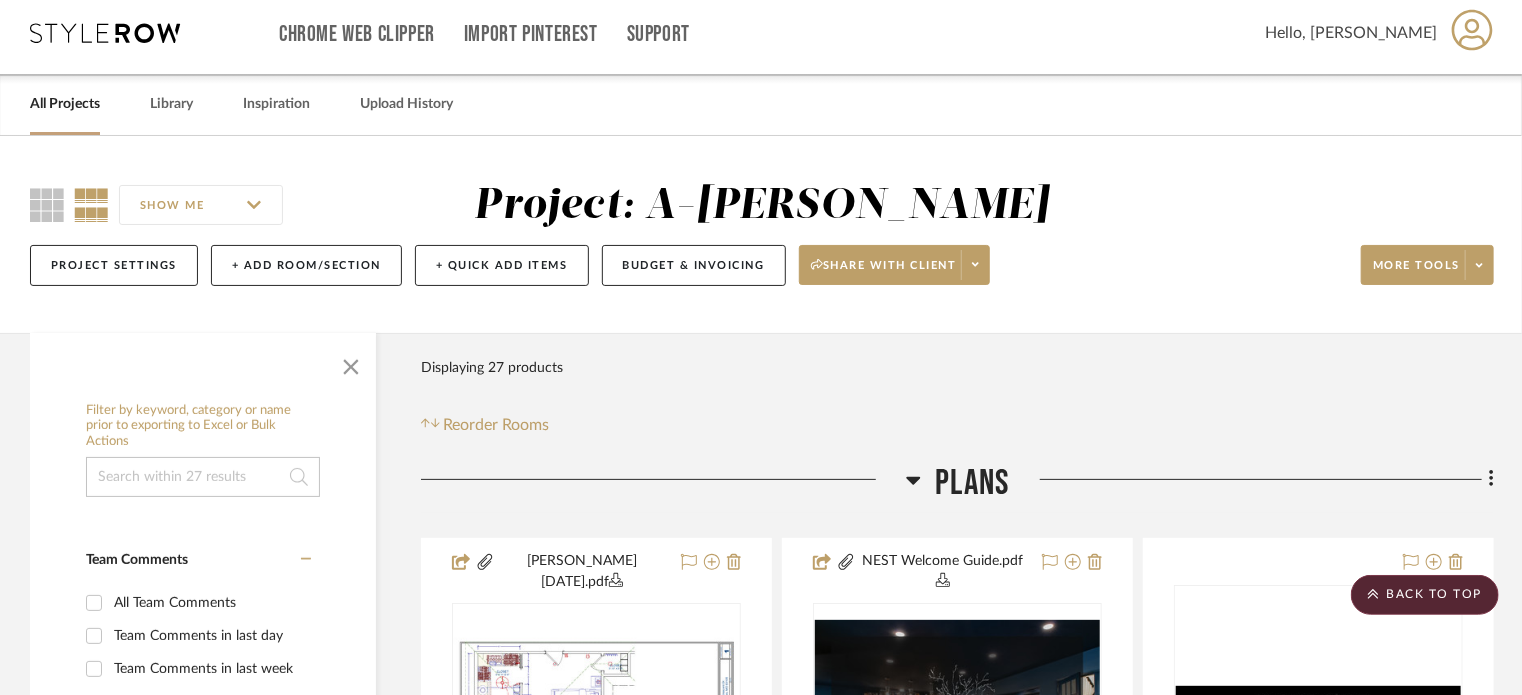 scroll, scrollTop: 0, scrollLeft: 0, axis: both 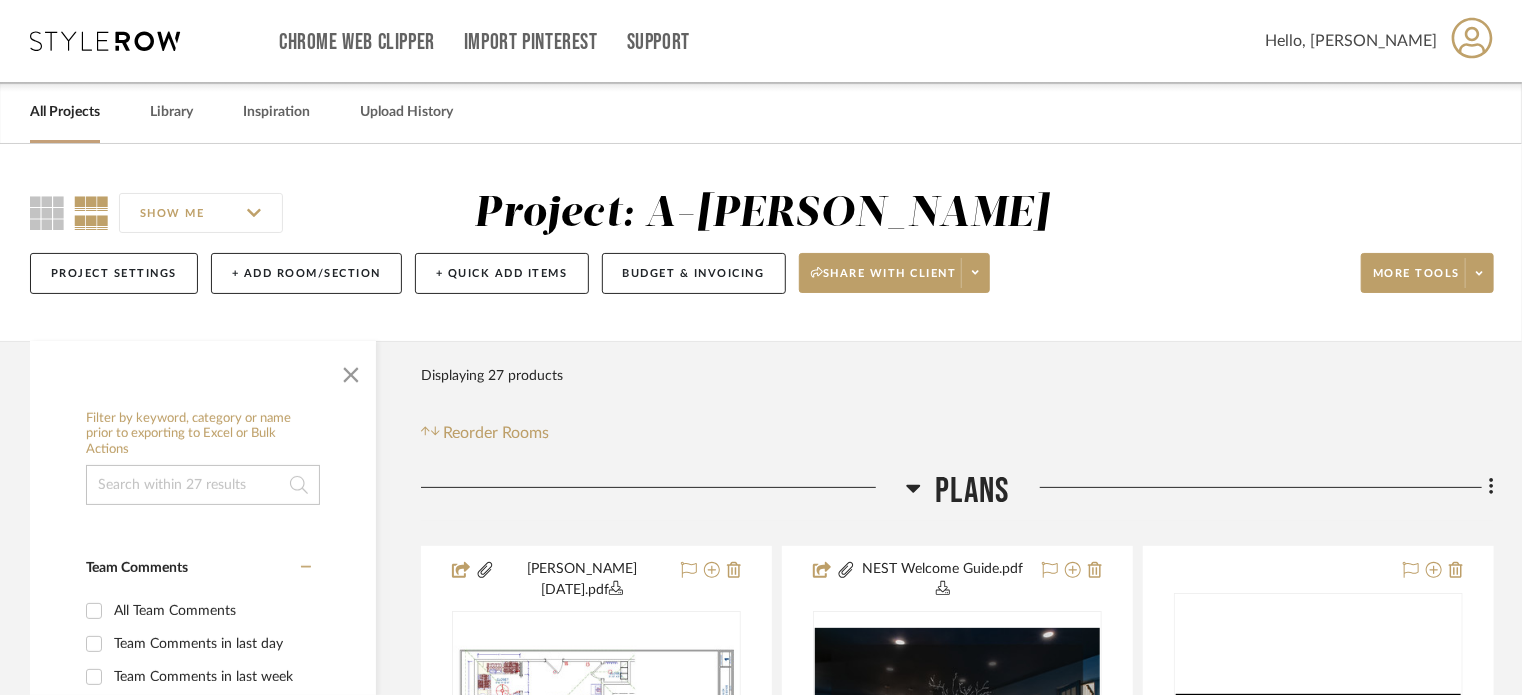 click on "All Projects" at bounding box center [65, 112] 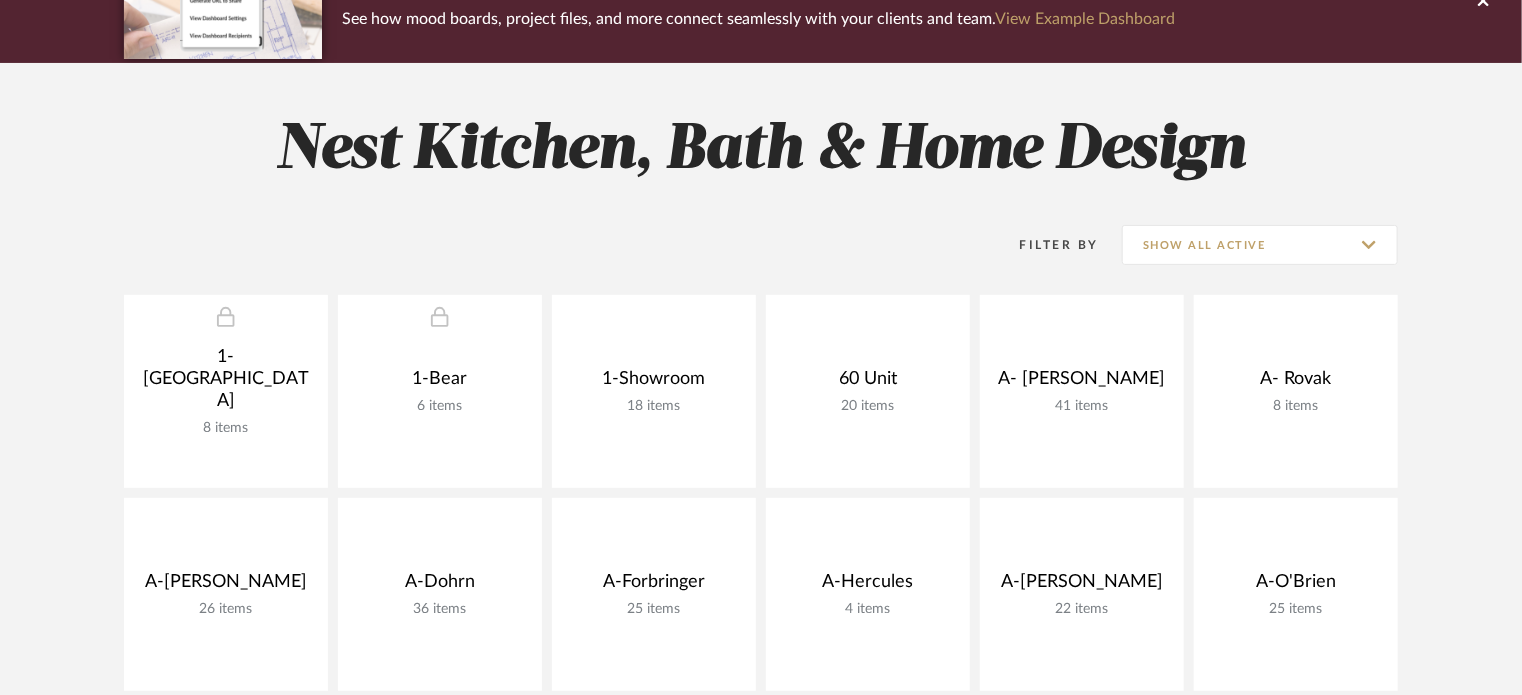 scroll, scrollTop: 400, scrollLeft: 0, axis: vertical 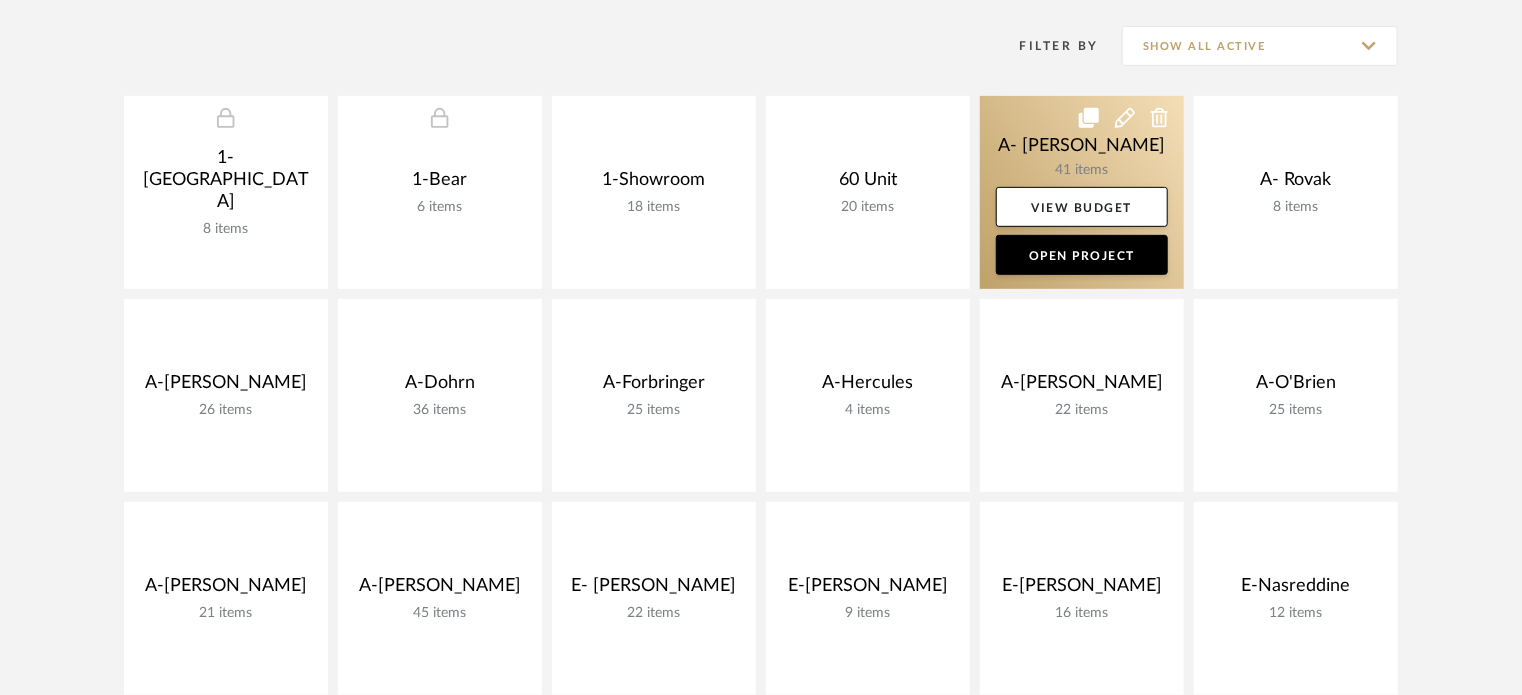 click 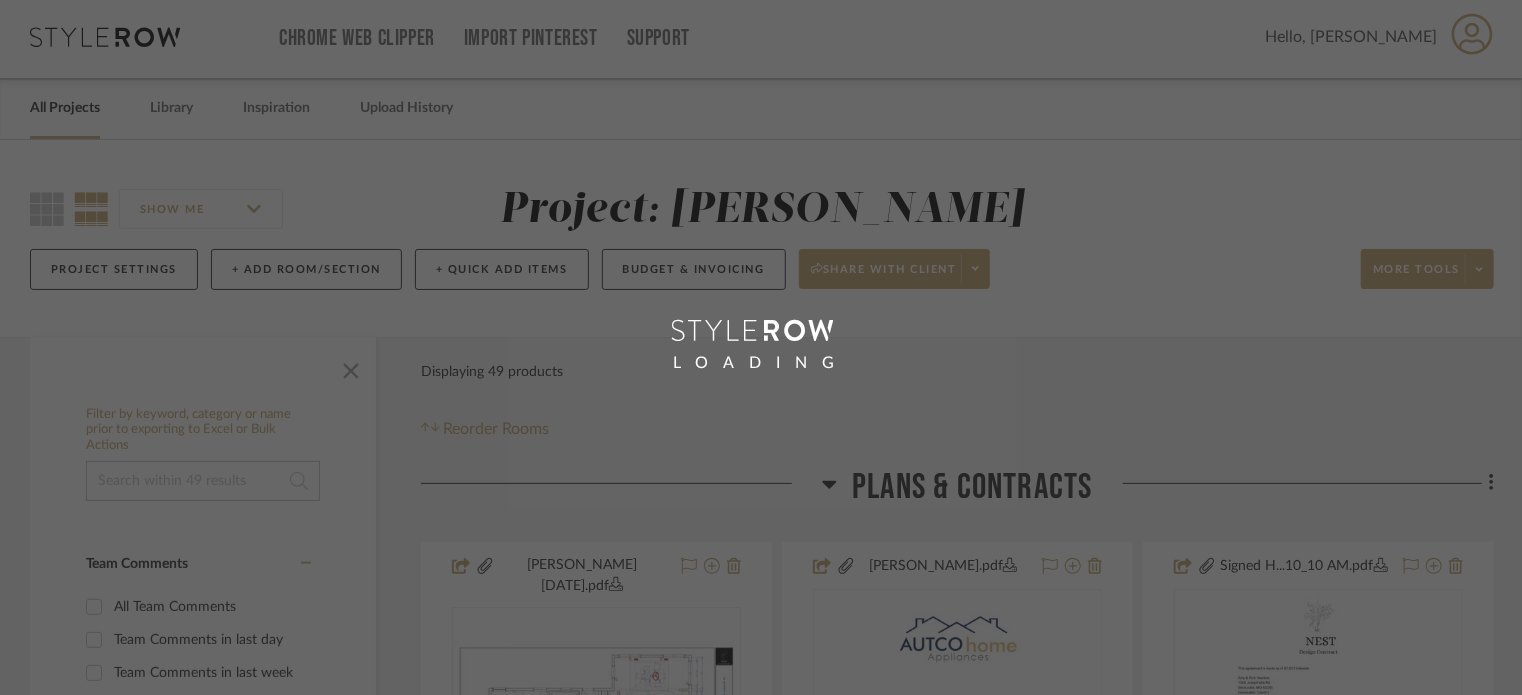 scroll, scrollTop: 0, scrollLeft: 0, axis: both 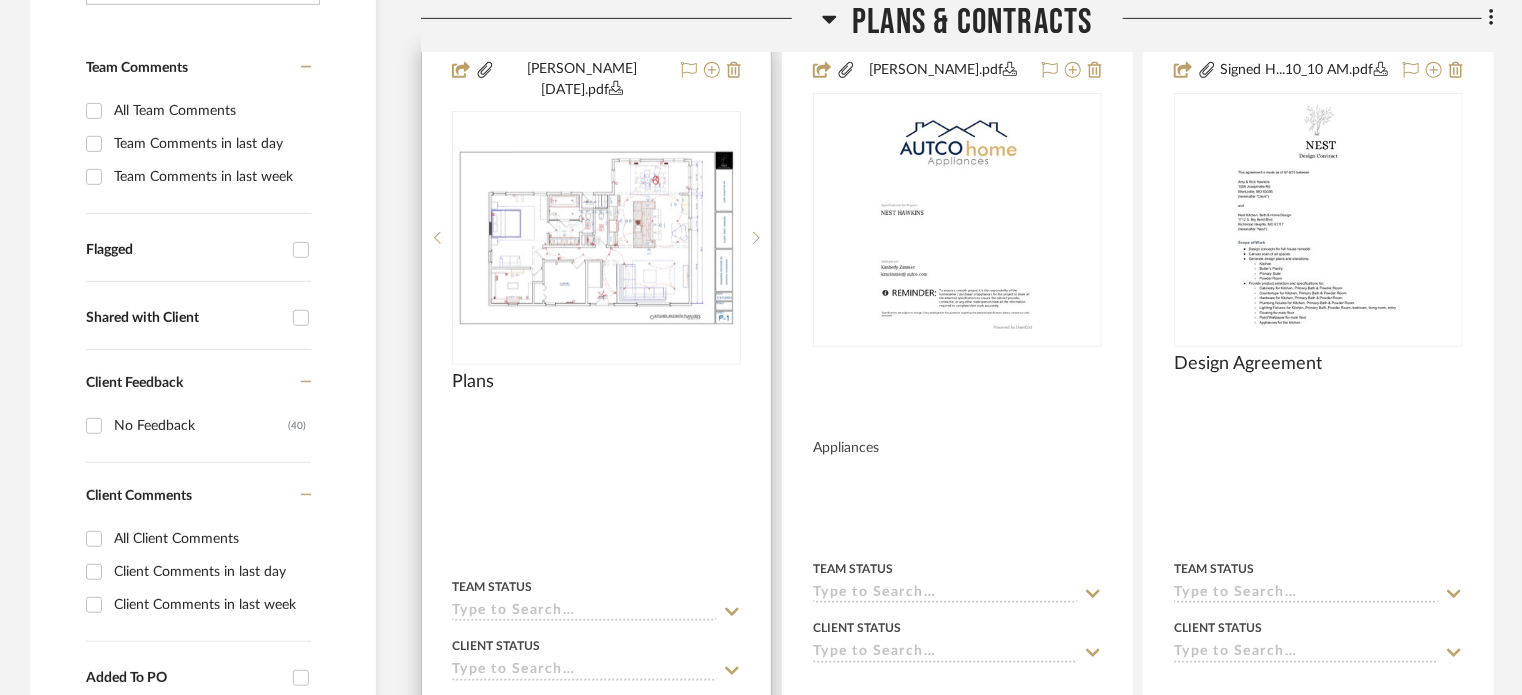 click at bounding box center (596, 493) 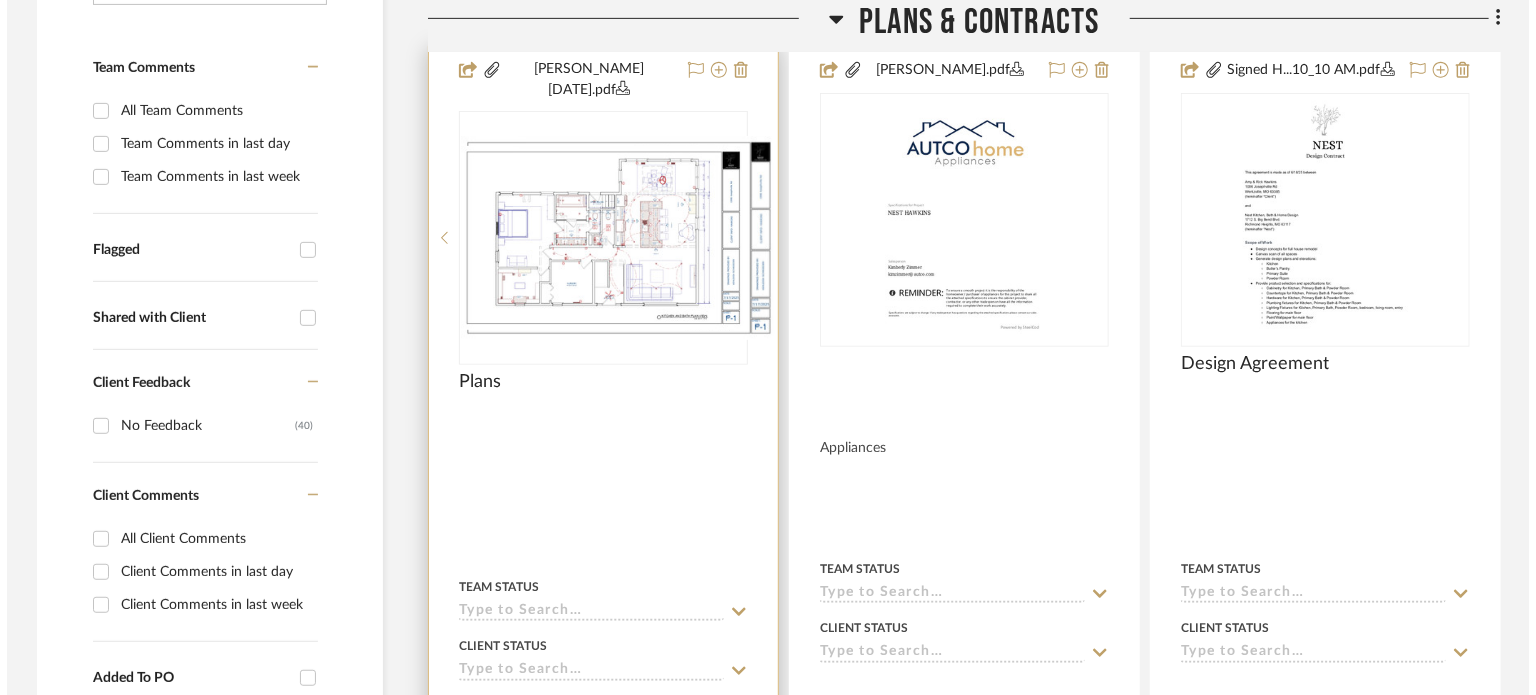 scroll, scrollTop: 0, scrollLeft: 0, axis: both 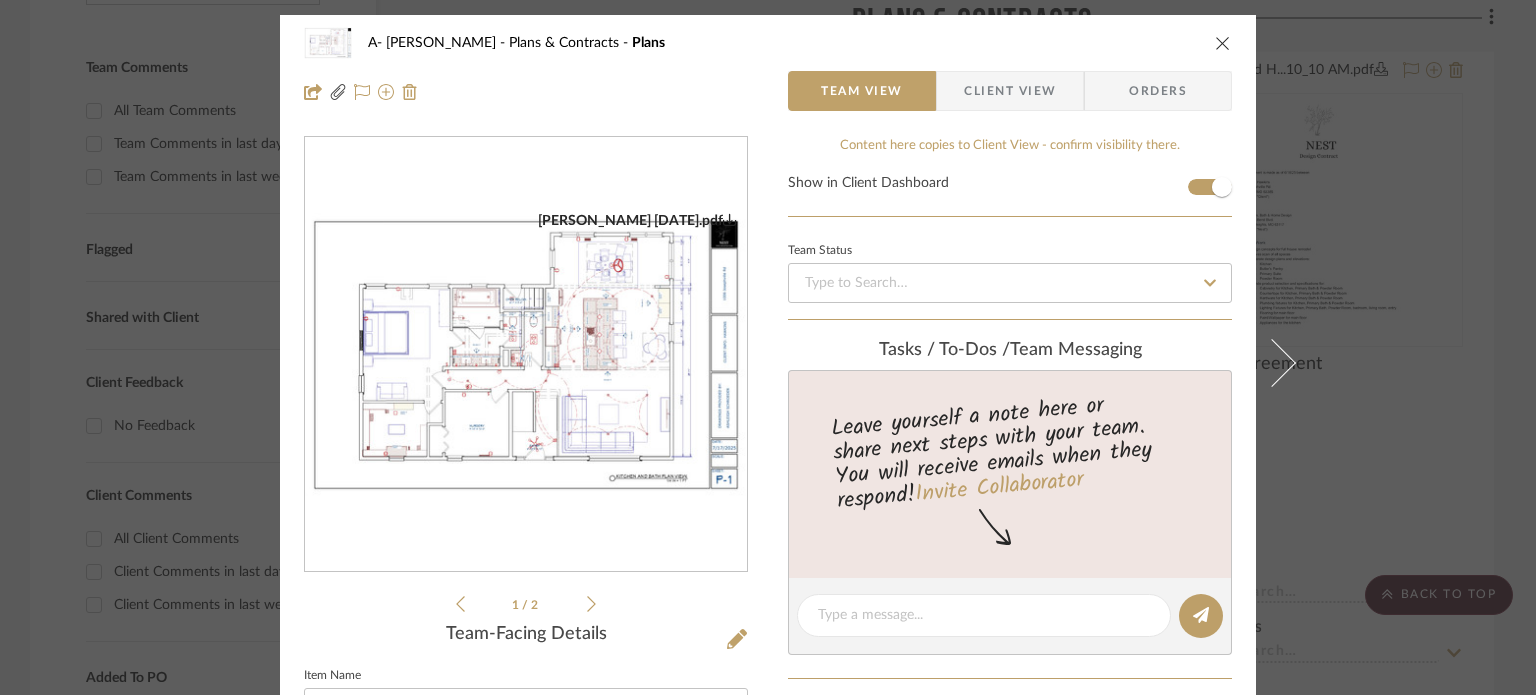 click on "Hawkins 7.7.25.pdf   Hawkins 7.17.25.pdf   Hawkins 7.7.25.pdf   Hawkins 7.17.25.pdf  1 / 2  Team-Facing Details   Item Name  Plans  Internal Description" at bounding box center (526, 660) 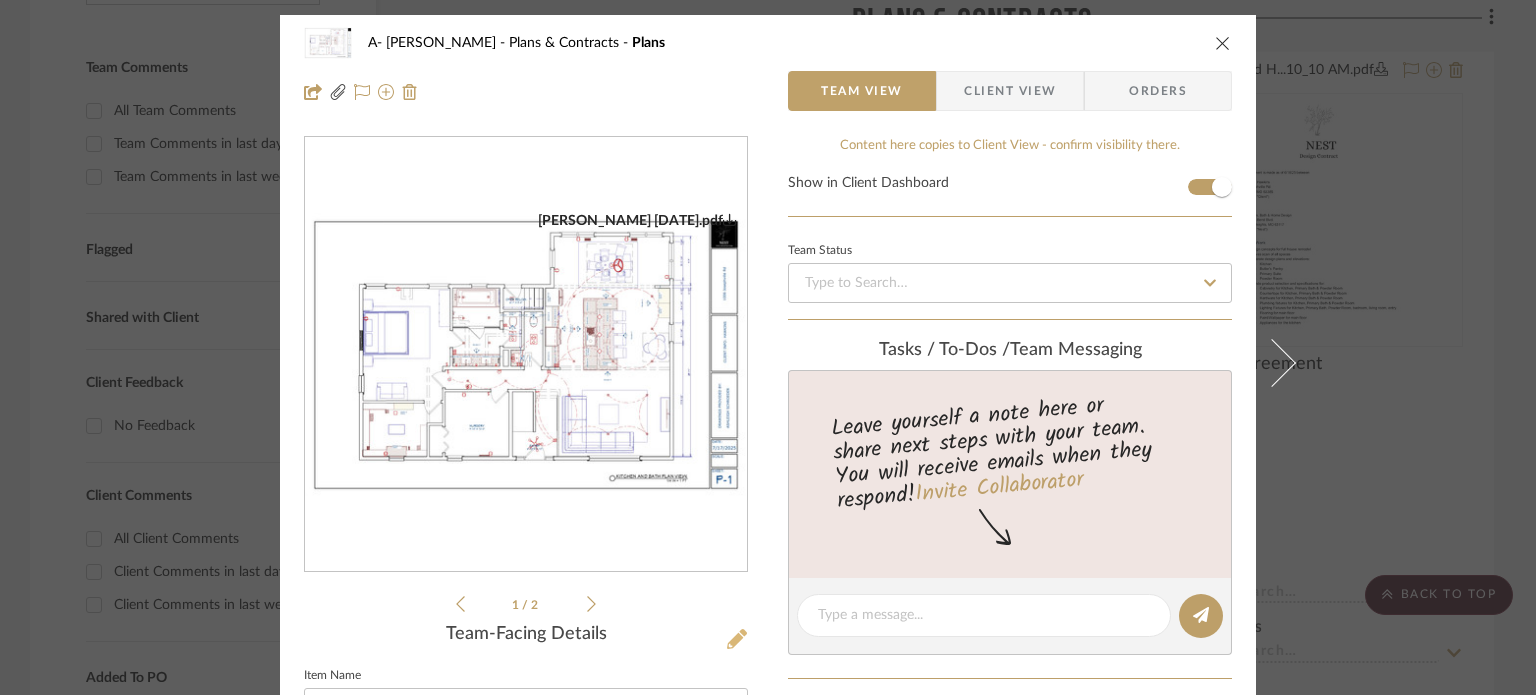 click 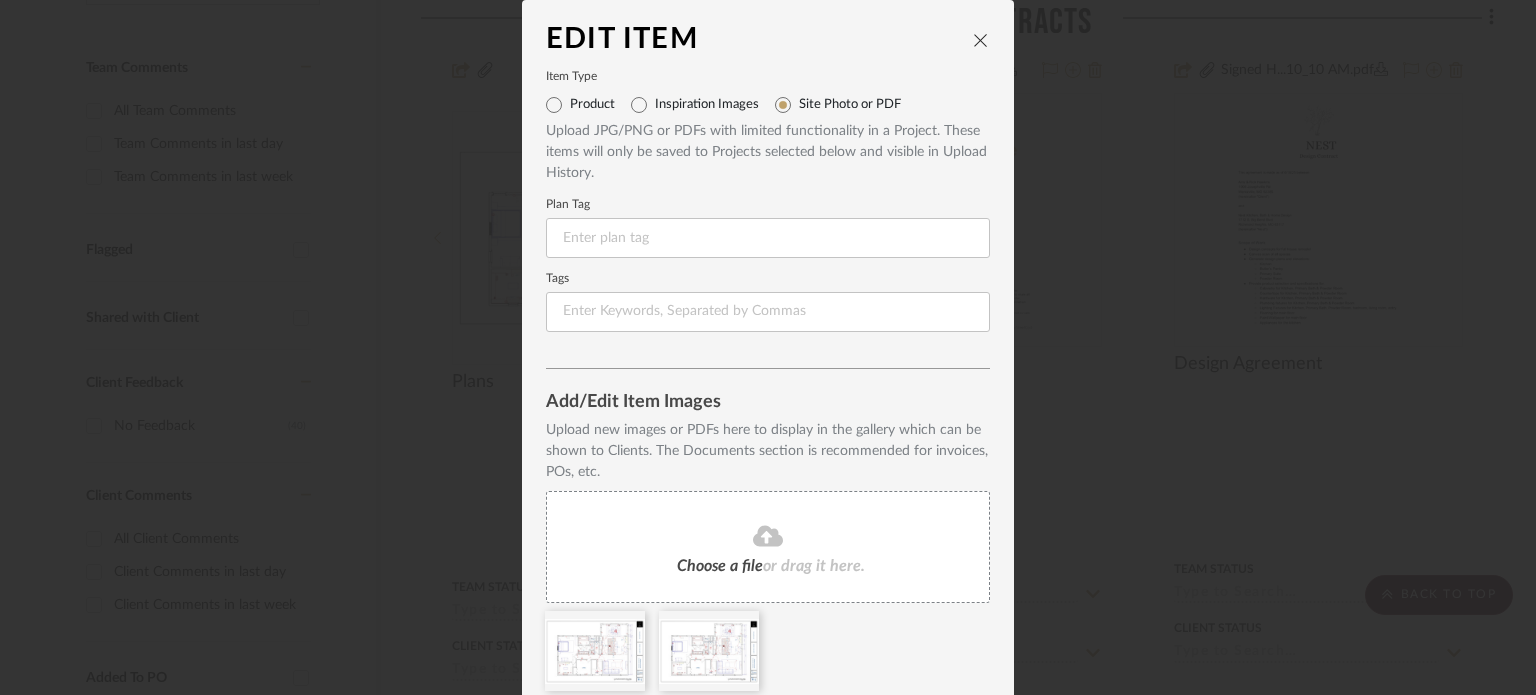 click on "Choose a file" 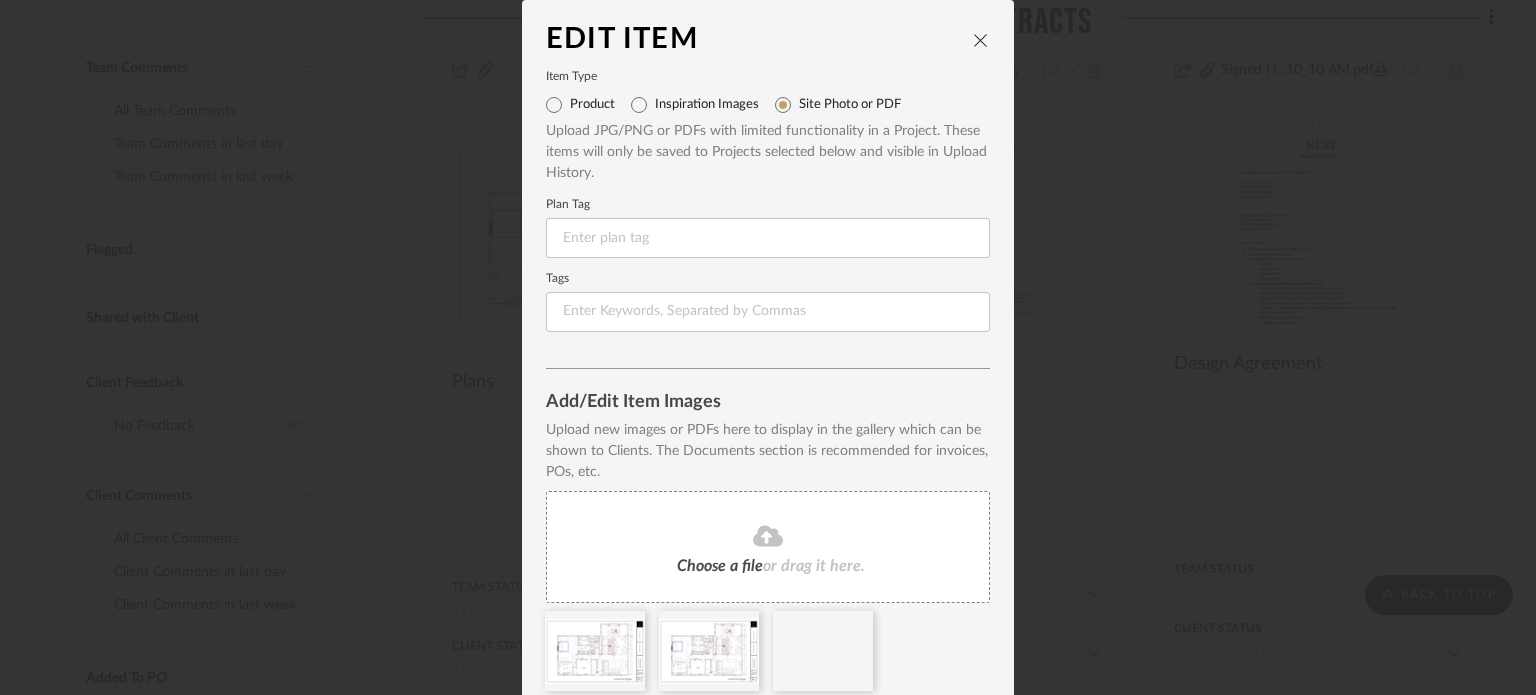 scroll, scrollTop: 77, scrollLeft: 0, axis: vertical 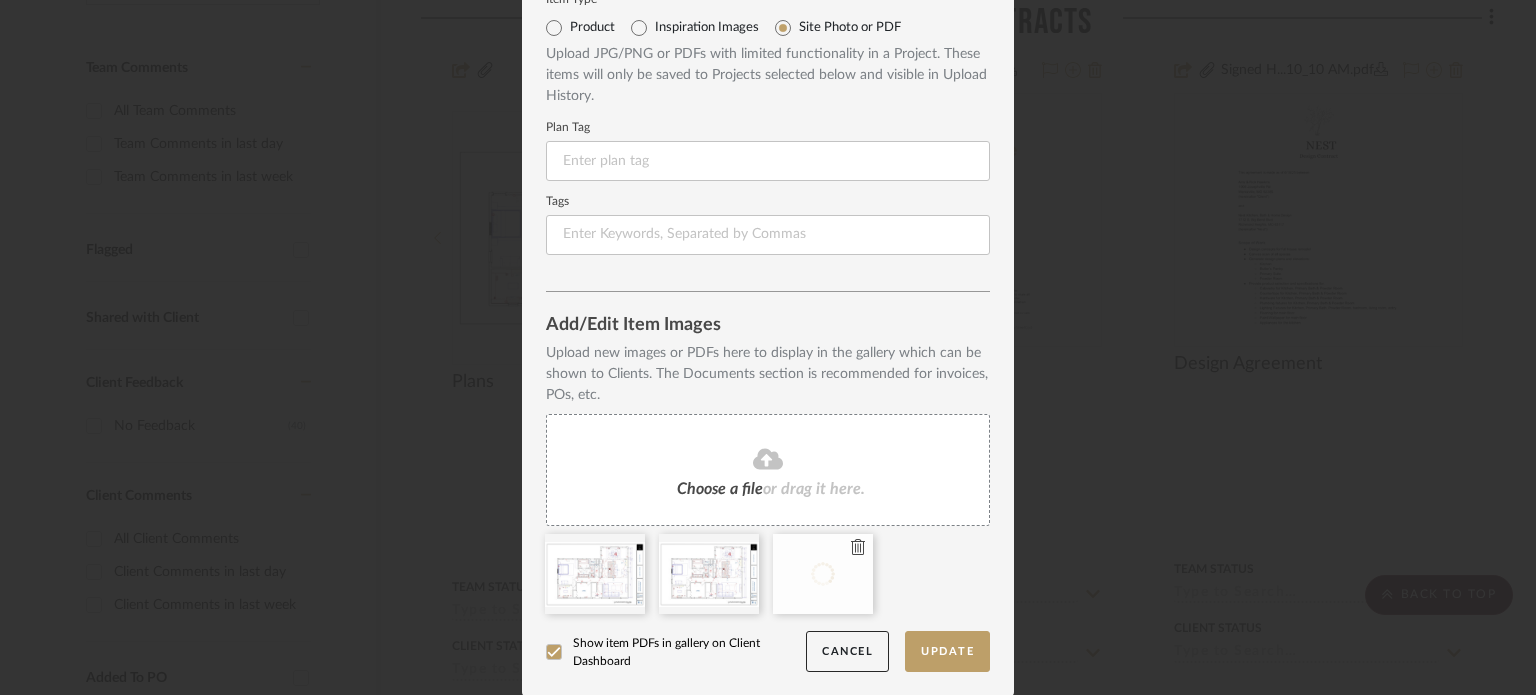 type 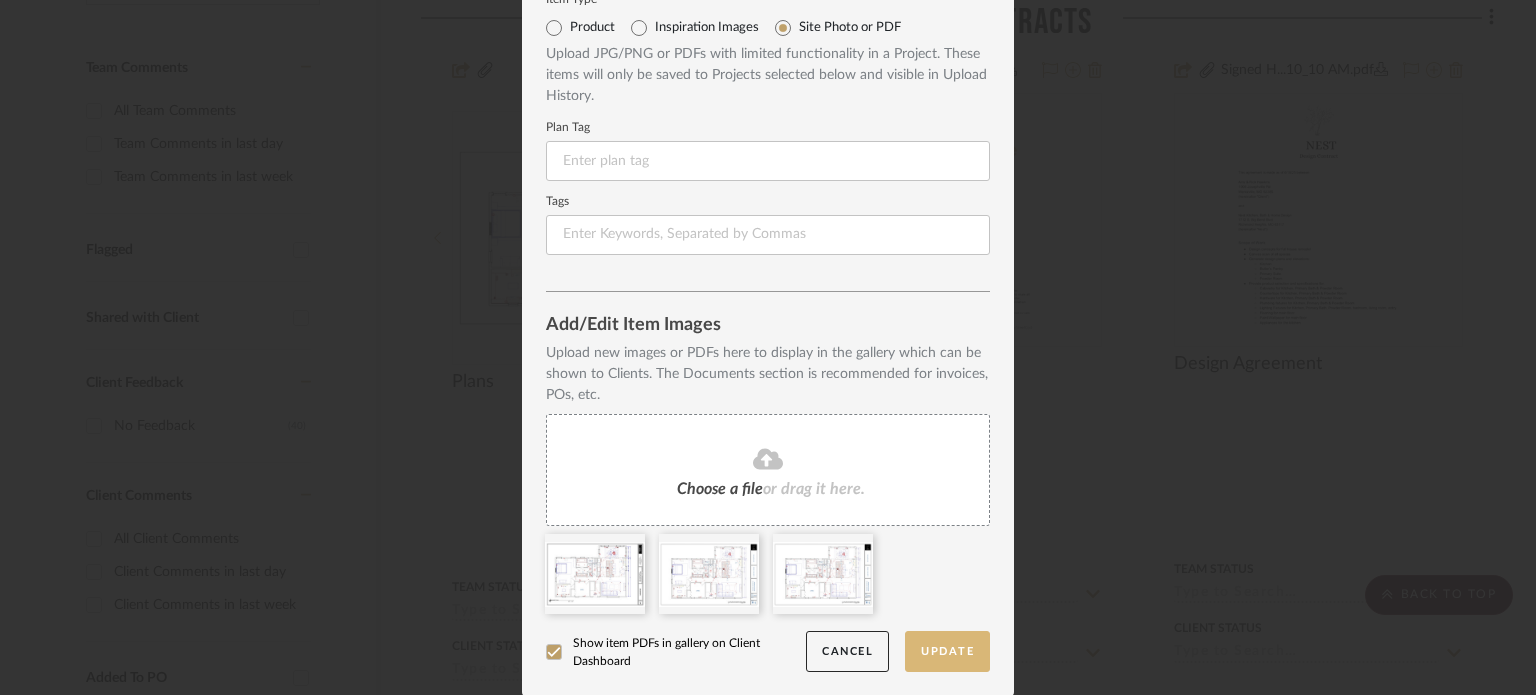 click on "Update" at bounding box center [947, 651] 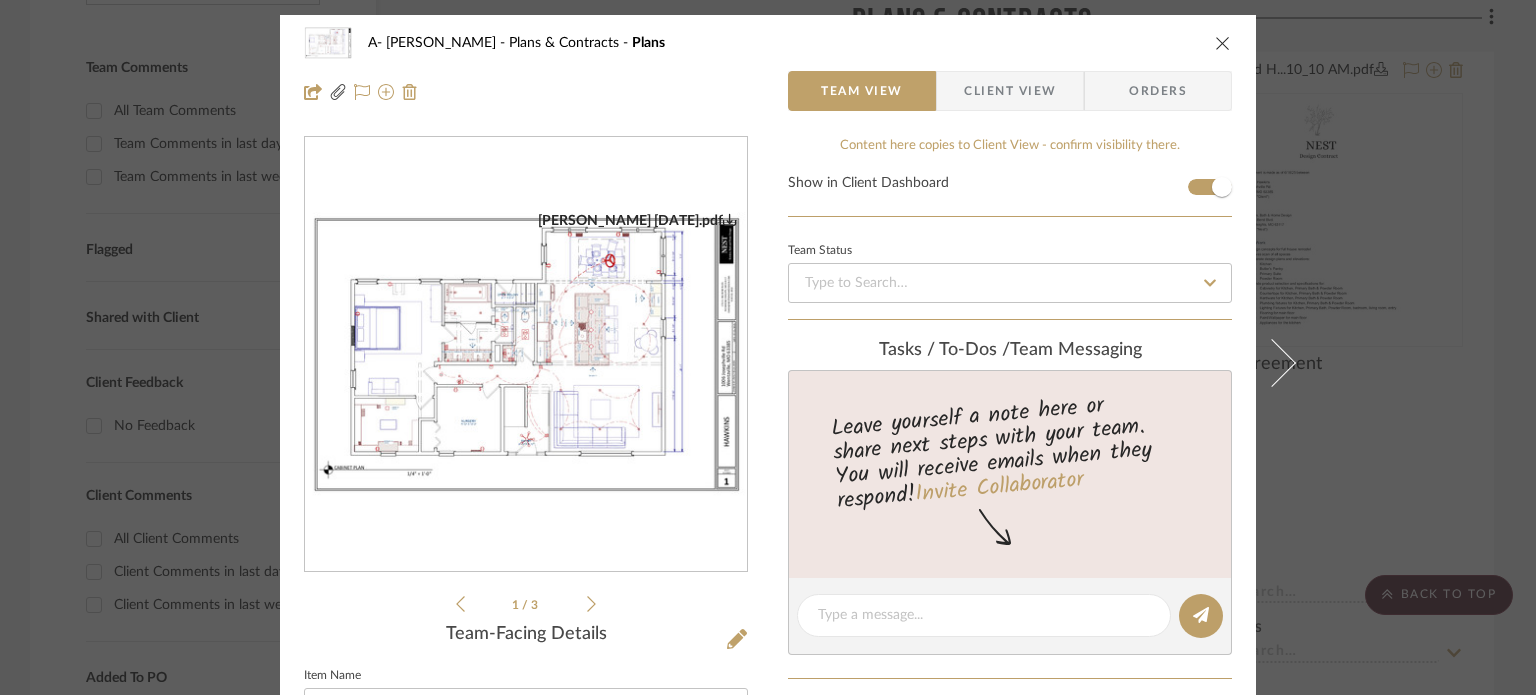 click on "Hawkins 7.24.25.pdf" at bounding box center [526, 355] 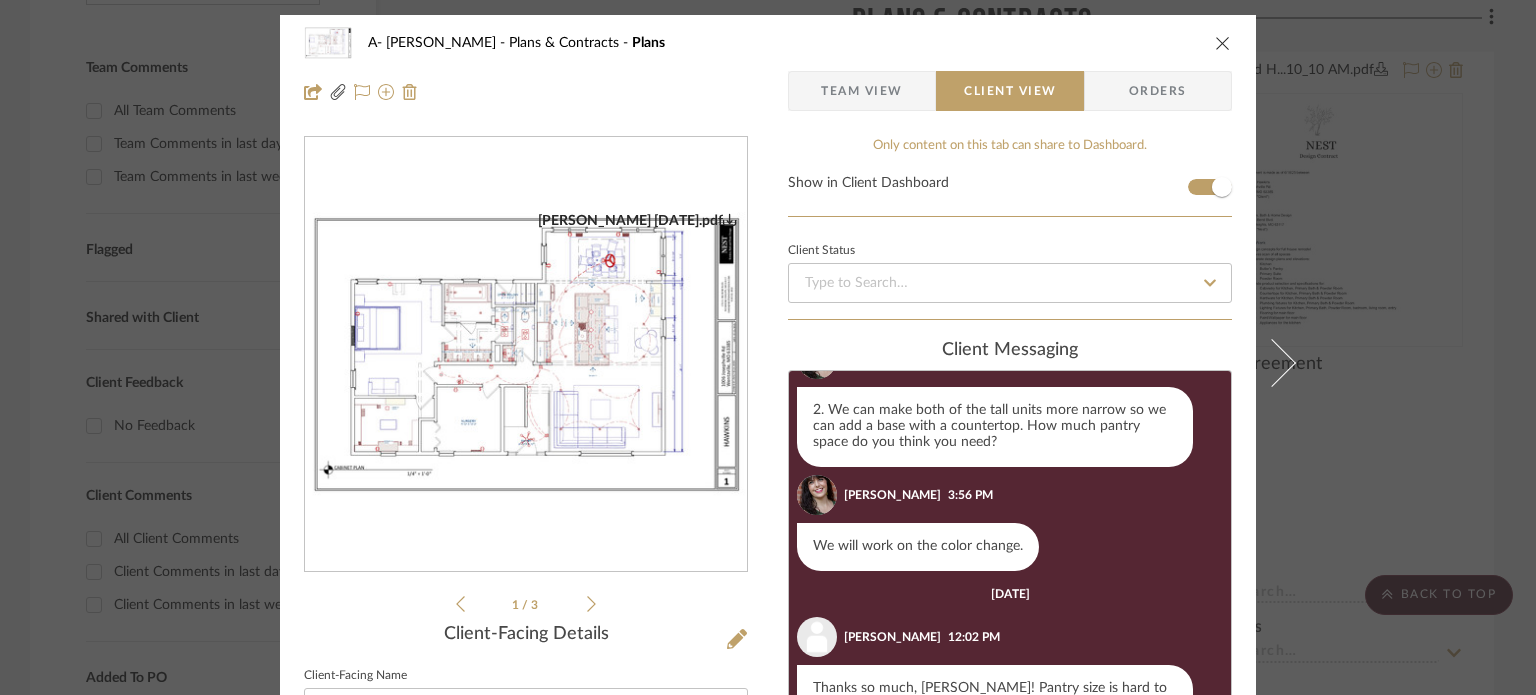 scroll, scrollTop: 748, scrollLeft: 0, axis: vertical 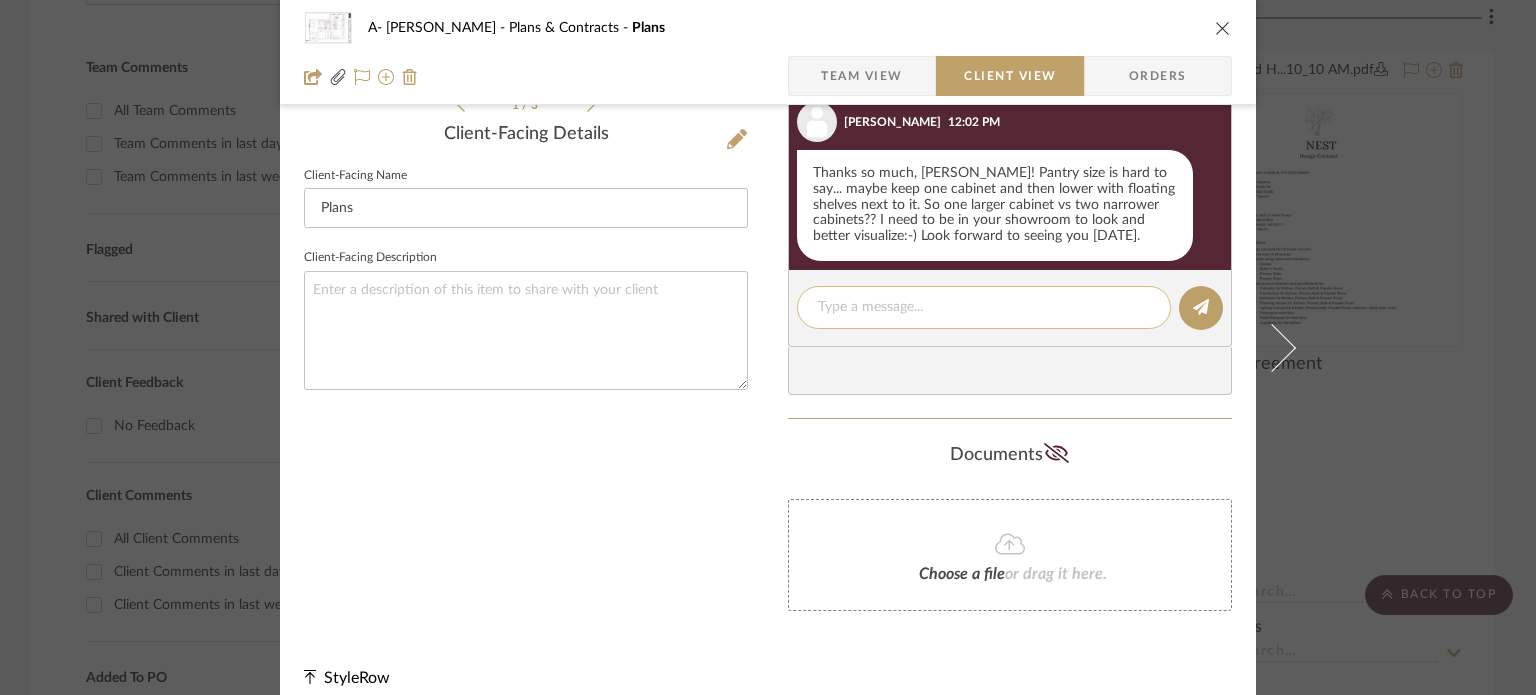 click 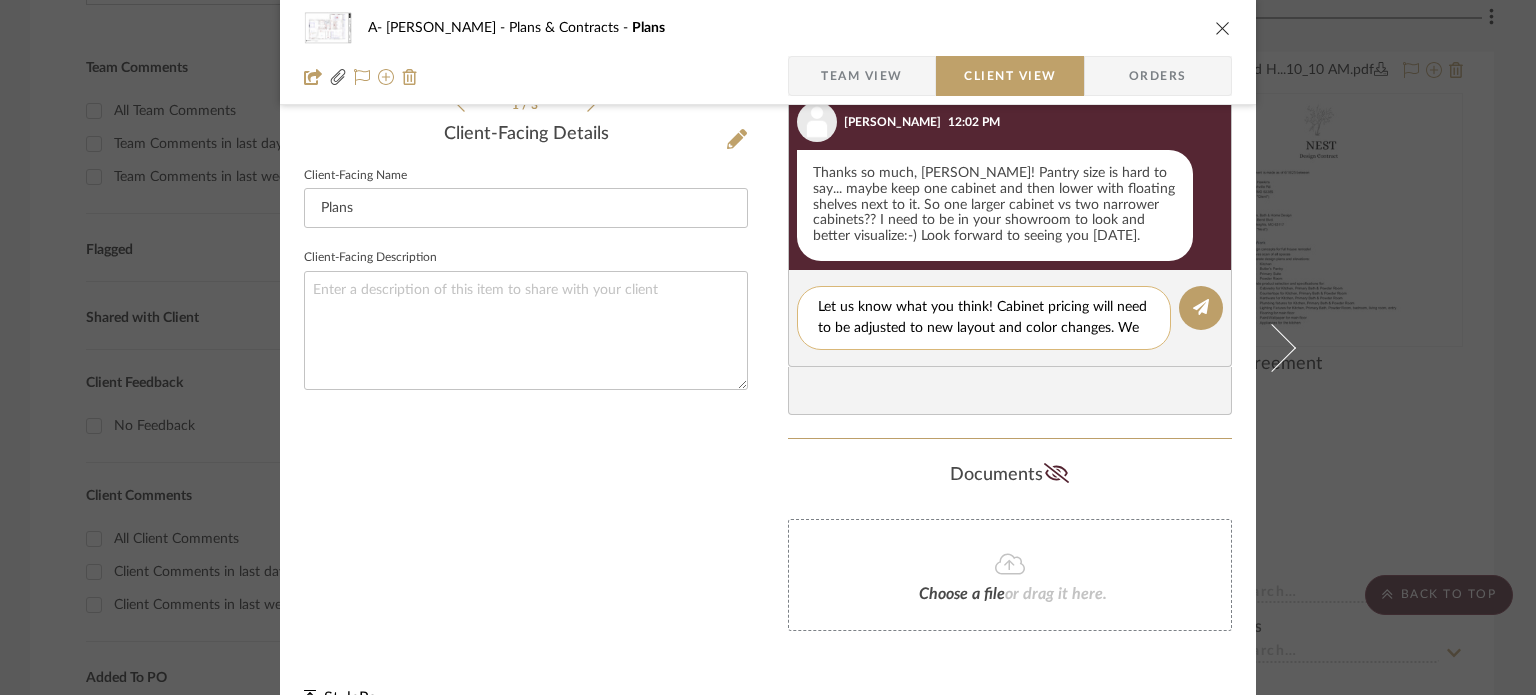 scroll, scrollTop: 0, scrollLeft: 0, axis: both 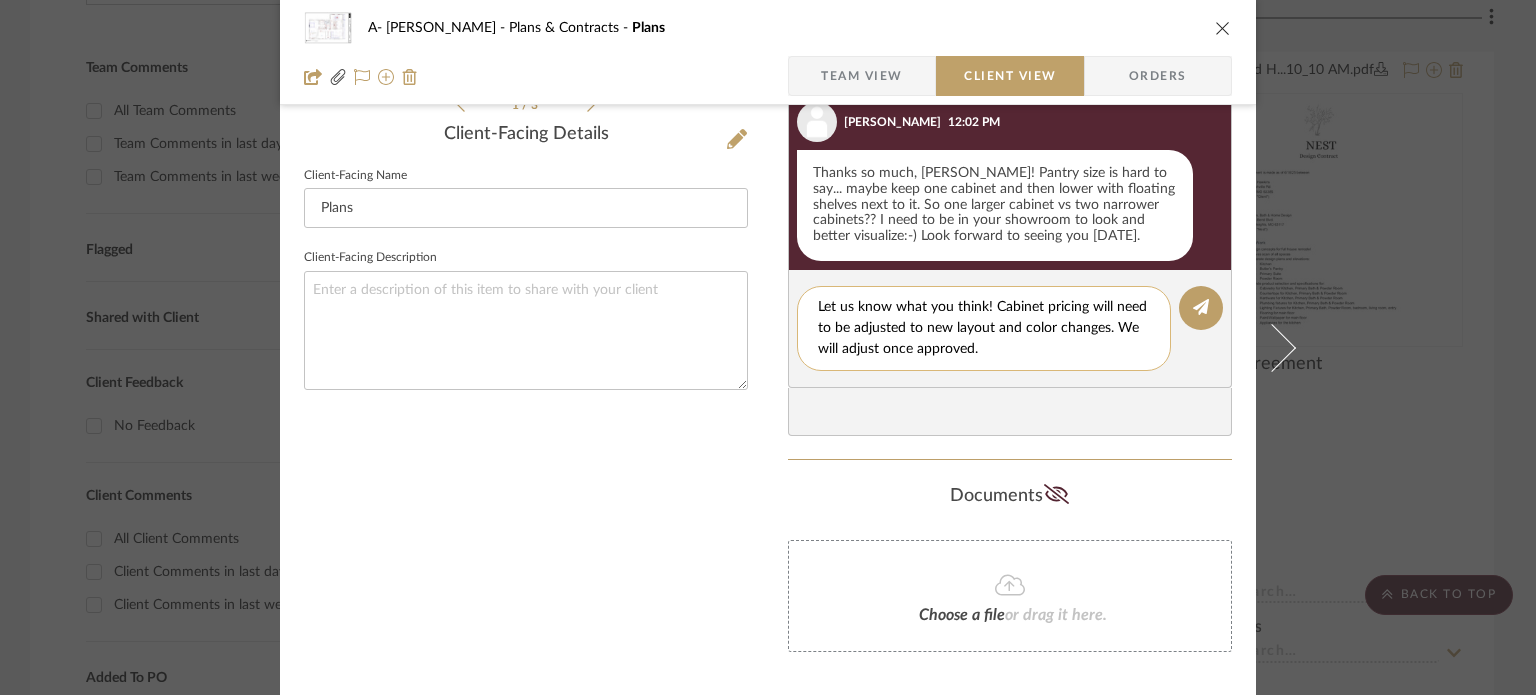 type on "Let us know what you think! Cabinet pricing will need to be adjusted to new layout and color changes. We will adjust once approved." 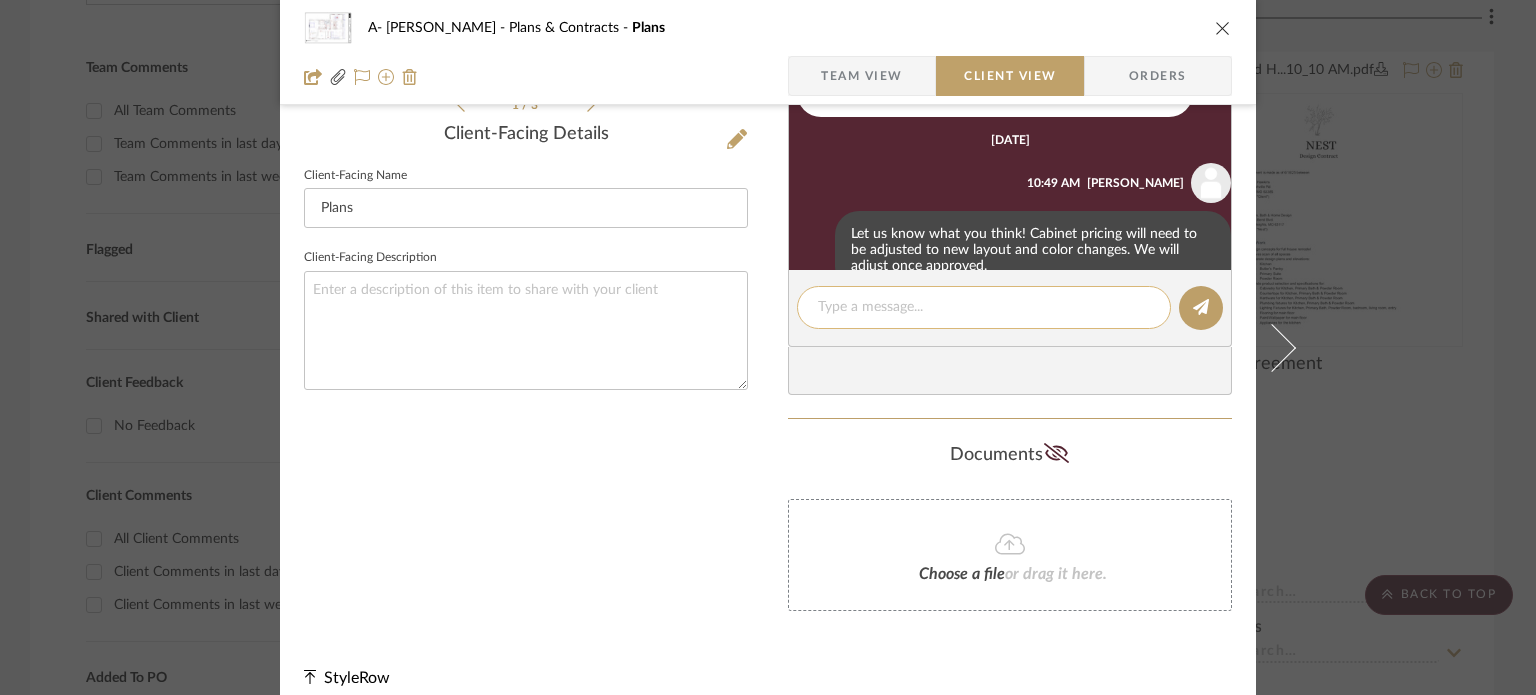 scroll, scrollTop: 922, scrollLeft: 0, axis: vertical 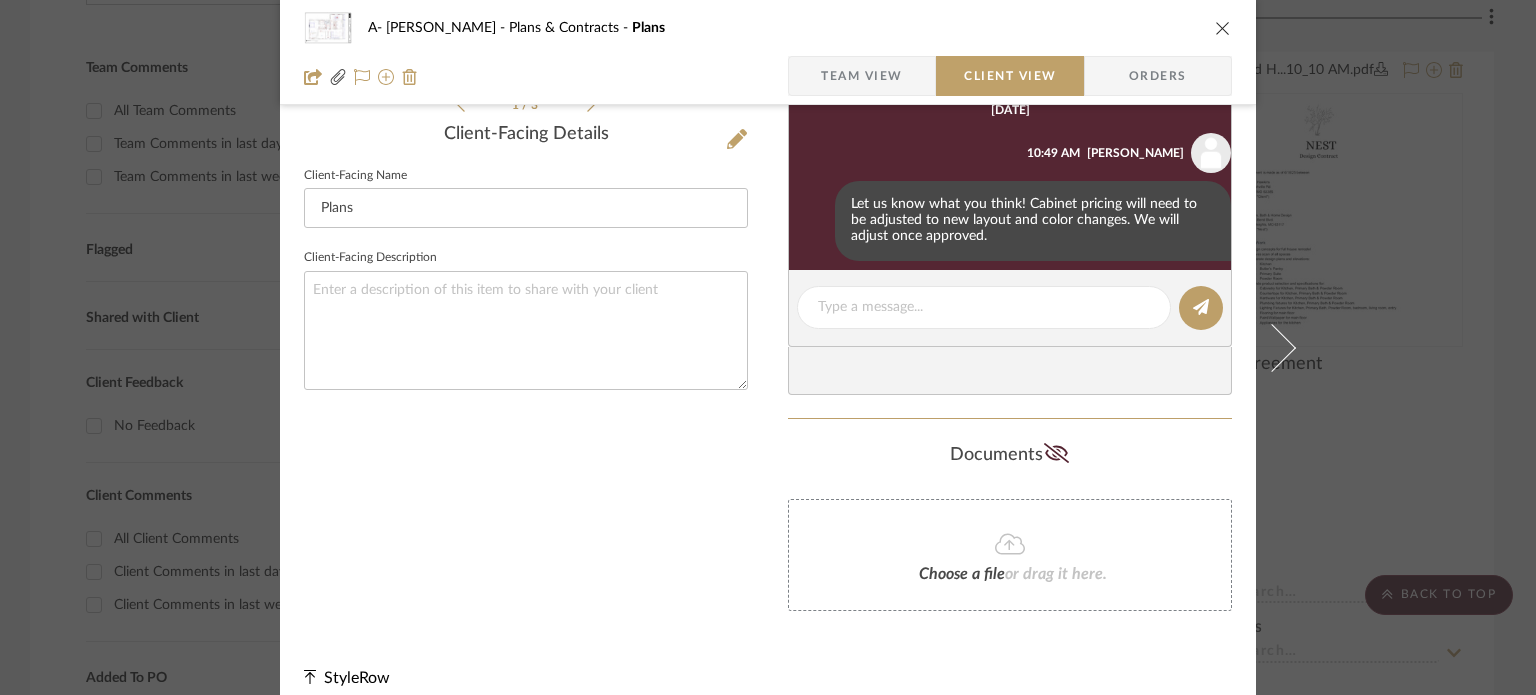 click on "A- Hawkins Plans & Contracts Plans Team View Client View Orders  Hawkins 7.7.25.pdf   Hawkins 7.24.25.pdf   Hawkins 7.17.25.pdf   Hawkins 7.7.25.pdf   Hawkins 7.24.25.pdf  1 / 3  Client-Facing Details   Client-Facing Name  Plans  Client-Facing Description  Only content on this tab can share to Dashboard.  Show in Client Dashboard  Client Status client Messaging July 21st, 2025  Amy Hawkins   3:08 PM  Love reviewing these and mapping out what it will all look like. Here are a handful of questions/updates we've come up with  Amy Hawkins   3:08 PM  oops..  Amy Hawkins   3:14 PM   Ashleigh Schroeder   3:55 PM  1. We can add cabinets above the vent, but they would not be very usable because the ventilation system will take up most of that space. If you would like to explore that then we will need to talk about the type of hood you would like to use.  Ashleigh Schroeder   3:55 PM  2. We can make both of the tall units more narrow so we can add a base with a countertop. How much pantry space do you think you need?" at bounding box center (768, 347) 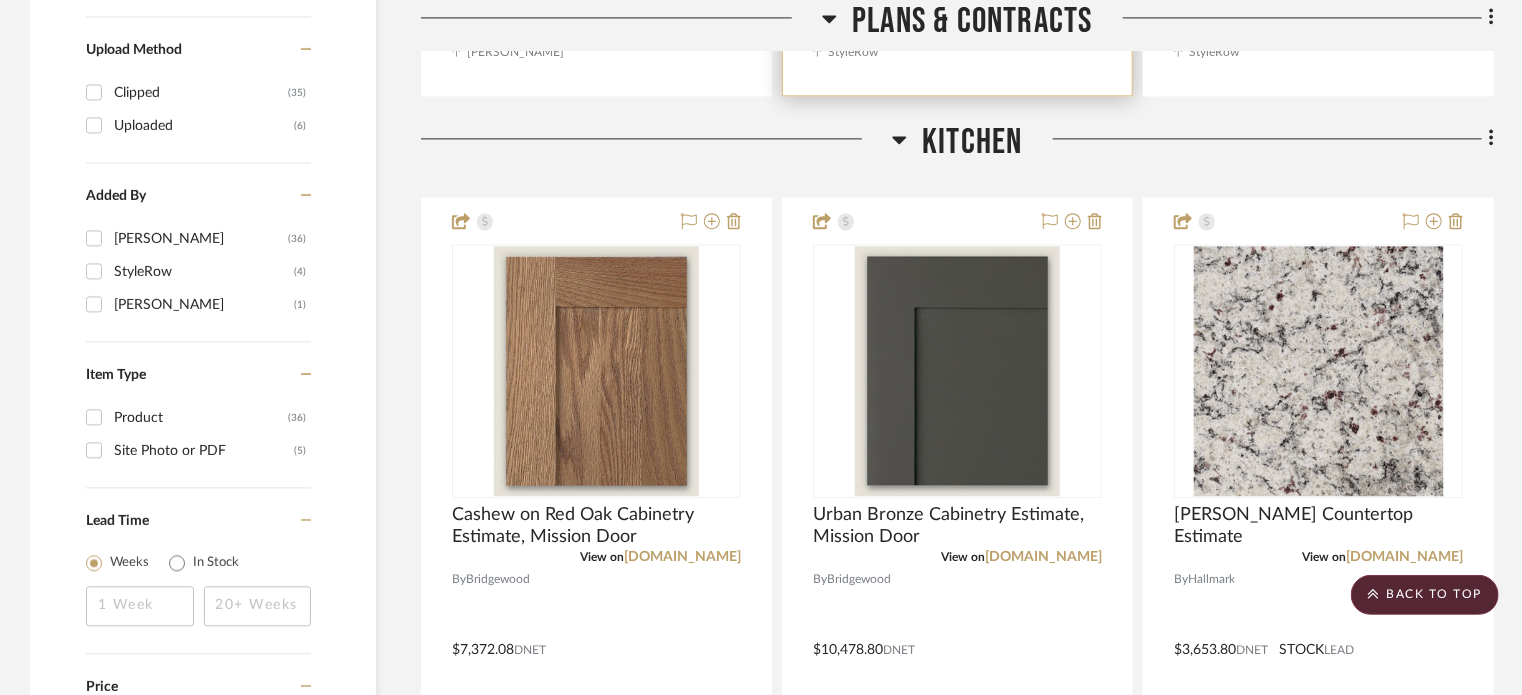 scroll, scrollTop: 2400, scrollLeft: 0, axis: vertical 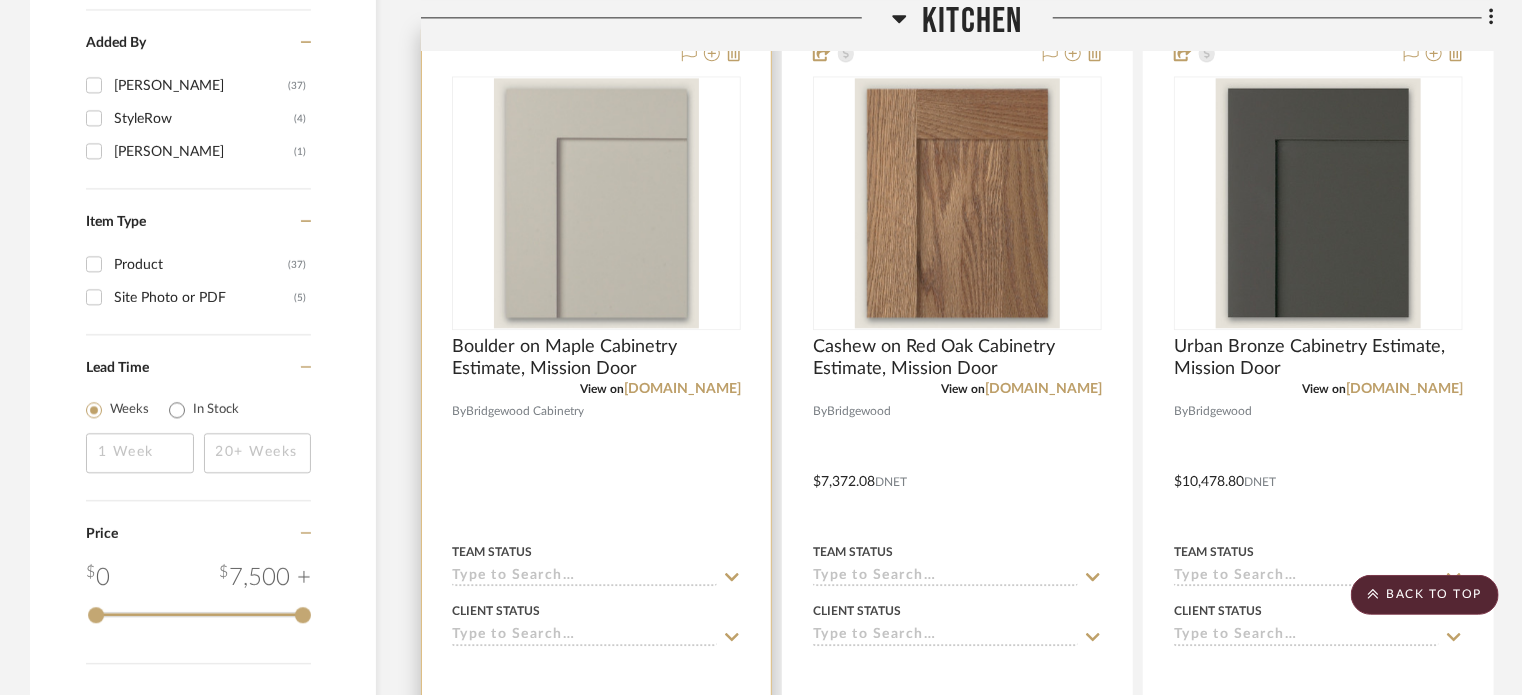 type 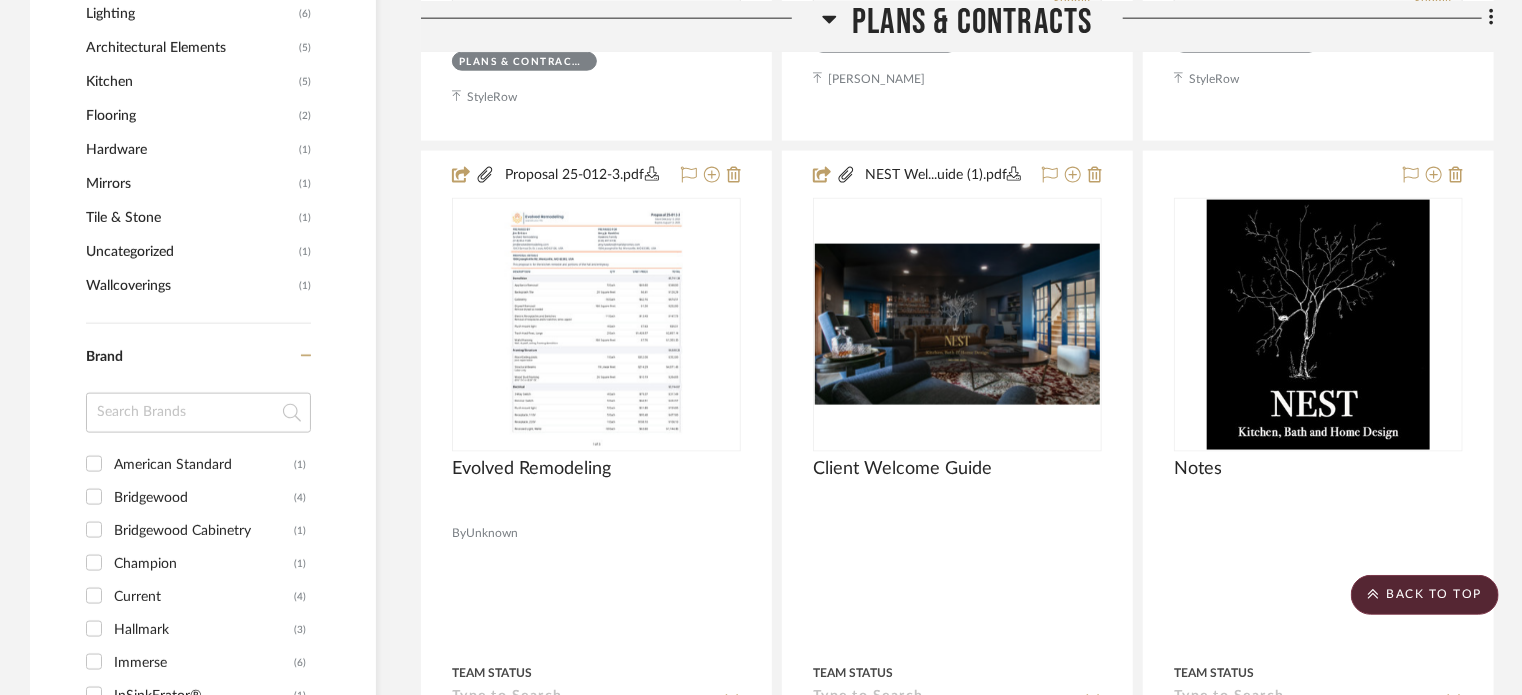 scroll, scrollTop: 900, scrollLeft: 0, axis: vertical 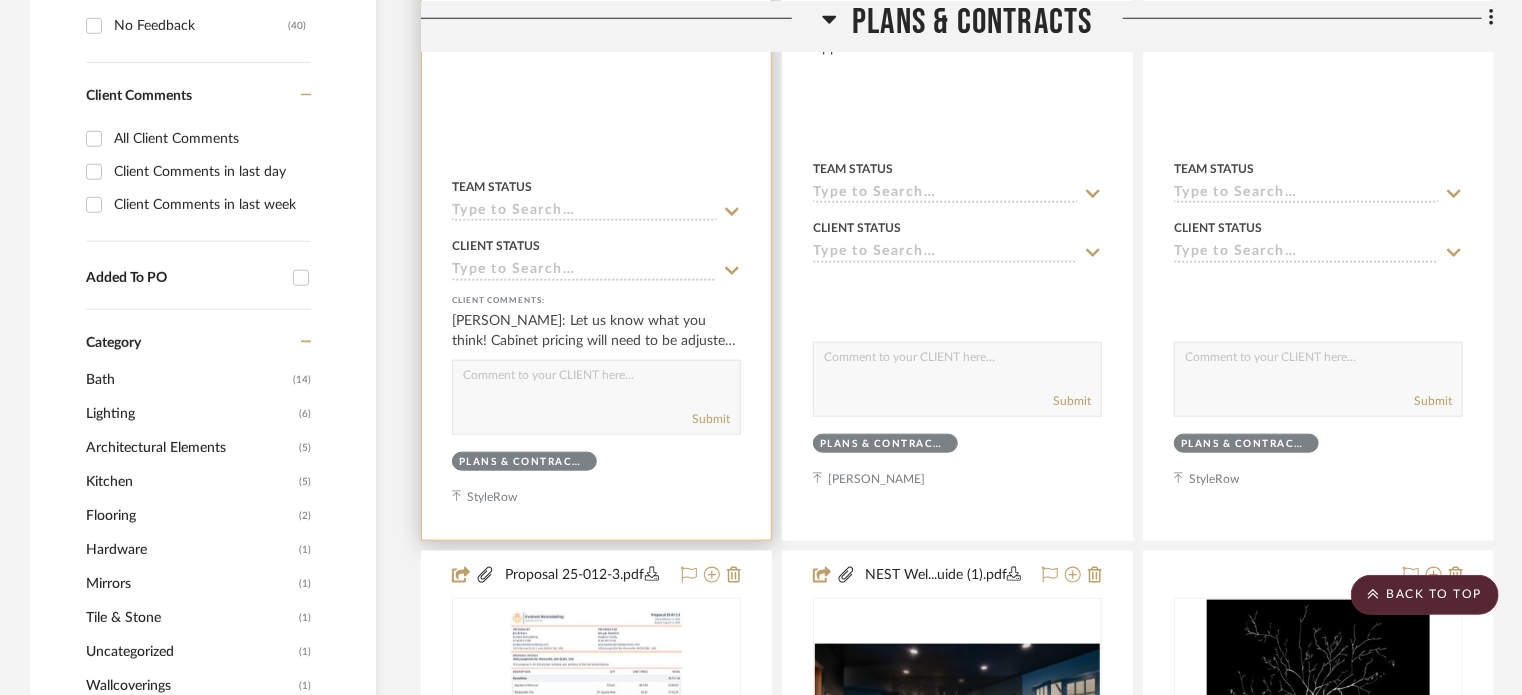 click at bounding box center [596, 93] 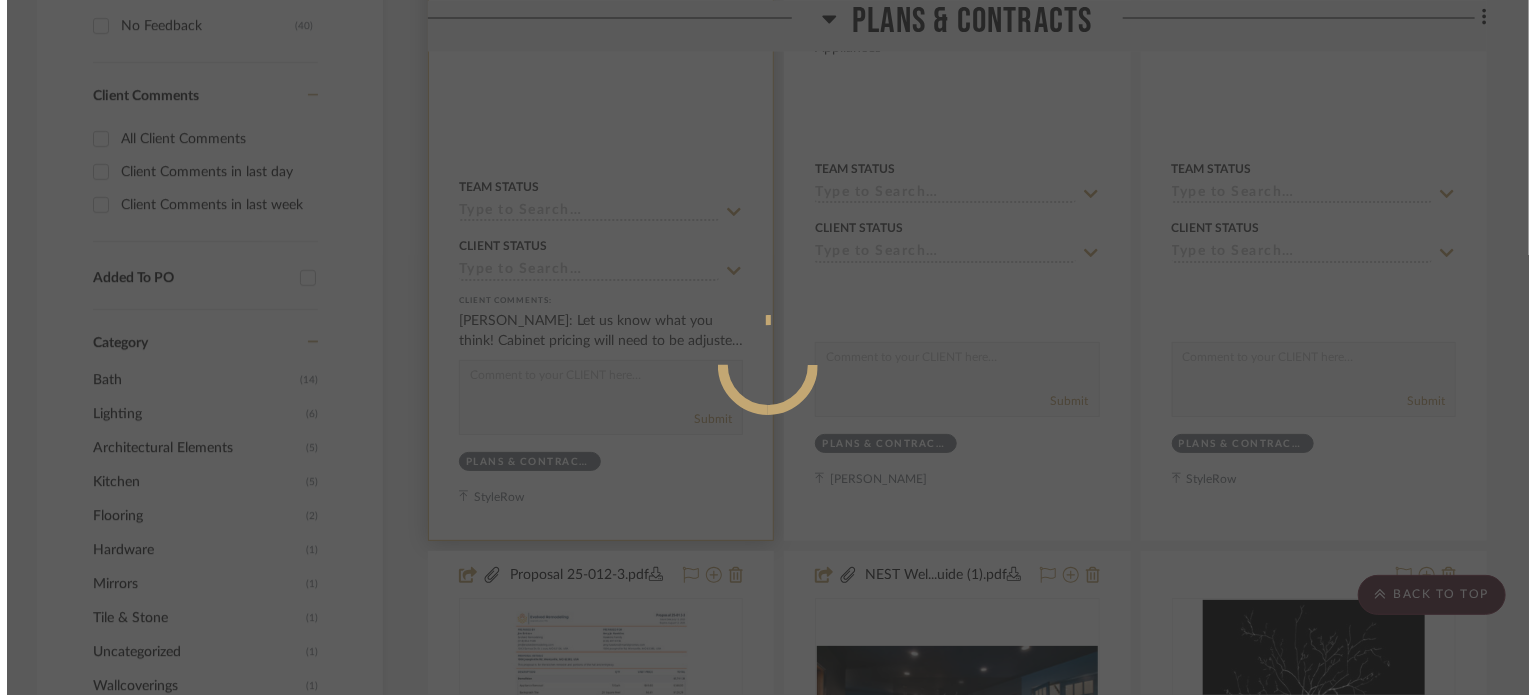 scroll, scrollTop: 0, scrollLeft: 0, axis: both 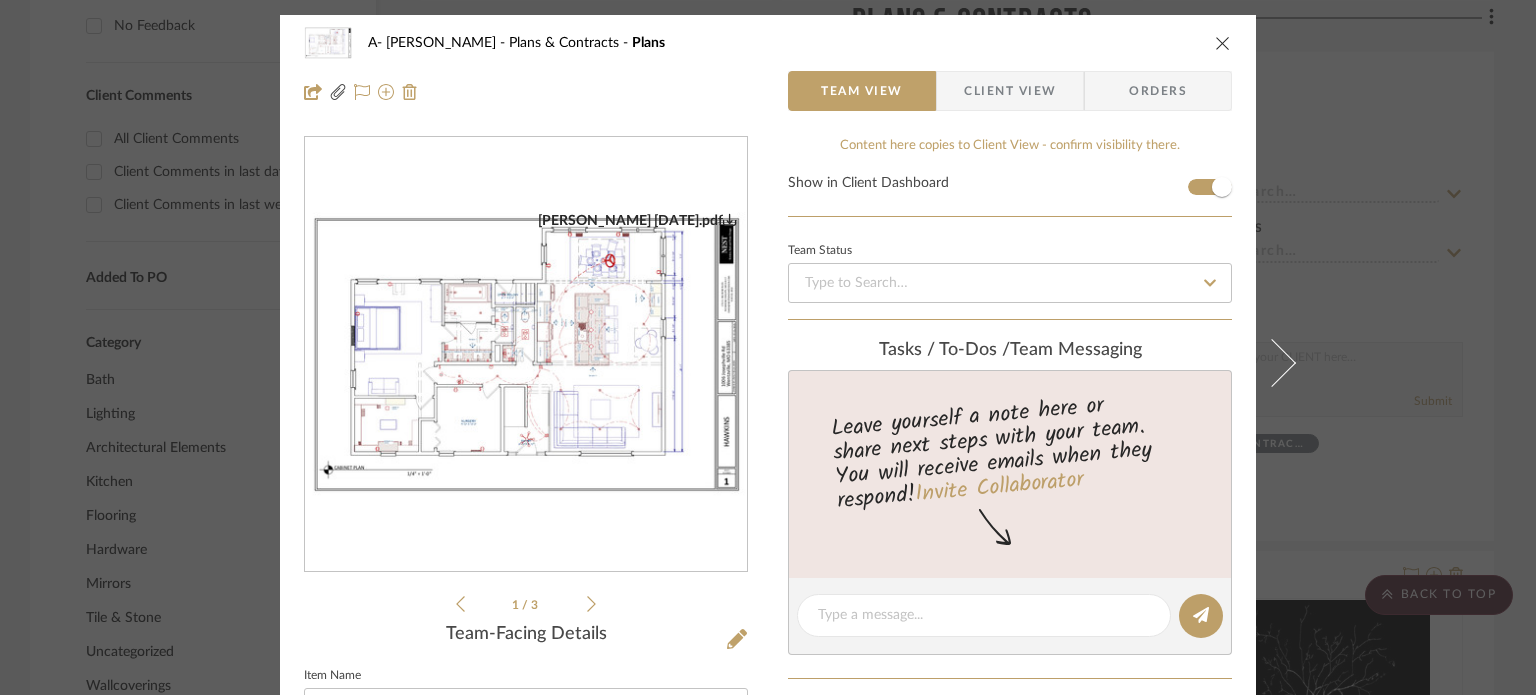 click on "Client View" at bounding box center (1010, 91) 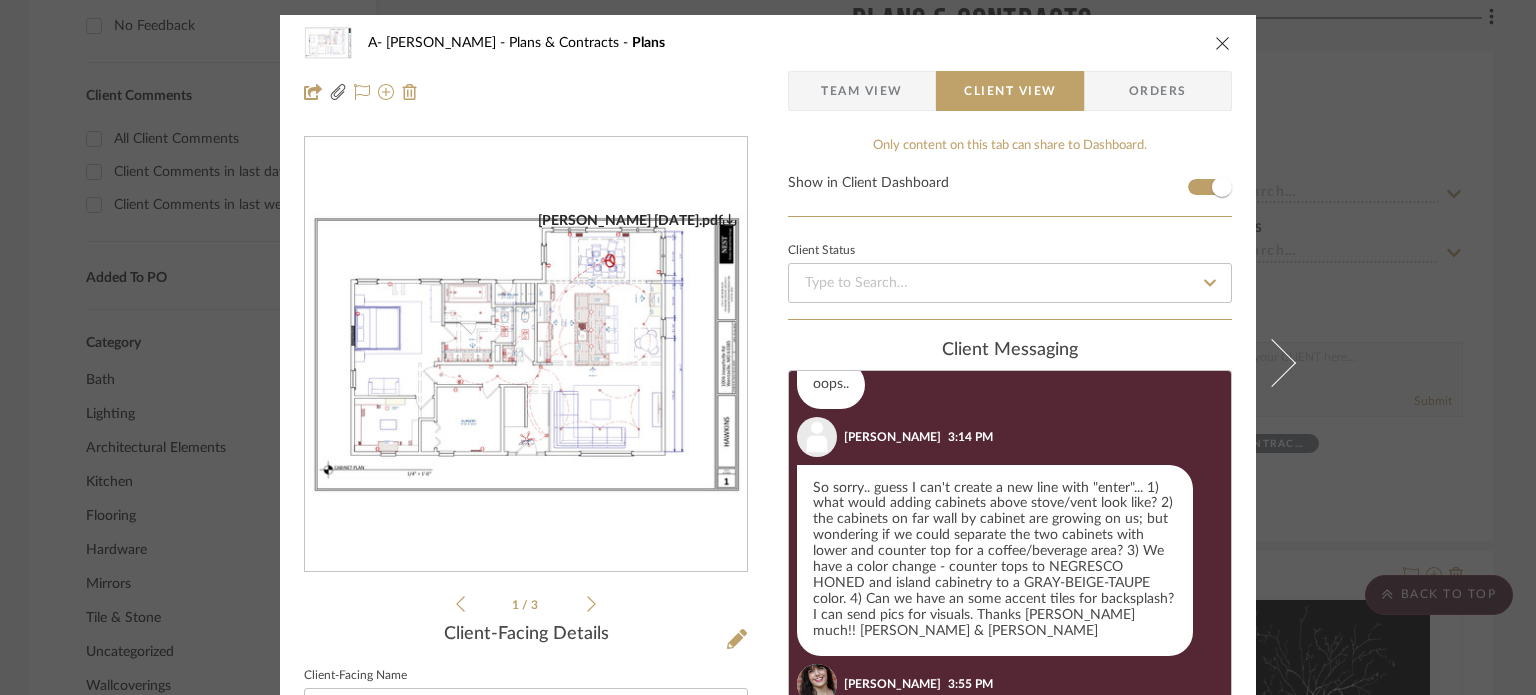 scroll, scrollTop: 122, scrollLeft: 0, axis: vertical 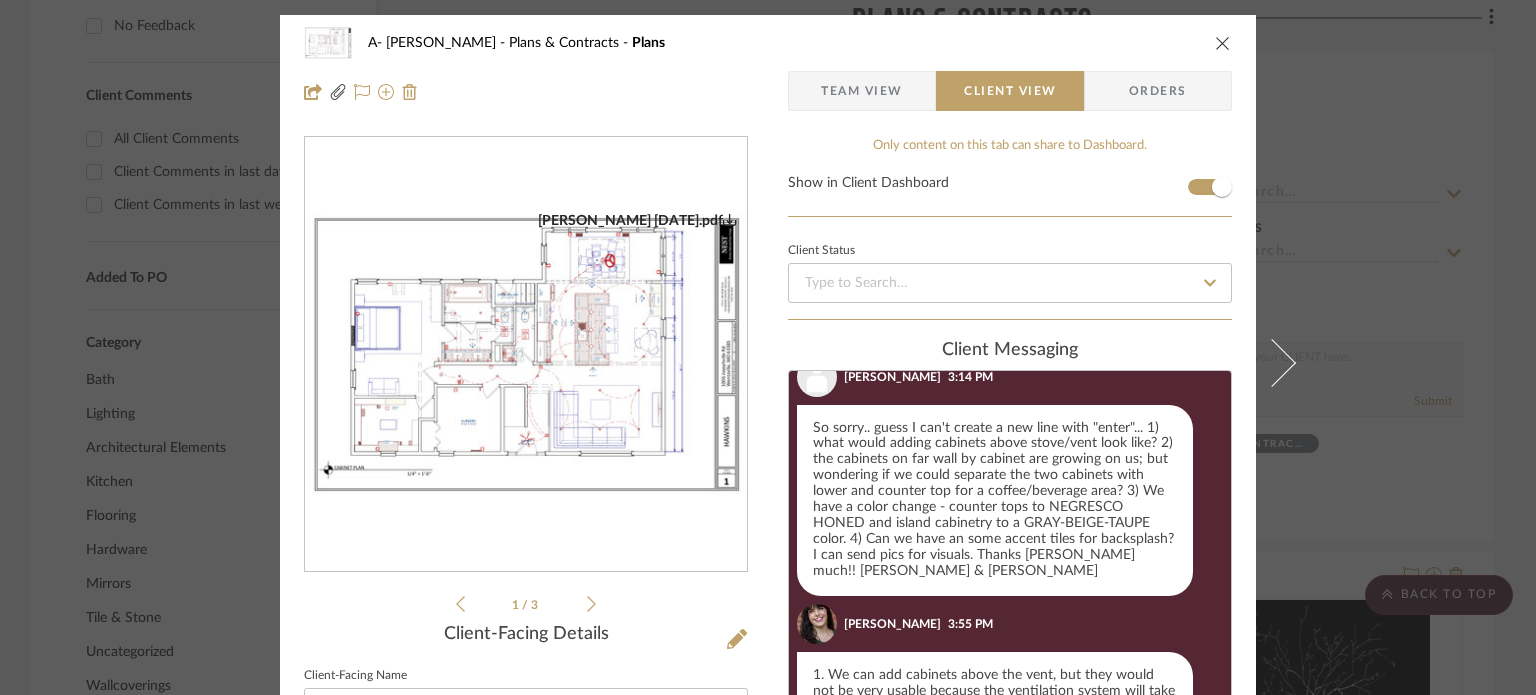 click on "A- [PERSON_NAME] Plans & Contracts Plans Team View Client View Orders  [PERSON_NAME] [DATE].pdf   [PERSON_NAME] [DATE].pdf   [PERSON_NAME] [DATE].pdf   [PERSON_NAME] [DATE].pdf   [PERSON_NAME] [DATE].pdf  1 / 3  Client-Facing Details   Client-Facing Name  Plans  Client-Facing Description  Only content on this tab can share to Dashboard.  Show in Client Dashboard  Client Status client Messaging [DATE]  [PERSON_NAME]   3:08 PM  Love reviewing these and mapping out what it will all look like. Here are a handful of questions/updates we've come up with  [PERSON_NAME]   3:08 PM  oops..  [PERSON_NAME]   3:14 PM   [PERSON_NAME]   3:55 PM  1. We can add cabinets above the vent, but they would not be very usable because the ventilation system will take up most of that space. If you would like to explore that then we will need to talk about the type of hood you would like to use.  [PERSON_NAME]   3:55 PM  2. We can make both of the tall units more narrow so we can add a base with a countertop. How much pantry space do you think you need?" at bounding box center (768, 347) 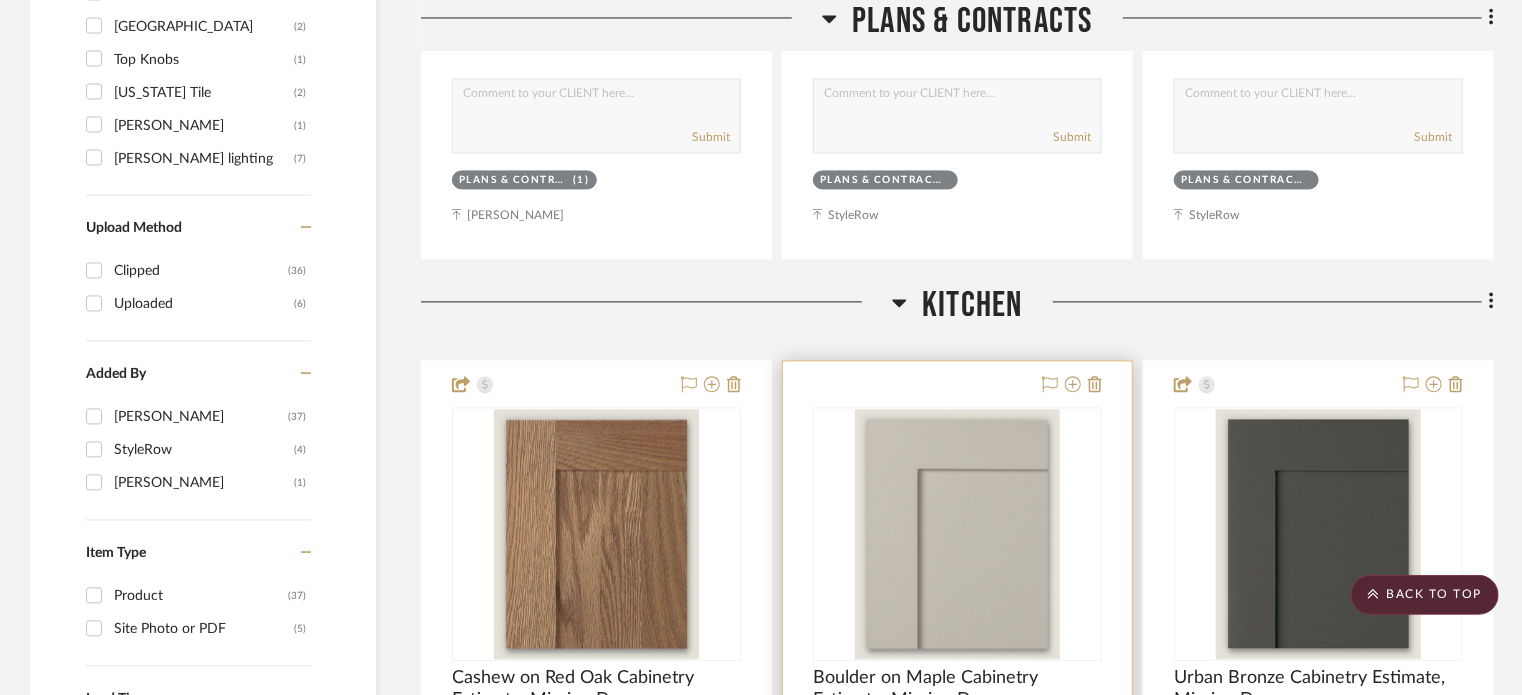 scroll, scrollTop: 2400, scrollLeft: 0, axis: vertical 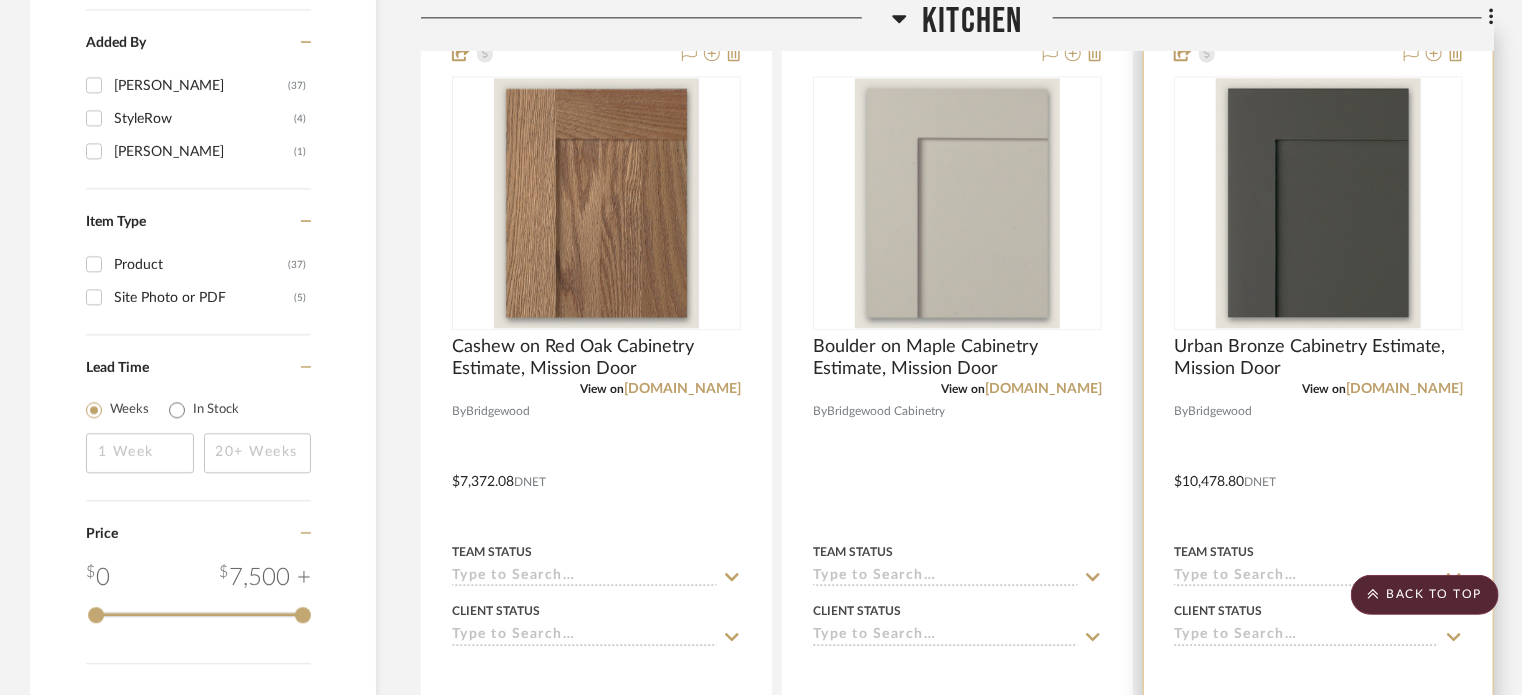 click at bounding box center [1318, 467] 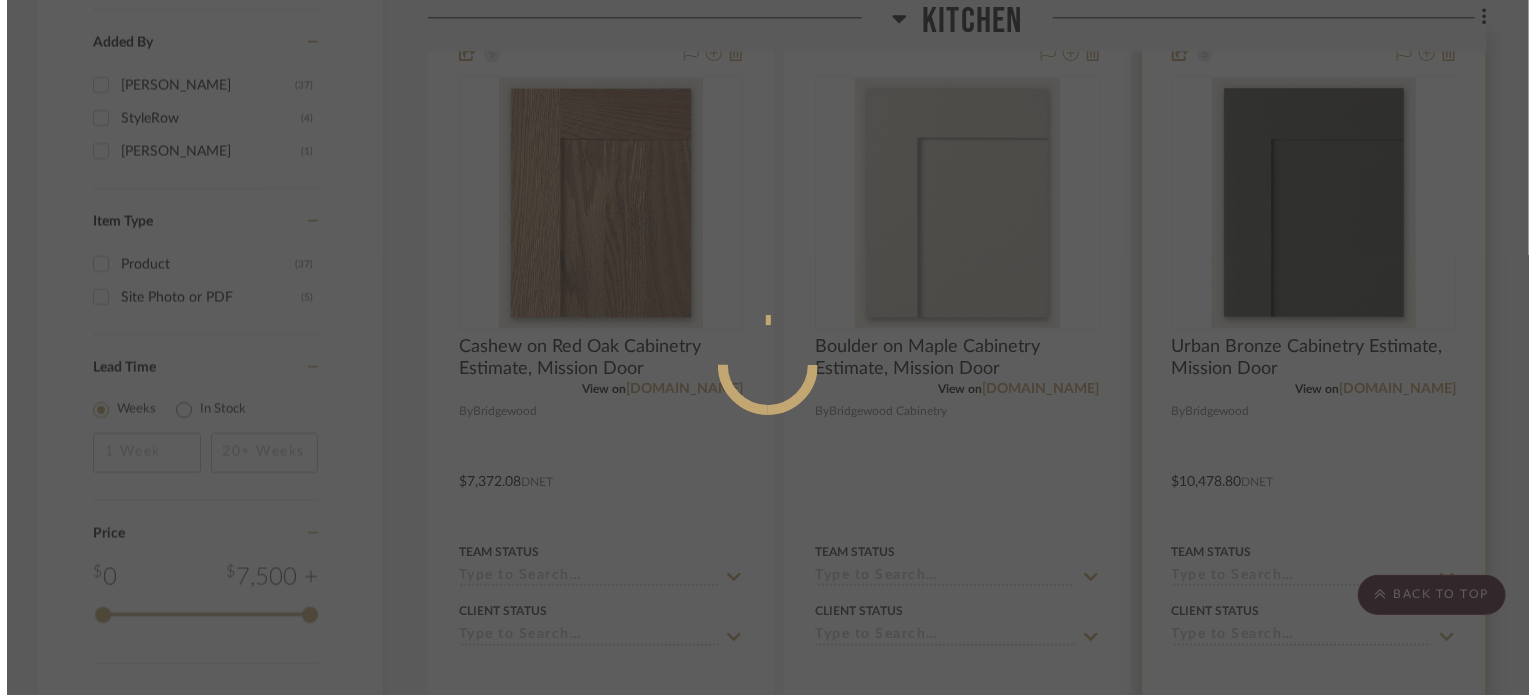 scroll, scrollTop: 0, scrollLeft: 0, axis: both 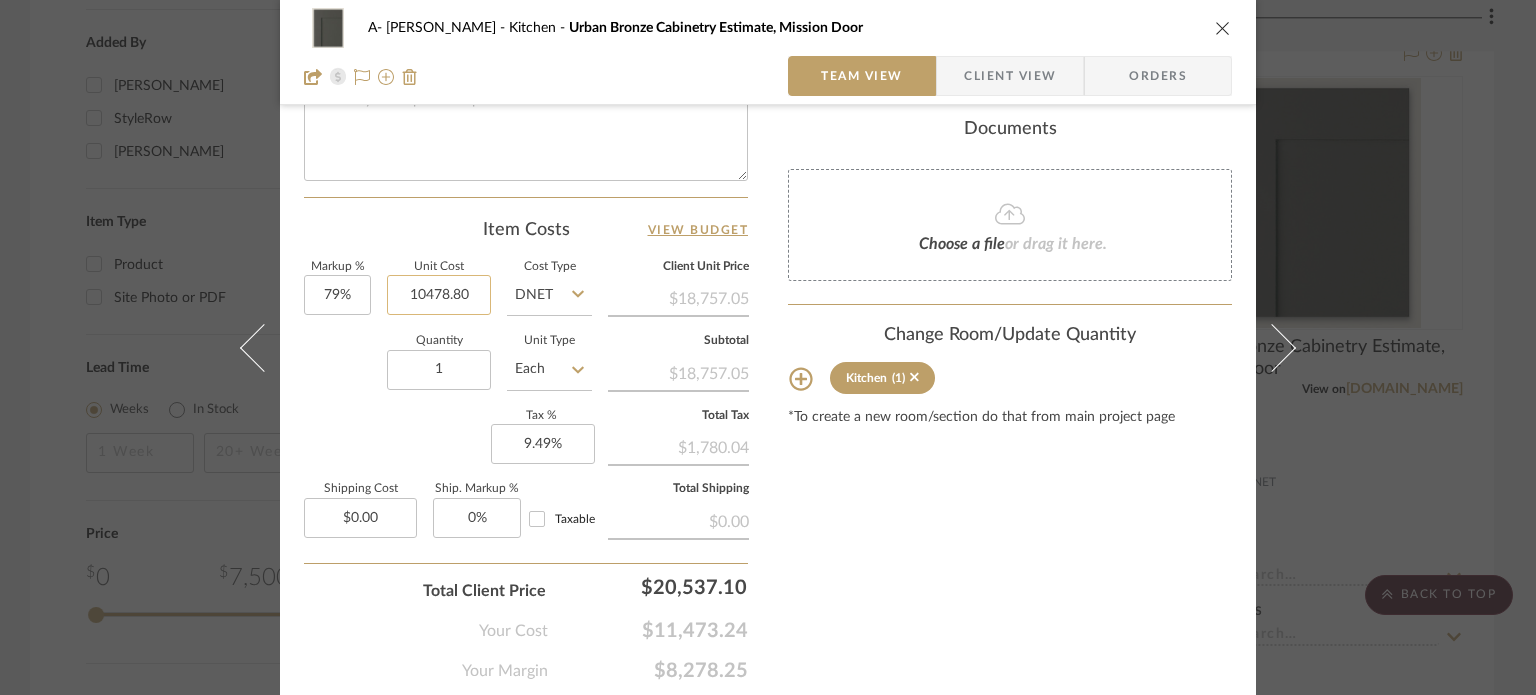 click on "10478.80" 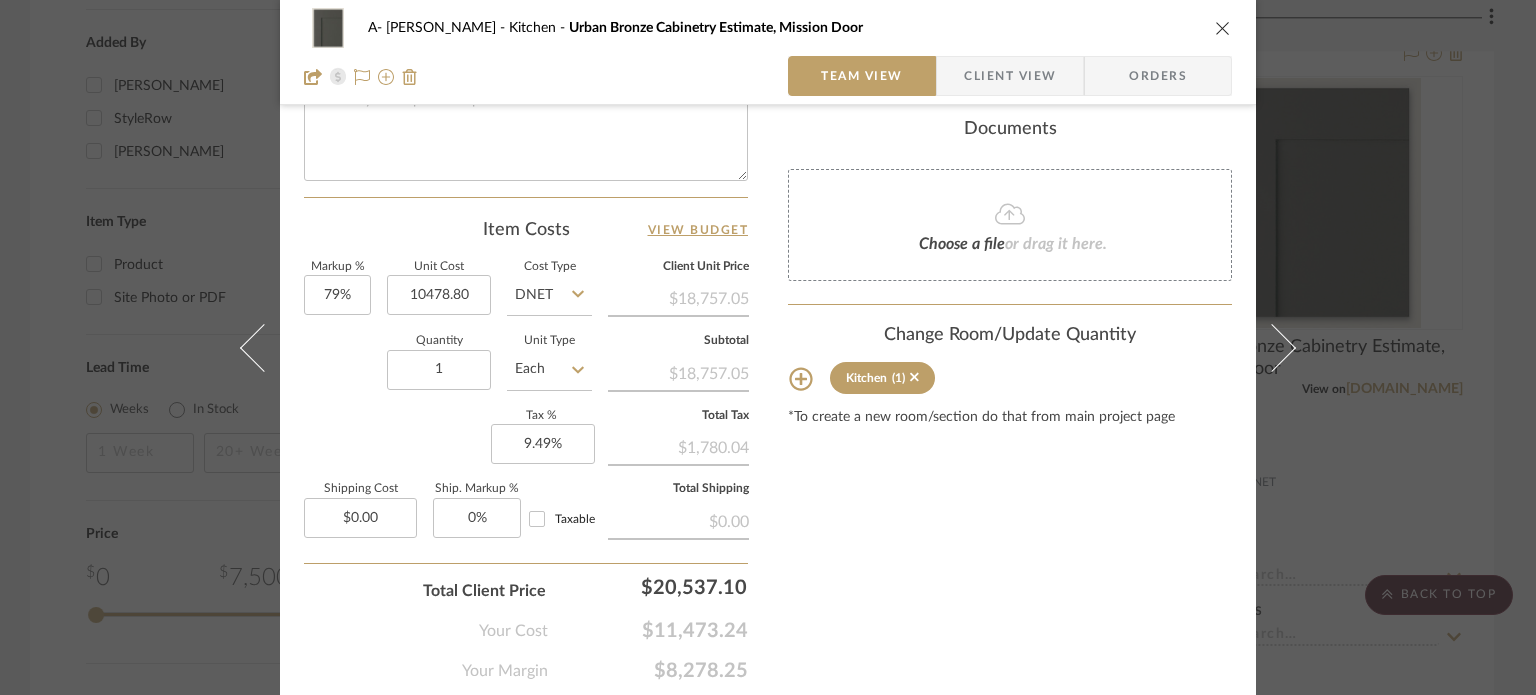type on "$10,478.80" 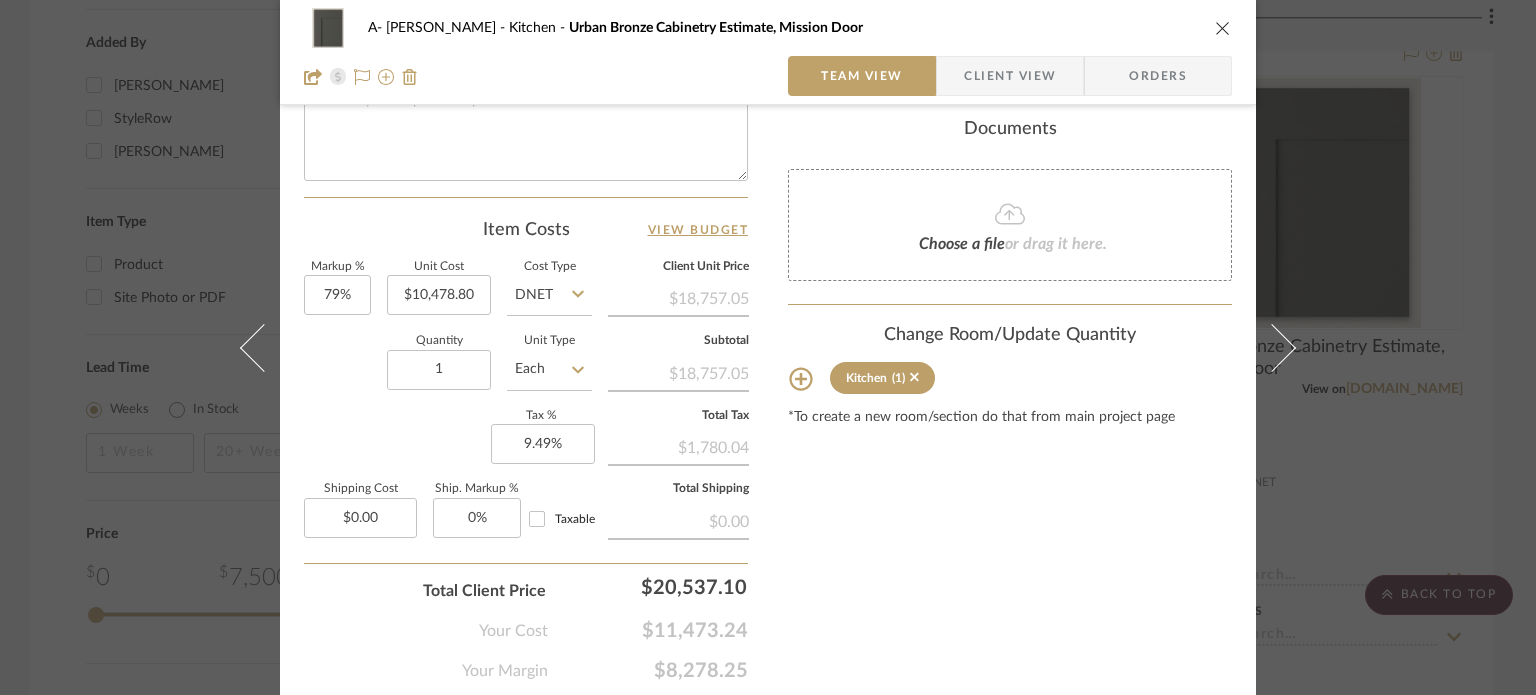click on "A- Hawkins Kitchen Urban Bronze Cabinetry Estimate, Mission Door Team View Client View Orders  Team-Facing Details   Item Name  Urban Bronze Cabinetry Estimate, Mission Door  Brand  Bridgewood  Internal Description   Dimensions   Product Specifications   Item Costs   View Budget   Markup %  79%  Unit Cost  $10,478.80  Cost Type  DNET  Client Unit Price   $18,757.05   Quantity  1  Unit Type  Each  Subtotal   $18,757.05   Tax %  9.49%  Total Tax   $1,780.04   Shipping Cost  $0.00  Ship. Markup %  0% Taxable  Total Shipping   $0.00  Total Client Price  $20,537.10  Your Cost  $11,473.24  Your Margin  $8,278.25  Content here copies to Client View - confirm visibility there.  Show in Client Dashboard   Include in Budget   View Budget  Team Status  Lead Time  In Stock Weeks  Est. Min   Est. Max   Due Date   Install Date  Tasks / To-Dos /  team Messaging  Leave yourself a note here or share next steps with your team. You will receive emails when they
respond!  Invite Collaborator Internal Notes  Documents" at bounding box center [768, 347] 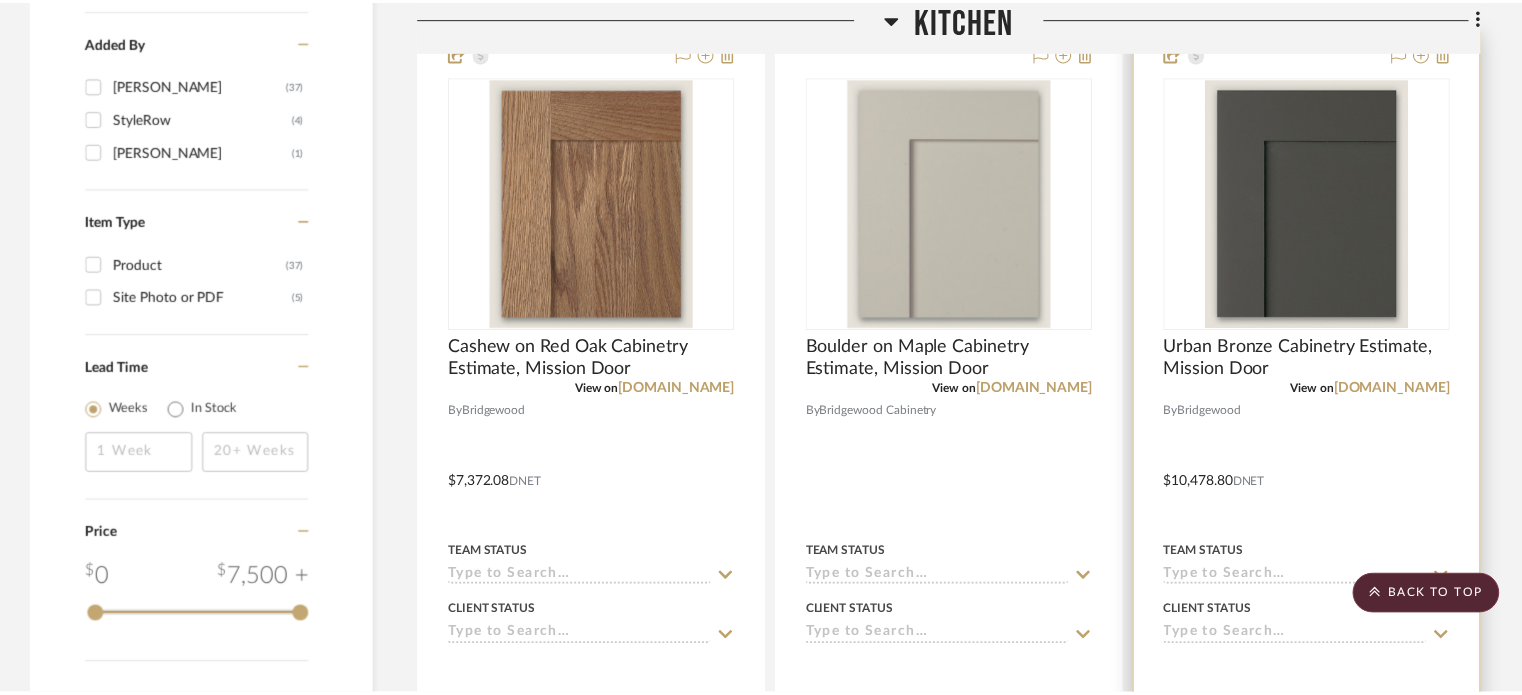 scroll, scrollTop: 2400, scrollLeft: 0, axis: vertical 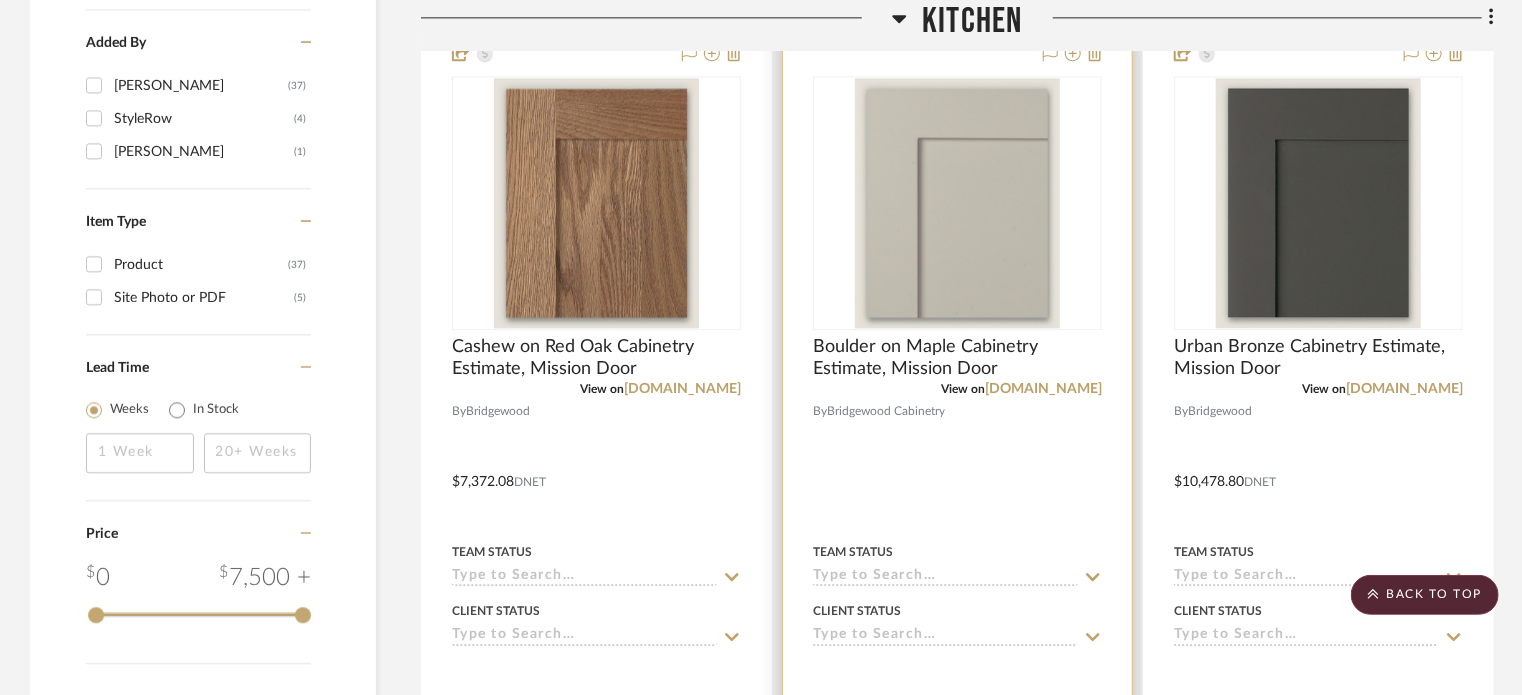 click at bounding box center [957, 467] 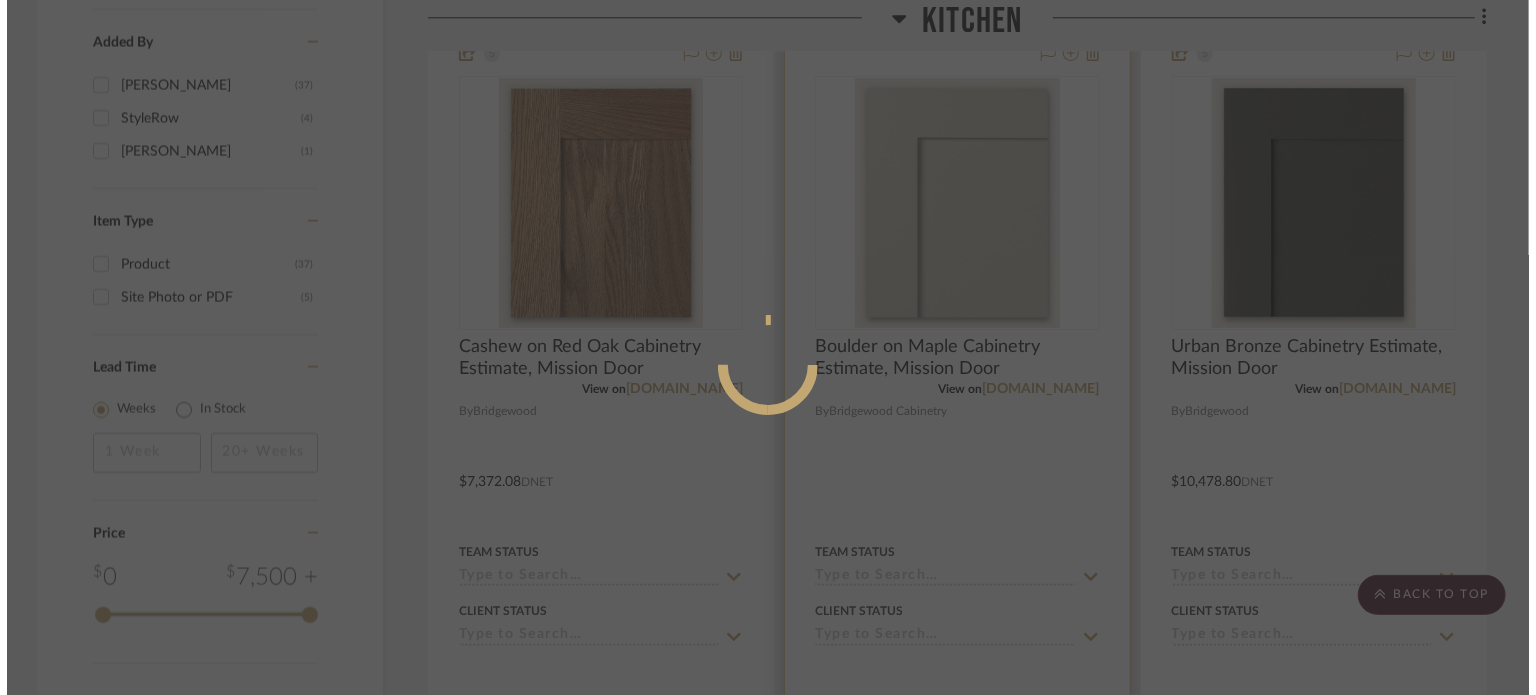 scroll, scrollTop: 0, scrollLeft: 0, axis: both 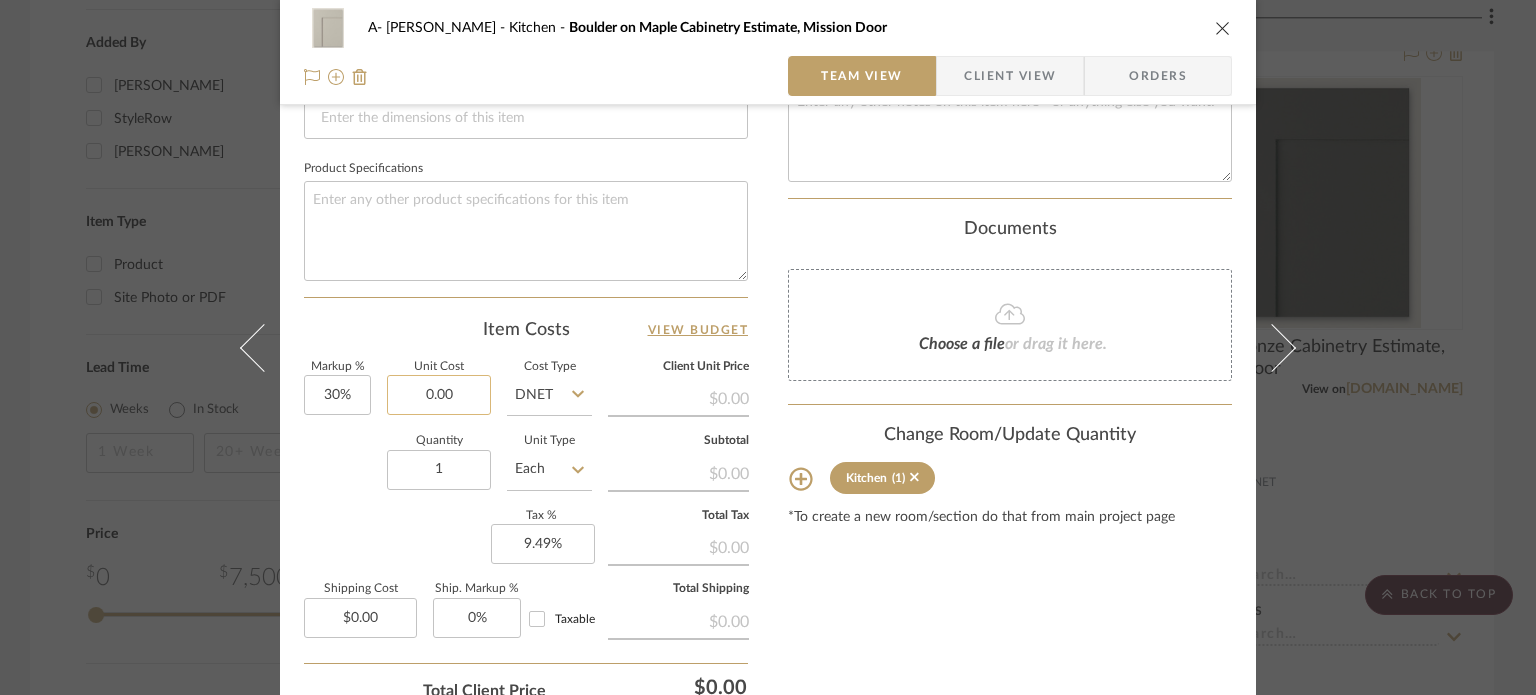 click on "0.00" 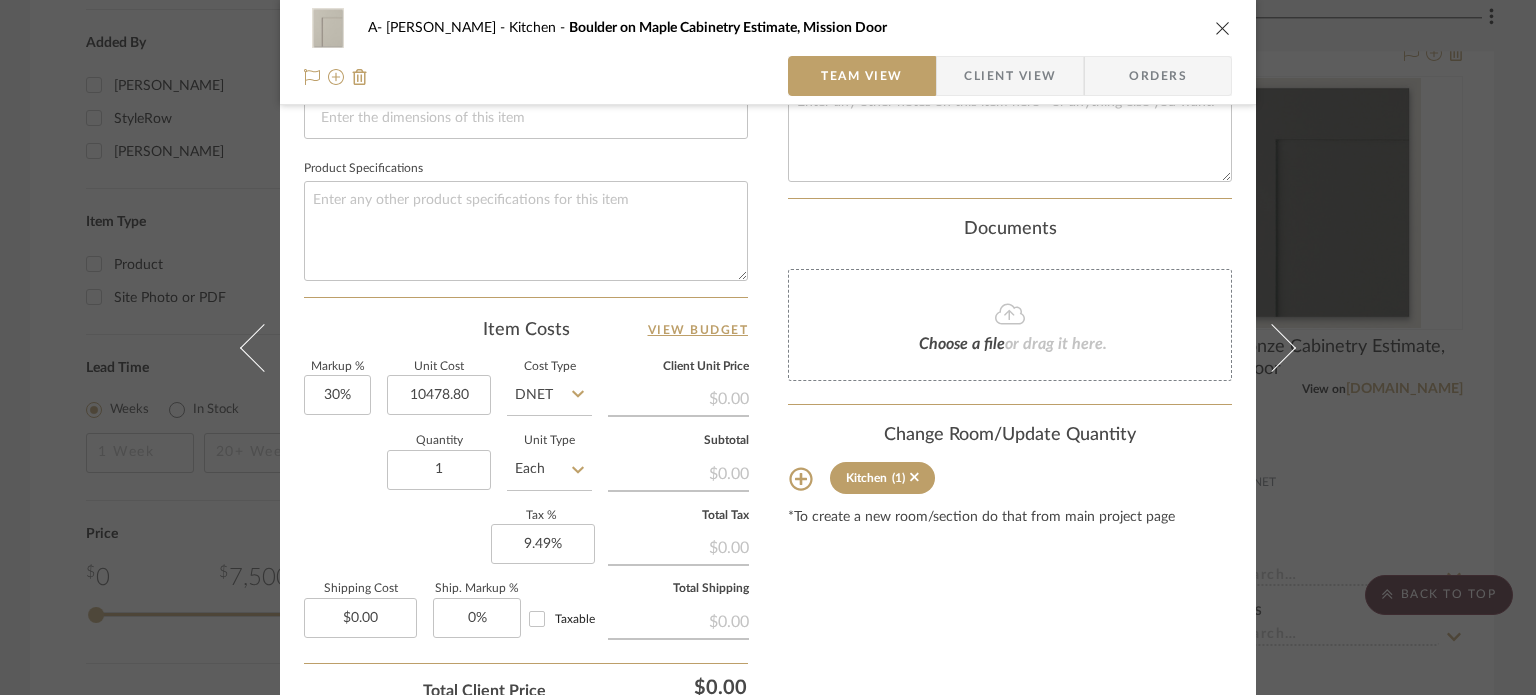type on "$10,478.80" 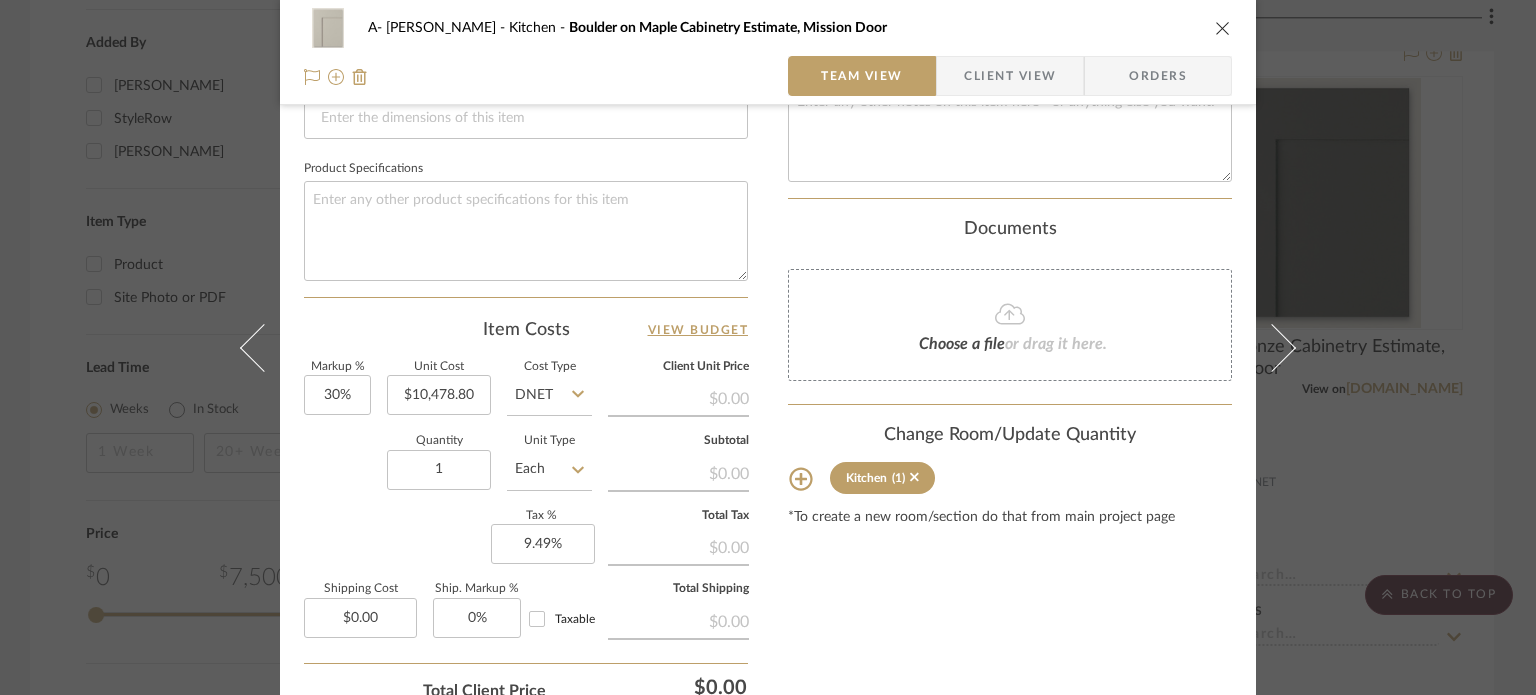 click on "Content here copies to Client View - confirm visibility there.  Show in Client Dashboard   Include in Budget   View Budget  Team Status  Lead Time  In Stock Weeks  Est. Min   Est. Max   Due Date   Install Date  Tasks / To-Dos /  team Messaging  Leave yourself a note here or share next steps with your team. You will receive emails when they
respond!  Invite Collaborator Internal Notes  Documents  Choose a file  or drag it here. Change Room/Update Quantity  Kitchen  (1) *To create a new room/section do that from main project page" at bounding box center [1010, 9] 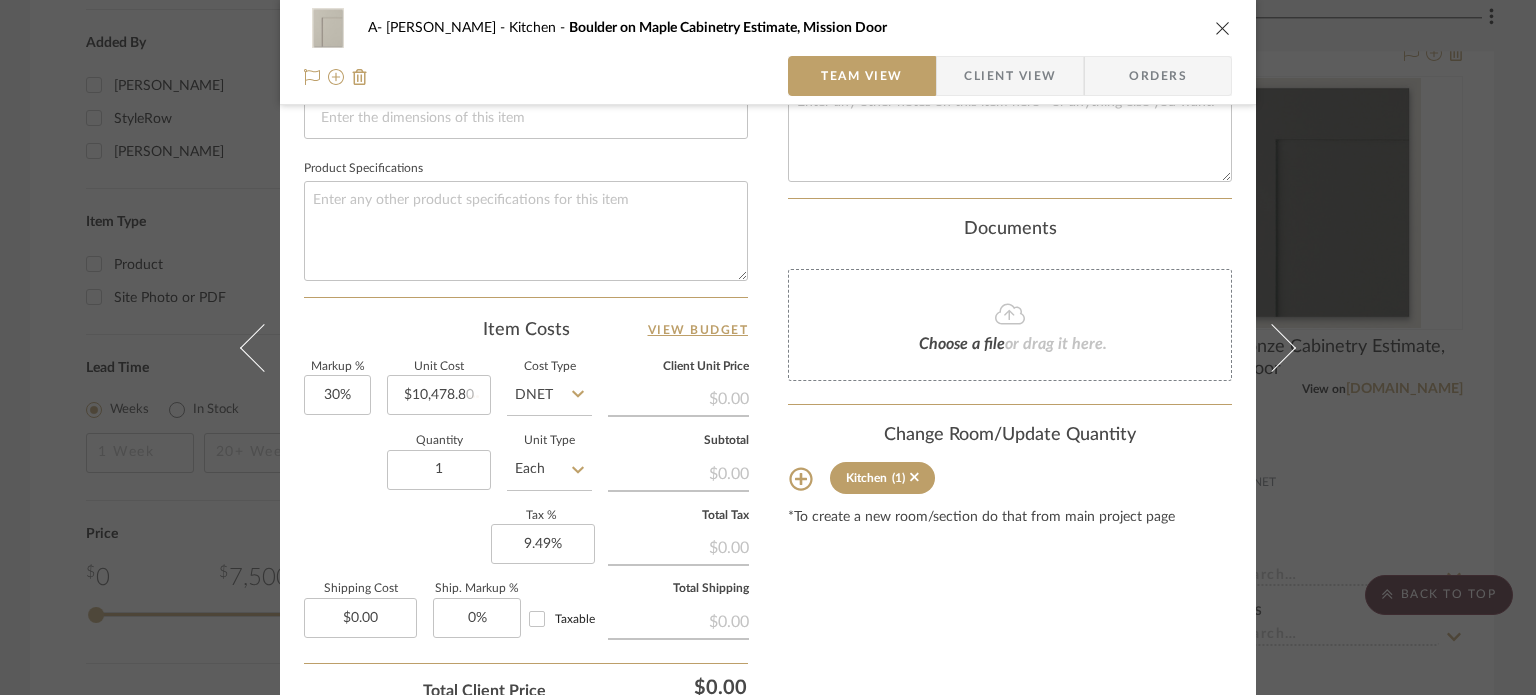 type 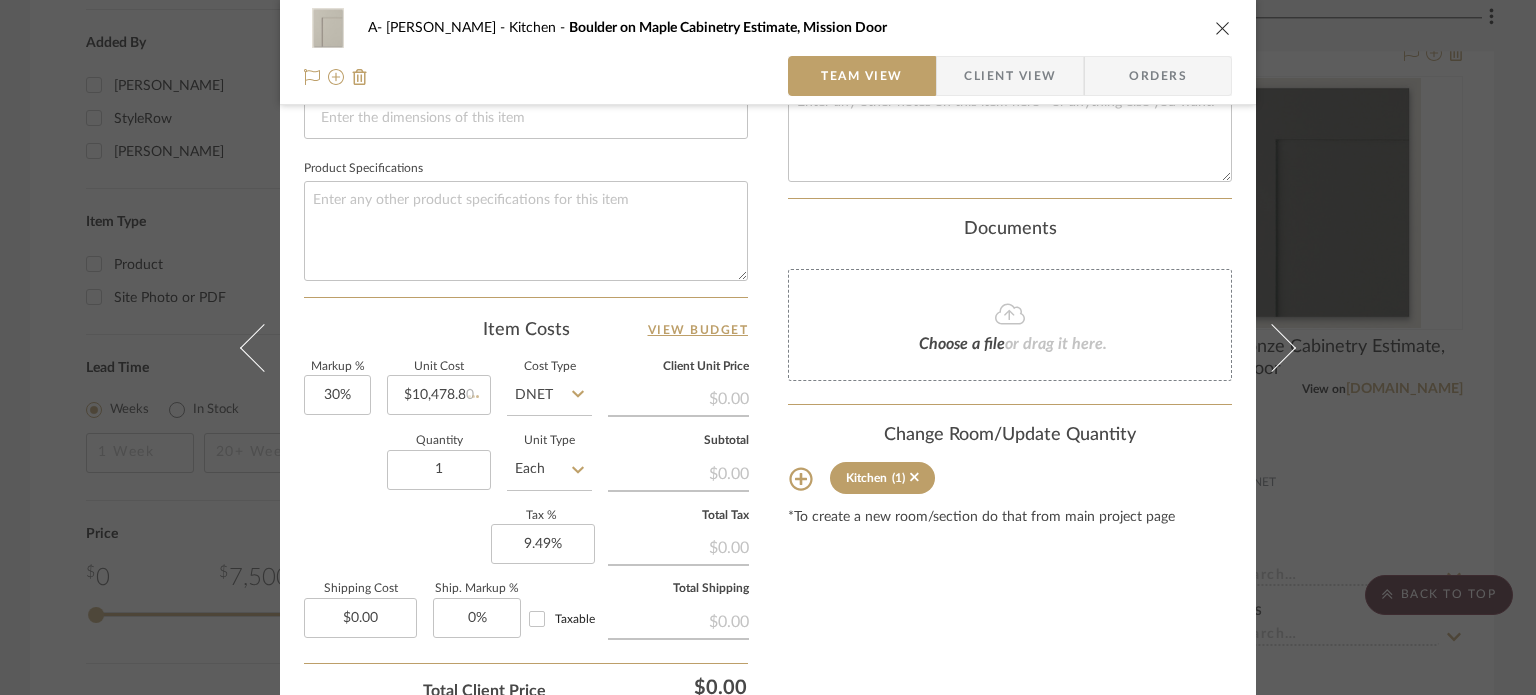 type 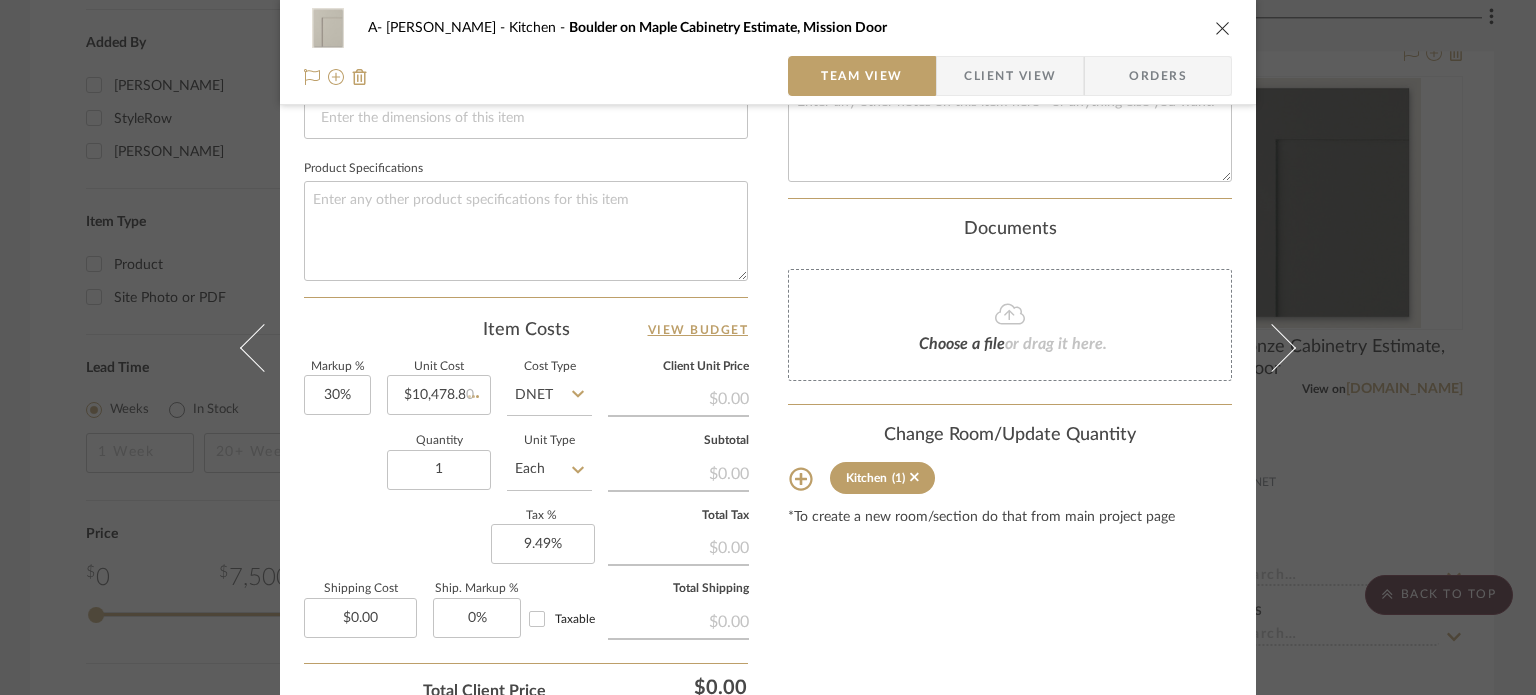 type 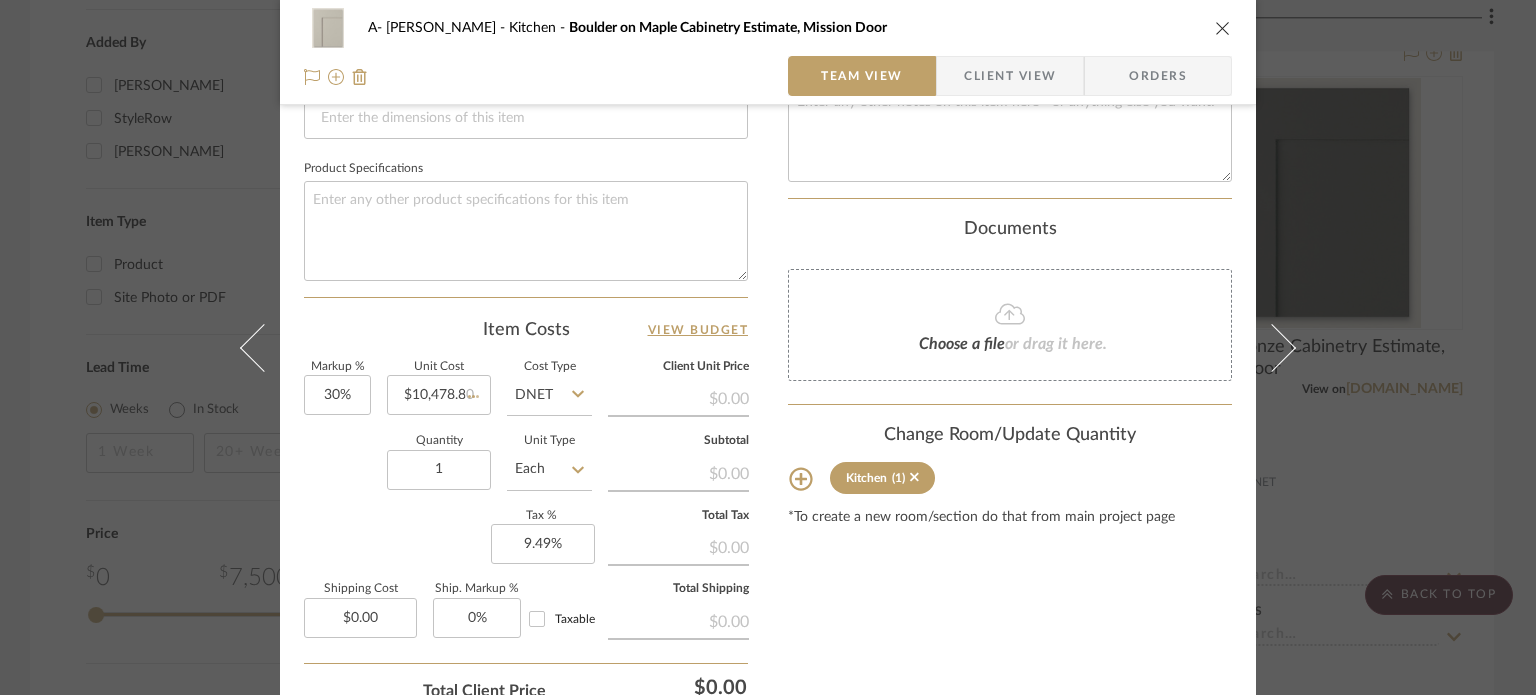 type on "$1,362.24" 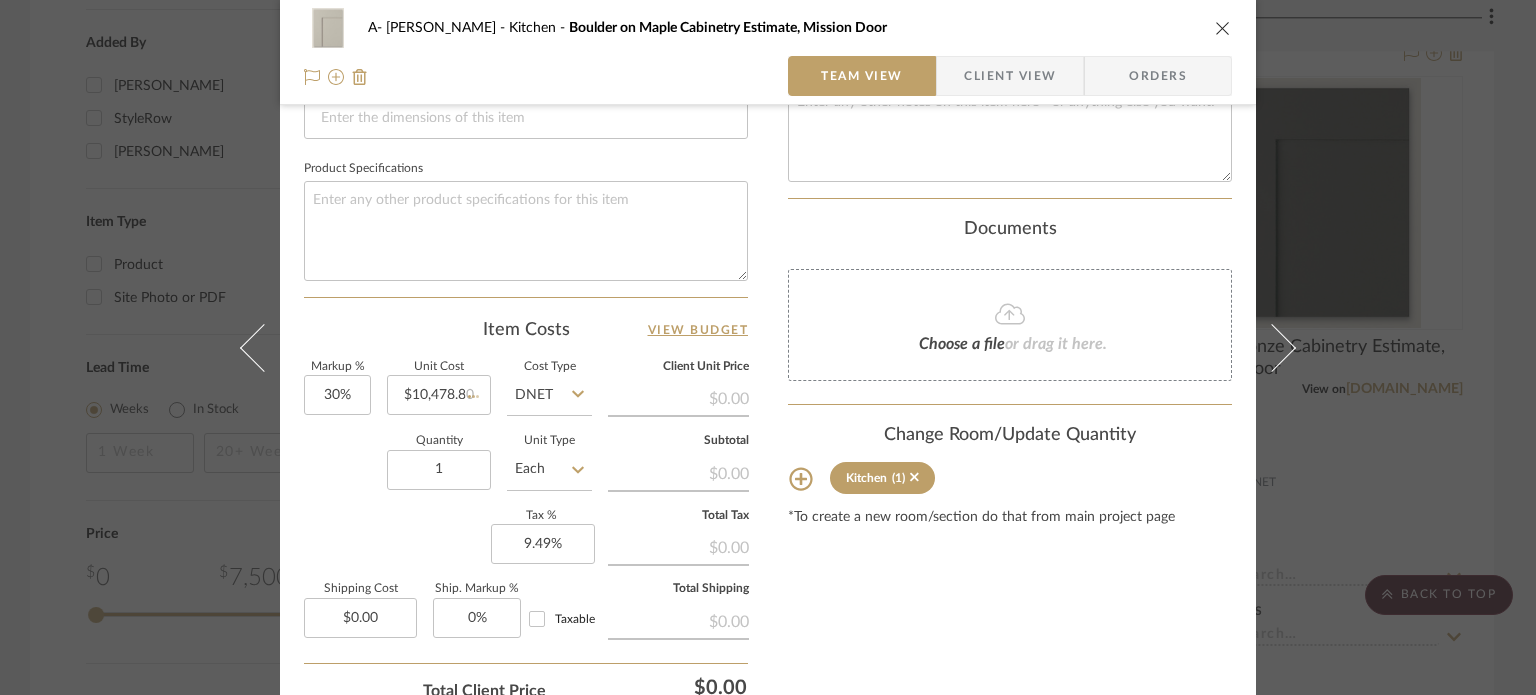 type 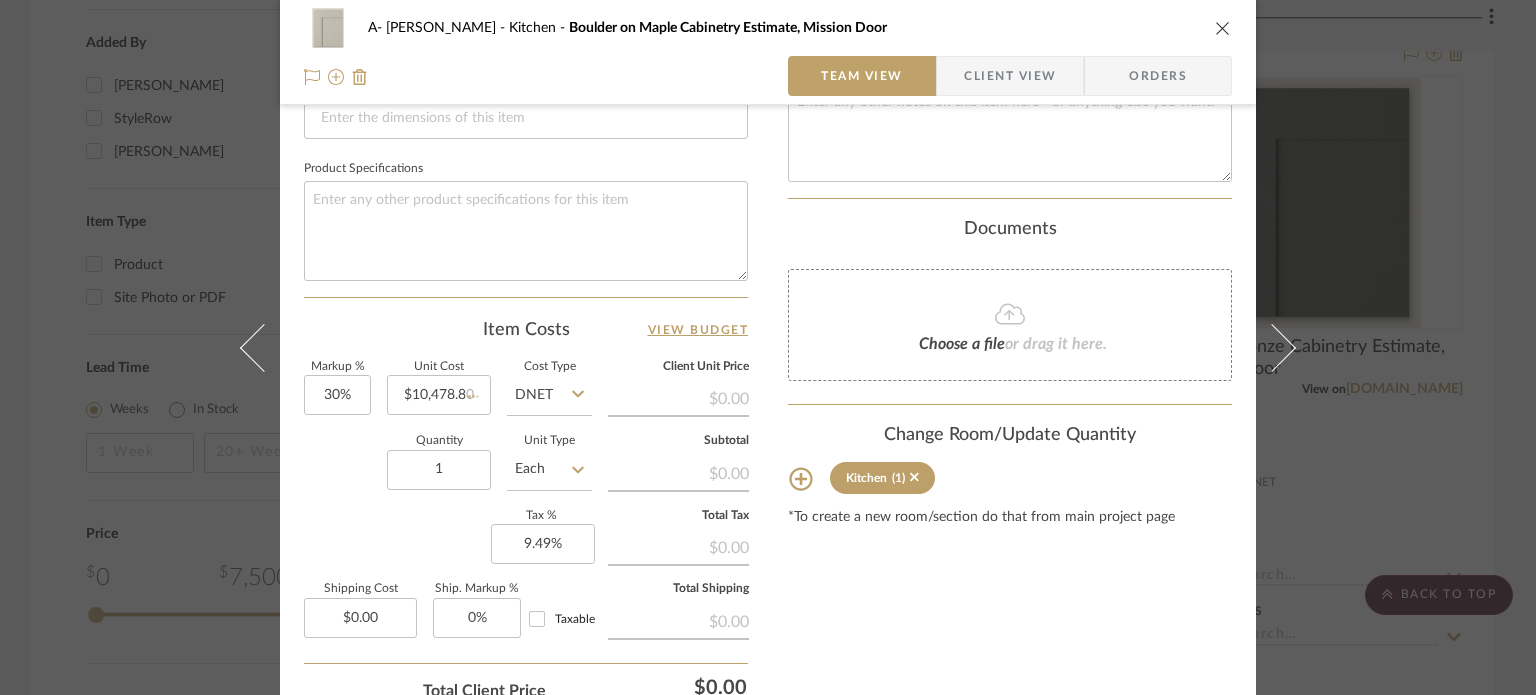 type 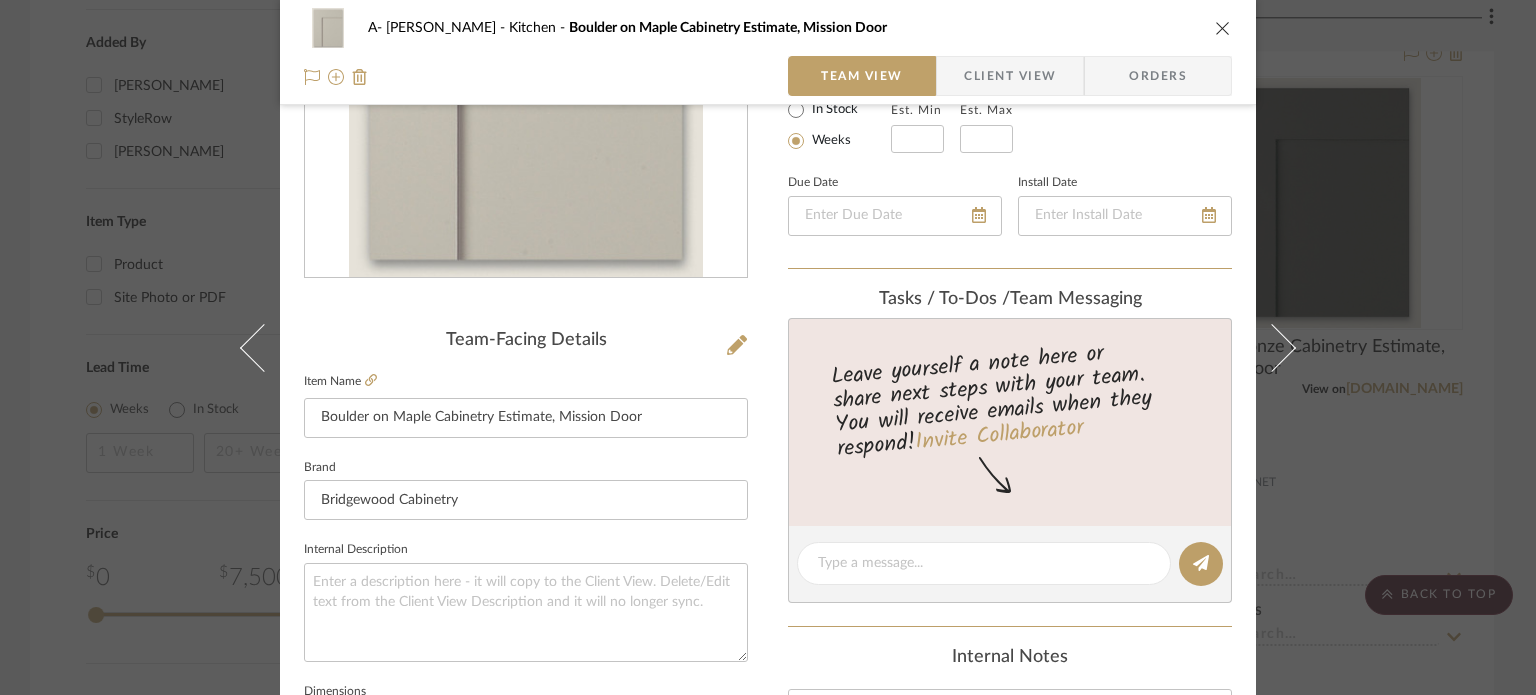 scroll, scrollTop: 0, scrollLeft: 0, axis: both 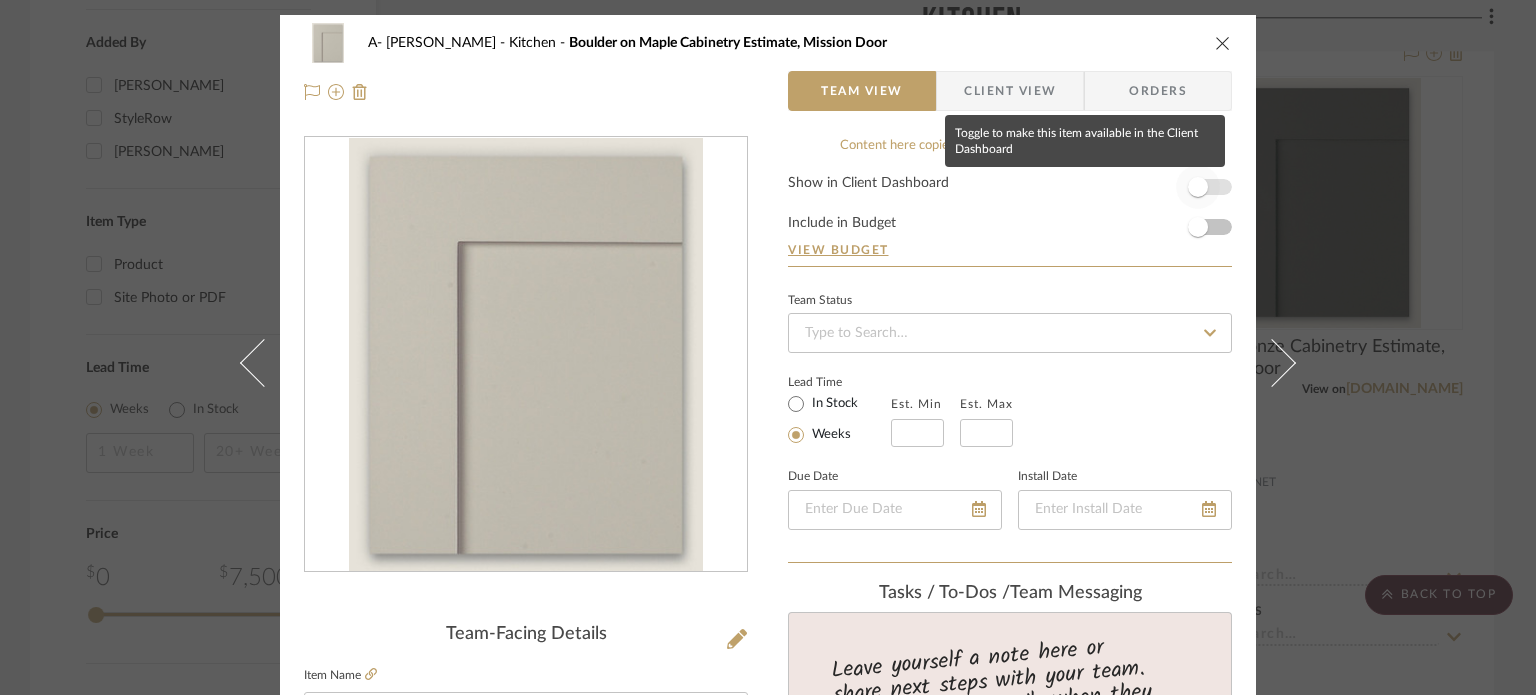 click at bounding box center [1198, 187] 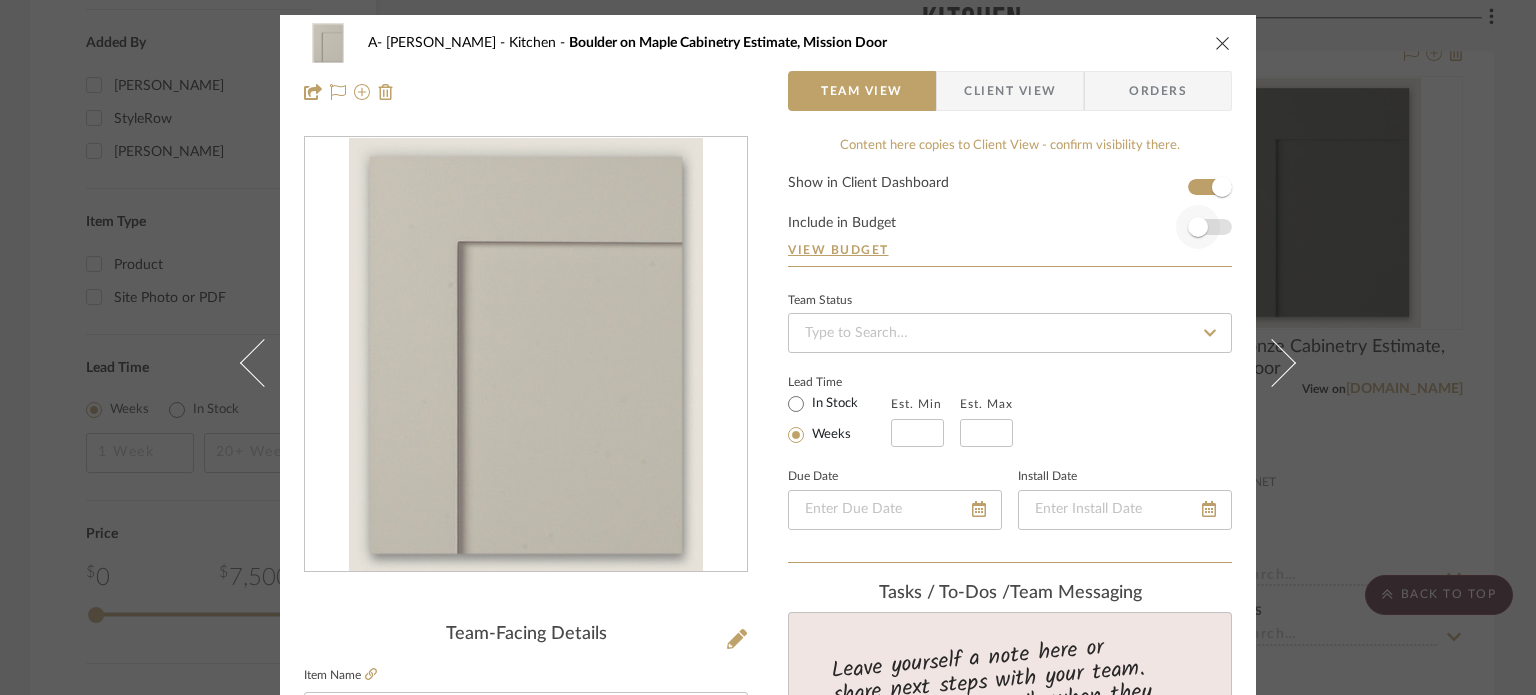 type 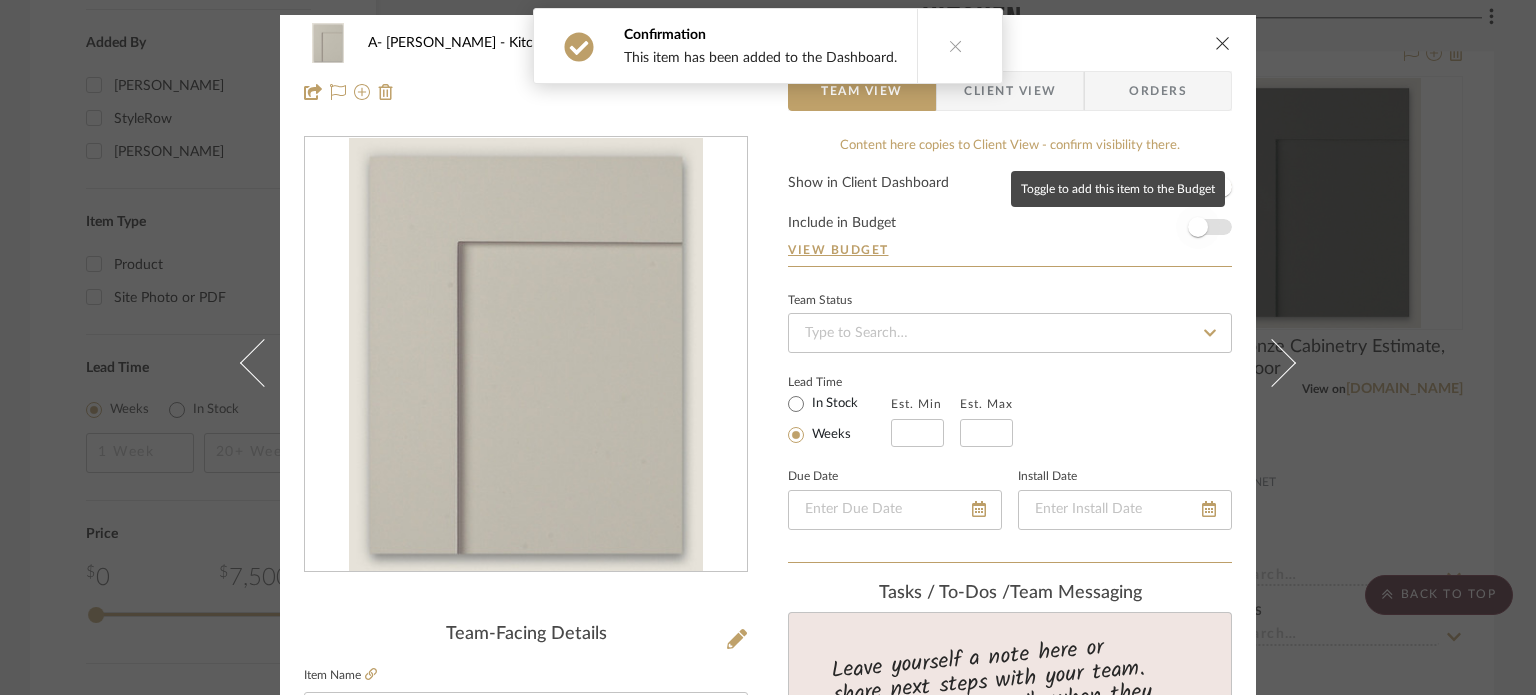 click at bounding box center [1198, 227] 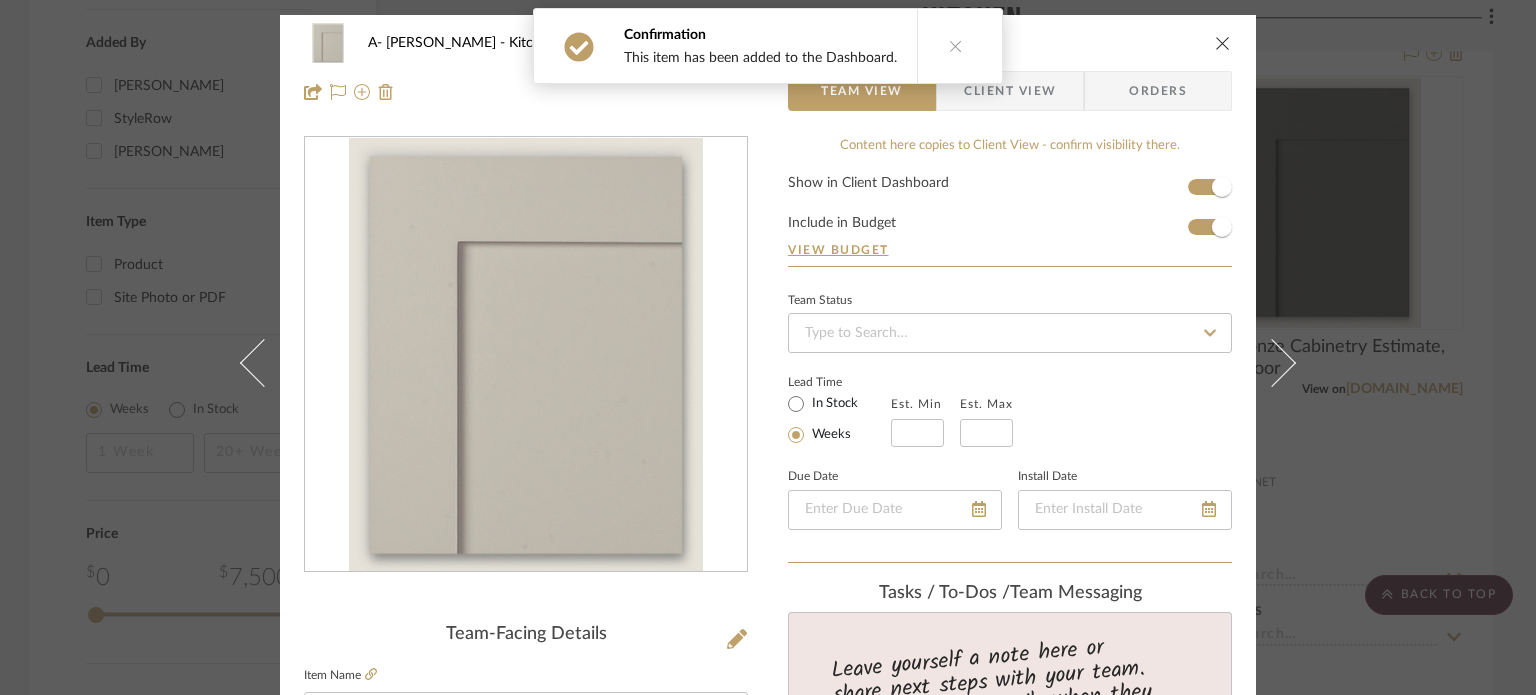 click on "A- Hawkins Kitchen Boulder on Maple Cabinetry Estimate, Mission Door Team View Client View Orders  Team-Facing Details   Item Name  Boulder on Maple Cabinetry Estimate, Mission Door  Brand  Bridgewood Cabinetry  Internal Description   Dimensions   Product Specifications   Item Costs   View Budget   Markup %  30%  Unit Cost  $10,478.80  Cost Type  DNET  Client Unit Price   $13,622.44   Quantity  1  Unit Type  Each  Subtotal   $13,622.44   Tax %  9.49%  Total Tax   $1,292.77   Shipping Cost  $1,362.24  Ship. Markup %  0% Taxable  Total Shipping   $1,362.24  Total Client Price  $16,277.45  Your Cost  $12,835.48  Your Margin  $3,143.64  Content here copies to Client View - confirm visibility there.  Show in Client Dashboard   Include in Budget   View Budget  Team Status  Lead Time  In Stock Weeks  Est. Min   Est. Max   Due Date   Install Date  Tasks / To-Dos /  team Messaging  Leave yourself a note here or share next steps with your team. You will receive emails when they
respond!  Invite Collaborator" at bounding box center [768, 347] 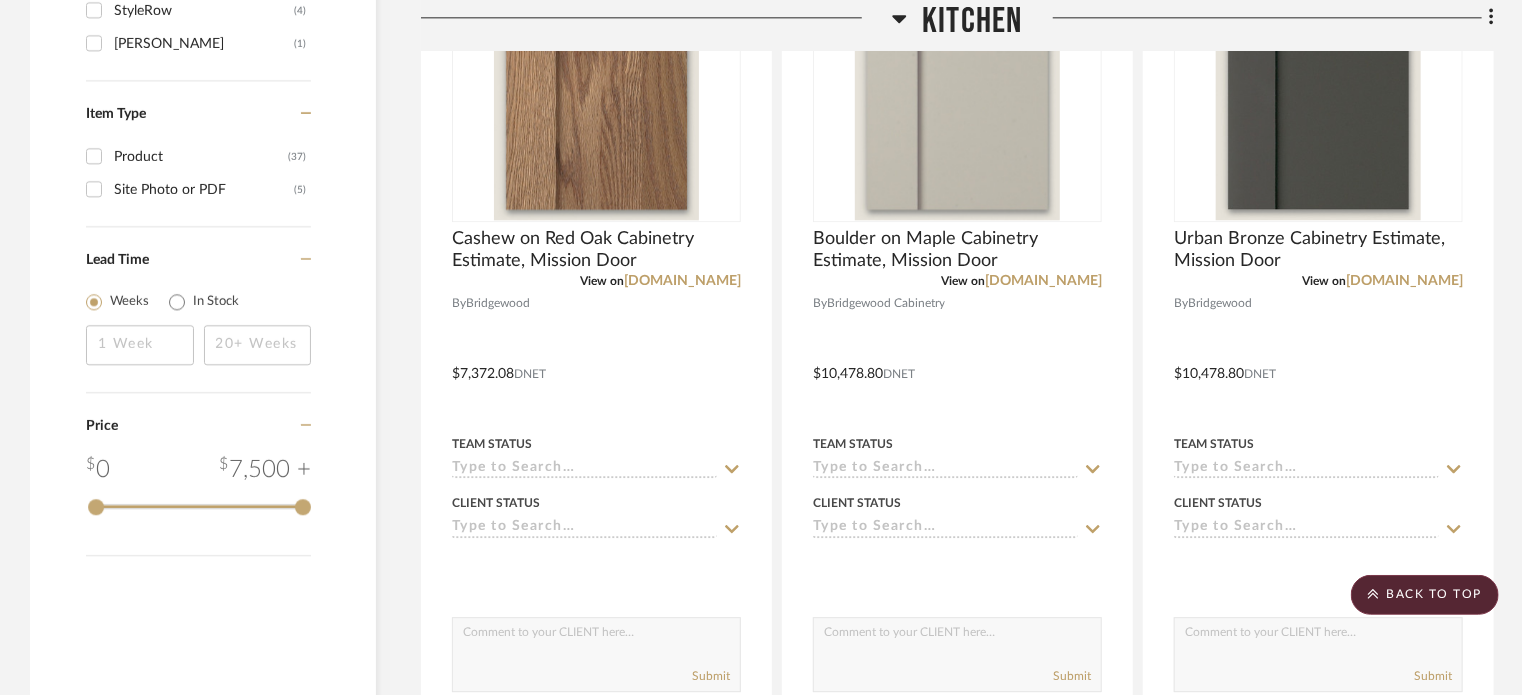 scroll, scrollTop: 2100, scrollLeft: 0, axis: vertical 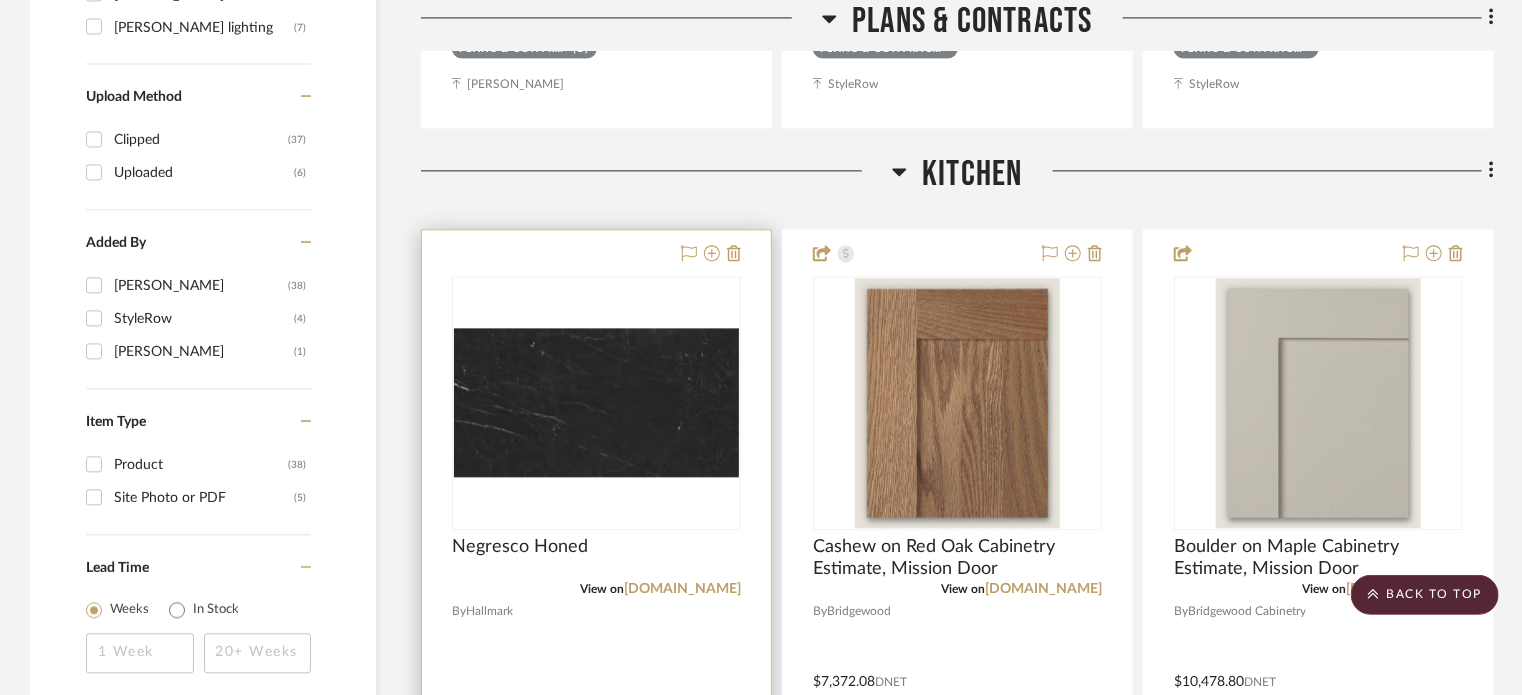 type 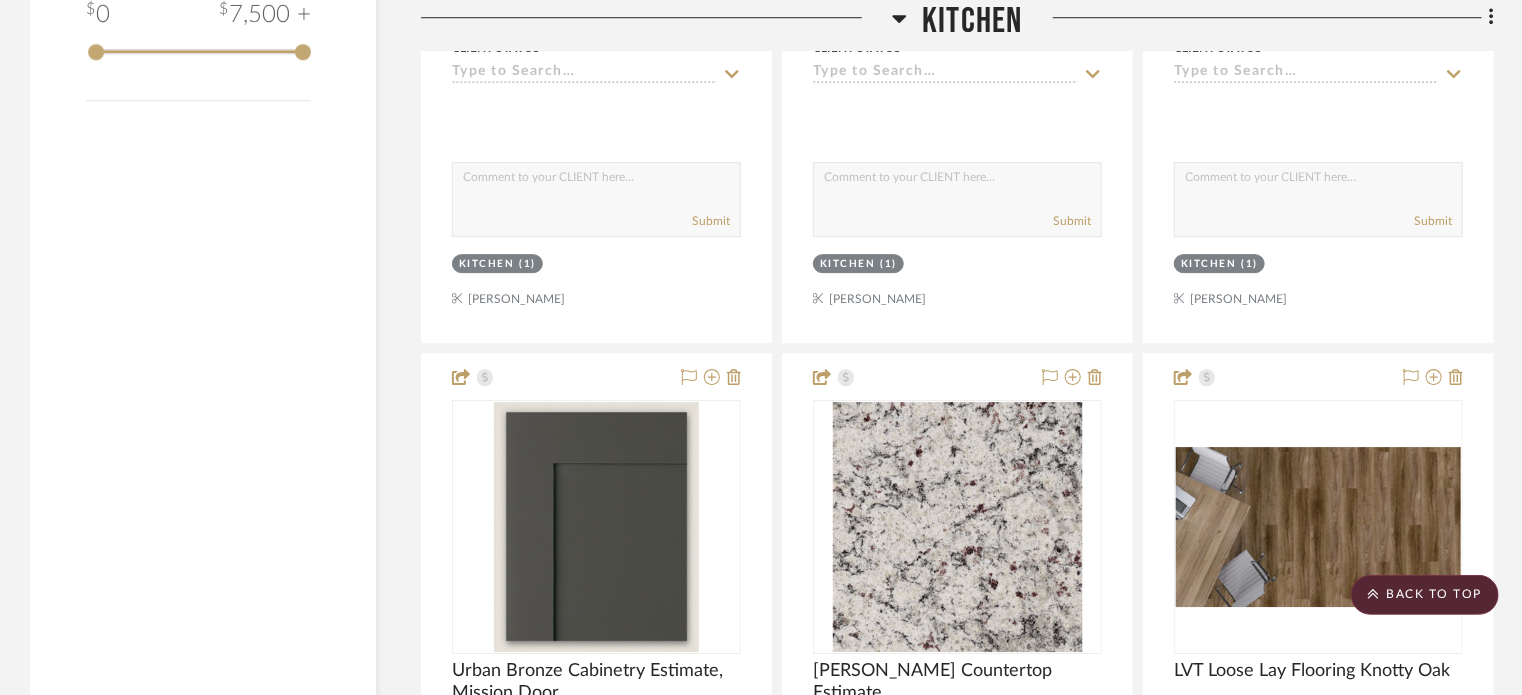 scroll, scrollTop: 3000, scrollLeft: 0, axis: vertical 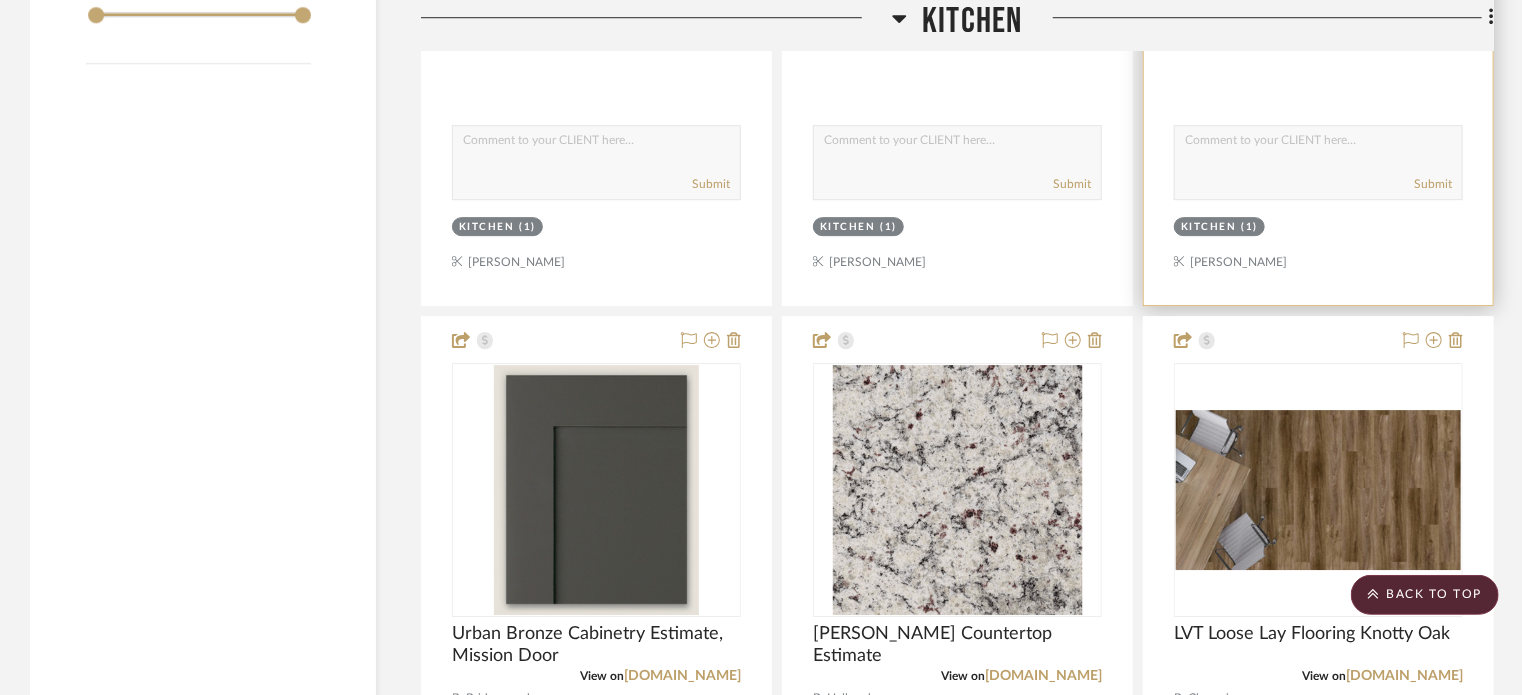 click at bounding box center [1318, -133] 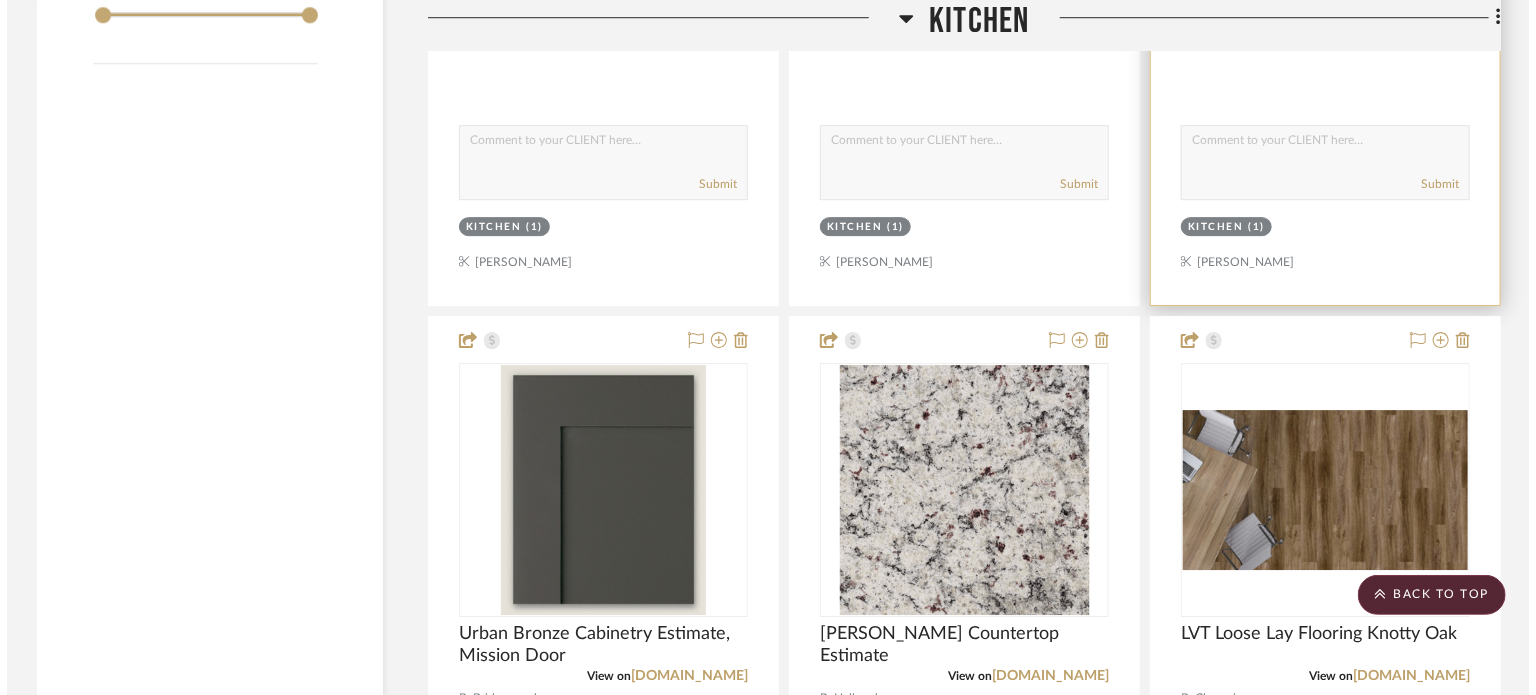scroll, scrollTop: 0, scrollLeft: 0, axis: both 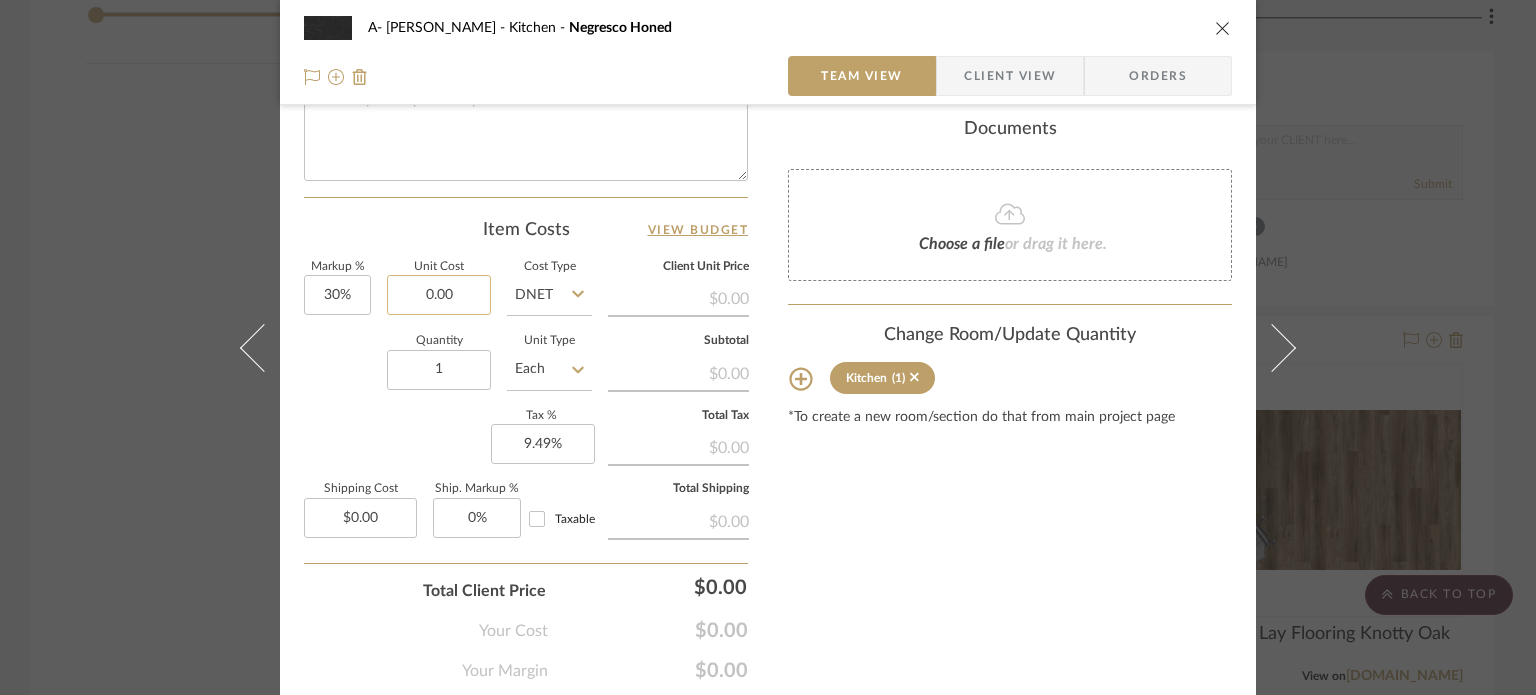click on "0.00" 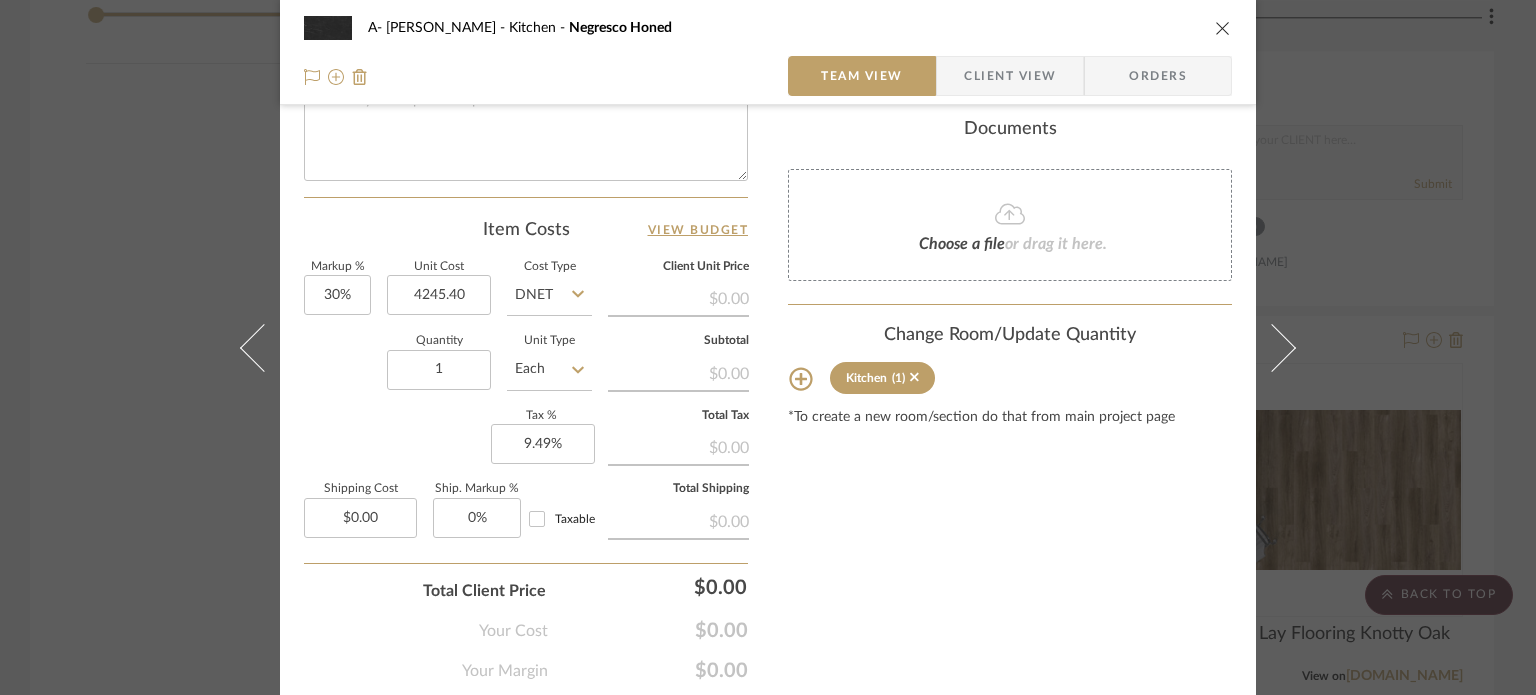 type on "$4,245.40" 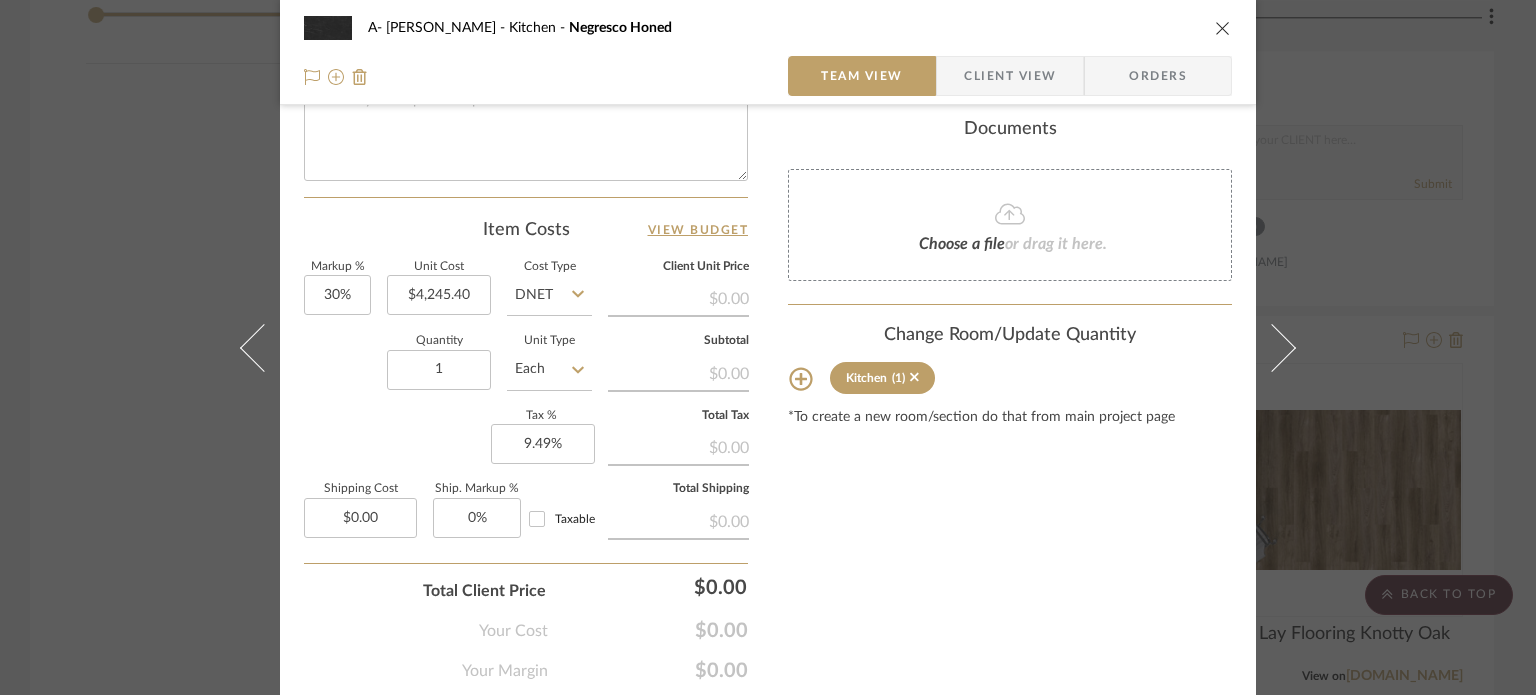 click on "Content here copies to Client View - confirm visibility there.  Show in Client Dashboard   Include in Budget   View Budget  Team Status  Lead Time  In Stock Weeks  Est. Min   Est. Max   Due Date   Install Date  Tasks / To-Dos /  team Messaging  Leave yourself a note here or share next steps with your team. You will receive emails when they
respond!  Invite Collaborator Internal Notes  Documents  Choose a file  or drag it here. Change Room/Update Quantity  Kitchen  (1) *To create a new room/section do that from main project page" at bounding box center (1010, -91) 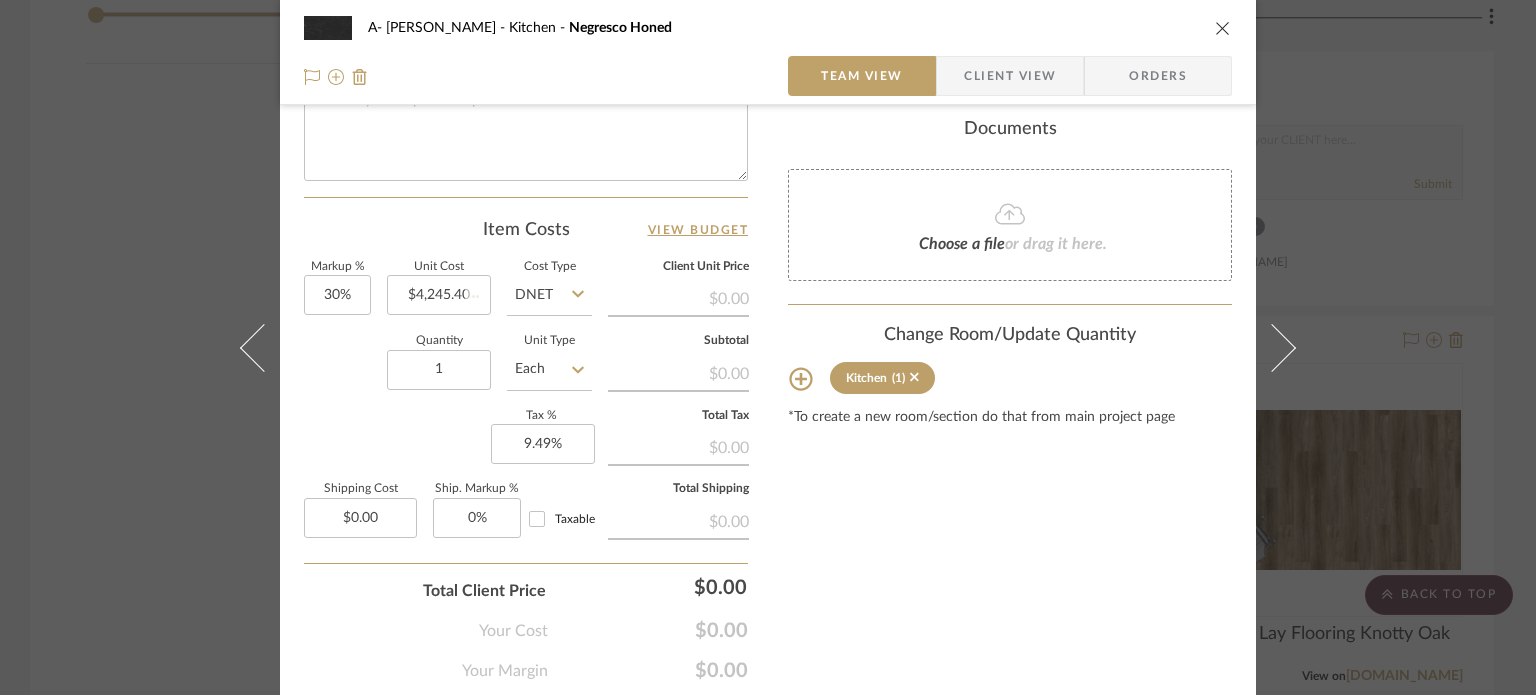 type 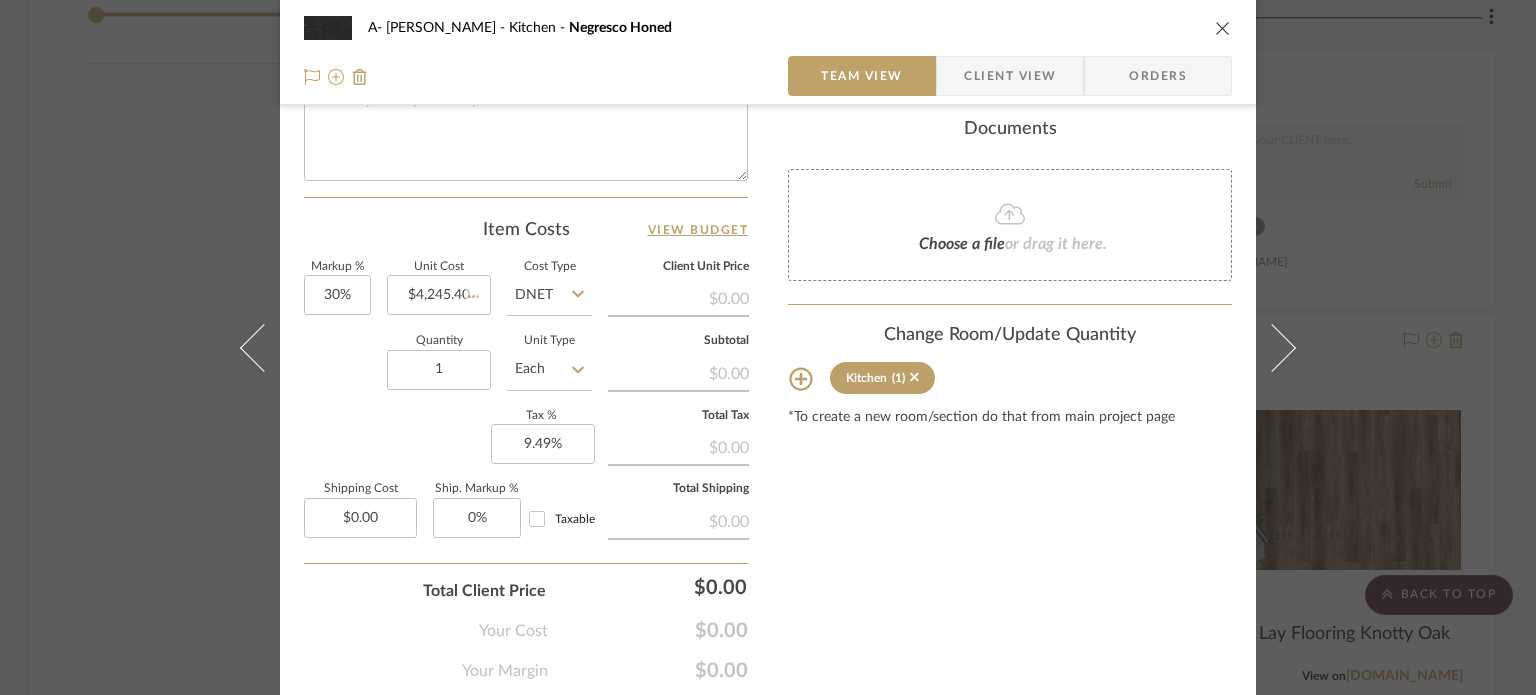 type 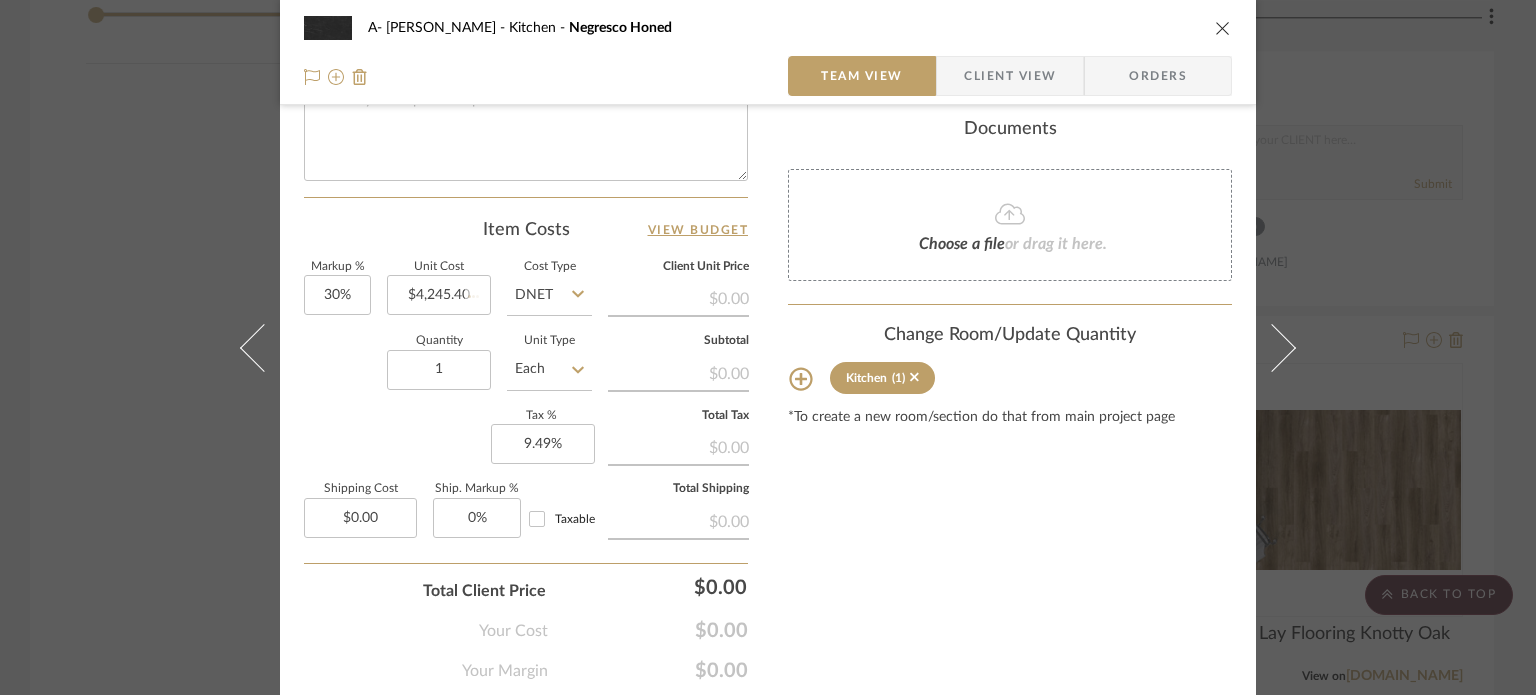 type 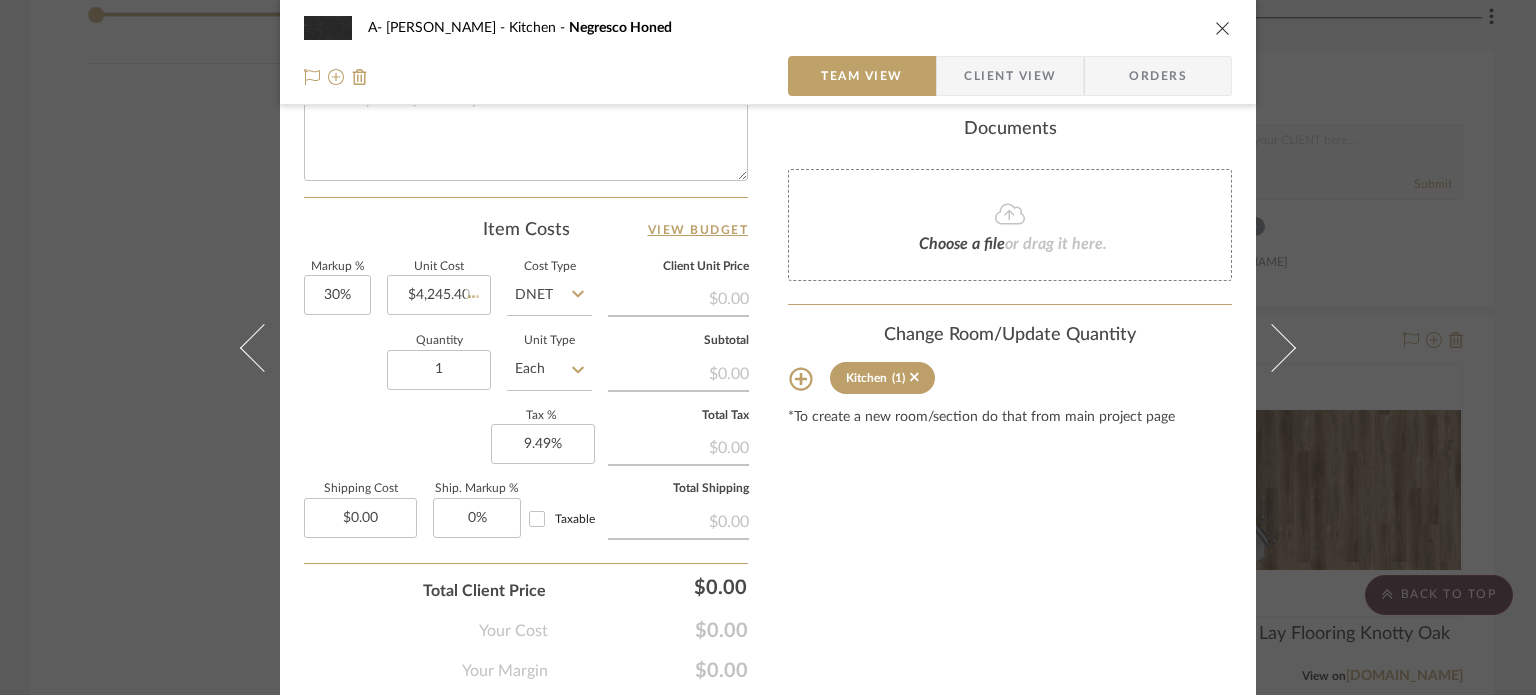 type on "$551.90" 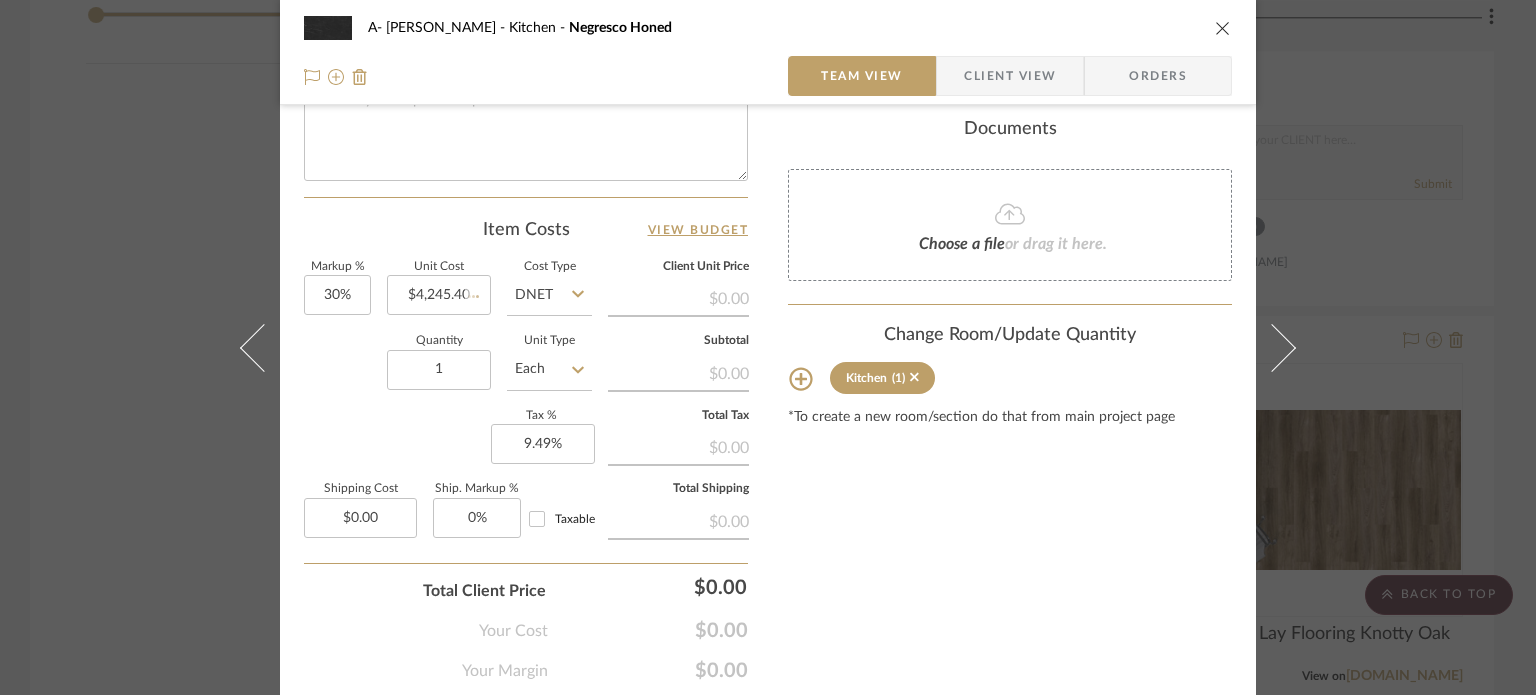 type 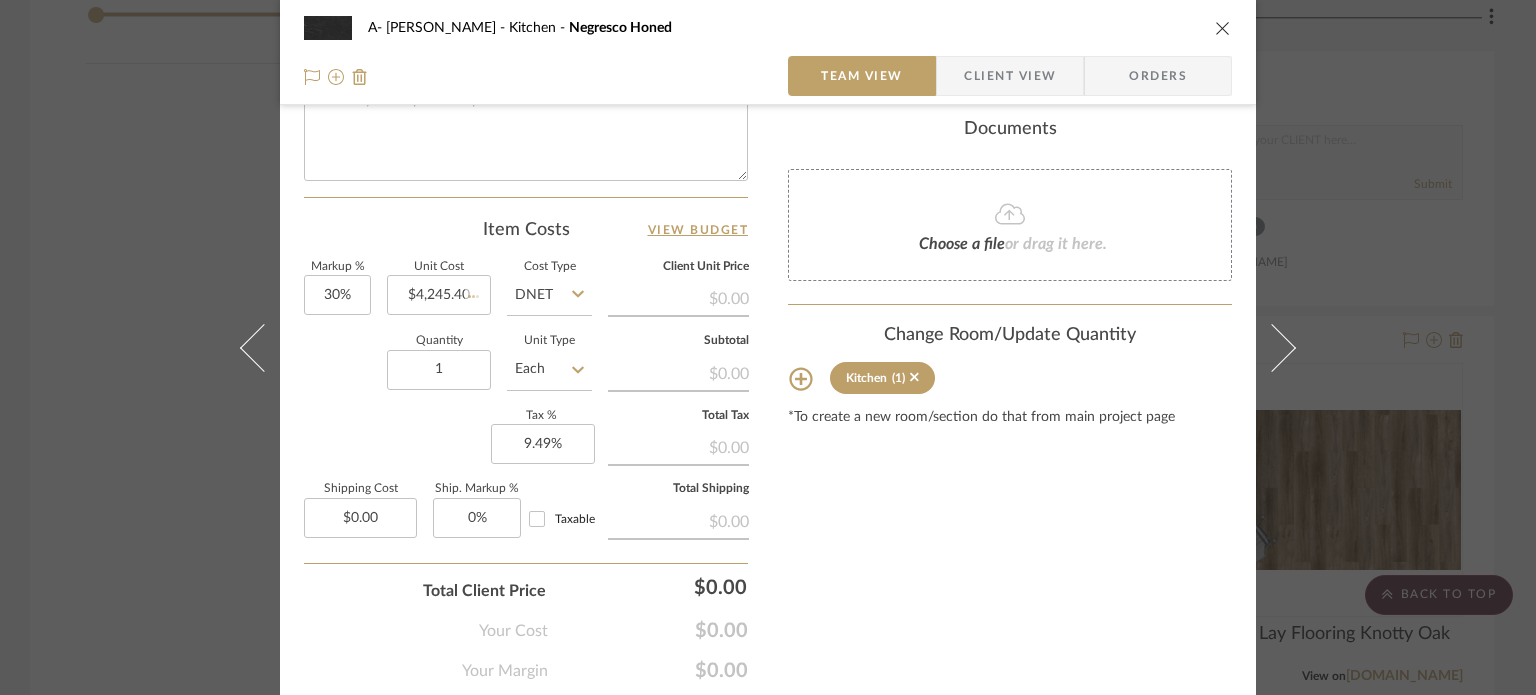type 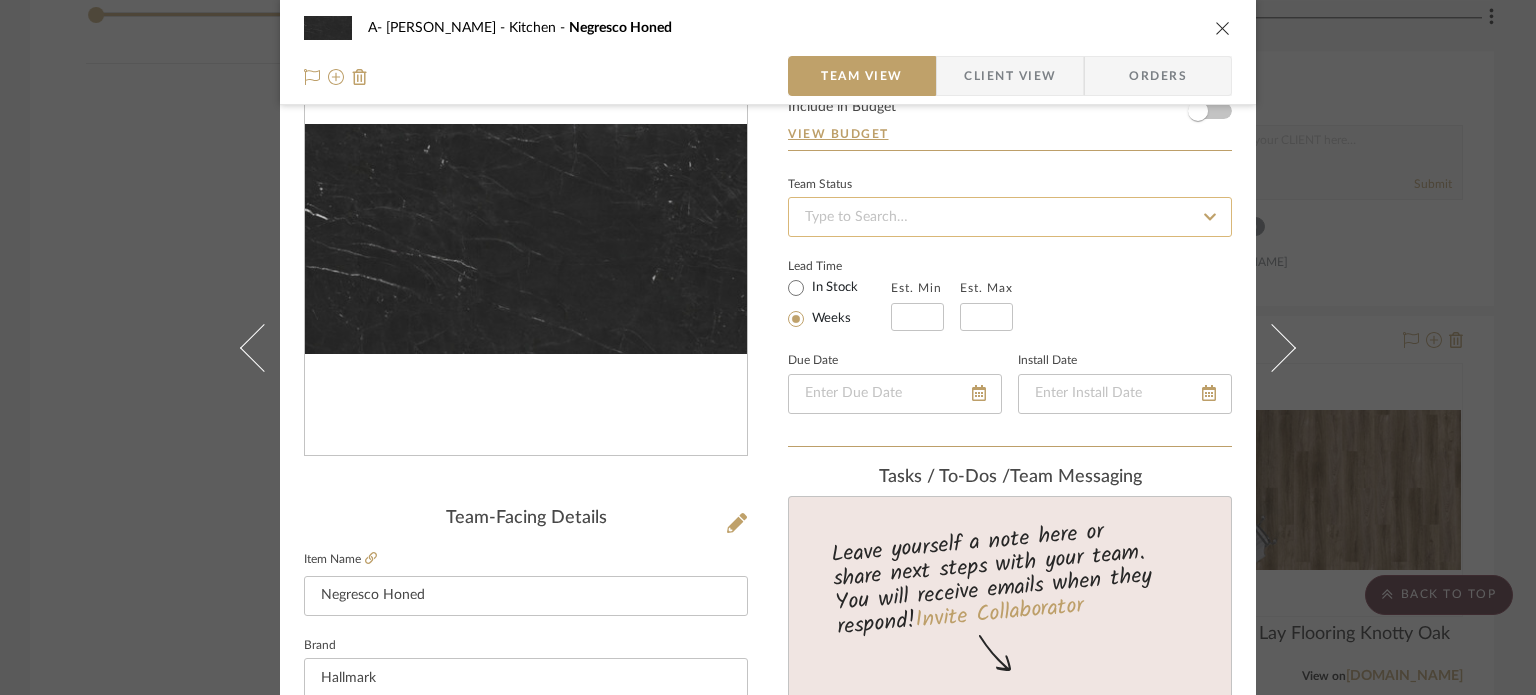 scroll, scrollTop: 0, scrollLeft: 0, axis: both 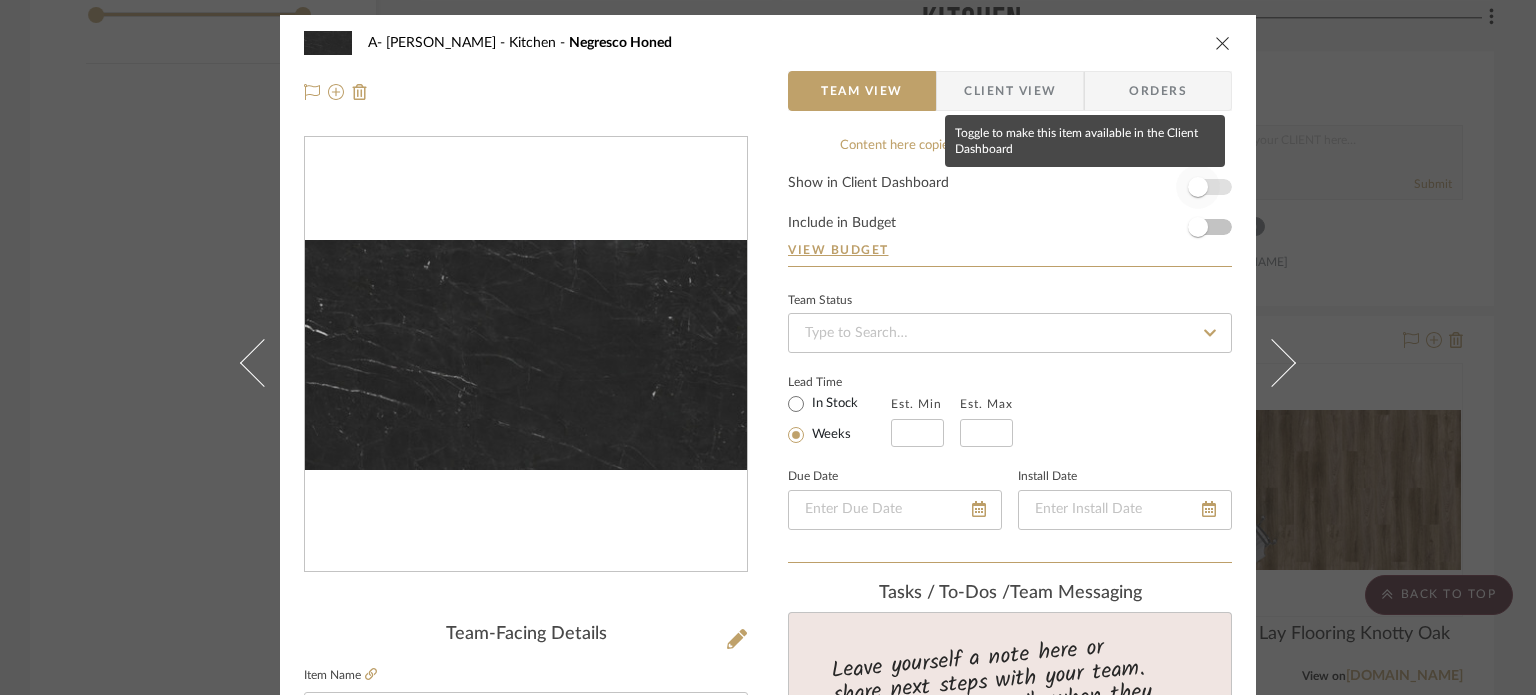 click at bounding box center (1198, 187) 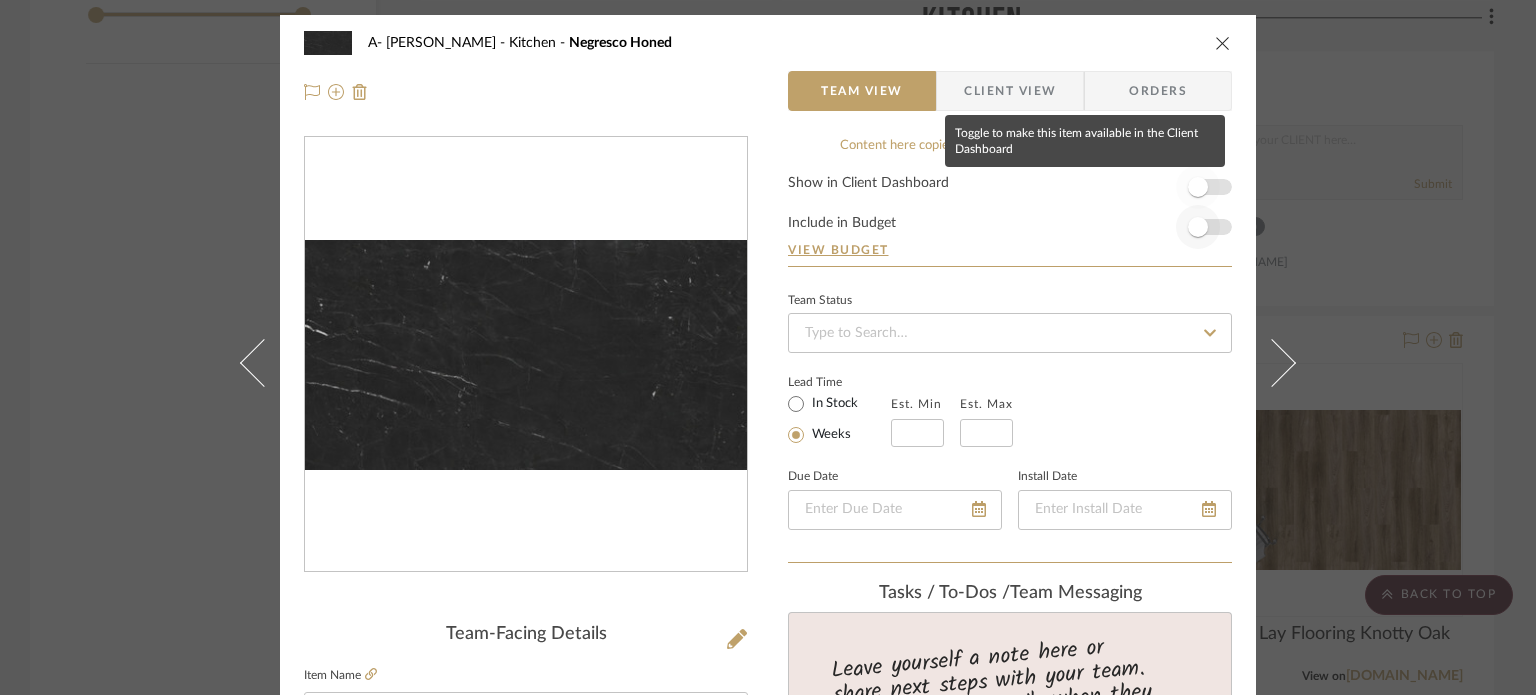 type 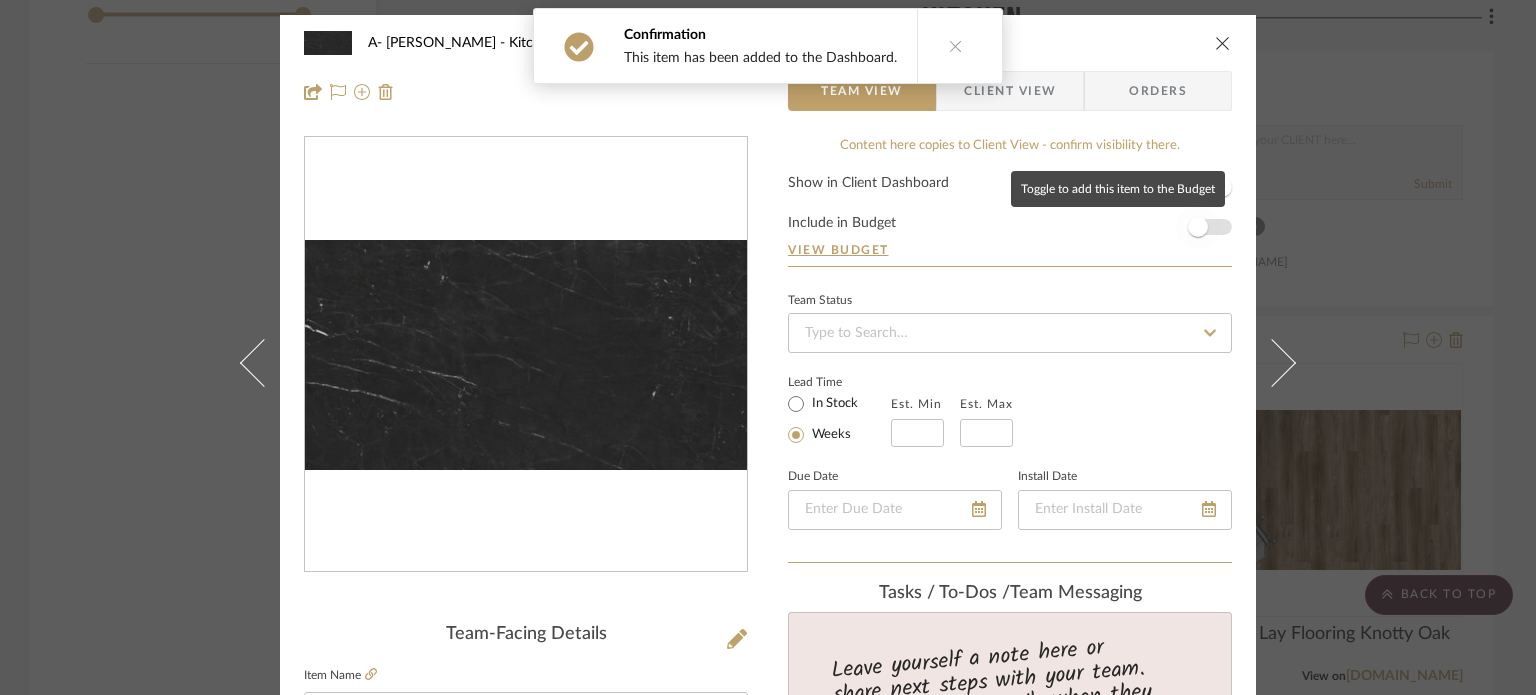 click at bounding box center [1198, 227] 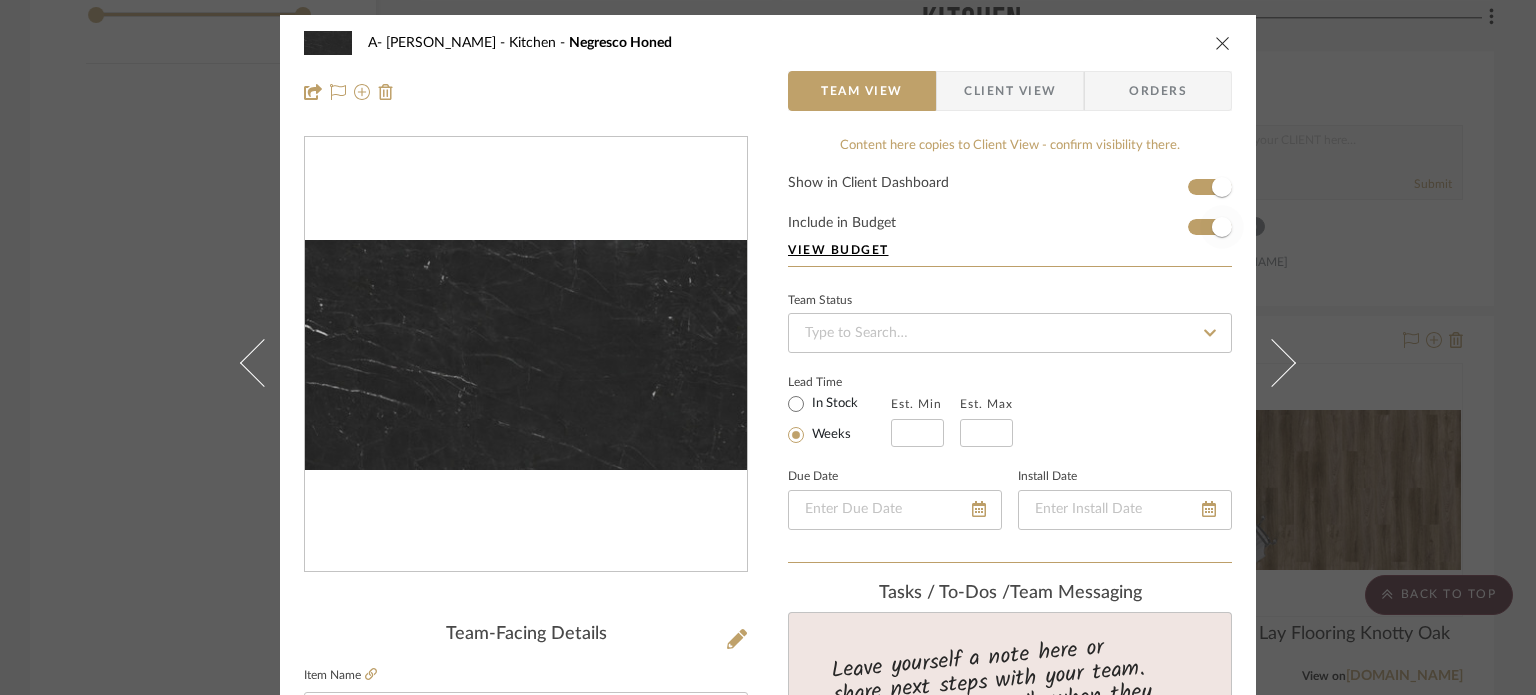type 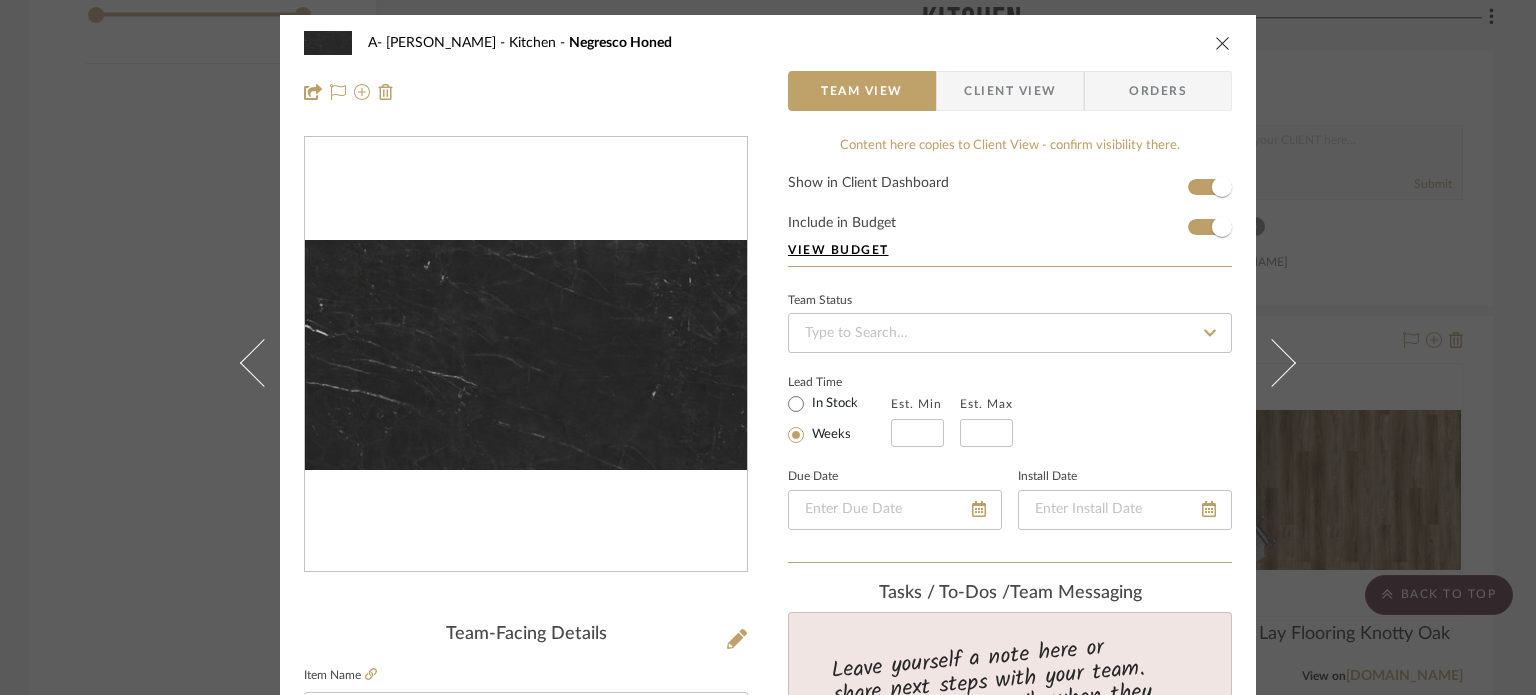 click on "View Budget" at bounding box center (1010, 250) 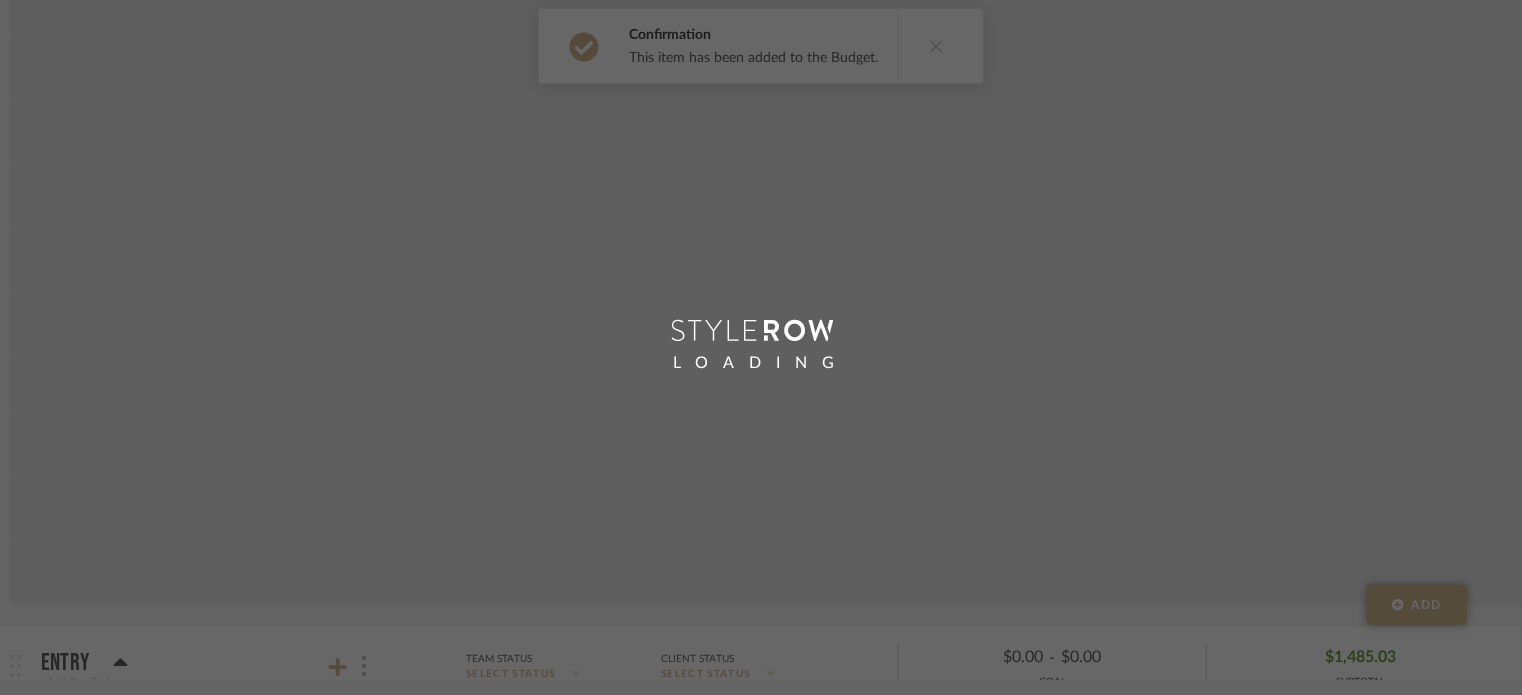 scroll, scrollTop: 4095, scrollLeft: 0, axis: vertical 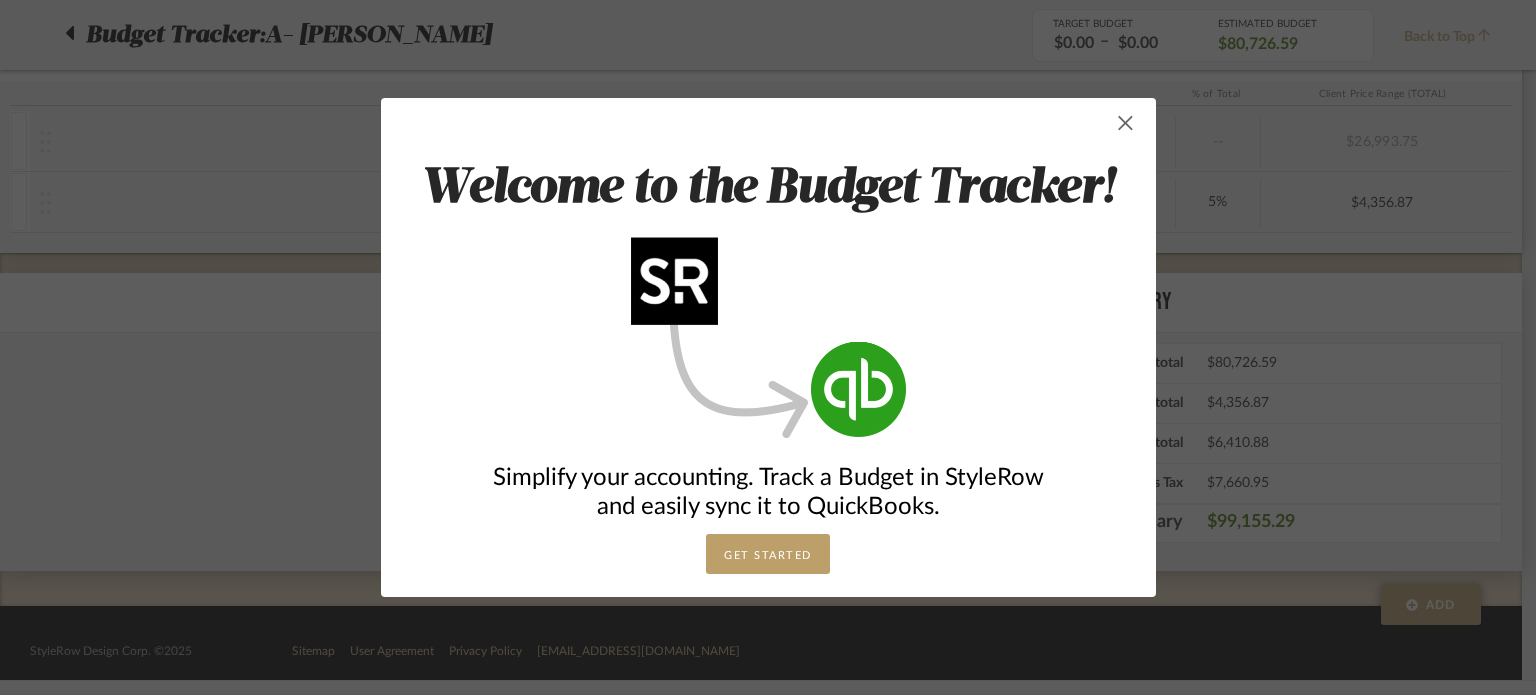 click at bounding box center [1126, 123] 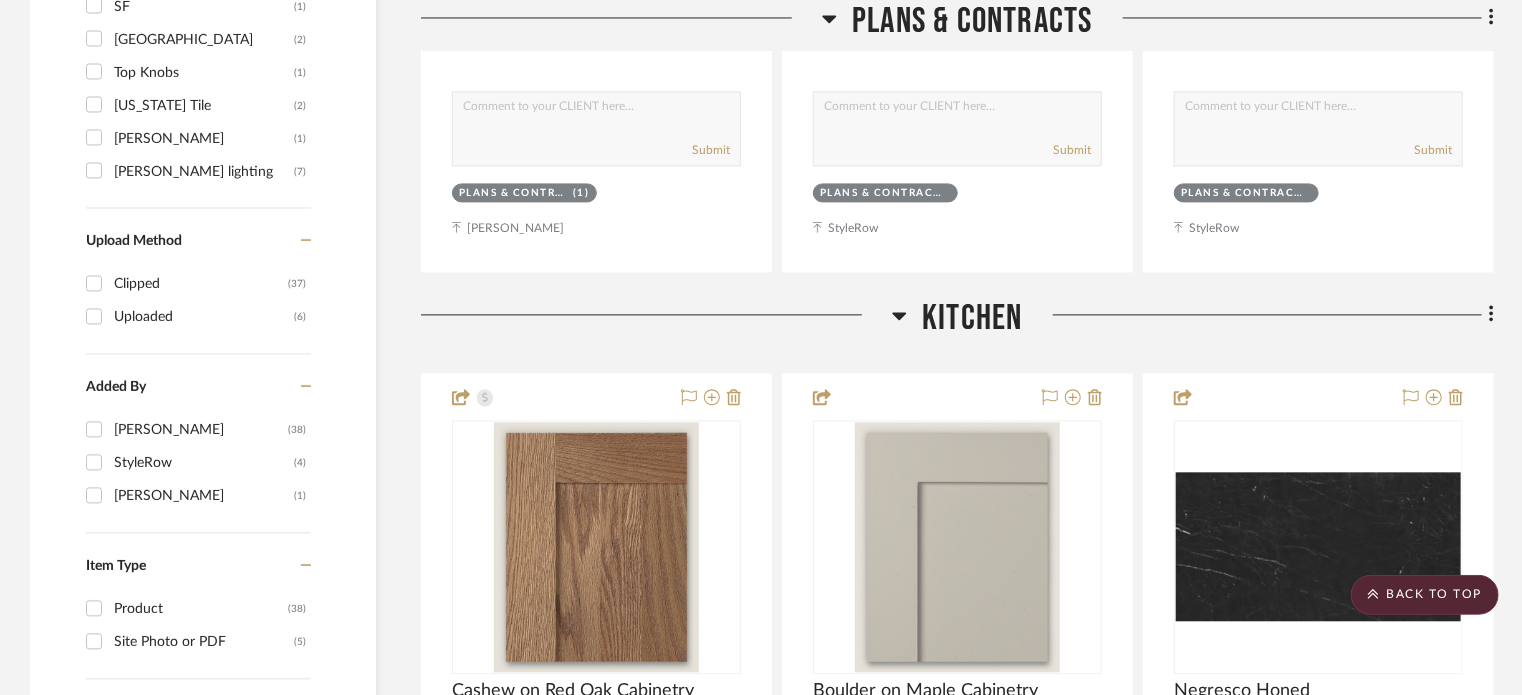 scroll, scrollTop: 2200, scrollLeft: 0, axis: vertical 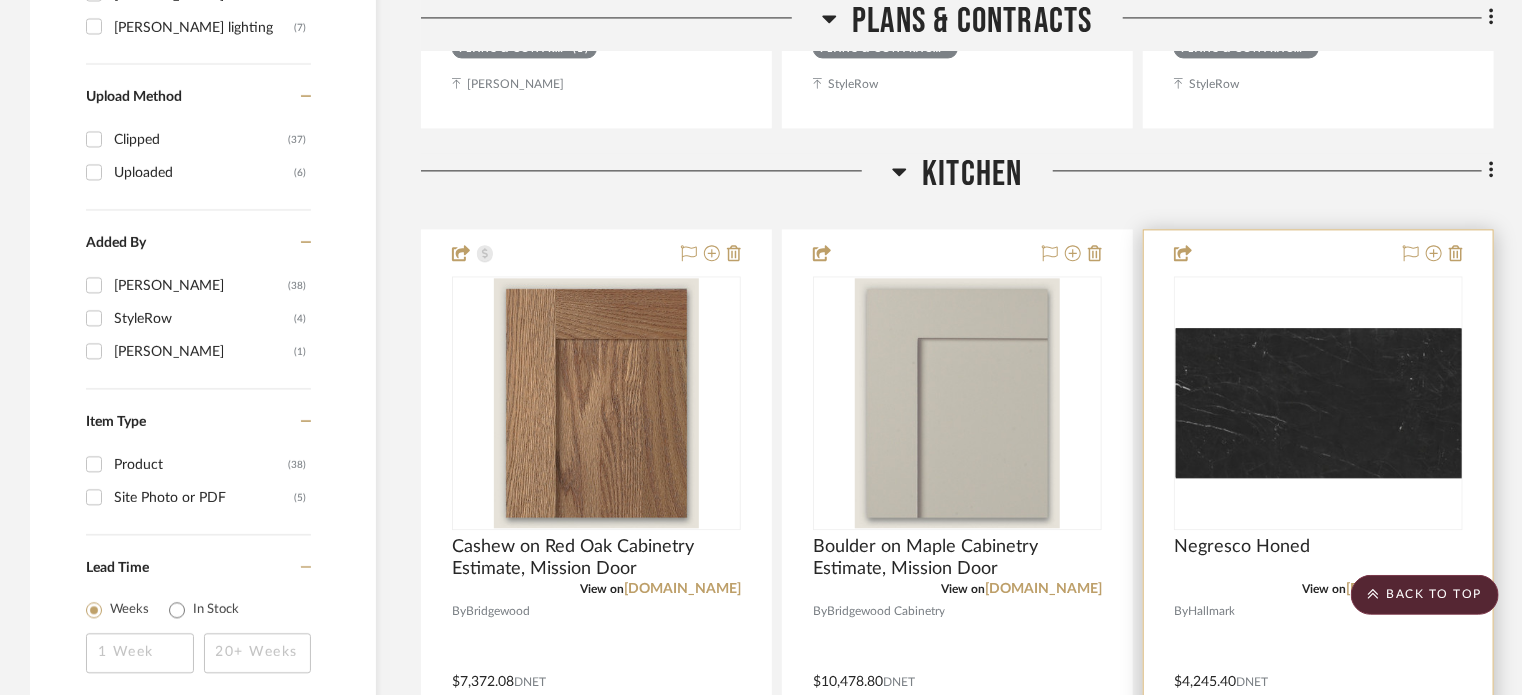 click at bounding box center [1318, 667] 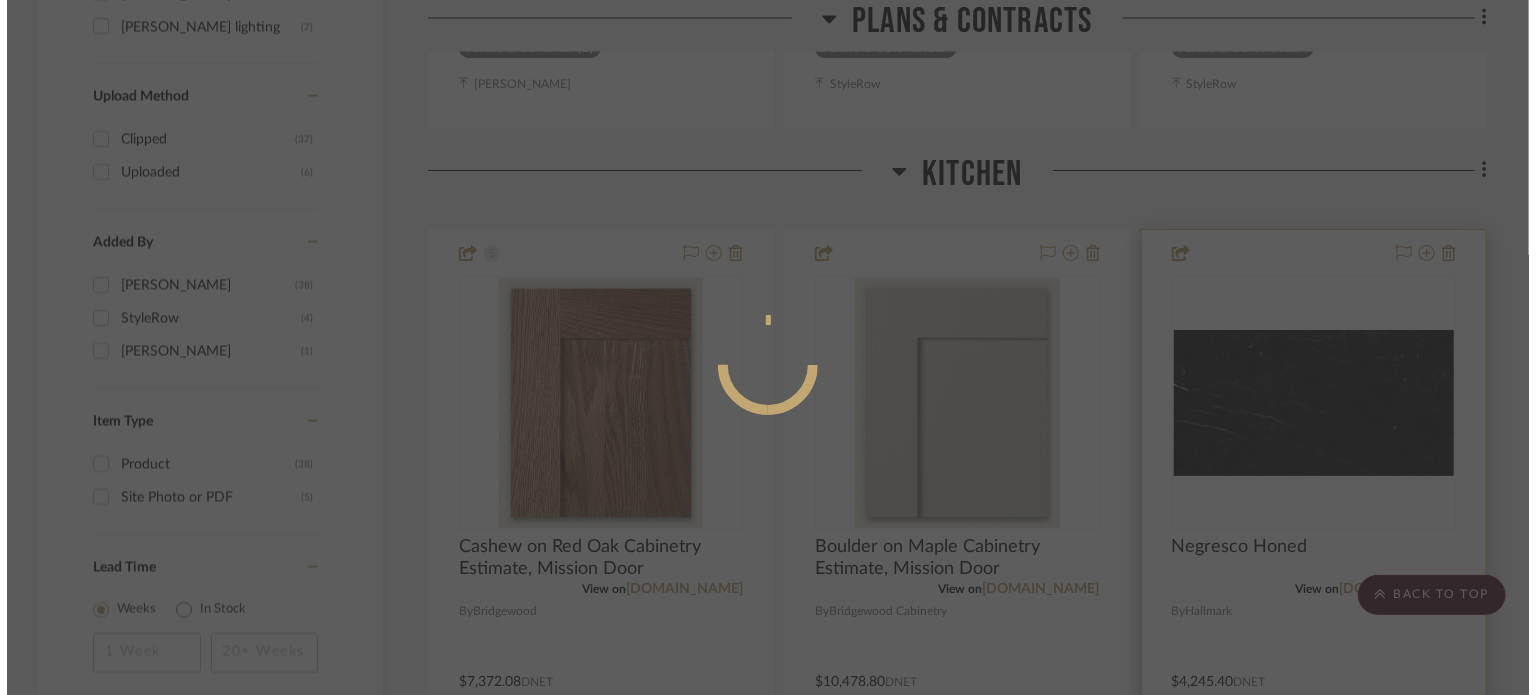 scroll, scrollTop: 0, scrollLeft: 0, axis: both 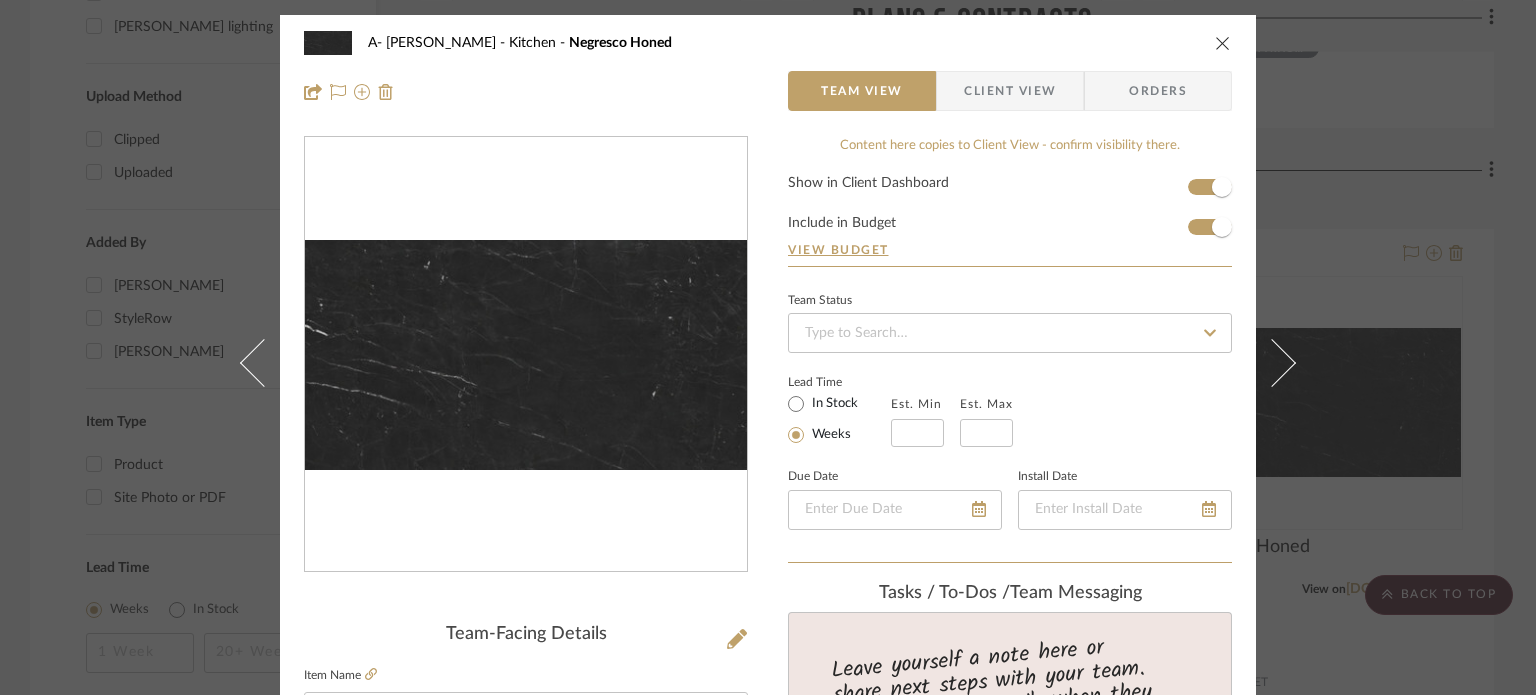 click on "A- Hawkins Kitchen Negresco Honed Team View Client View Orders  Team-Facing Details   Item Name  Negresco Honed  Brand  Hallmark  Internal Description   Dimensions   Product Specifications   Item Costs   View Budget   Markup %  30%  Unit Cost  $4,245.40  Cost Type  DNET  Client Unit Price   $5,519.02   Quantity  1  Unit Type  Each  Subtotal   $5,519.02   Tax %  9.49%  Total Tax   $523.75   Shipping Cost  $551.90  Ship. Markup %  0% Taxable  Total Shipping   $551.90  Total Client Price  $6,594.67  Your Cost  $5,200.19  Your Margin  $1,273.62  Content here copies to Client View - confirm visibility there.  Show in Client Dashboard   Include in Budget   View Budget  Team Status  Lead Time  In Stock Weeks  Est. Min   Est. Max   Due Date   Install Date  Tasks / To-Dos /  team Messaging  Leave yourself a note here or share next steps with your team. You will receive emails when they
respond!  Invite Collaborator Internal Notes  Documents  Choose a file  or drag it here. Change Room/Update Quantity (1)" at bounding box center (768, 889) 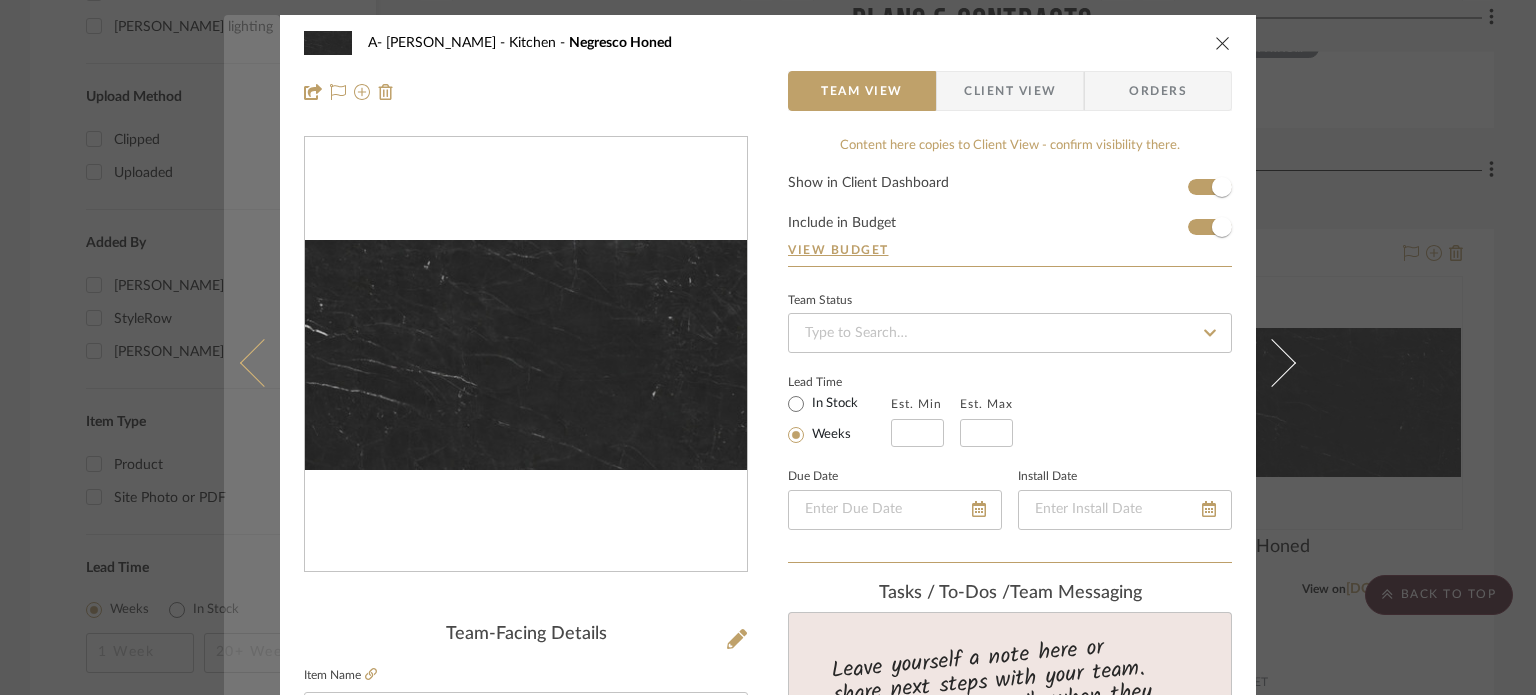 click at bounding box center [252, 362] 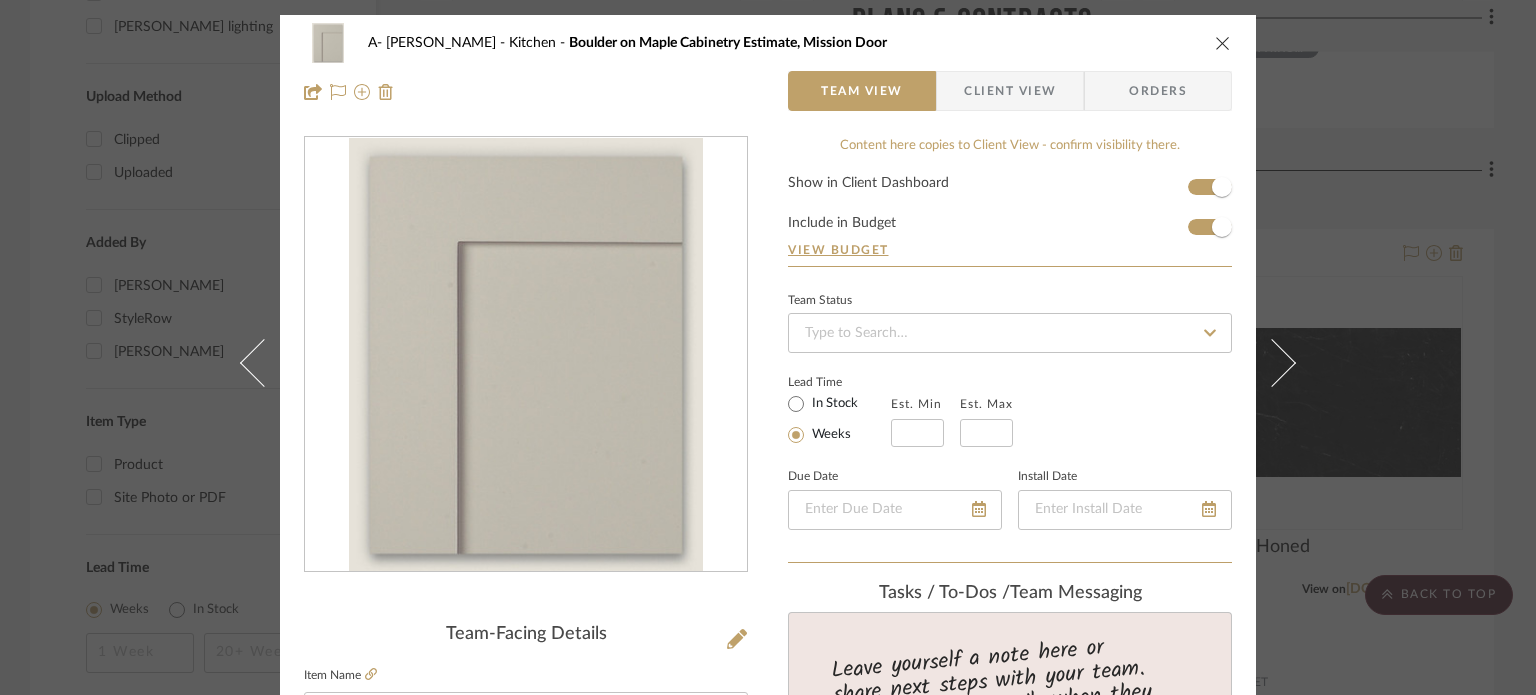 click at bounding box center [252, 362] 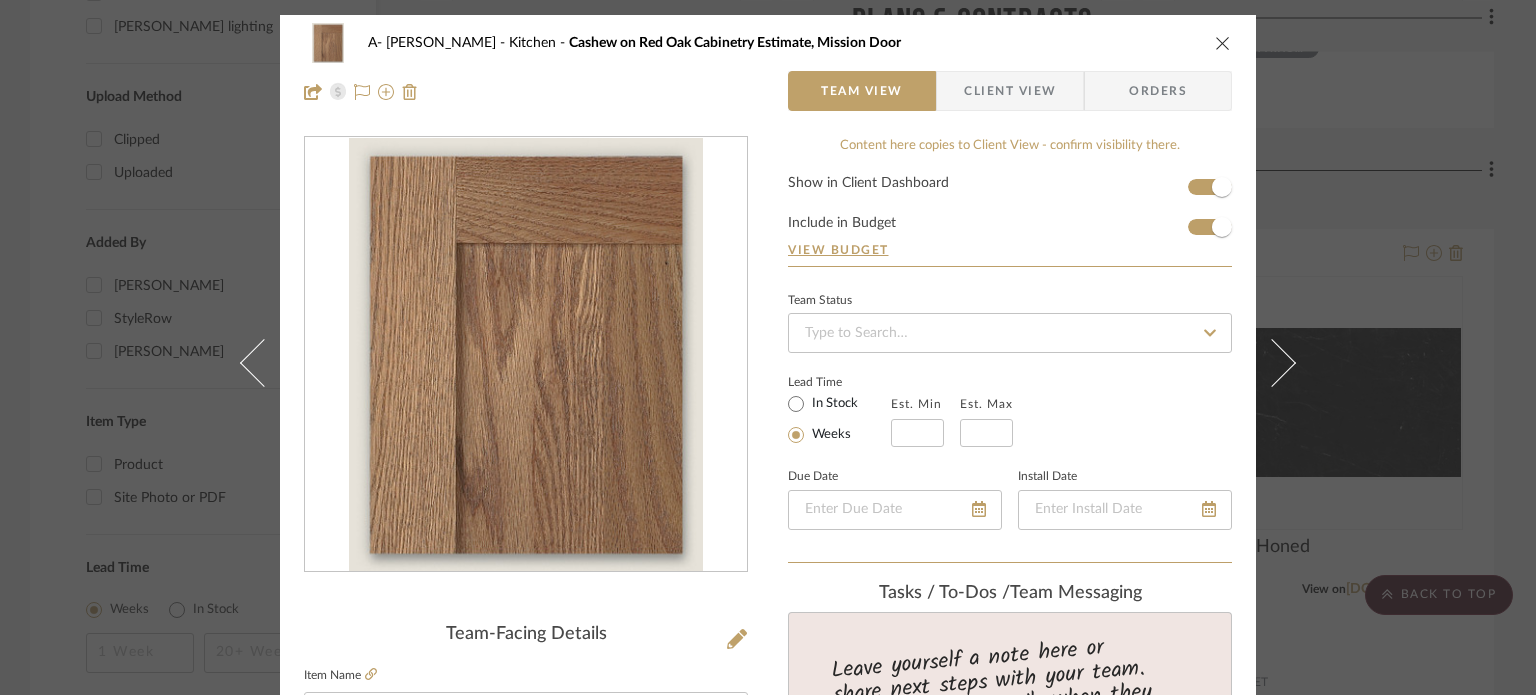 click on "A- Hawkins Kitchen Cashew on Red Oak Cabinetry Estimate, Mission Door Team View Client View Orders  Team-Facing Details   Item Name  Cashew on Red Oak Cabinetry Estimate, Mission Door  Brand  Bridgewood  Internal Description   Dimensions   Product Specifications   Item Costs   View Budget   Markup %  79%  Unit Cost  $7,372.08  Cost Type  DNET  Client Unit Price   $13,196.02   Quantity  1  Unit Type  Each  Subtotal   $13,196.02   Tax %  9.49%  Total Tax   $1,252.30   Shipping Cost  $735.00  Ship. Markup %  0% Taxable  Total Shipping   $735.00  Total Client Price  $15,183.33  Your Cost  $8,806.69  Your Margin  $5,823.94  Content here copies to Client View - confirm visibility there.  Show in Client Dashboard   Include in Budget   View Budget  Team Status  Lead Time  In Stock Weeks  Est. Min   Est. Max   Due Date   Install Date  Tasks / To-Dos /  team Messaging  Leave yourself a note here or share next steps with your team. You will receive emails when they
respond!  Invite Collaborator Internal Notes" at bounding box center [768, 347] 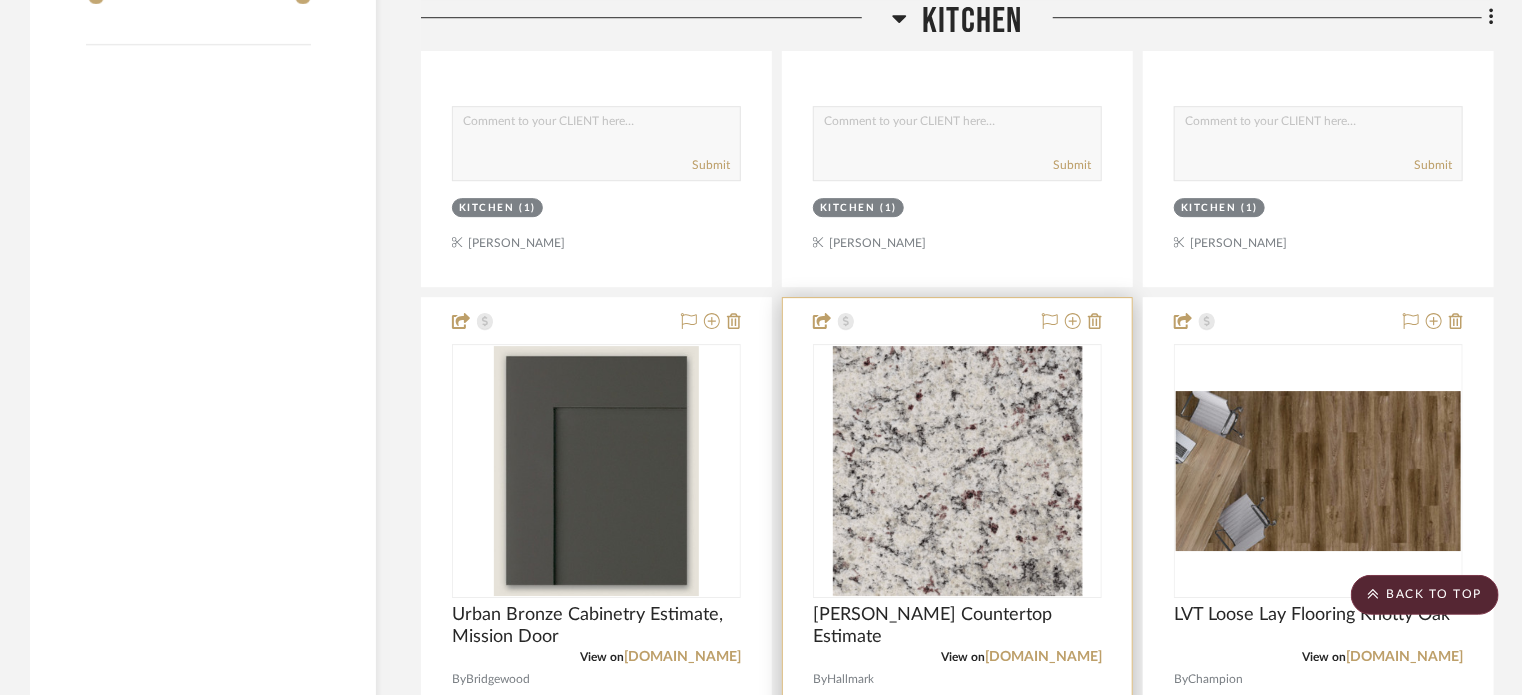 scroll, scrollTop: 3000, scrollLeft: 0, axis: vertical 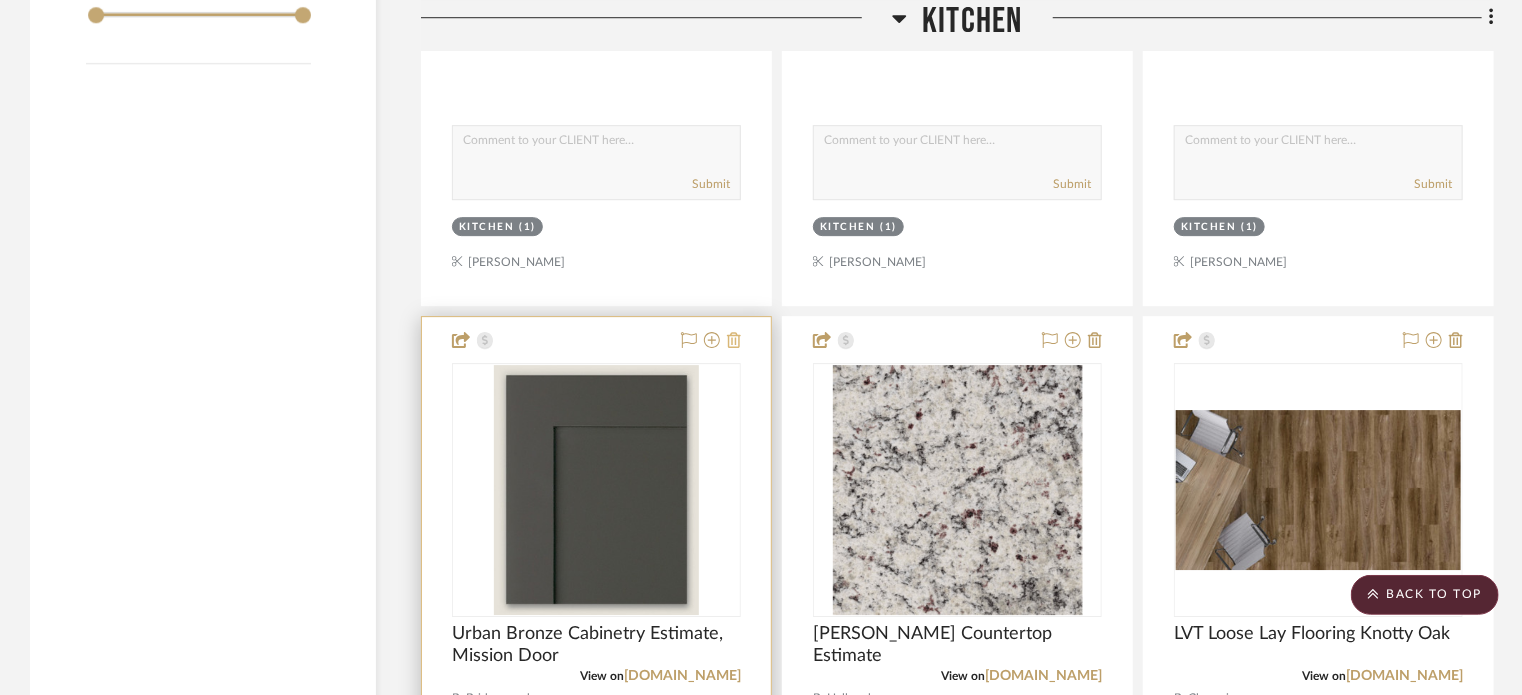 click 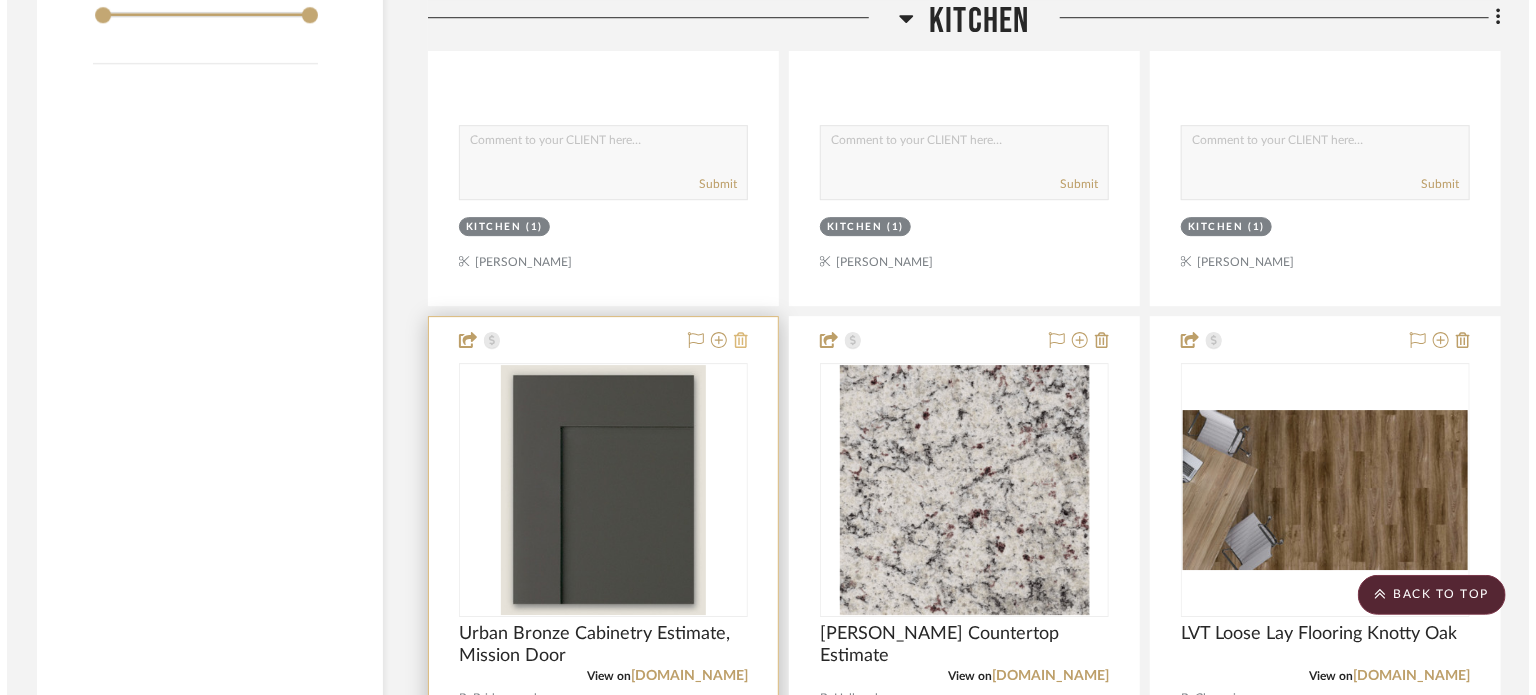 scroll, scrollTop: 0, scrollLeft: 0, axis: both 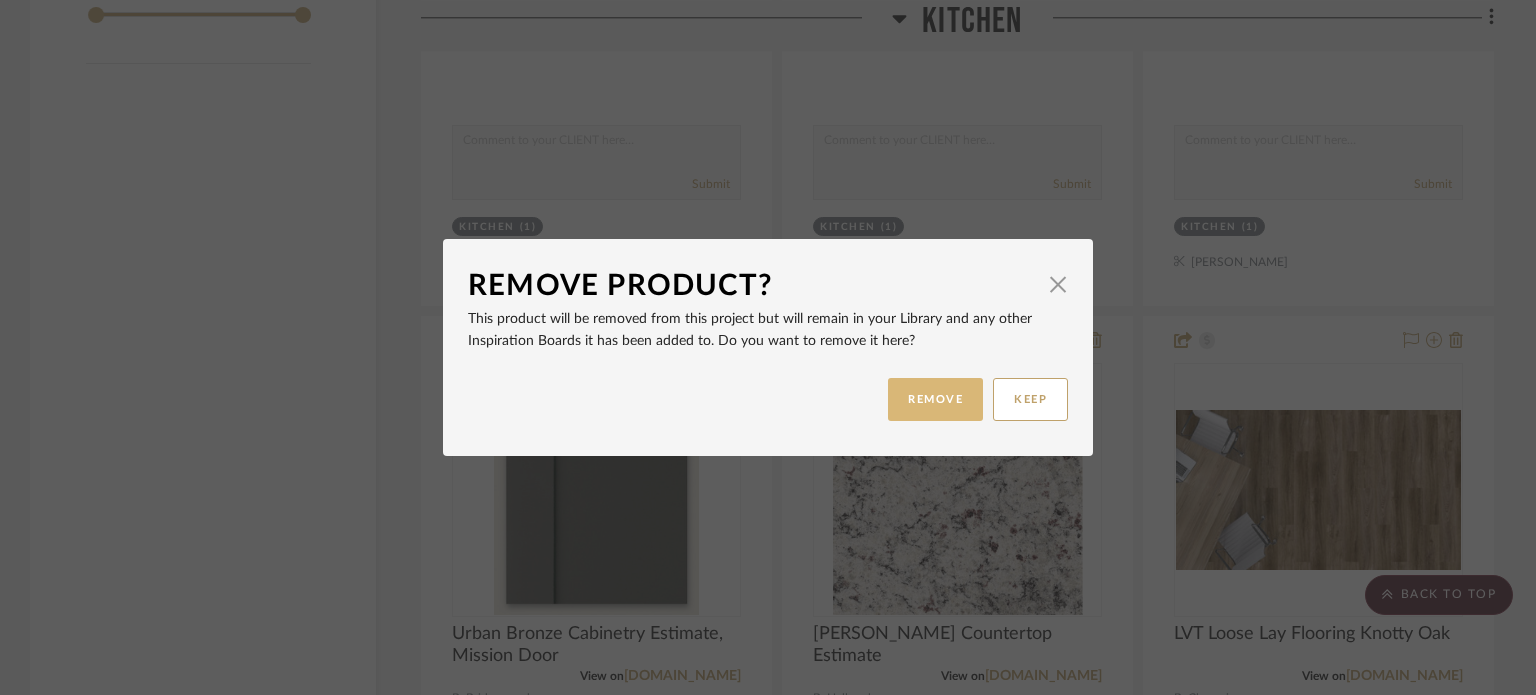 click on "REMOVE" at bounding box center (935, 399) 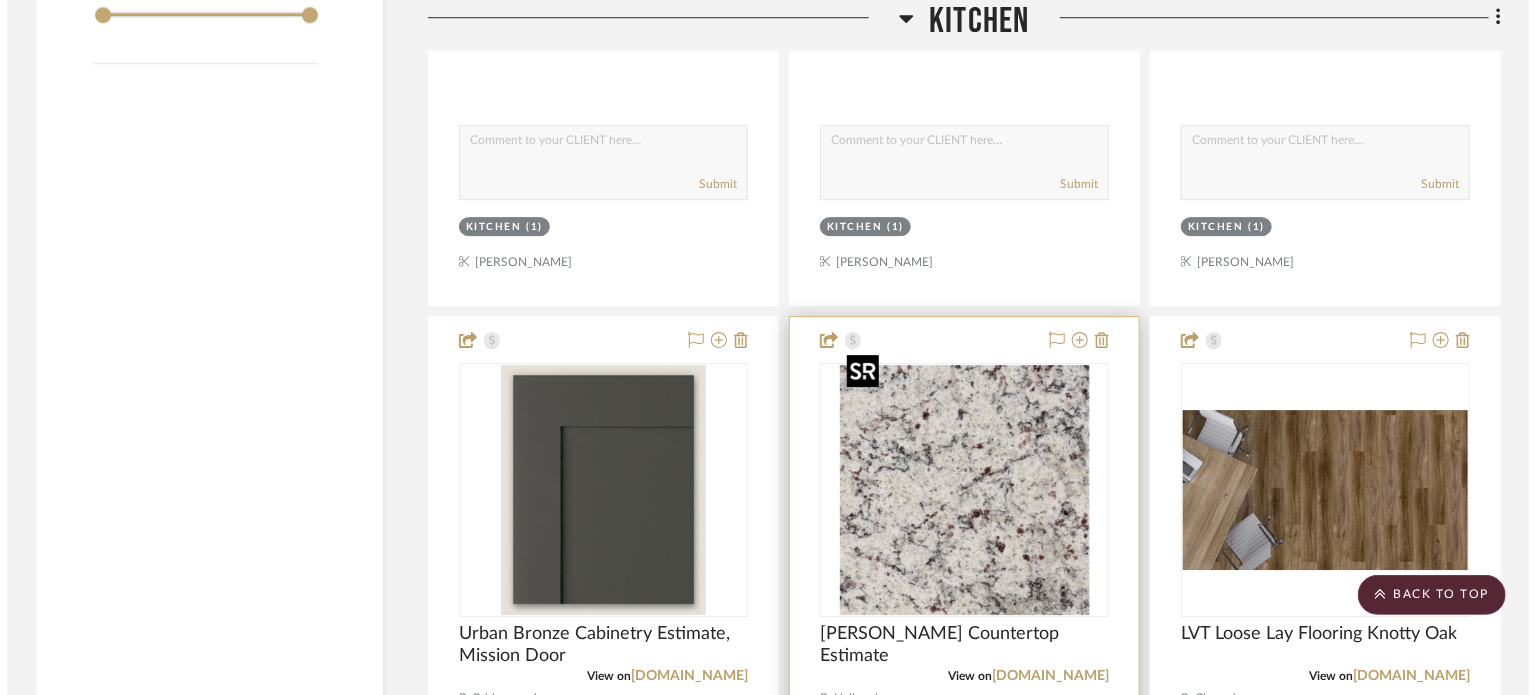 scroll, scrollTop: 0, scrollLeft: 0, axis: both 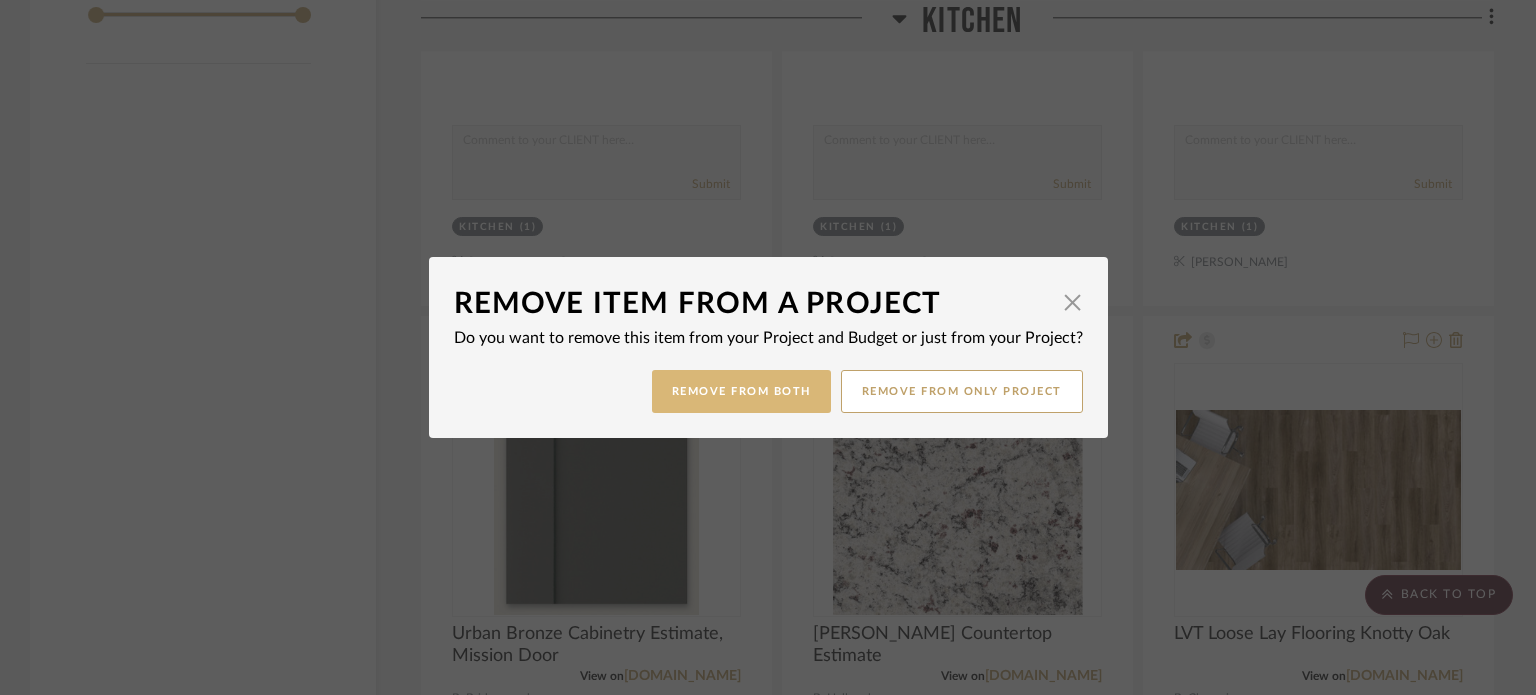 click on "Remove from Both" at bounding box center [741, 391] 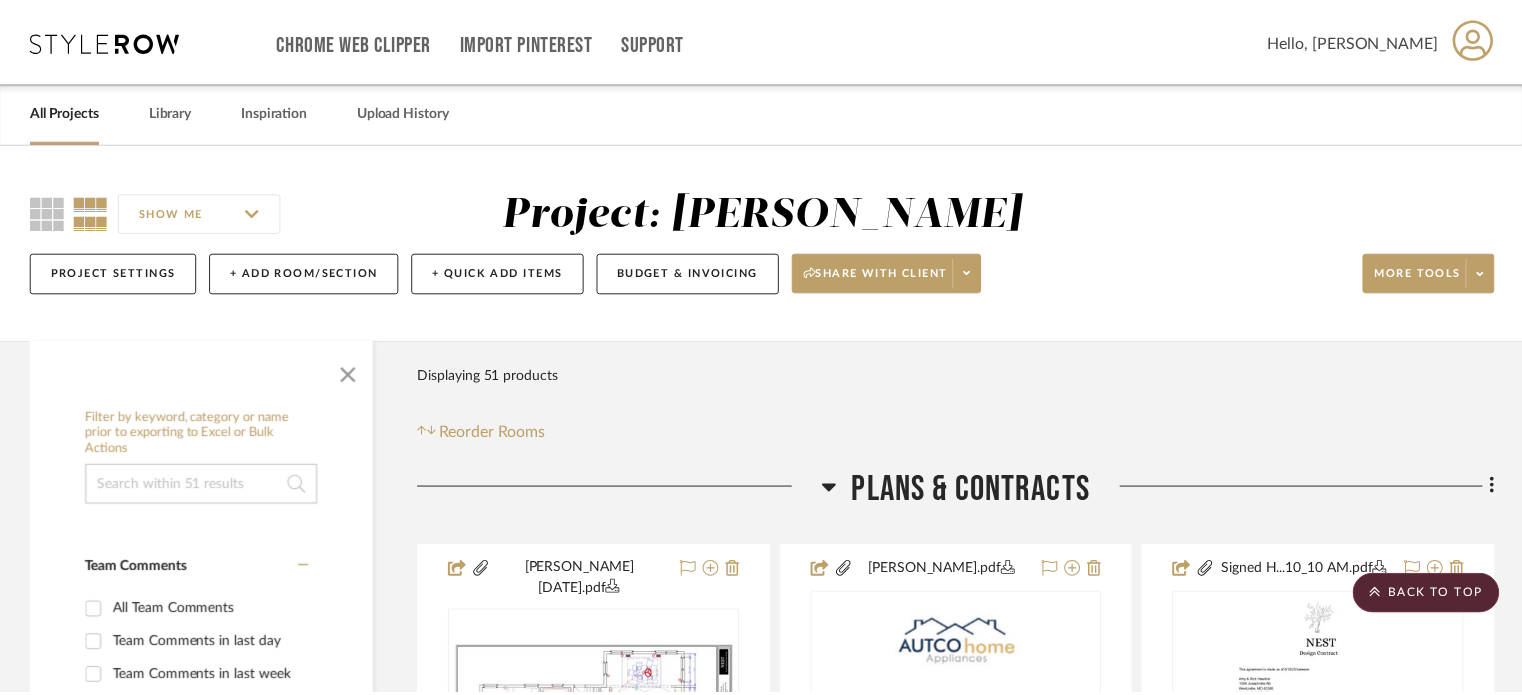 scroll, scrollTop: 3000, scrollLeft: 0, axis: vertical 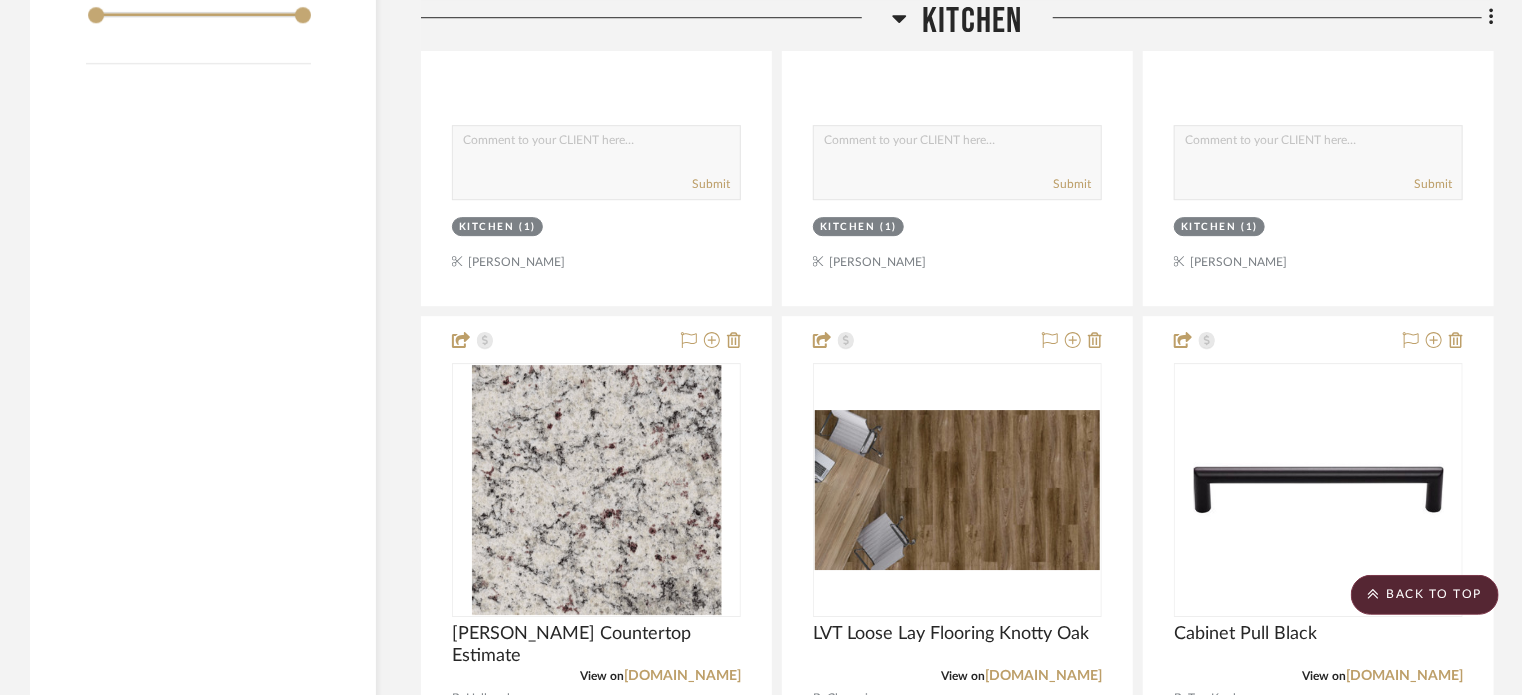 click 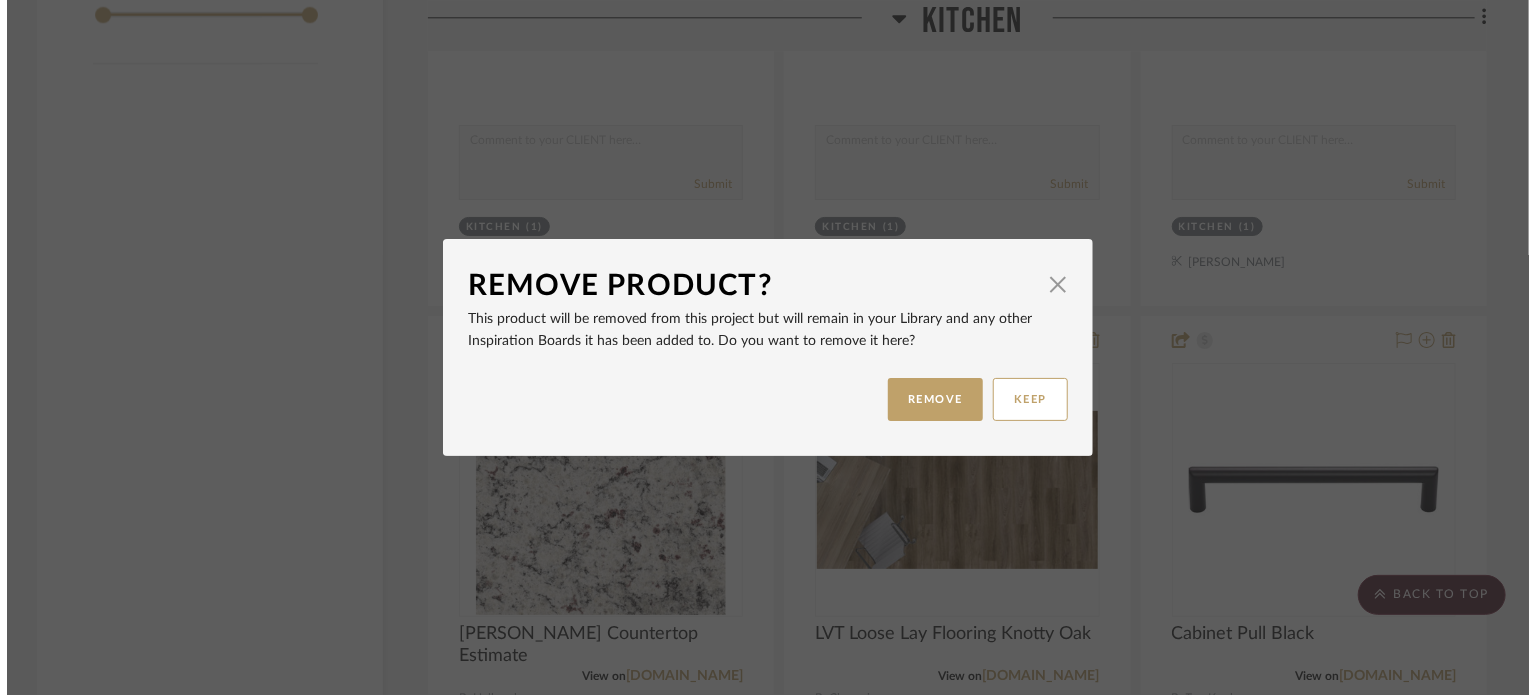 scroll, scrollTop: 0, scrollLeft: 0, axis: both 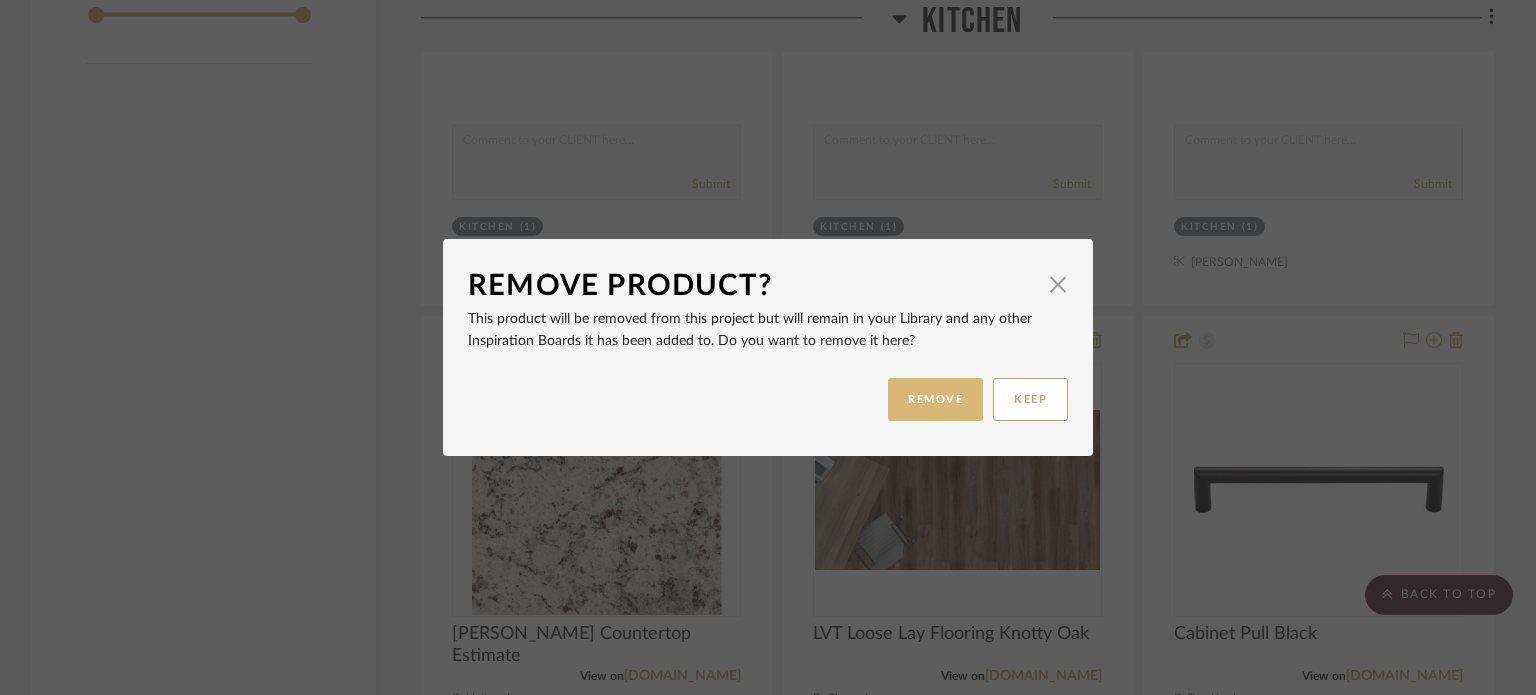 click on "REMOVE" at bounding box center (935, 399) 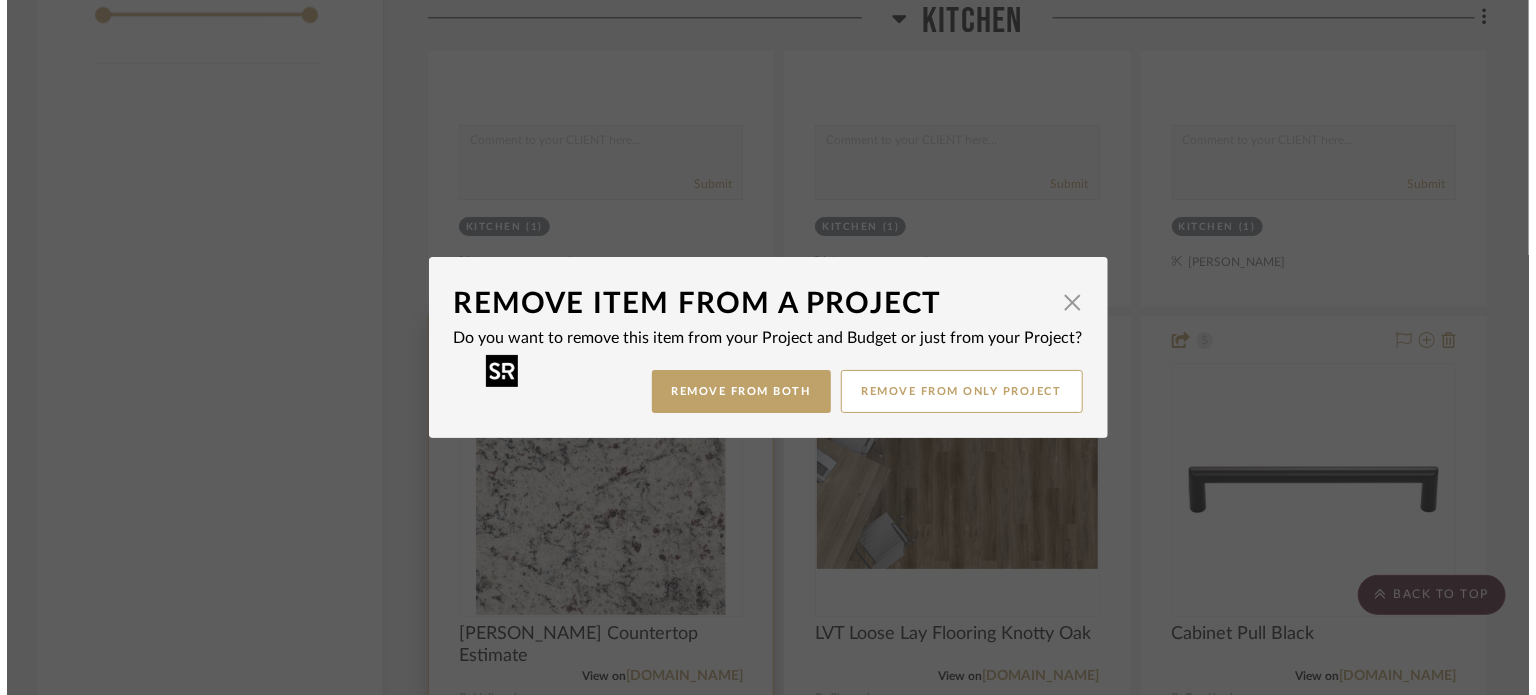 scroll, scrollTop: 0, scrollLeft: 0, axis: both 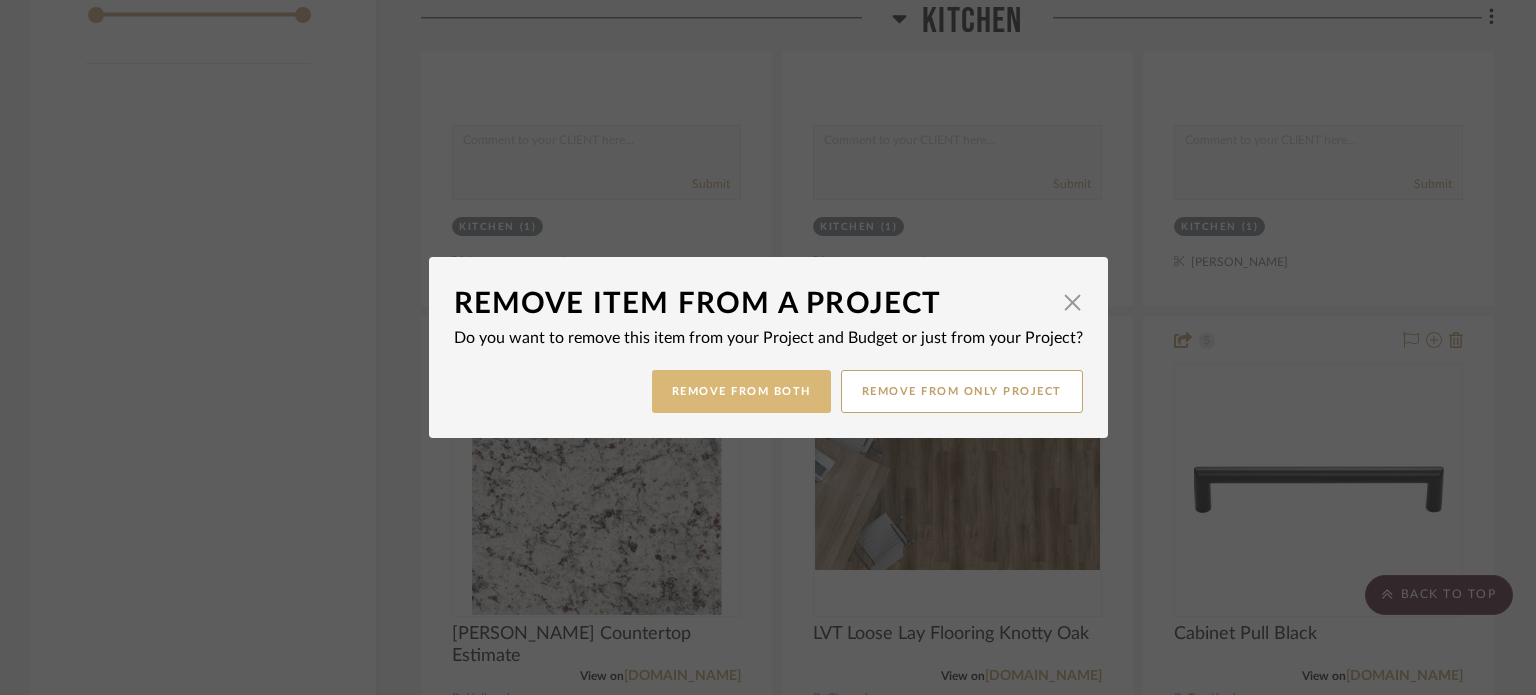 click on "Remove from Both" at bounding box center [741, 391] 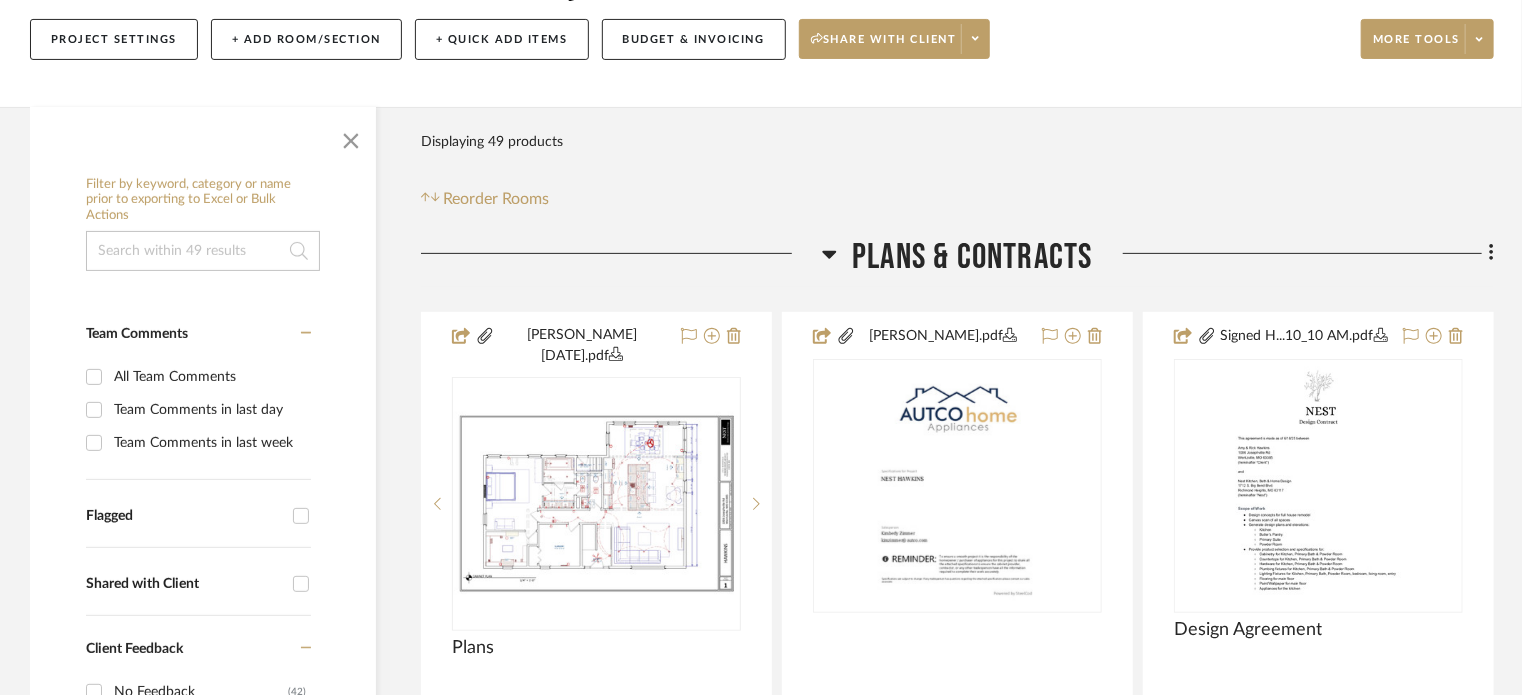 scroll, scrollTop: 0, scrollLeft: 0, axis: both 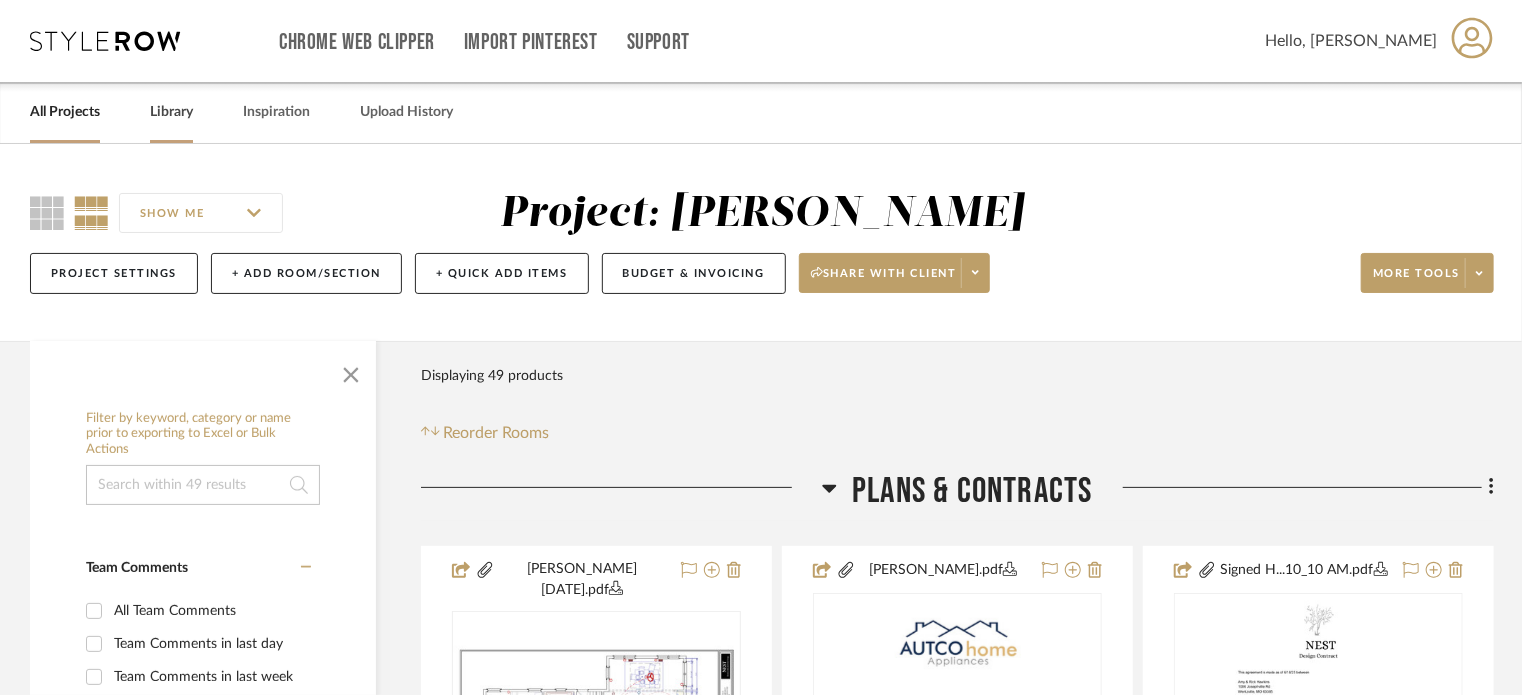 click on "Library" at bounding box center (171, 112) 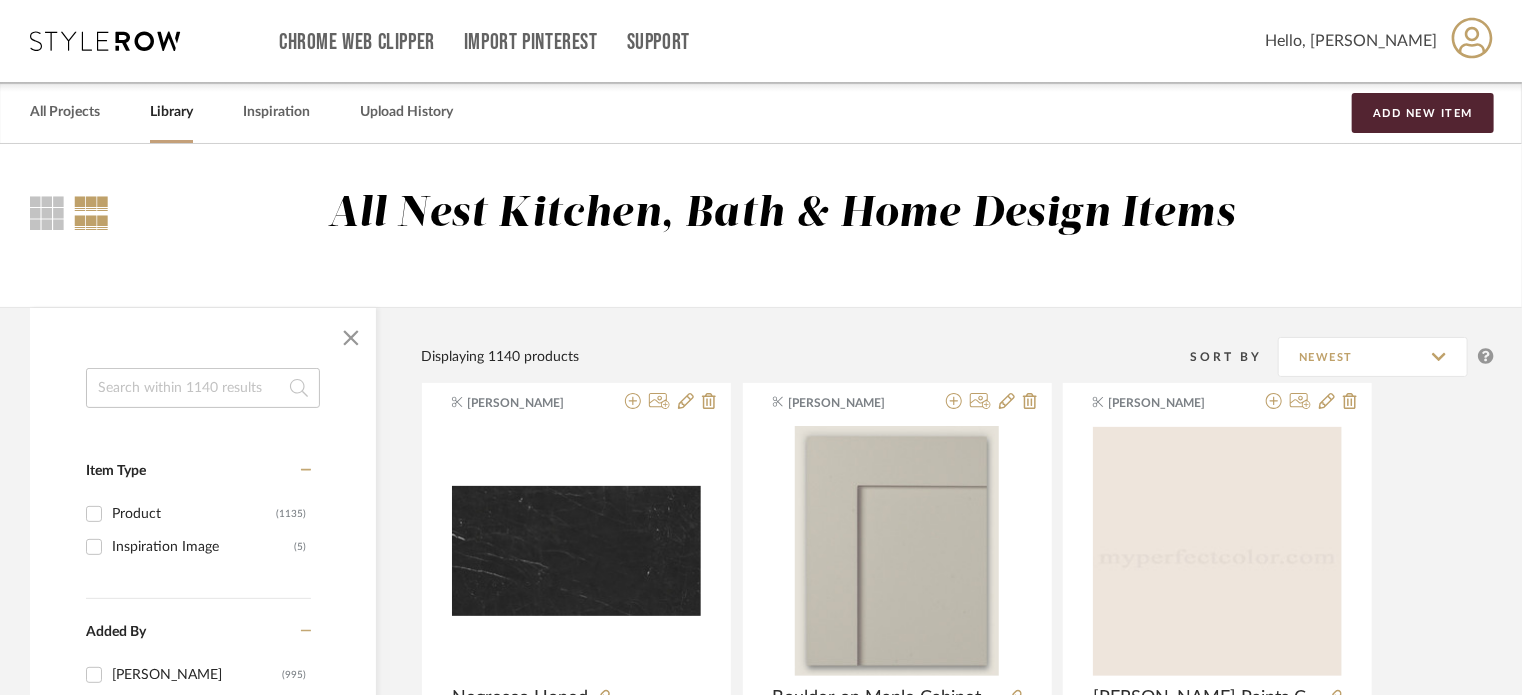 click 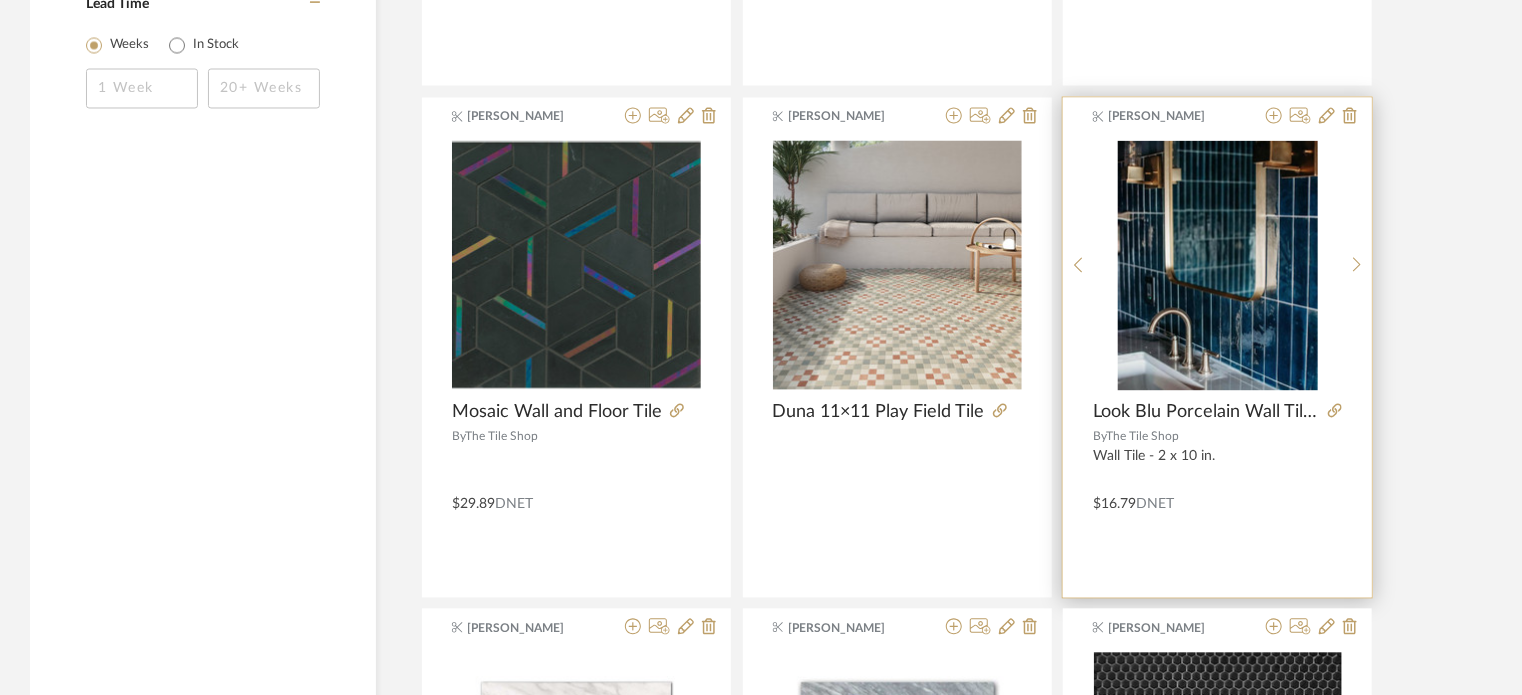 scroll 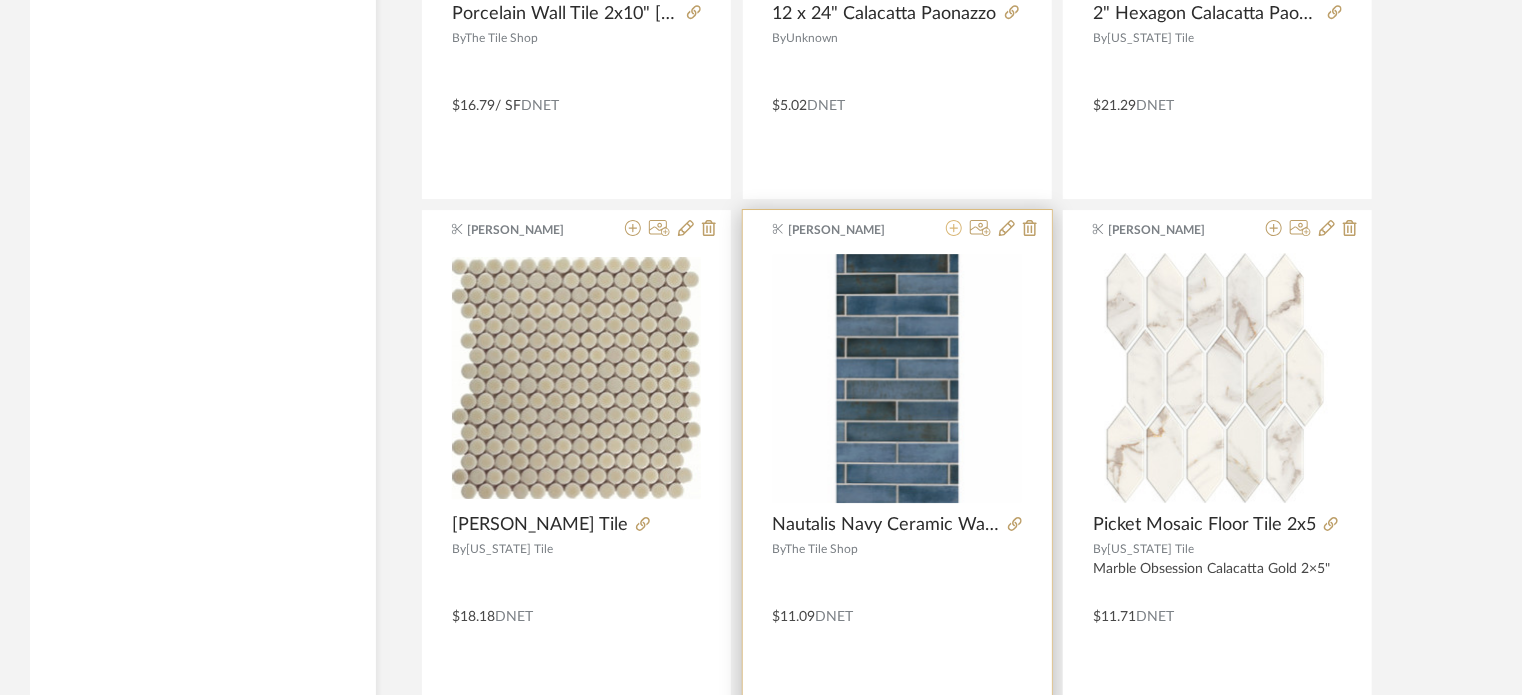 type on "tile" 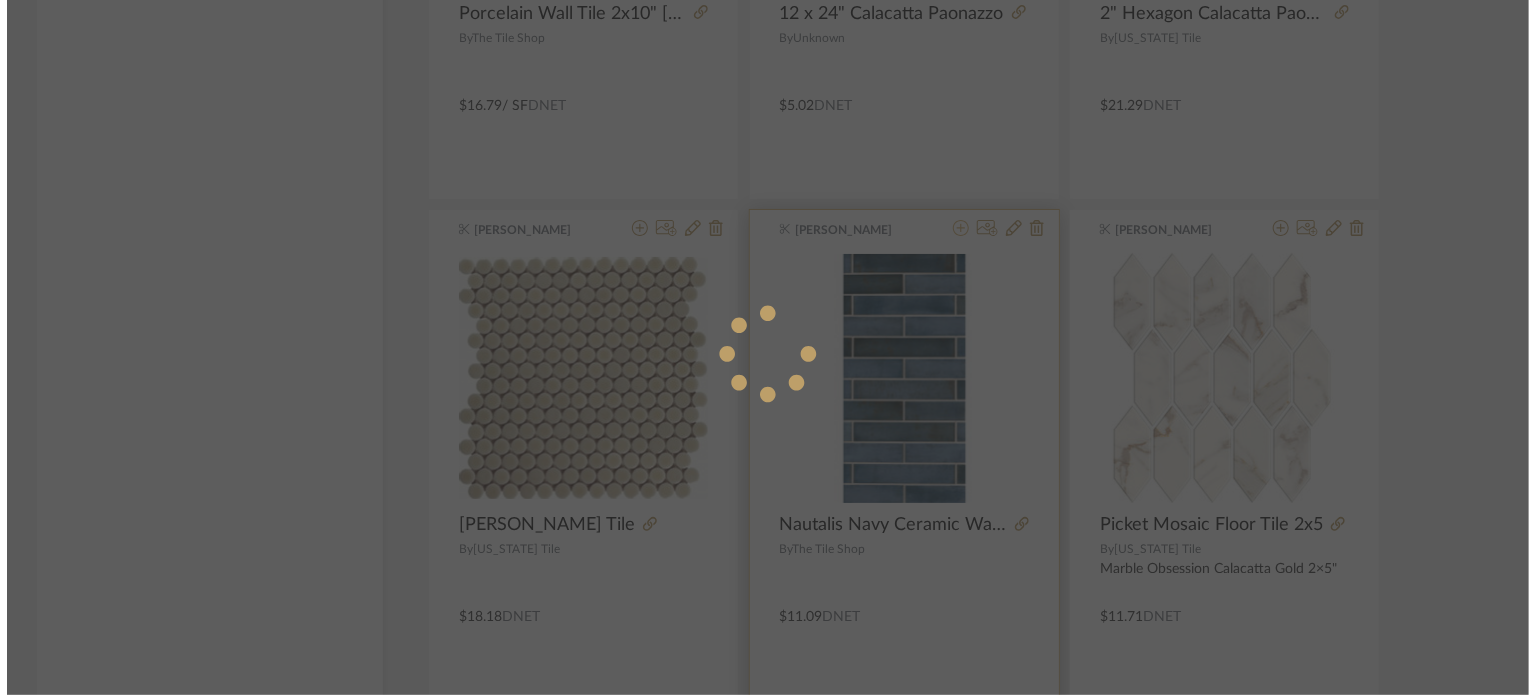 scroll, scrollTop: 0, scrollLeft: 0, axis: both 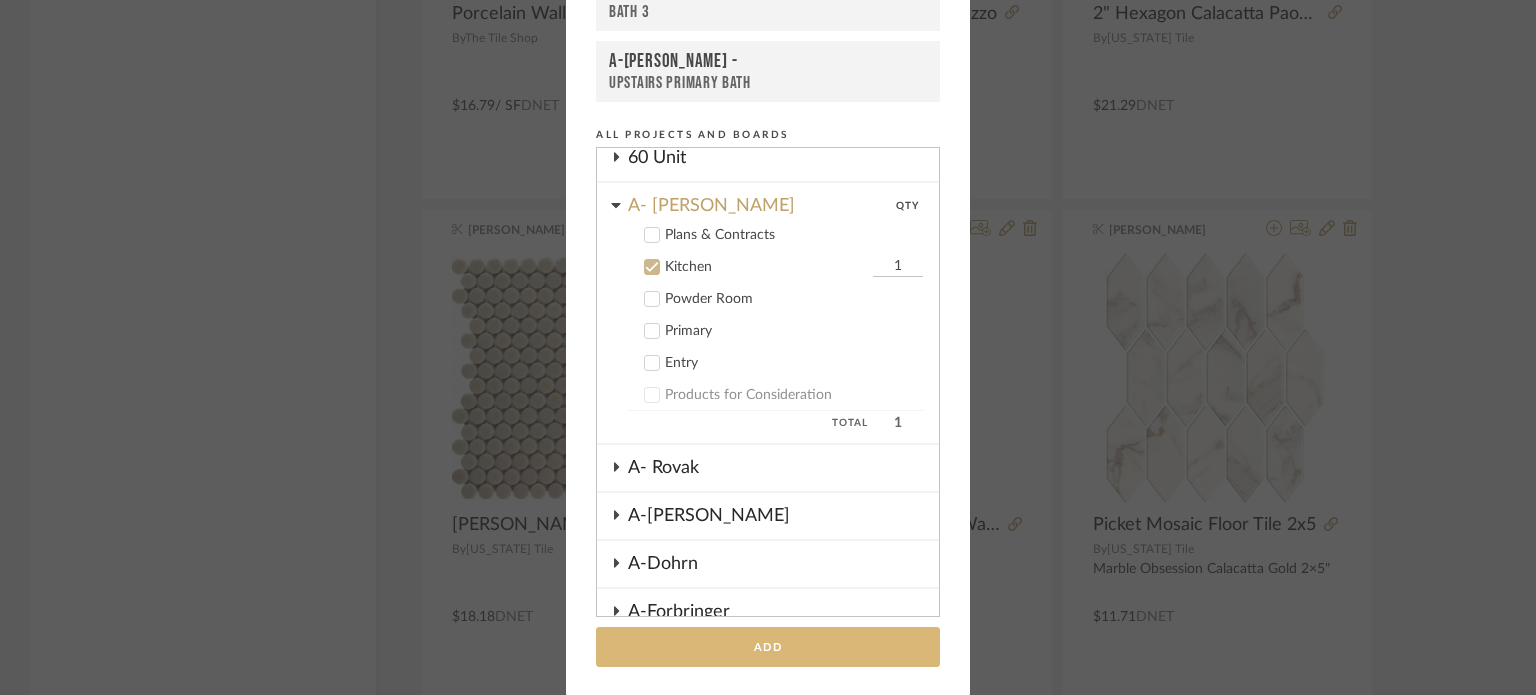 click on "Add" at bounding box center [768, 647] 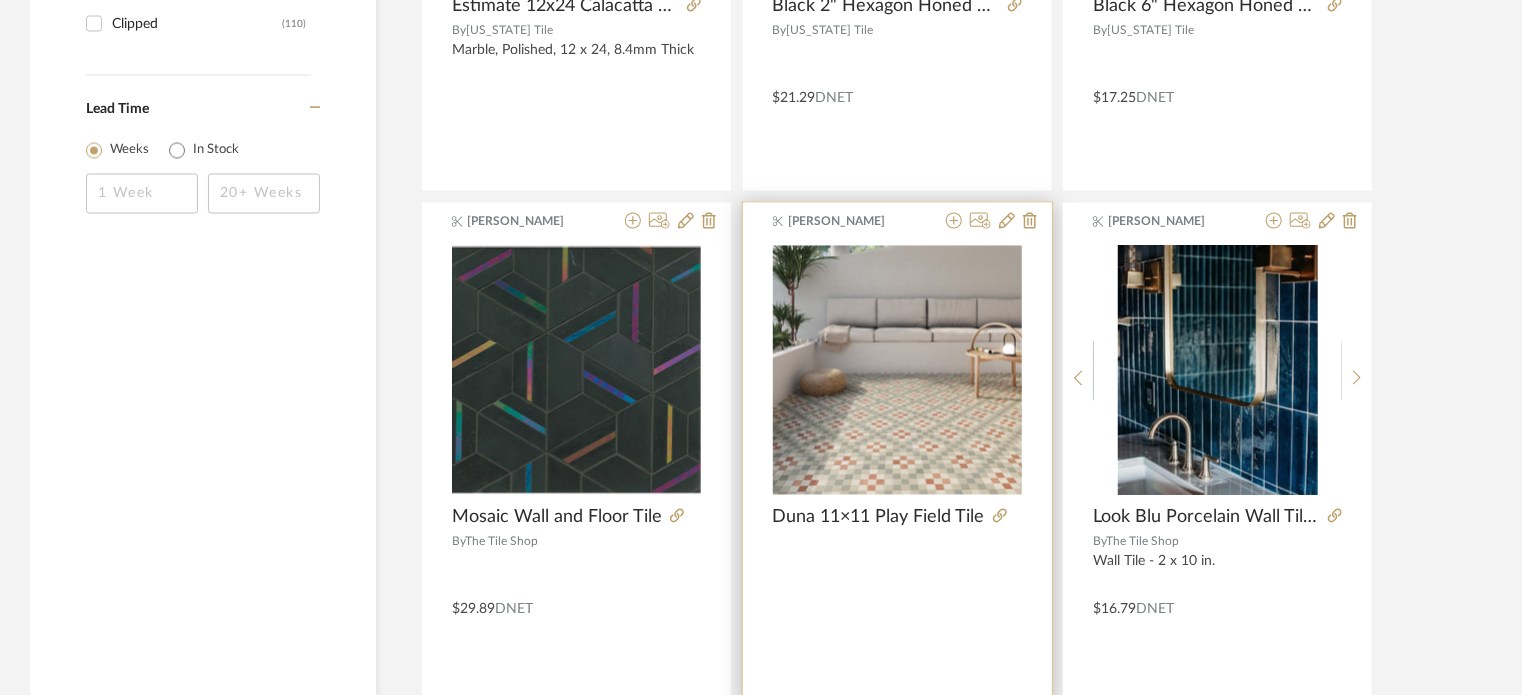 scroll, scrollTop: 0, scrollLeft: 0, axis: both 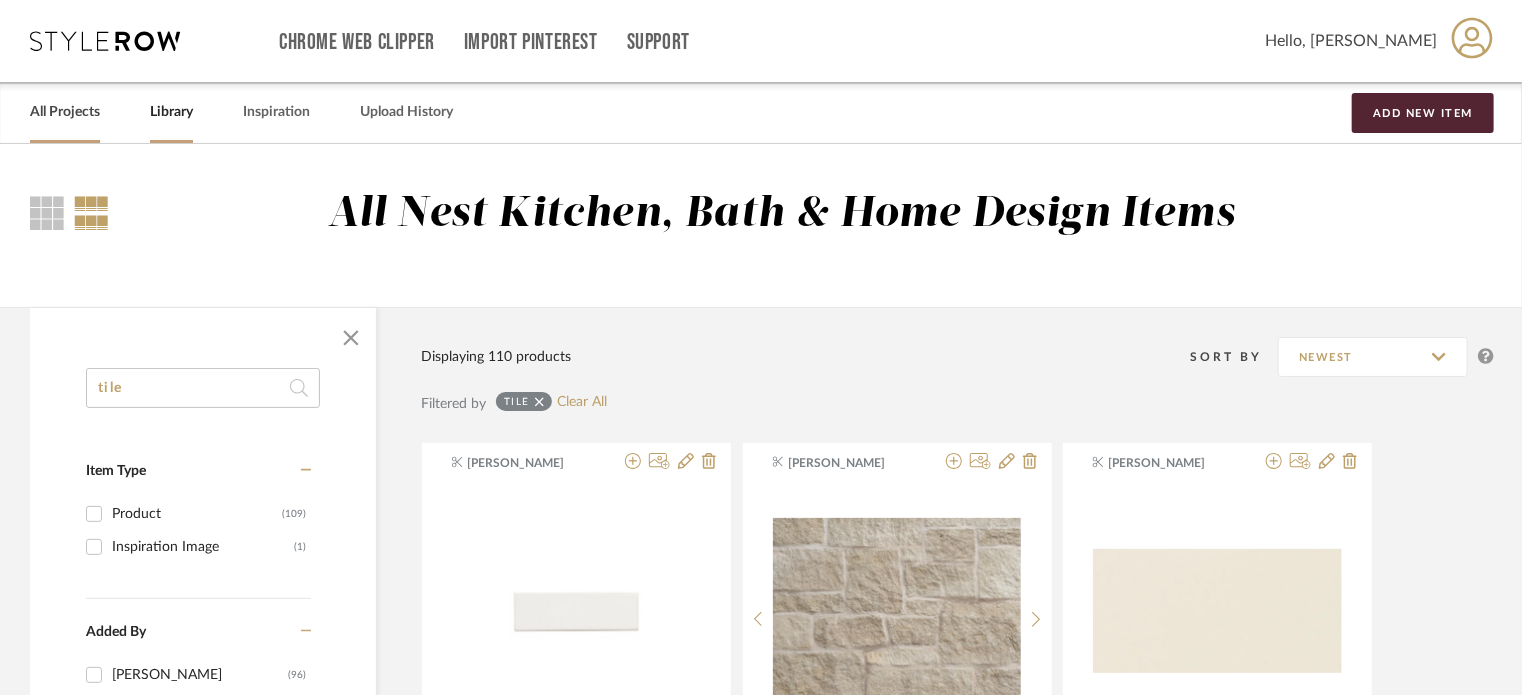 click on "All Projects" at bounding box center [65, 112] 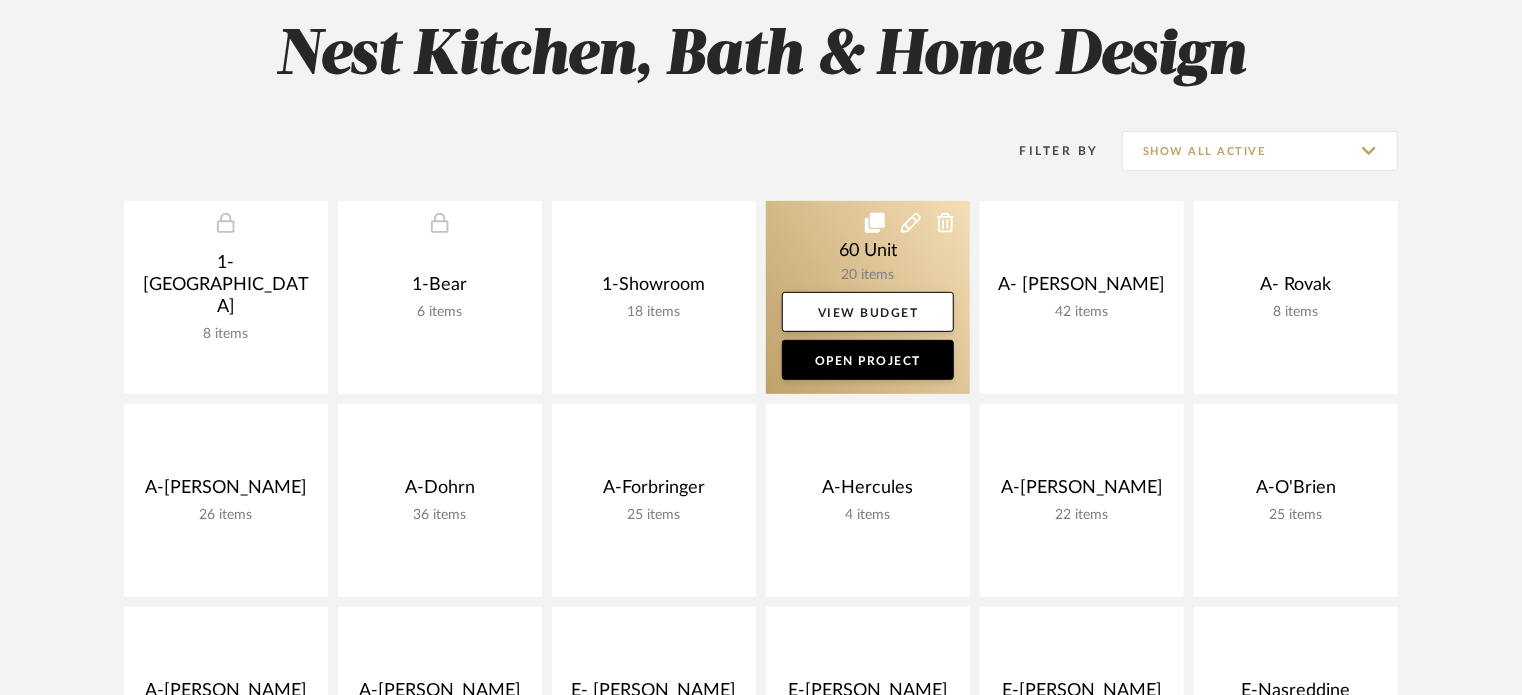 scroll, scrollTop: 300, scrollLeft: 0, axis: vertical 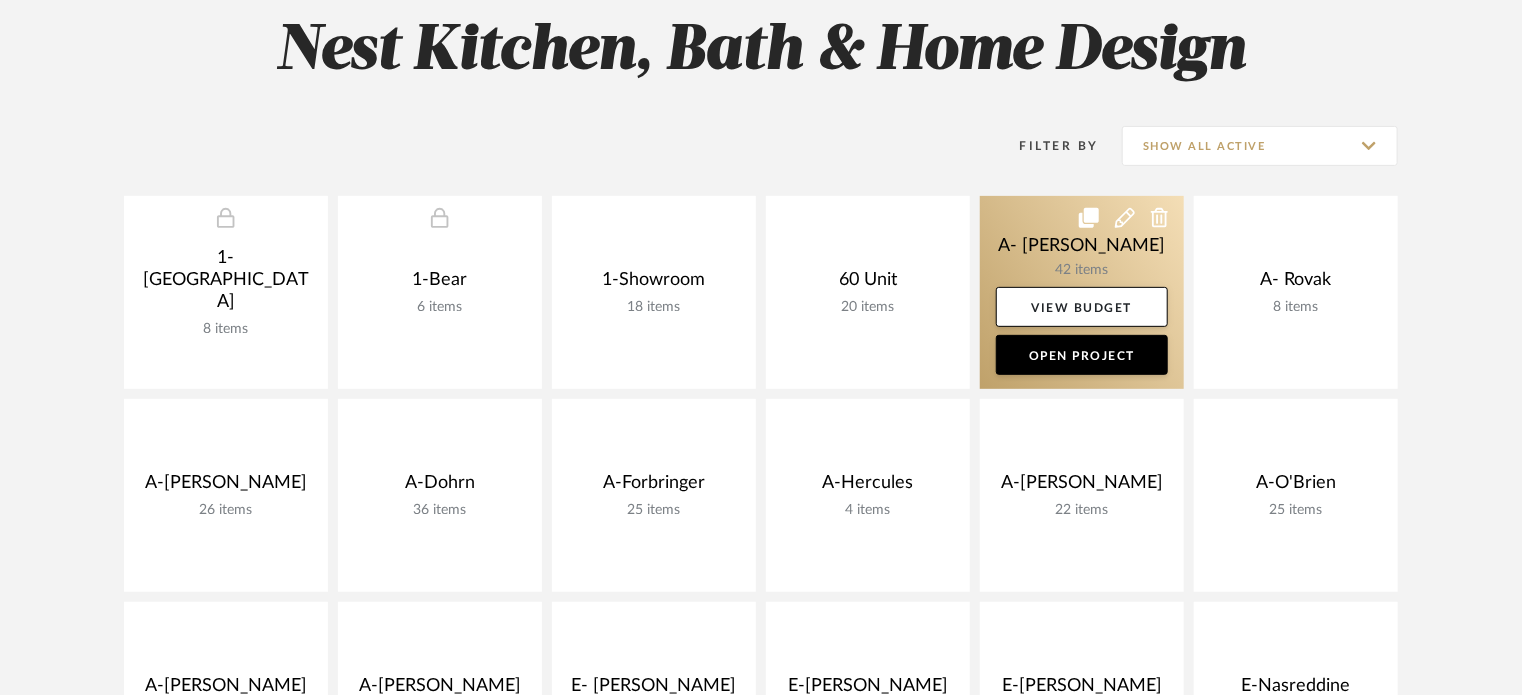 click 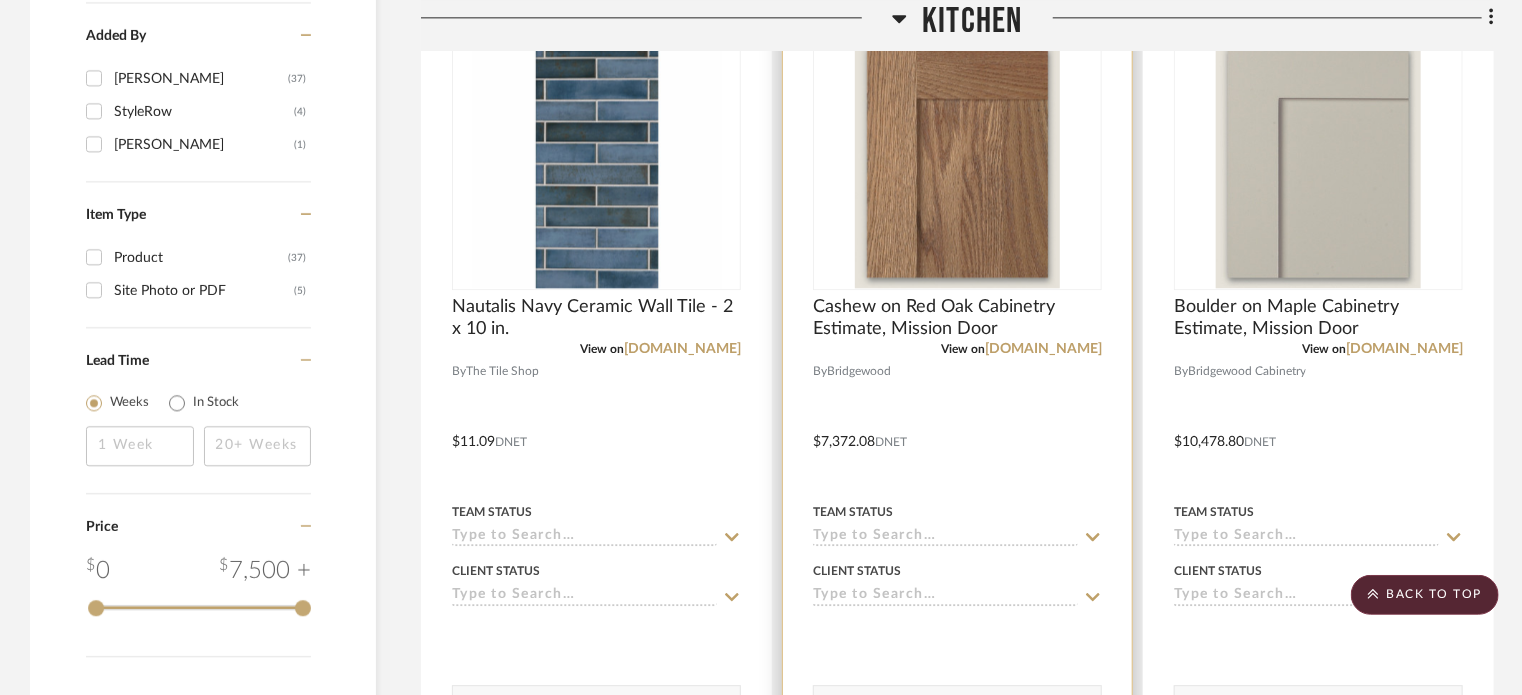 scroll, scrollTop: 2900, scrollLeft: 0, axis: vertical 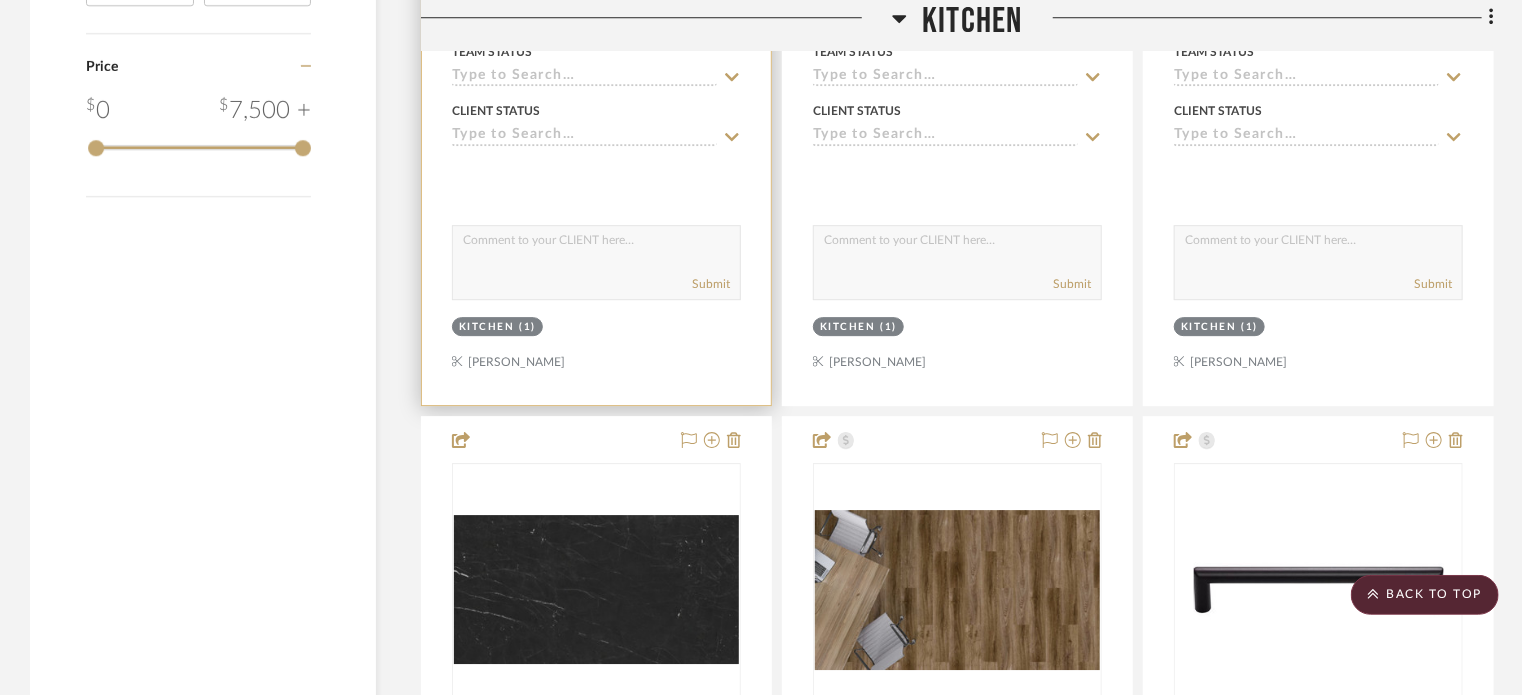 type 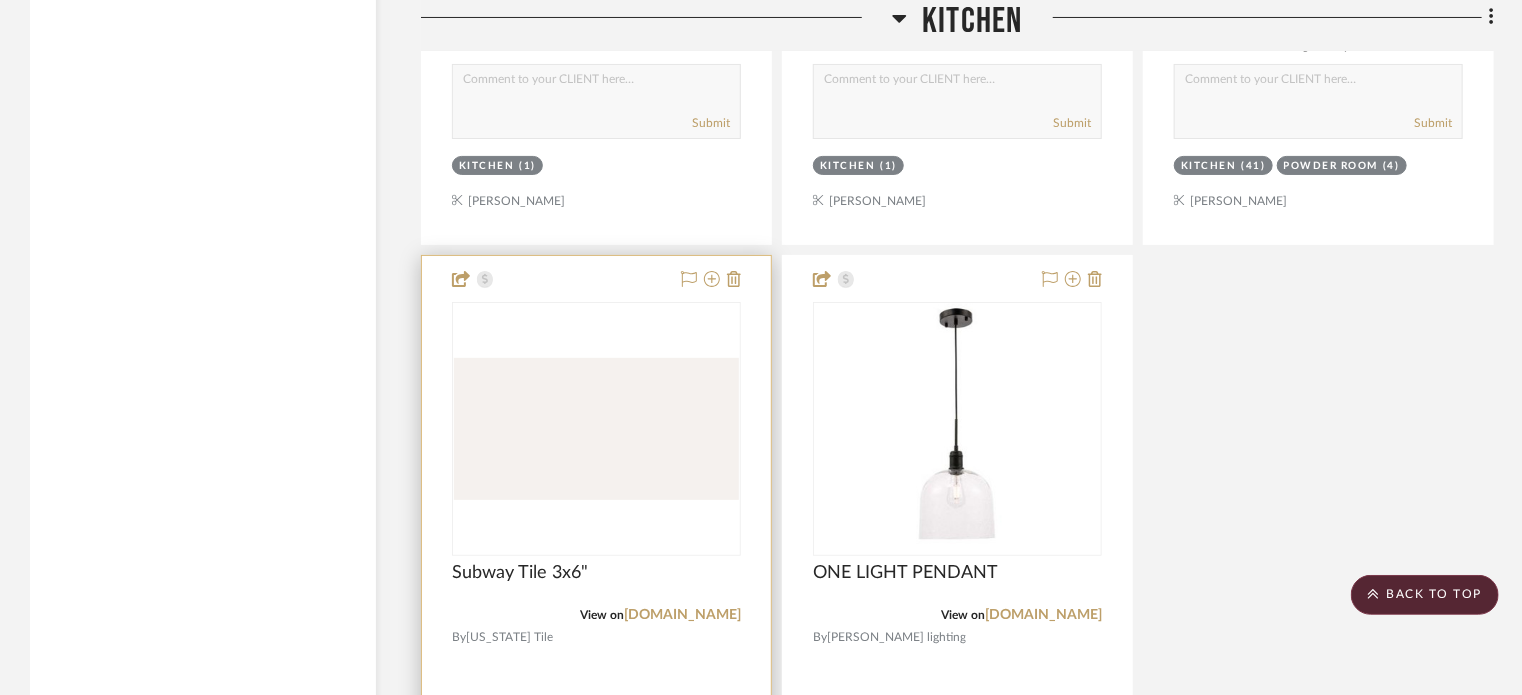 scroll, scrollTop: 4000, scrollLeft: 0, axis: vertical 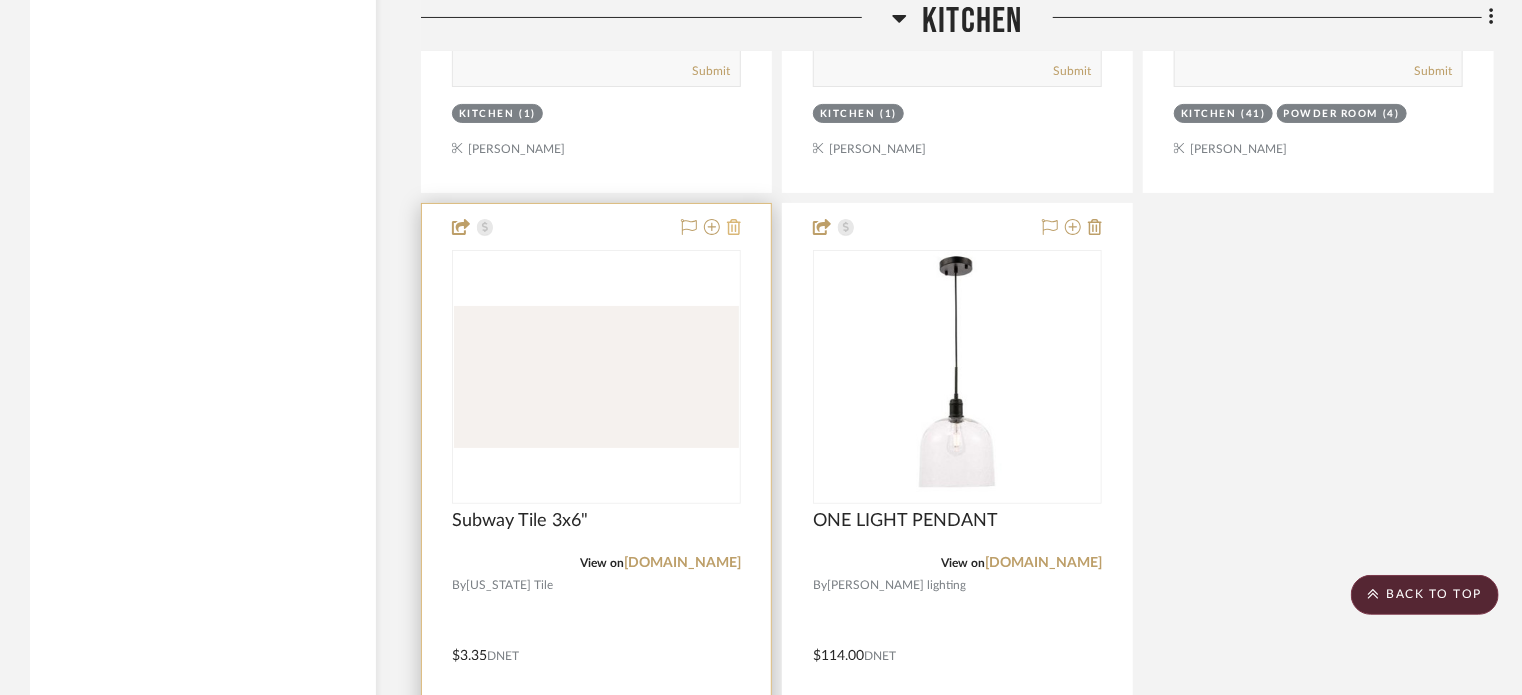 click 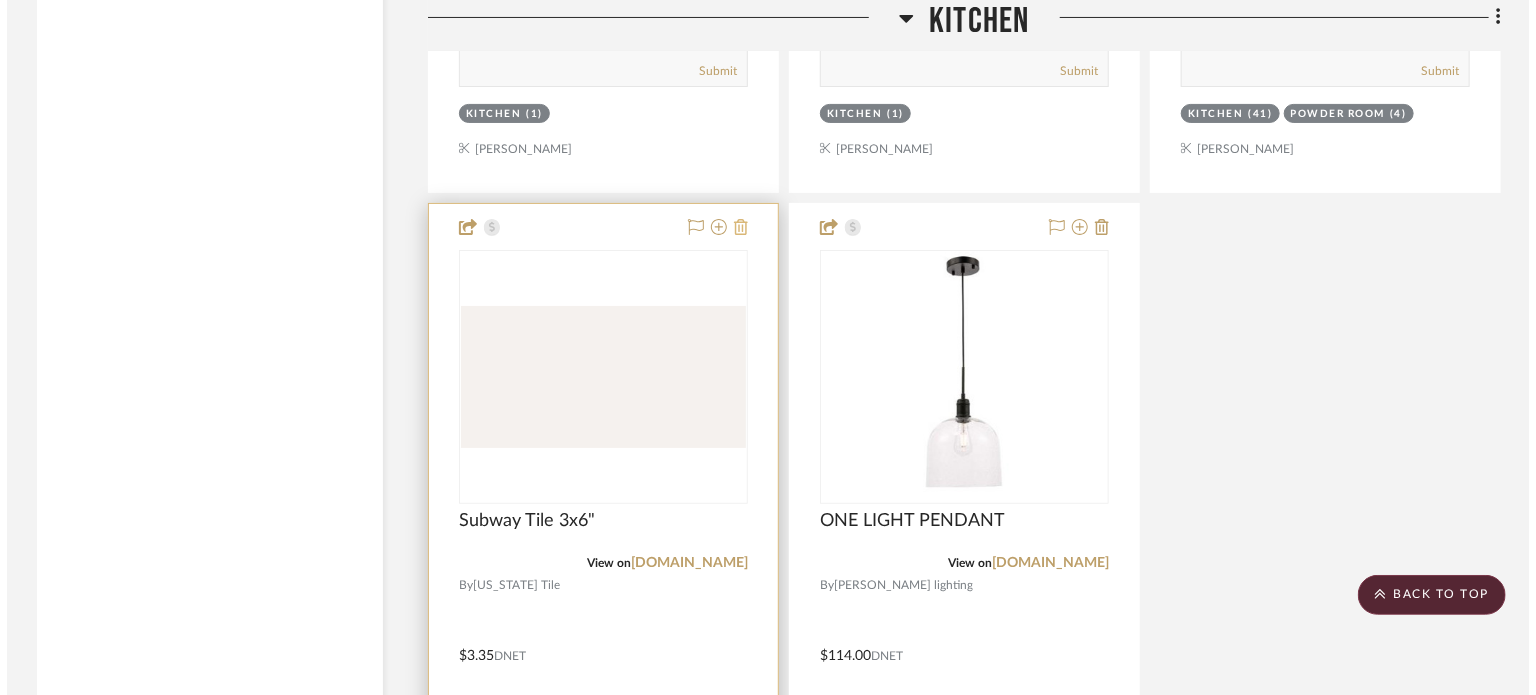 scroll, scrollTop: 0, scrollLeft: 0, axis: both 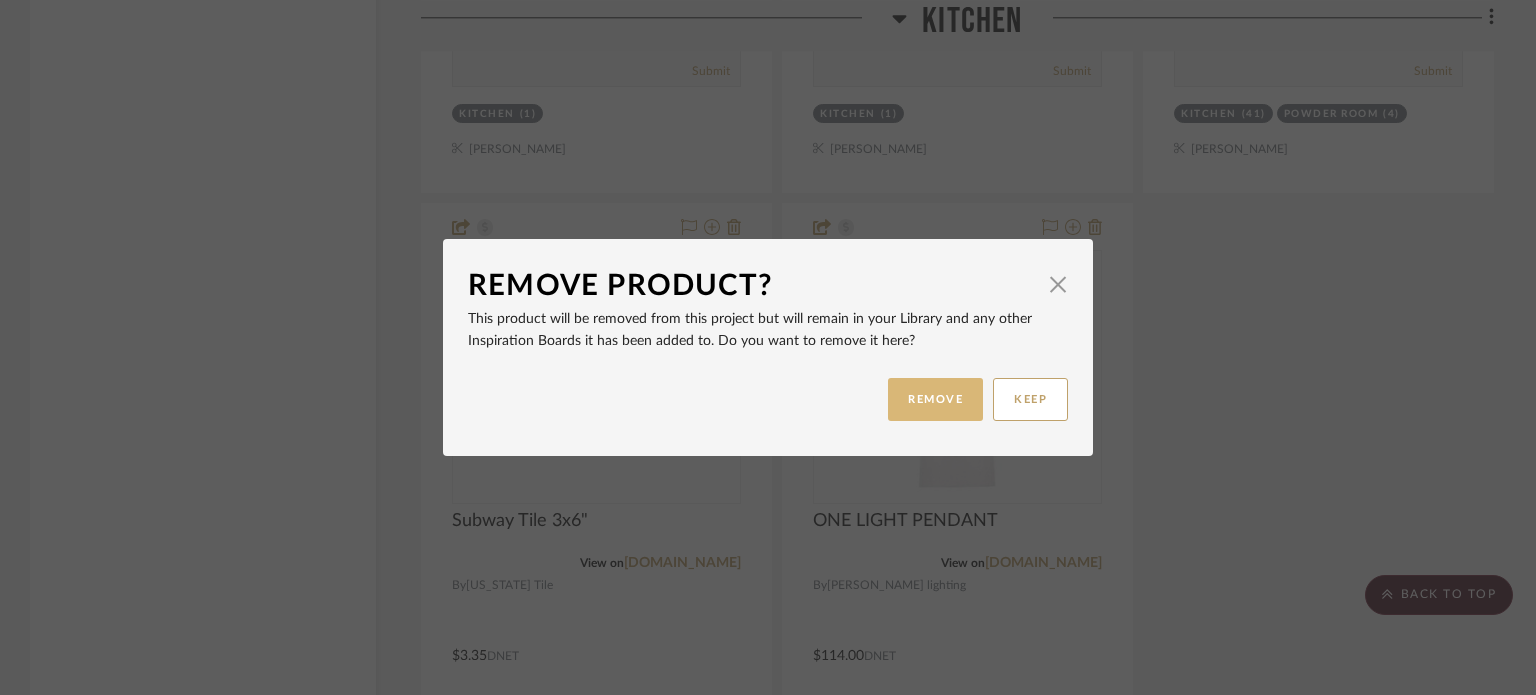 click on "REMOVE" at bounding box center [935, 399] 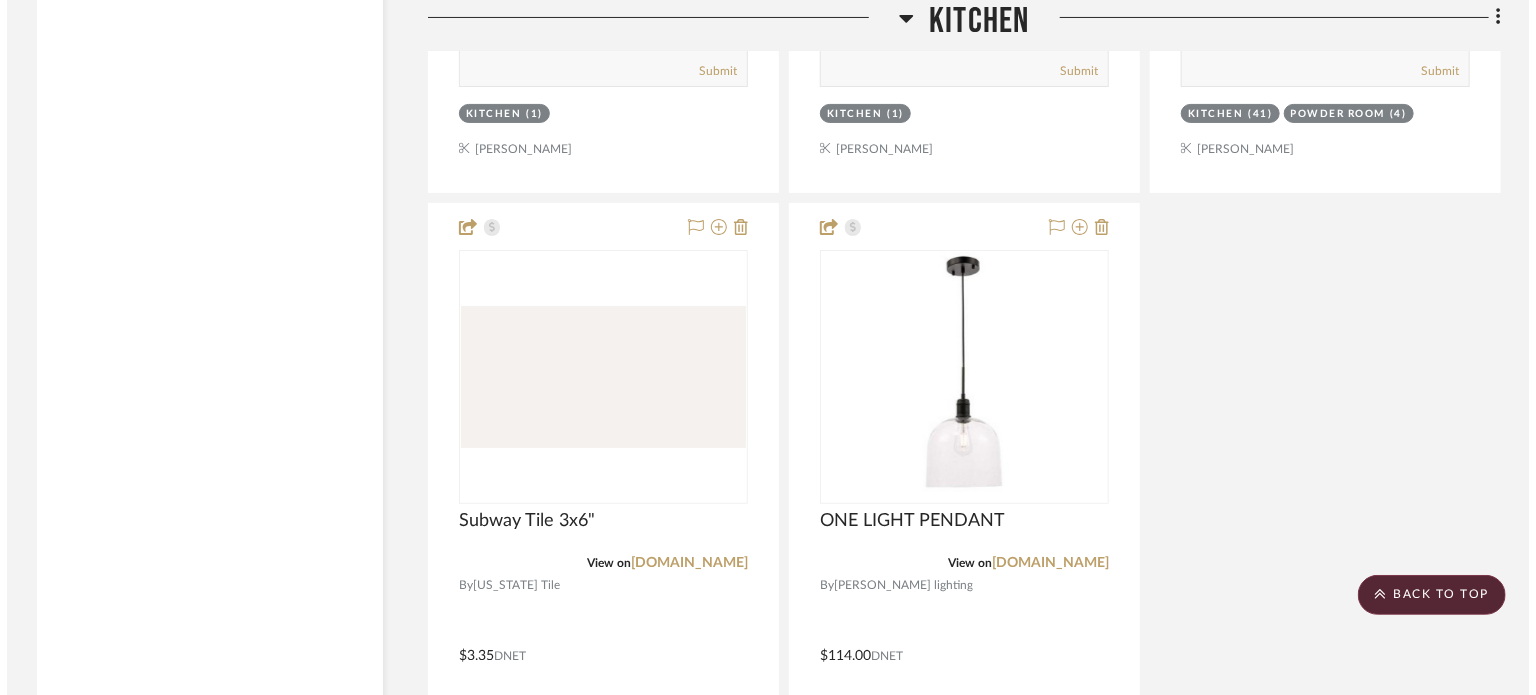 scroll, scrollTop: 0, scrollLeft: 0, axis: both 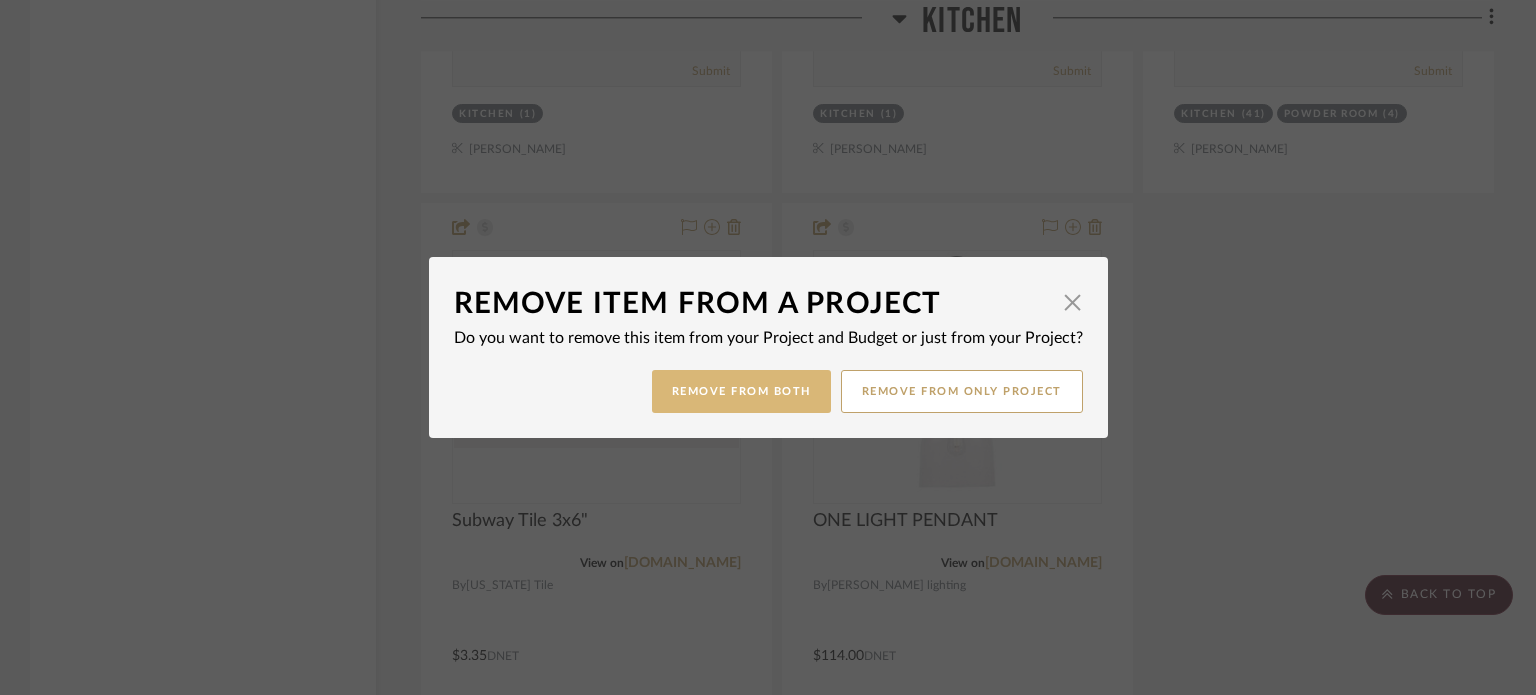 click on "Remove from Both" at bounding box center (741, 391) 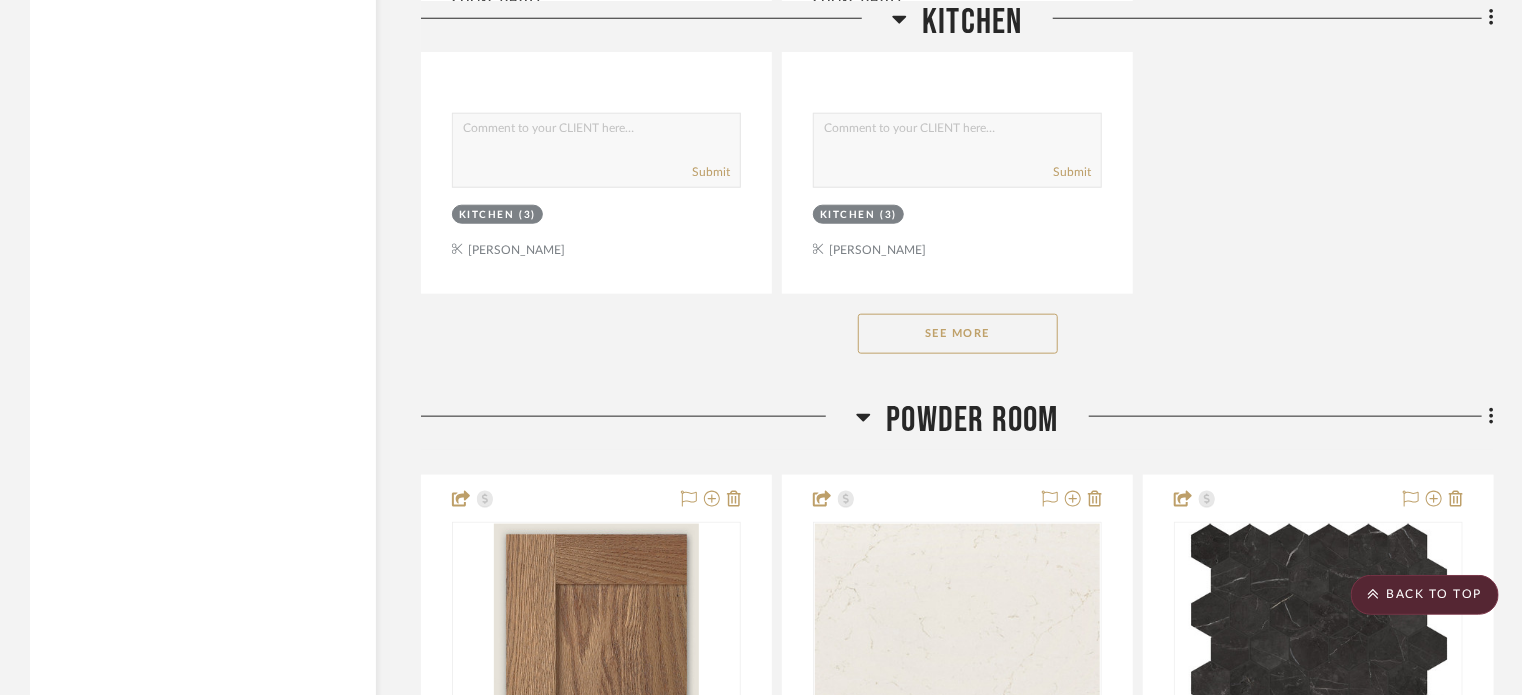 scroll, scrollTop: 4800, scrollLeft: 0, axis: vertical 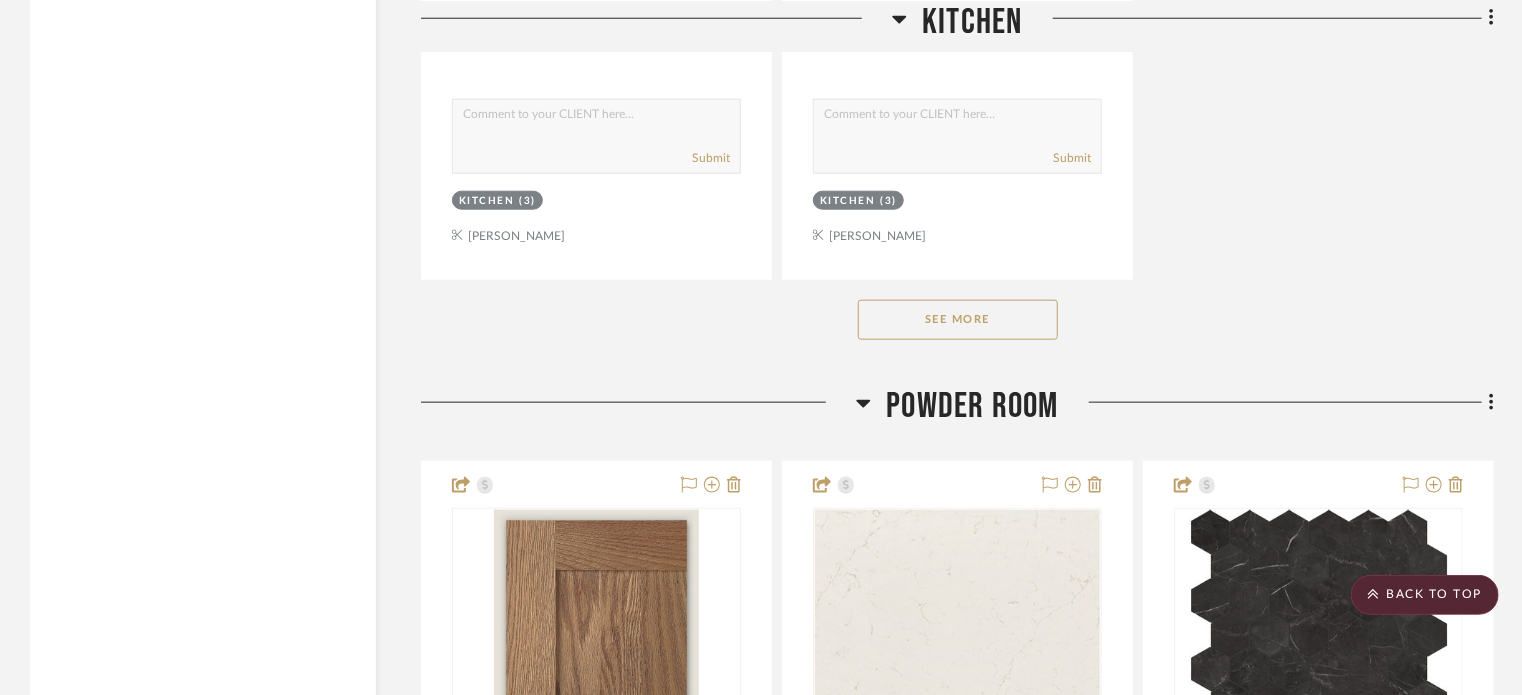 click on "See More" 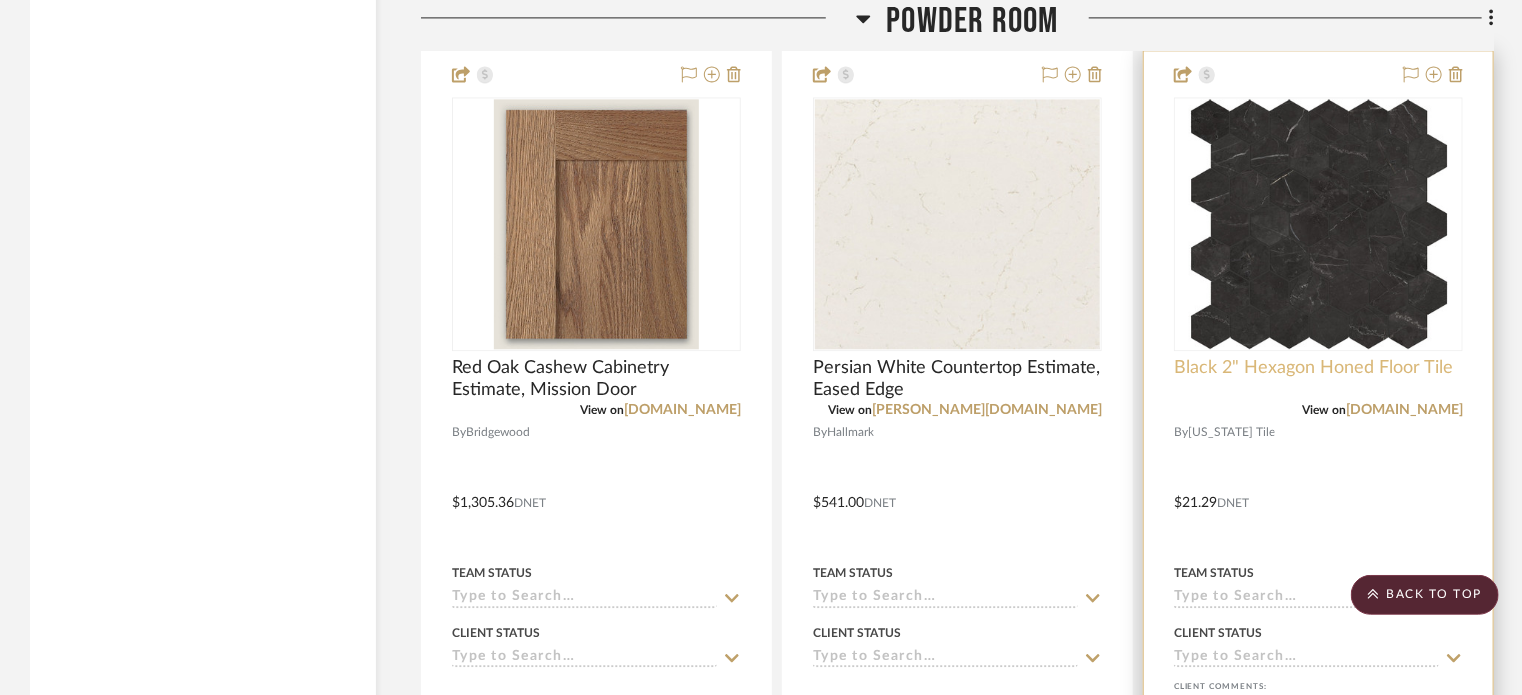 scroll, scrollTop: 6100, scrollLeft: 0, axis: vertical 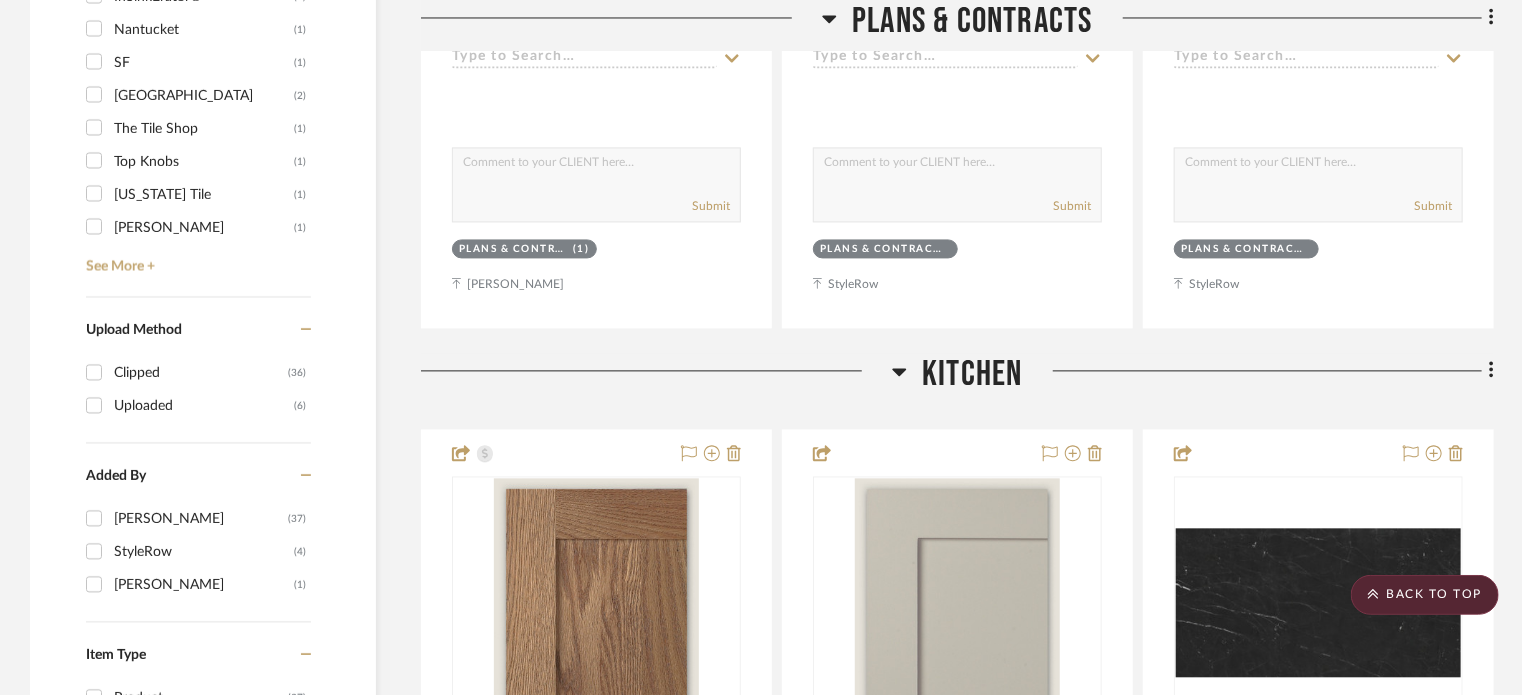 click 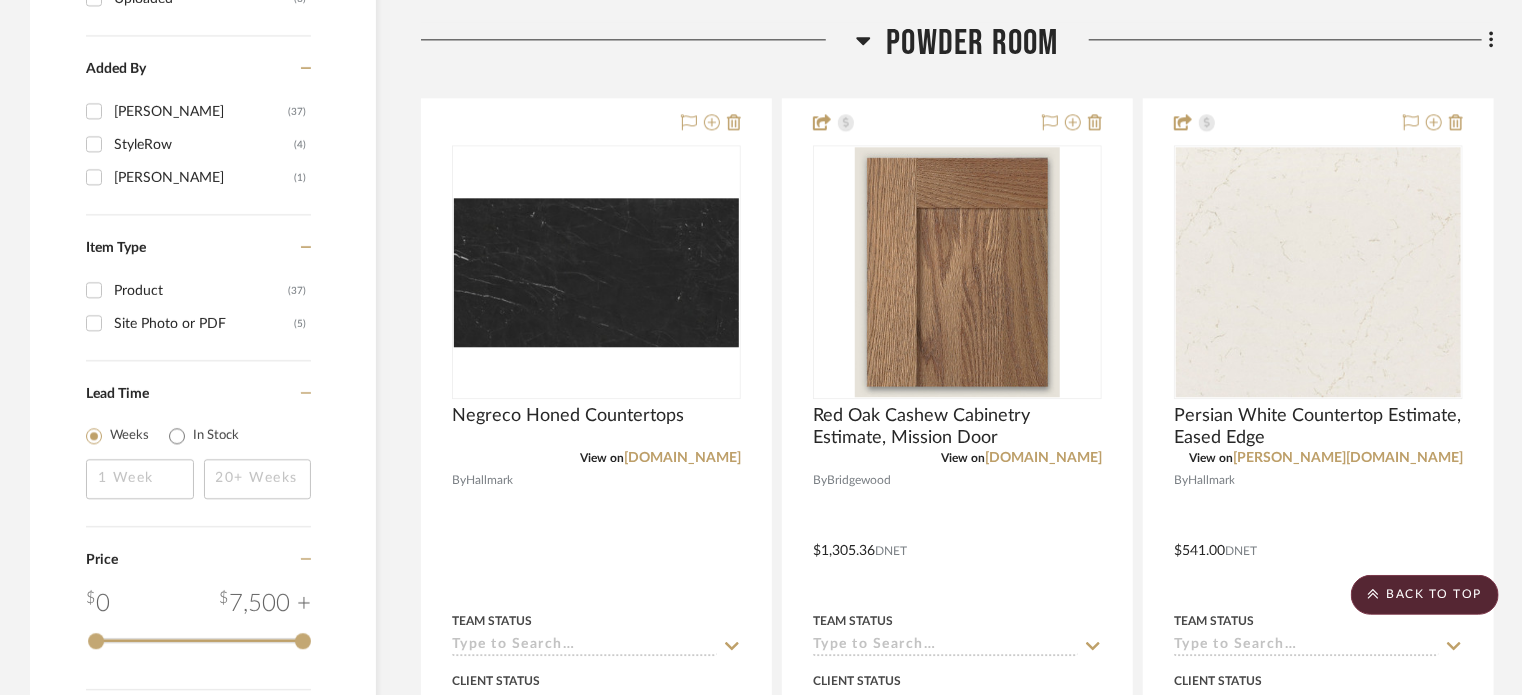 scroll, scrollTop: 2400, scrollLeft: 0, axis: vertical 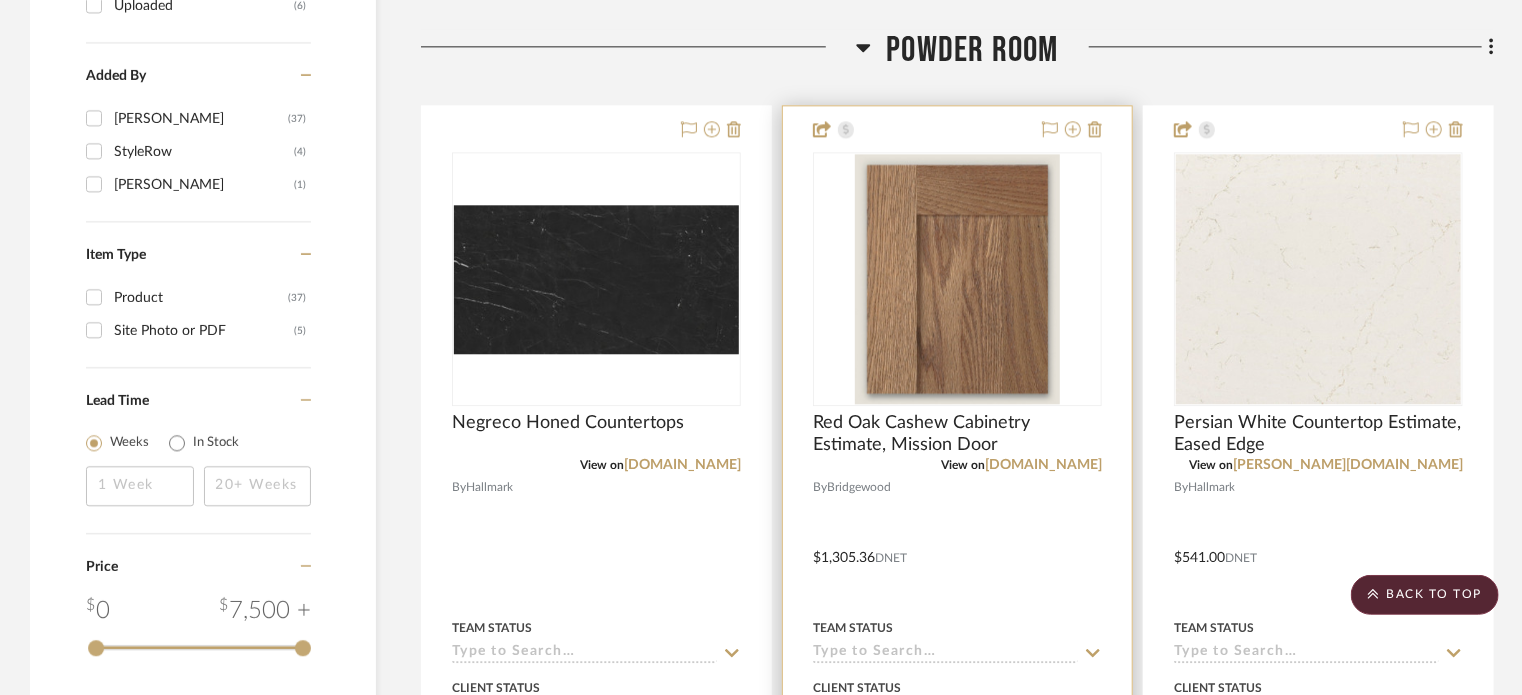 type 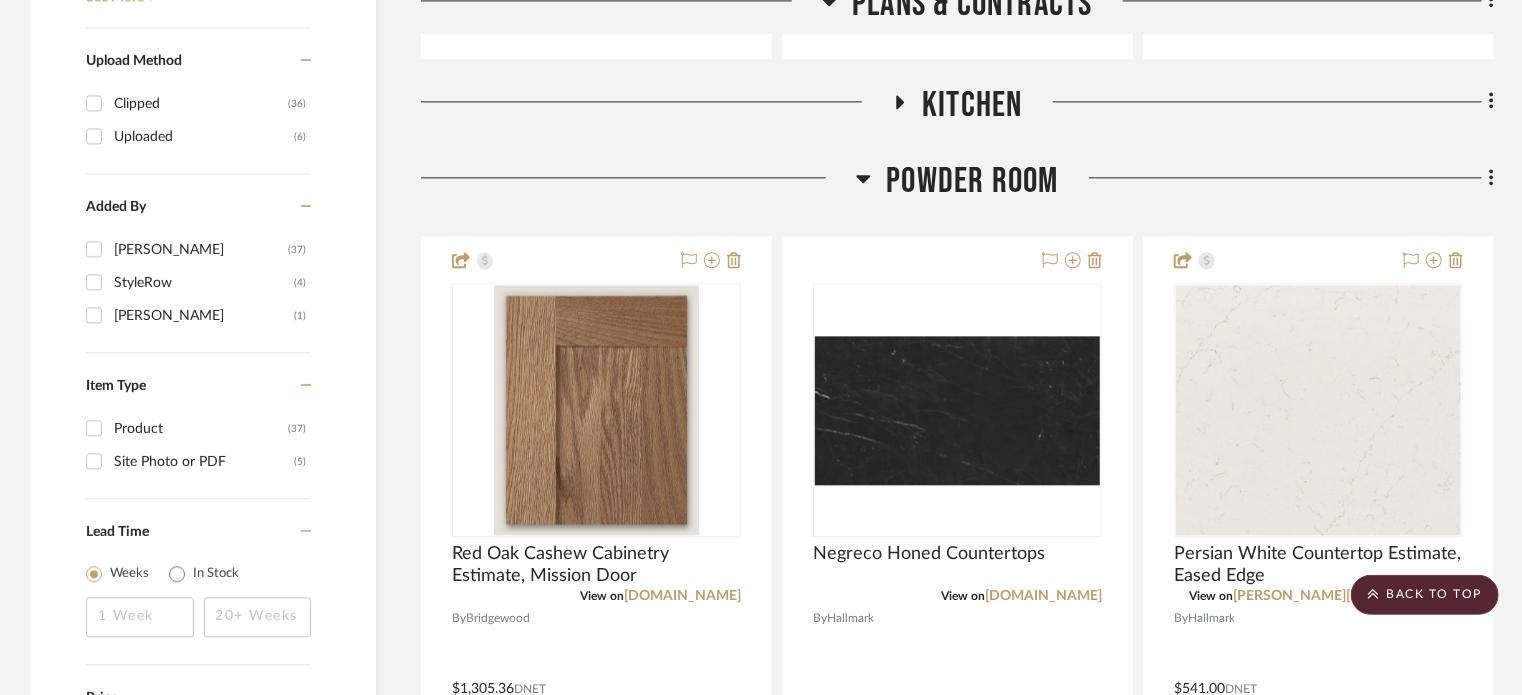 scroll, scrollTop: 2369, scrollLeft: 0, axis: vertical 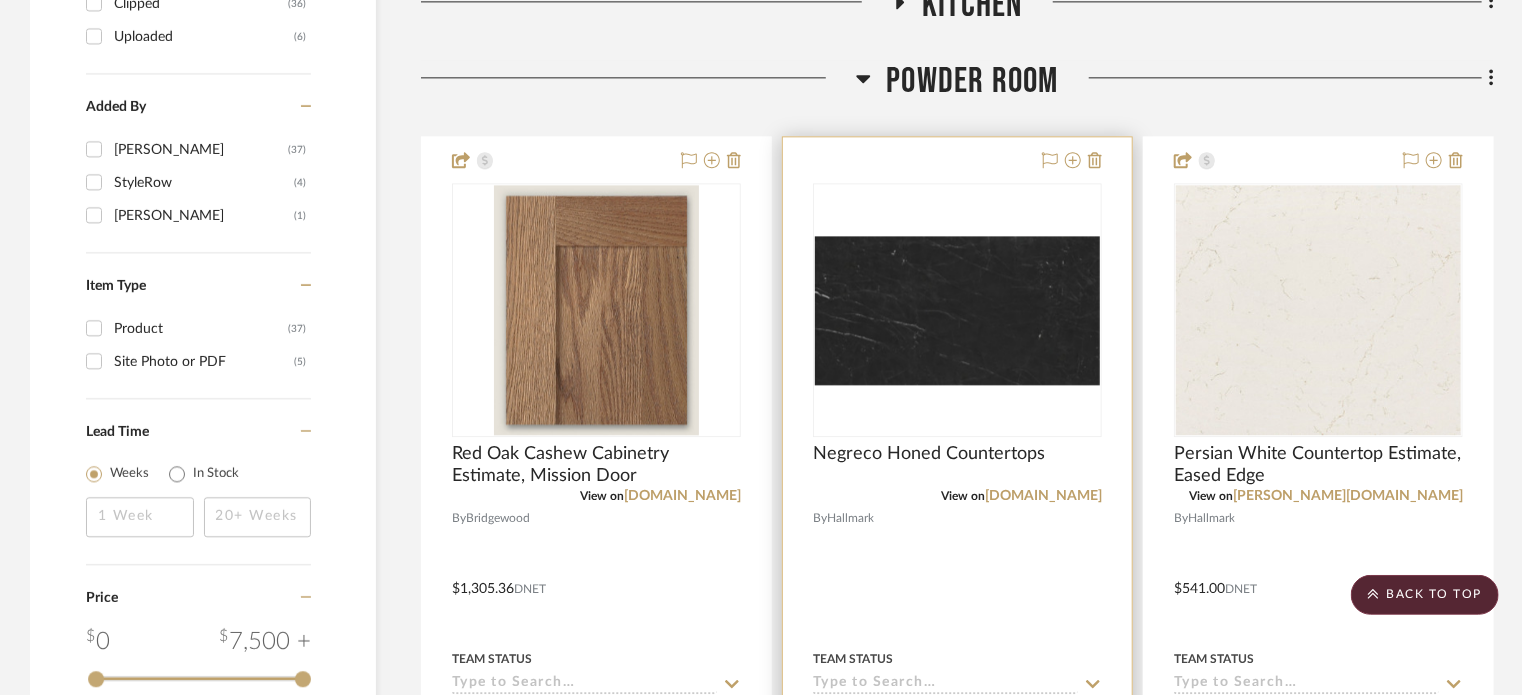 click at bounding box center (957, 310) 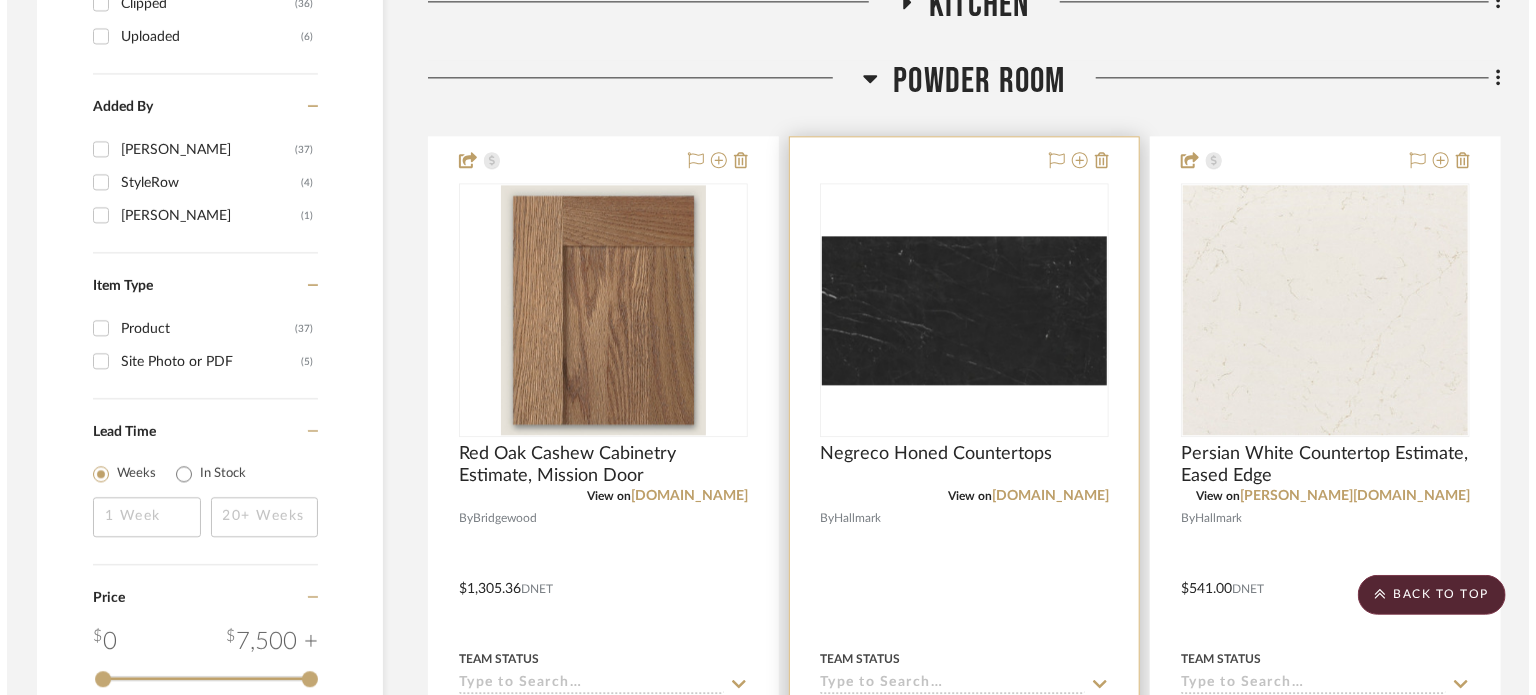 scroll, scrollTop: 0, scrollLeft: 0, axis: both 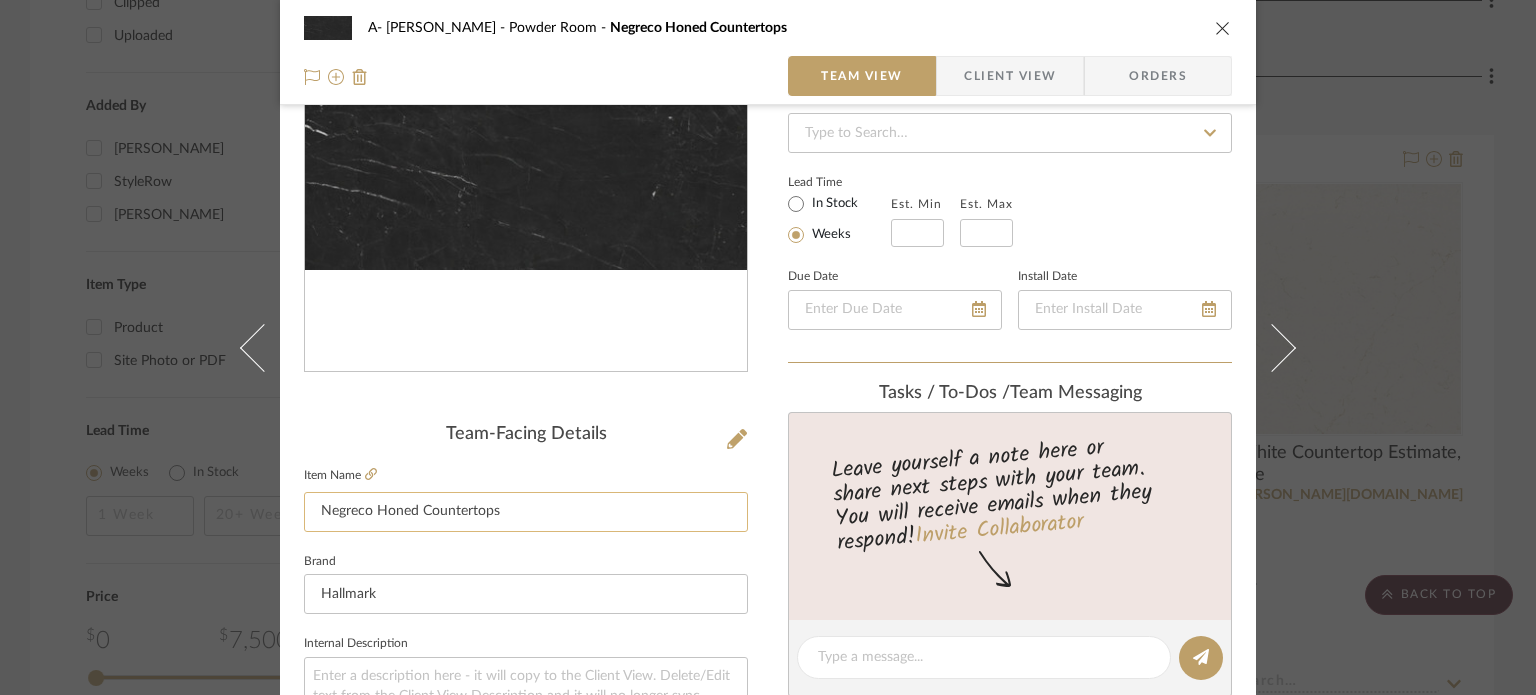 click on "Negreco Honed Countertops" 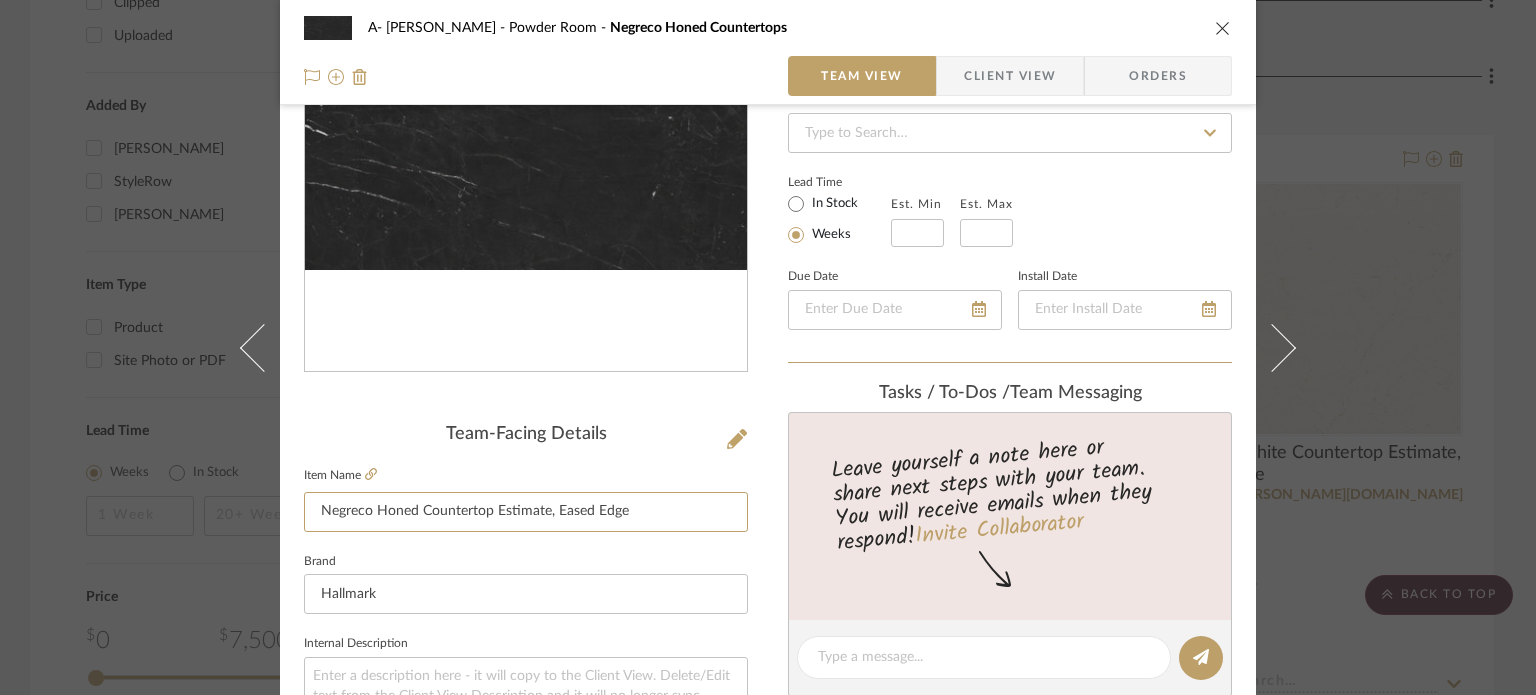 type on "Negreco Honed Countertop Estimate, Eased Edge" 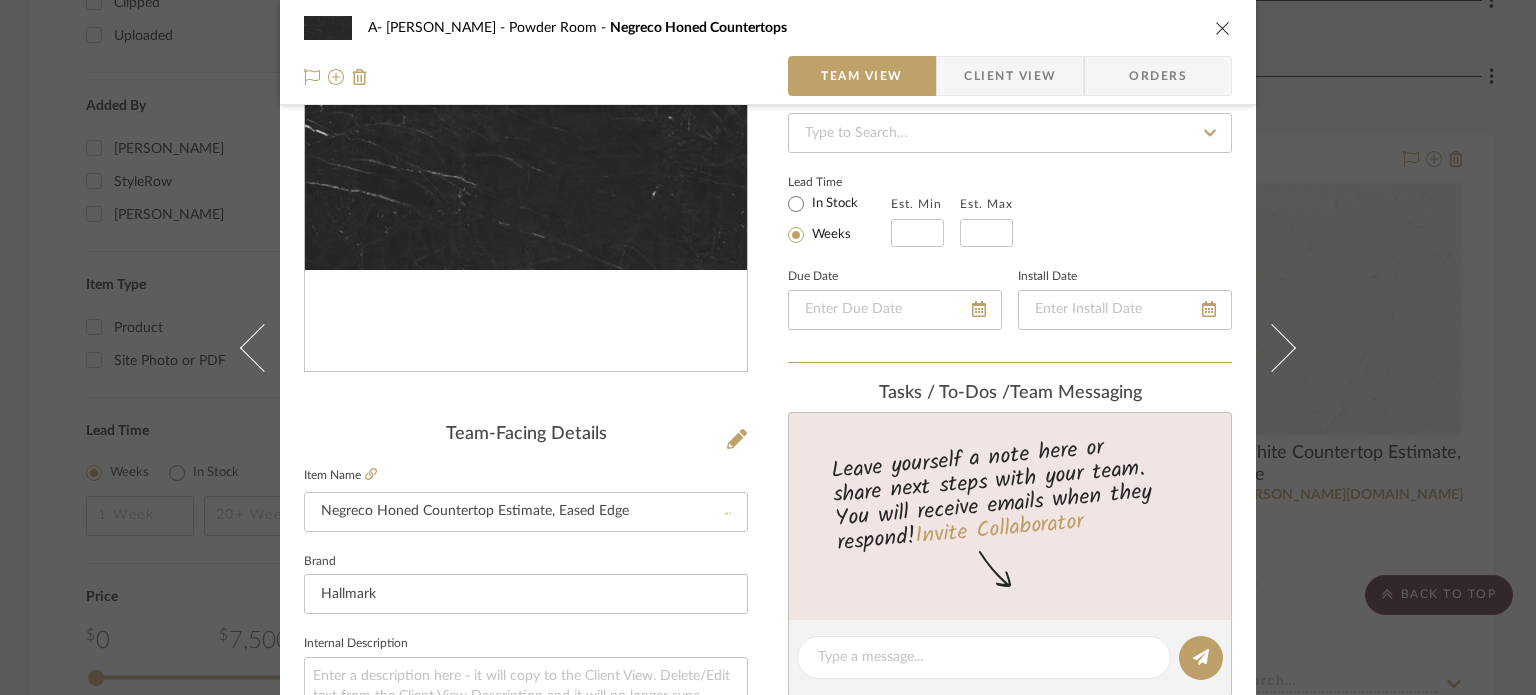 click on "Brand  Hallmark" 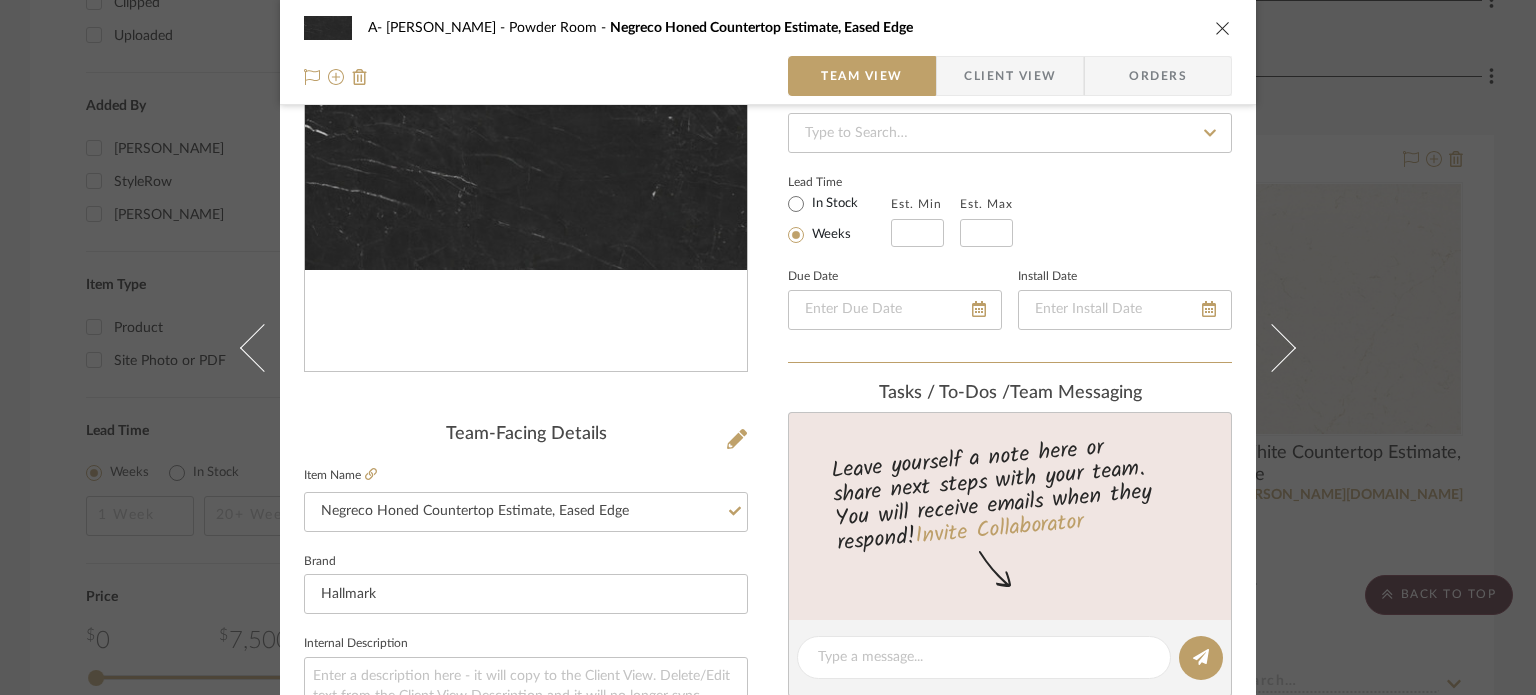 type 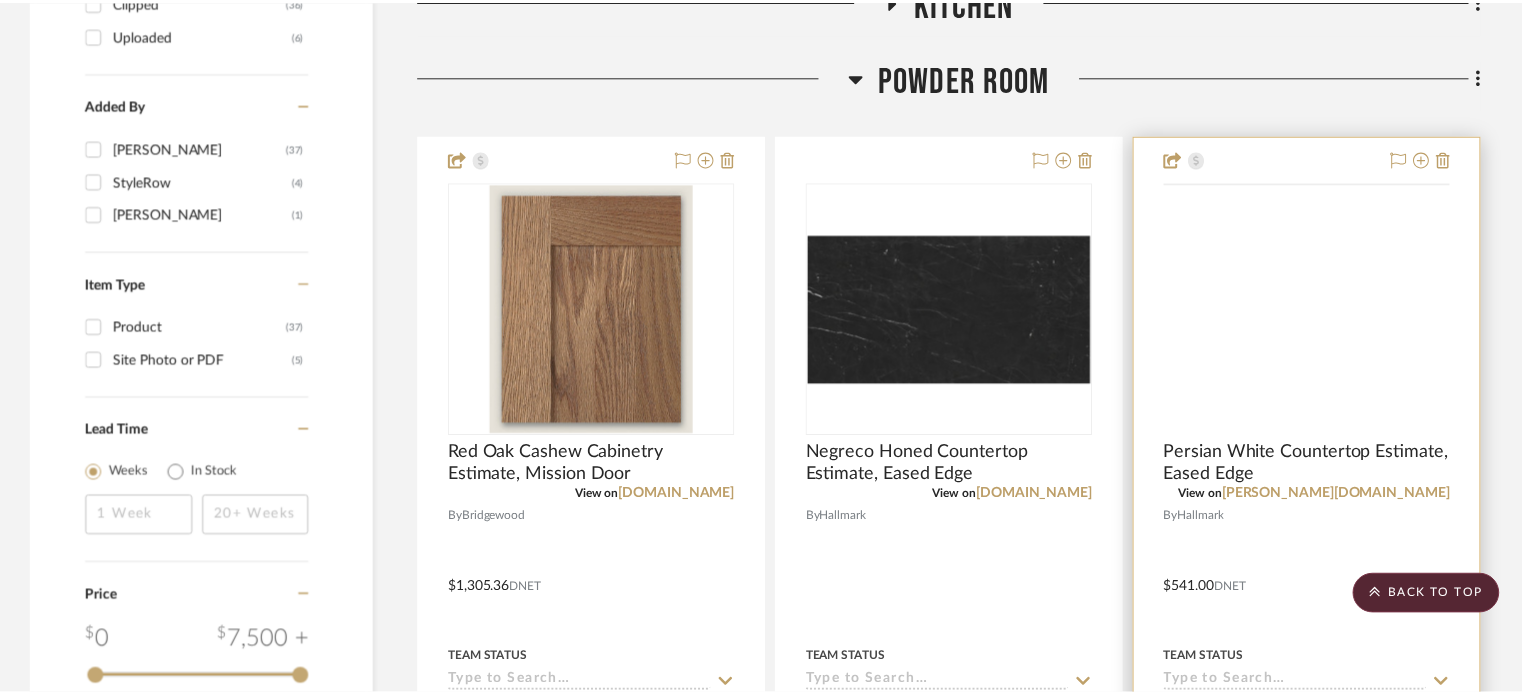 scroll, scrollTop: 2369, scrollLeft: 0, axis: vertical 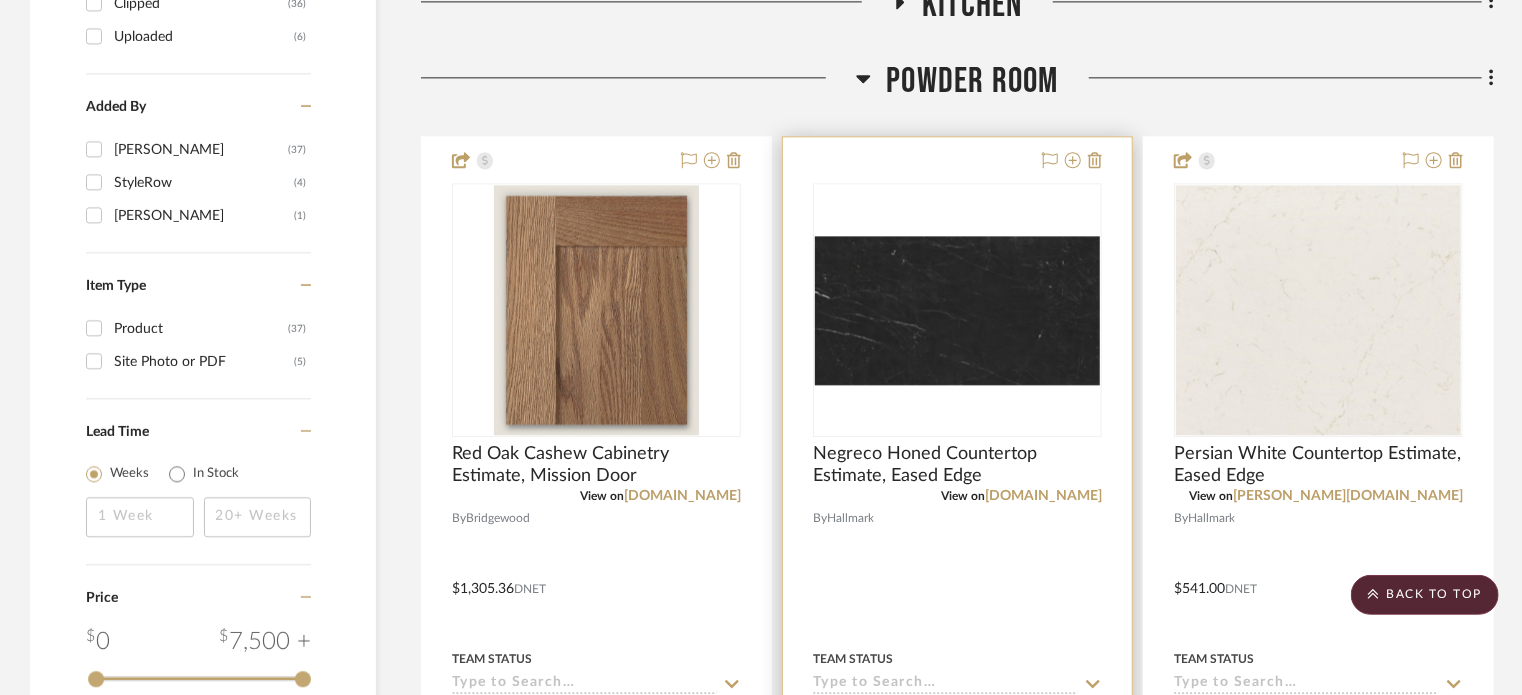 click at bounding box center (957, 574) 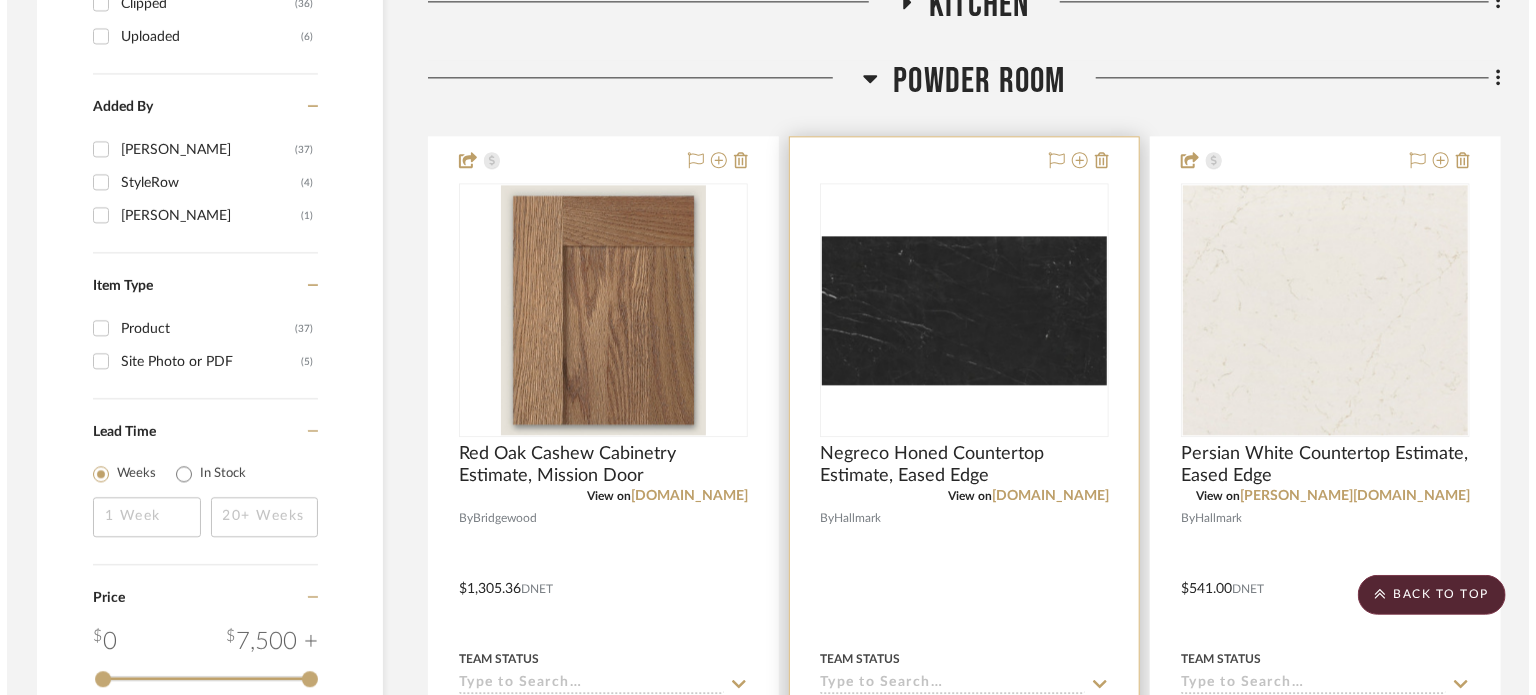 scroll, scrollTop: 0, scrollLeft: 0, axis: both 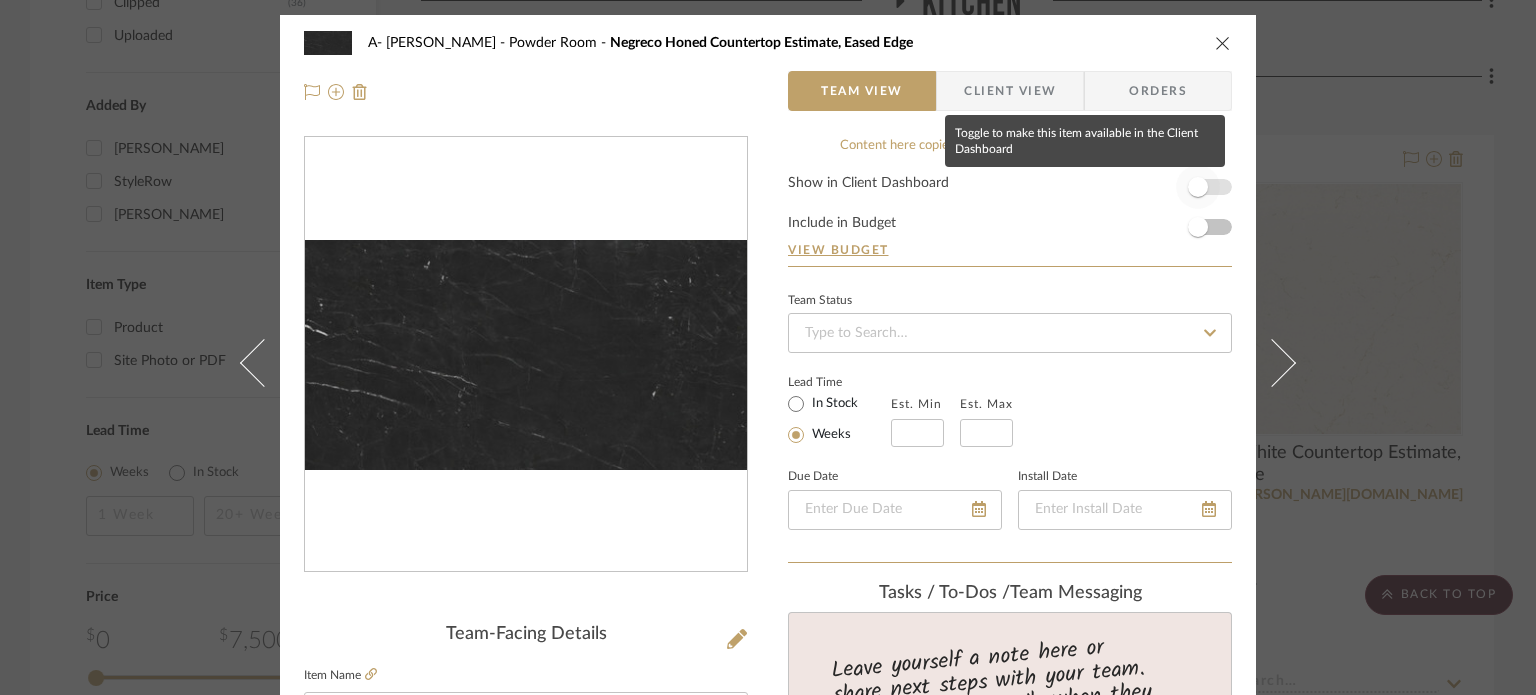 click at bounding box center [1198, 187] 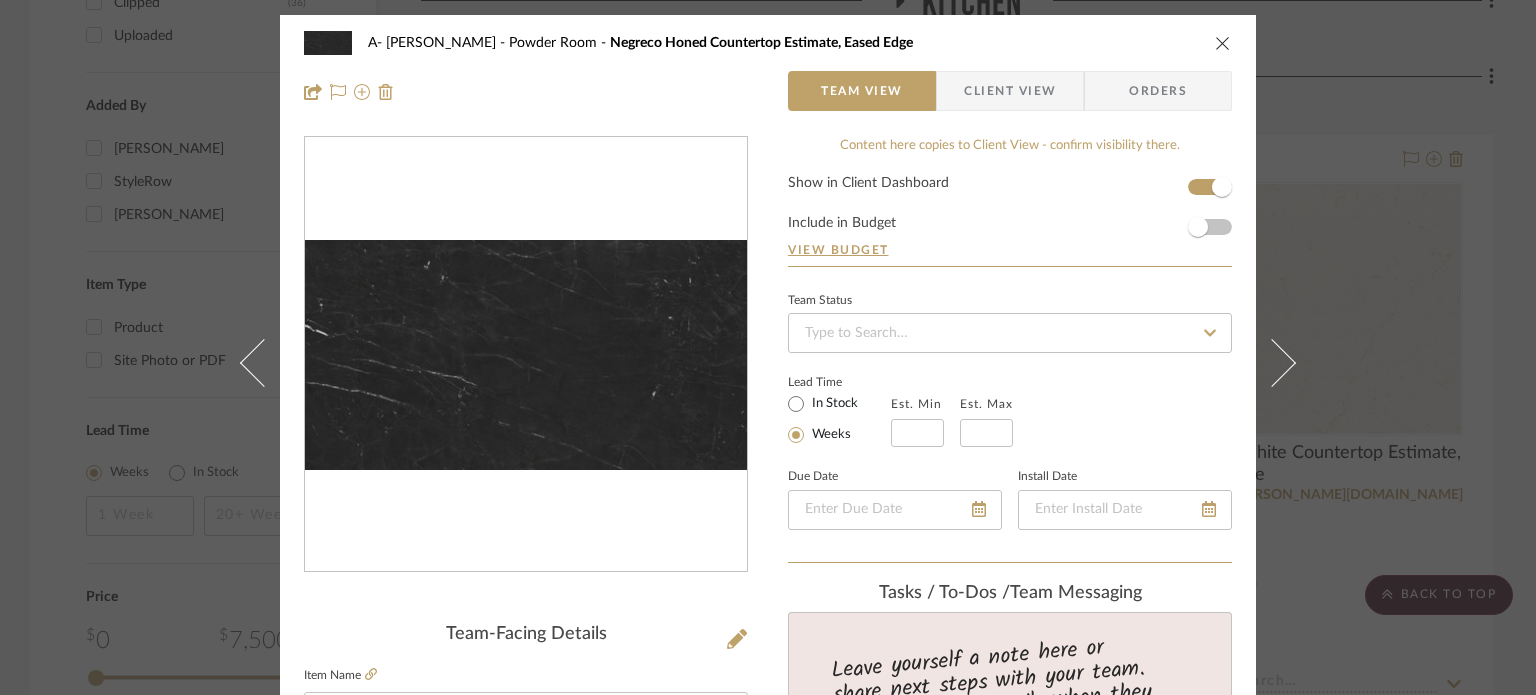 type 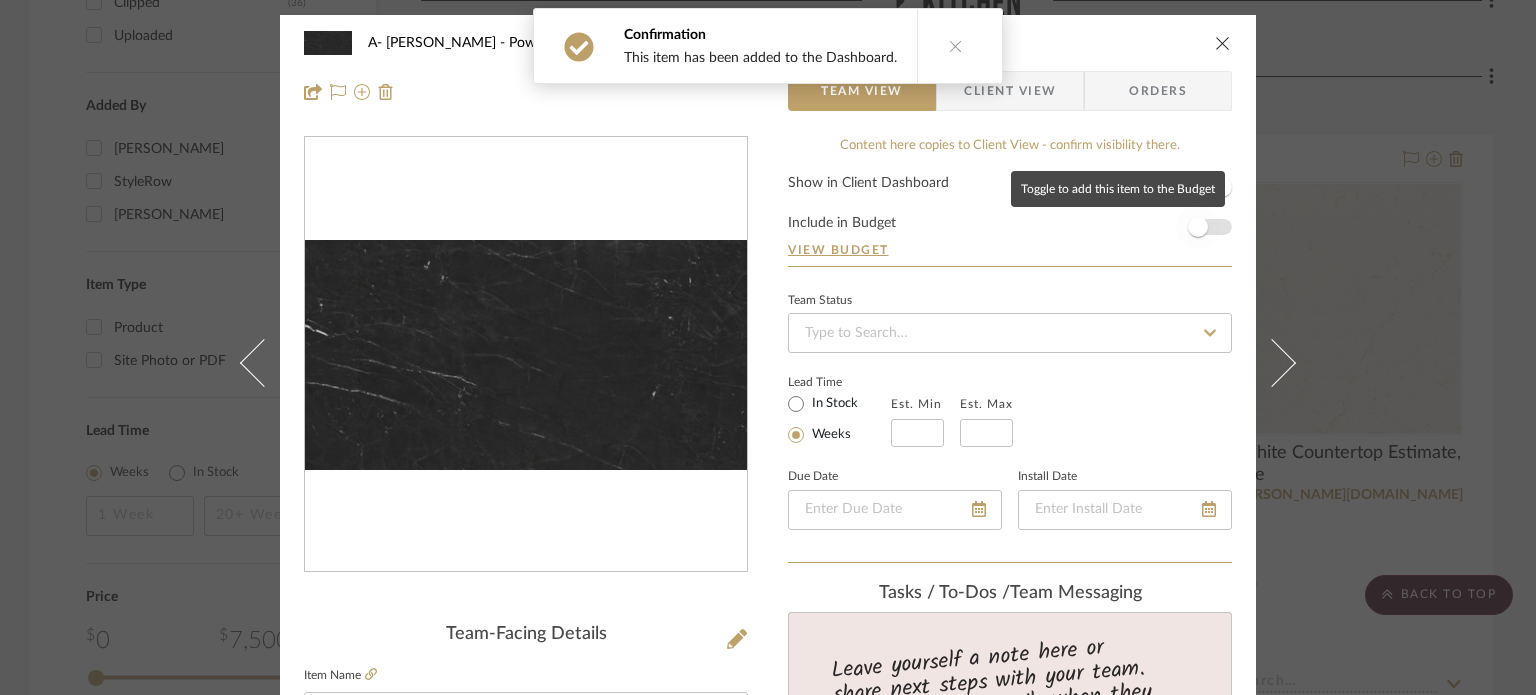 click at bounding box center [1198, 227] 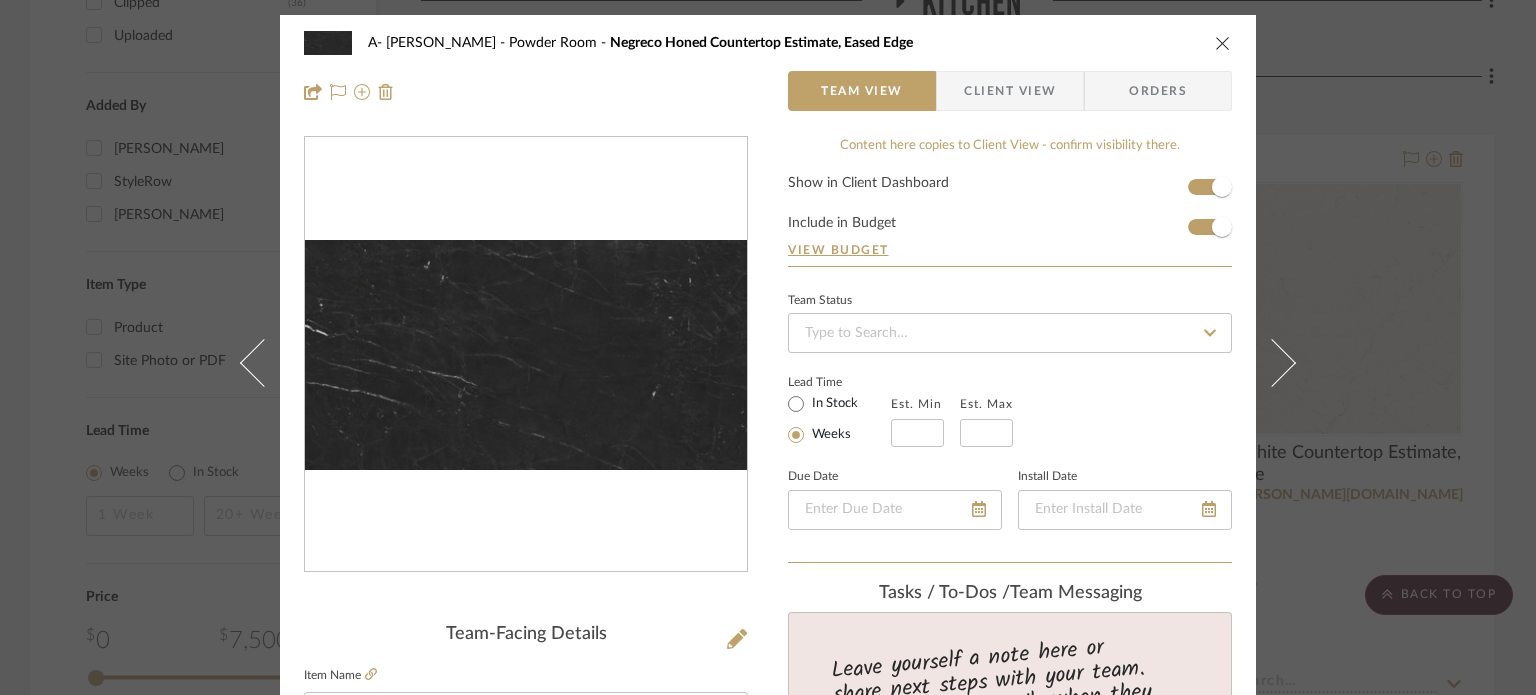type 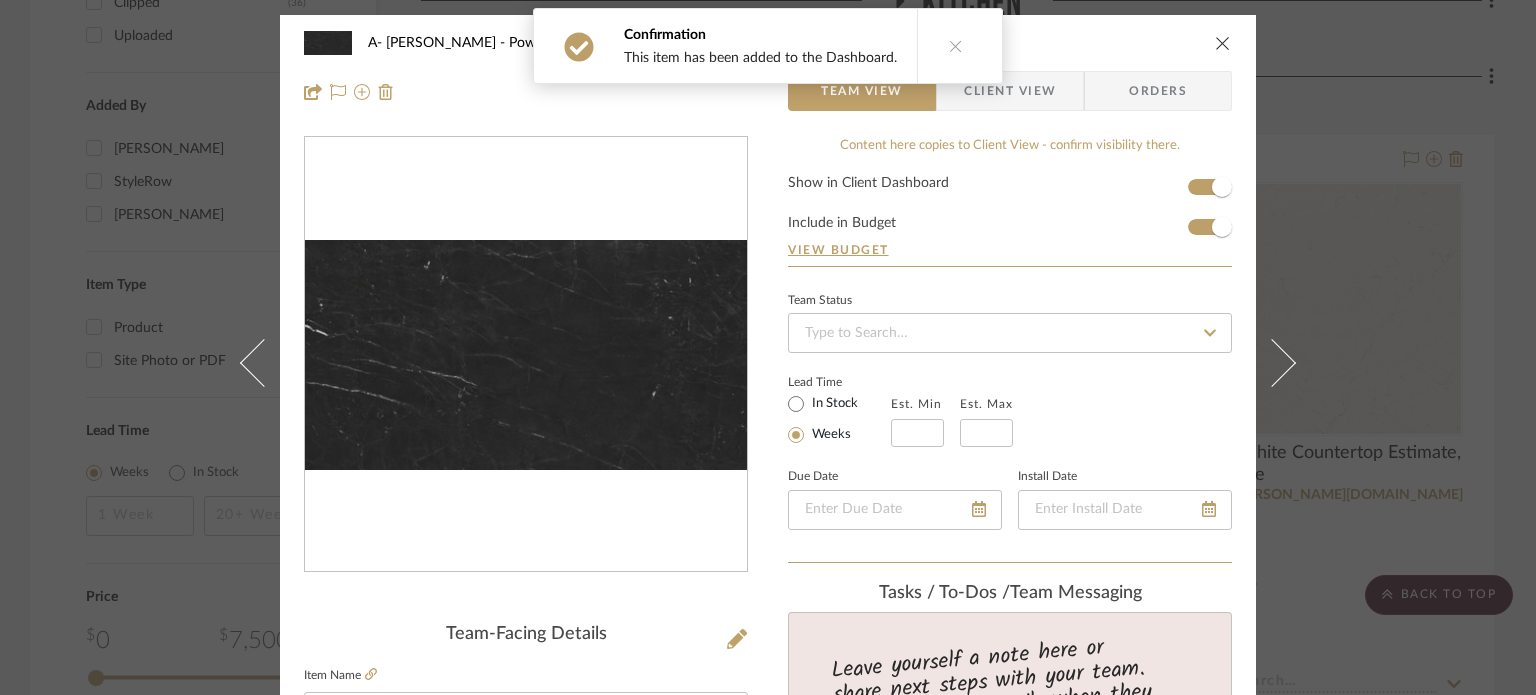 click on "A- Hawkins Powder Room Negreco Honed Countertop Estimate, Eased Edge Team View Client View Orders  Team-Facing Details   Item Name  Negreco Honed Countertop Estimate, Eased Edge  Brand  Hallmark  Internal Description   Dimensions   Product Specifications   Item Costs   View Budget   Markup %  30%  Unit Cost  $0.00  Cost Type  DNET  Client Unit Price   $0.00   Quantity  1  Unit Type  Each  Subtotal   $0.00   Tax %  9.49%  Total Tax   $0.00   Shipping Cost  $0.00  Ship. Markup %  0% Taxable  Total Shipping   $0.00  Total Client Price  $0.00  Your Cost  $0.00  Your Margin  $0.00  Content here copies to Client View - confirm visibility there.  Show in Client Dashboard   Include in Budget   View Budget  Team Status  Lead Time  In Stock Weeks  Est. Min   Est. Max   Due Date   Install Date  Tasks / To-Dos /  team Messaging  Leave yourself a note here or share next steps with your team. You will receive emails when they
respond!  Invite Collaborator Internal Notes  Documents  Choose a file  Powder Room  (1)" at bounding box center (768, 347) 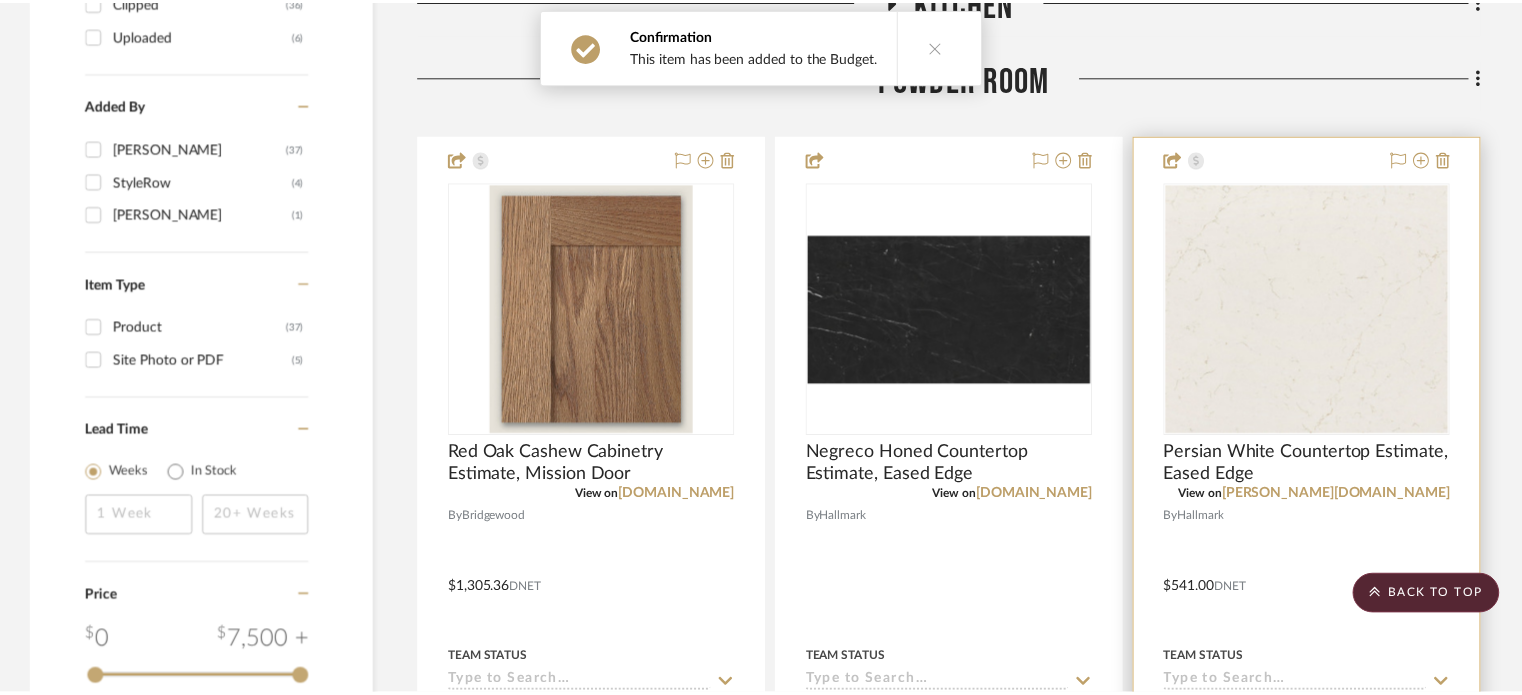 scroll, scrollTop: 2369, scrollLeft: 0, axis: vertical 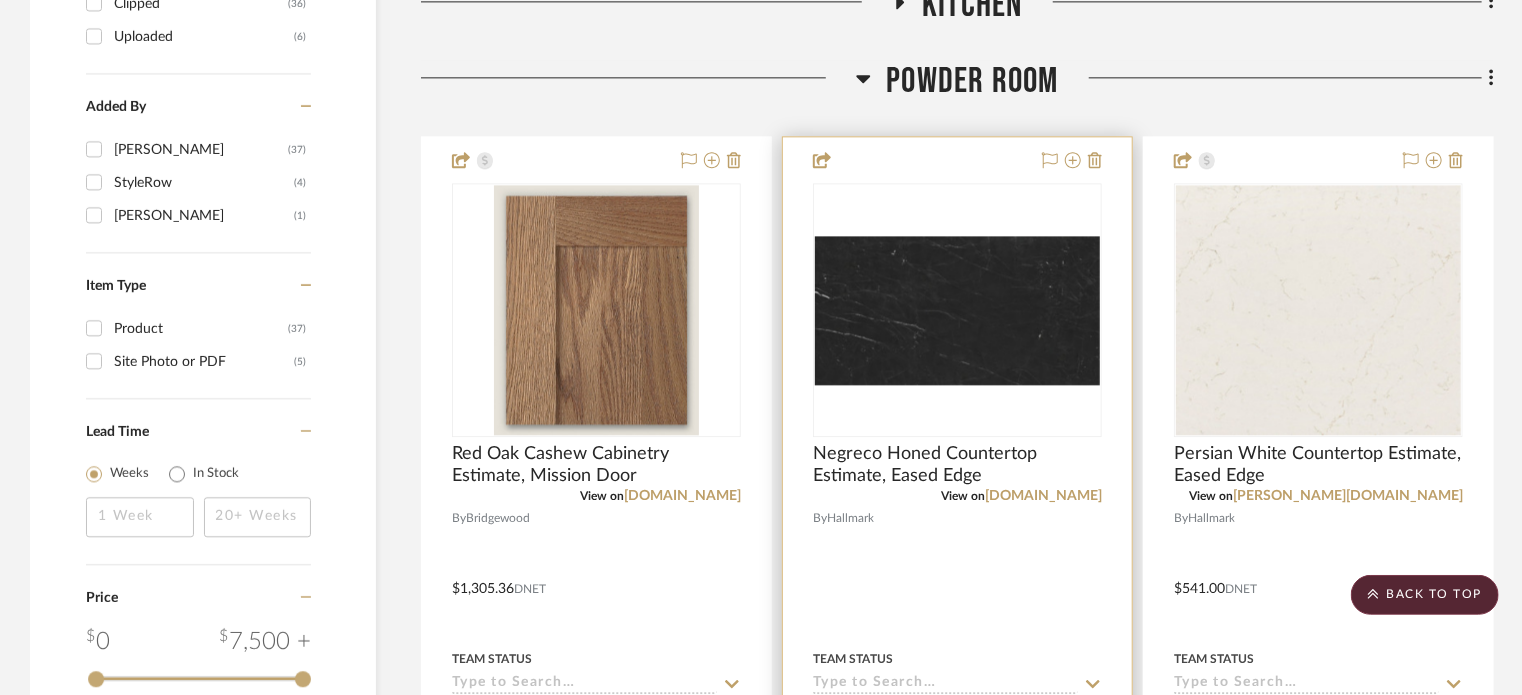 click at bounding box center [957, 574] 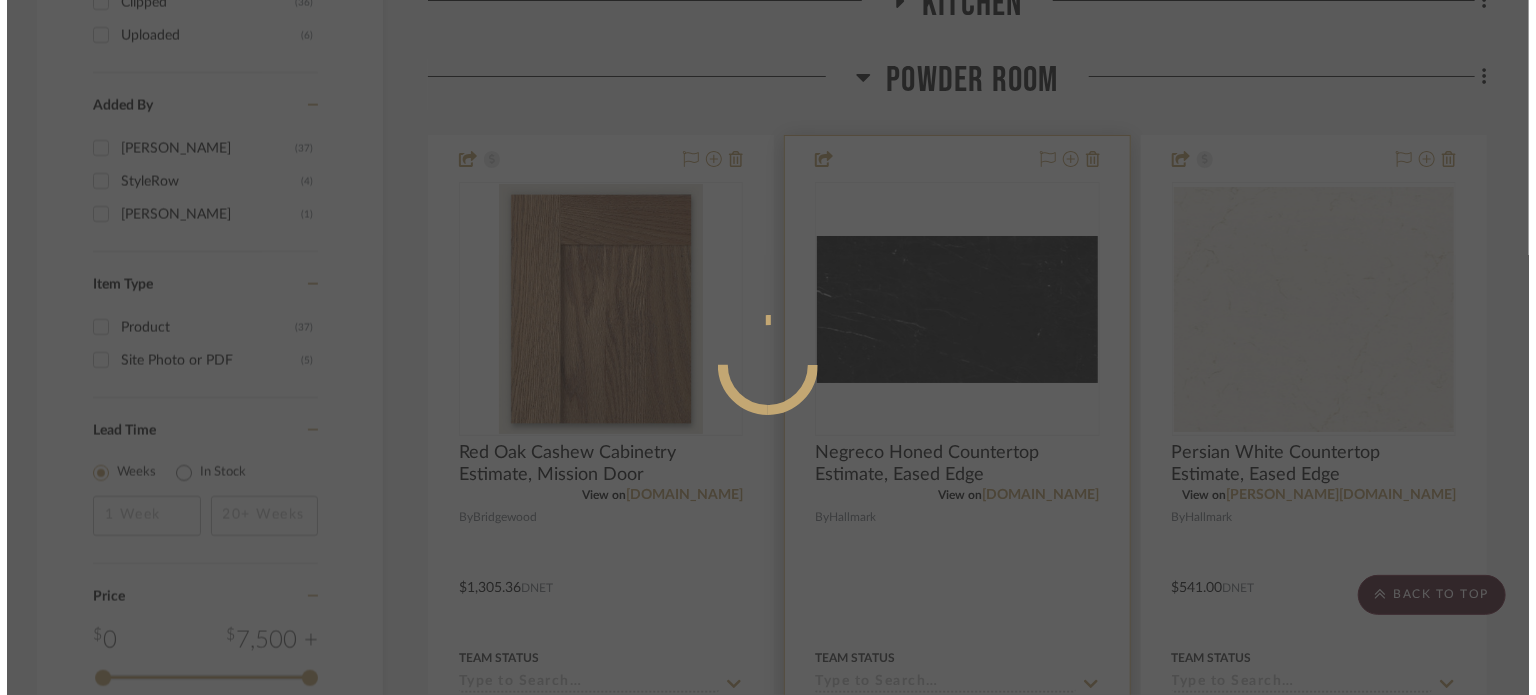 scroll, scrollTop: 0, scrollLeft: 0, axis: both 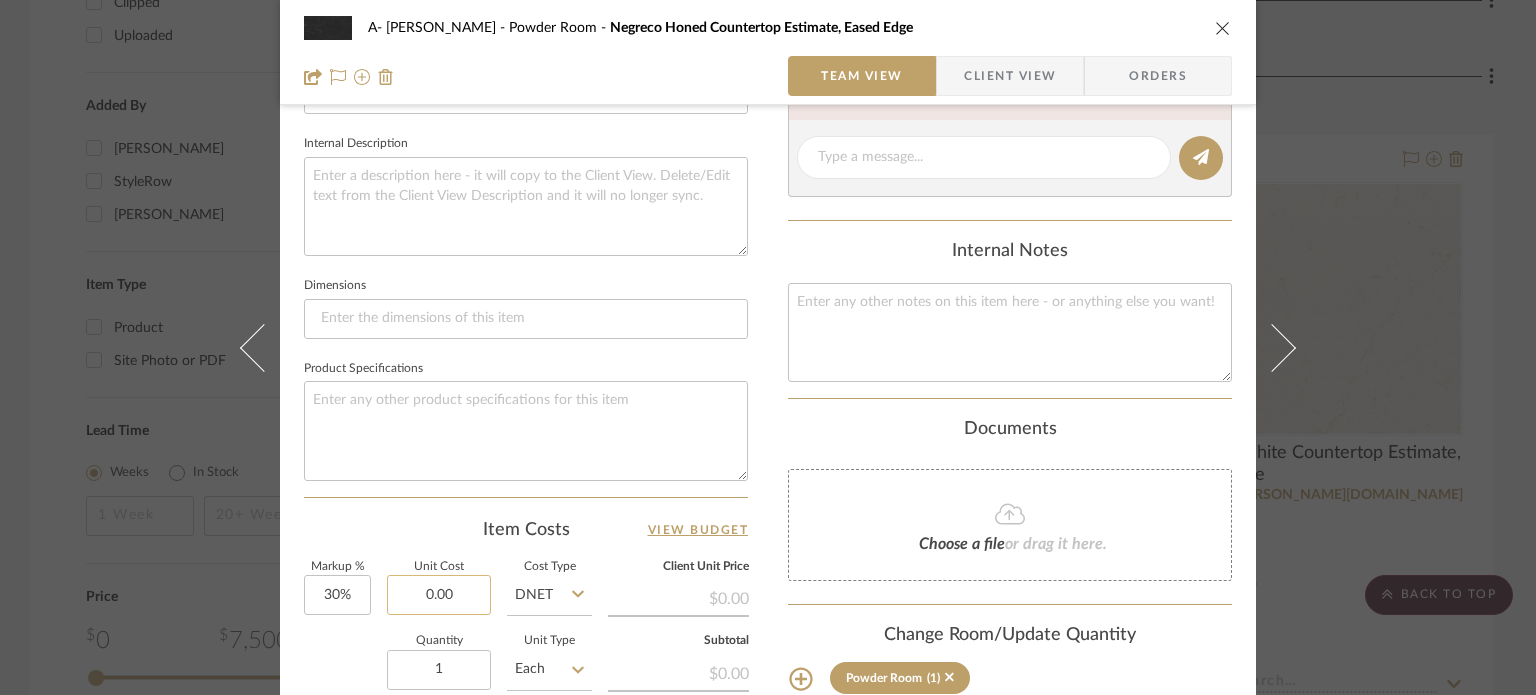 click on "0.00" 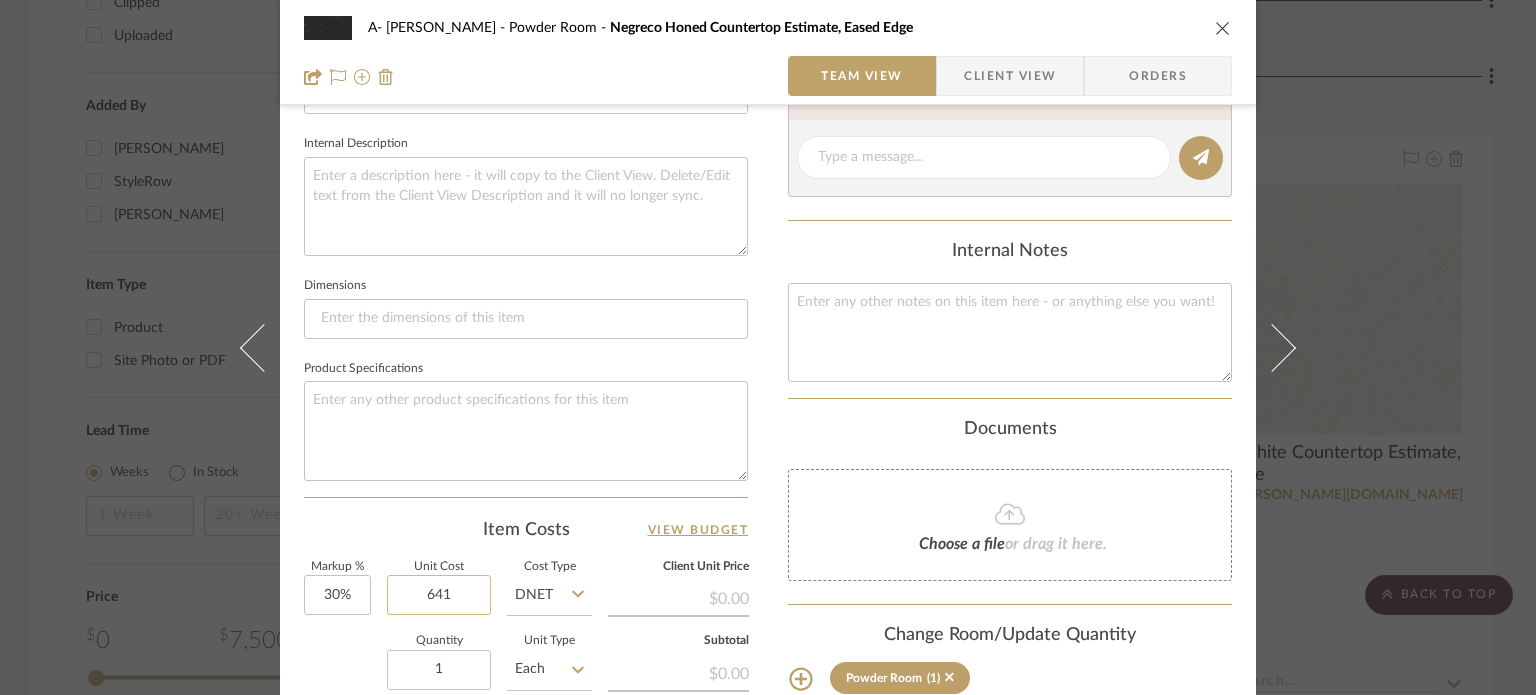 type on "$641.00" 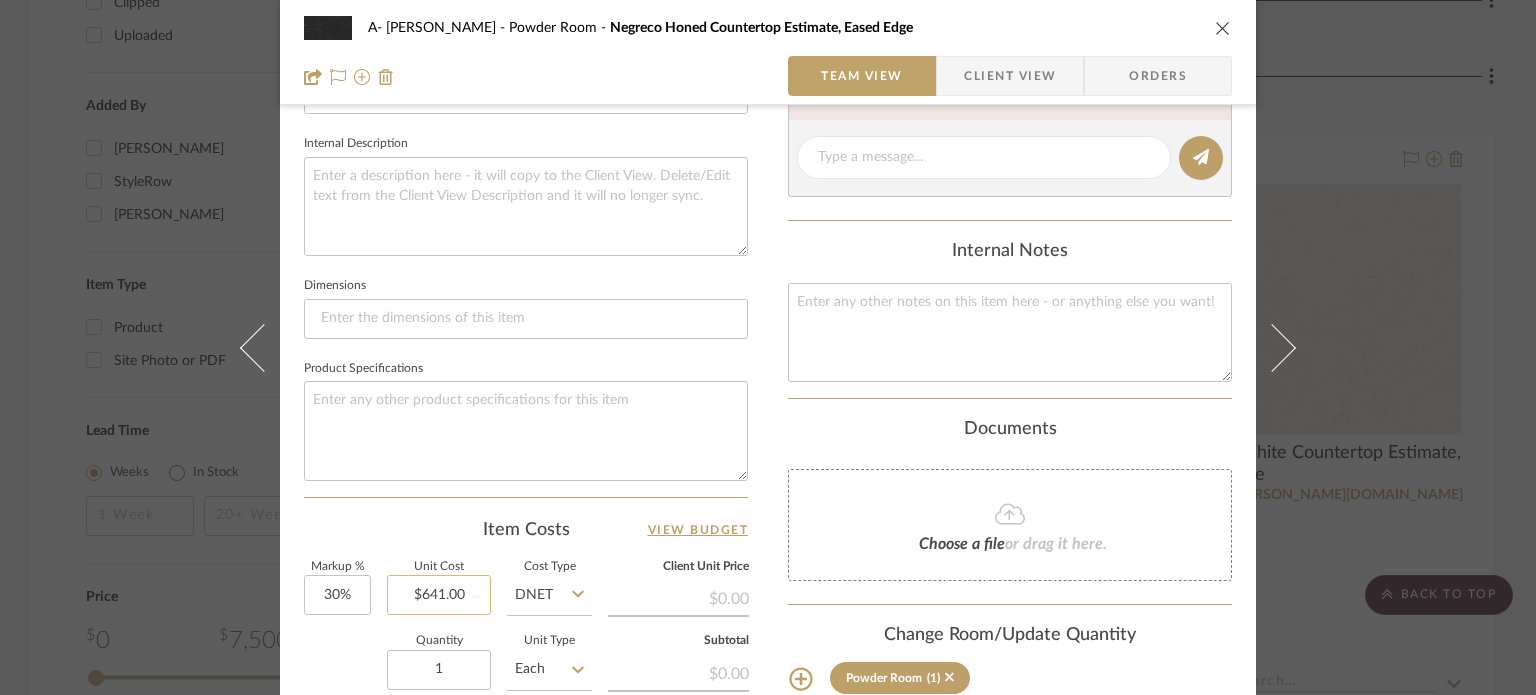 type 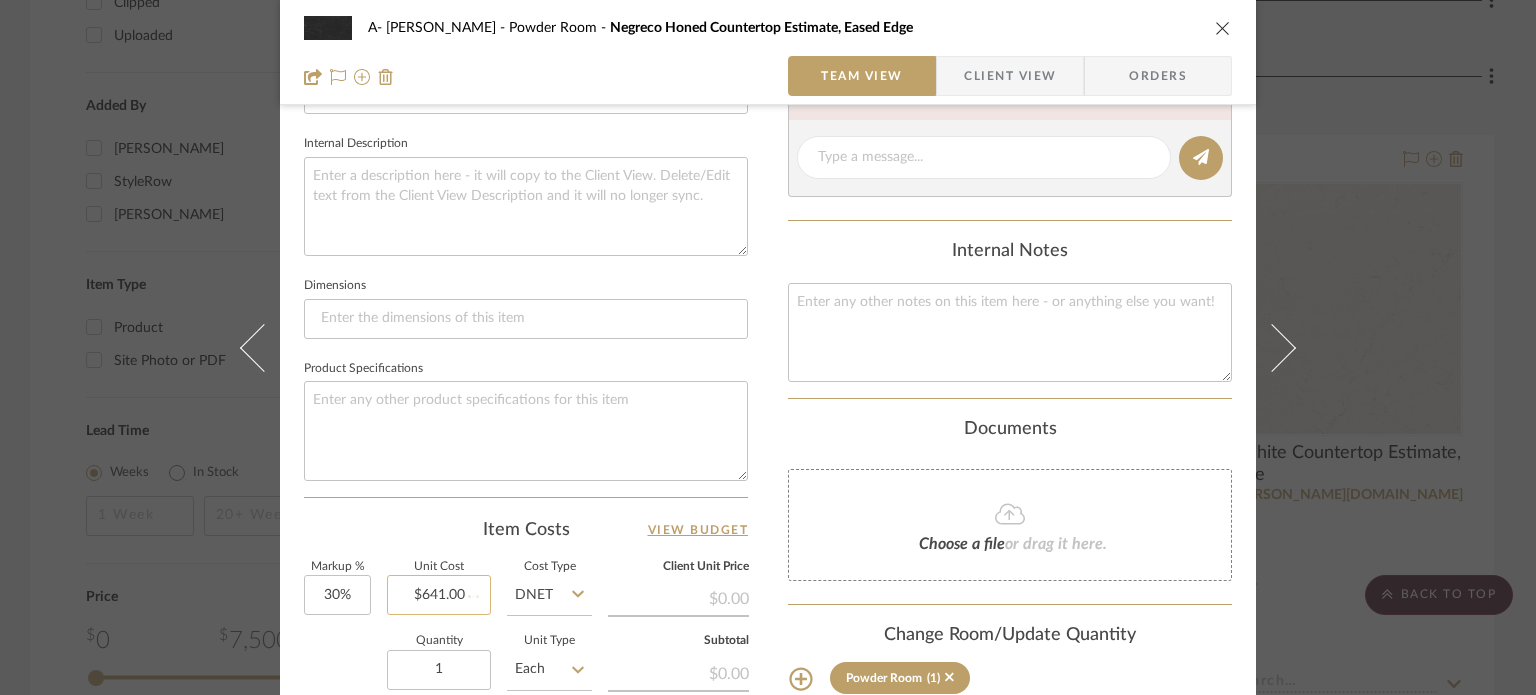 type 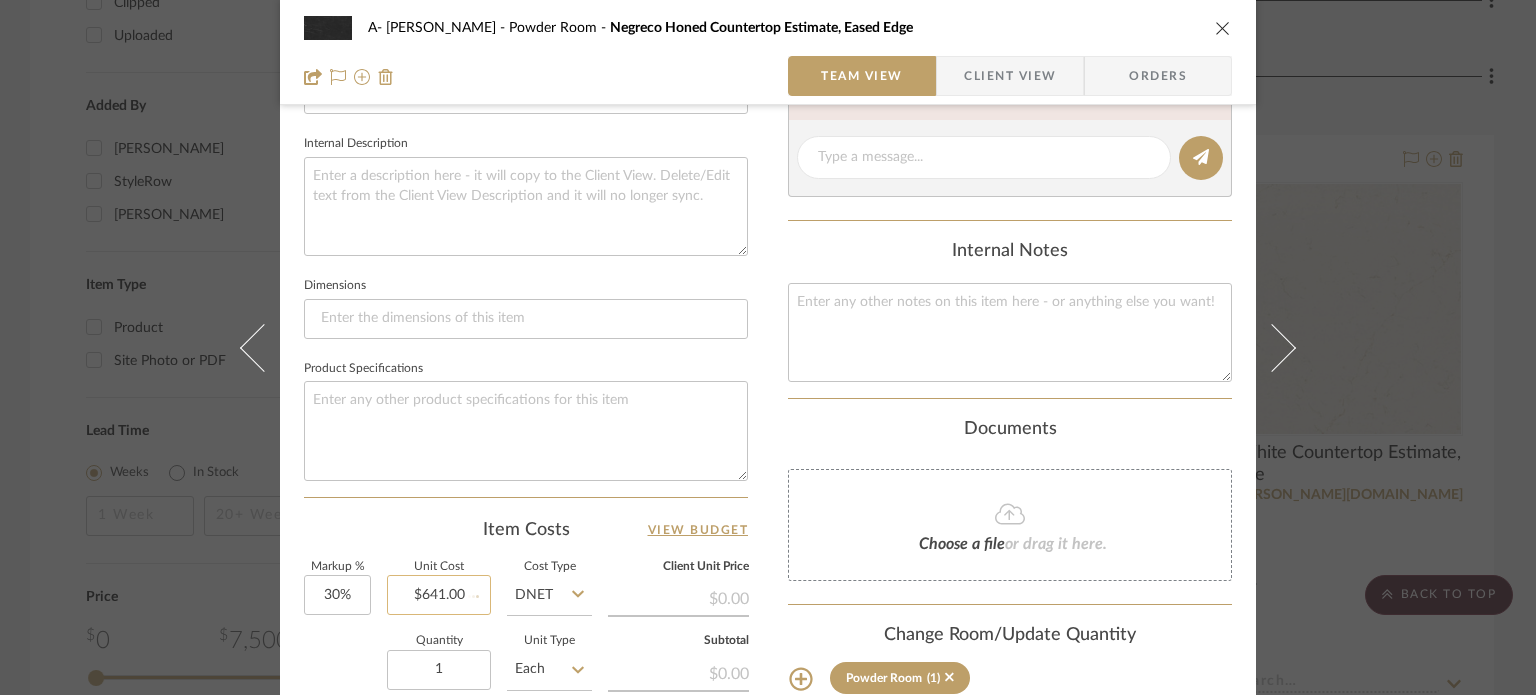 type 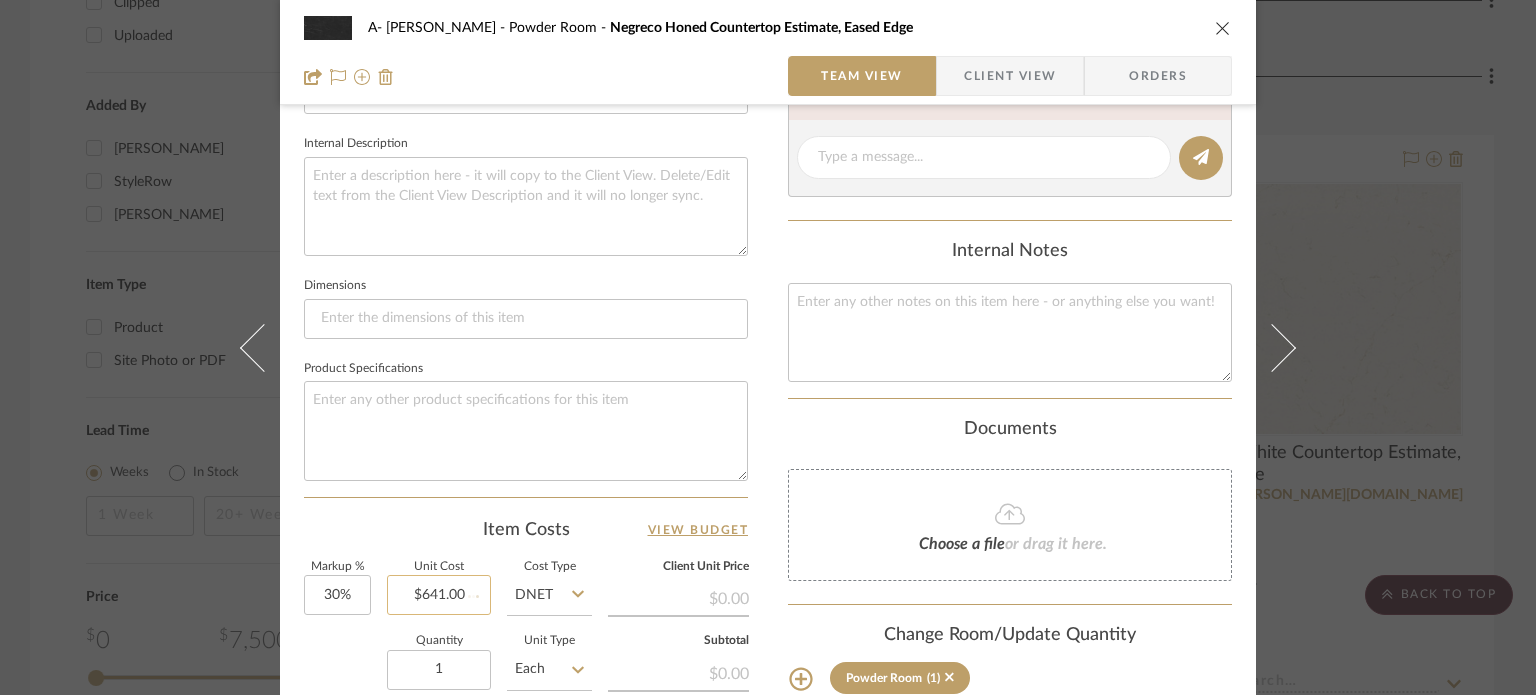 type on "$83.33" 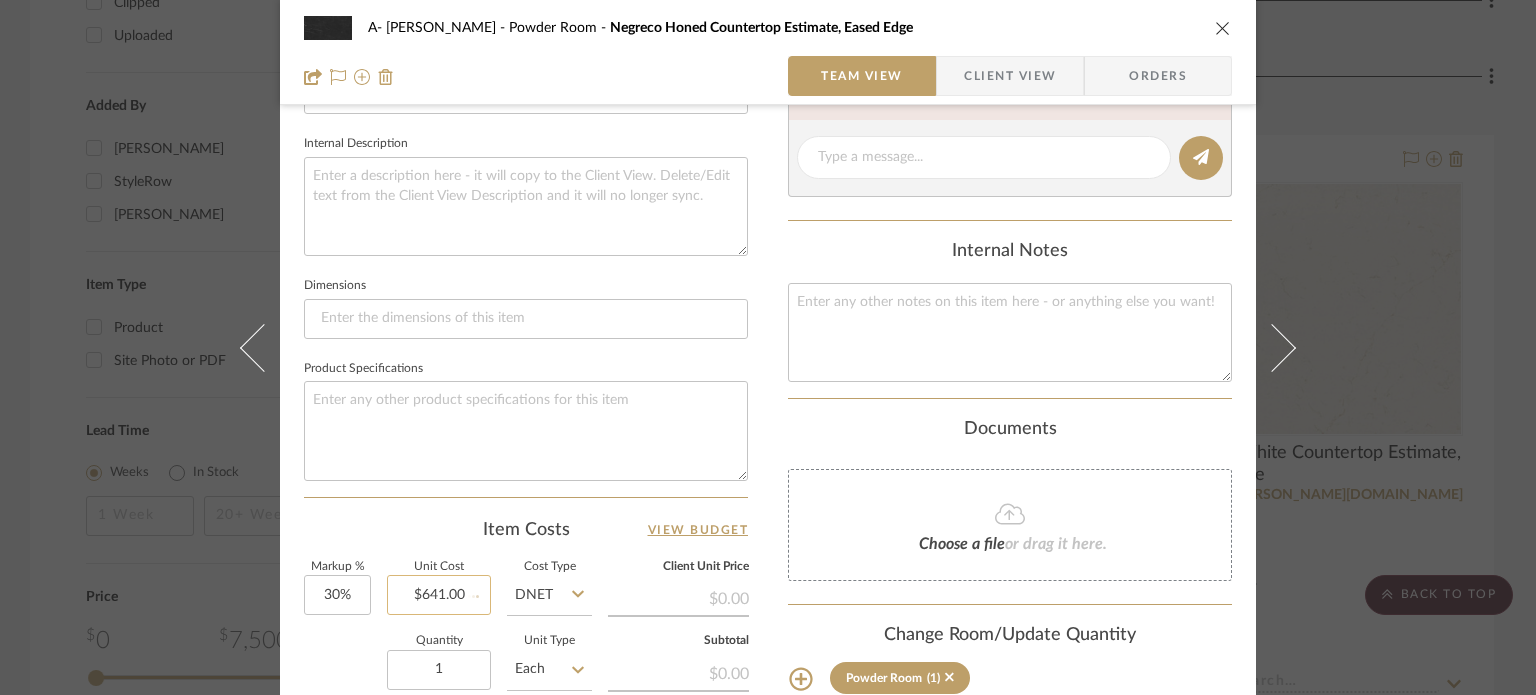 type 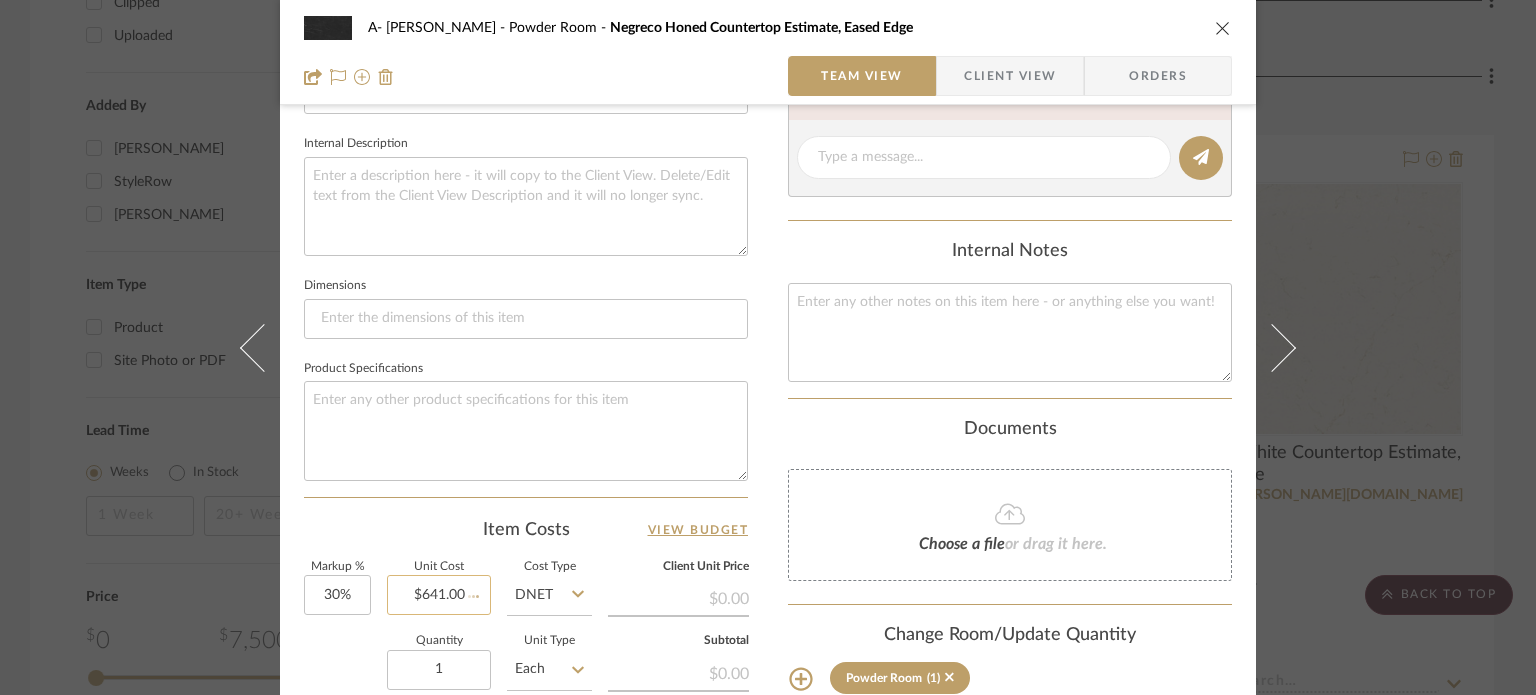 type 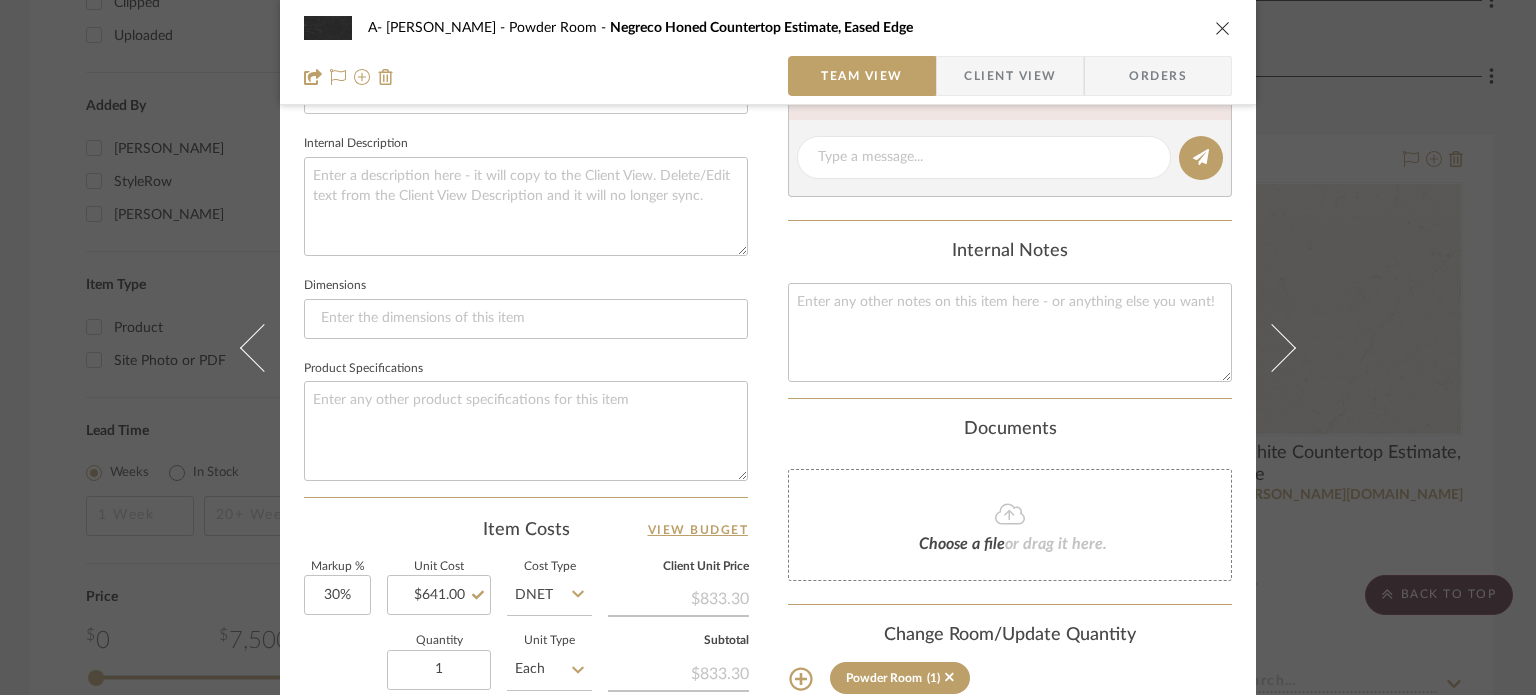 click on "A- Hawkins Powder Room Negreco Honed Countertop Estimate, Eased Edge Team View Client View Orders  Team-Facing Details   Item Name  Negreco Honed Countertop Estimate, Eased Edge  Brand  Hallmark  Internal Description   Dimensions   Product Specifications   Item Costs   View Budget   Markup %  30%  Unit Cost  $641.00  Cost Type  DNET  Client Unit Price   $833.30   Quantity  1  Unit Type  Each  Subtotal   $833.30   Tax %  9.49%  Total Tax   $79.08   Shipping Cost  $83.33  Ship. Markup %  0% Taxable  Total Shipping   $83.33  Total Client Price  $995.71  Your Cost  $785.16  Your Margin  $192.30  Content here copies to Client View - confirm visibility there.  Show in Client Dashboard   Include in Budget   View Budget  Team Status  Lead Time  In Stock Weeks  Est. Min   Est. Max   Due Date   Install Date  Tasks / To-Dos /  team Messaging  Leave yourself a note here or share next steps with your team. You will receive emails when they
respond!  Invite Collaborator Internal Notes  Documents  Choose a file" at bounding box center (768, 347) 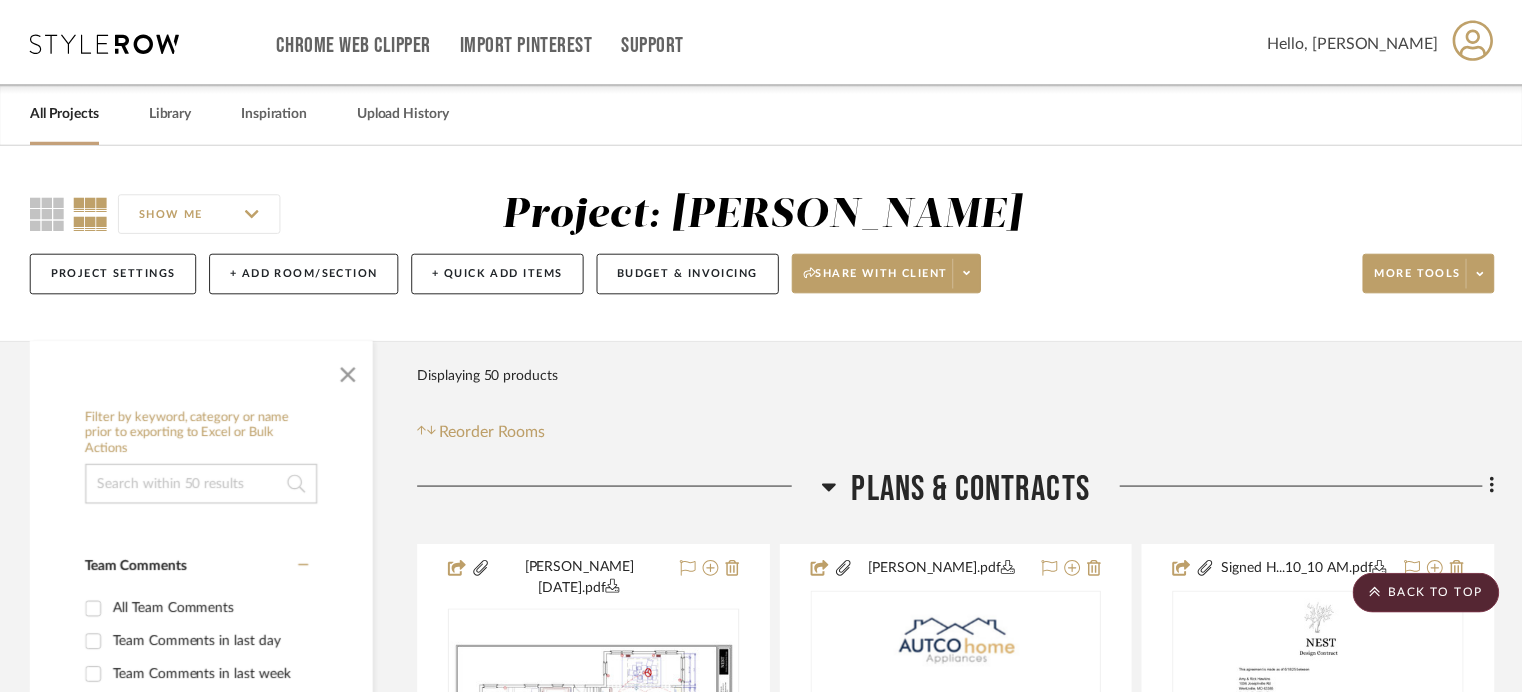scroll, scrollTop: 2369, scrollLeft: 0, axis: vertical 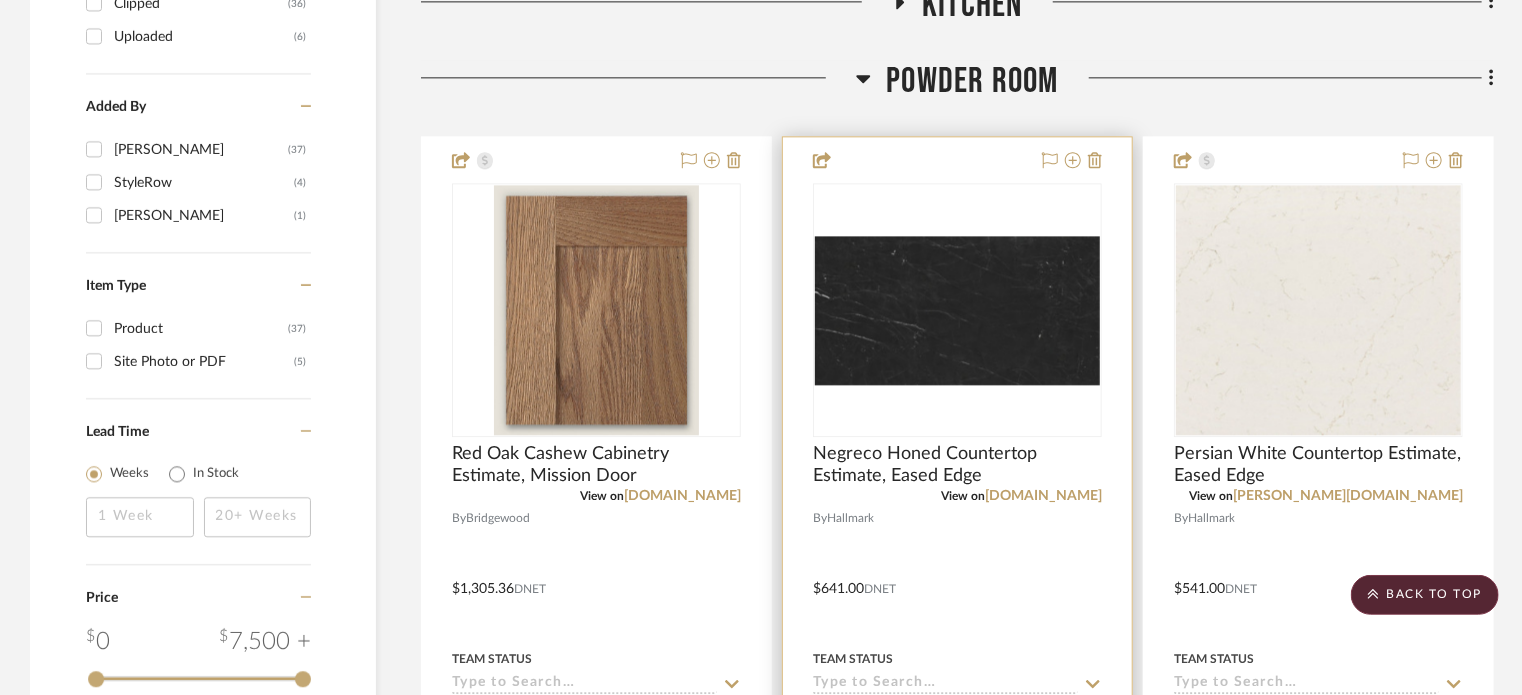 click at bounding box center (957, 574) 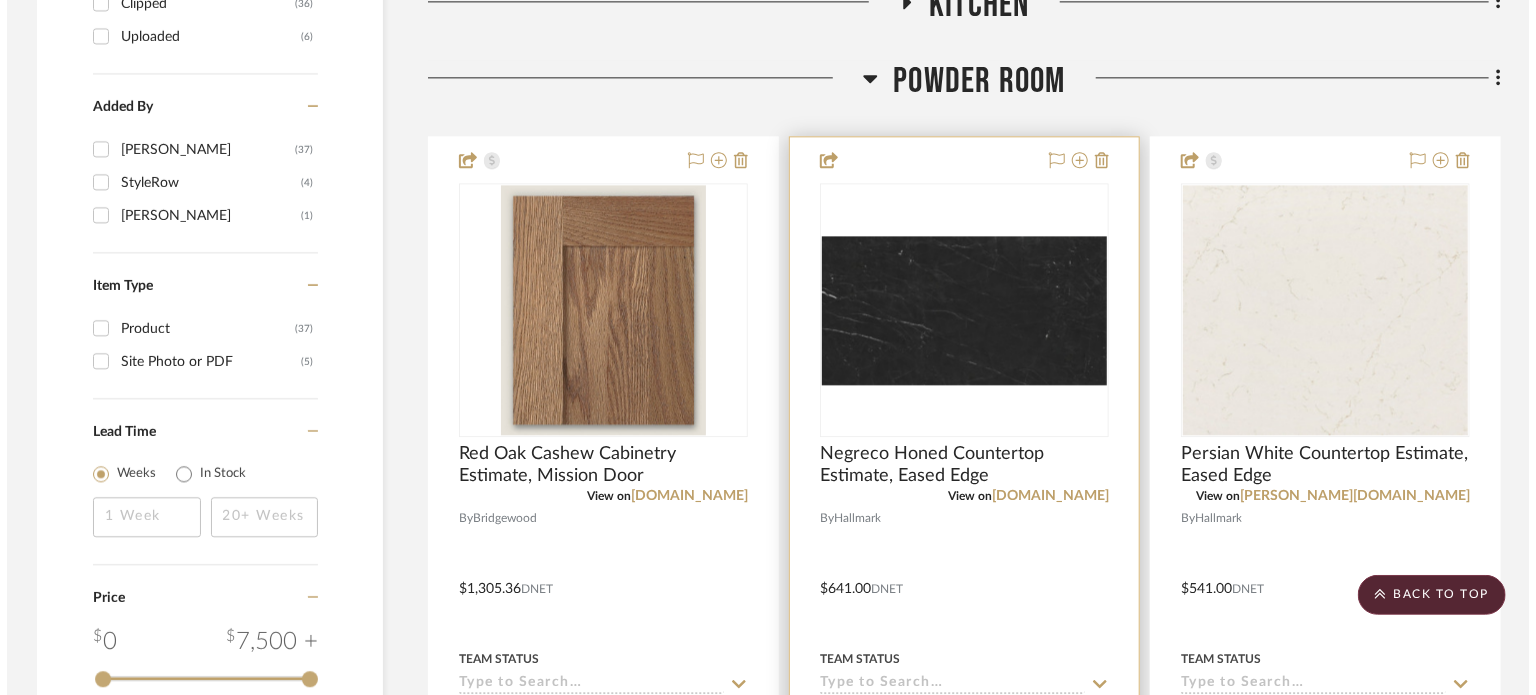 scroll, scrollTop: 0, scrollLeft: 0, axis: both 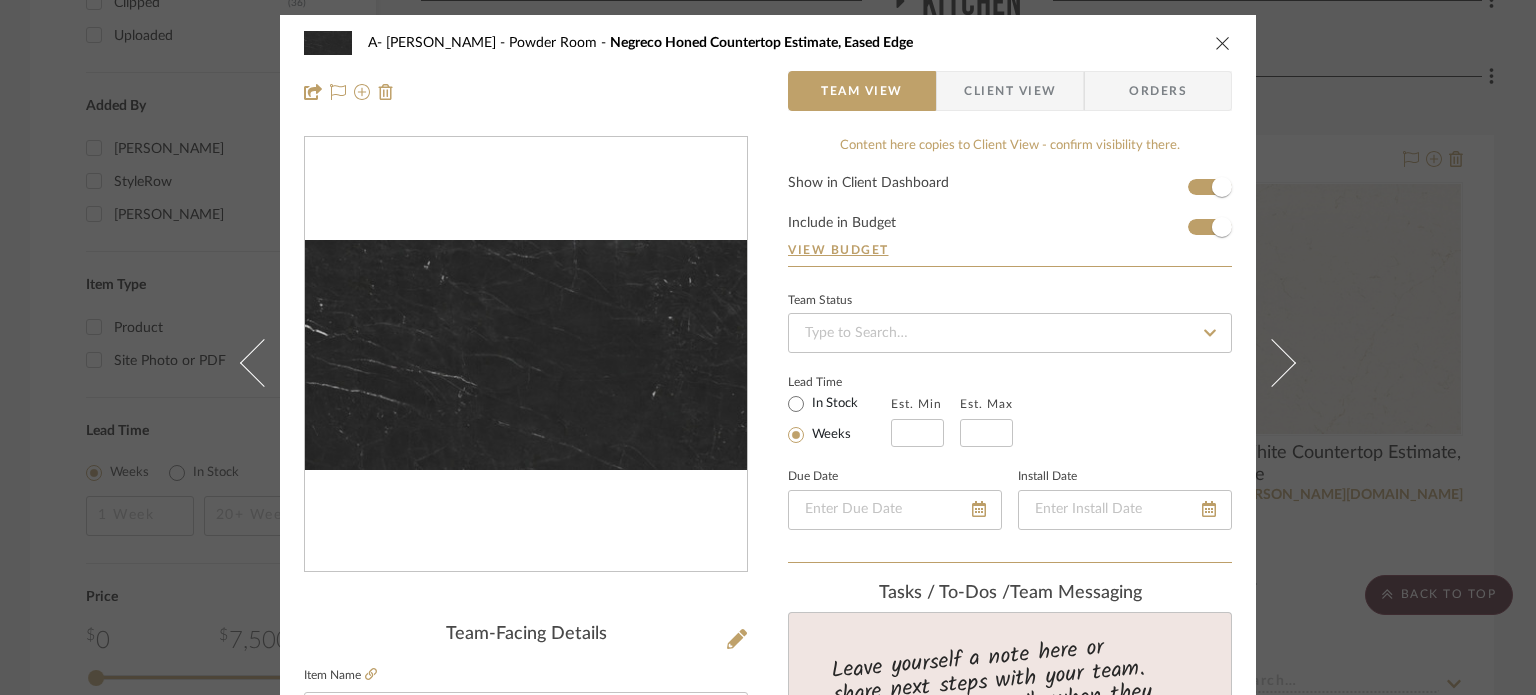 click on "A- Hawkins Powder Room Negreco Honed Countertop Estimate, Eased Edge Team View Client View Orders  Team-Facing Details   Item Name  Negreco Honed Countertop Estimate, Eased Edge  Brand  Hallmark  Internal Description   Dimensions   Product Specifications   Item Costs   View Budget   Markup %  30%  Unit Cost  $641.00  Cost Type  DNET  Client Unit Price   $833.30   Quantity  1  Unit Type  Each  Subtotal   $833.30   Tax %  9.49%  Total Tax   $79.08   Shipping Cost  $83.33  Ship. Markup %  0% Taxable  Total Shipping   $83.33  Total Client Price  $995.71  Your Cost  $785.16  Your Margin  $192.30  Content here copies to Client View - confirm visibility there.  Show in Client Dashboard   Include in Budget   View Budget  Team Status  Lead Time  In Stock Weeks  Est. Min   Est. Max   Due Date   Install Date  Tasks / To-Dos /  team Messaging  Leave yourself a note here or share next steps with your team. You will receive emails when they
respond!  Invite Collaborator Internal Notes  Documents  Choose a file" at bounding box center [768, 347] 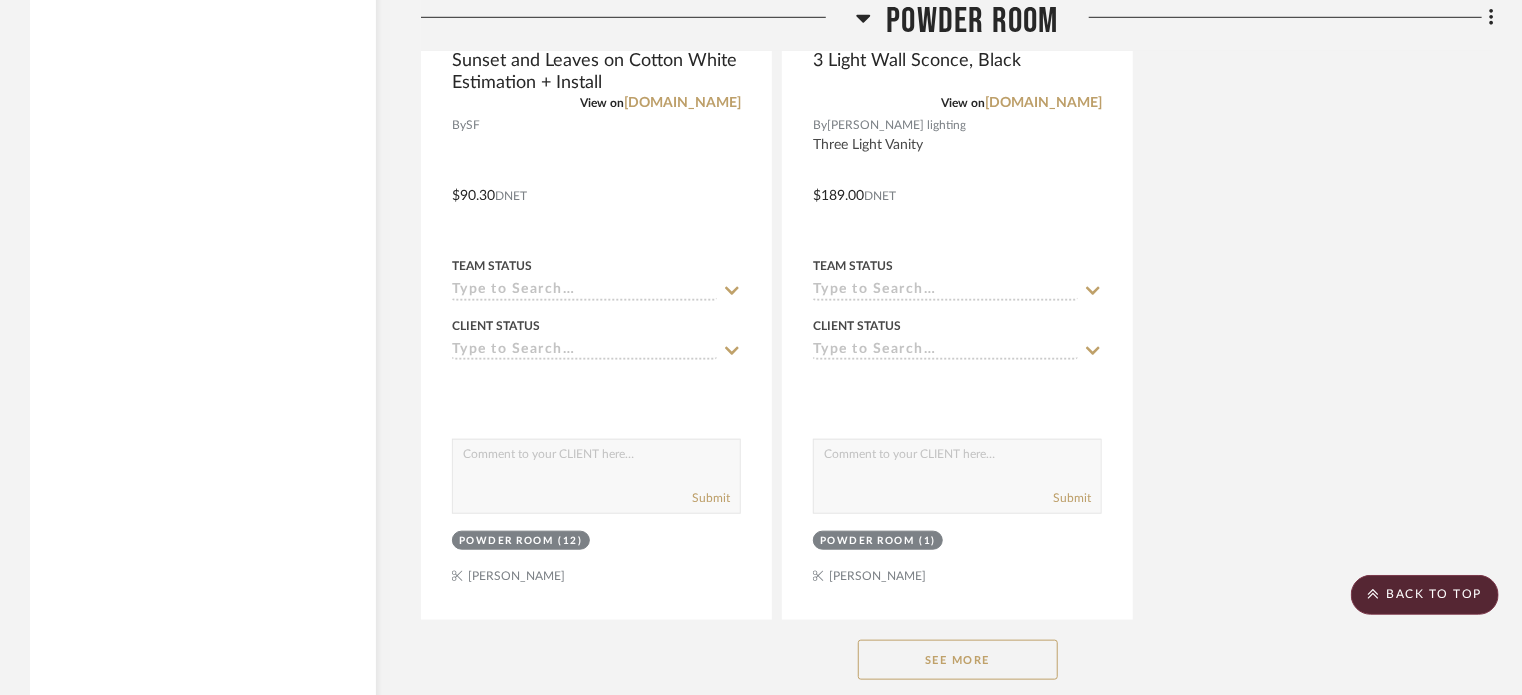scroll, scrollTop: 4769, scrollLeft: 0, axis: vertical 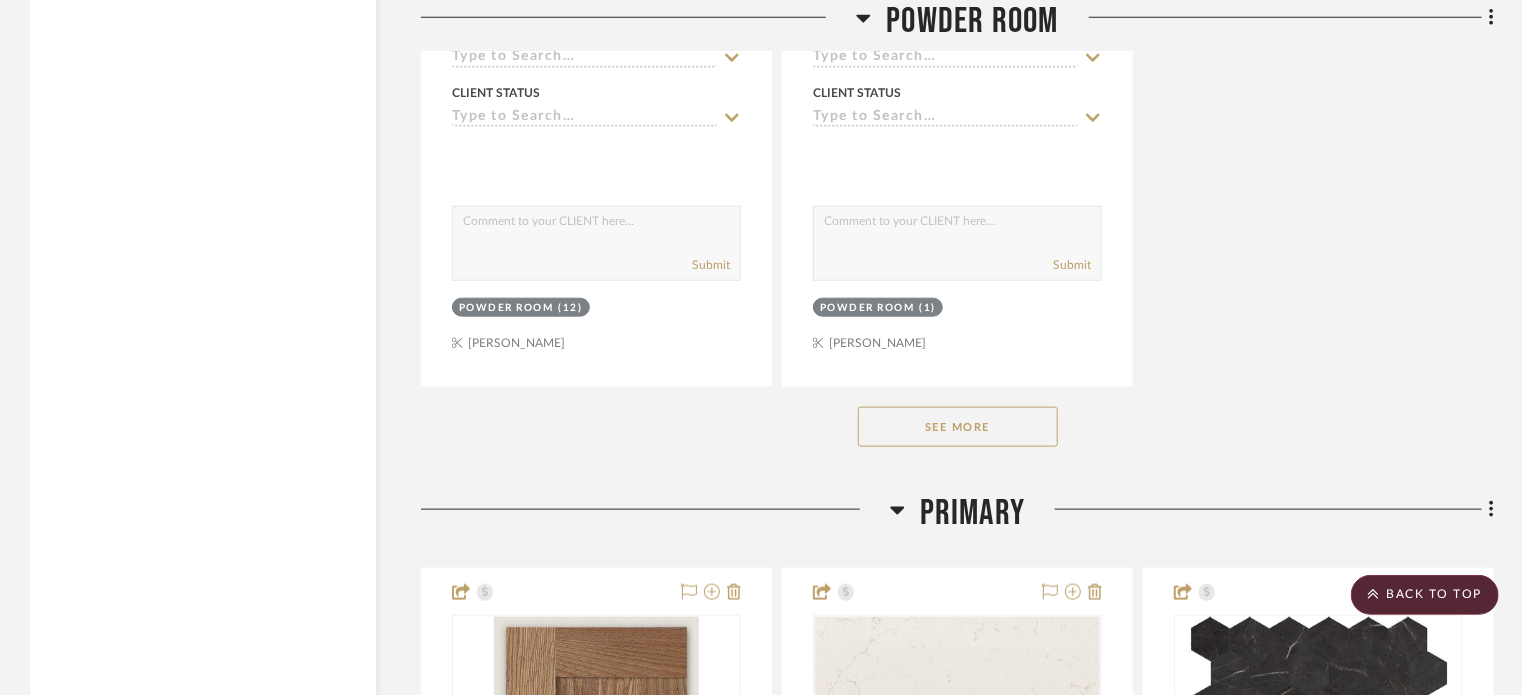 click on "See More" 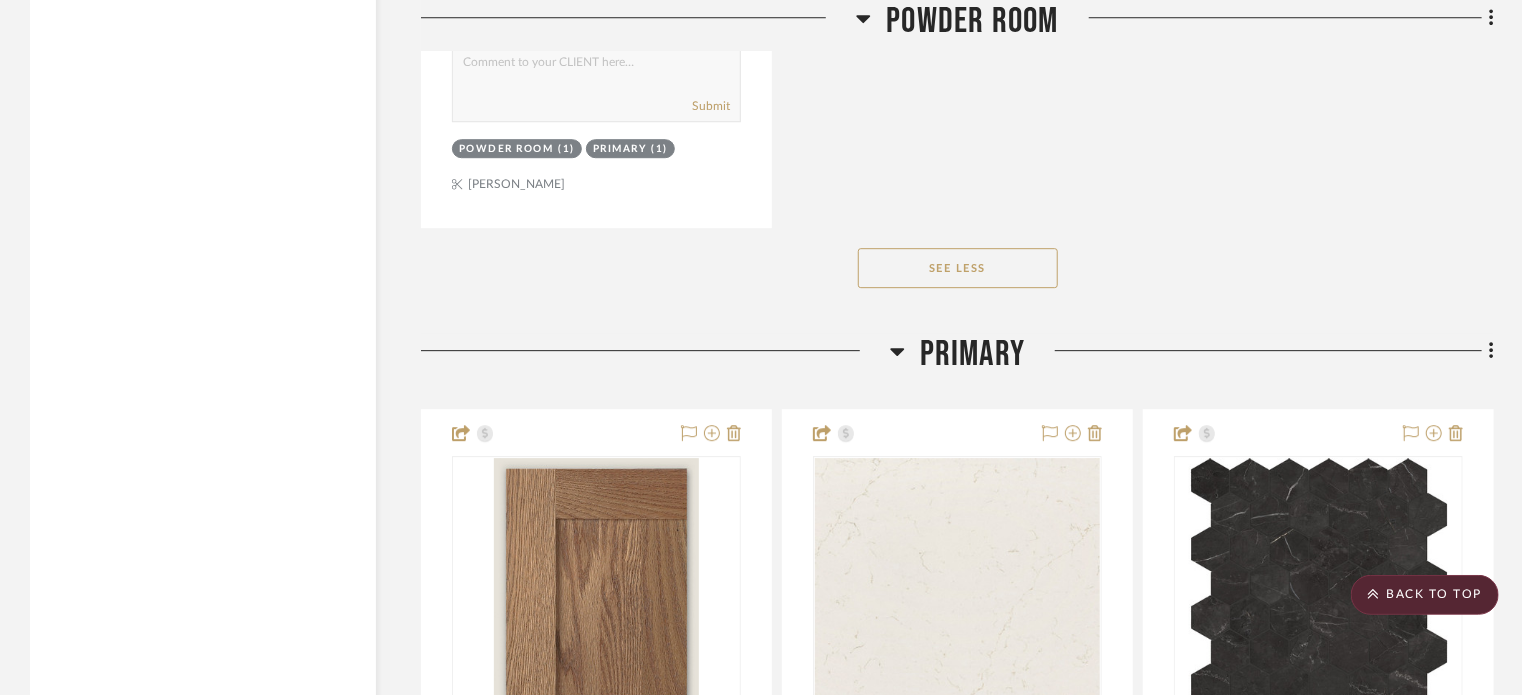 scroll, scrollTop: 6869, scrollLeft: 0, axis: vertical 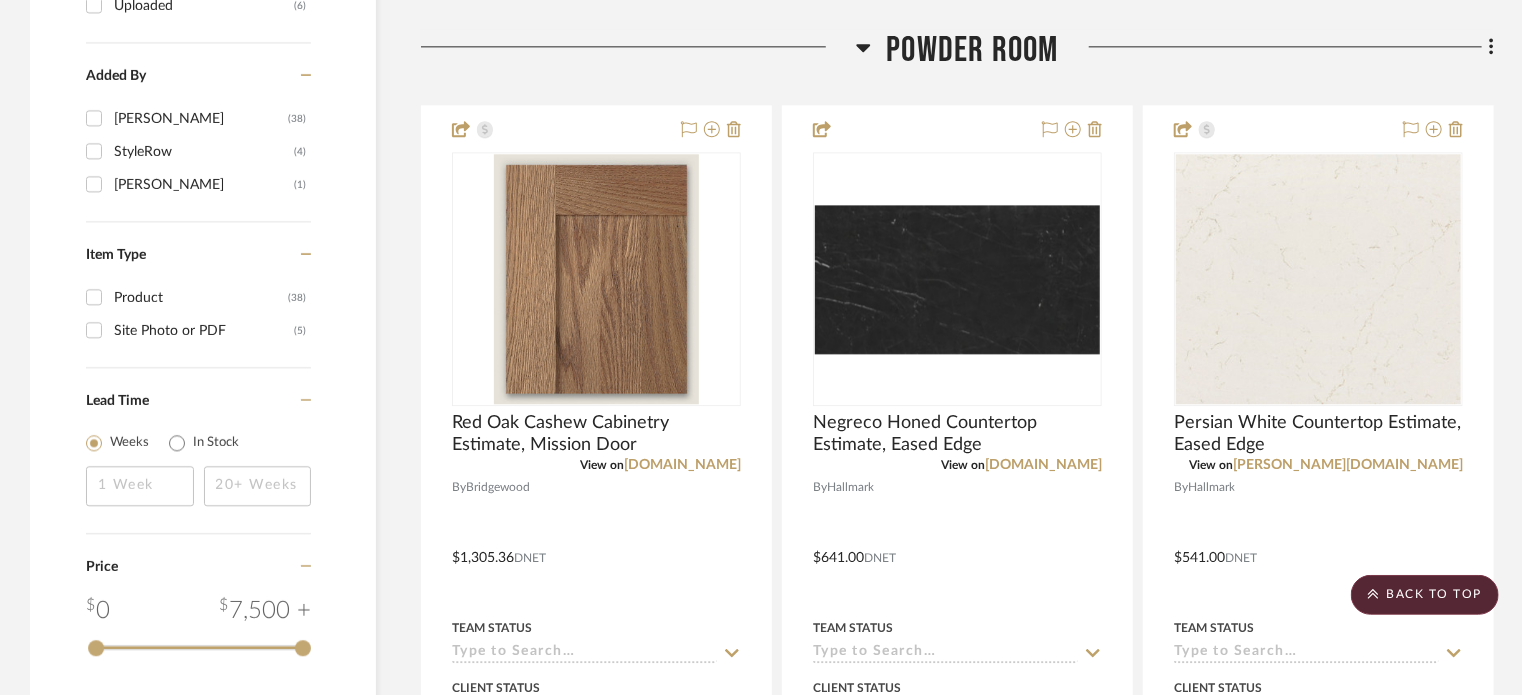 click 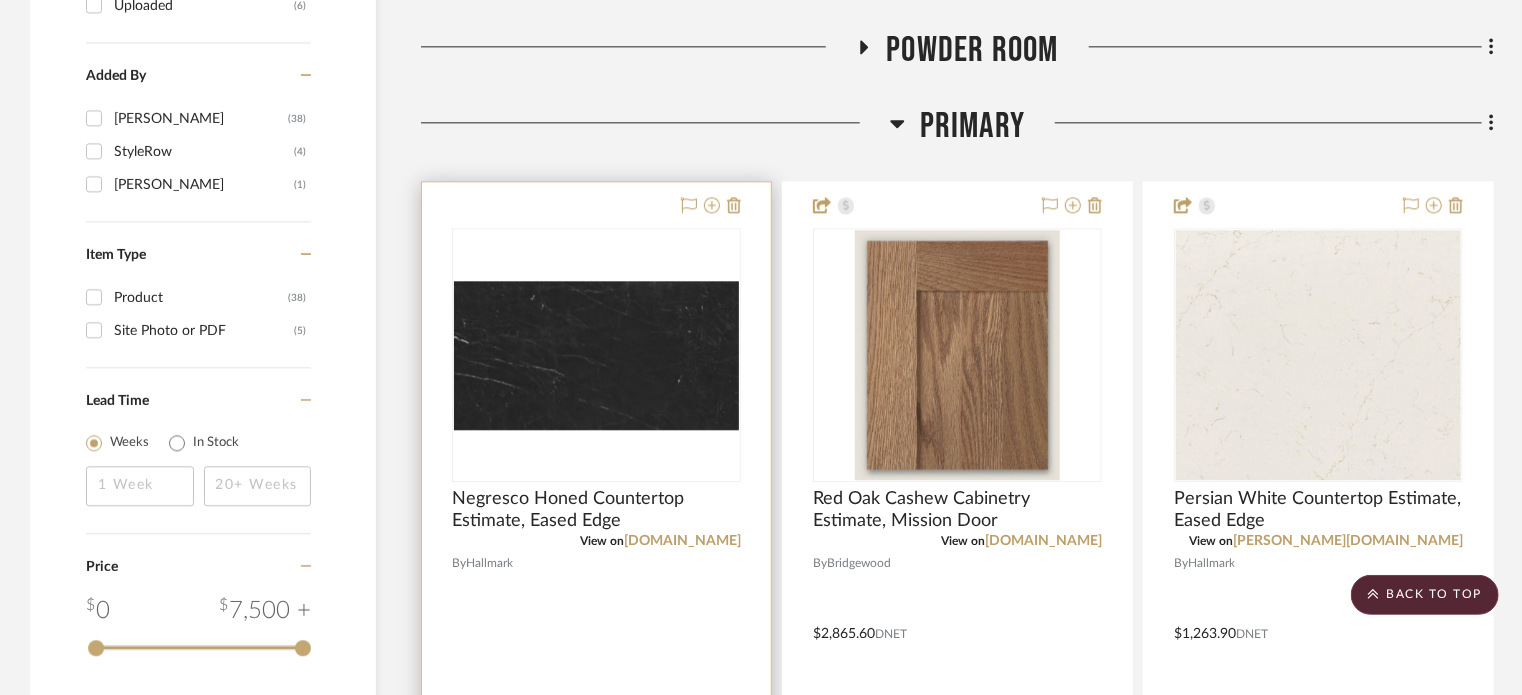 type 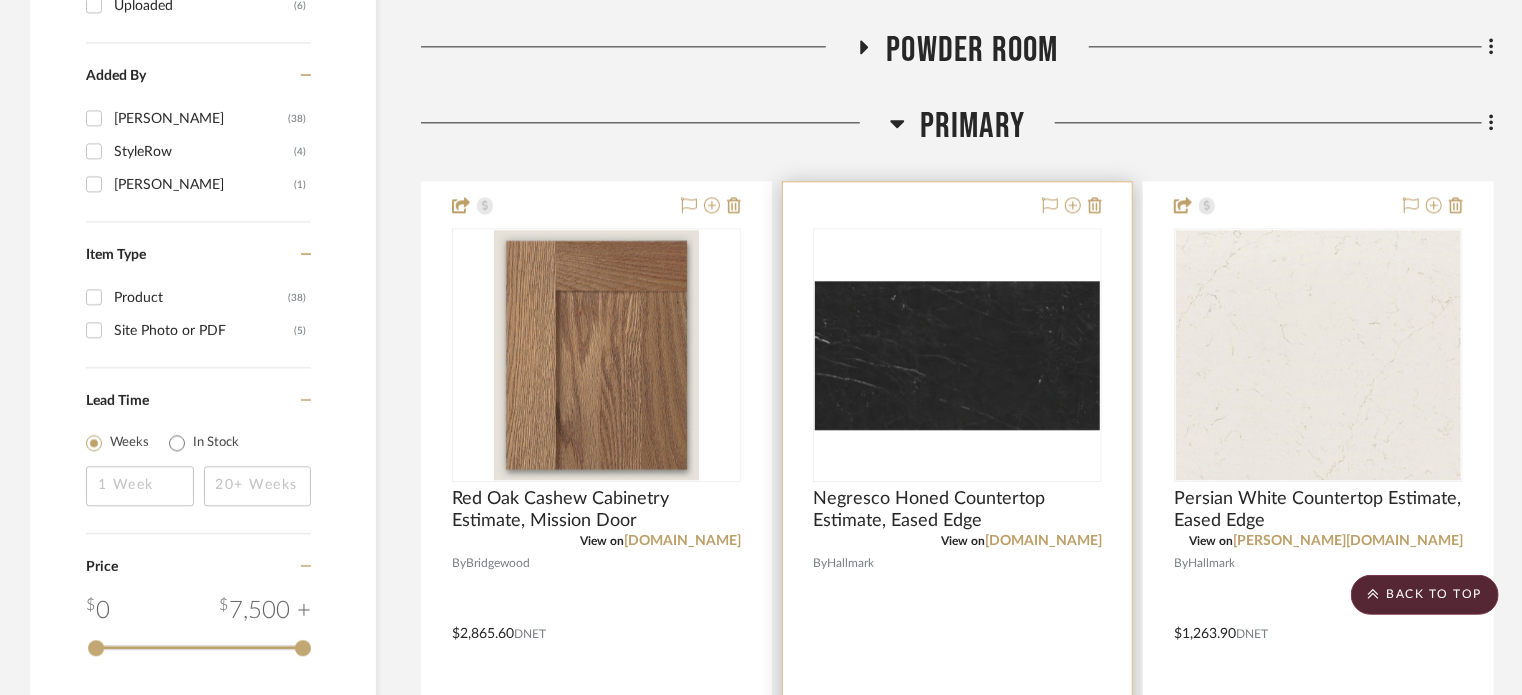 click at bounding box center [957, 619] 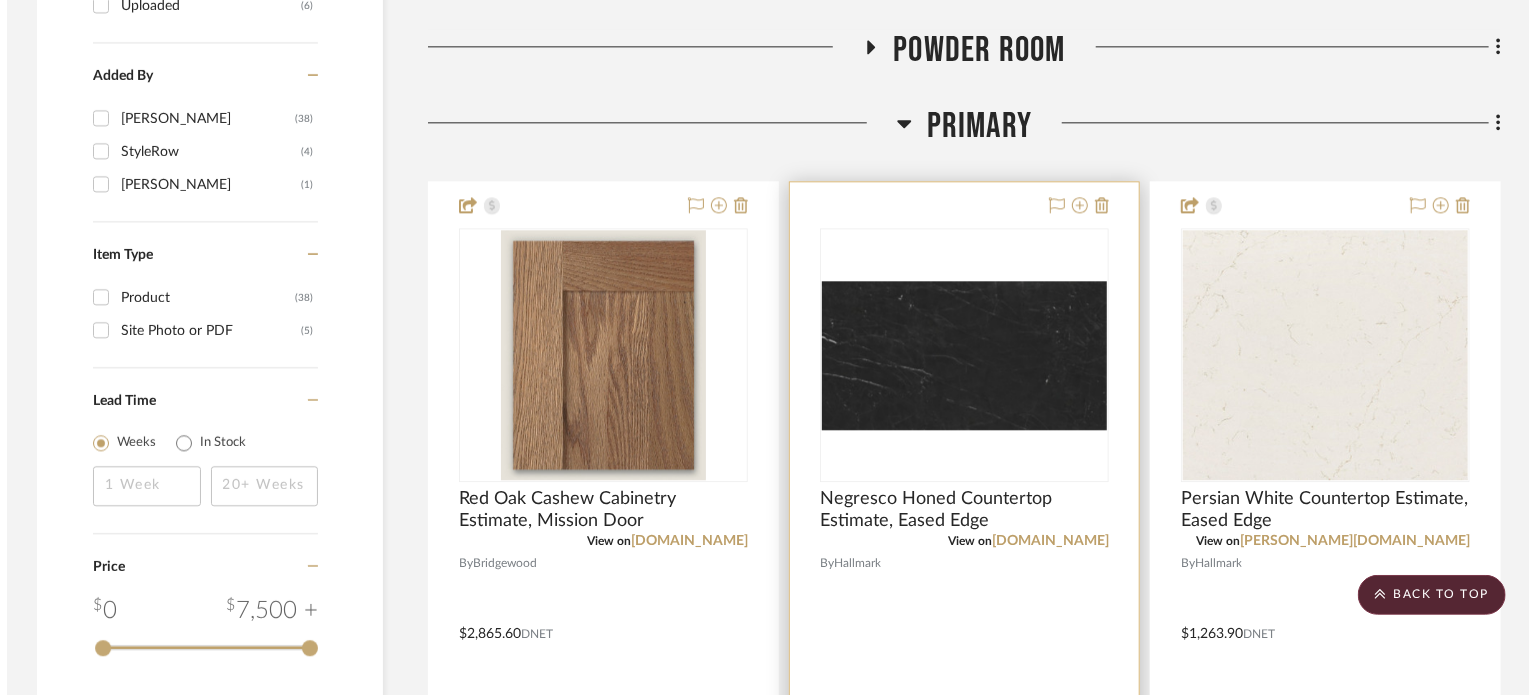 scroll, scrollTop: 0, scrollLeft: 0, axis: both 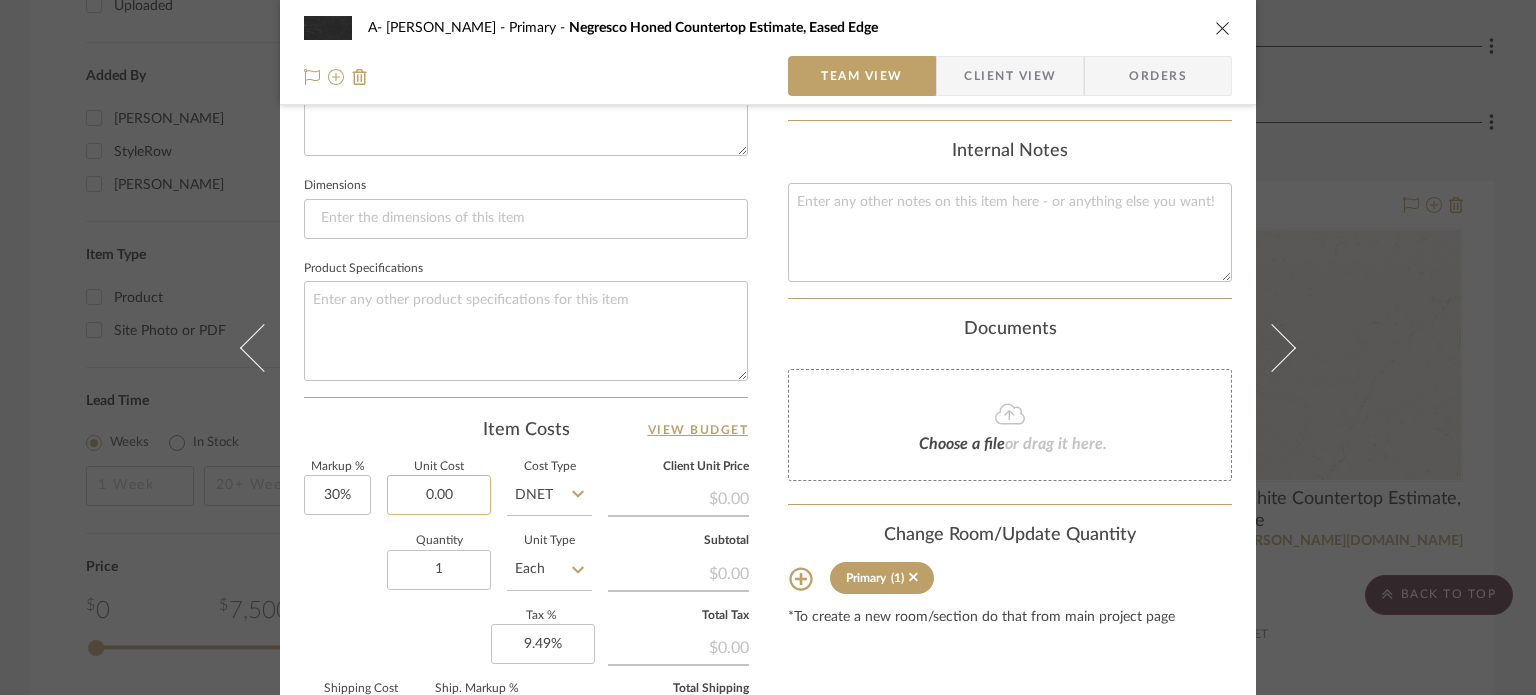 click on "0.00" 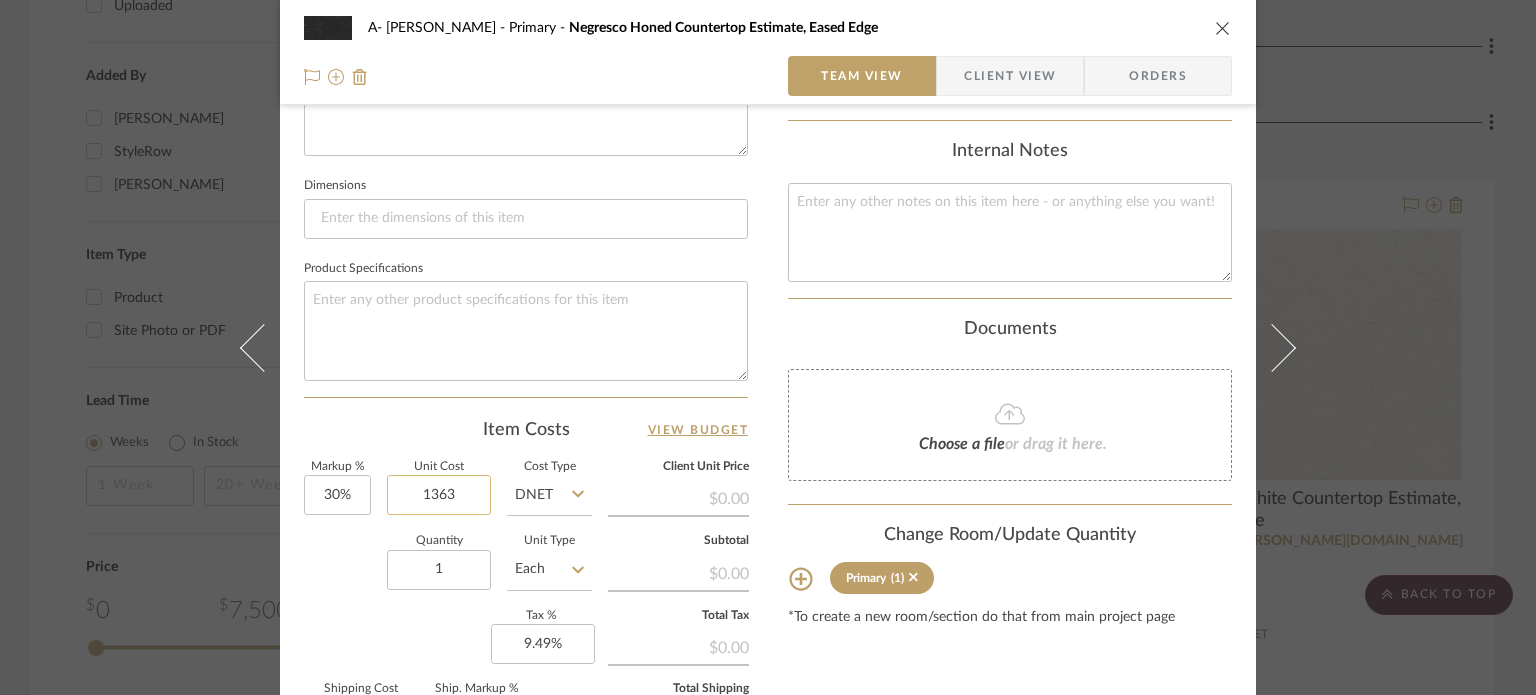 type on "$1,363.00" 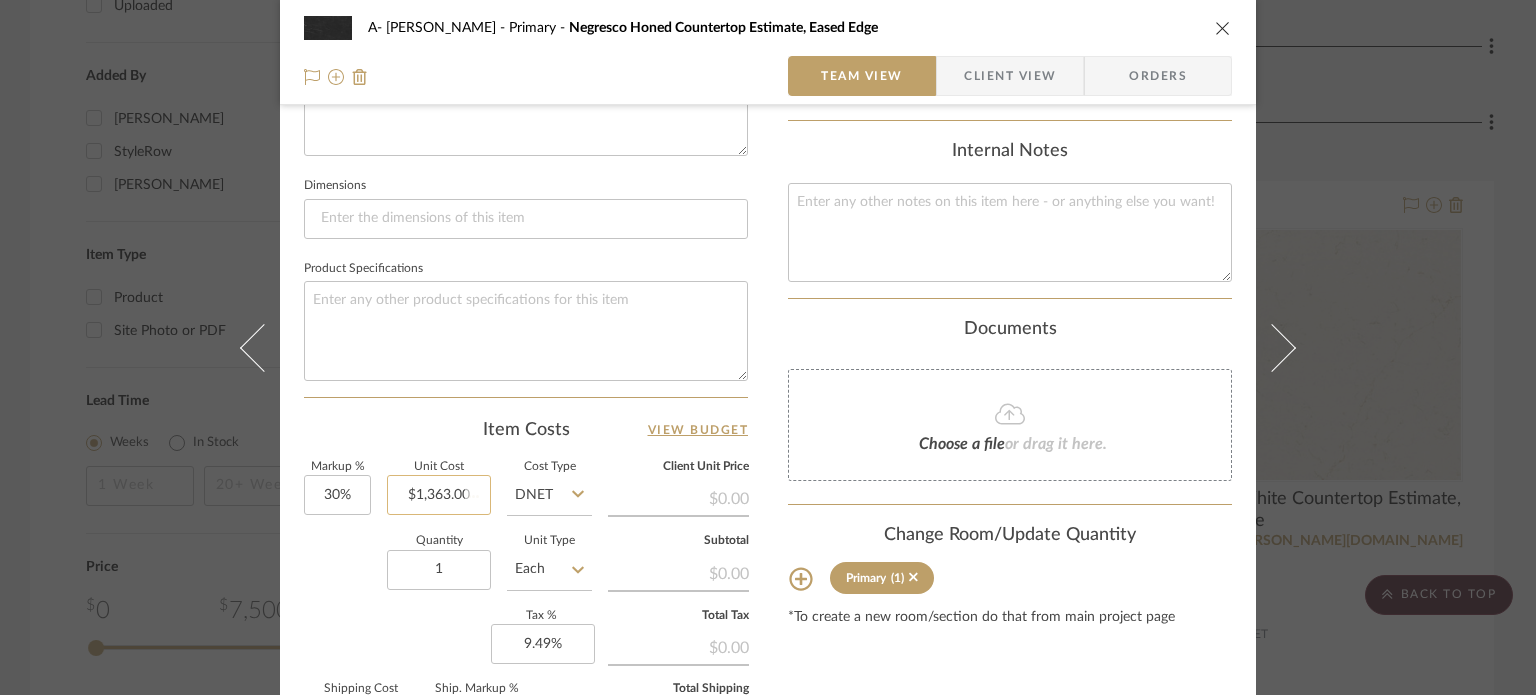 type 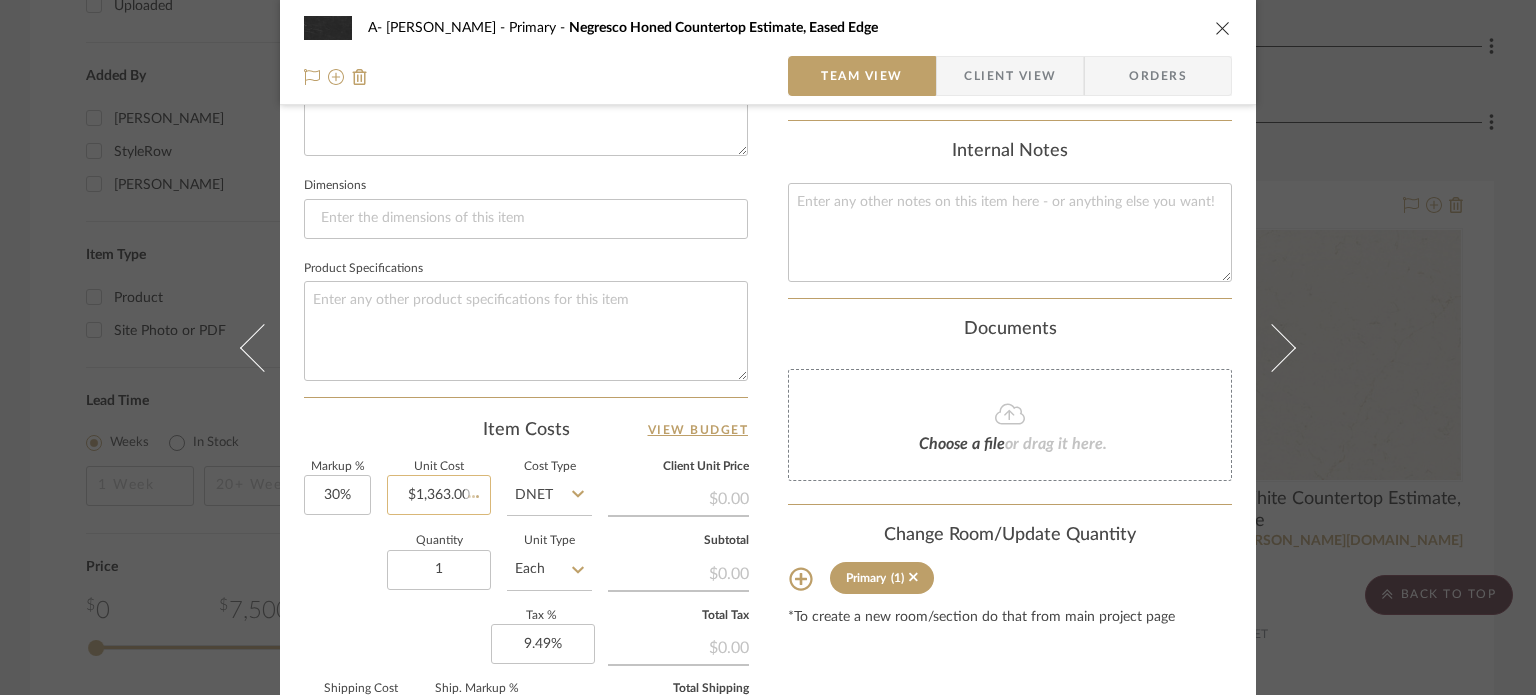 type 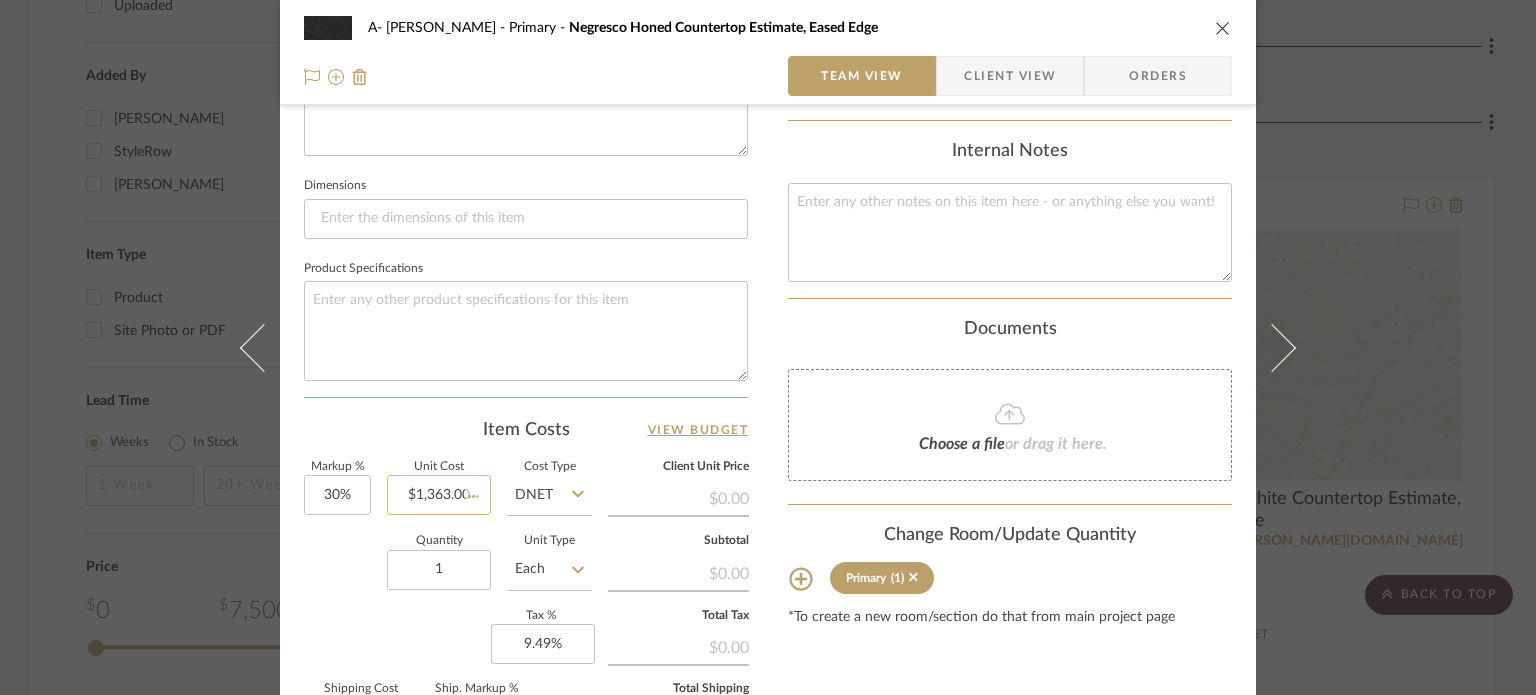 type 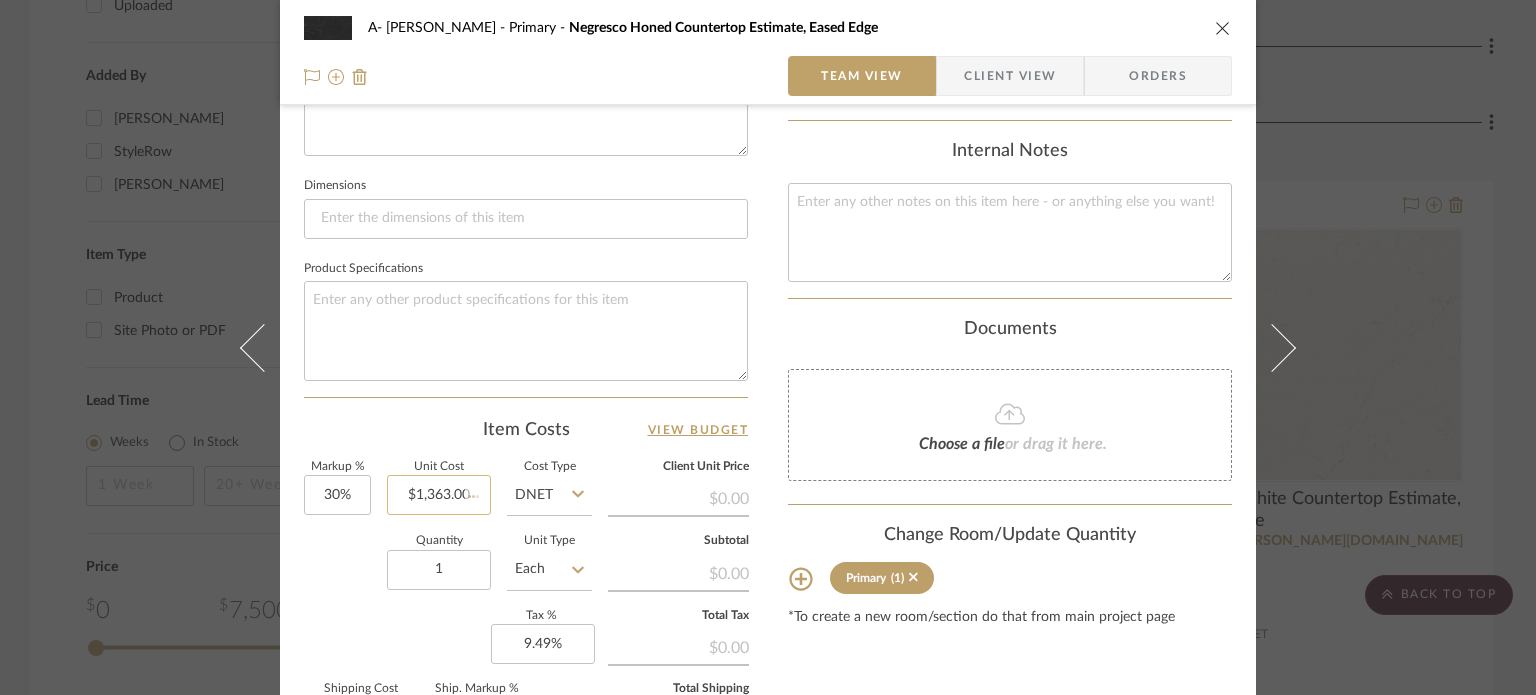 type on "$177.19" 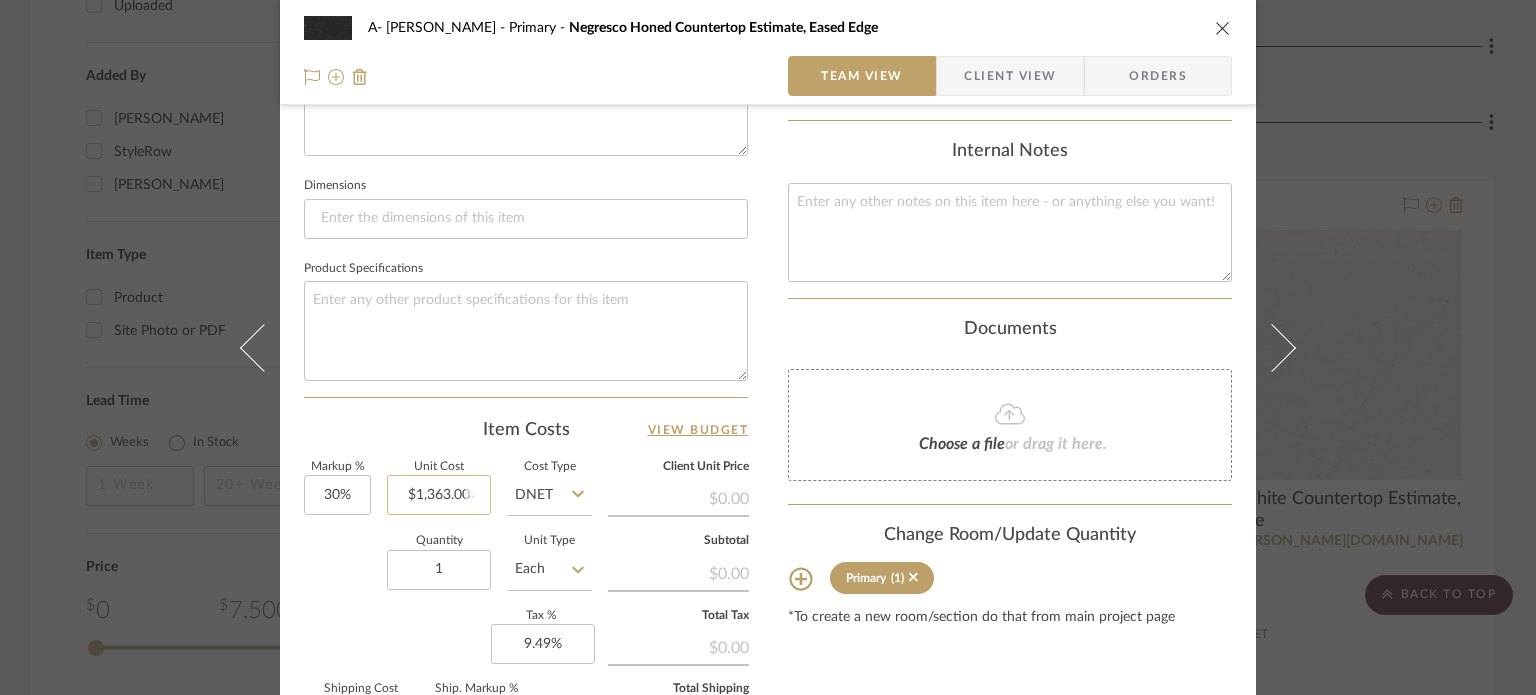 type 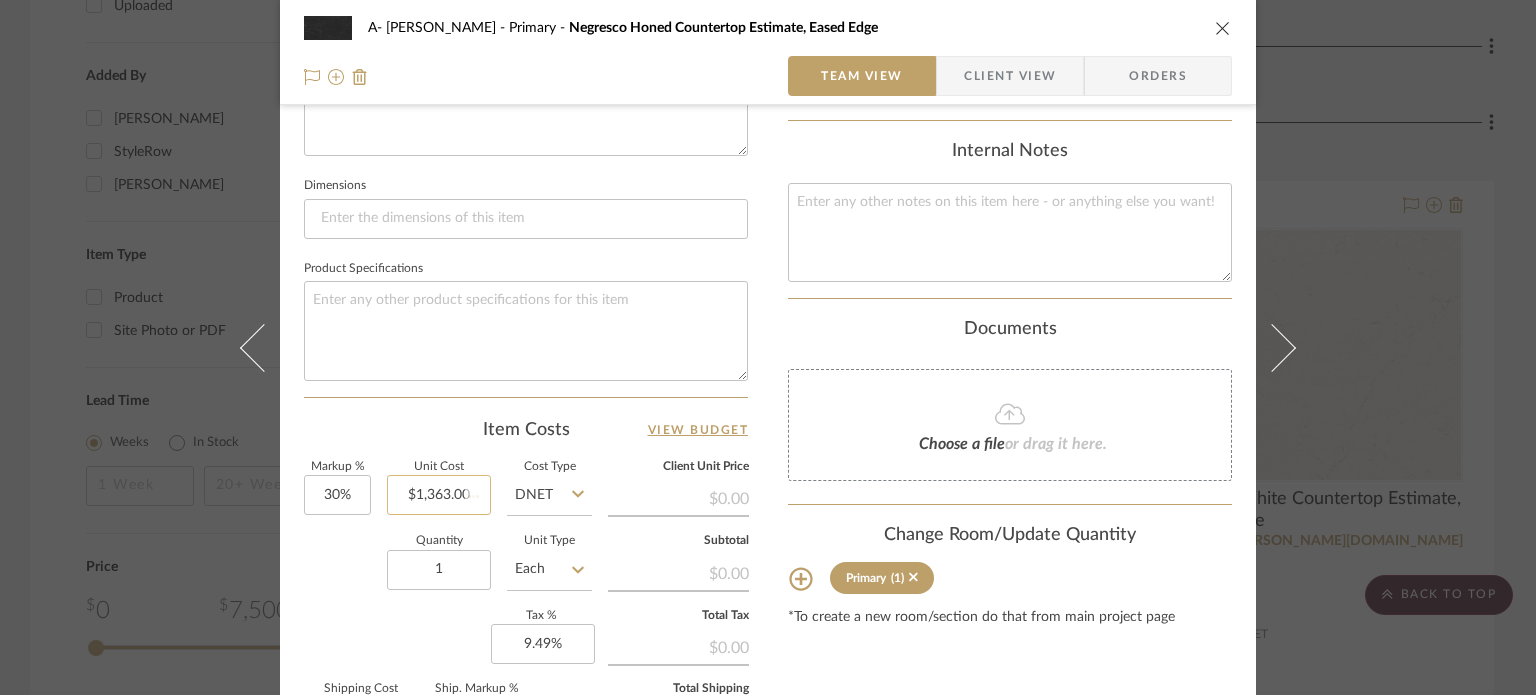 type 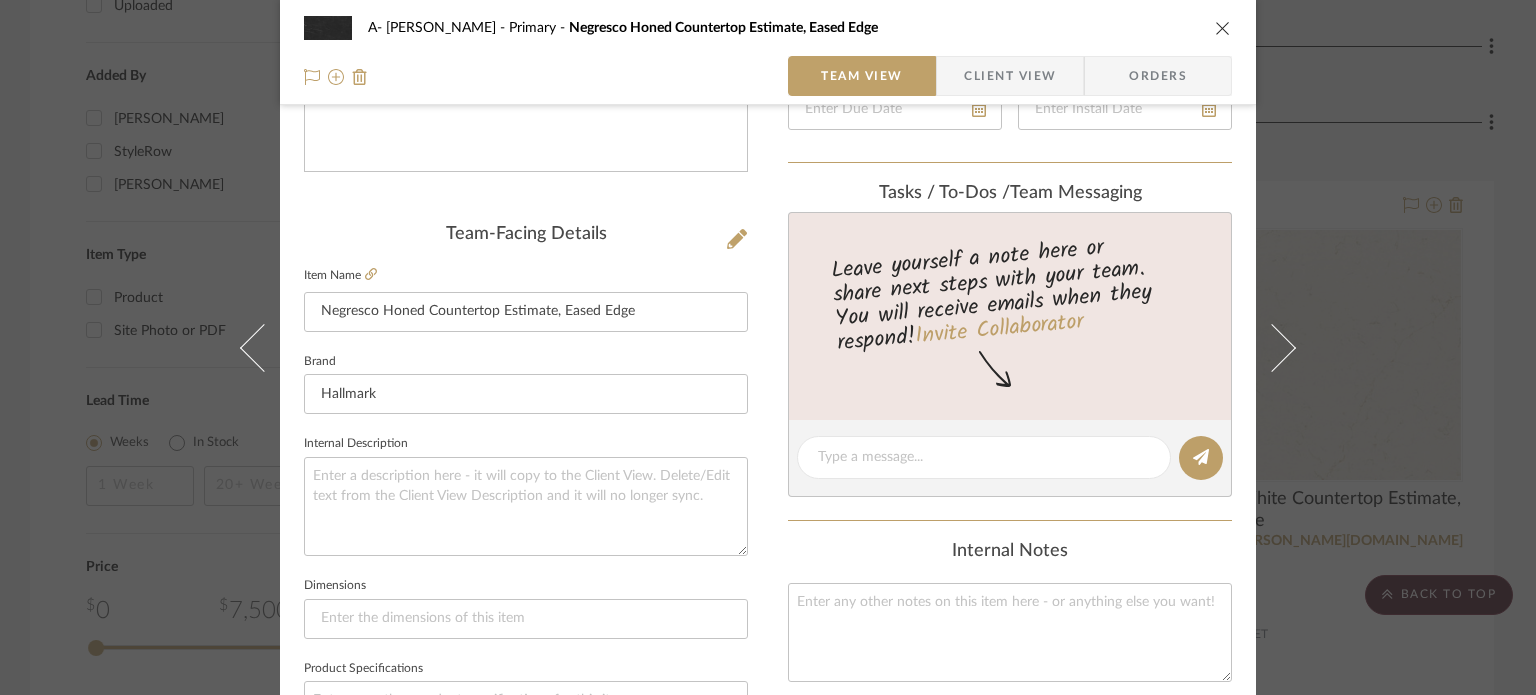 scroll, scrollTop: 0, scrollLeft: 0, axis: both 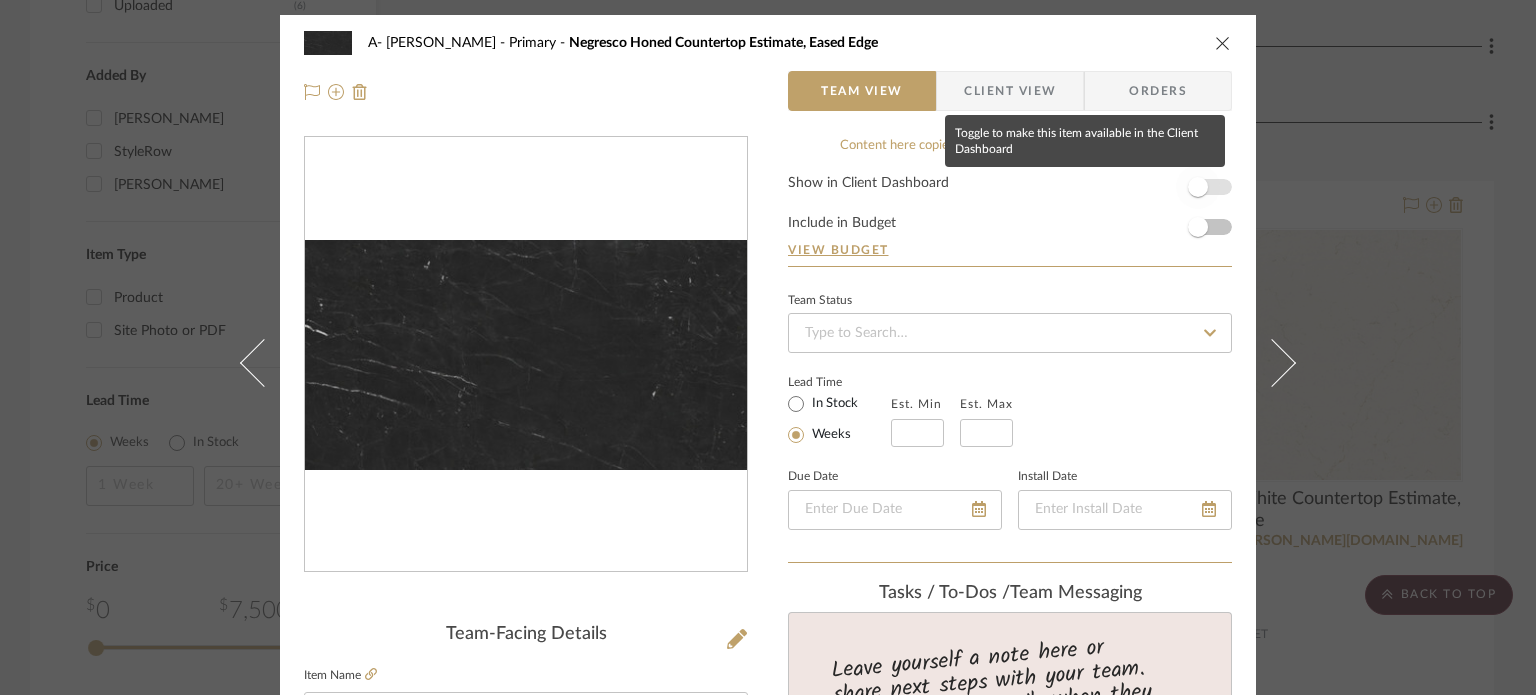 click at bounding box center (1198, 187) 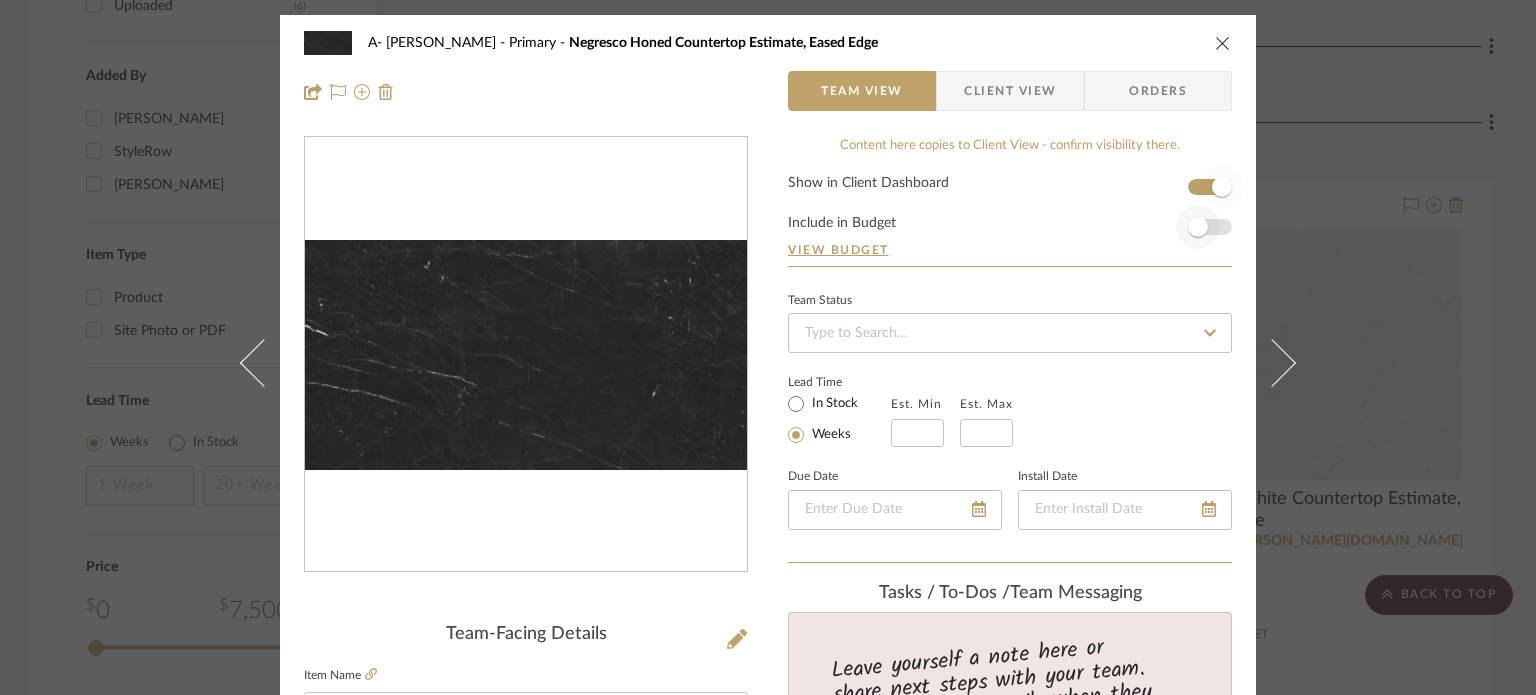 type 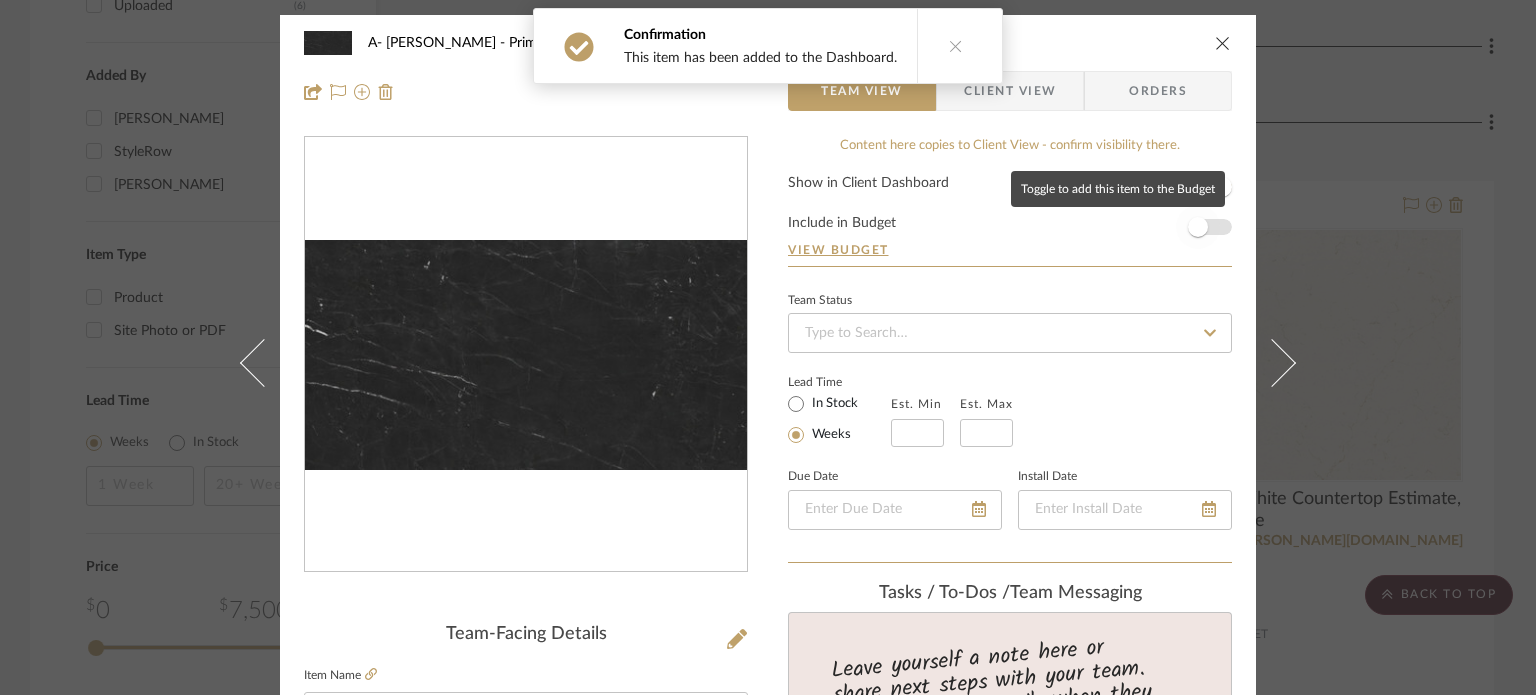 click at bounding box center [1198, 227] 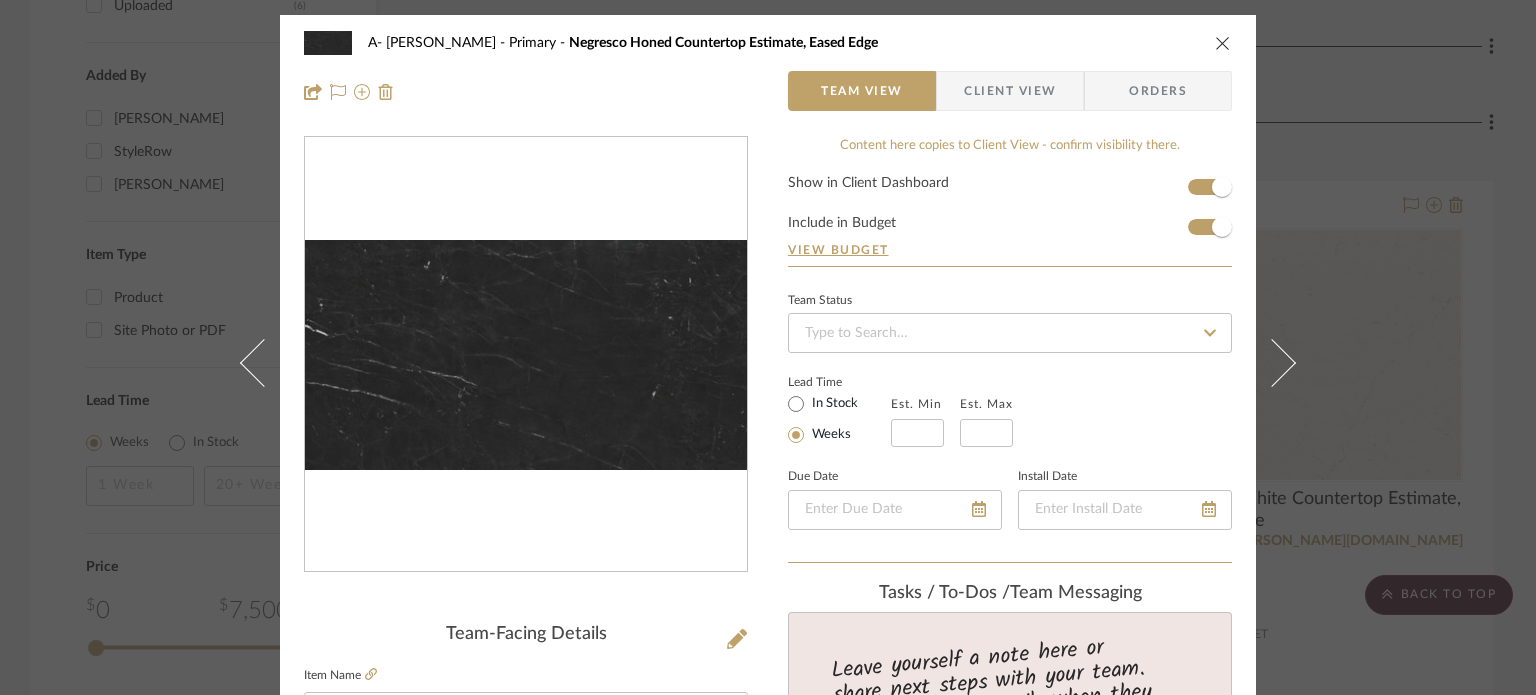 type 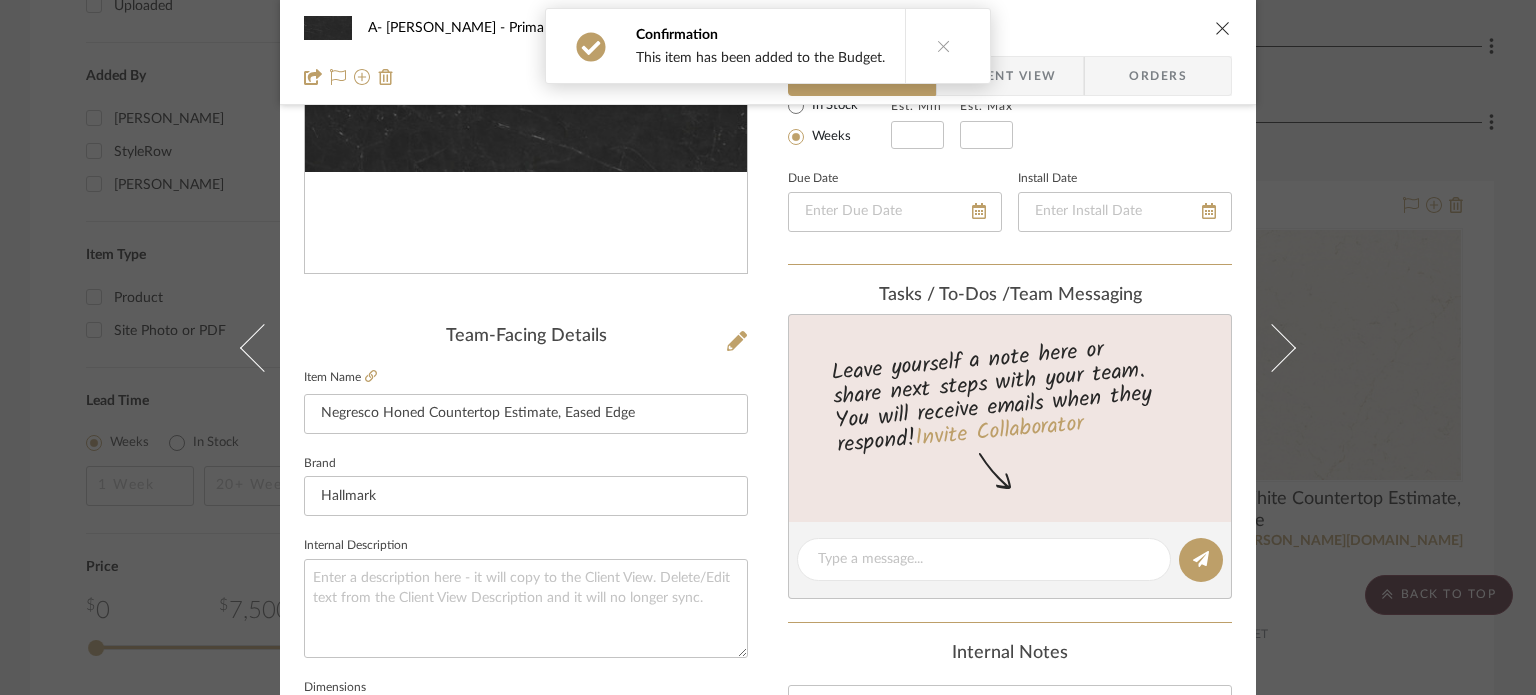 scroll, scrollTop: 300, scrollLeft: 0, axis: vertical 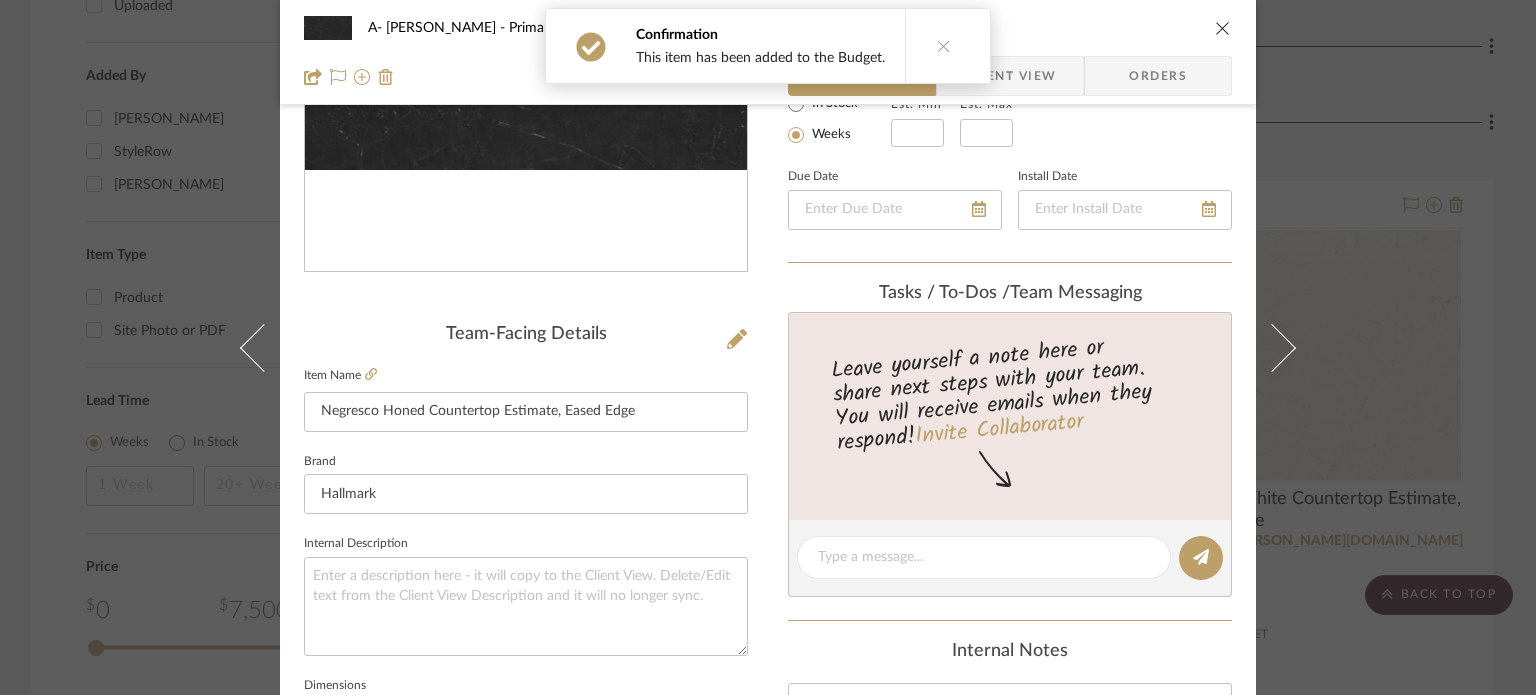 click on "A- Hawkins Primary Negresco Honed Countertop Estimate, Eased Edge Team View Client View Orders  Team-Facing Details   Item Name  Negresco Honed Countertop Estimate, Eased Edge  Brand  Hallmark  Internal Description   Dimensions   Product Specifications   Item Costs   View Budget   Markup %  30%  Unit Cost  $1,363.00  Cost Type  DNET  Client Unit Price   $1,771.90   Quantity  1  Unit Type  Each  Subtotal   $1,771.90   Tax %  9.49%  Total Tax   $168.15   Shipping Cost  $177.19  Ship. Markup %  0% Taxable  Total Shipping   $177.19  Total Client Price  $2,117.24  Your Cost  $1,669.54  Your Margin  $408.90  Content here copies to Client View - confirm visibility there.  Show in Client Dashboard   Include in Budget   View Budget  Team Status  Lead Time  In Stock Weeks  Est. Min   Est. Max   Due Date   Install Date  Tasks / To-Dos /  team Messaging  Leave yourself a note here or share next steps with your team. You will receive emails when they
respond!  Invite Collaborator Internal Notes  Documents  (1)" at bounding box center (768, 347) 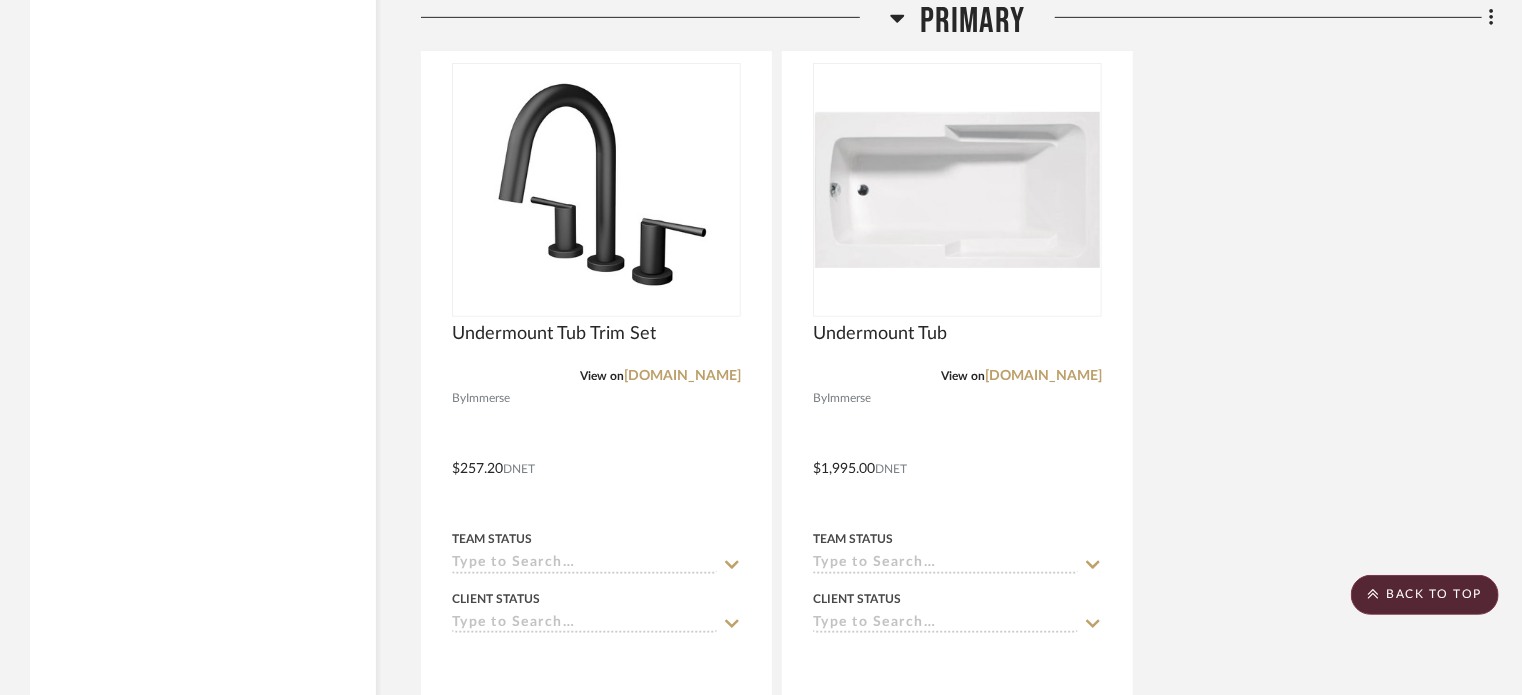 scroll, scrollTop: 4700, scrollLeft: 0, axis: vertical 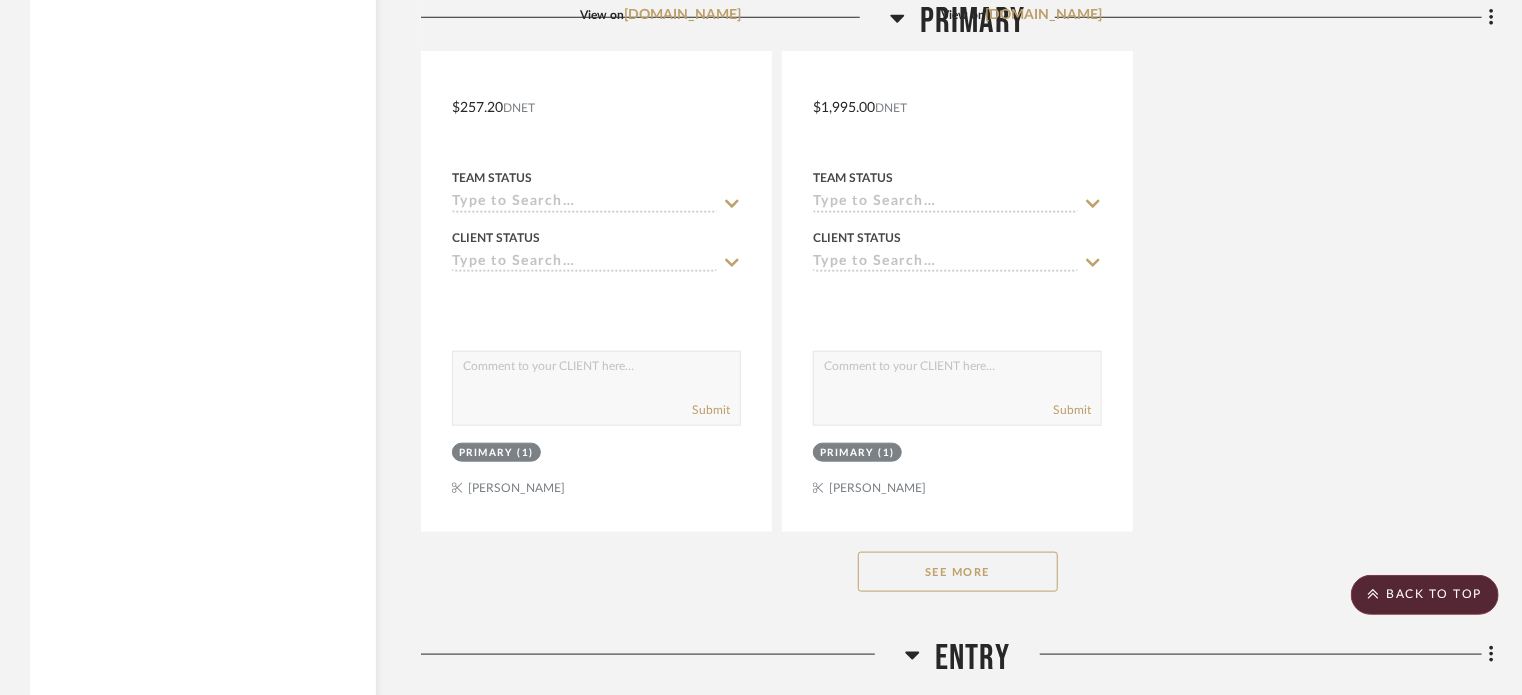 click on "See More" 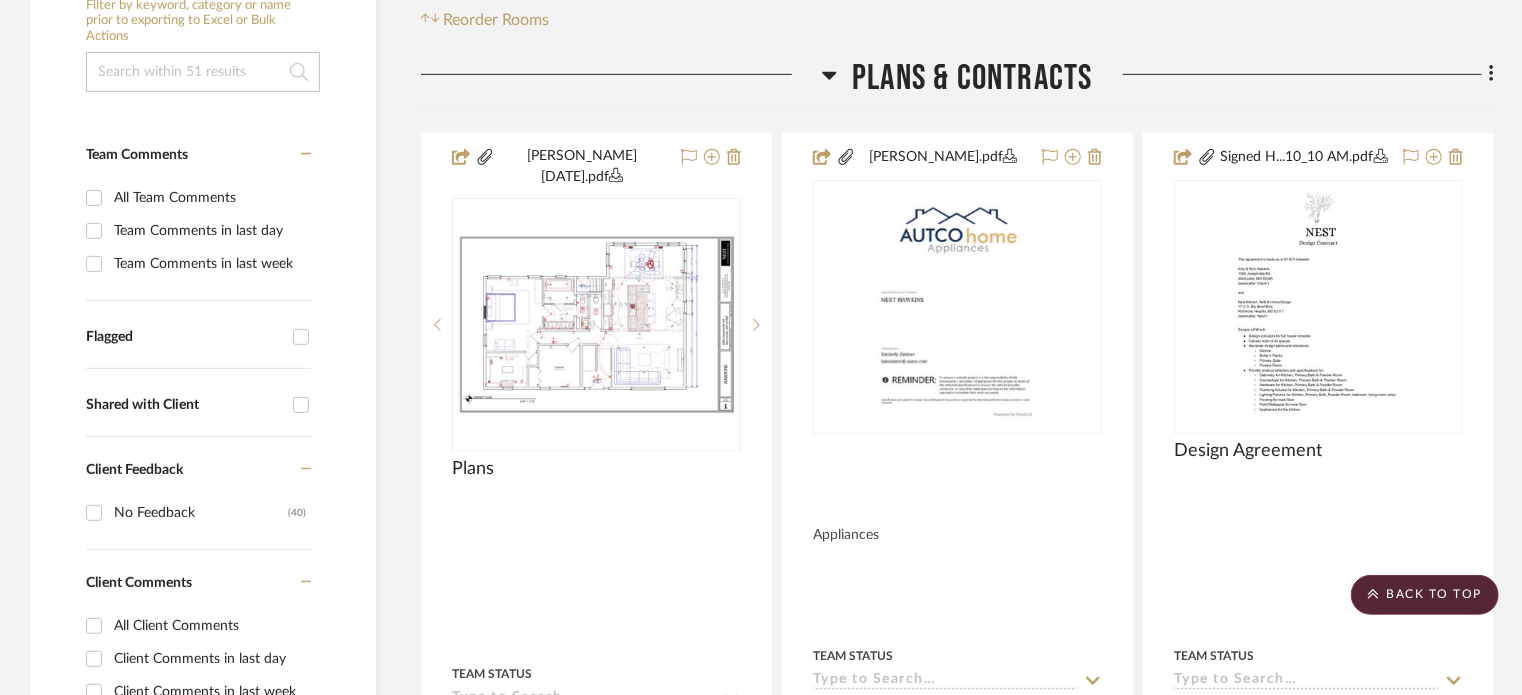 scroll, scrollTop: 400, scrollLeft: 0, axis: vertical 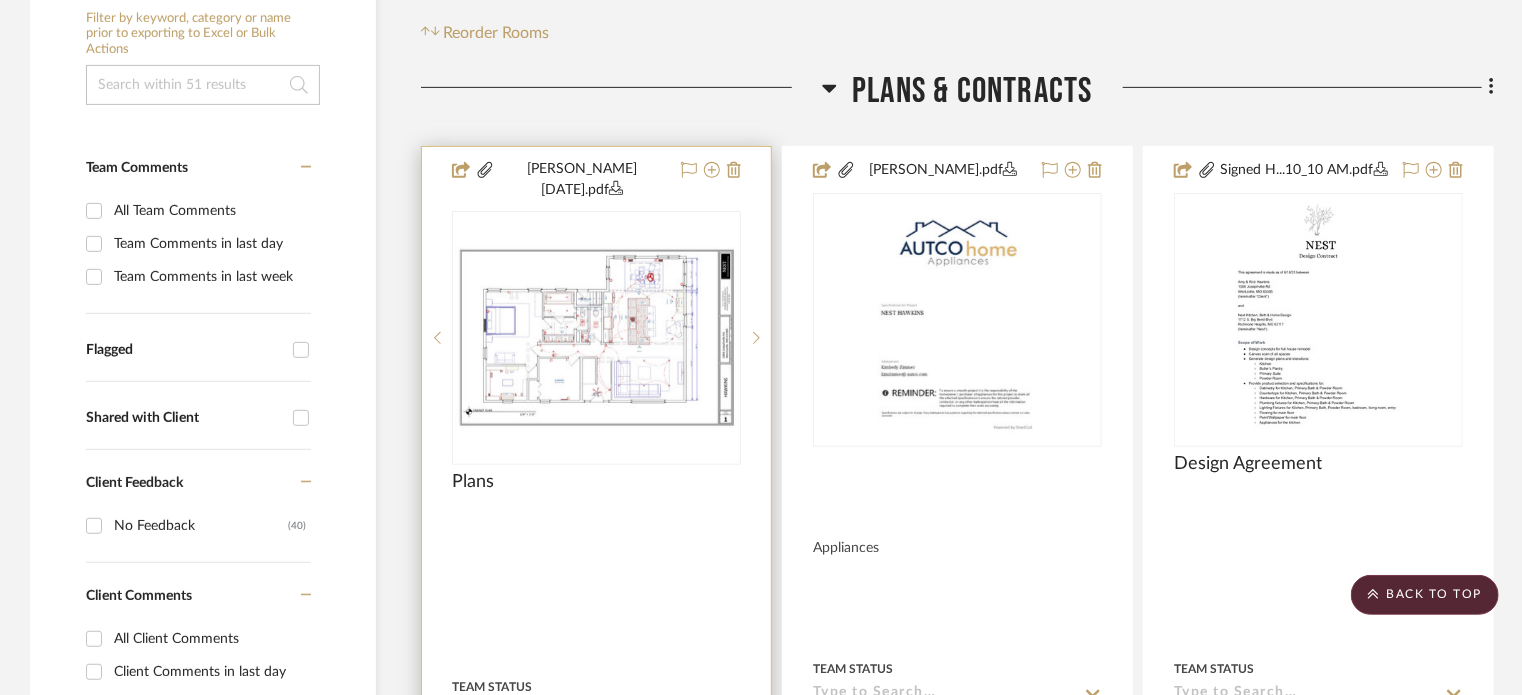 click at bounding box center (0, 0) 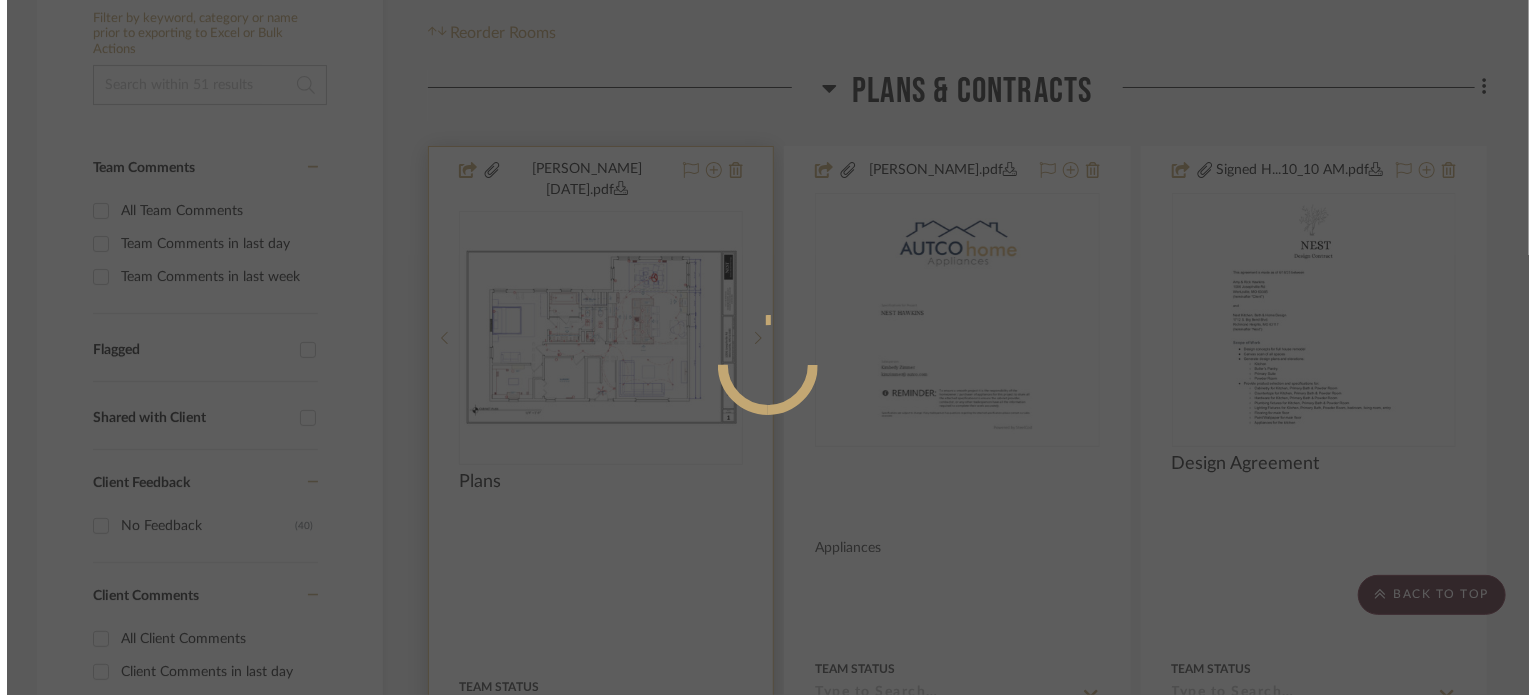scroll, scrollTop: 0, scrollLeft: 0, axis: both 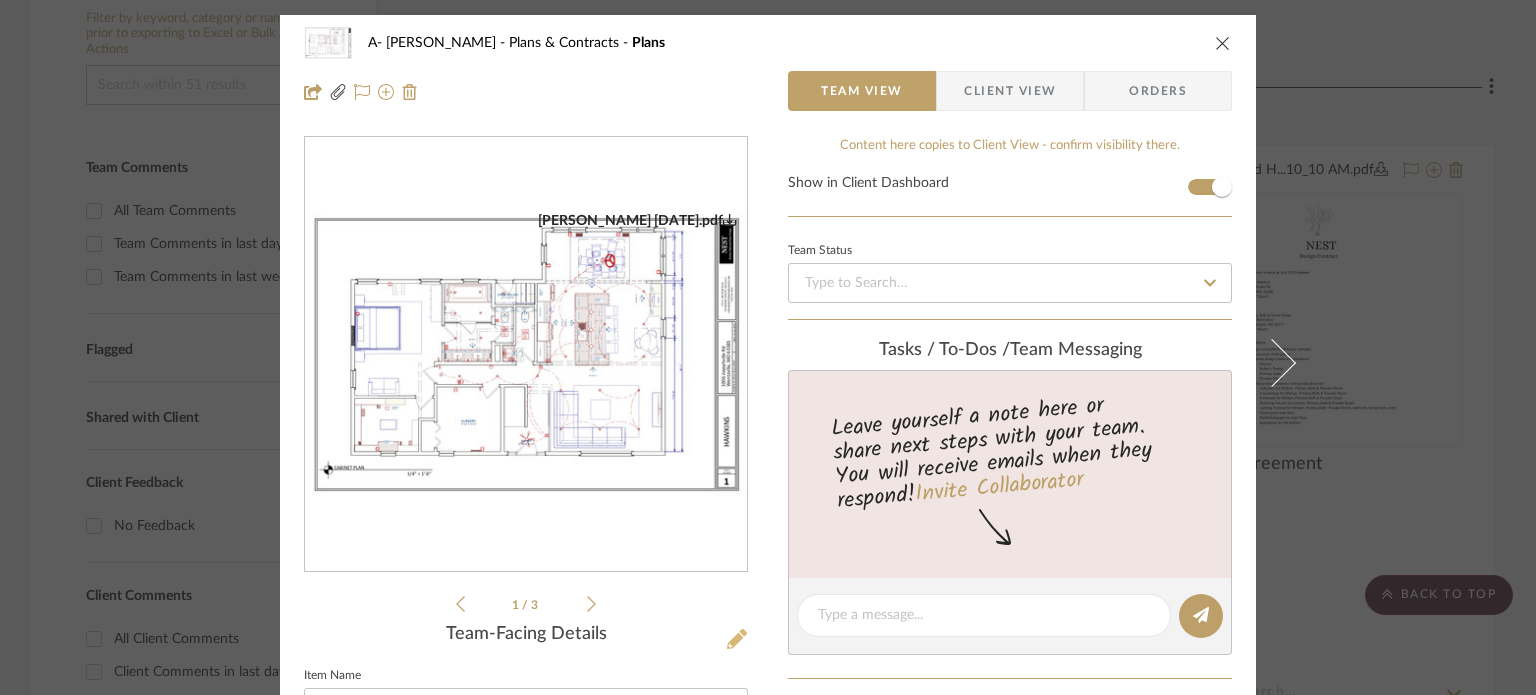 click 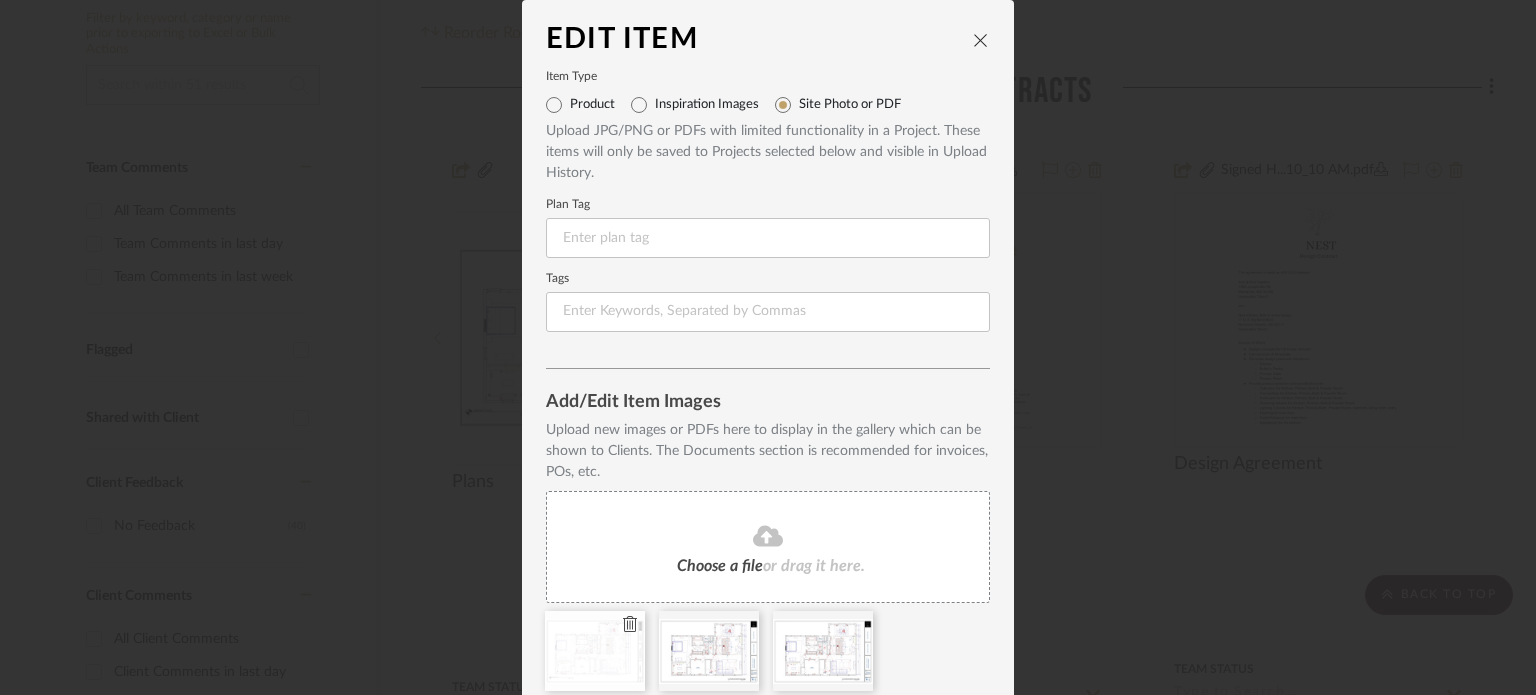 click 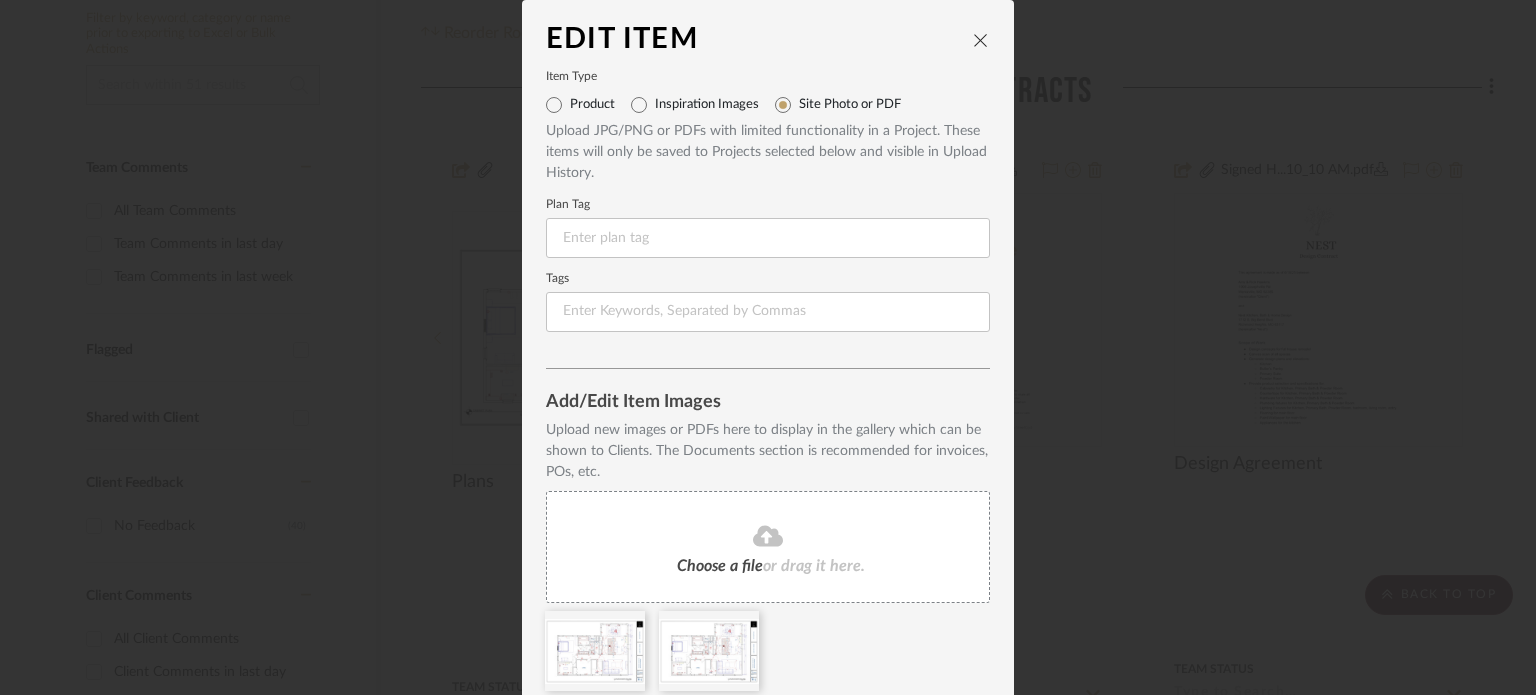 click on "Choose a file" 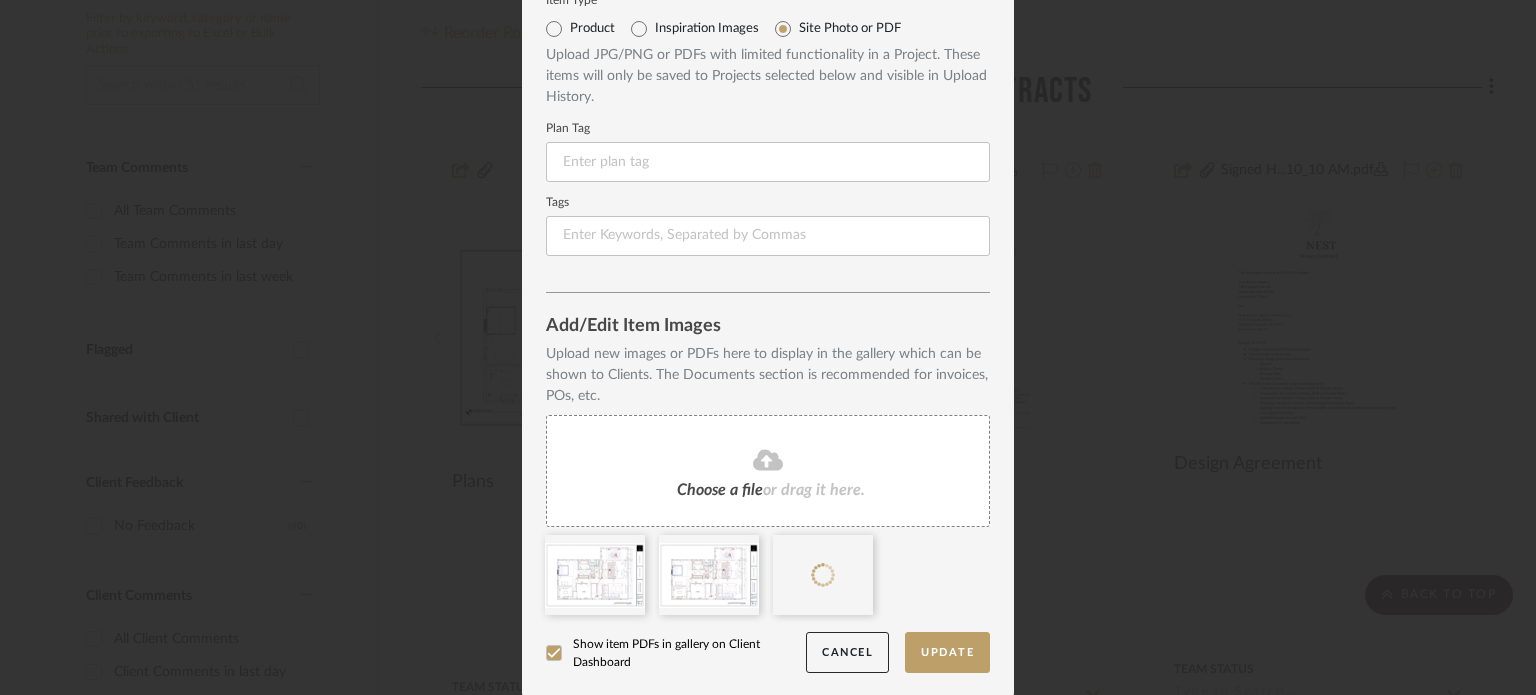 scroll, scrollTop: 77, scrollLeft: 0, axis: vertical 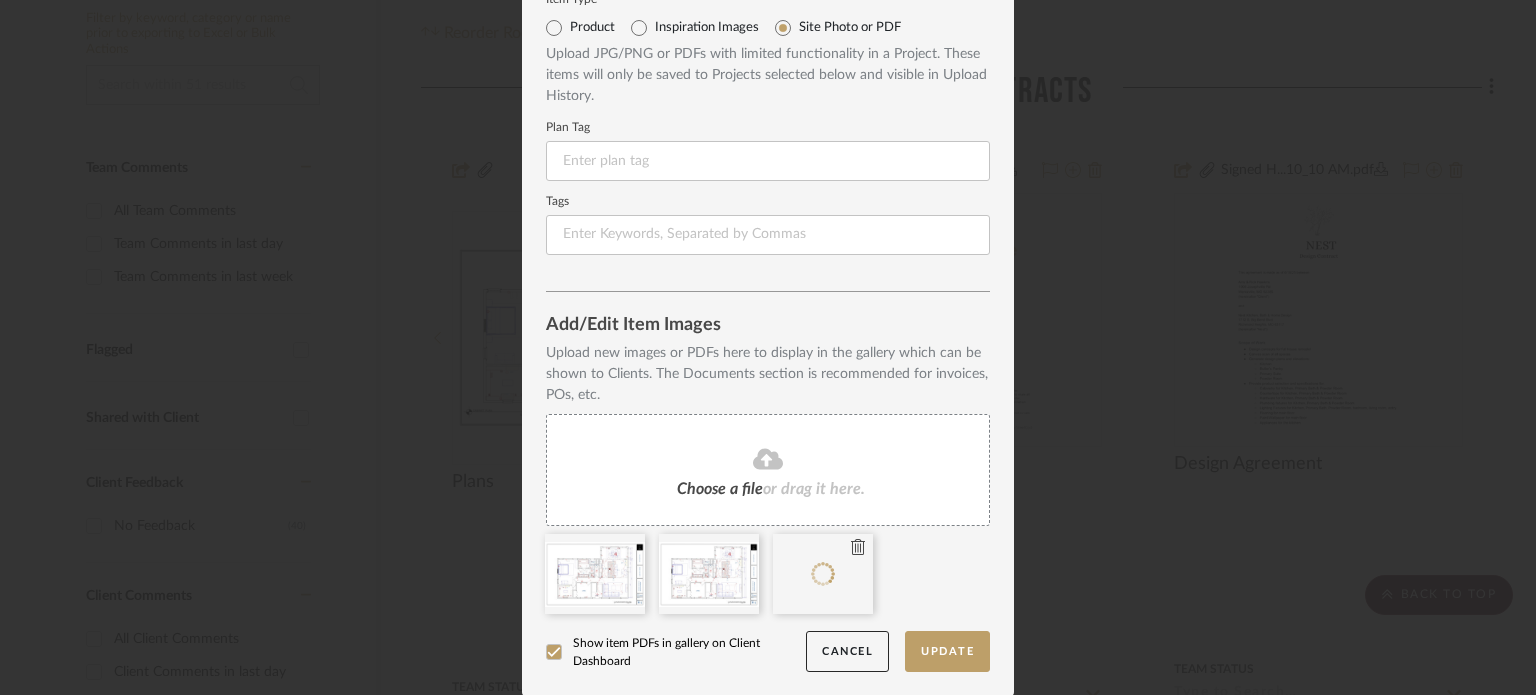 type 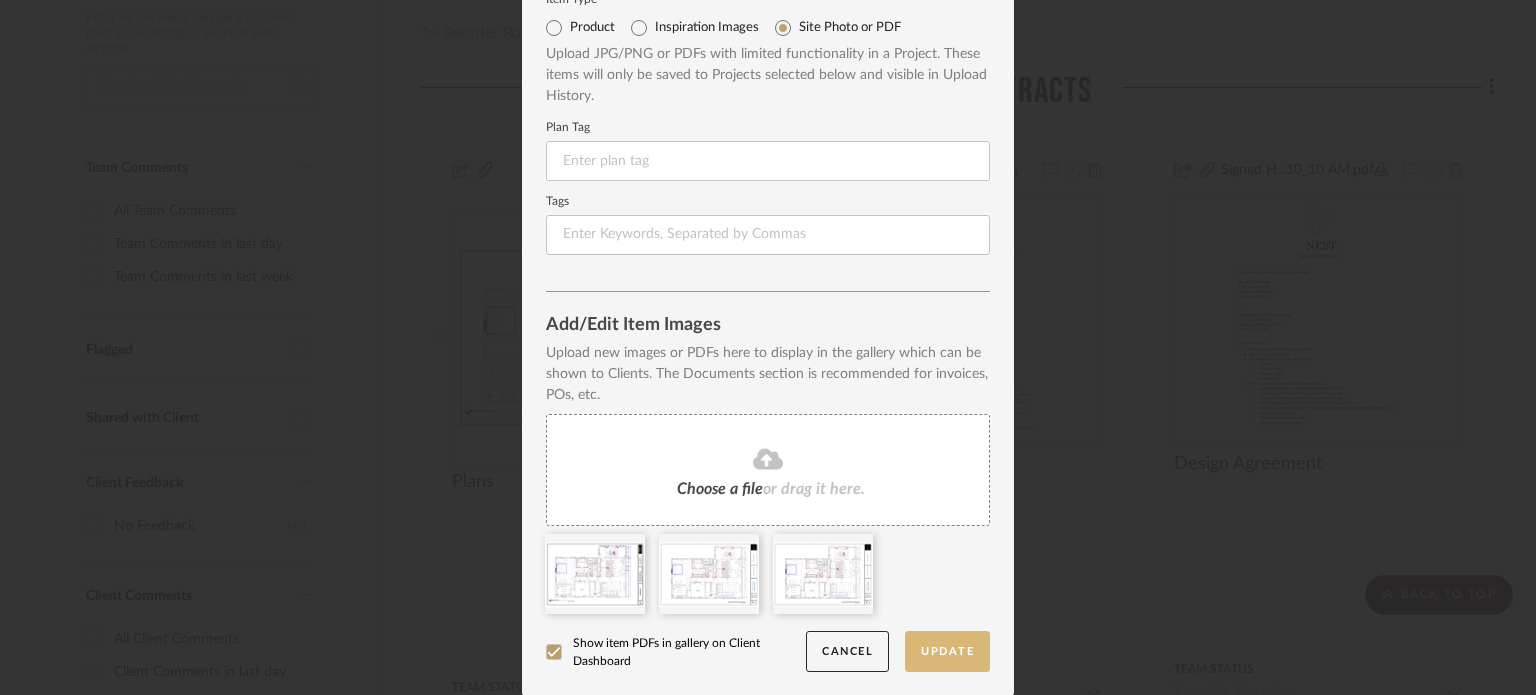 click on "Update" at bounding box center [947, 651] 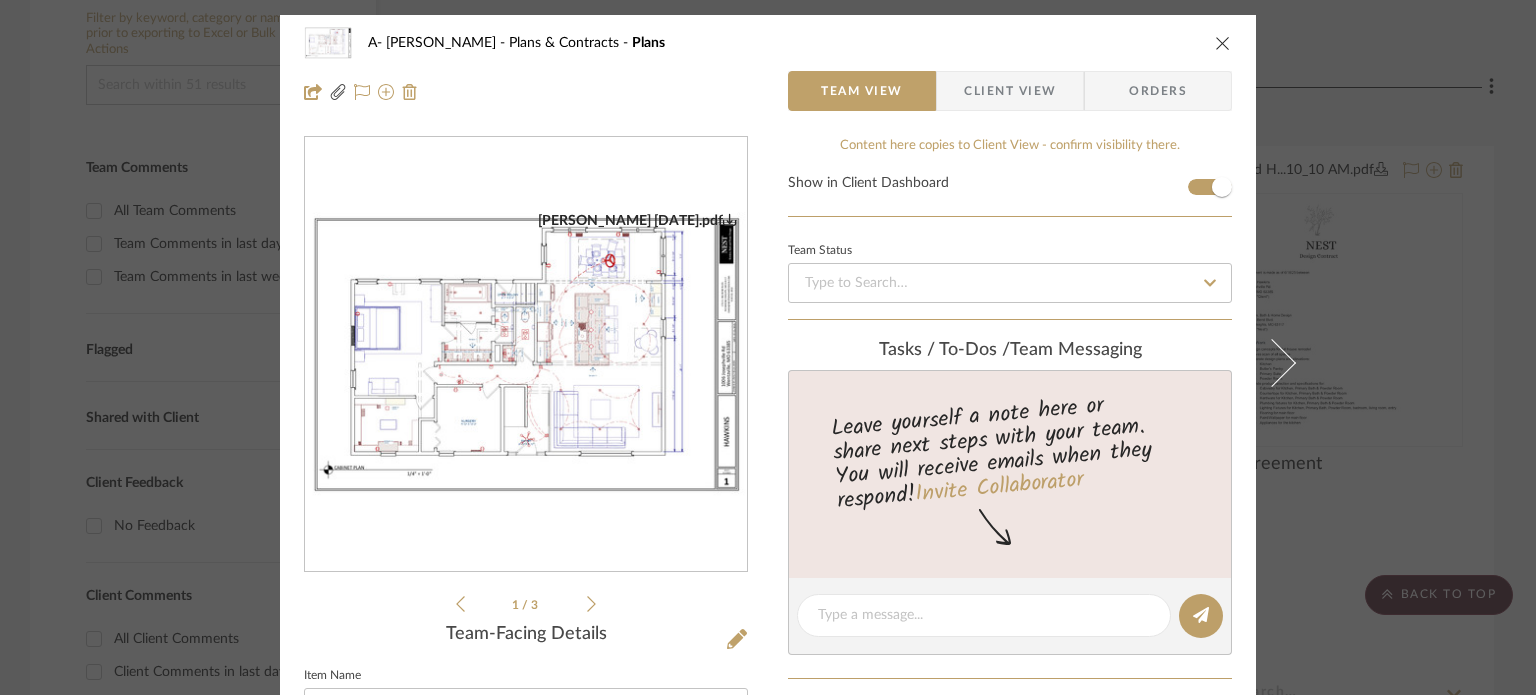 click on "A- Hawkins Plans & Contracts Plans Team View Client View Orders  Hawkins 7.7.25.pdf   Hawkins 7.24.25.pdf   Hawkins 7.17.25.pdf   Hawkins 7.7.25.pdf   Hawkins 7.24.25.pdf  1 / 3  Team-Facing Details   Item Name  Plans  Internal Description  Content here copies to Client View - confirm visibility there.  Show in Client Dashboard  Team Status Tasks / To-Dos /  team Messaging  Leave yourself a note here or share next steps with your team. You will receive emails when they
respond!  Invite Collaborator Internal Notes  Documents  Choose a file  or drag it here. Change Room/Update Quantity  Plans & Contracts  *To create a new room/section do that from main project page    StyleRow" at bounding box center (768, 347) 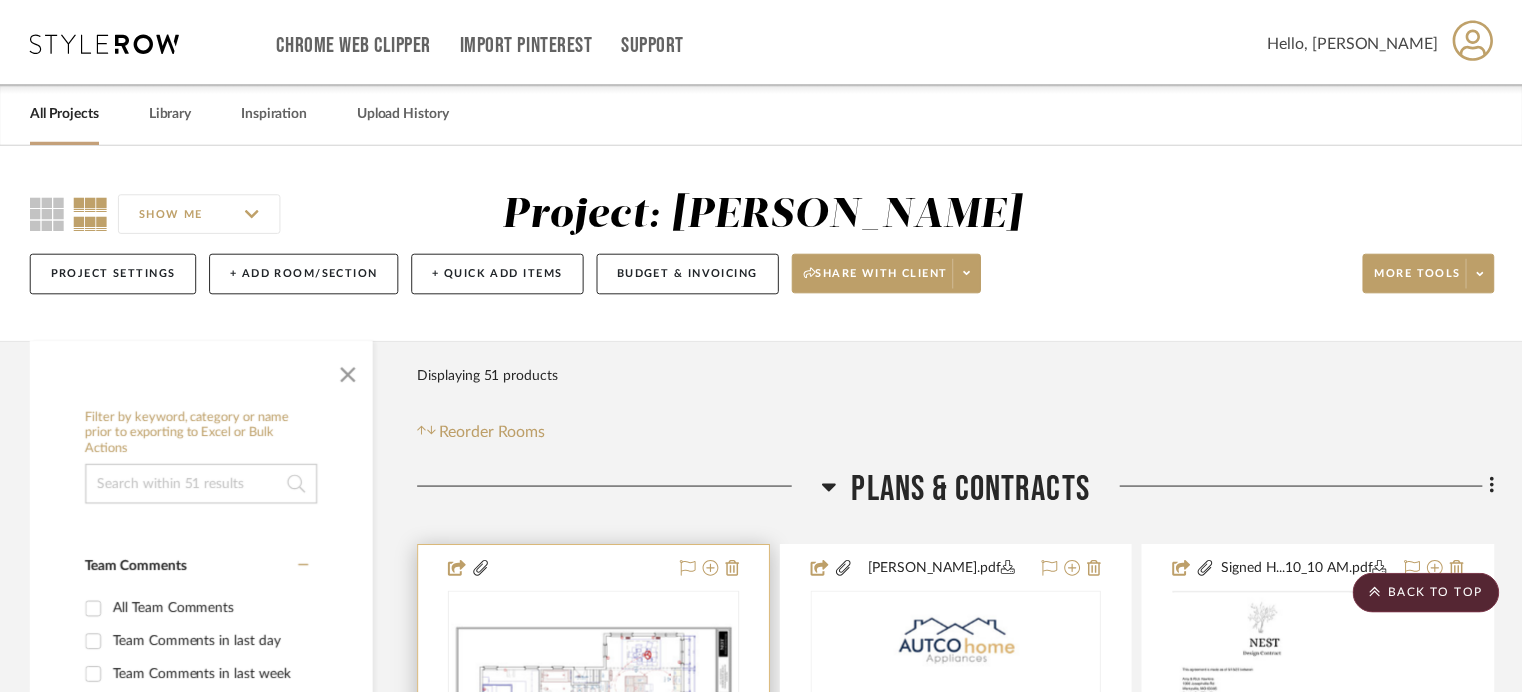 scroll, scrollTop: 400, scrollLeft: 0, axis: vertical 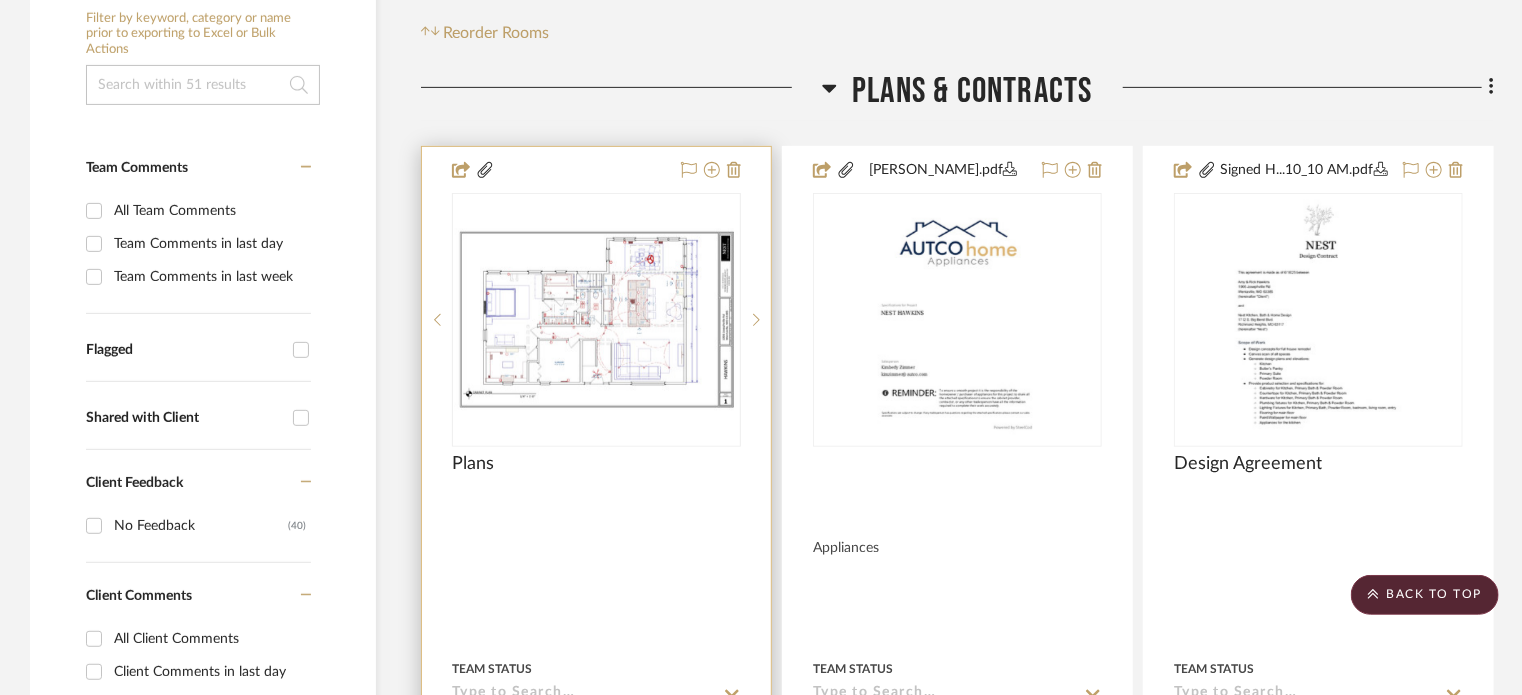 click at bounding box center [596, 320] 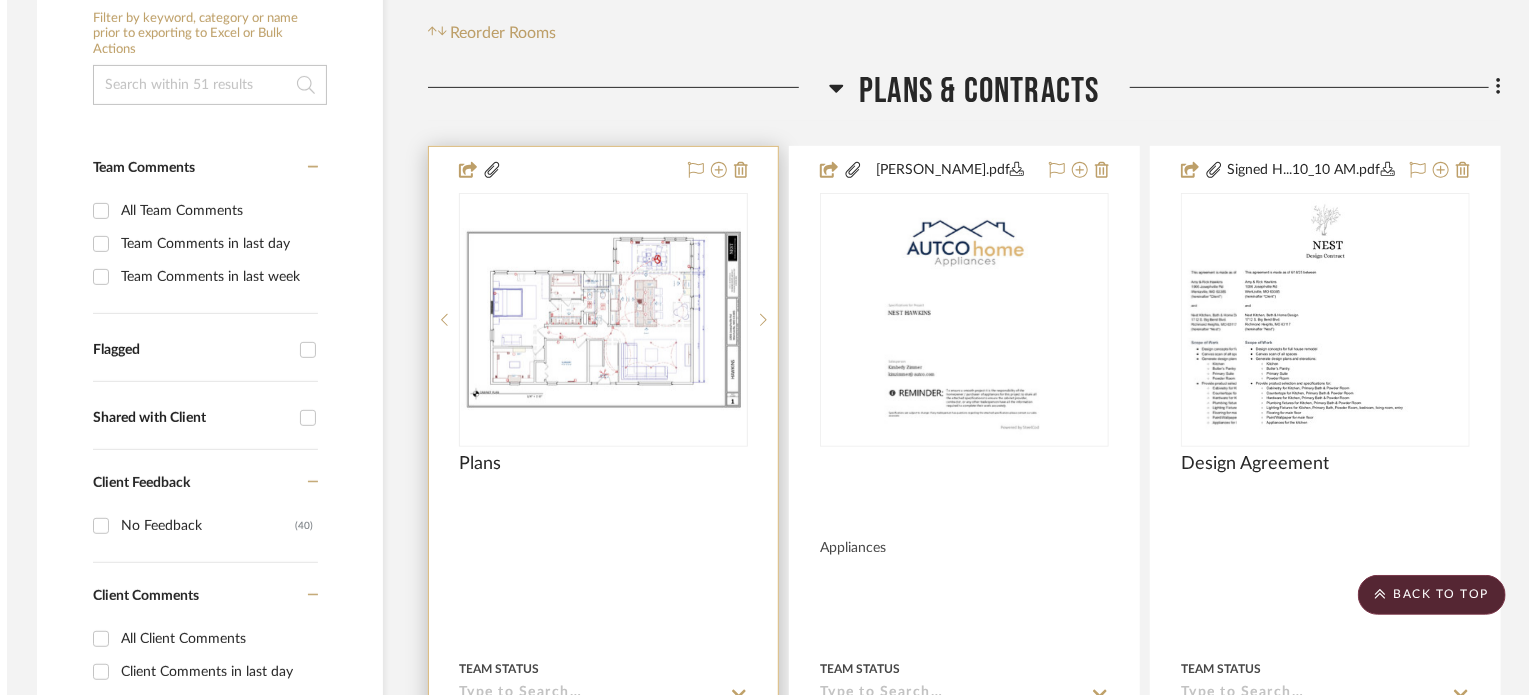 scroll, scrollTop: 0, scrollLeft: 0, axis: both 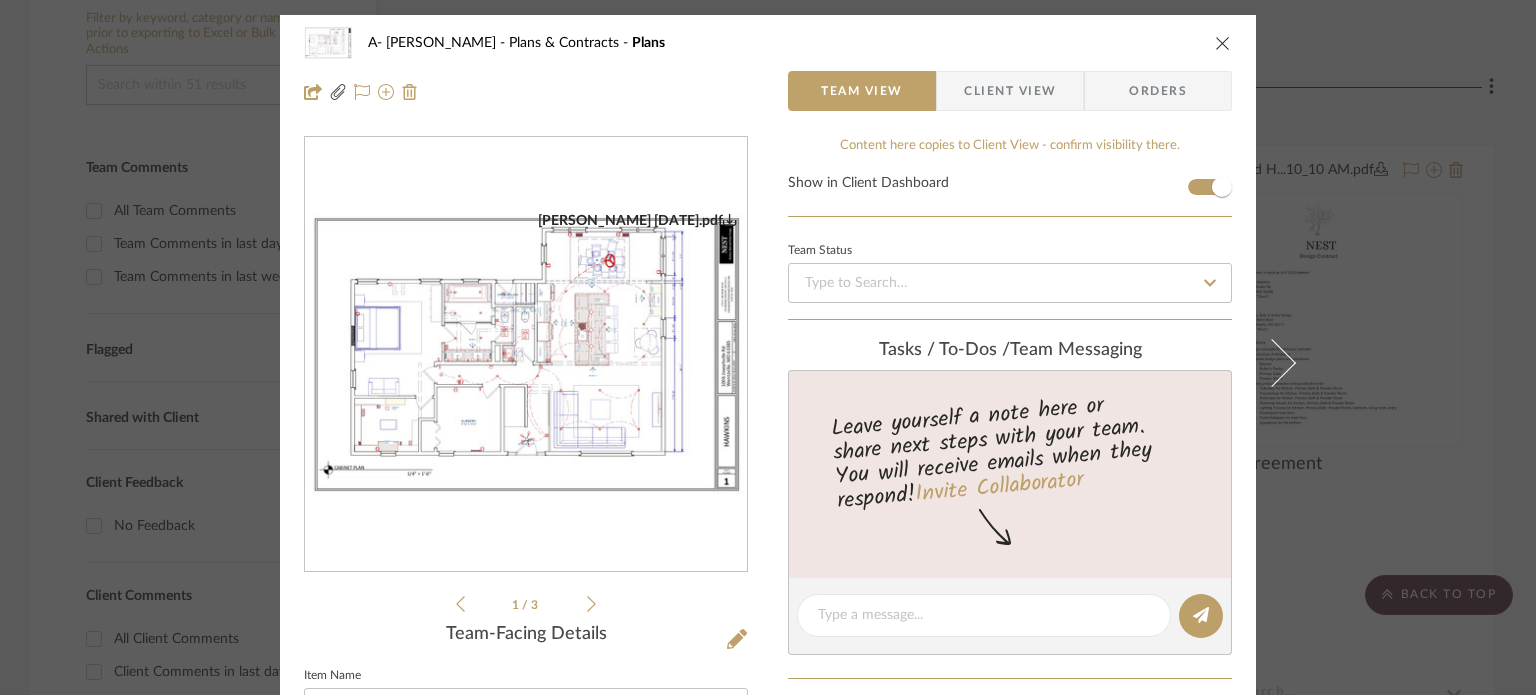 click on "Hawkins 7.24.25.pdf" at bounding box center (526, 355) 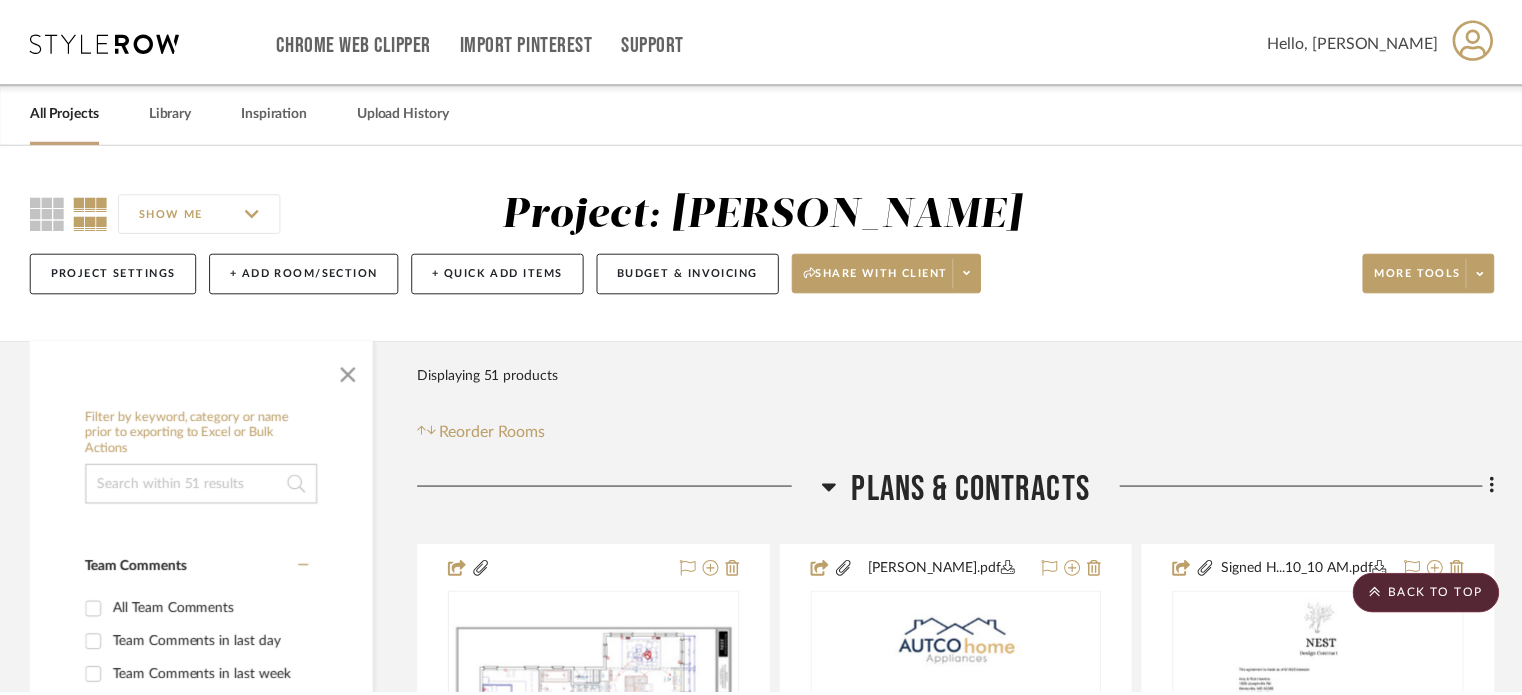 scroll, scrollTop: 400, scrollLeft: 0, axis: vertical 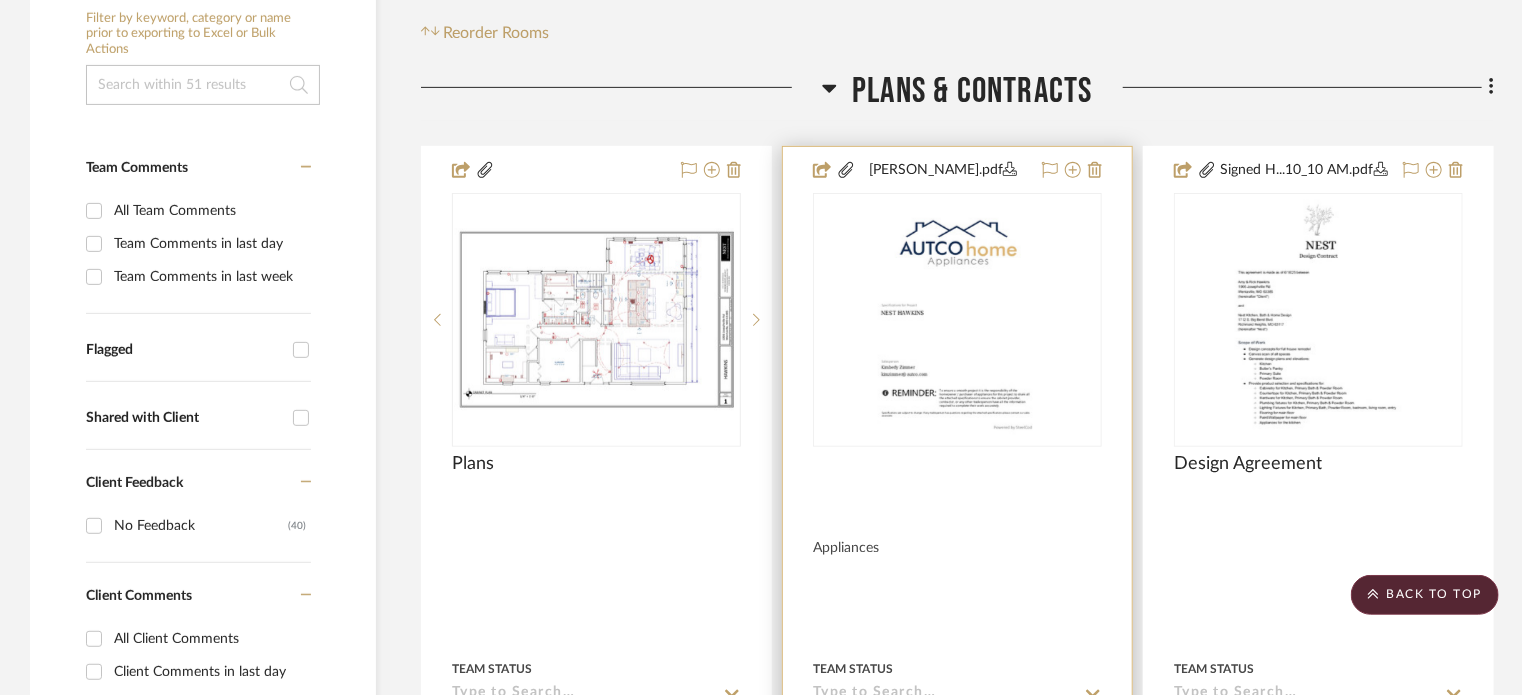 click at bounding box center [957, 475] 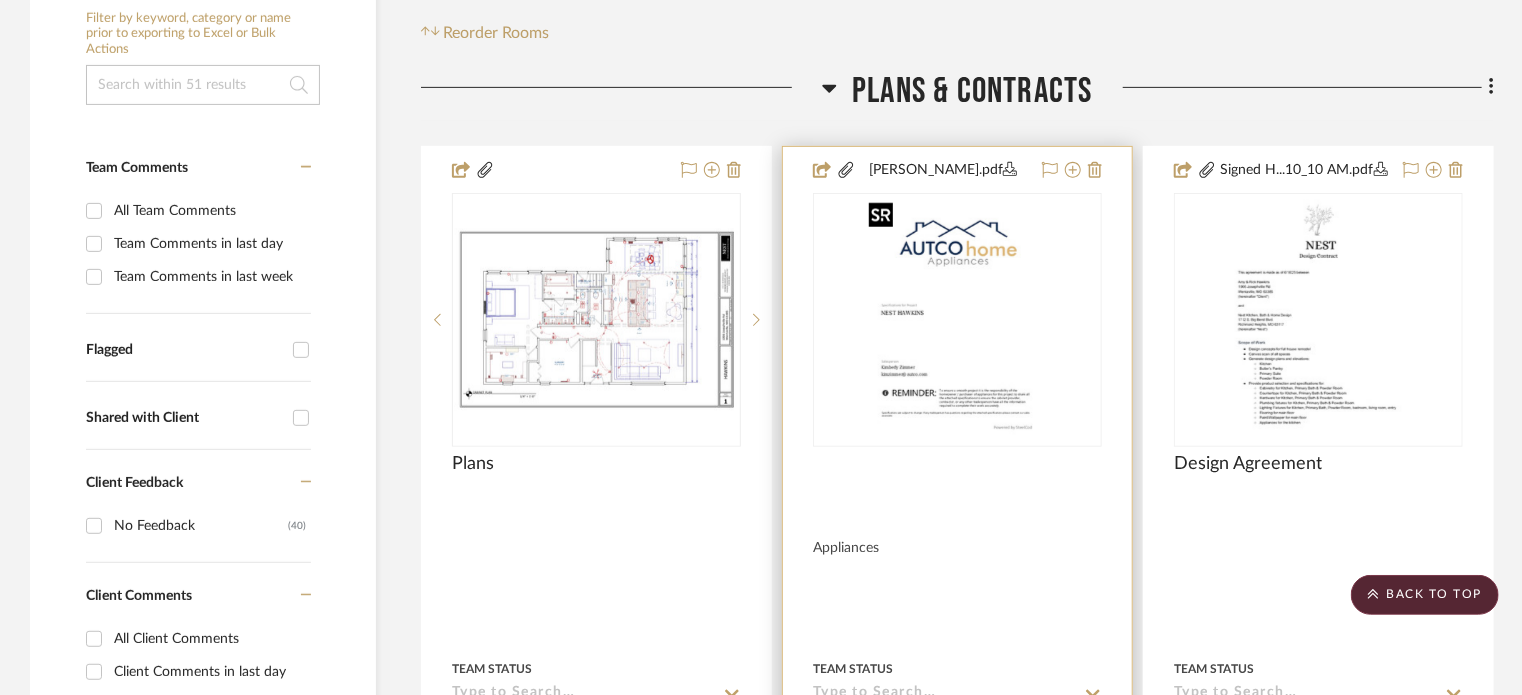 click at bounding box center (957, 320) 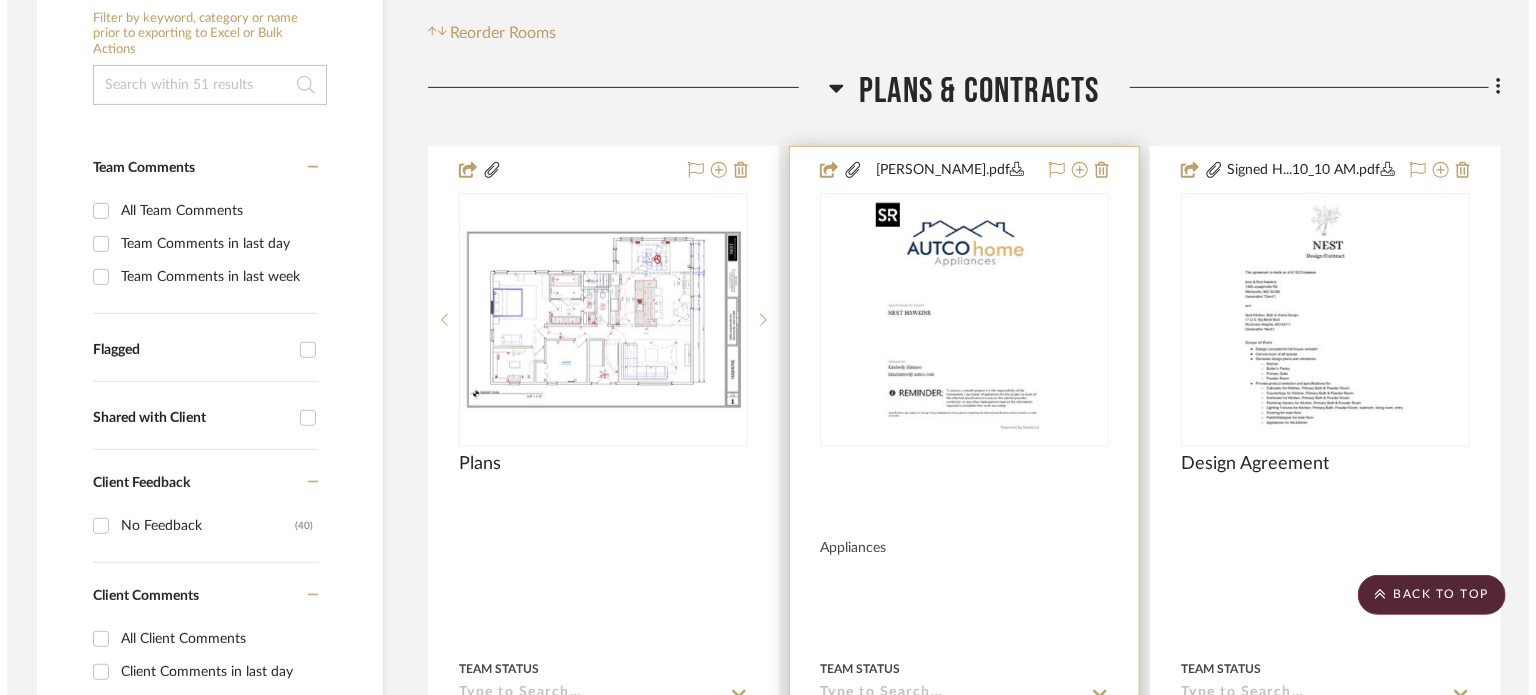 scroll, scrollTop: 0, scrollLeft: 0, axis: both 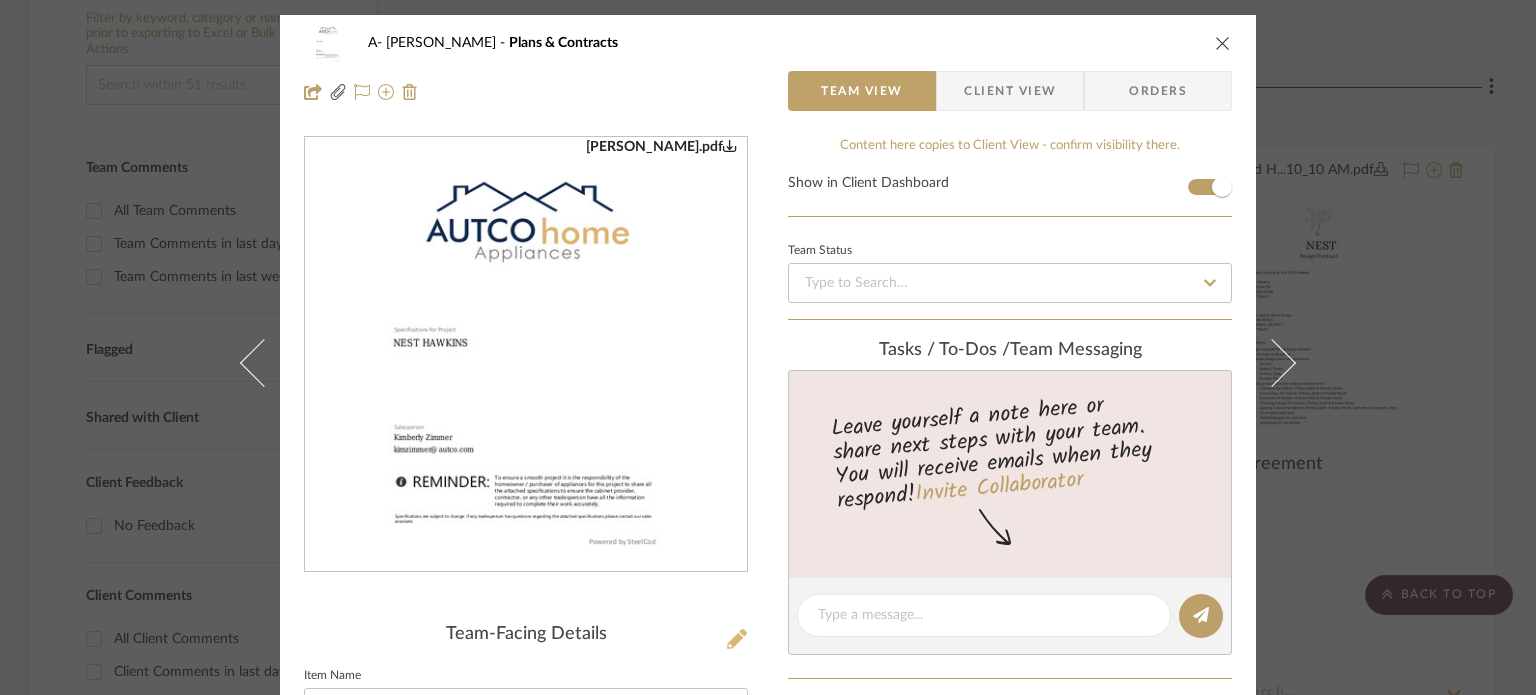 click 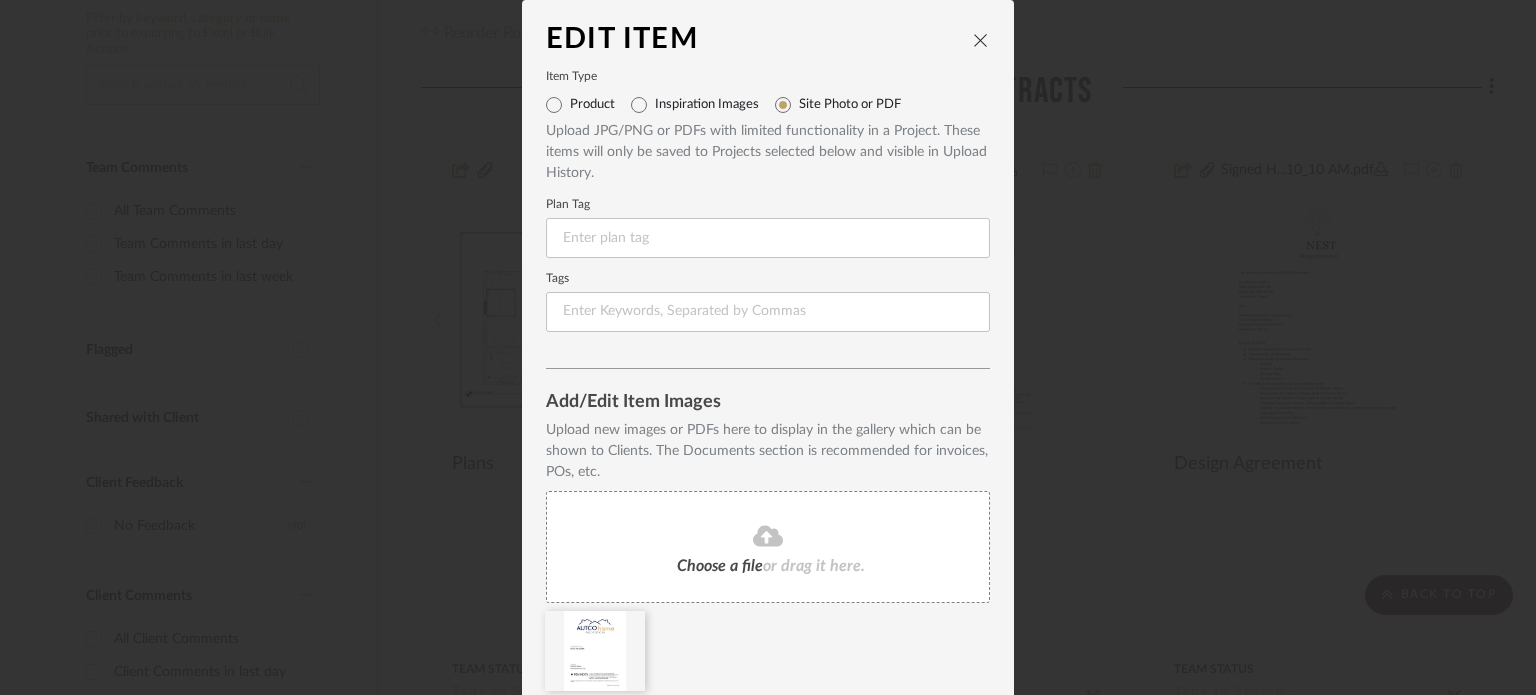 click on "Choose a file  or drag it here." 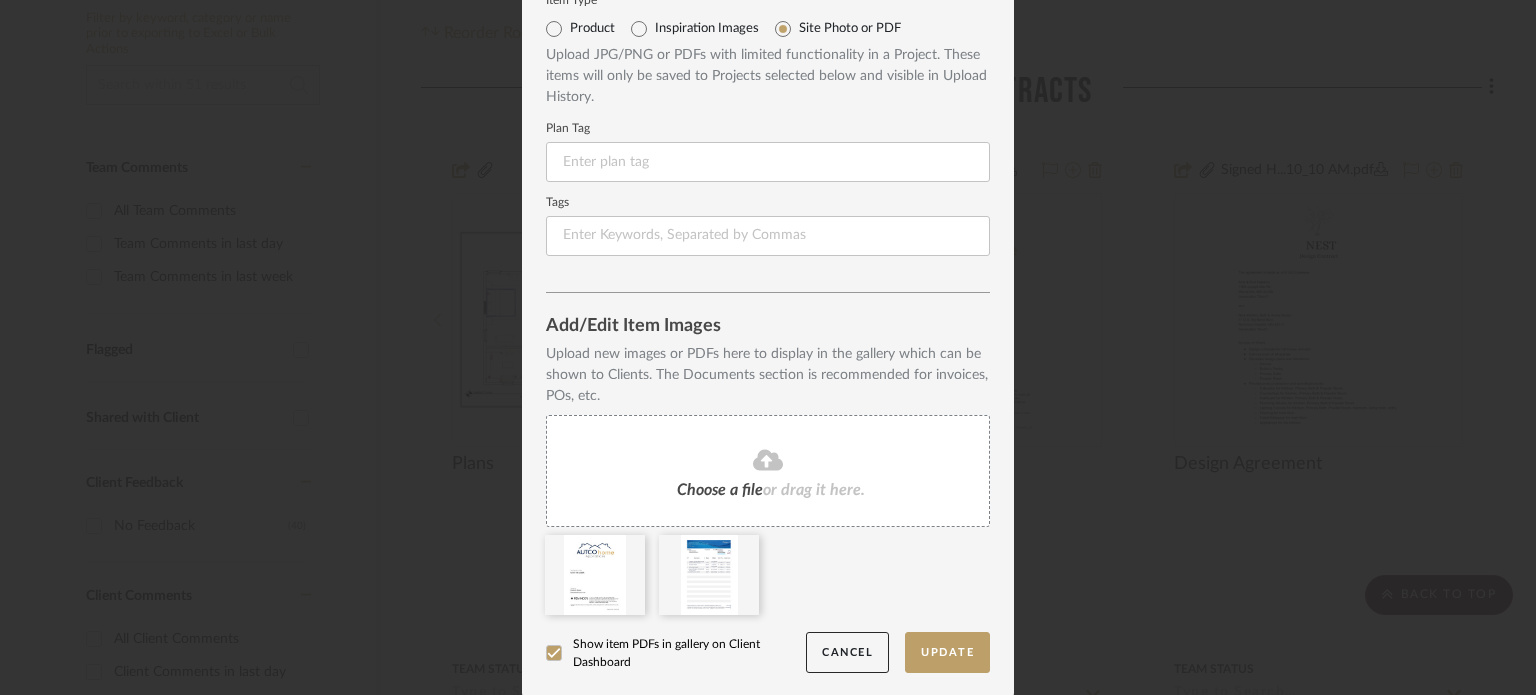 scroll, scrollTop: 77, scrollLeft: 0, axis: vertical 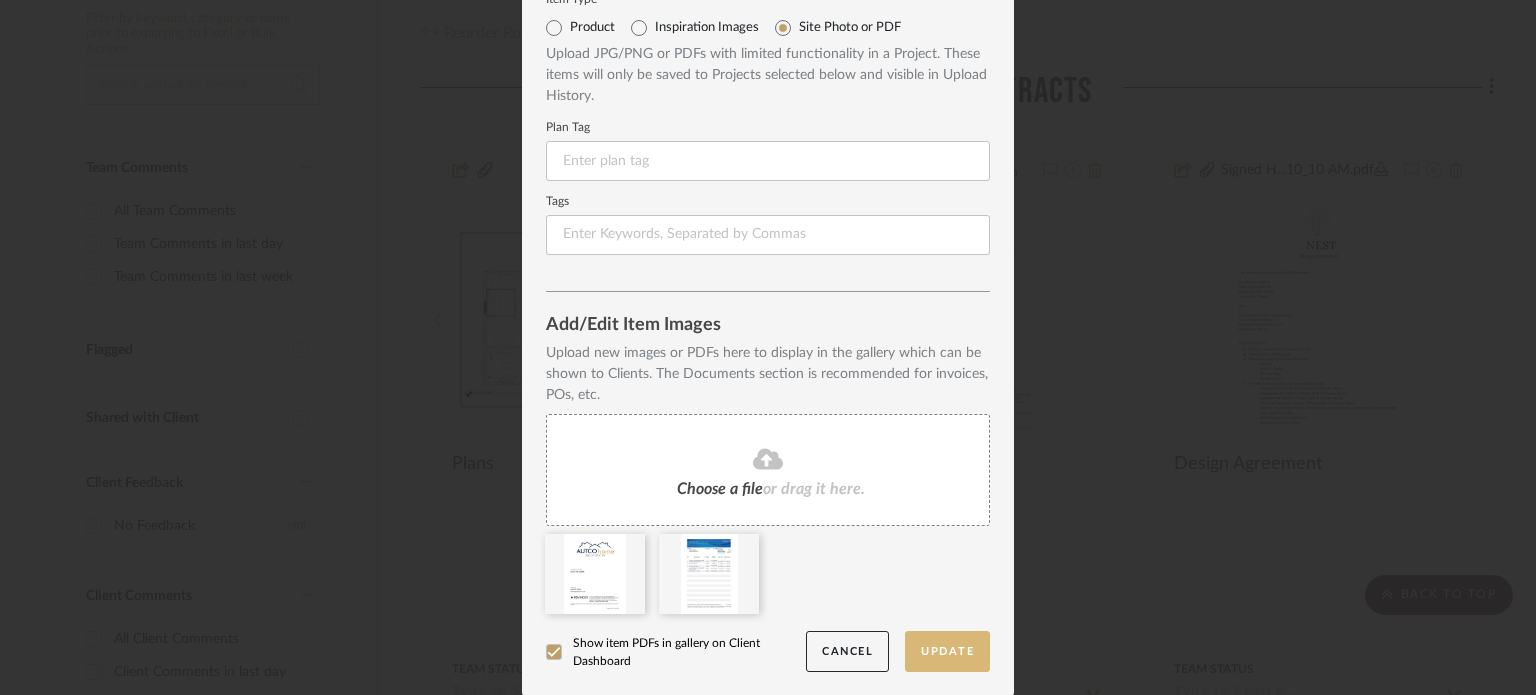 click on "Update" at bounding box center (947, 651) 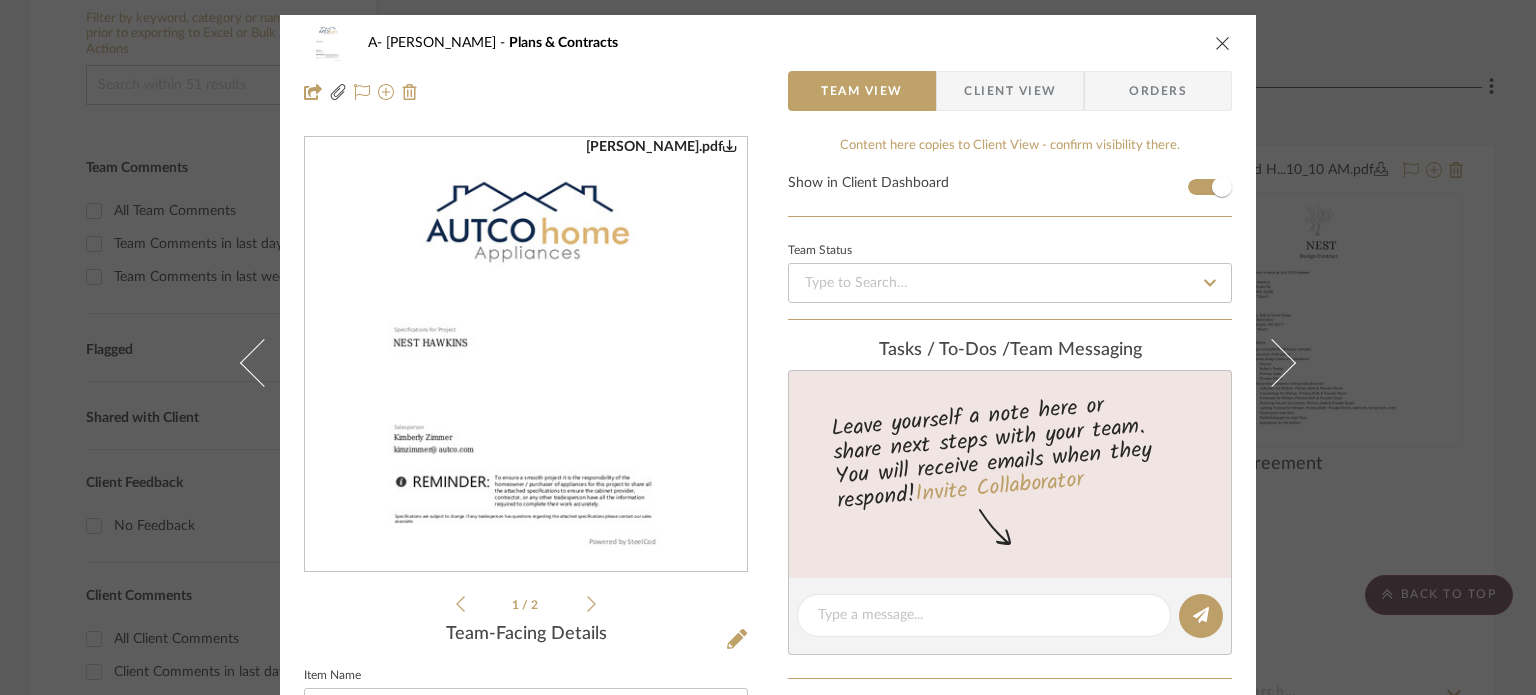 click on "A- Hawkins Plans & Contracts Team View Client View Orders  Hawkins Applainces.pdf   NEST HAWKINS.pdf   Hawkins Applainces.pdf   NEST HAWKINS.pdf  1 / 2  Team-Facing Details   Item Name   Internal Description  Appliances Content here copies to Client View - confirm visibility there.  Show in Client Dashboard  Team Status Tasks / To-Dos /  team Messaging  Leave yourself a note here or share next steps with your team. You will receive emails when they
respond!  Invite Collaborator Internal Notes  Documents  Choose a file  or drag it here. Change Room/Update Quantity  Plans & Contracts  *To create a new room/section do that from main project page    Shannon Leisure" at bounding box center [768, 347] 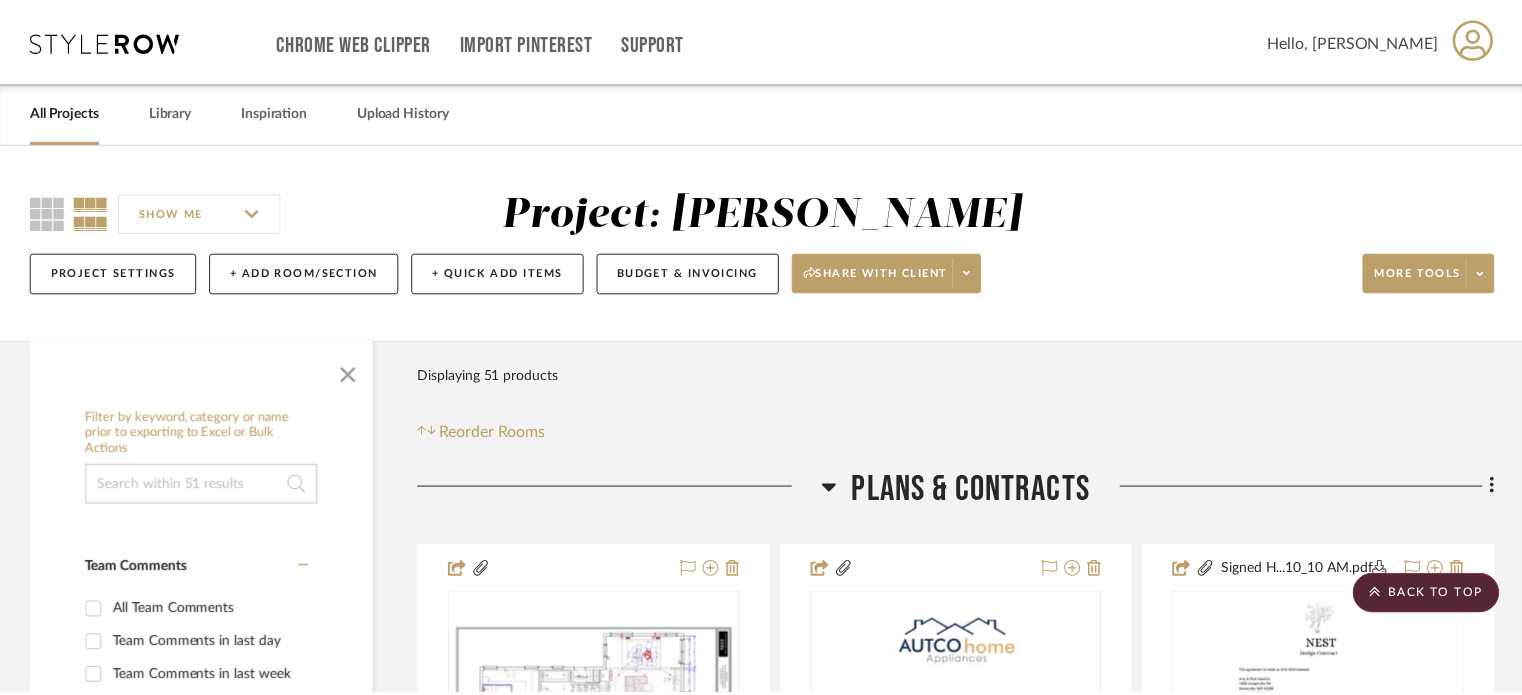scroll, scrollTop: 400, scrollLeft: 0, axis: vertical 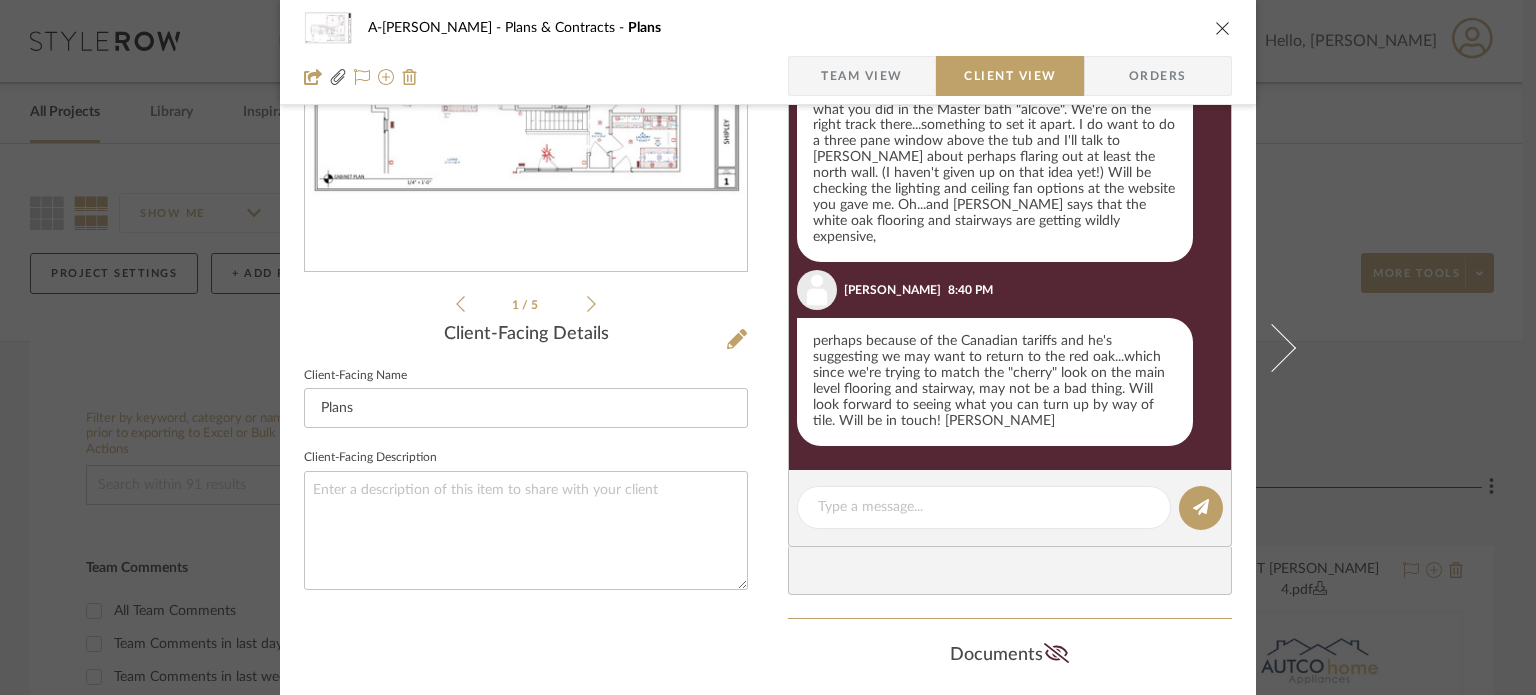 click on "A-[PERSON_NAME] Plans & Contracts Plans Team View Client View Orders  0925_DD_...PR25 (1).pdf   [PERSON_NAME] [DATE].pdf   [PERSON_NAME] [DATE].pdf   0925_DD_...PR25 (1).pdf   [PERSON_NAME] [DATE].pdf  1 / 5  Client-Facing Details   Client-Facing Name  Plans  Client-Facing Description  Only content on this tab can share to Dashboard.  Show in Client Dashboard  Client Status client Messaging [DATE]  [PERSON_NAME]   10:31 AM  Bathroom Option 1:  [URL][DOMAIN_NAME]  [PERSON_NAME]   10:31 AM  Bathroom Option 2:  [URL][DOMAIN_NAME]  [PERSON_NAME]   10:35 AM  Kitchen Mission Doors:  [URL][DOMAIN_NAME]  [PERSON_NAME]   10:35 AM  Kitchen Scandia Doors:  [URL][DOMAIN_NAME][TECHNICAL_ID] [DATE]  [PERSON_NAME]   1:48 PM  [DATE]  [PERSON_NAME]   8:28 PM  [PERSON_NAME], [GEOGRAPHIC_DATA].  Got the new views. Thanks!  I'm really leani  [PERSON_NAME]" at bounding box center (768, 347) 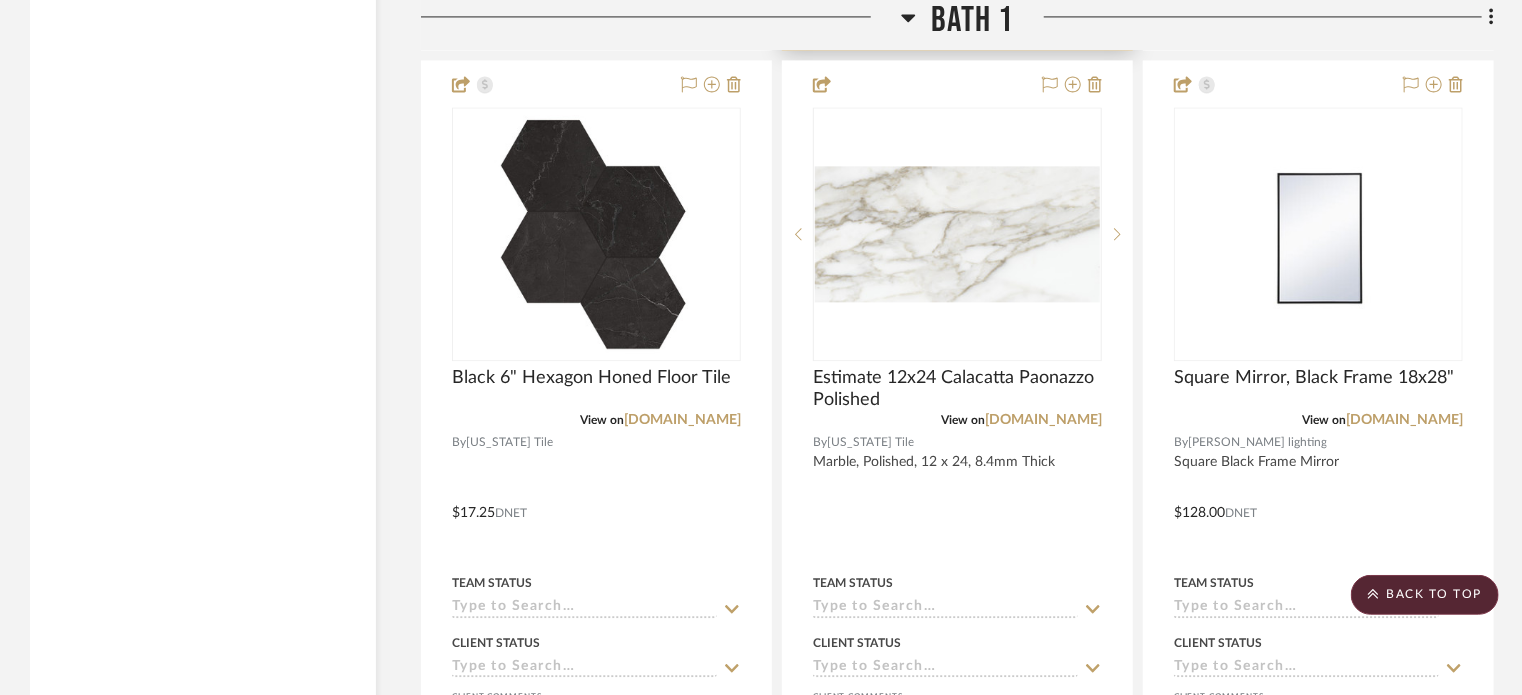 scroll, scrollTop: 9800, scrollLeft: 0, axis: vertical 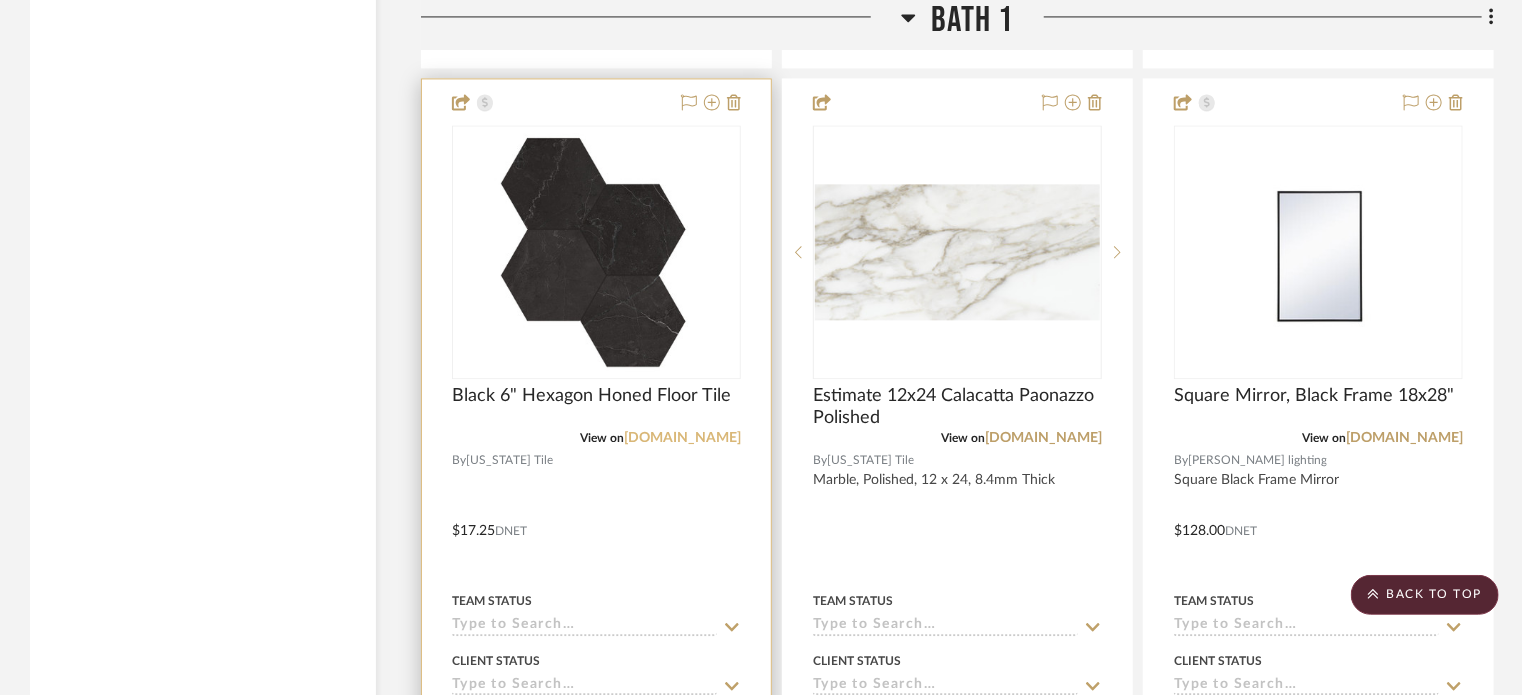 click on "[DOMAIN_NAME]" at bounding box center [682, 438] 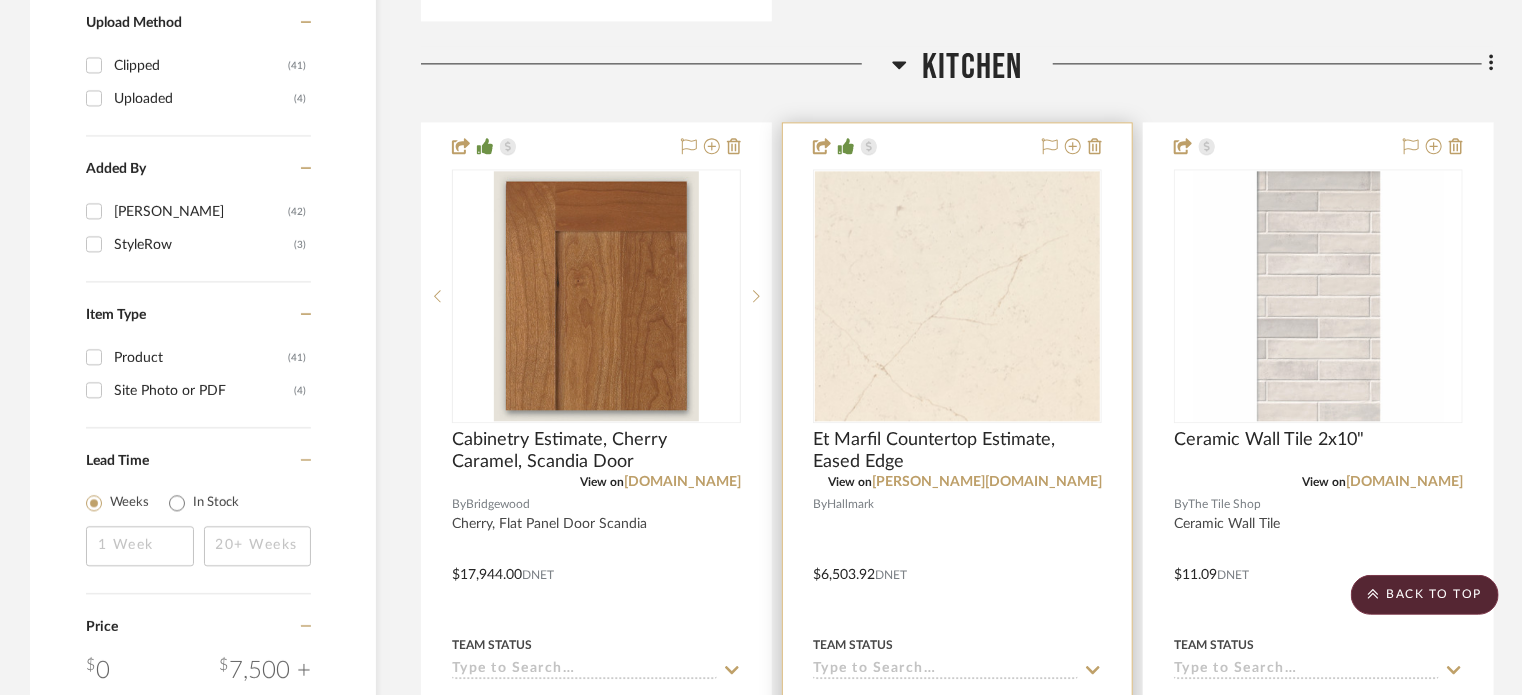 scroll, scrollTop: 2300, scrollLeft: 0, axis: vertical 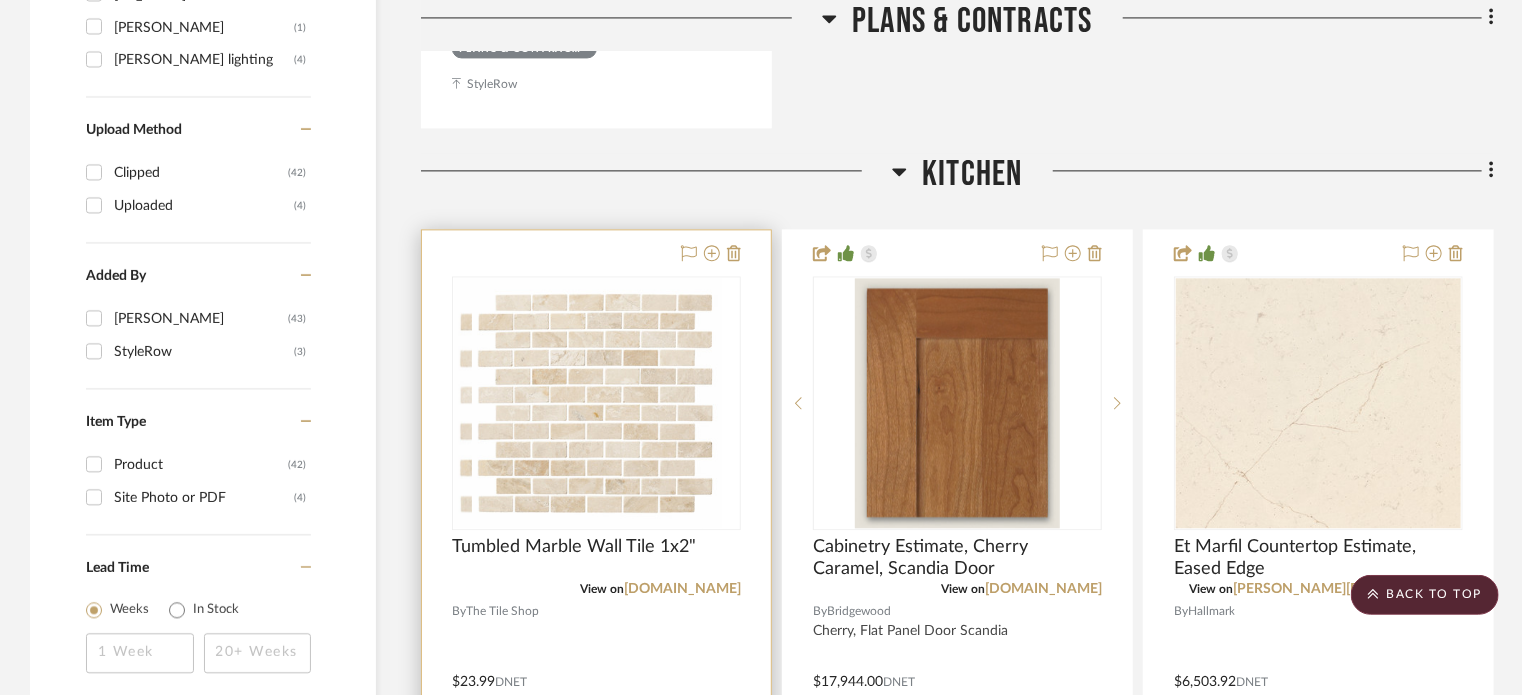 type 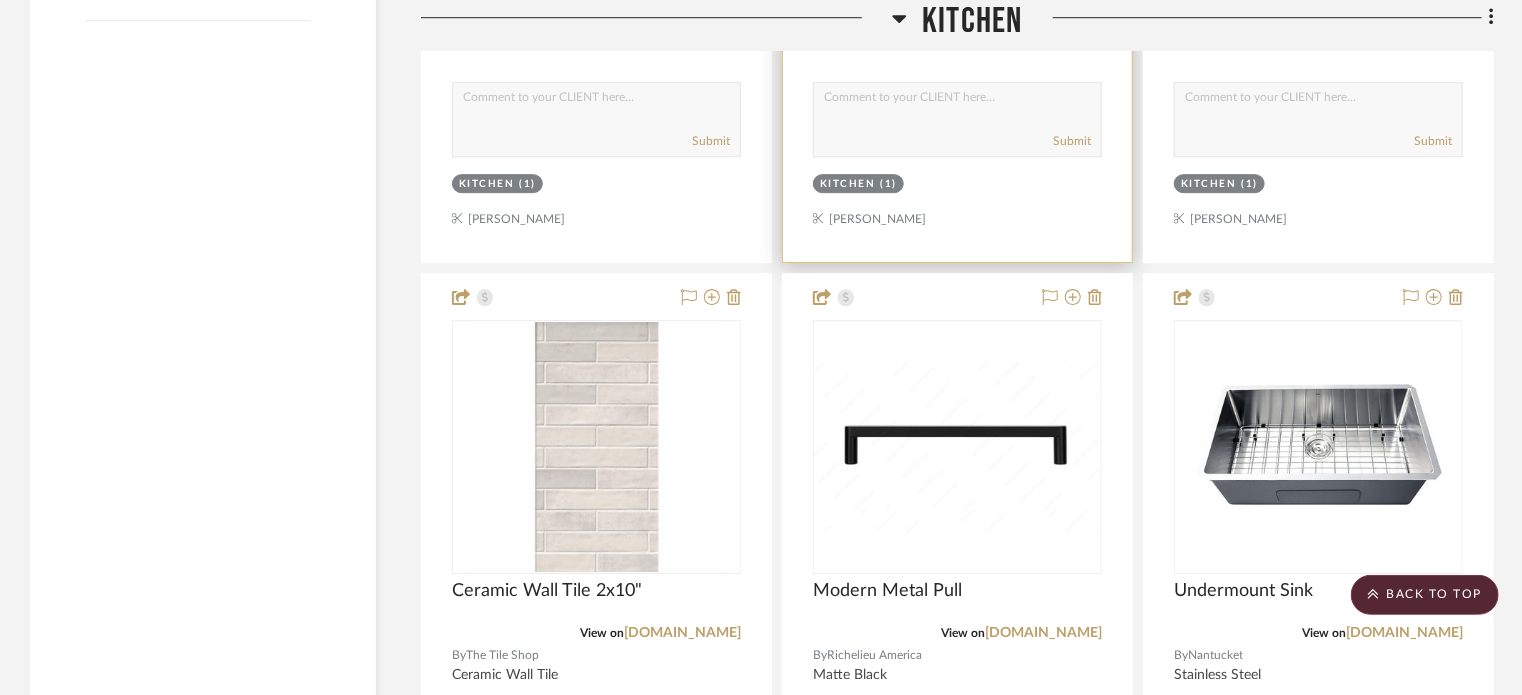 scroll, scrollTop: 3200, scrollLeft: 0, axis: vertical 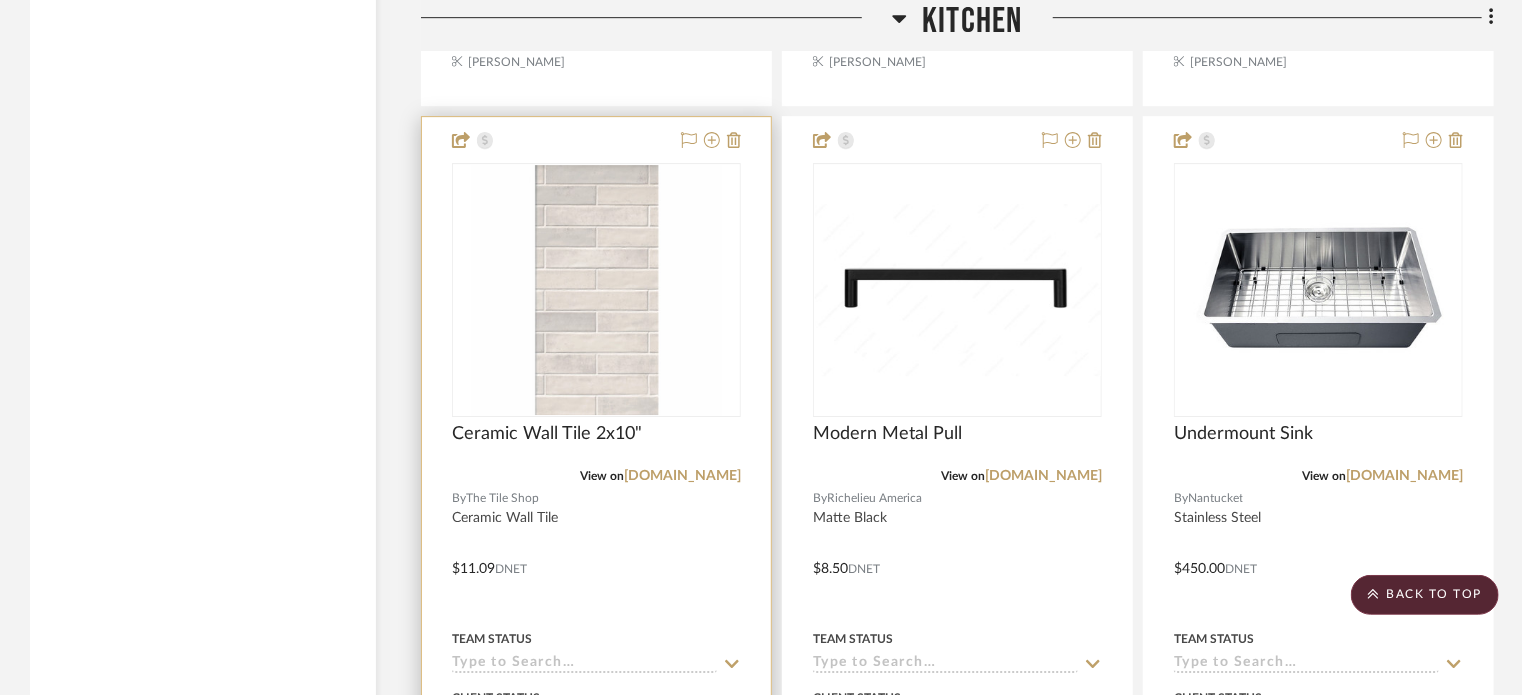 click at bounding box center (596, 554) 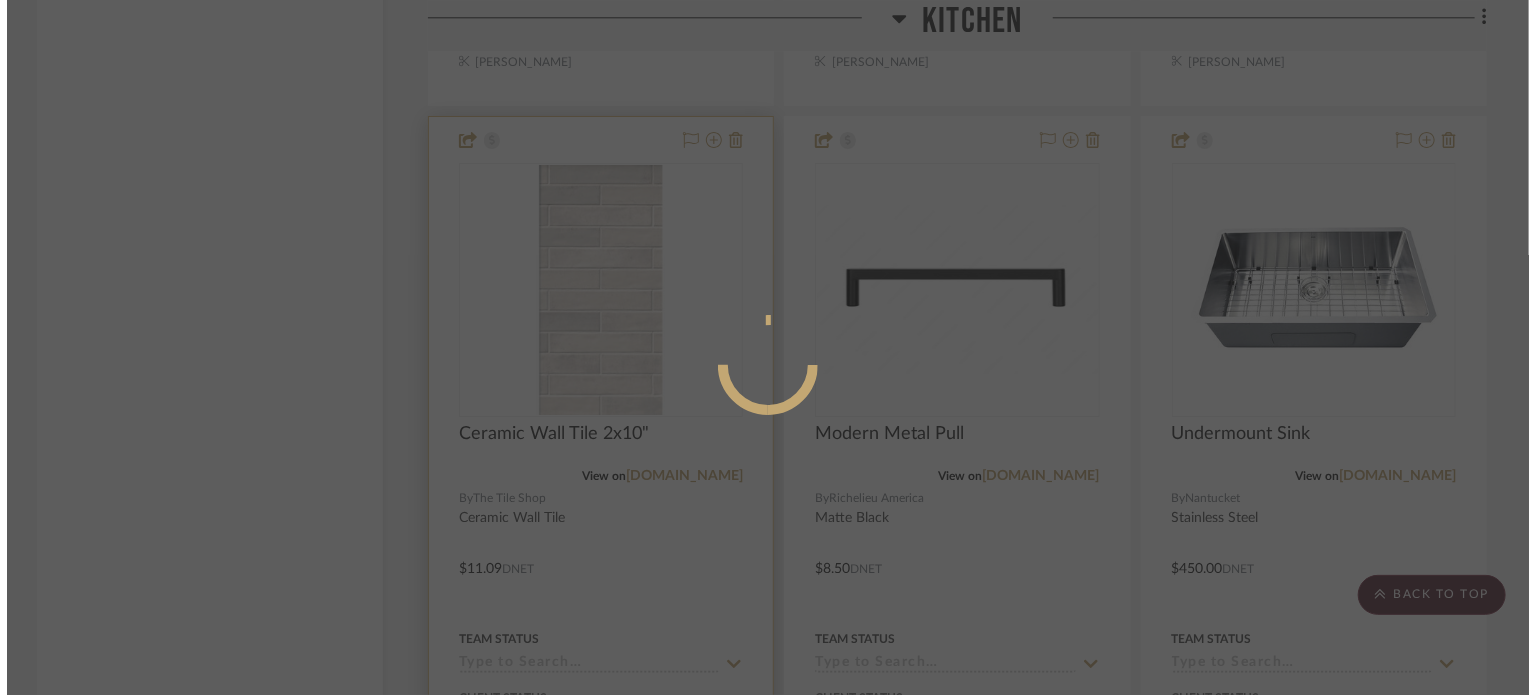 scroll, scrollTop: 0, scrollLeft: 0, axis: both 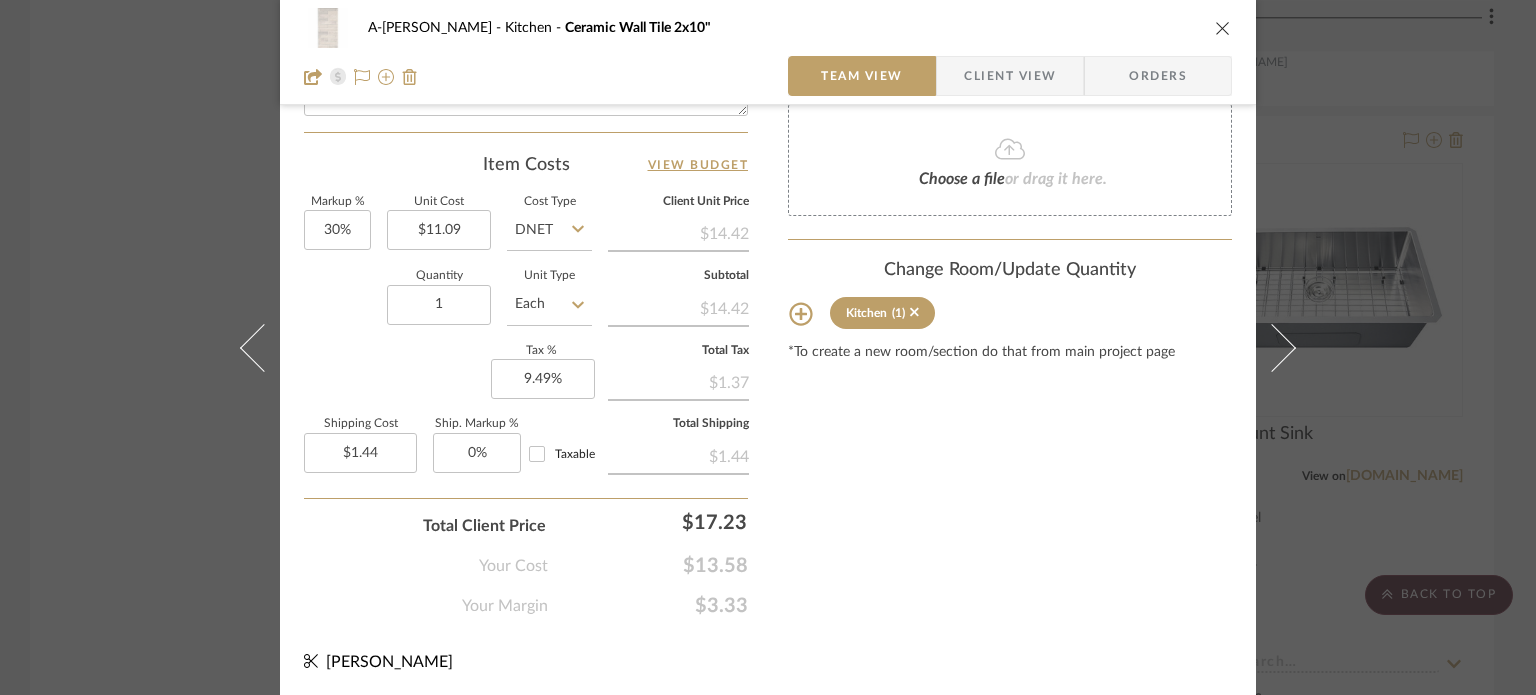 click on "A-[PERSON_NAME] Kitchen Ceramic Wall Tile 2x10"  Team View Client View Orders  Team-Facing Details   Item Name  Ceramic Wall Tile 2x10"  Brand  The Tile Shop  Internal Description  Ceramic Wall Tile  Dimensions  2 x 10"  Product Specifications   Item Costs   View Budget   Markup %  30%  Unit Cost  $11.09  Cost Type  DNET  Client Unit Price   $14.42   Quantity  1  Unit Type  Each  Subtotal   $14.42   Tax %  9.49%  Total Tax   $1.37   Shipping Cost  $1.44  Ship. Markup %  0% Taxable  Total Shipping   $1.44  Total Client Price  $17.23  Your Cost  $13.58  Your Margin  $3.33  Content here copies to Client View - confirm visibility there.  Show in Client Dashboard   Include in Budget   View Budget  Team Status  Lead Time  In Stock Weeks  Est. Min   Est. Max   Due Date   Install Date  Tasks / To-Dos /  team Messaging  Leave yourself a note here or share next steps with your team. You will receive emails when they
respond!  Invite Collaborator Internal Notes  Documents  Choose a file  or drag it here.  Kitchen" at bounding box center (768, 347) 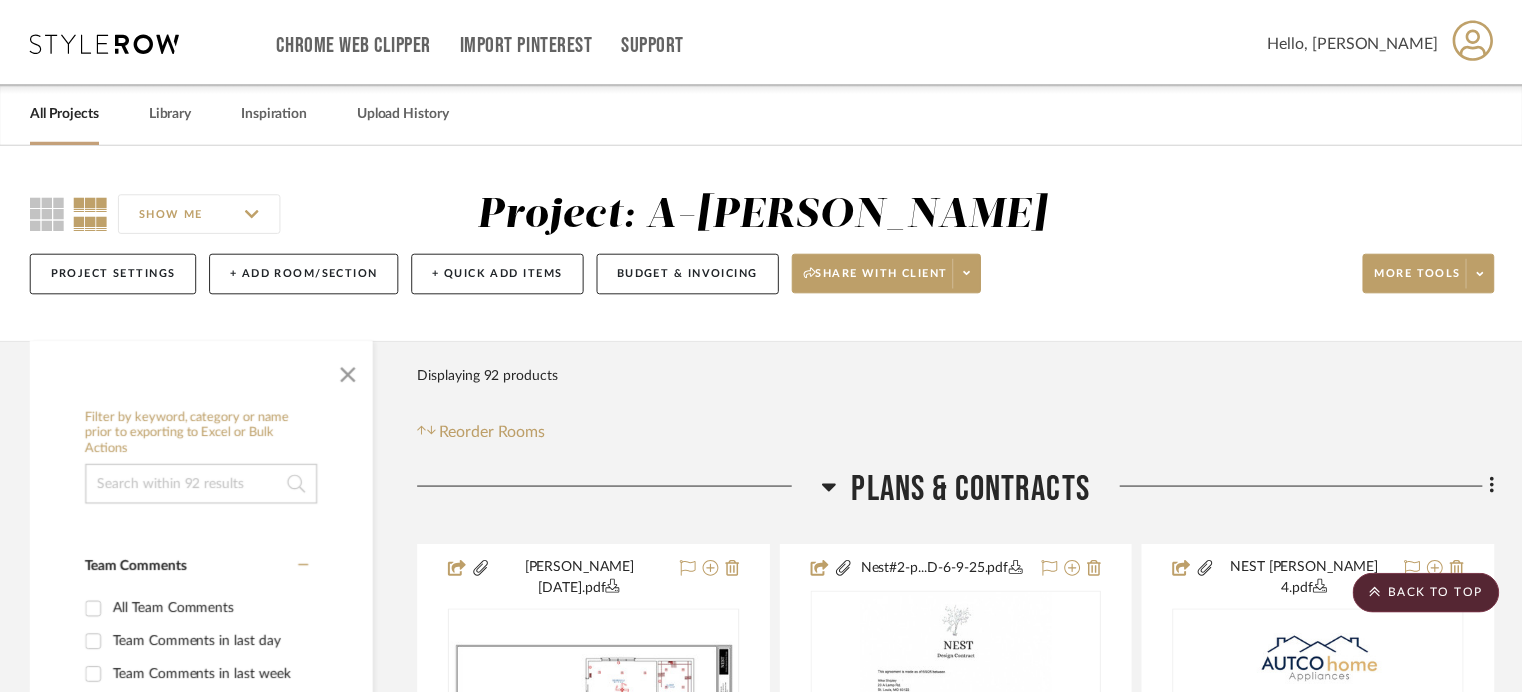 scroll, scrollTop: 3200, scrollLeft: 0, axis: vertical 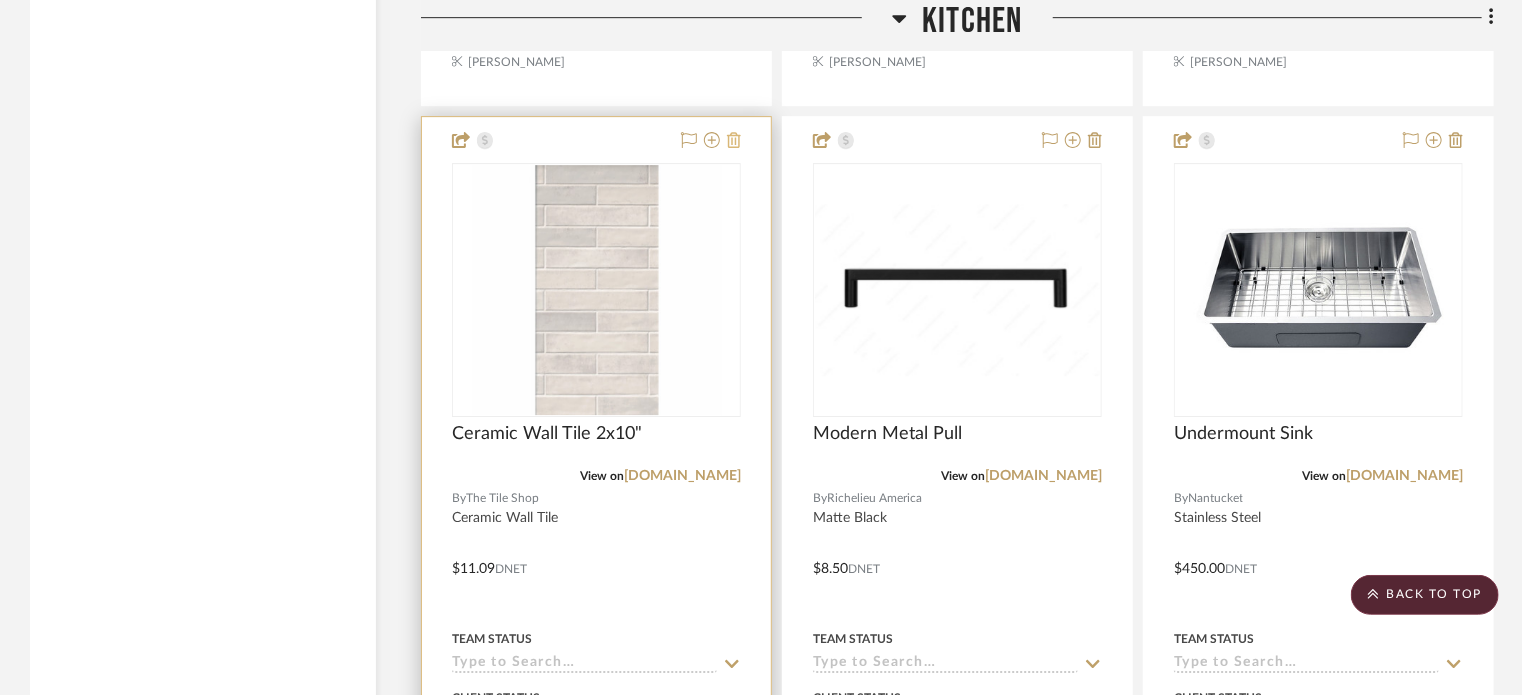 click 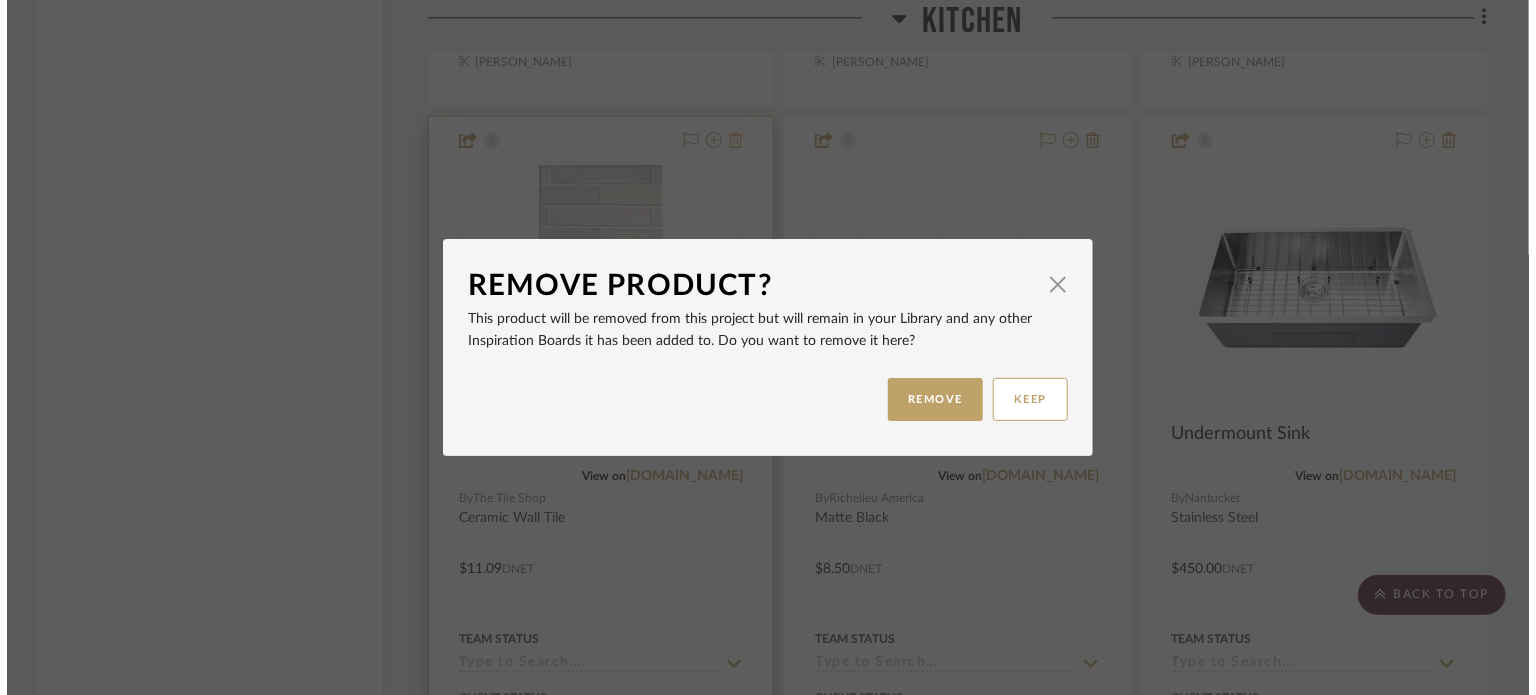 scroll, scrollTop: 0, scrollLeft: 0, axis: both 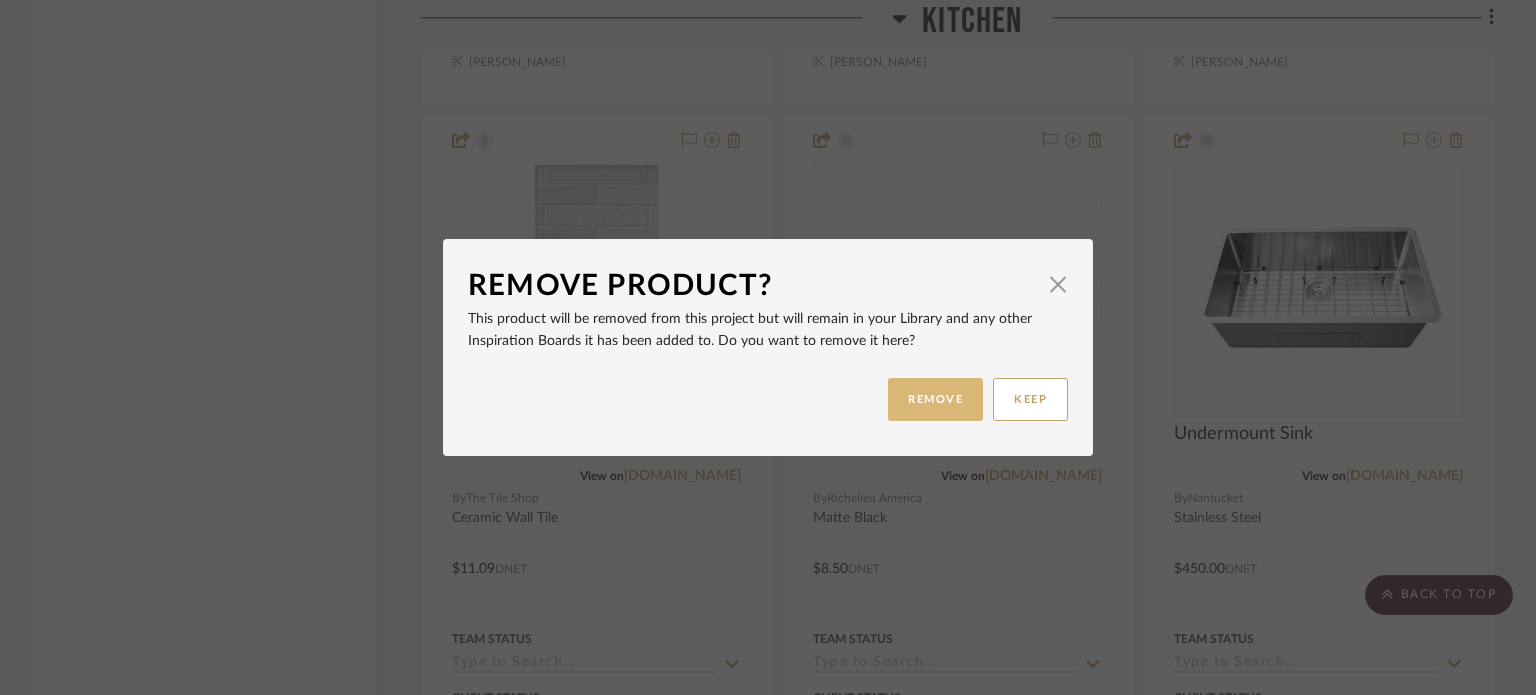 click on "REMOVE" at bounding box center [935, 399] 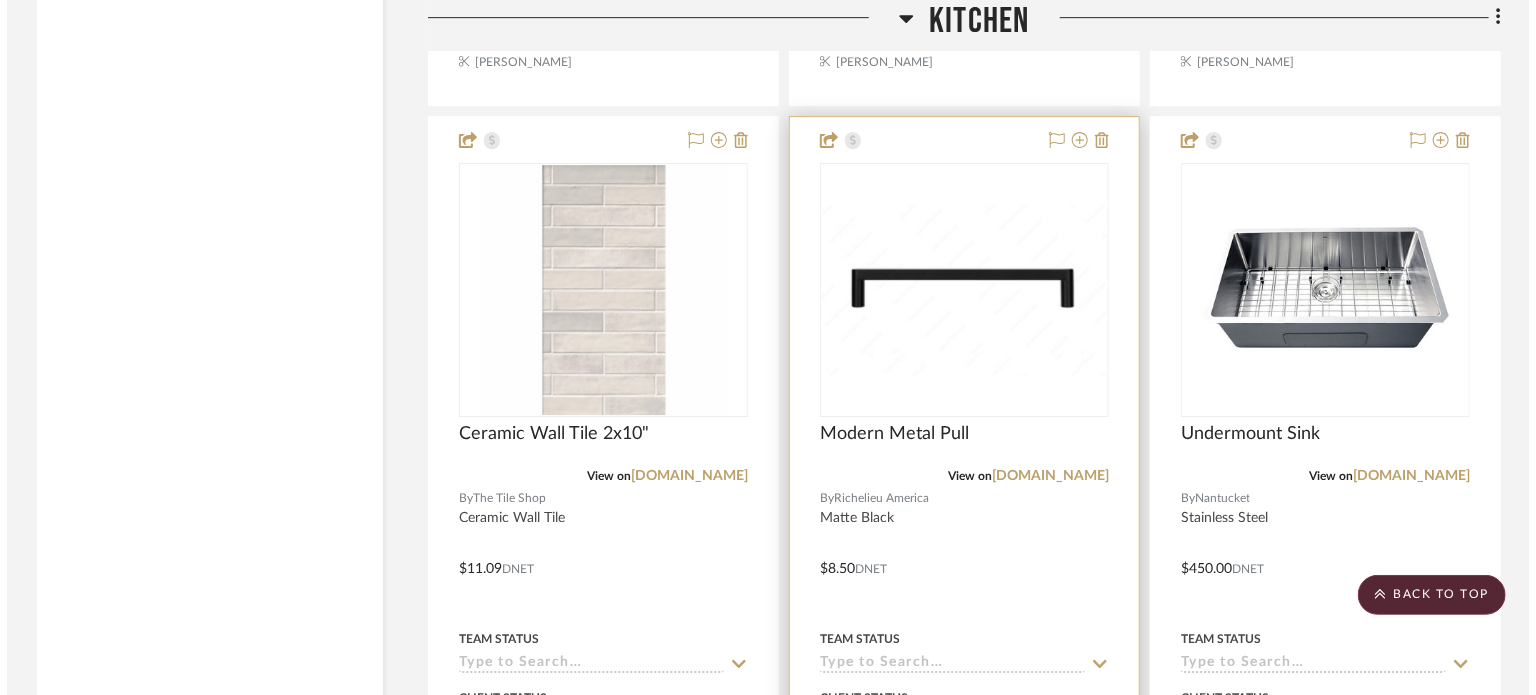 scroll, scrollTop: 0, scrollLeft: 0, axis: both 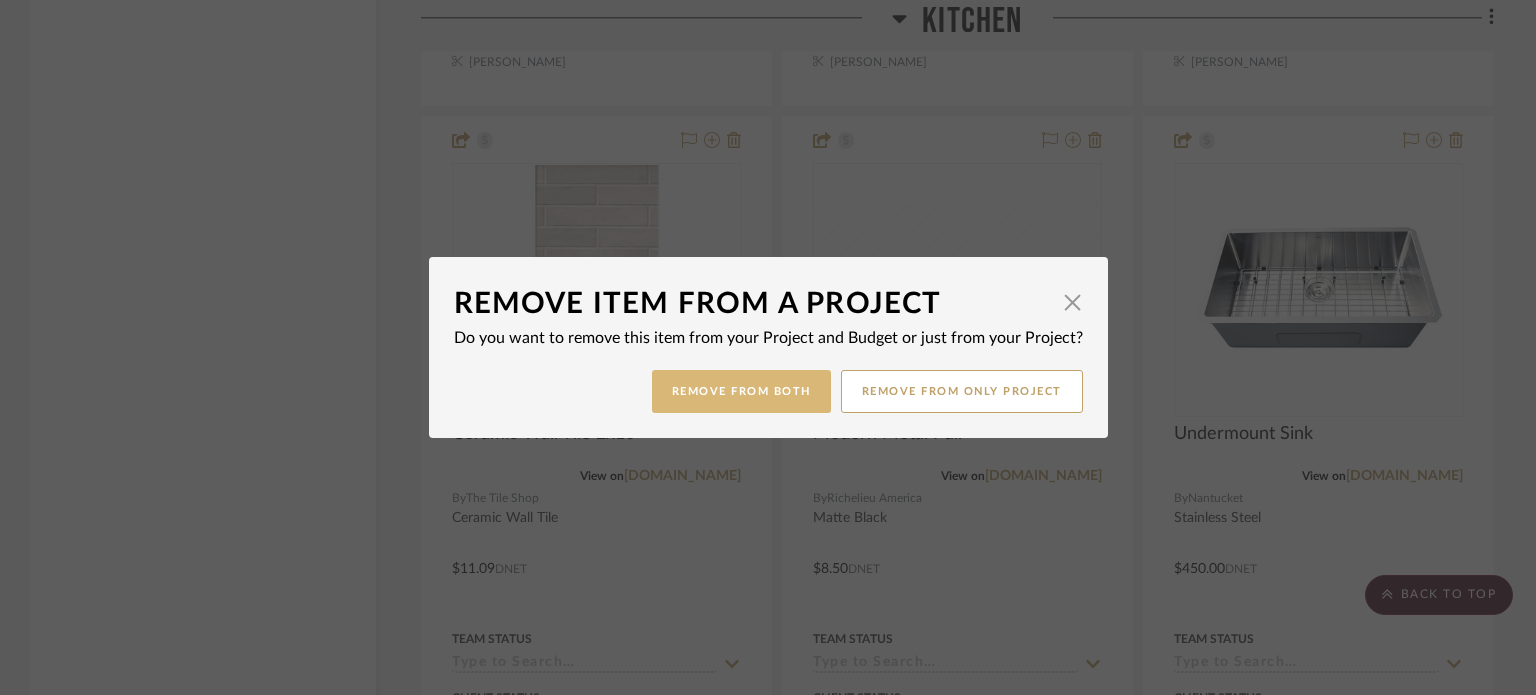 click on "Remove from Both" at bounding box center [741, 391] 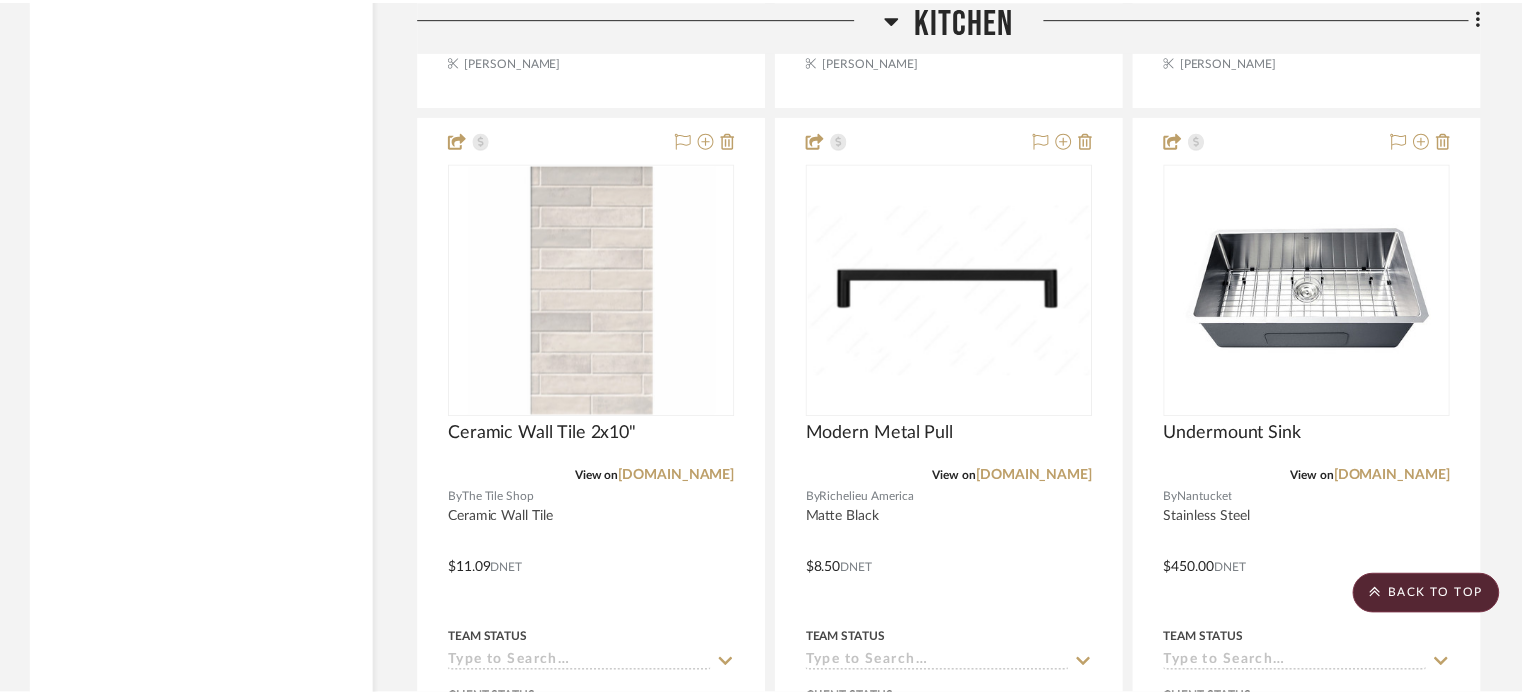 scroll, scrollTop: 3200, scrollLeft: 0, axis: vertical 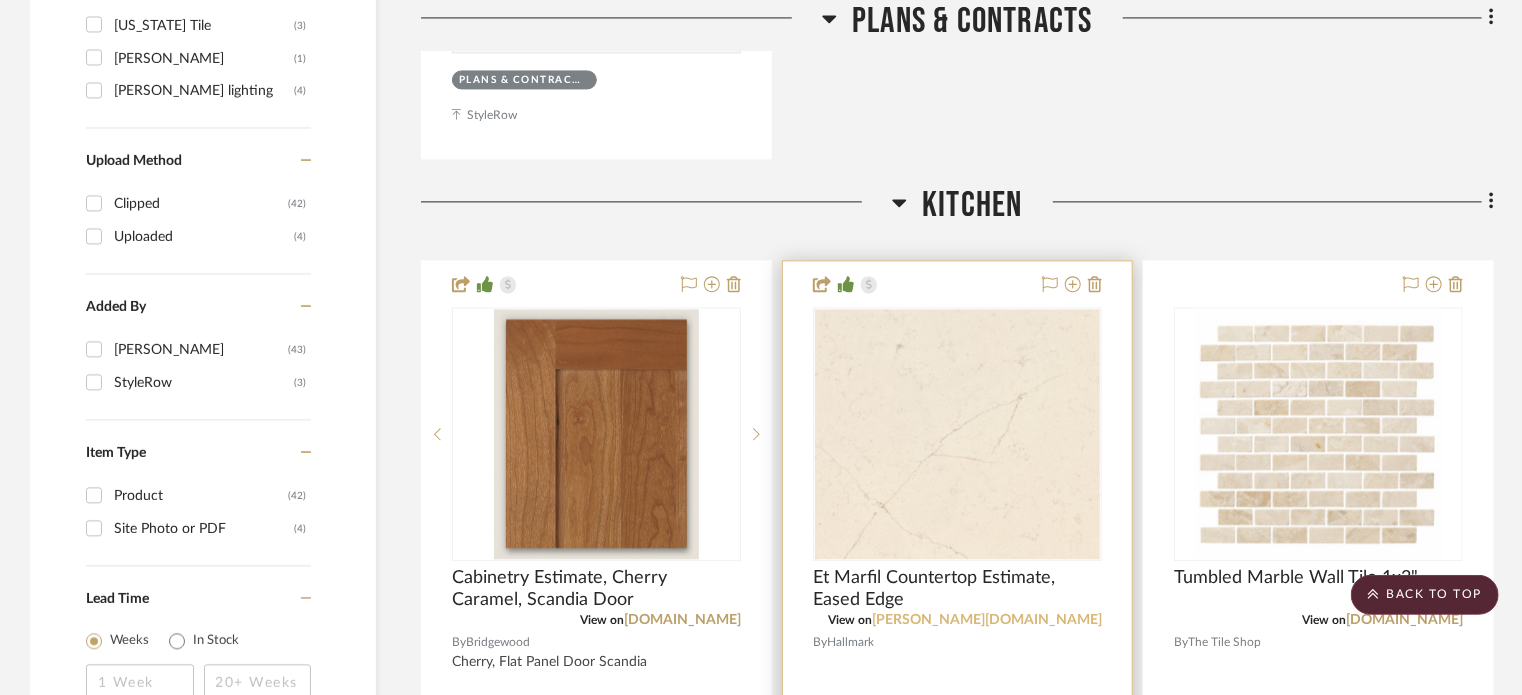 click on "[PERSON_NAME][DOMAIN_NAME]" at bounding box center (987, 620) 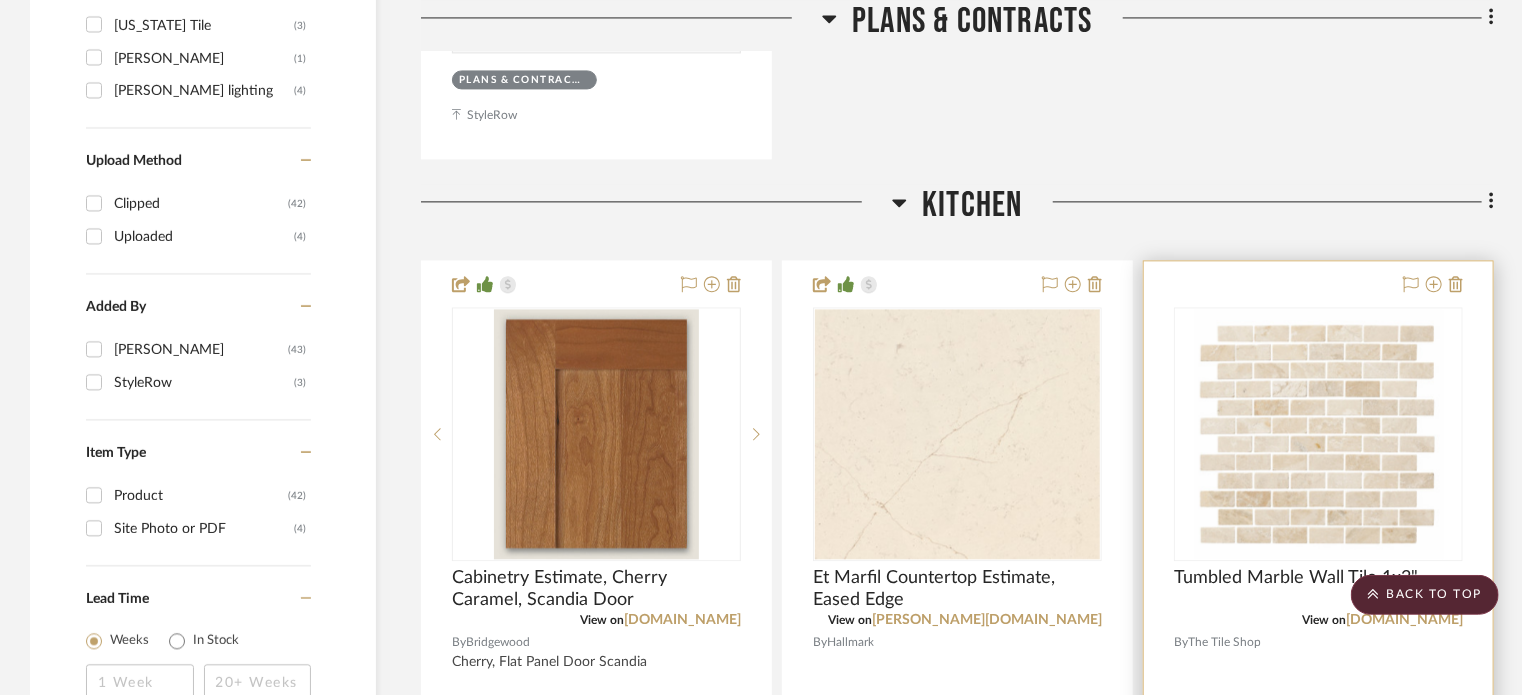 click at bounding box center [1318, 698] 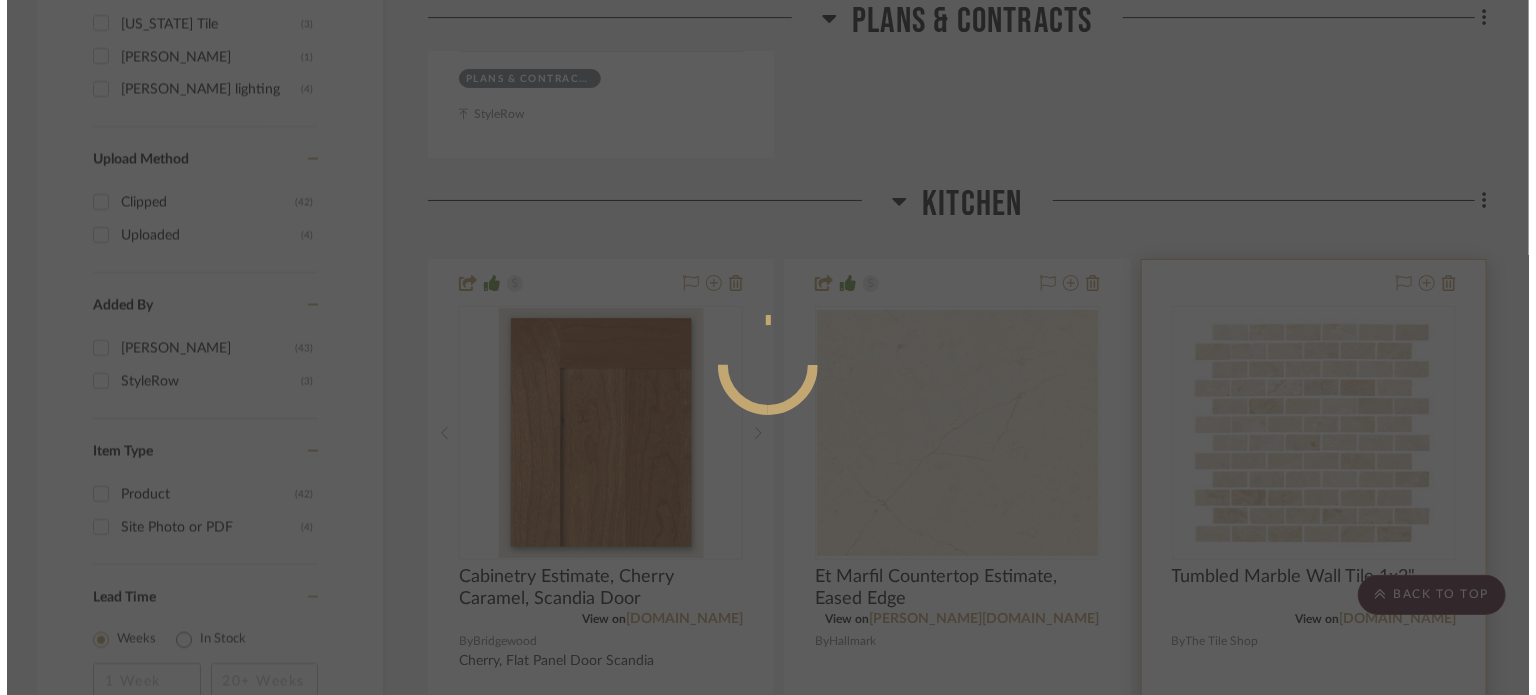 scroll, scrollTop: 0, scrollLeft: 0, axis: both 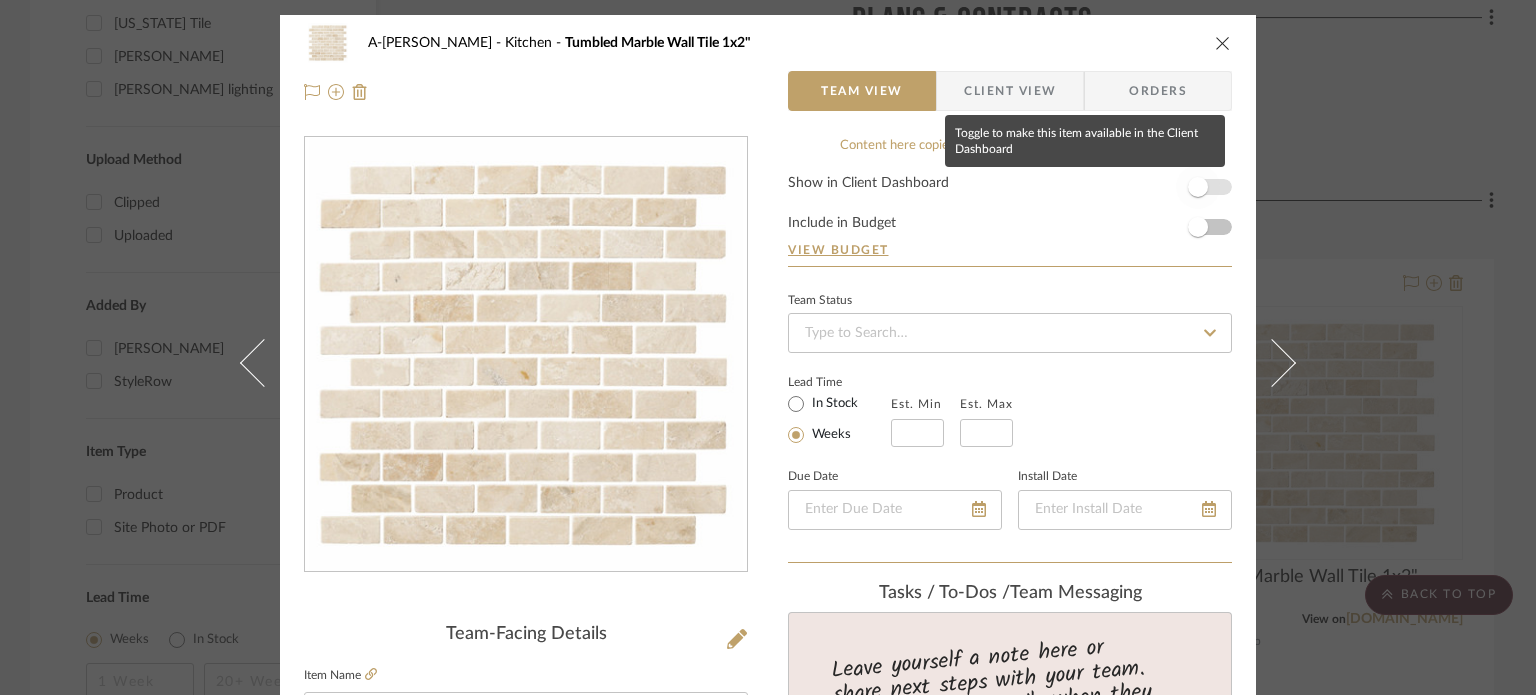 click at bounding box center [1198, 187] 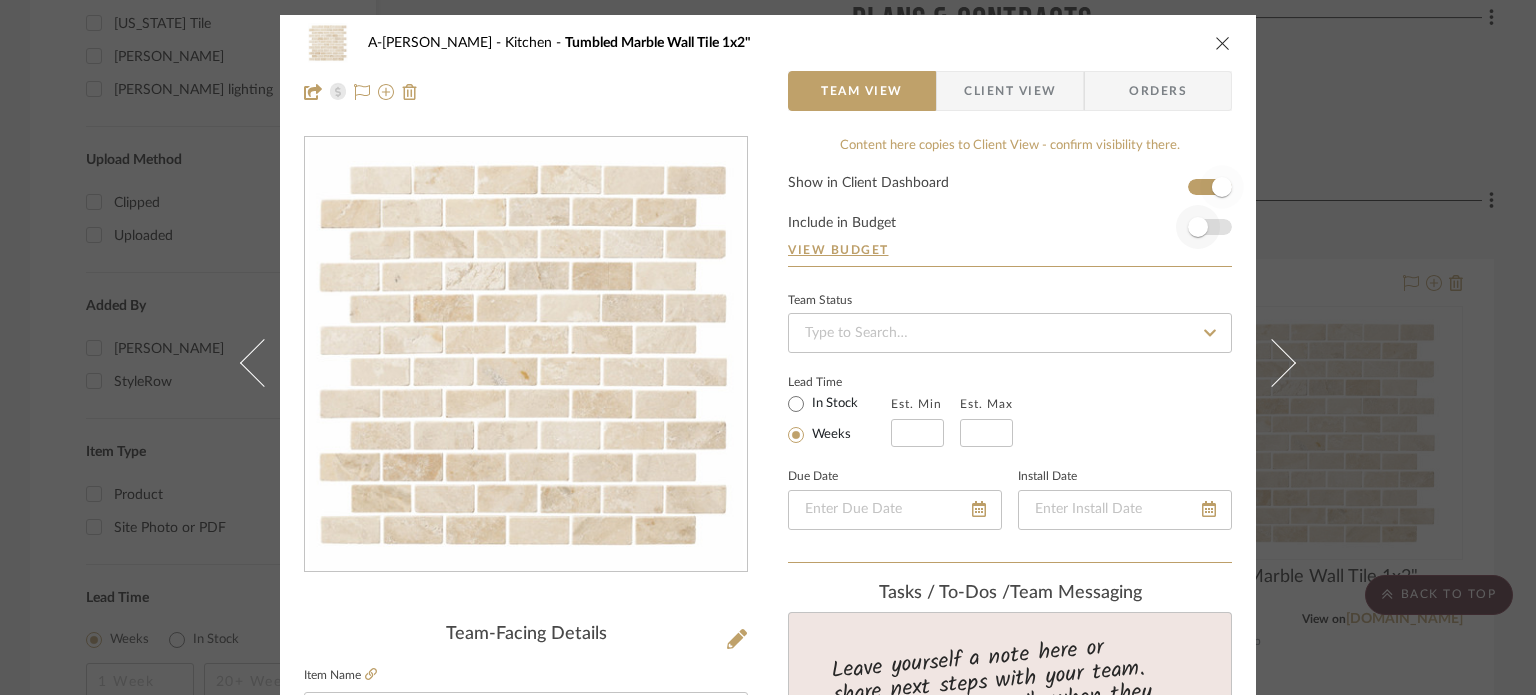 type 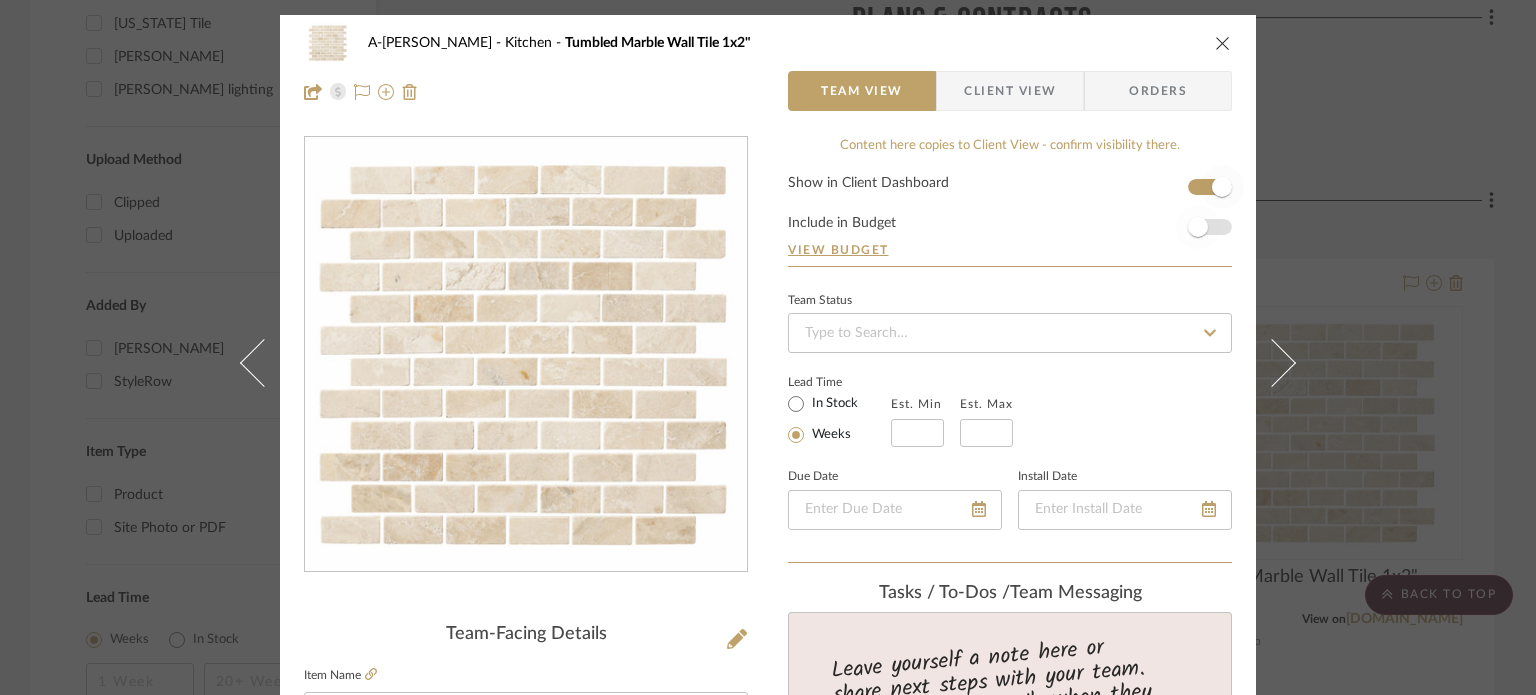 click at bounding box center (1198, 227) 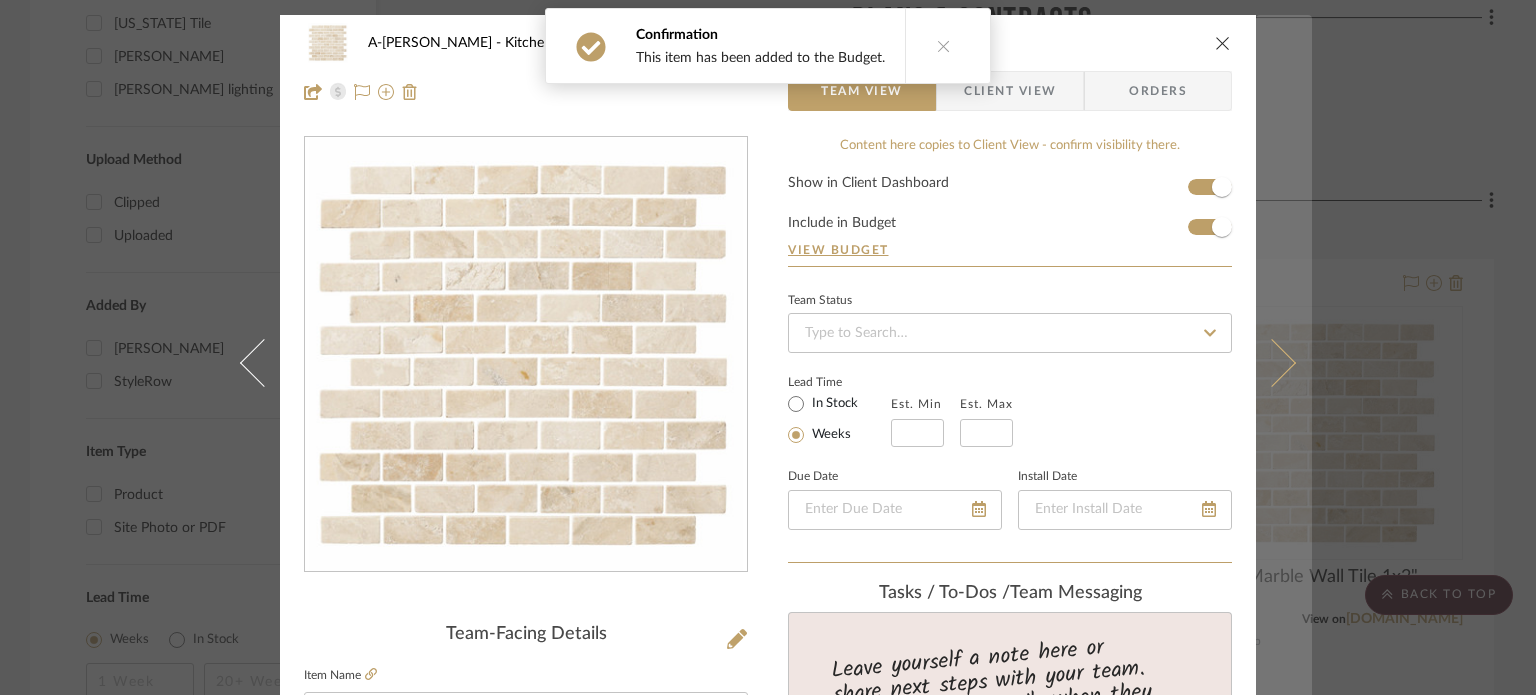 type 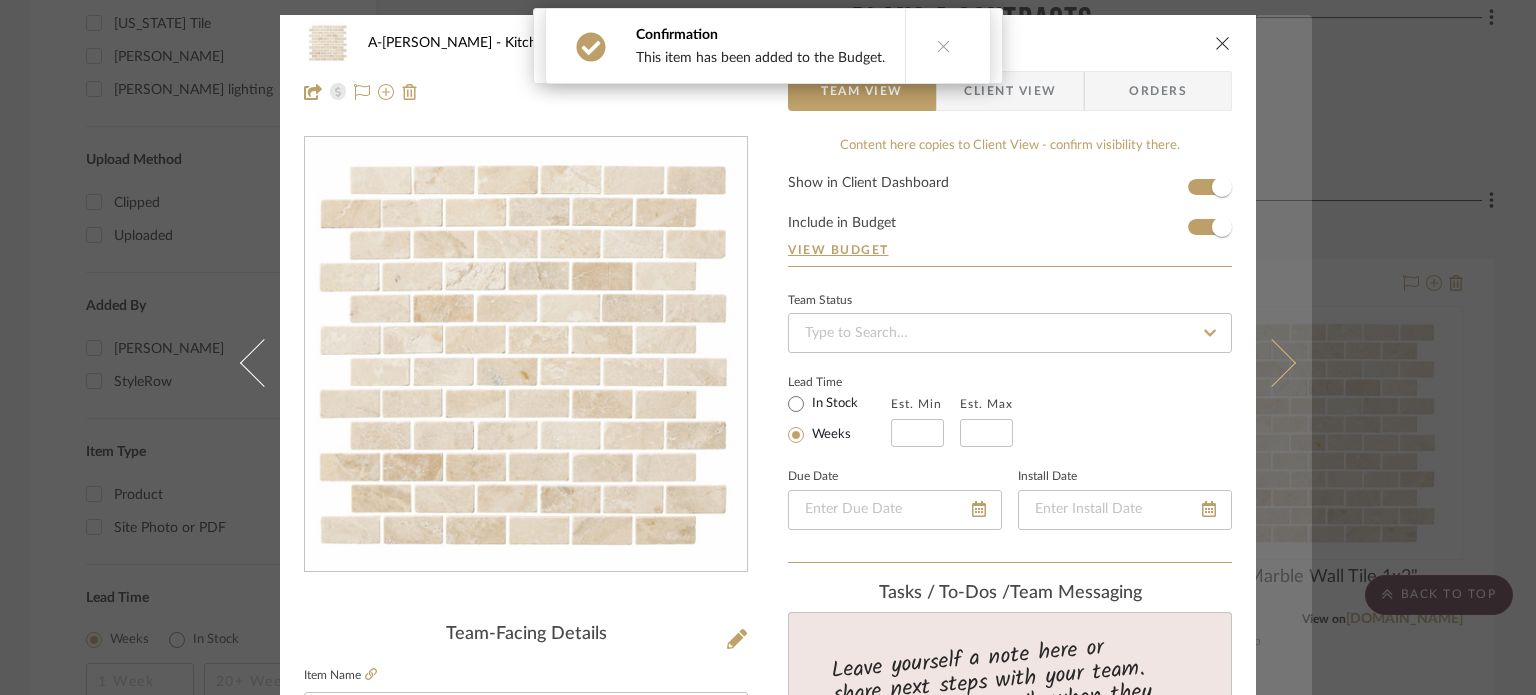 click at bounding box center [1284, 362] 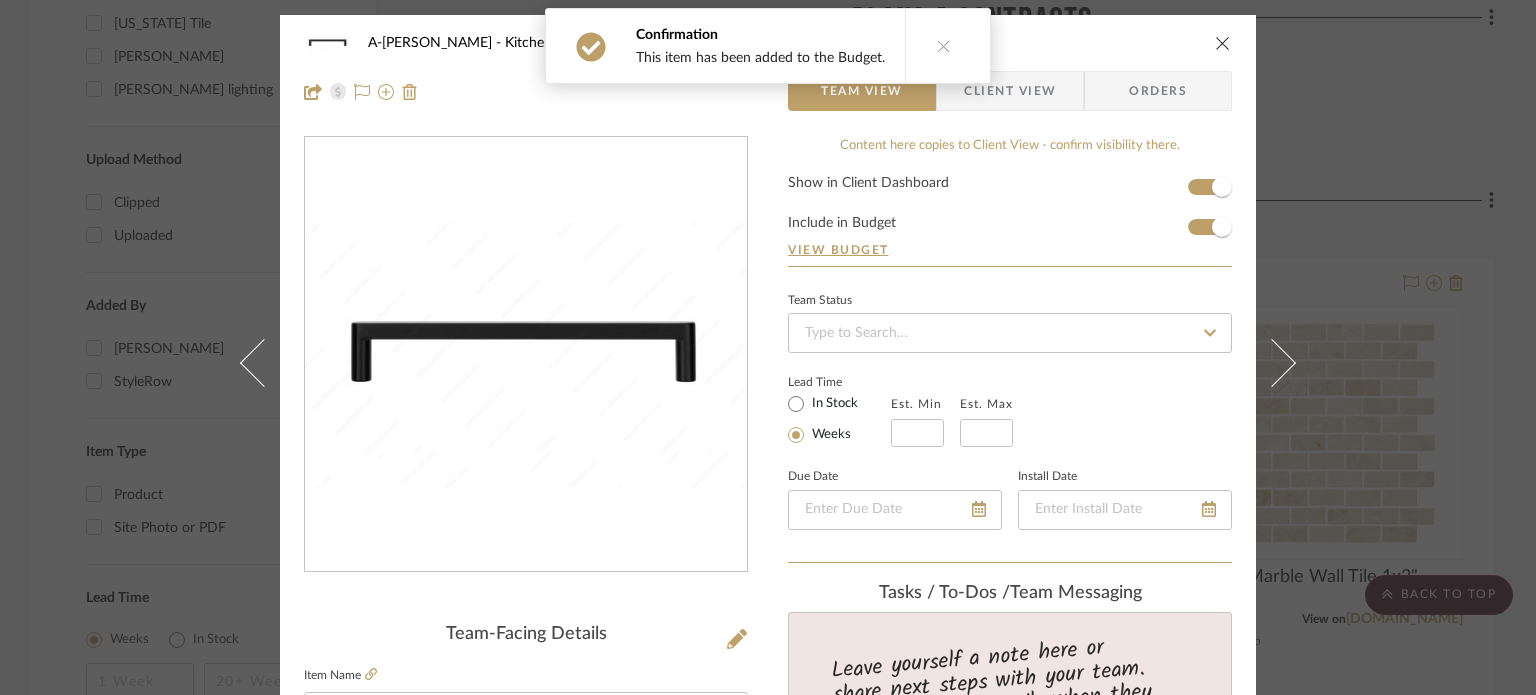 drag, startPoint x: 1336, startPoint y: 150, endPoint x: 1282, endPoint y: 180, distance: 61.77378 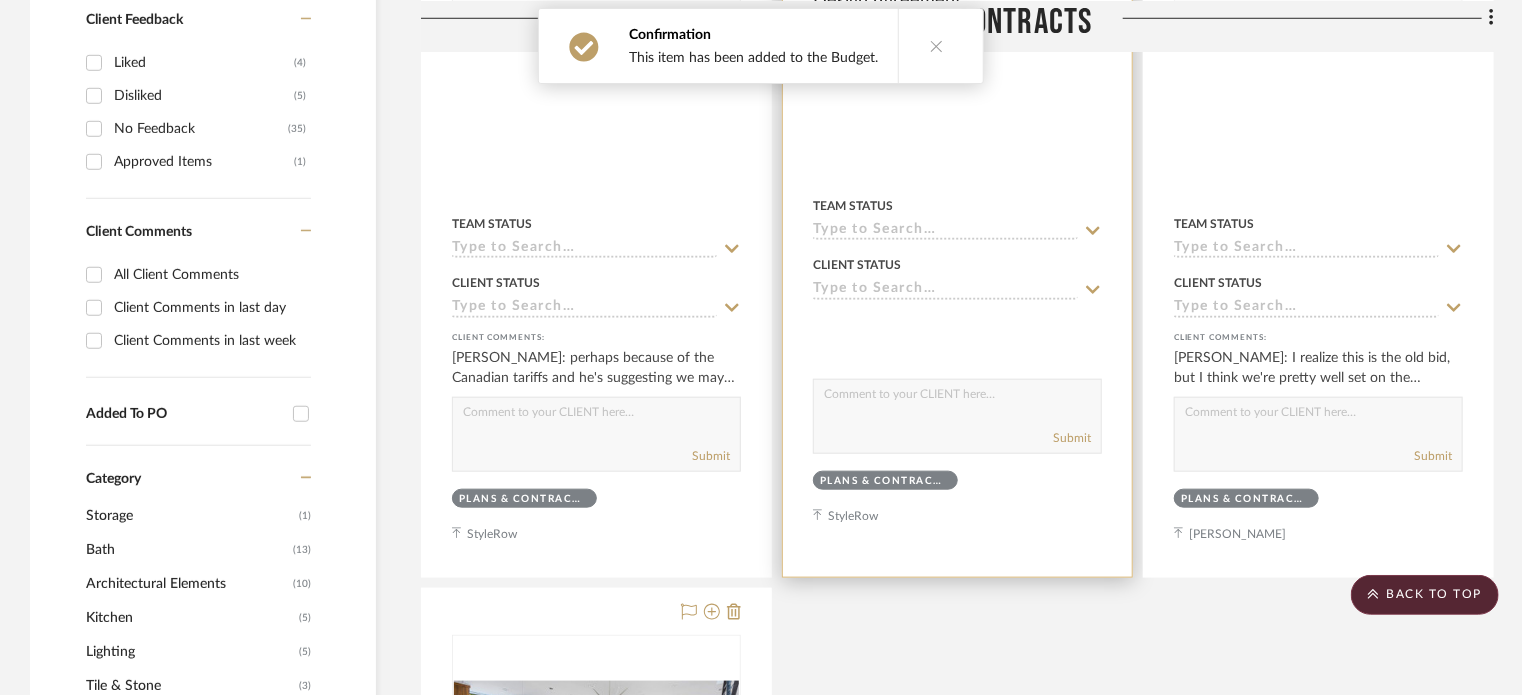 scroll, scrollTop: 469, scrollLeft: 0, axis: vertical 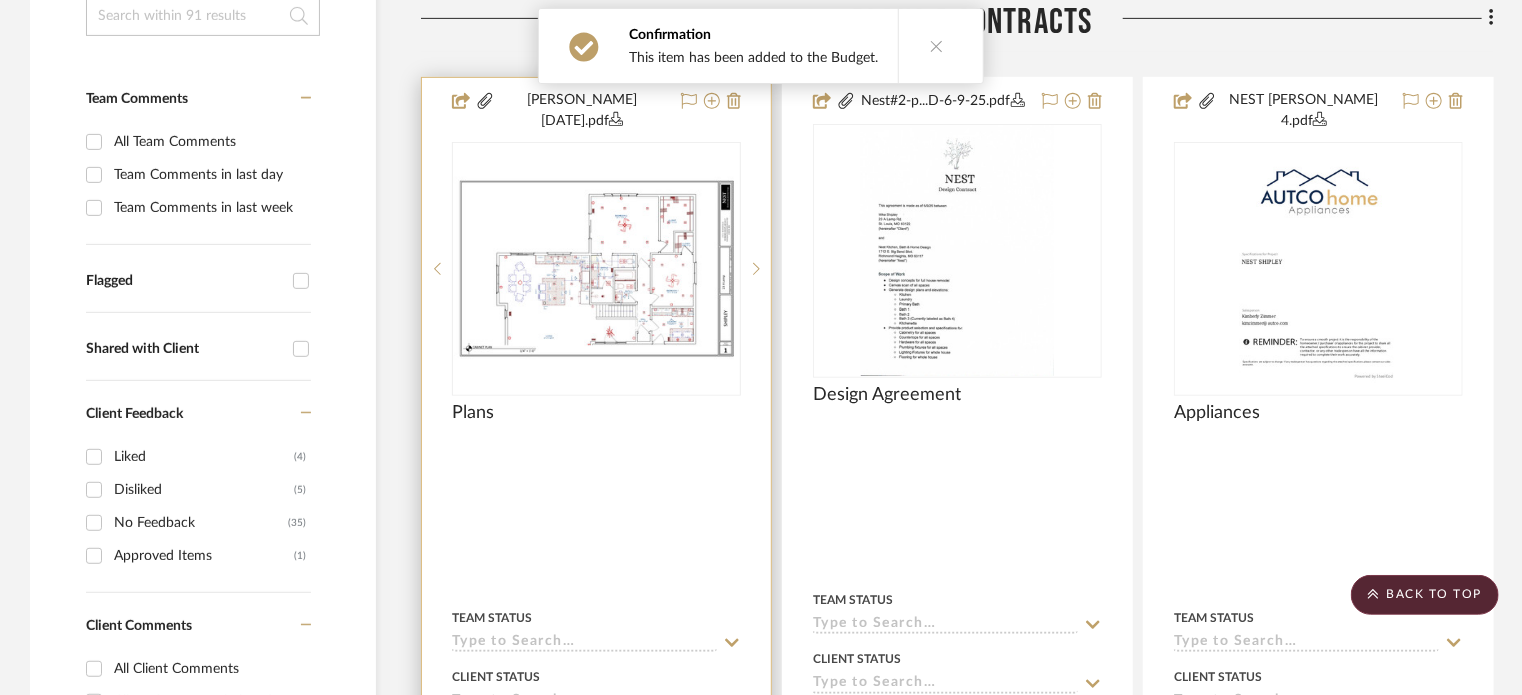 click at bounding box center (596, 524) 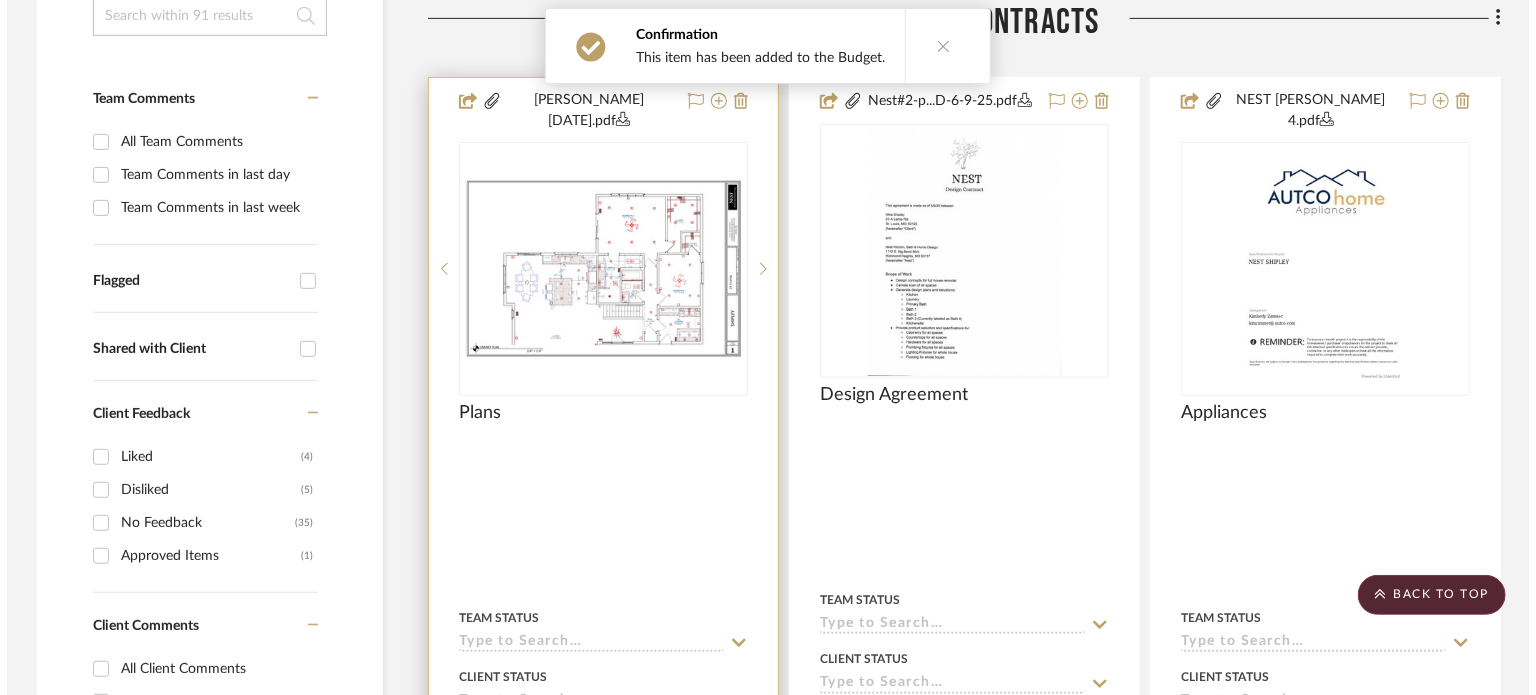 scroll, scrollTop: 0, scrollLeft: 0, axis: both 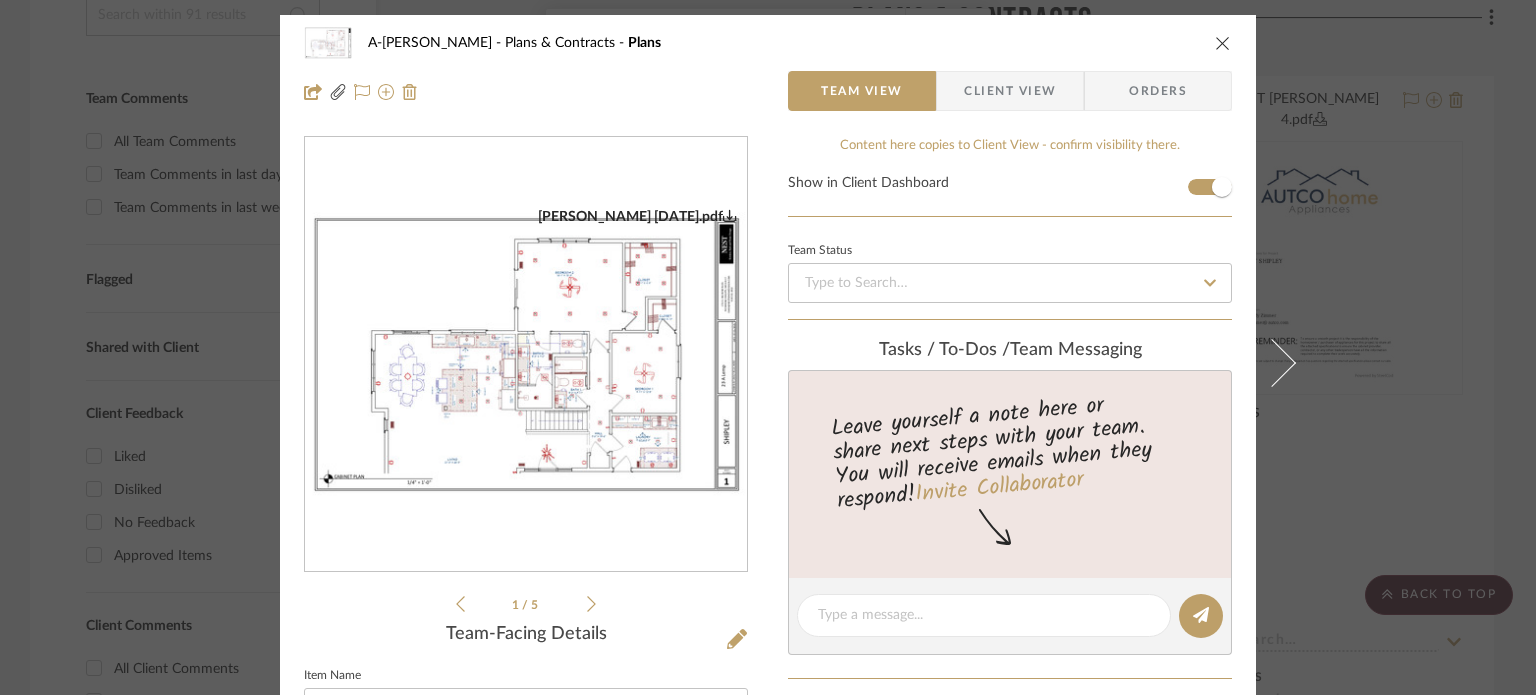 click on "Client View" at bounding box center [1010, 91] 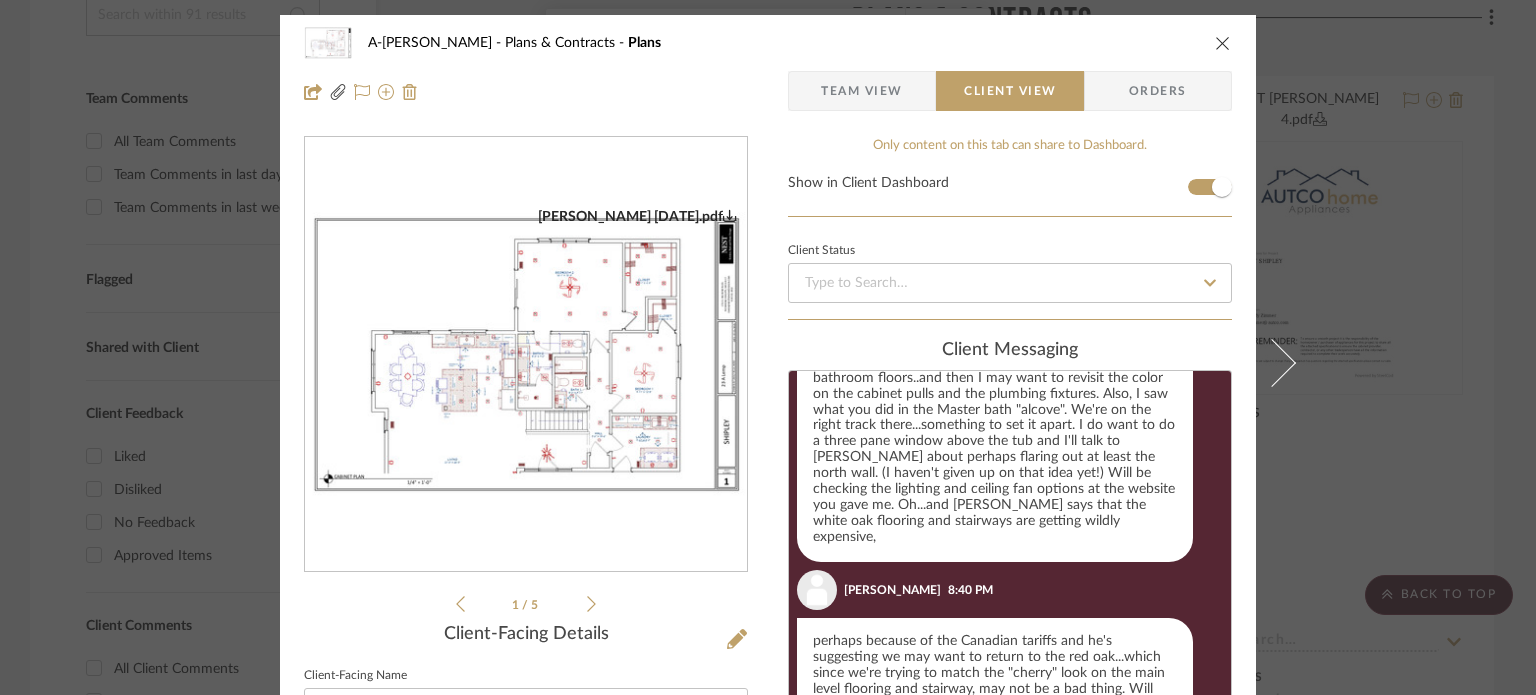 scroll, scrollTop: 1249, scrollLeft: 0, axis: vertical 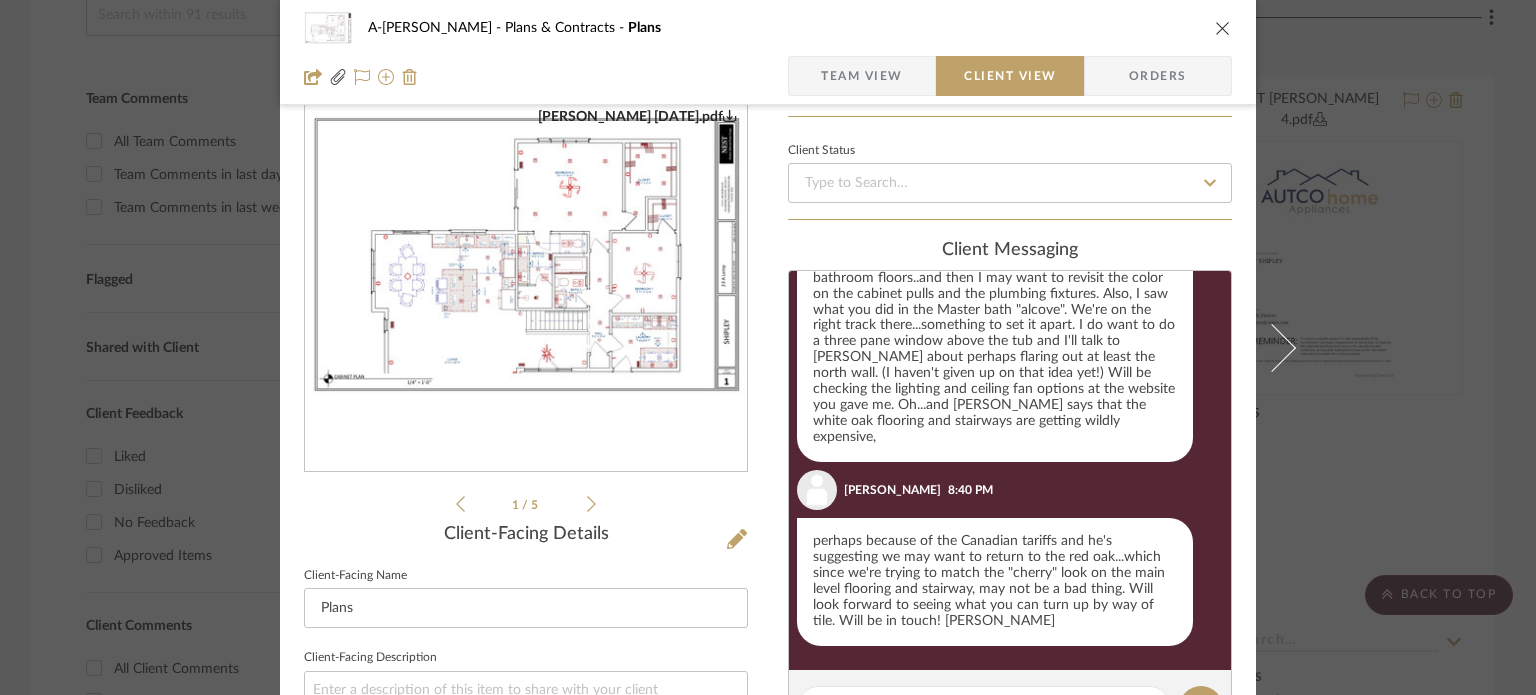 click on "A-[PERSON_NAME] Plans & Contracts Plans Team View Client View Orders  0925_DD_...PR25 (1).pdf   [PERSON_NAME] [DATE].pdf   [PERSON_NAME] [DATE].pdf   0925_DD_...PR25 (1).pdf   [PERSON_NAME] [DATE].pdf  1 / 5  Client-Facing Details   Client-Facing Name  Plans  Client-Facing Description  Only content on this tab can share to Dashboard.  Show in Client Dashboard  Client Status client Messaging [DATE]  [PERSON_NAME]   10:31 AM  Bathroom Option 1:  [URL][DOMAIN_NAME]  [PERSON_NAME]   10:31 AM  Bathroom Option 2:  [URL][DOMAIN_NAME]  [PERSON_NAME]   10:35 AM  Kitchen Mission Doors:  [URL][DOMAIN_NAME]  [PERSON_NAME]   10:35 AM  Kitchen Scandia Doors:  [URL][DOMAIN_NAME][TECHNICAL_ID] [DATE]  [PERSON_NAME]   1:48 PM  [DATE]  [PERSON_NAME]   8:28 PM  [PERSON_NAME], [GEOGRAPHIC_DATA].  Got the new views. Thanks!  I'm really leani  [PERSON_NAME]" at bounding box center [768, 347] 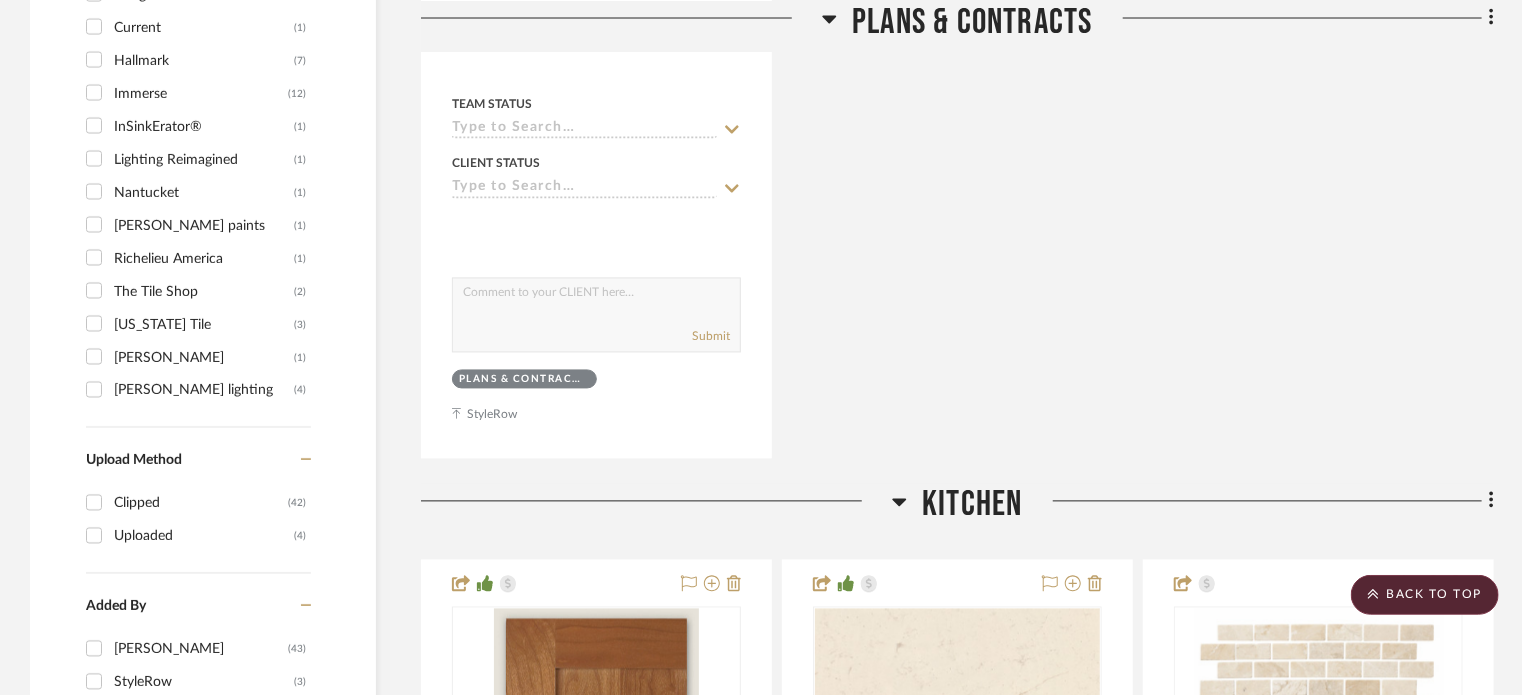 scroll, scrollTop: 2369, scrollLeft: 0, axis: vertical 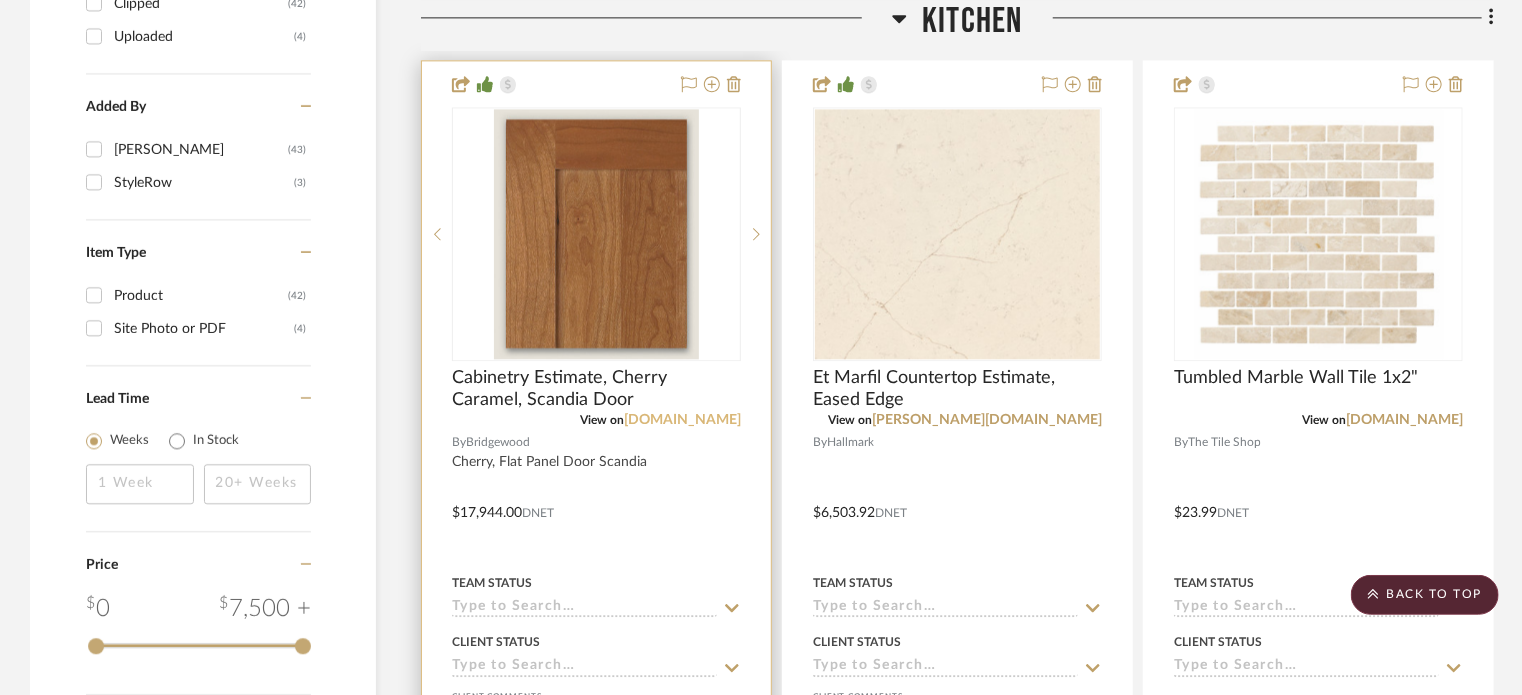 click on "[DOMAIN_NAME]" at bounding box center (682, 420) 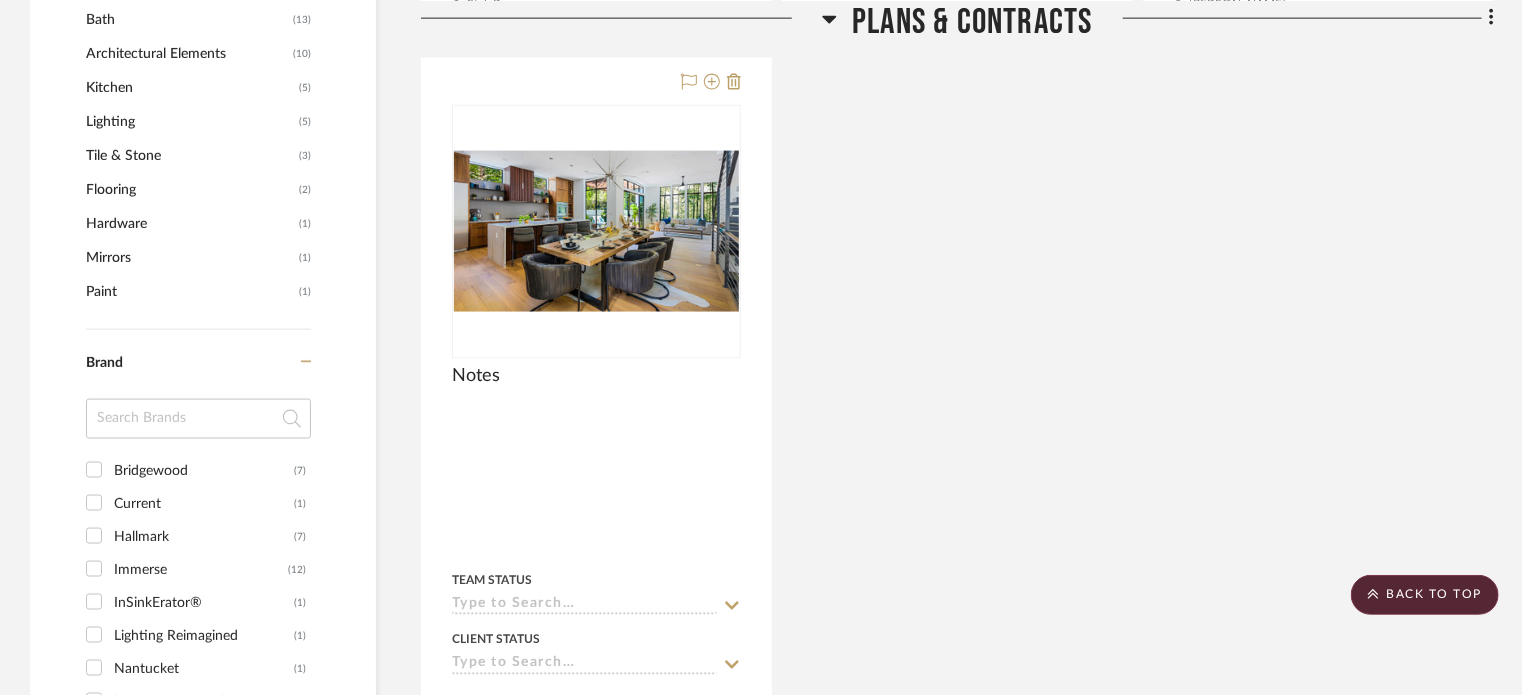 scroll, scrollTop: 1269, scrollLeft: 0, axis: vertical 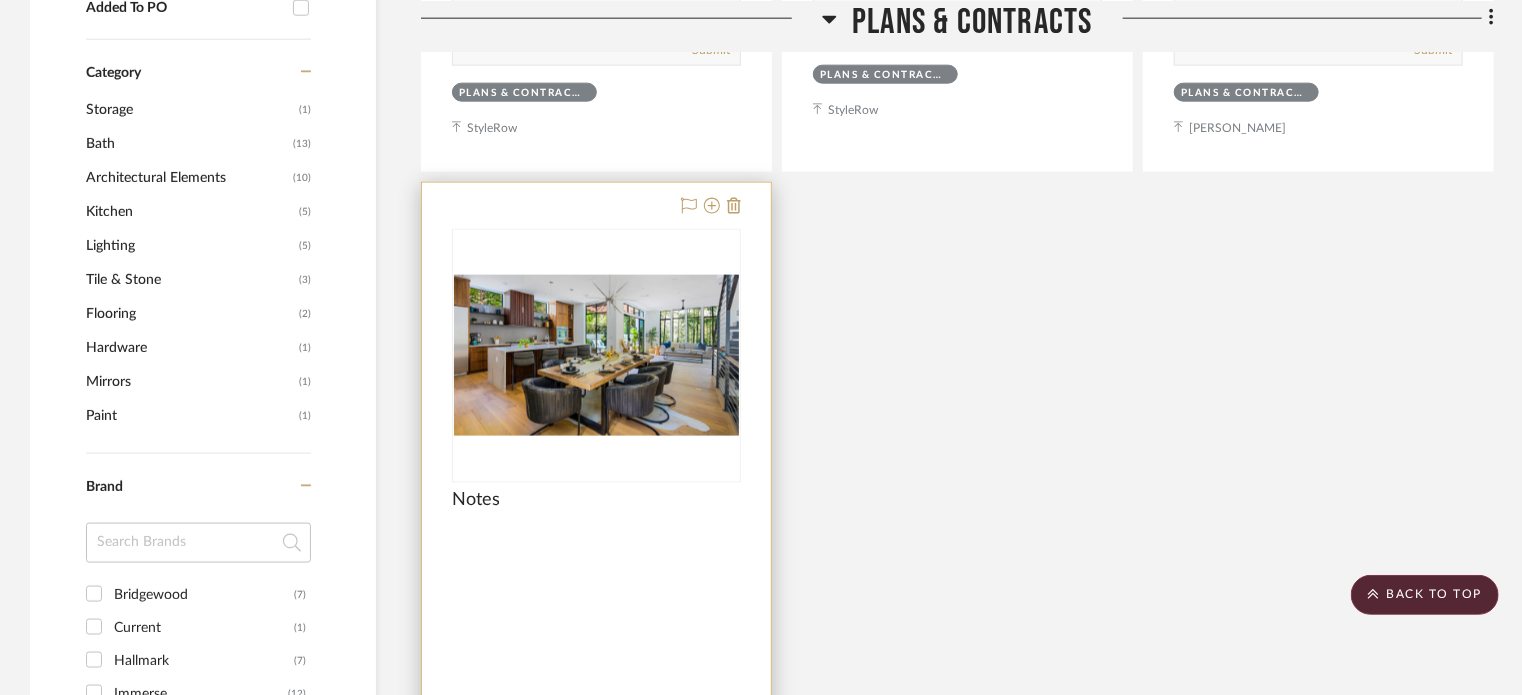 click on "Notes" at bounding box center [596, 511] 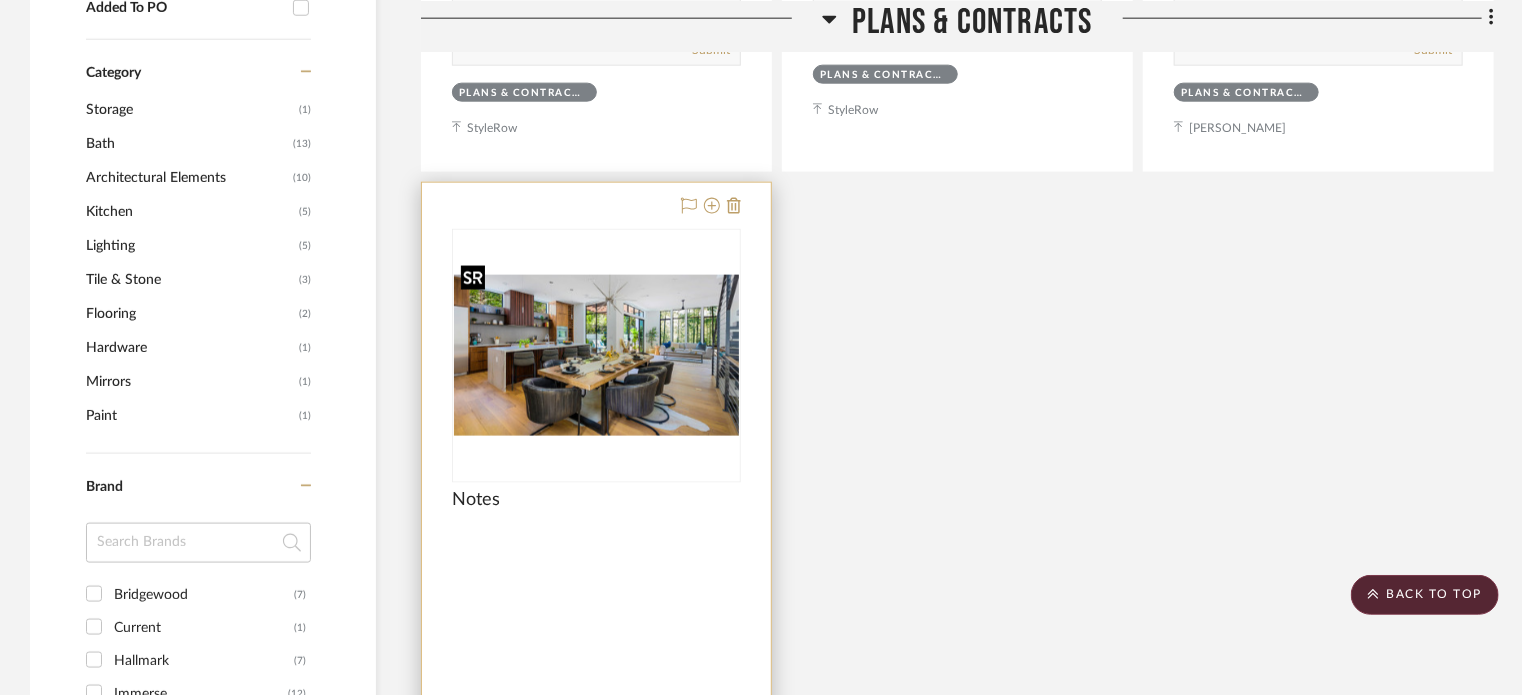 click at bounding box center (596, 355) 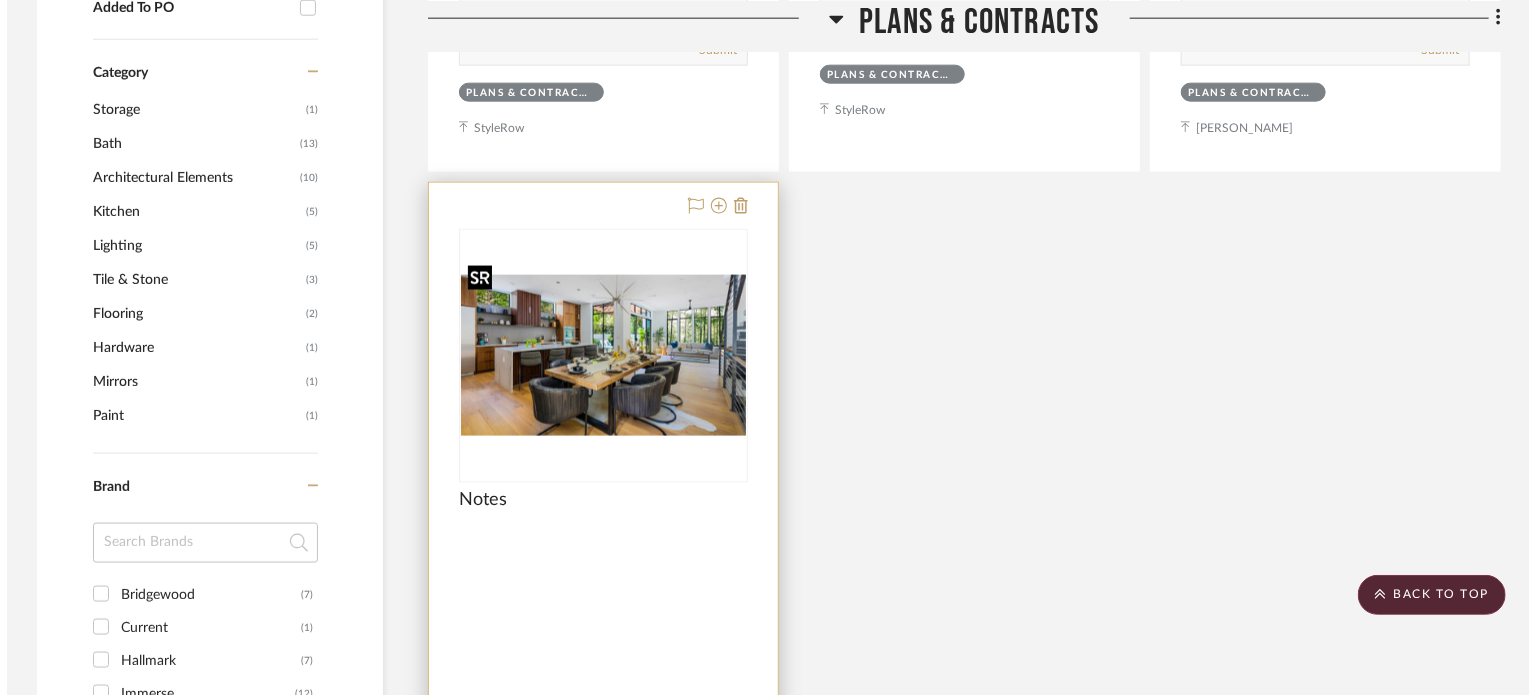 scroll, scrollTop: 0, scrollLeft: 0, axis: both 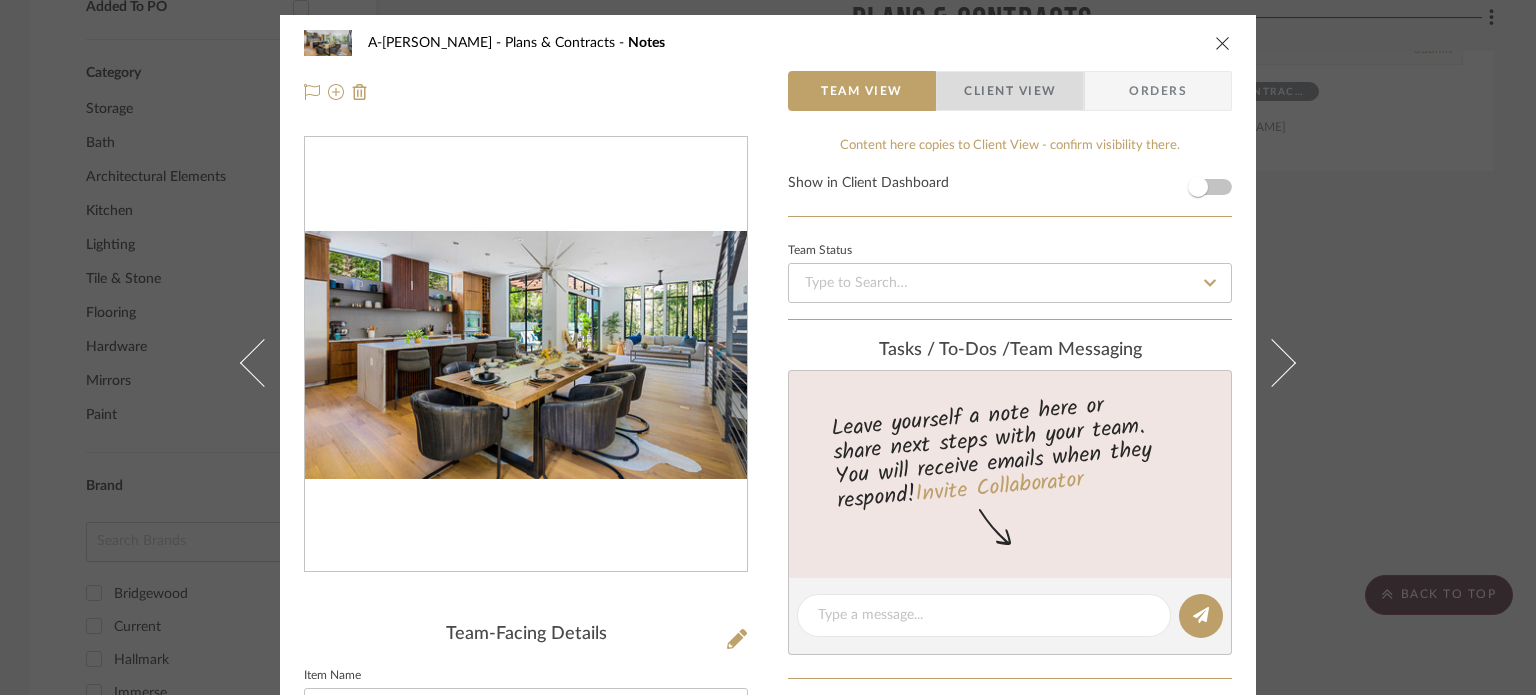 click on "Client View" at bounding box center (1010, 91) 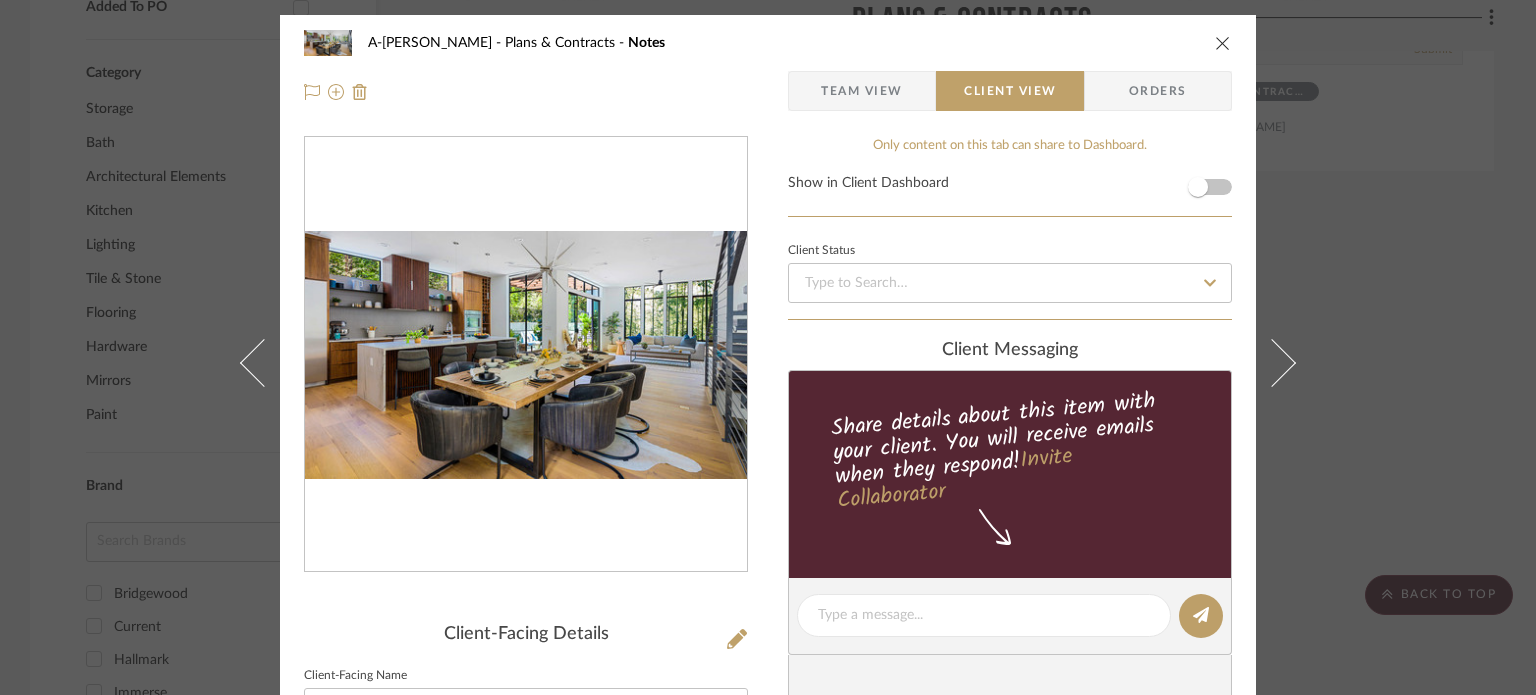 click on "A-[PERSON_NAME] Plans & Contracts Notes Team View Client View Orders  Client-Facing Details   Client-Facing Name  Notes  Client-Facing Description  Only content on this tab can share to Dashboard.  Show in Client Dashboard  Client Status client Messaging  Share details about this item with your client. You will receive emails when they respond!  Invite Collaborator  Documents  [PERSON_NAME] Notes.pdf [PERSON_NAME] 12:53 PM [DATE] [PERSON_NAME] Contract Review - 2025_06_06 12_58 CDT - Notes by [PERSON_NAME].pdf [PERSON_NAME] 1:48 PM [DATE] [PERSON_NAME] Kitchen Preference.pdf [PERSON_NAME] 11:51 AM [DATE] Choose a file  or drag it here.    StyleRow" at bounding box center (768, 347) 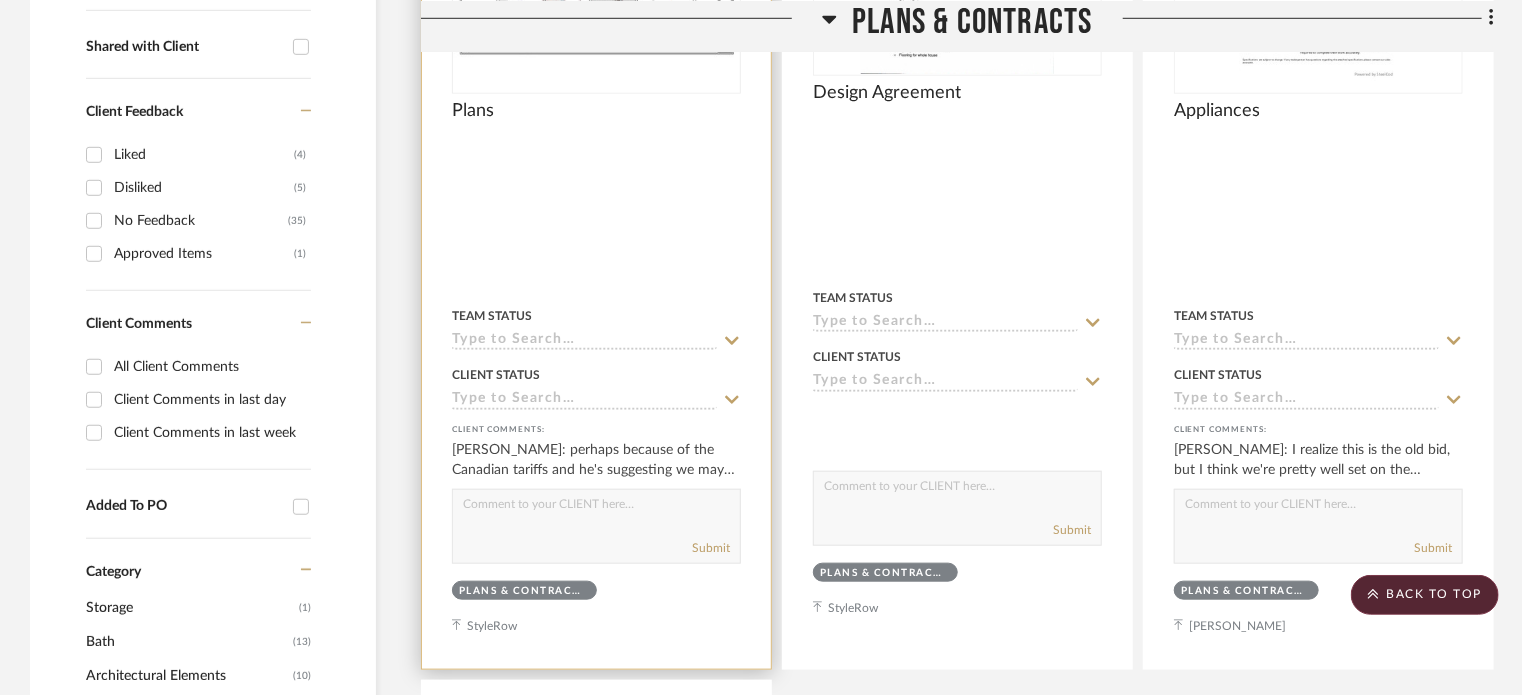 scroll, scrollTop: 769, scrollLeft: 0, axis: vertical 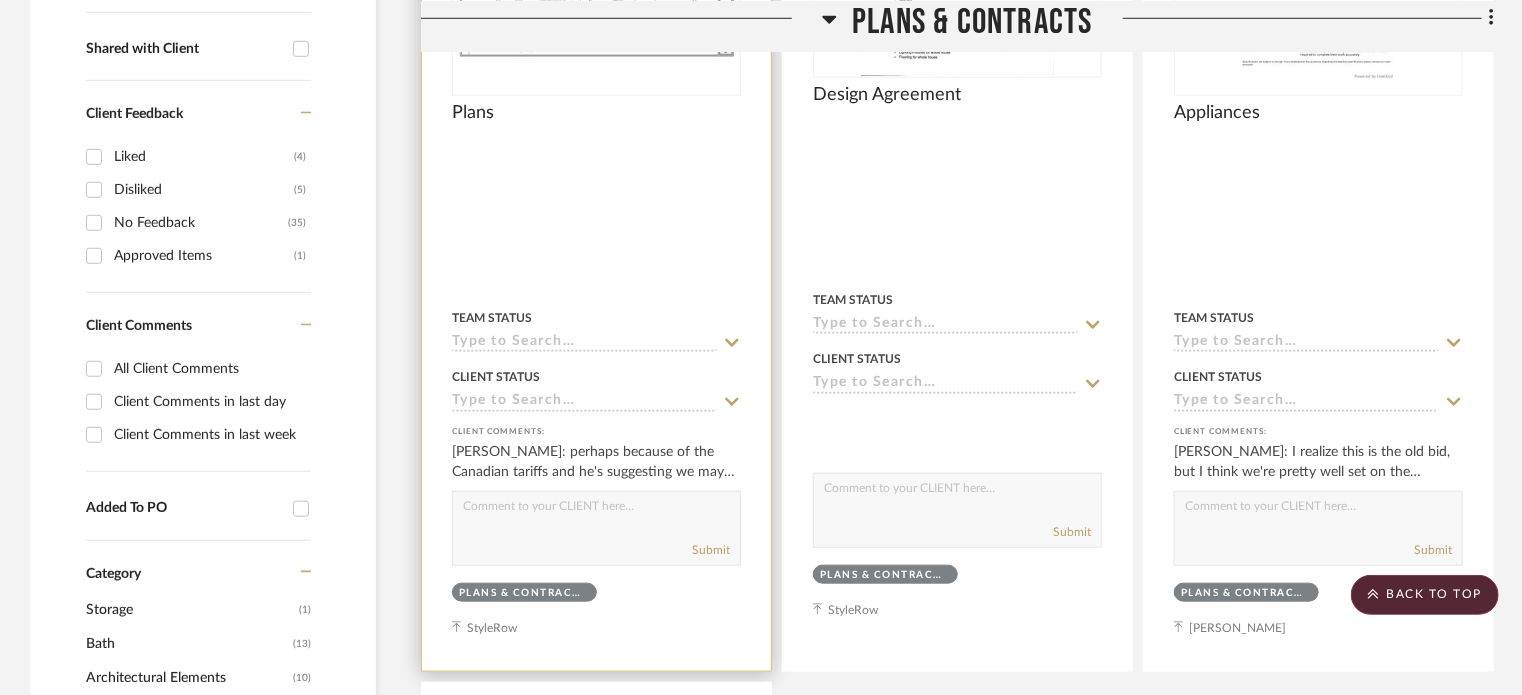 click at bounding box center [596, 224] 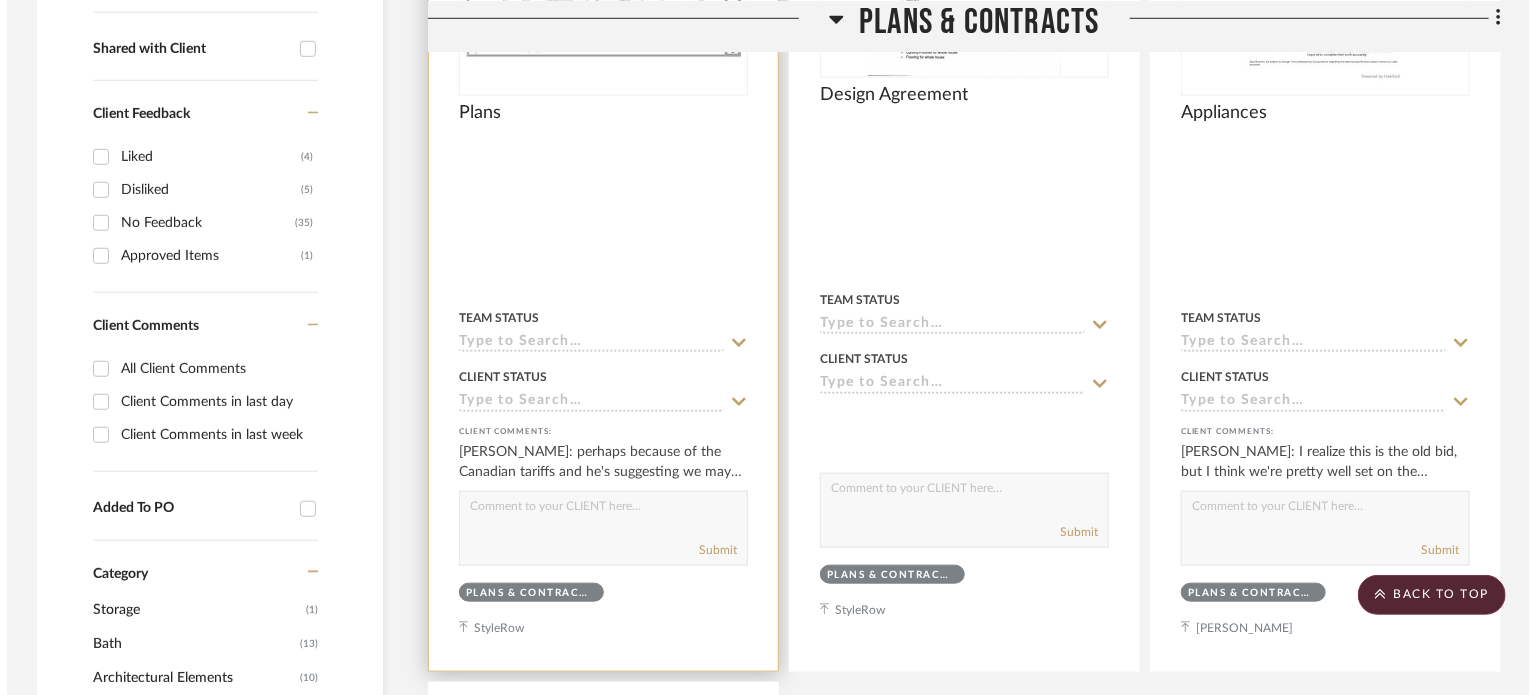 scroll, scrollTop: 0, scrollLeft: 0, axis: both 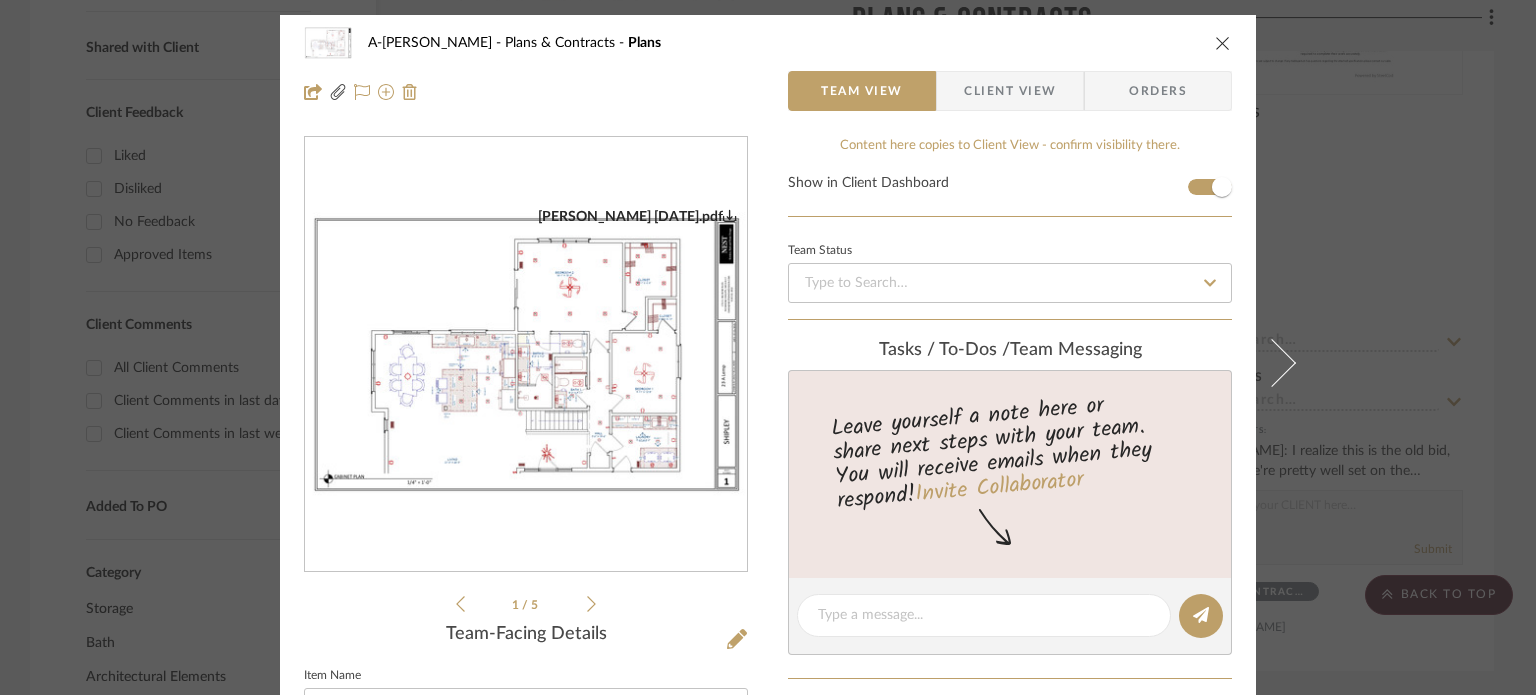 drag, startPoint x: 1020, startPoint y: 92, endPoint x: 1042, endPoint y: 121, distance: 36.40055 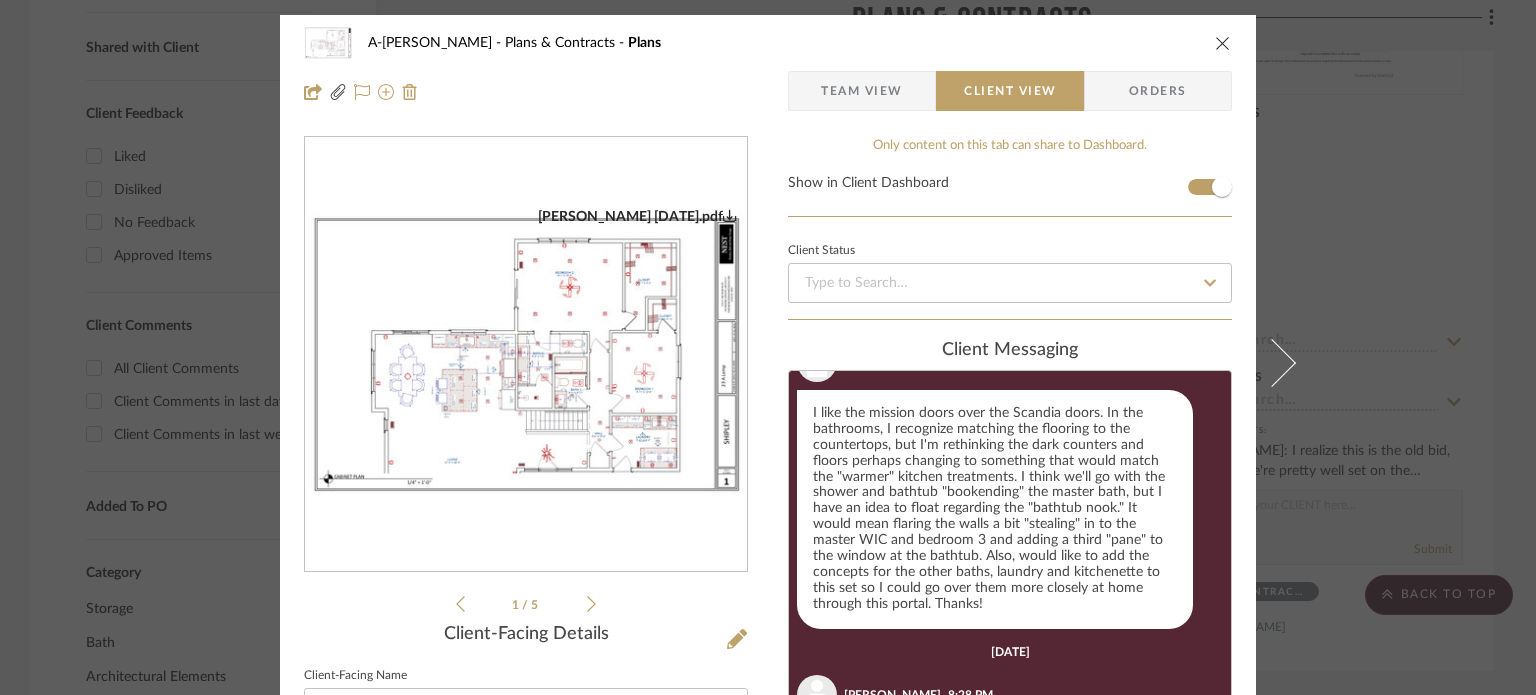 scroll, scrollTop: 549, scrollLeft: 0, axis: vertical 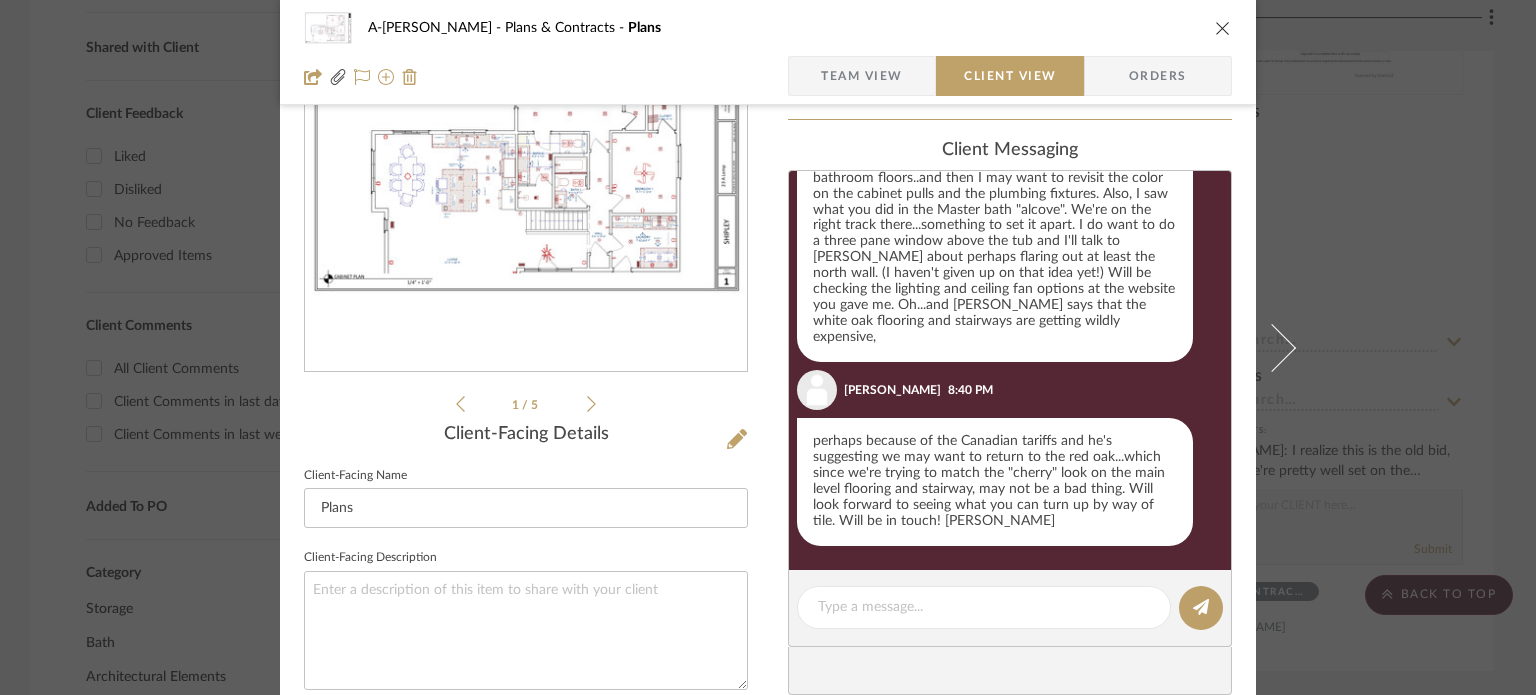 click on "A-[PERSON_NAME] Plans & Contracts Plans Team View Client View Orders  0925_DD_...PR25 (1).pdf   [PERSON_NAME] [DATE].pdf   [PERSON_NAME] [DATE].pdf   0925_DD_...PR25 (1).pdf   [PERSON_NAME] [DATE].pdf  1 / 5  Client-Facing Details   Client-Facing Name  Plans  Client-Facing Description  Only content on this tab can share to Dashboard.  Show in Client Dashboard  Client Status client Messaging [DATE]  [PERSON_NAME]   10:31 AM  Bathroom Option 1:  [URL][DOMAIN_NAME]  [PERSON_NAME]   10:31 AM  Bathroom Option 2:  [URL][DOMAIN_NAME]  [PERSON_NAME]   10:35 AM  Kitchen Mission Doors:  [URL][DOMAIN_NAME]  [PERSON_NAME]   10:35 AM  Kitchen Scandia Doors:  [URL][DOMAIN_NAME][TECHNICAL_ID] [DATE]  [PERSON_NAME]   1:48 PM  [DATE]  [PERSON_NAME]   8:28 PM  [PERSON_NAME], [GEOGRAPHIC_DATA].  Got the new views. Thanks!  I'm really leani  [PERSON_NAME]" at bounding box center (768, 347) 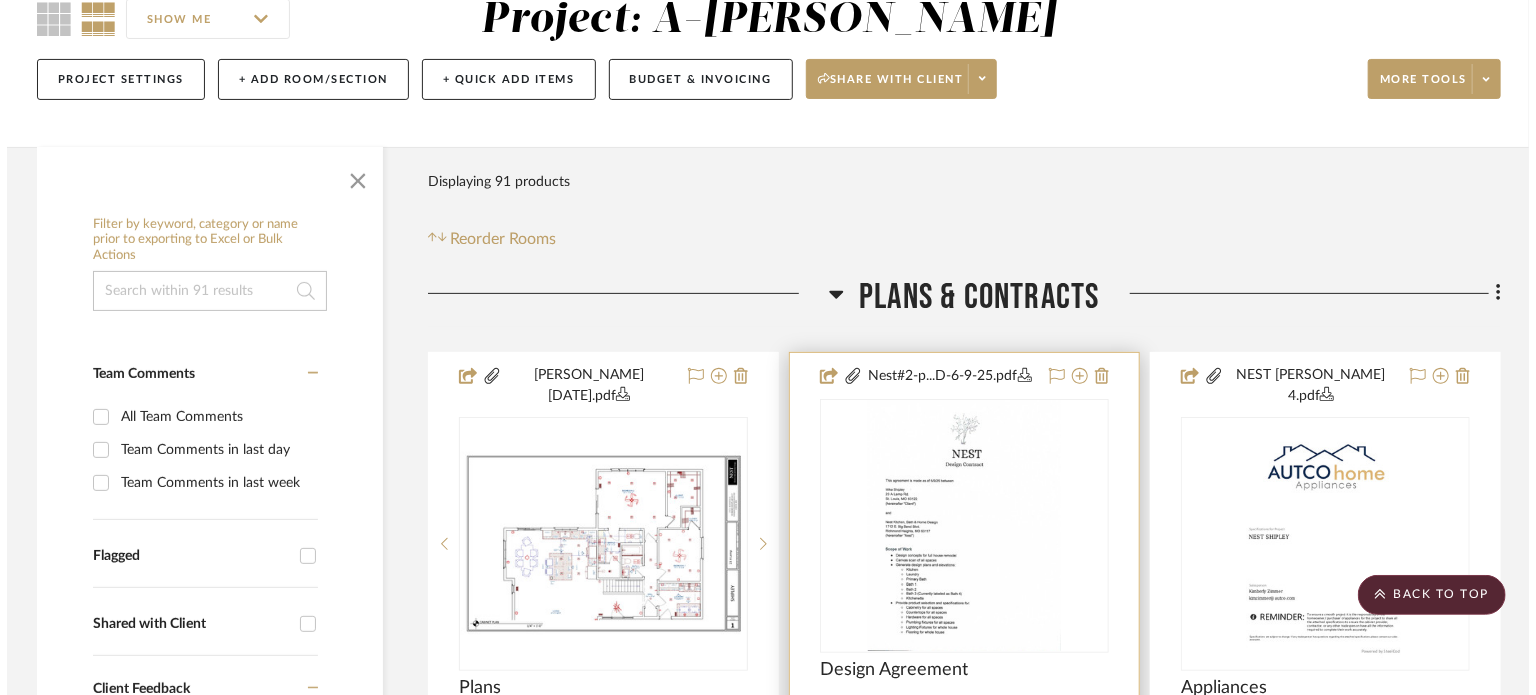 scroll, scrollTop: 0, scrollLeft: 0, axis: both 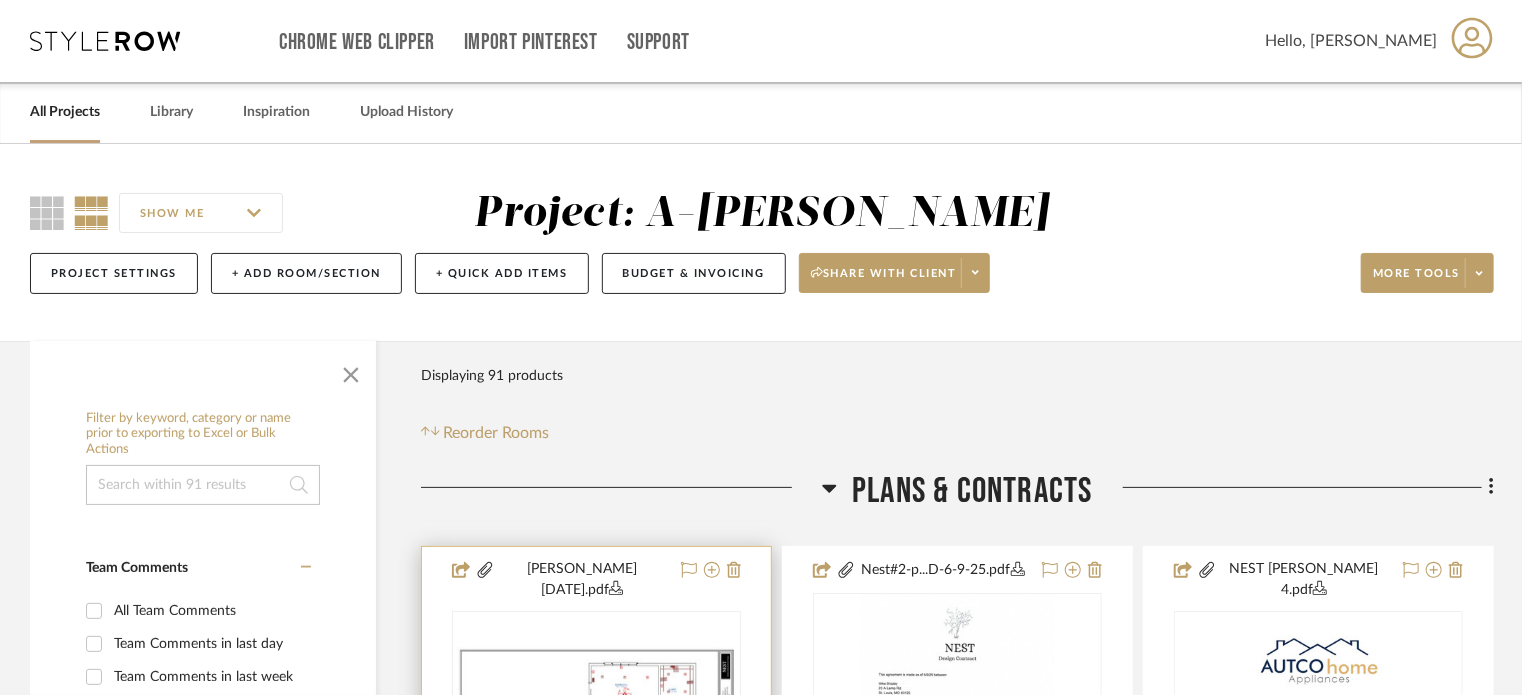 click at bounding box center [0, 0] 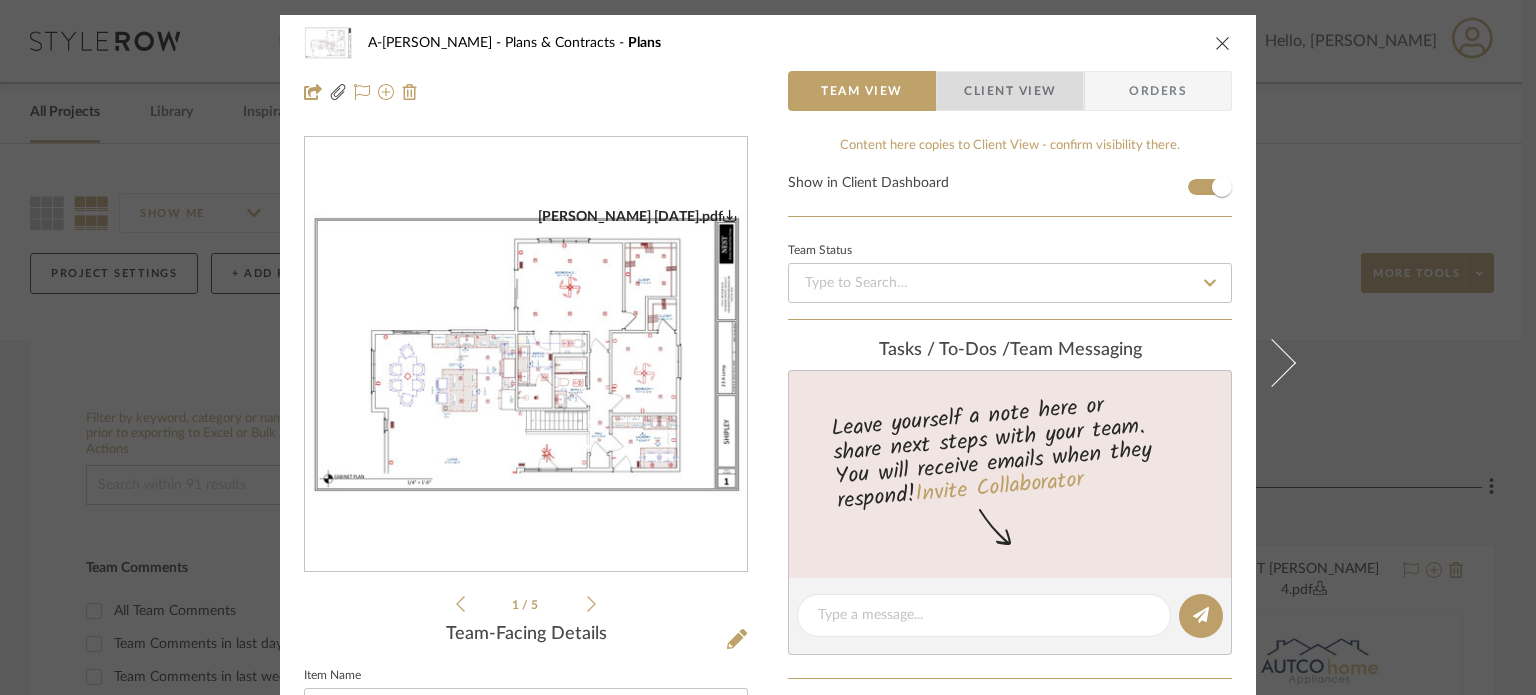 click on "Client View" at bounding box center [1010, 91] 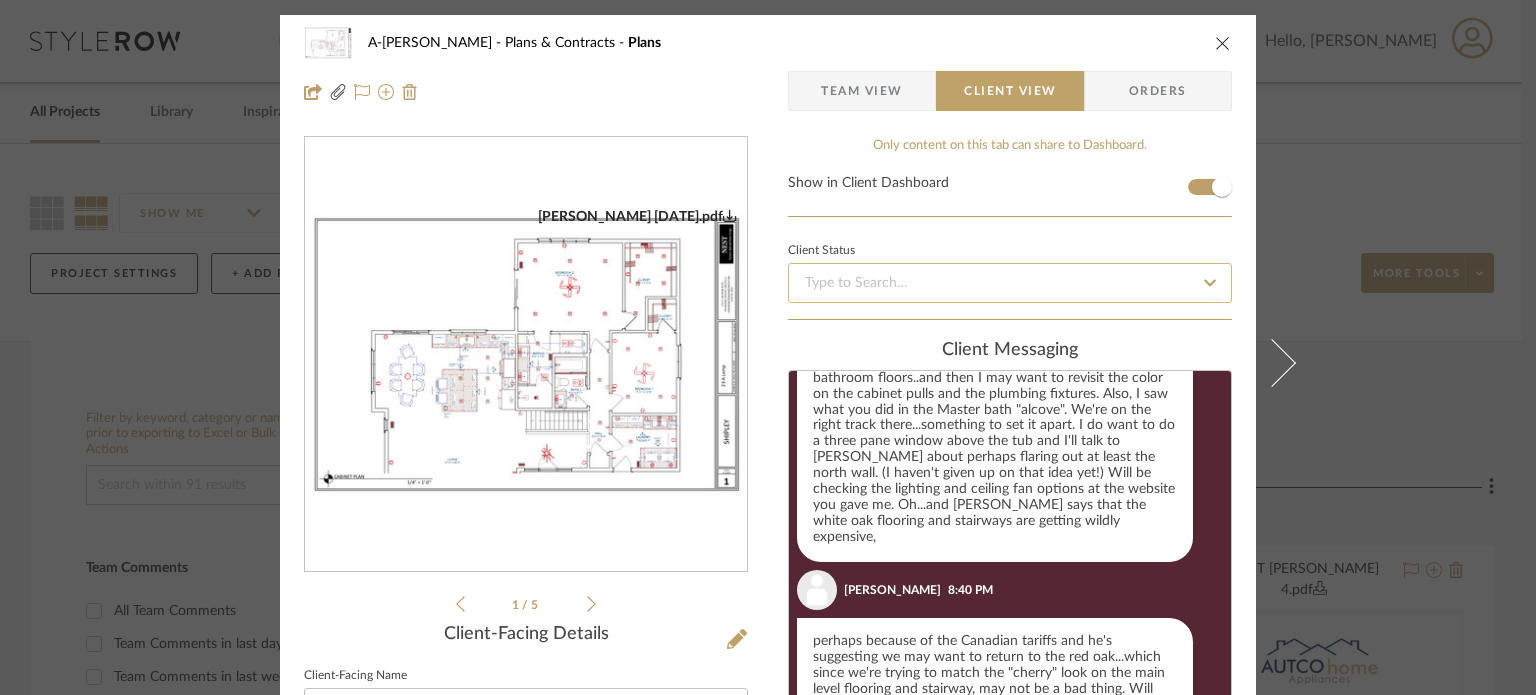 scroll, scrollTop: 1249, scrollLeft: 0, axis: vertical 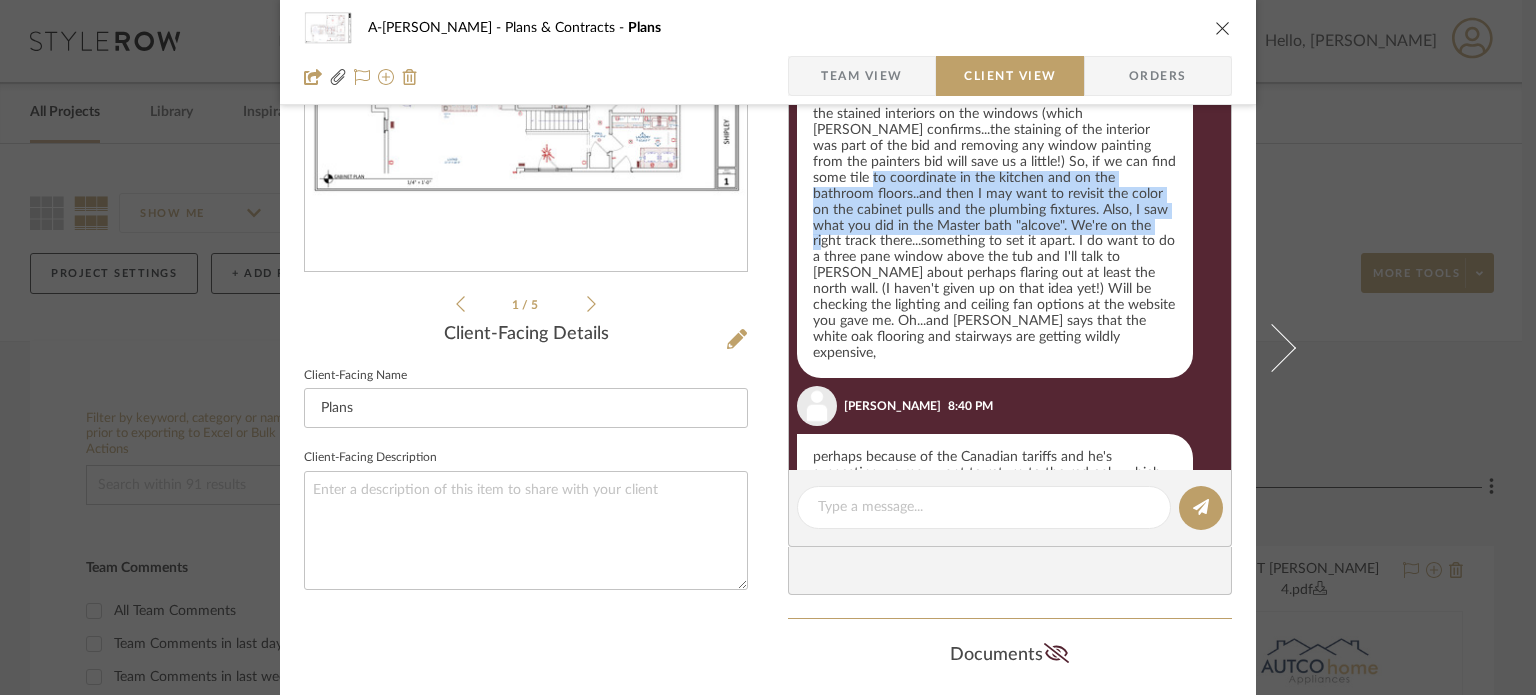 drag, startPoint x: 824, startPoint y: 280, endPoint x: 1058, endPoint y: 329, distance: 239.0753 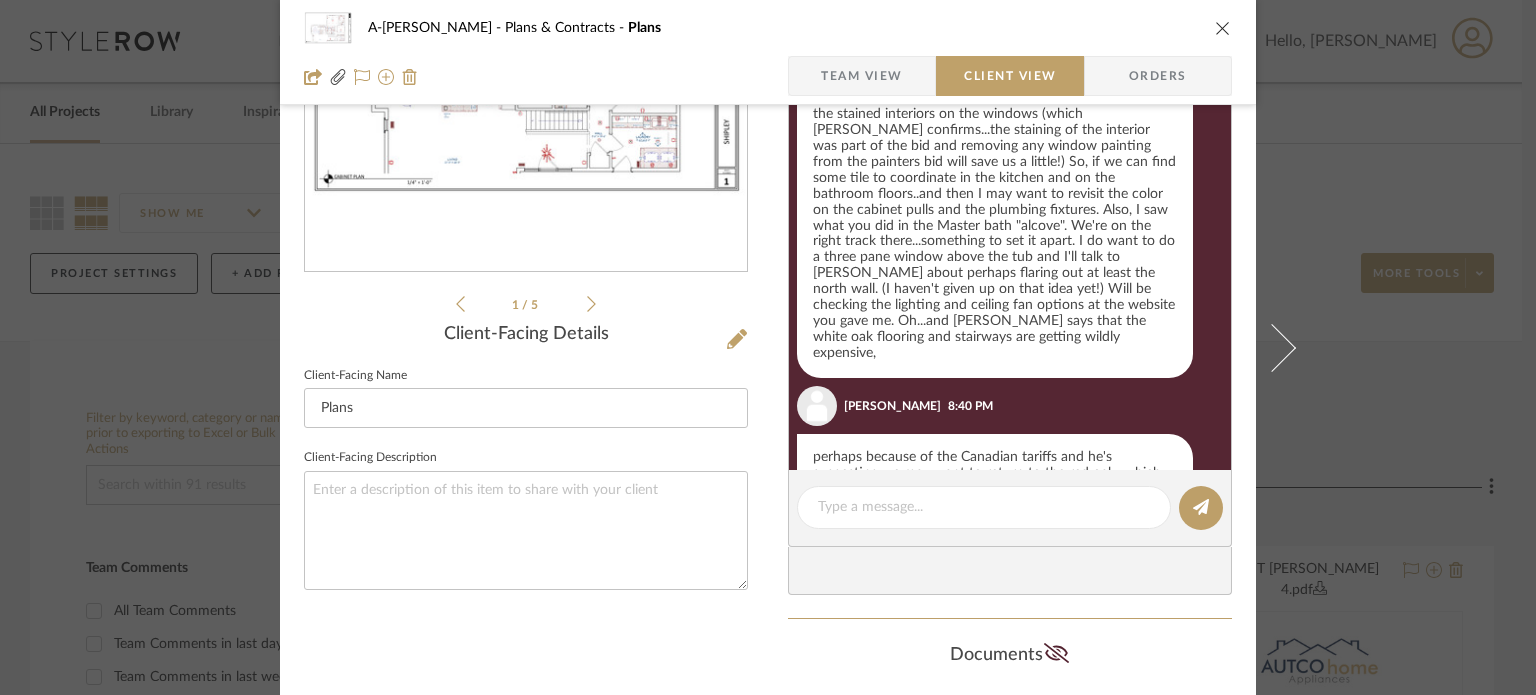 click on "Sorry...I'm really leaning toward the "peach" color and I think when we get away from the gray walls and back to the "beige" it will start to come together...especially with the stained interiors on the windows (which [PERSON_NAME] confirms...the staining of the interior was part of the bid and removing any window painting from the painters bid will save us a little!) So, if we can find some tile to coordinate in the kitchen and on the bathroom floors..and then I may want to revisit the color on the cabinet pulls and the plumbing fixtures. Also, I saw what you did in the Master bath "alcove".  We're on the right track there...something to set it apart.  I do want to do a three pane window above the tub and I'll talk to [PERSON_NAME] about perhaps flaring out at least the north wall. (I haven't given up on that idea yet!)  Will be checking the lighting and ceiling fan options at the website you gave me.  Oh...and [PERSON_NAME] says that the white oak flooring and stairways are getting wildly expensive," at bounding box center (995, 210) 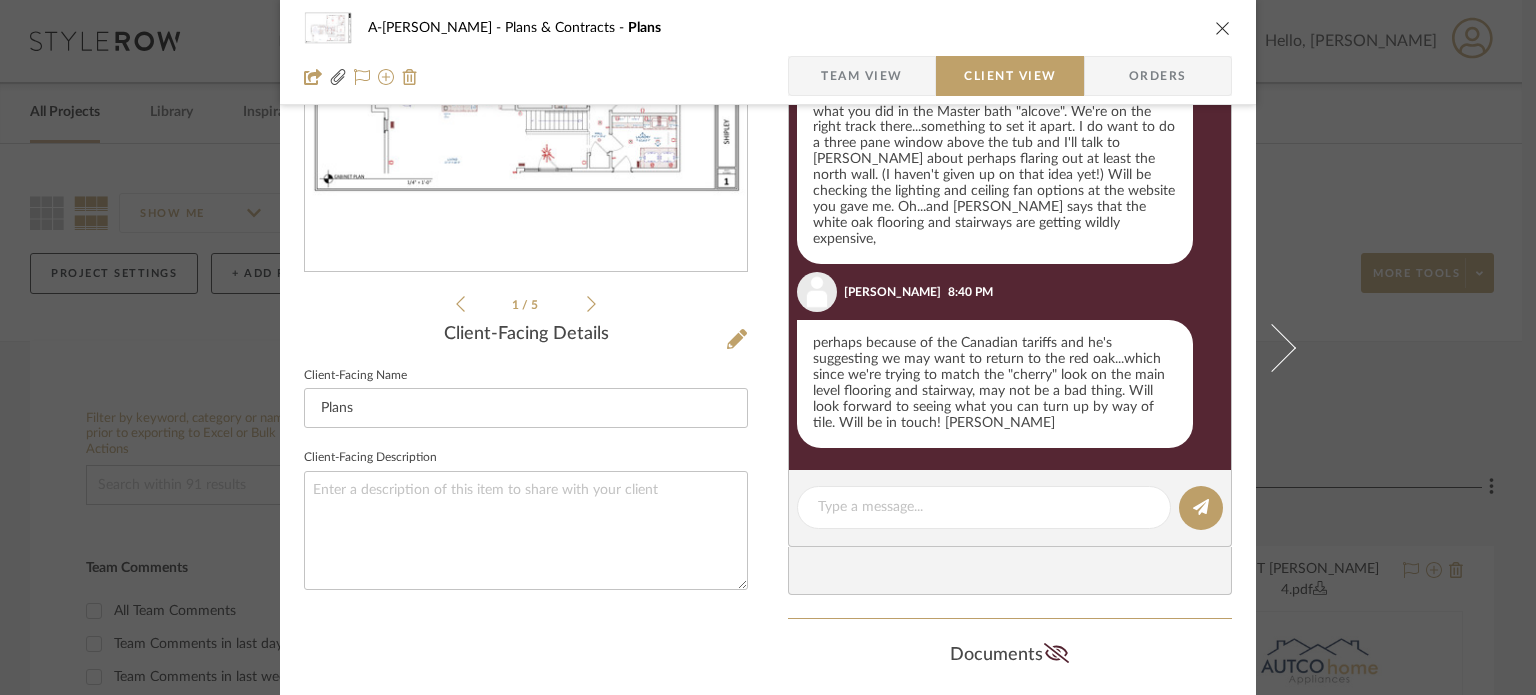 scroll, scrollTop: 1249, scrollLeft: 0, axis: vertical 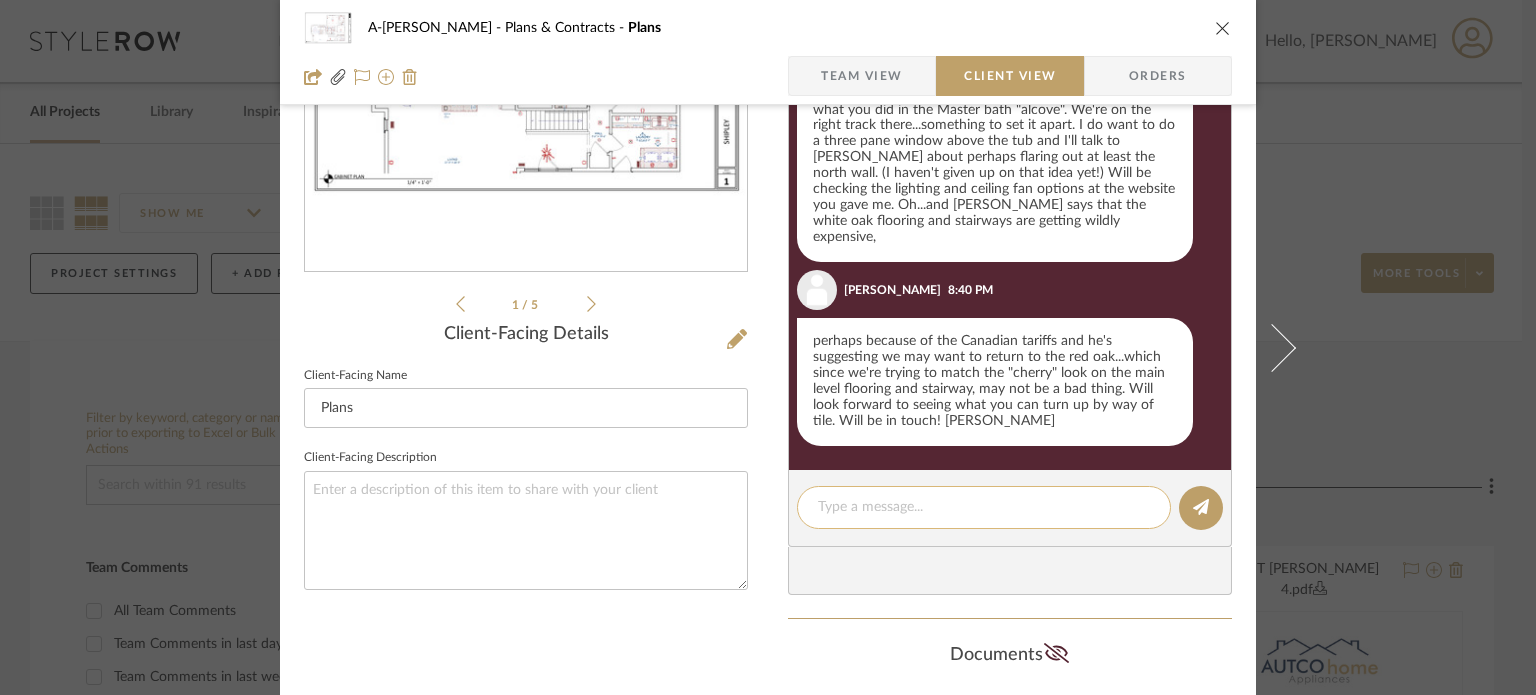 click 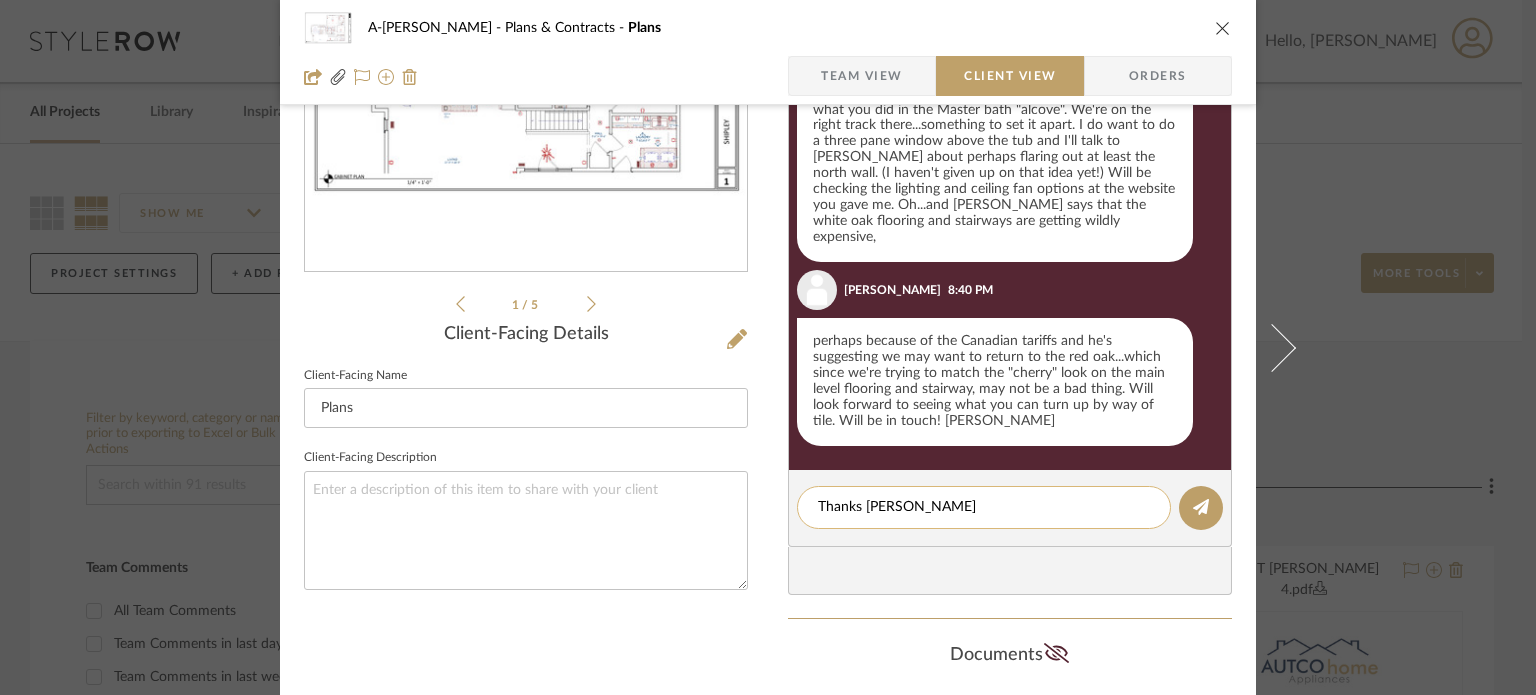 click on "Thanks [PERSON_NAME]" 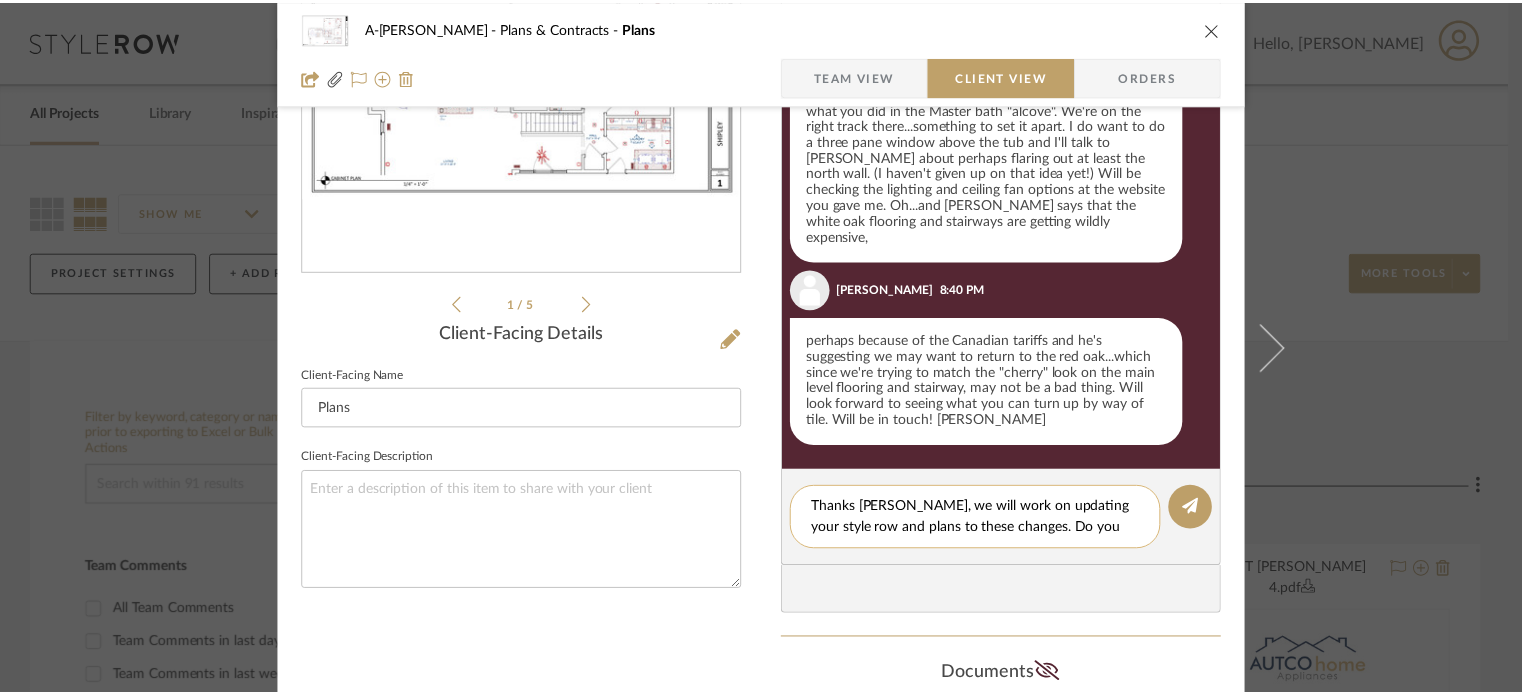 scroll, scrollTop: 0, scrollLeft: 0, axis: both 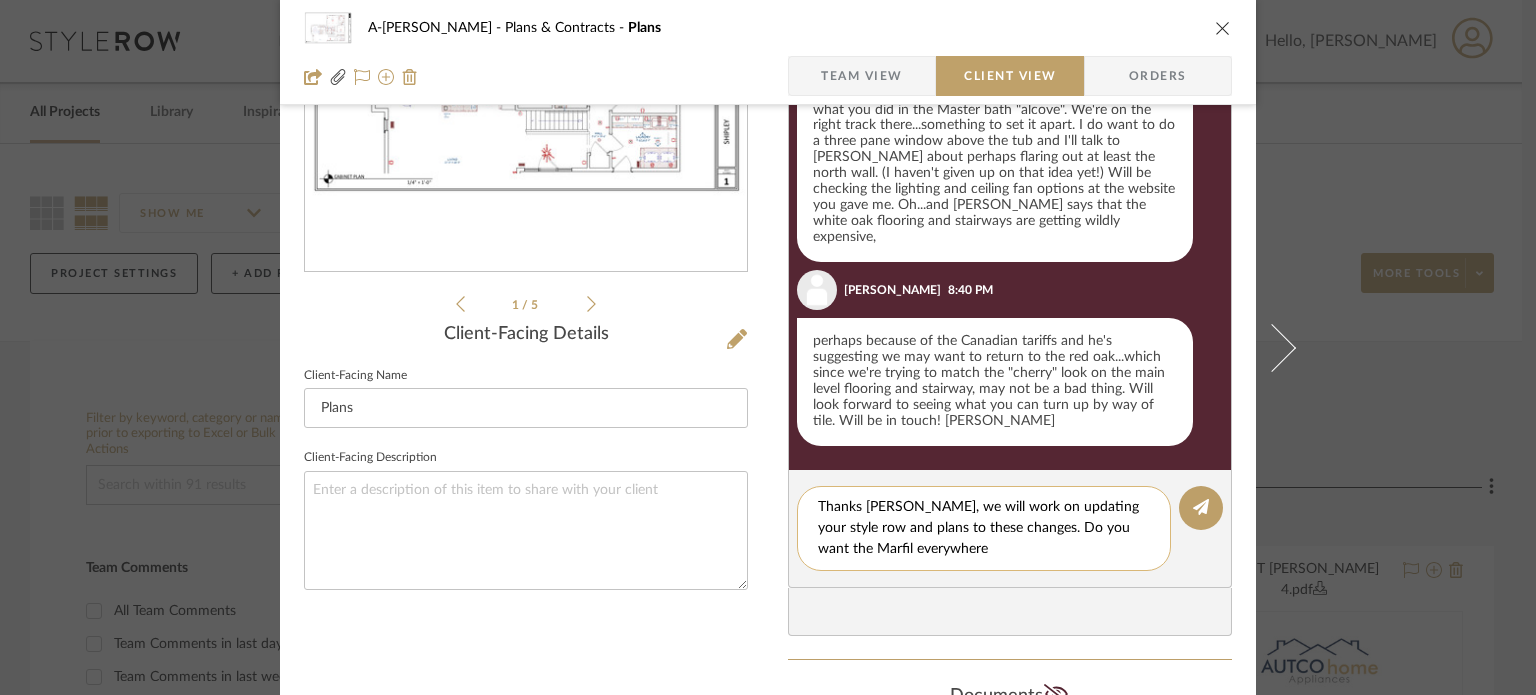 drag, startPoint x: 908, startPoint y: 546, endPoint x: 984, endPoint y: 531, distance: 77.46612 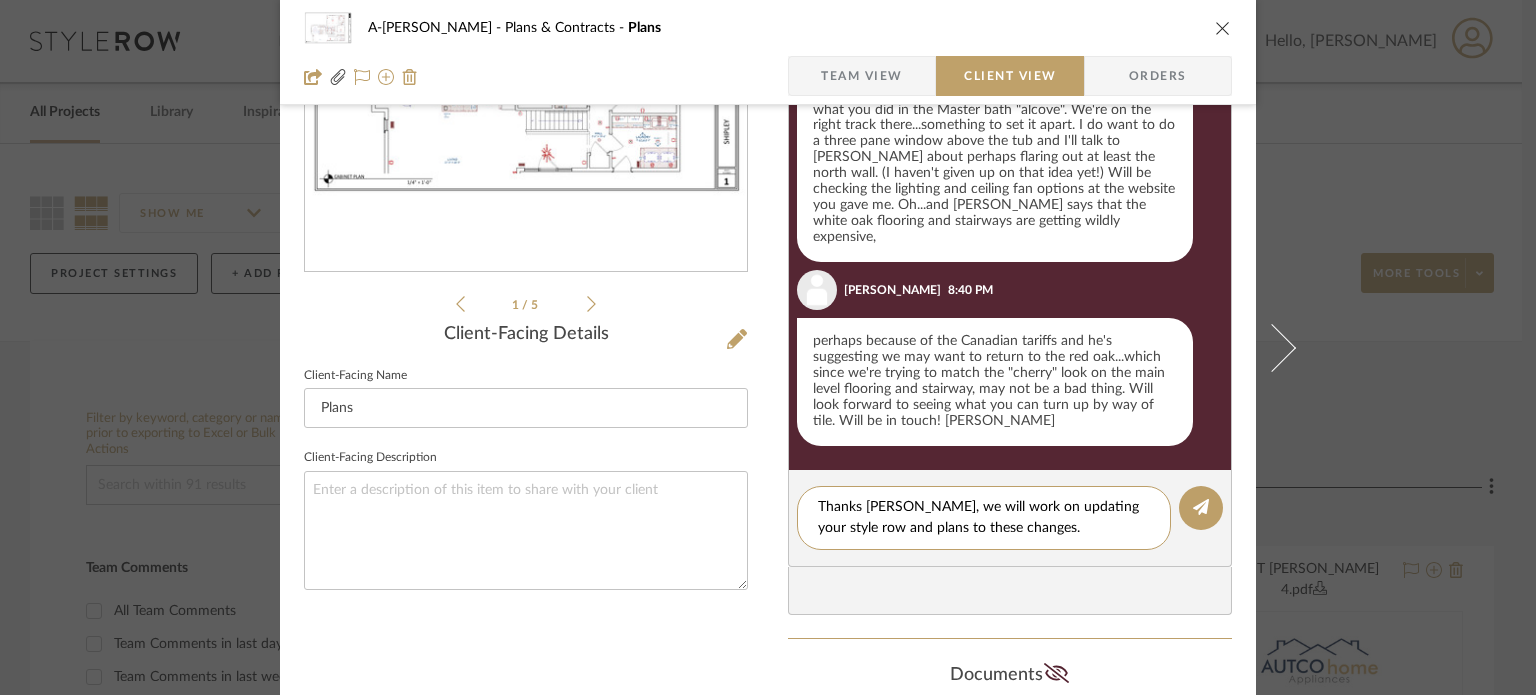 type on "Thanks [PERSON_NAME], we will work on updating your style row and plans to these changes." 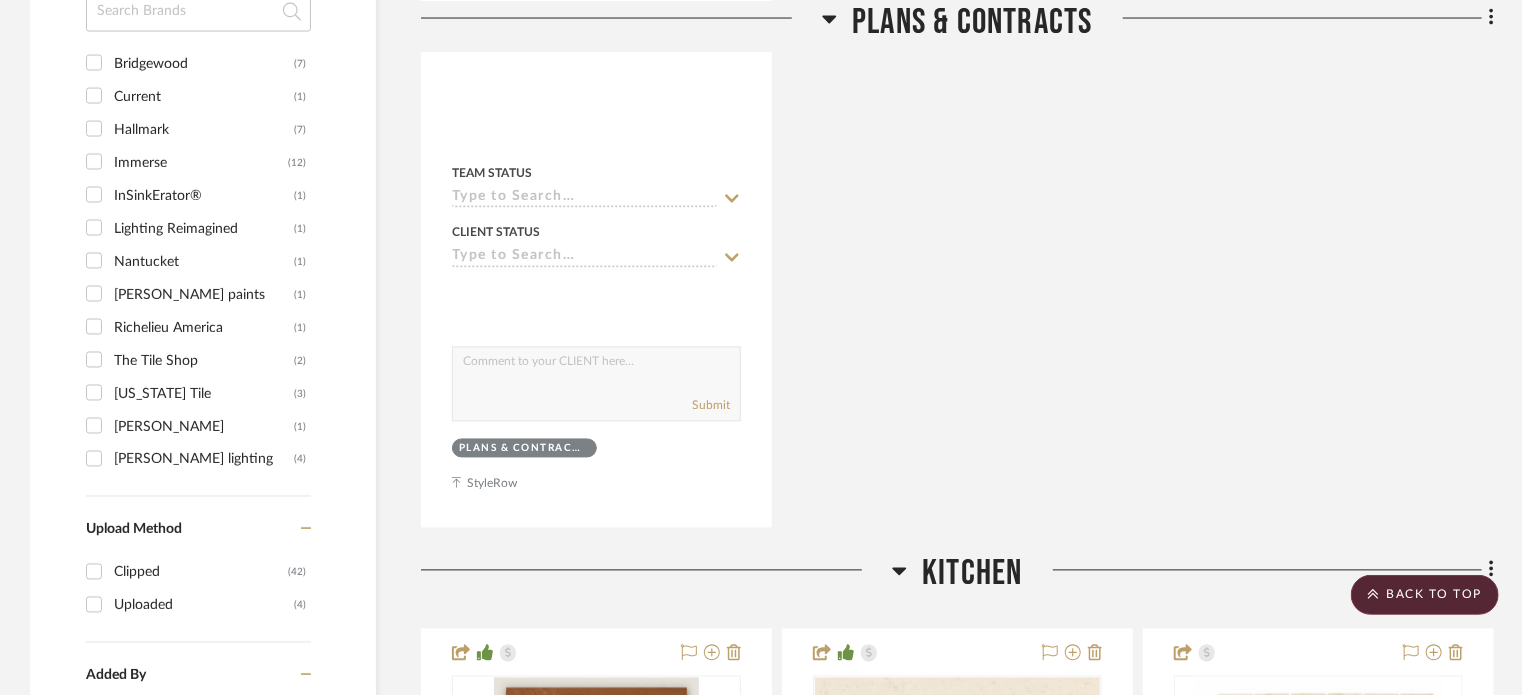 scroll, scrollTop: 2400, scrollLeft: 0, axis: vertical 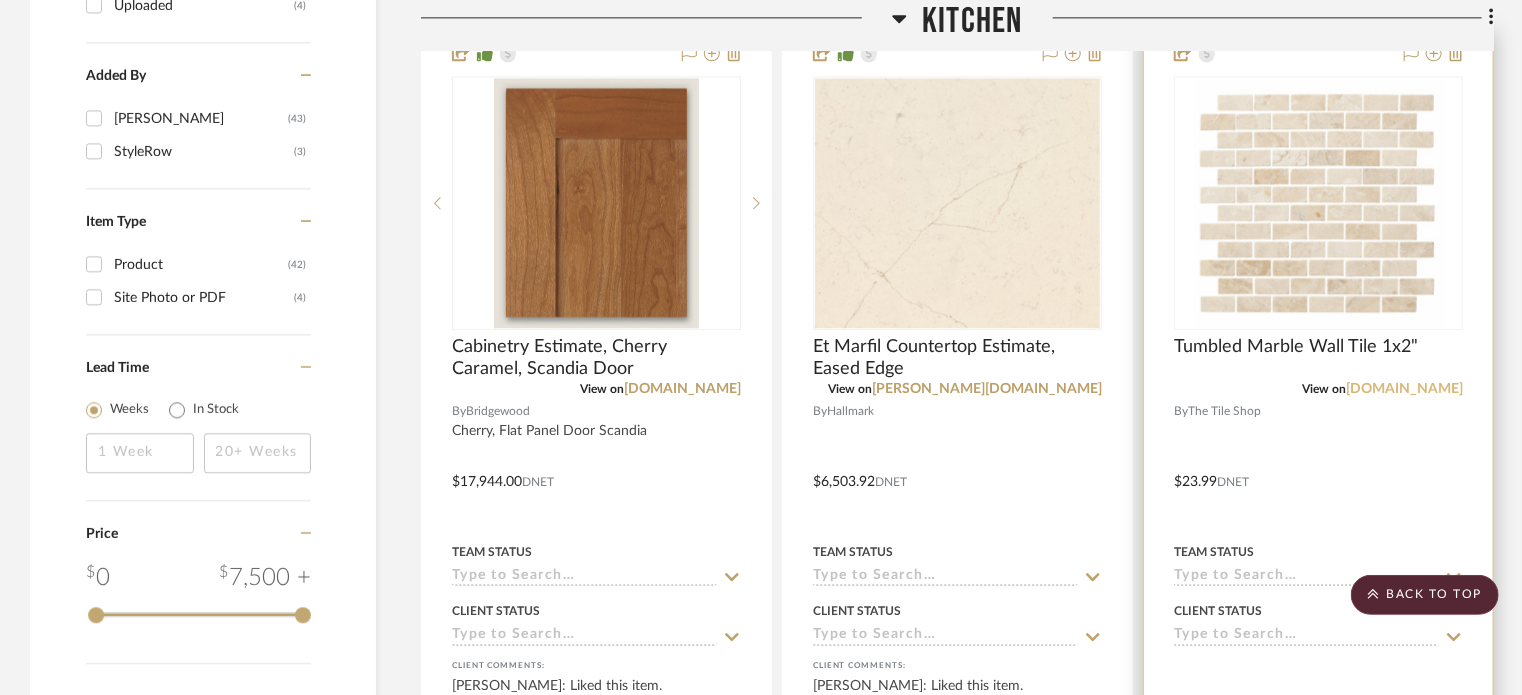 click on "[DOMAIN_NAME]" at bounding box center [1404, 389] 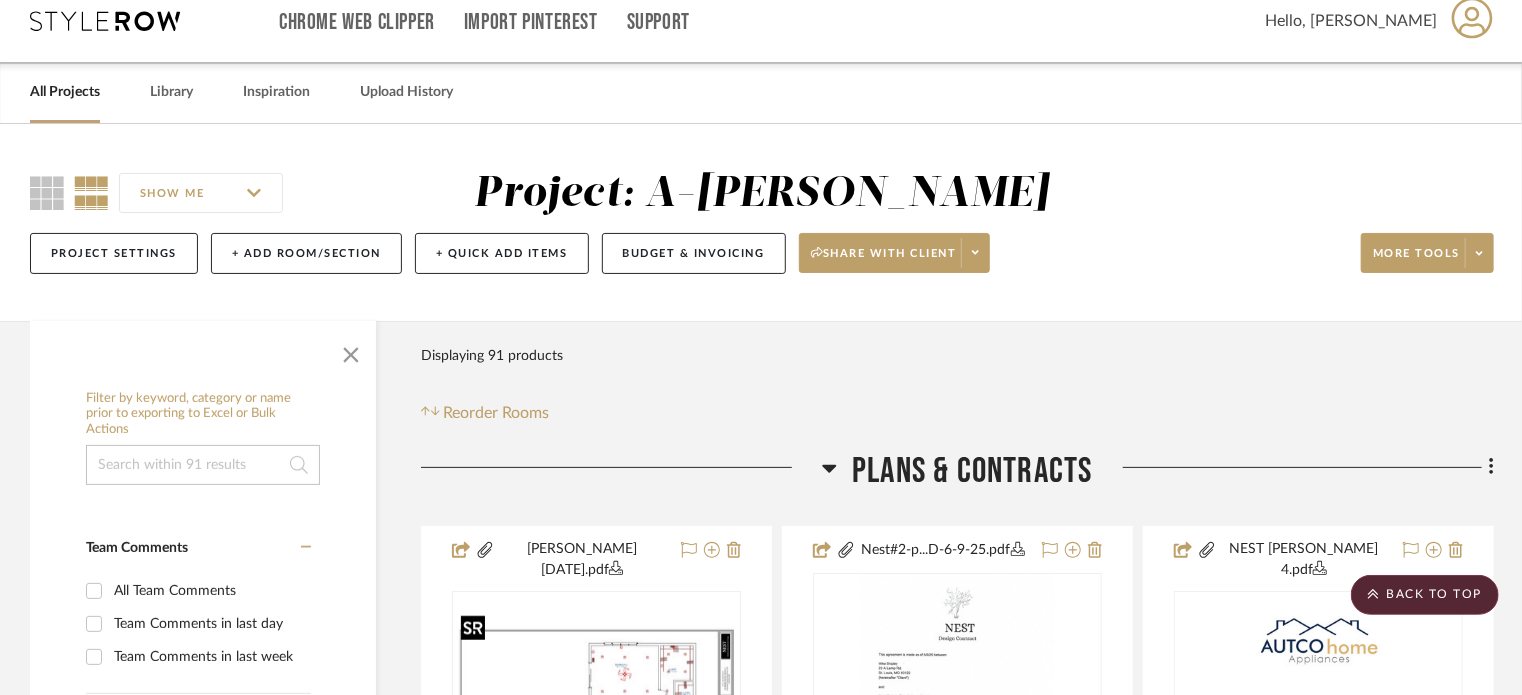 scroll, scrollTop: 0, scrollLeft: 0, axis: both 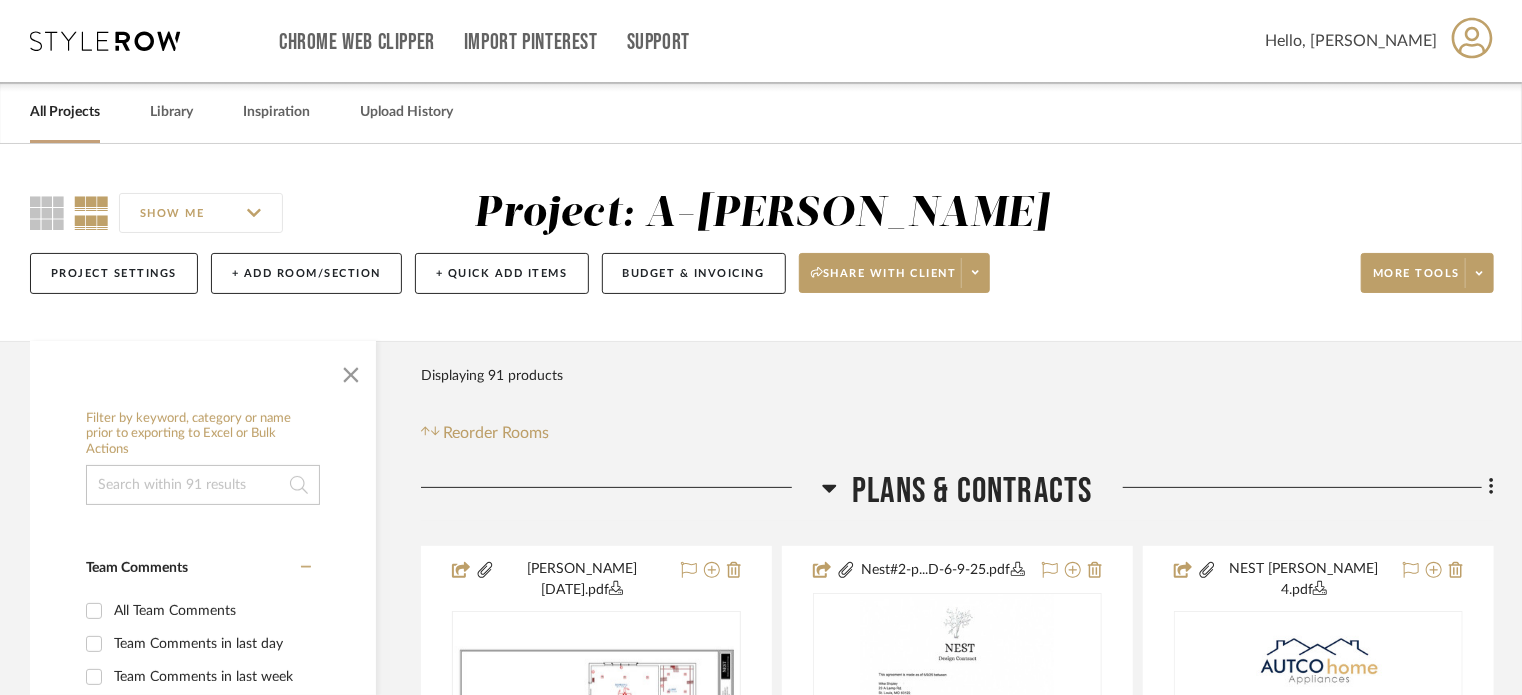 click on "All Projects" at bounding box center (65, 112) 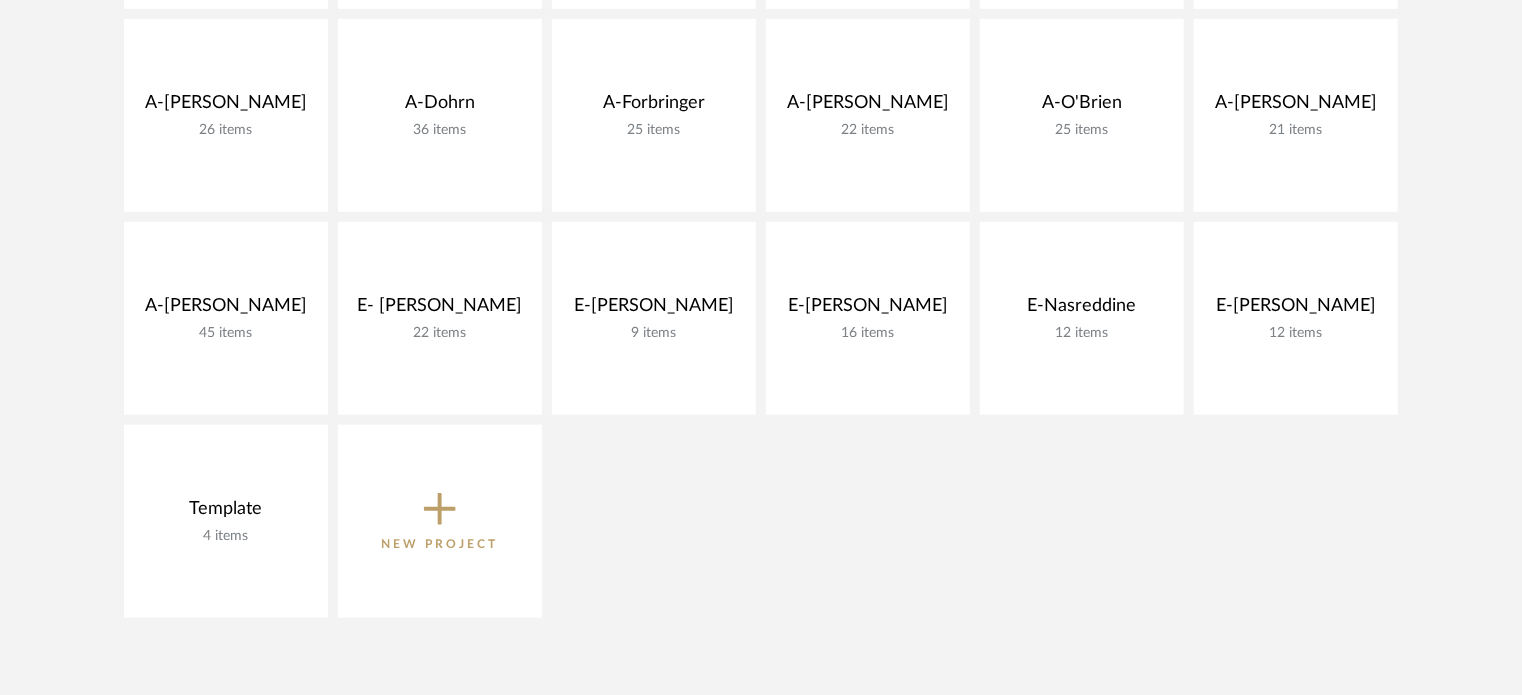 scroll, scrollTop: 800, scrollLeft: 0, axis: vertical 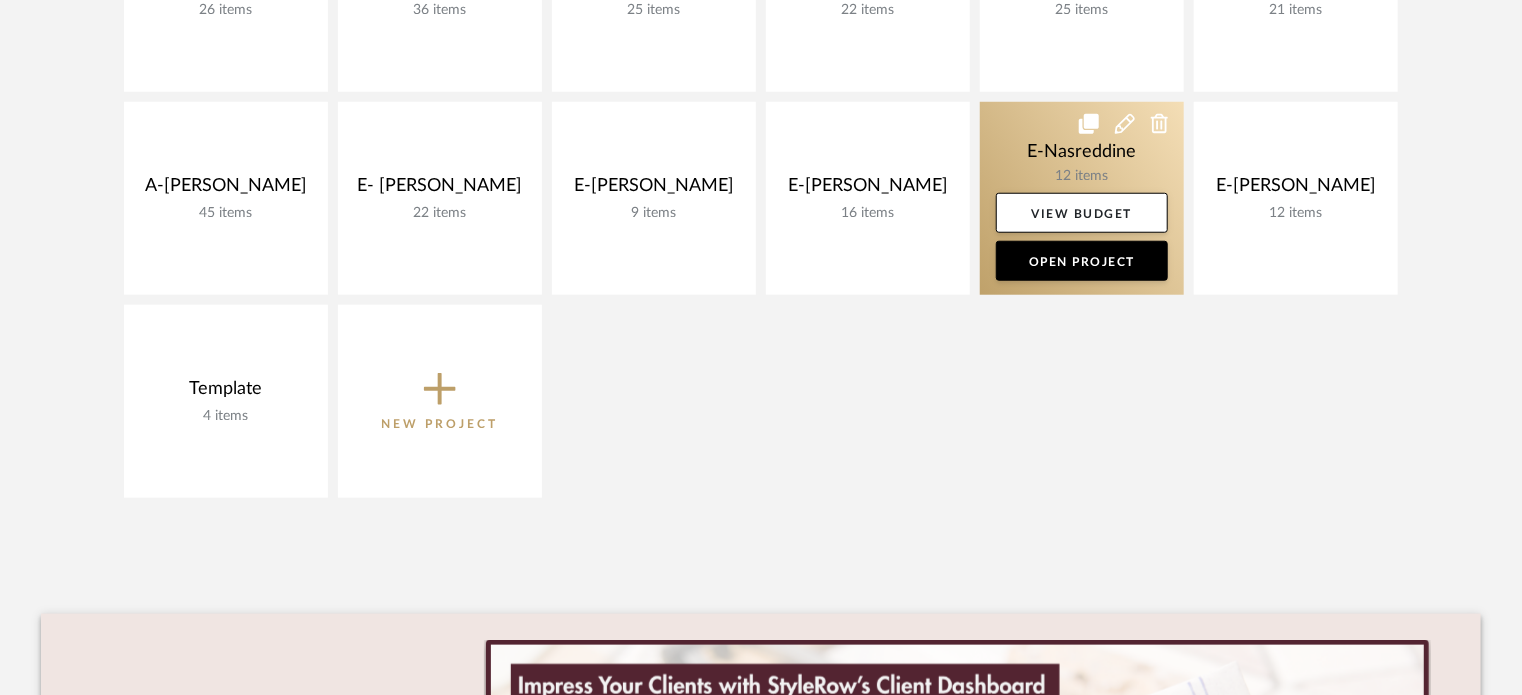 click 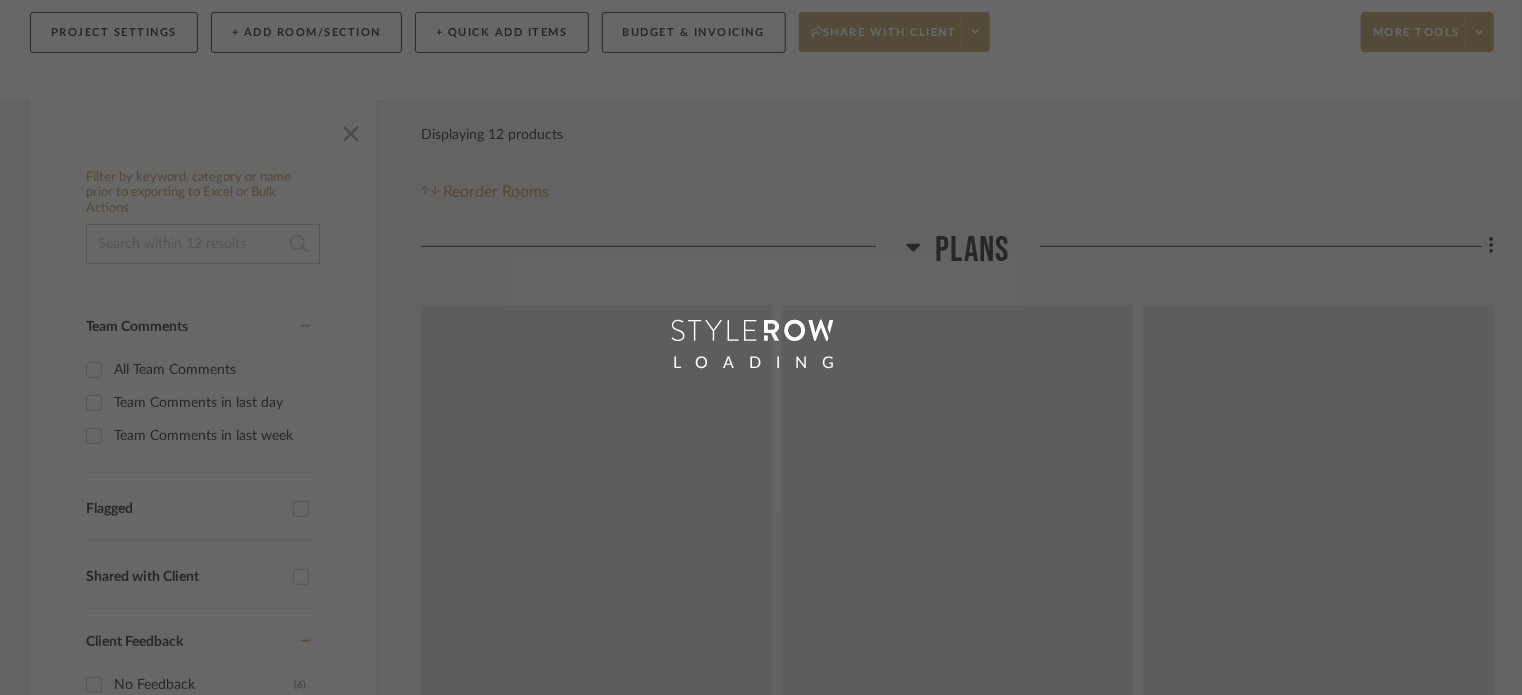 scroll, scrollTop: 0, scrollLeft: 0, axis: both 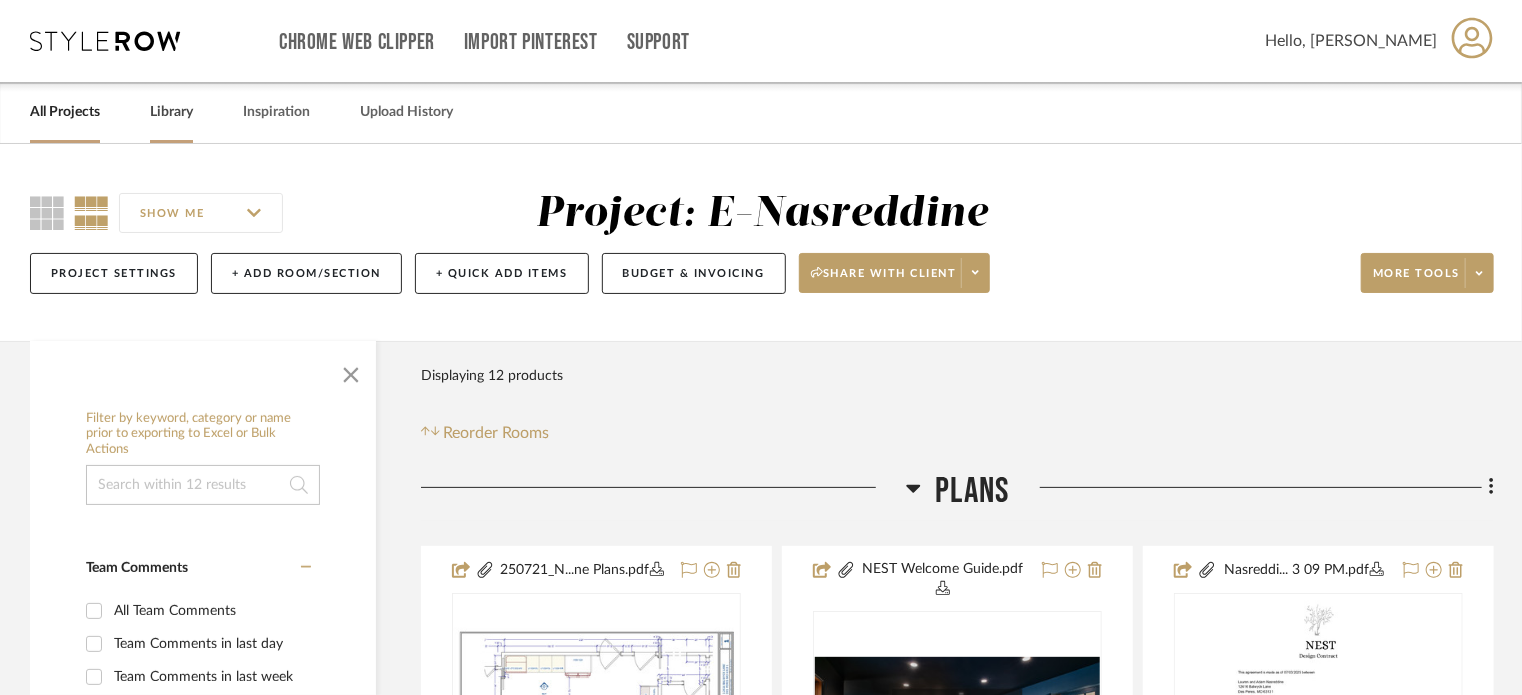 click on "Library" at bounding box center [171, 112] 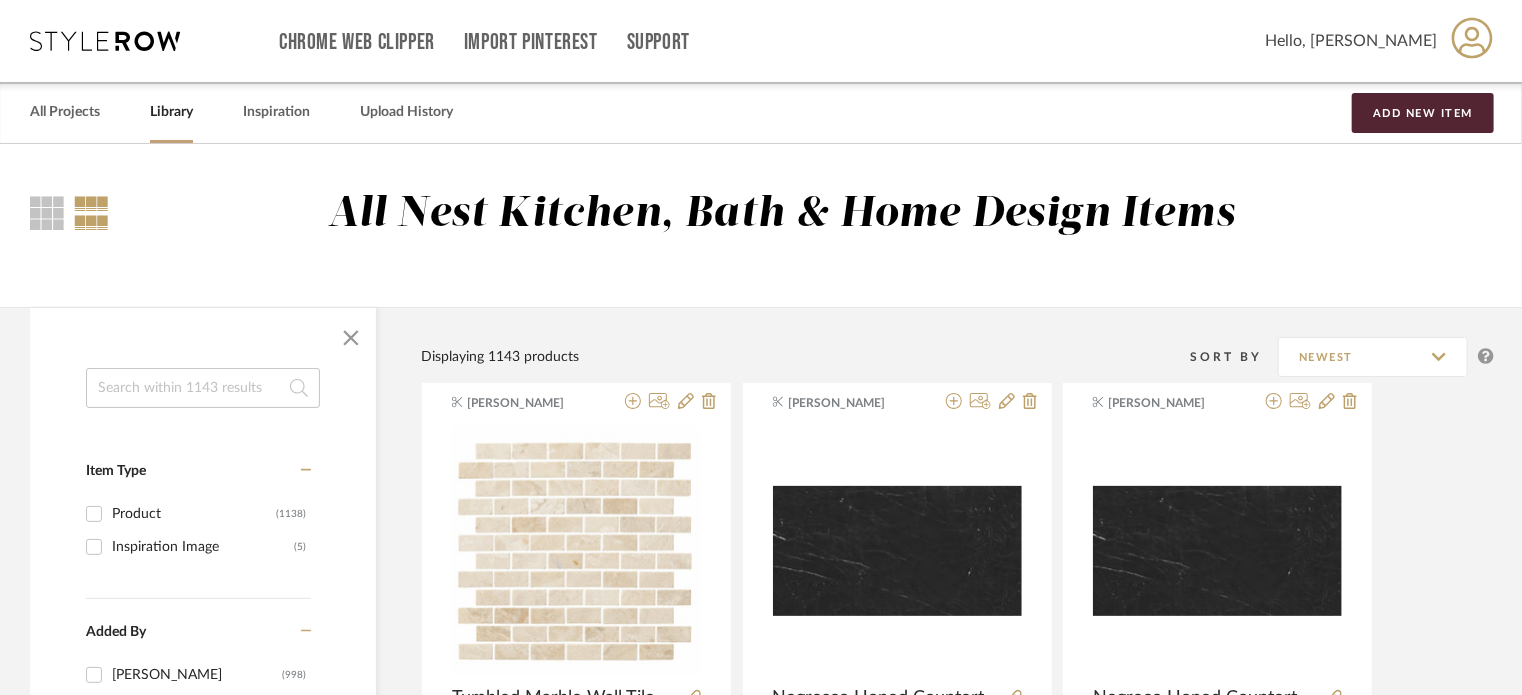 click 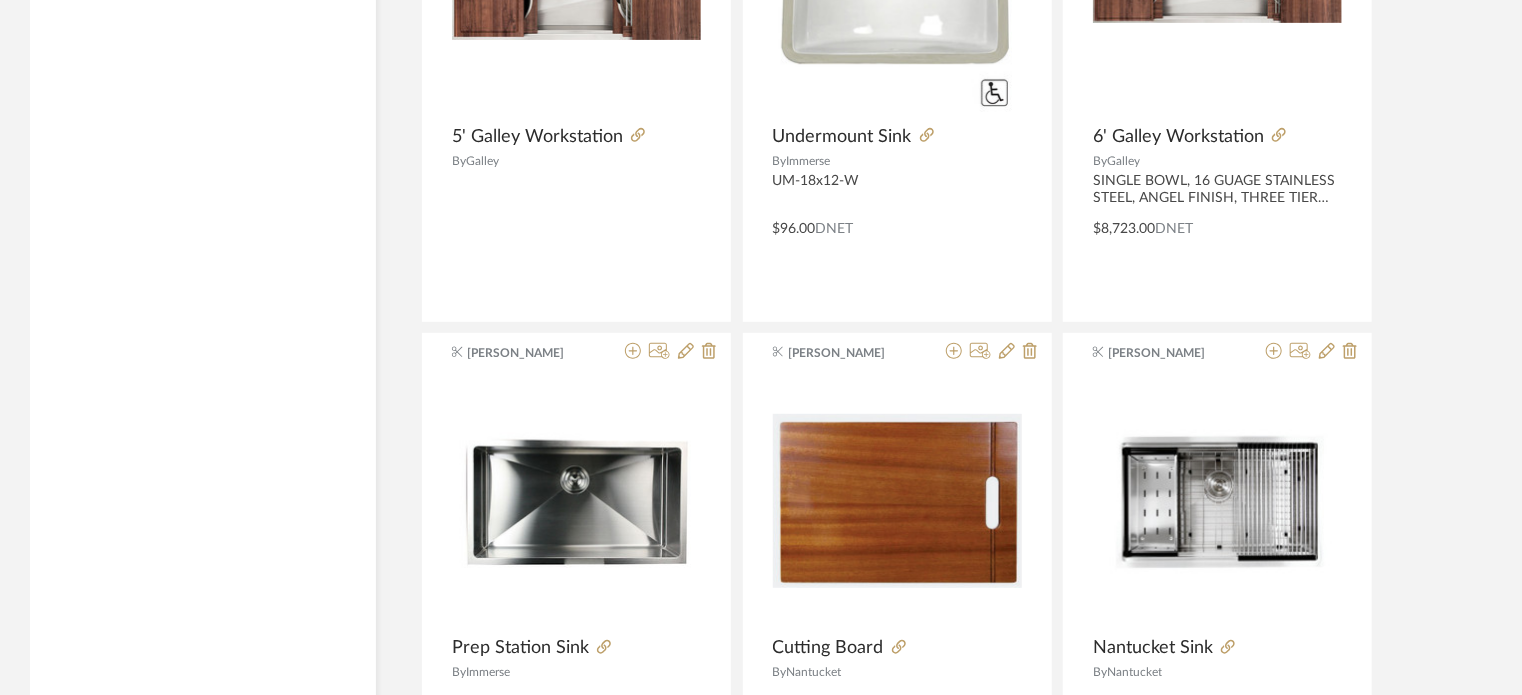 scroll, scrollTop: 4400, scrollLeft: 0, axis: vertical 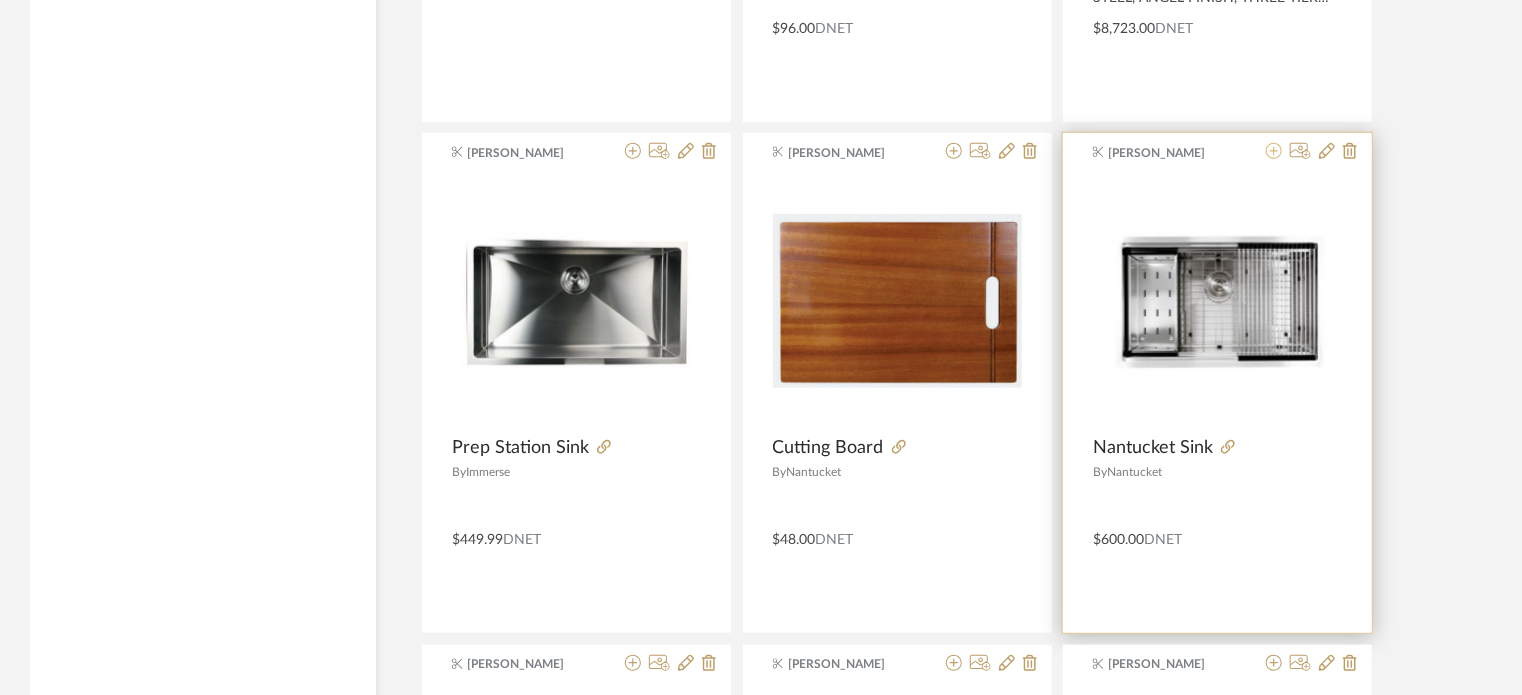 click 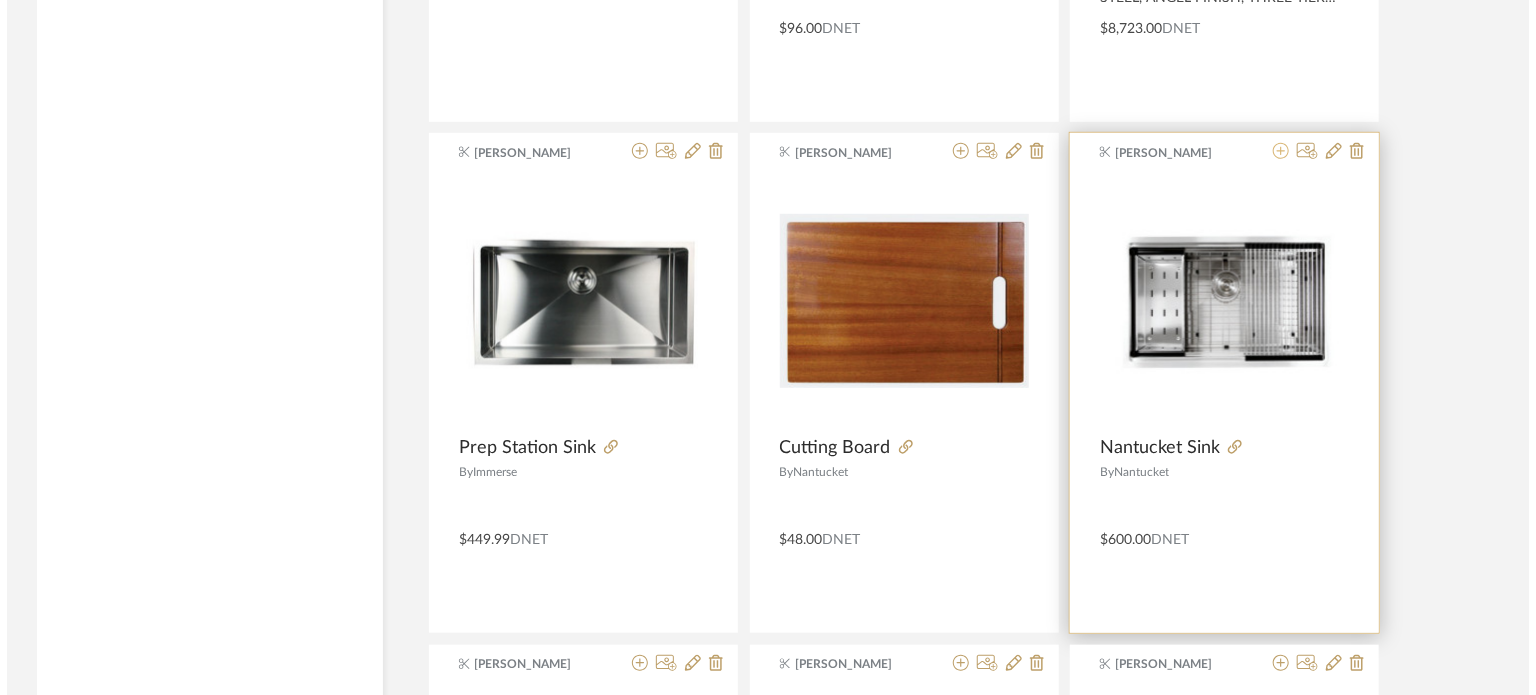 scroll, scrollTop: 0, scrollLeft: 0, axis: both 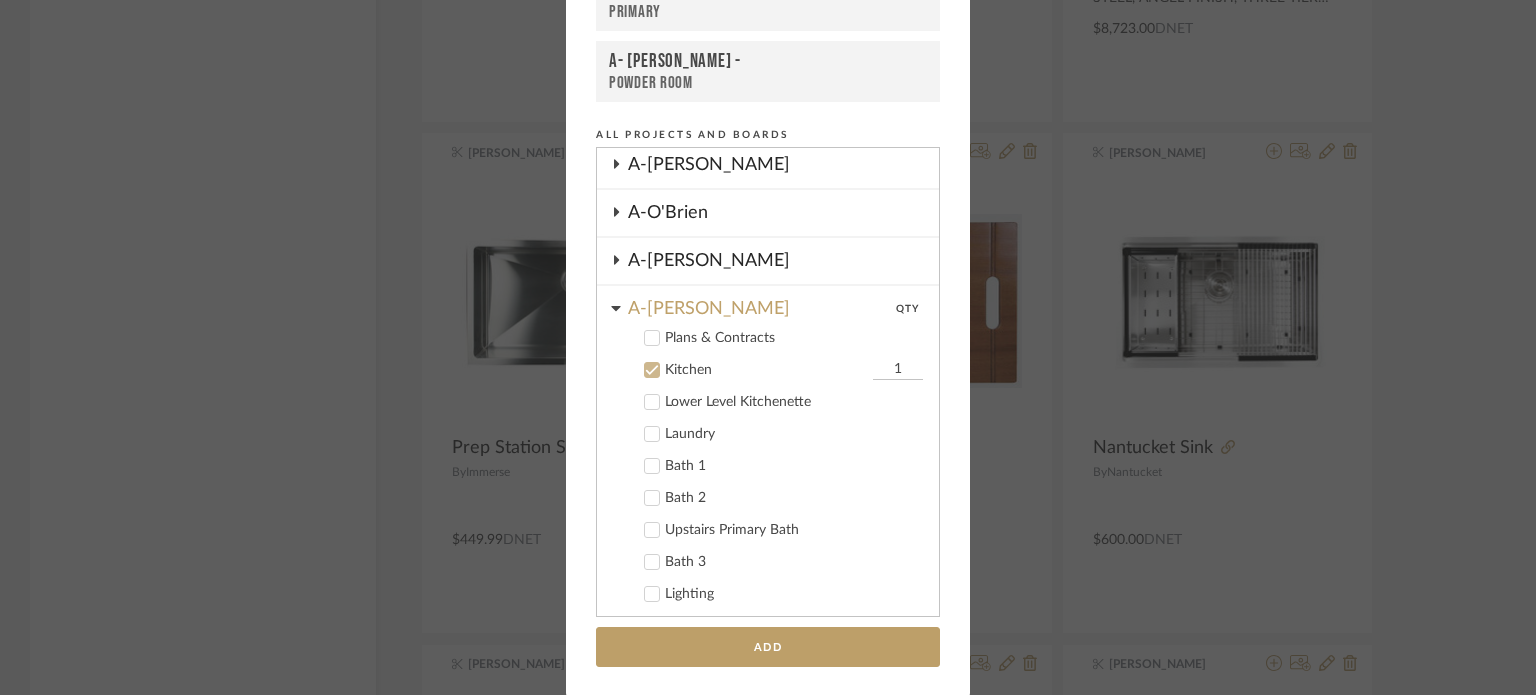 click 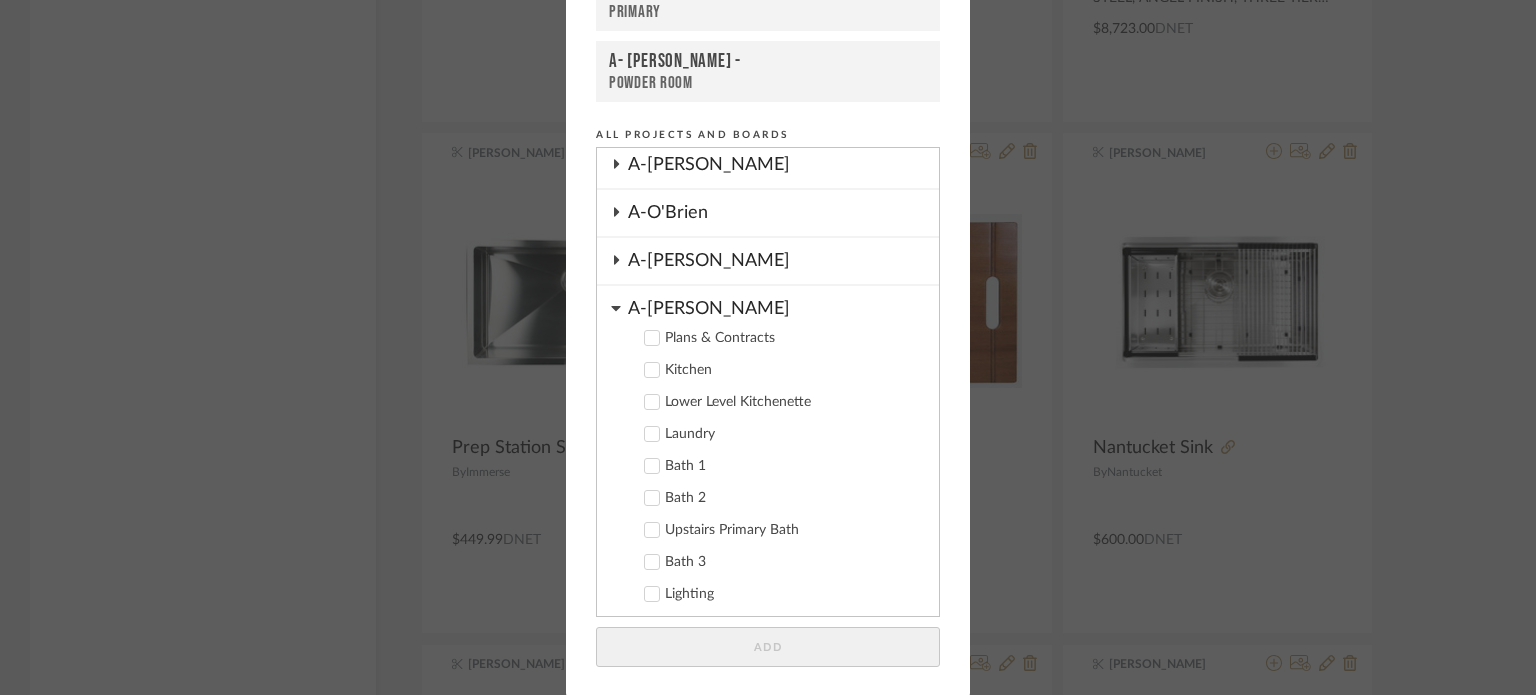 click 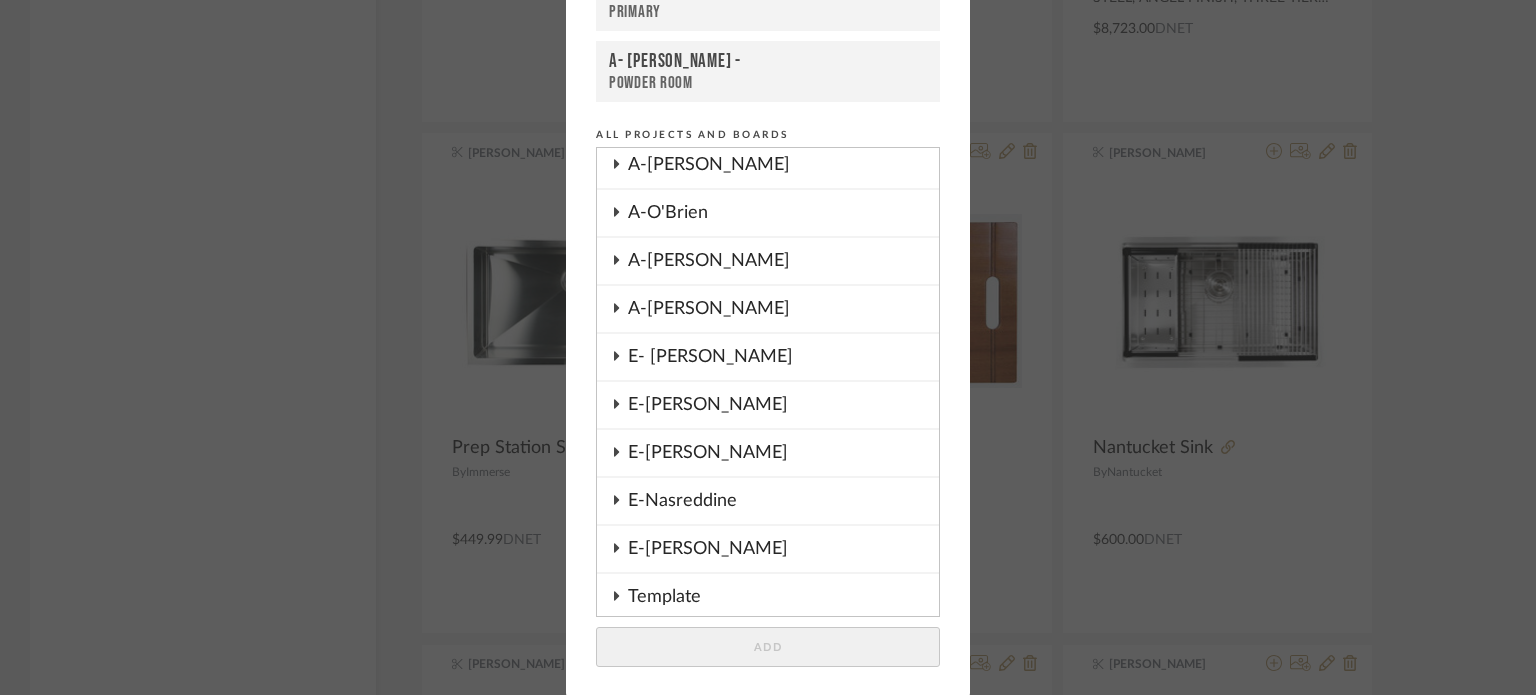 click on "E-Nasreddine" at bounding box center (783, 501) 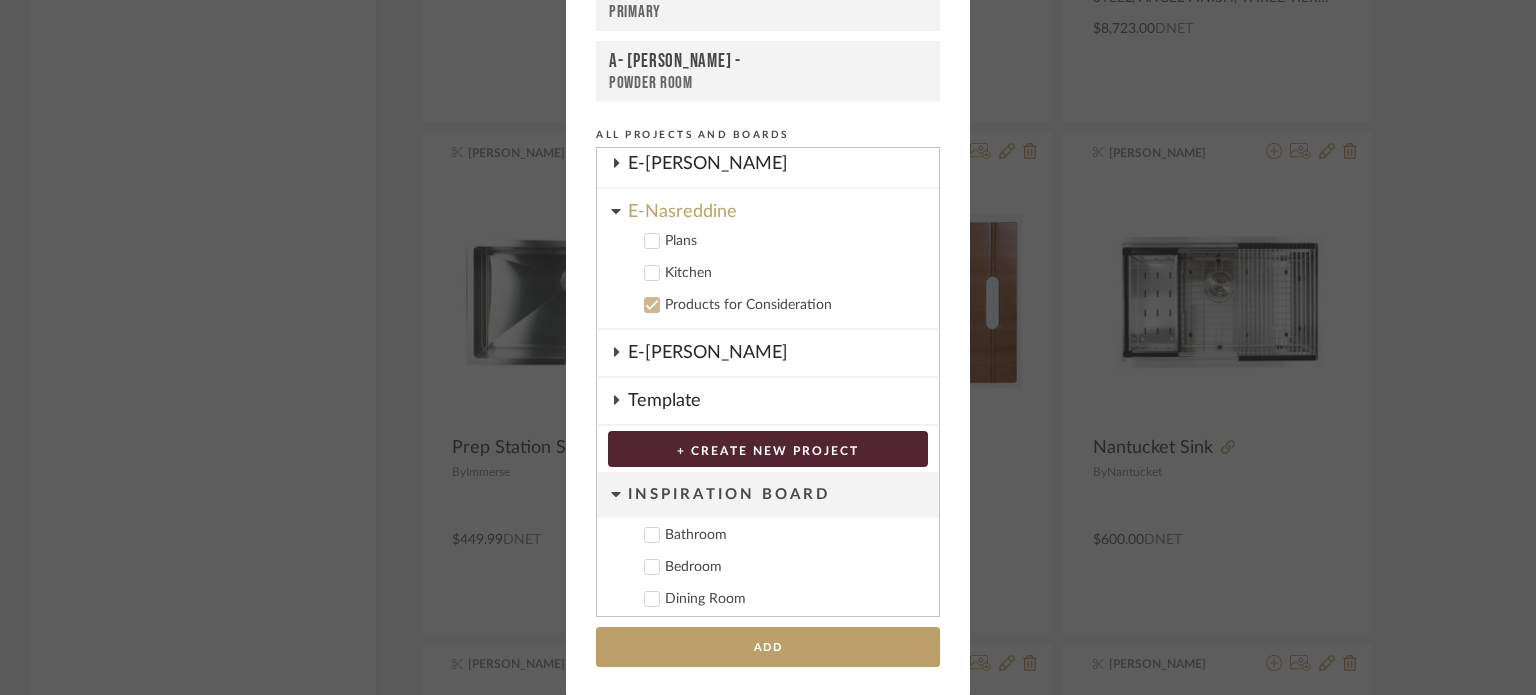 scroll, scrollTop: 784, scrollLeft: 0, axis: vertical 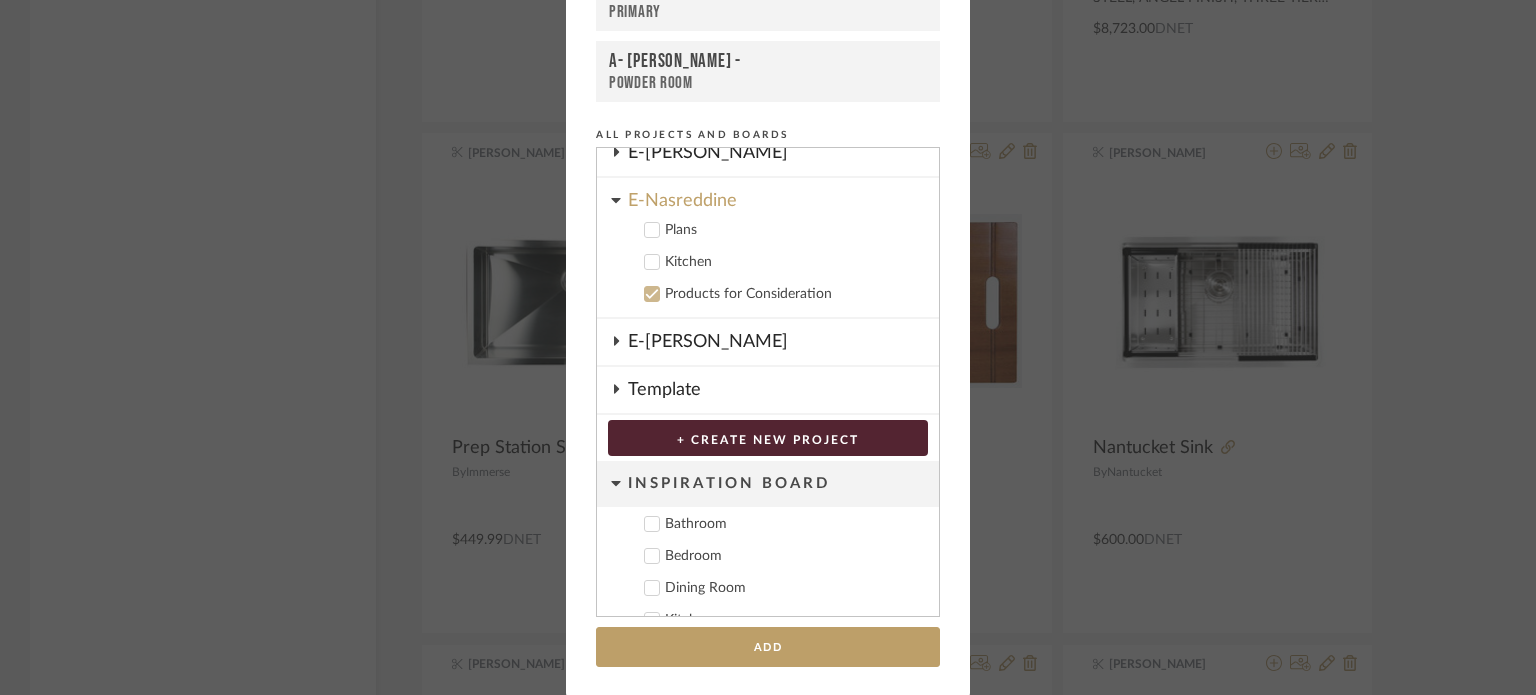 click 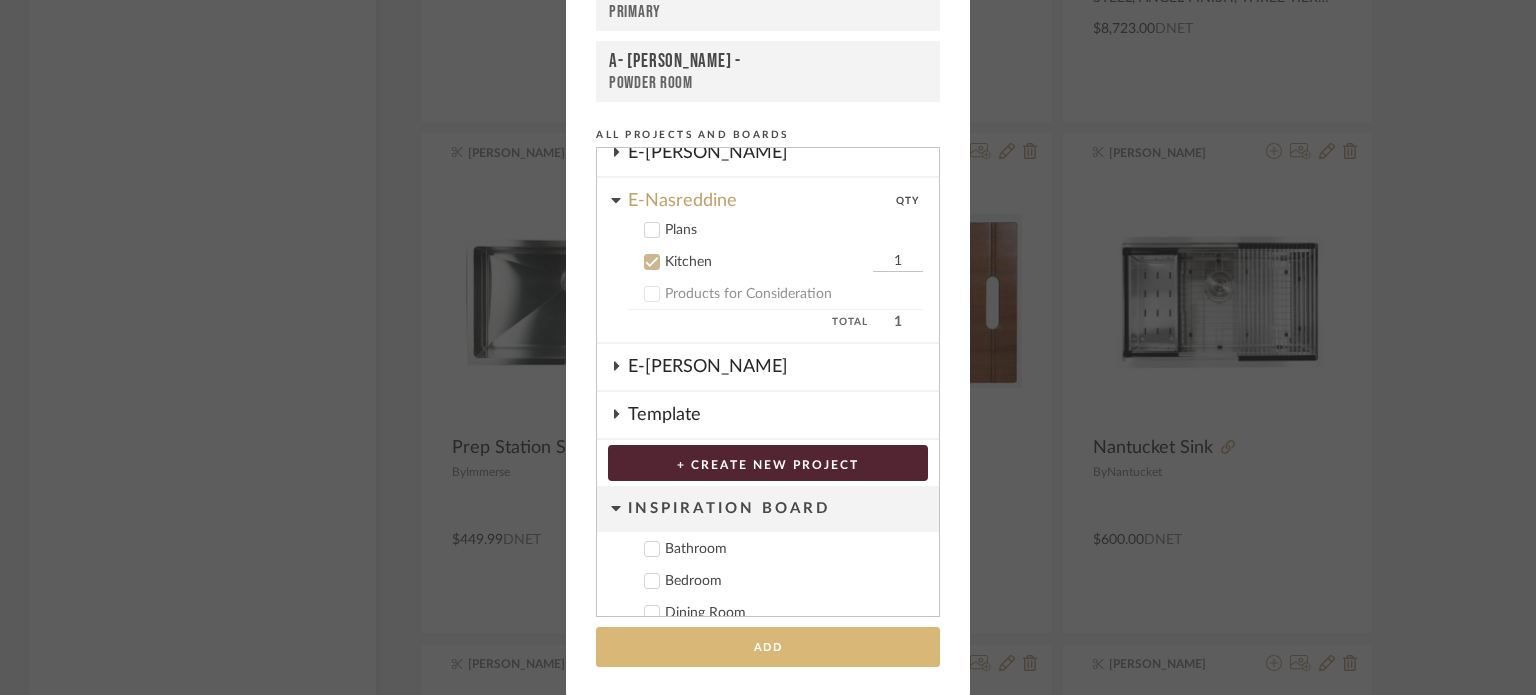 click on "Add" at bounding box center [768, 647] 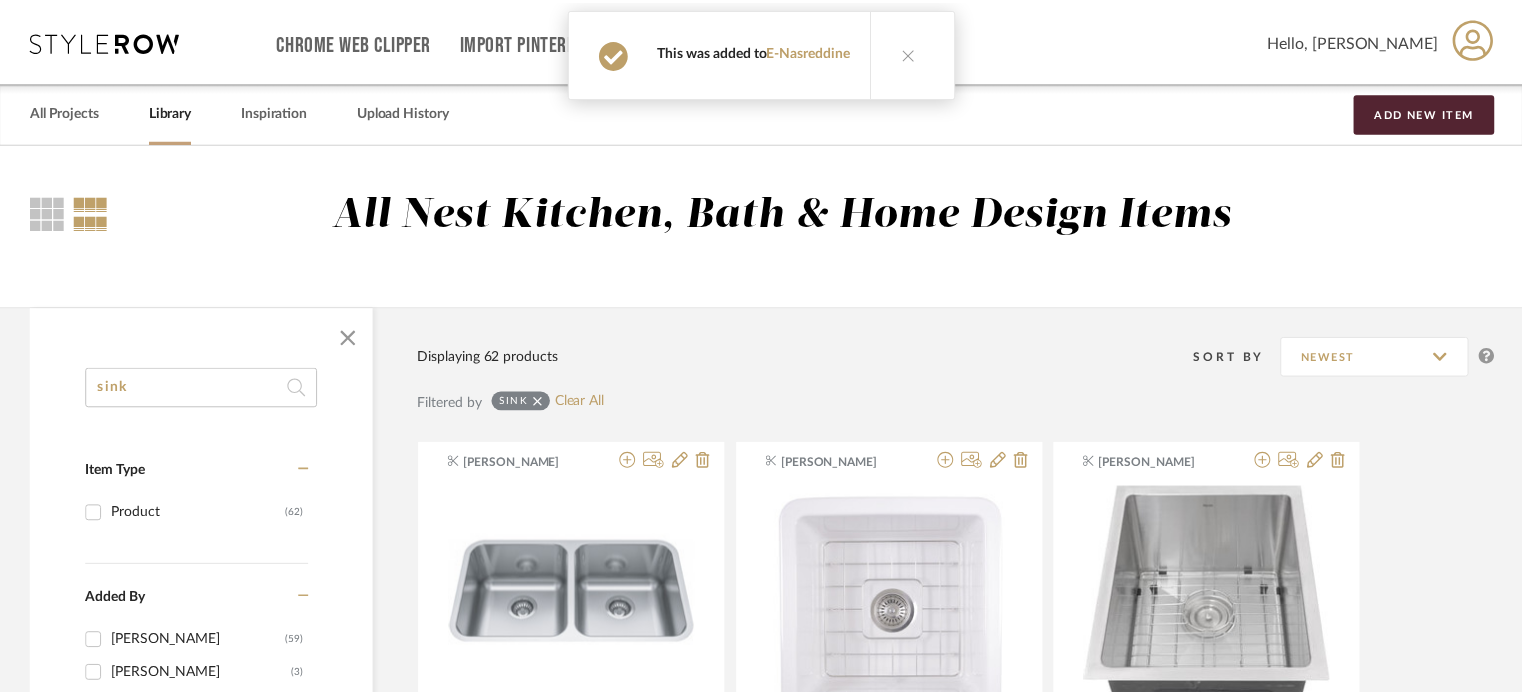 scroll, scrollTop: 4400, scrollLeft: 0, axis: vertical 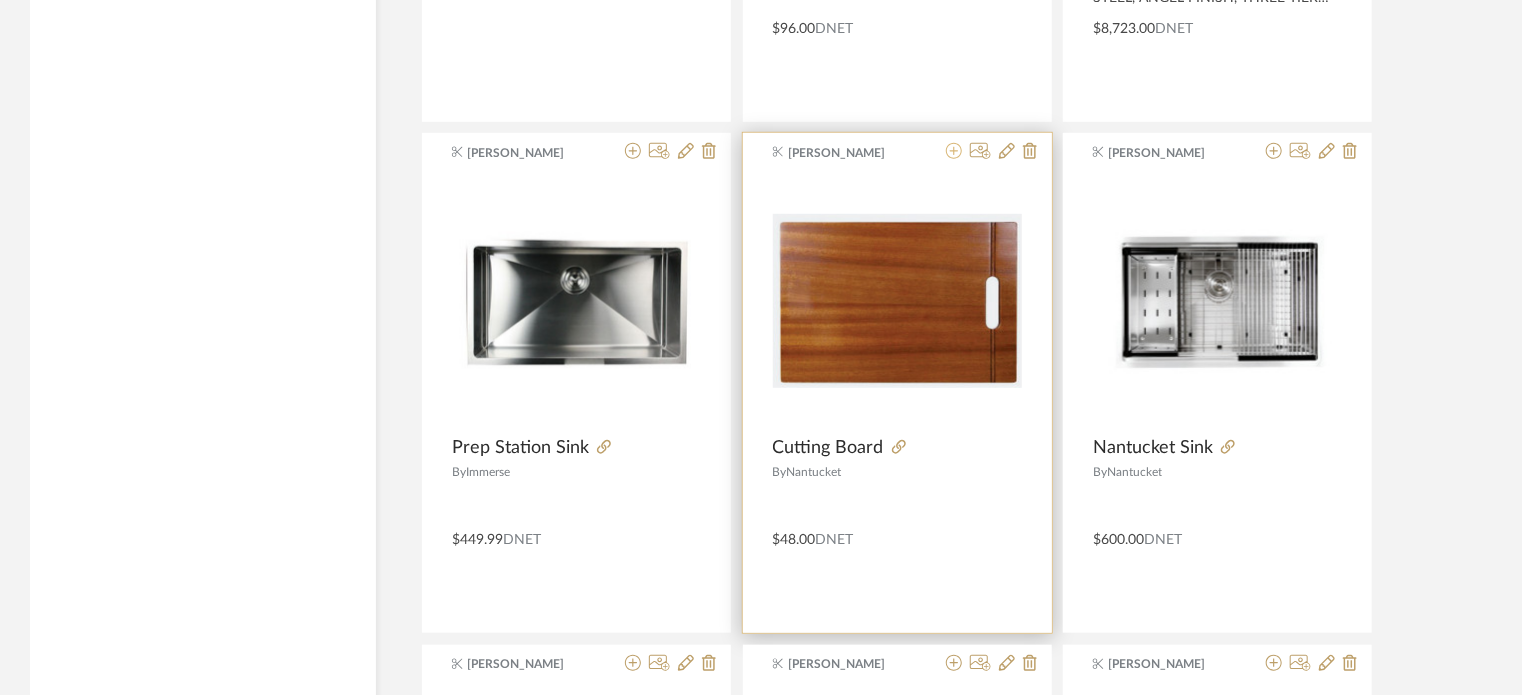 click 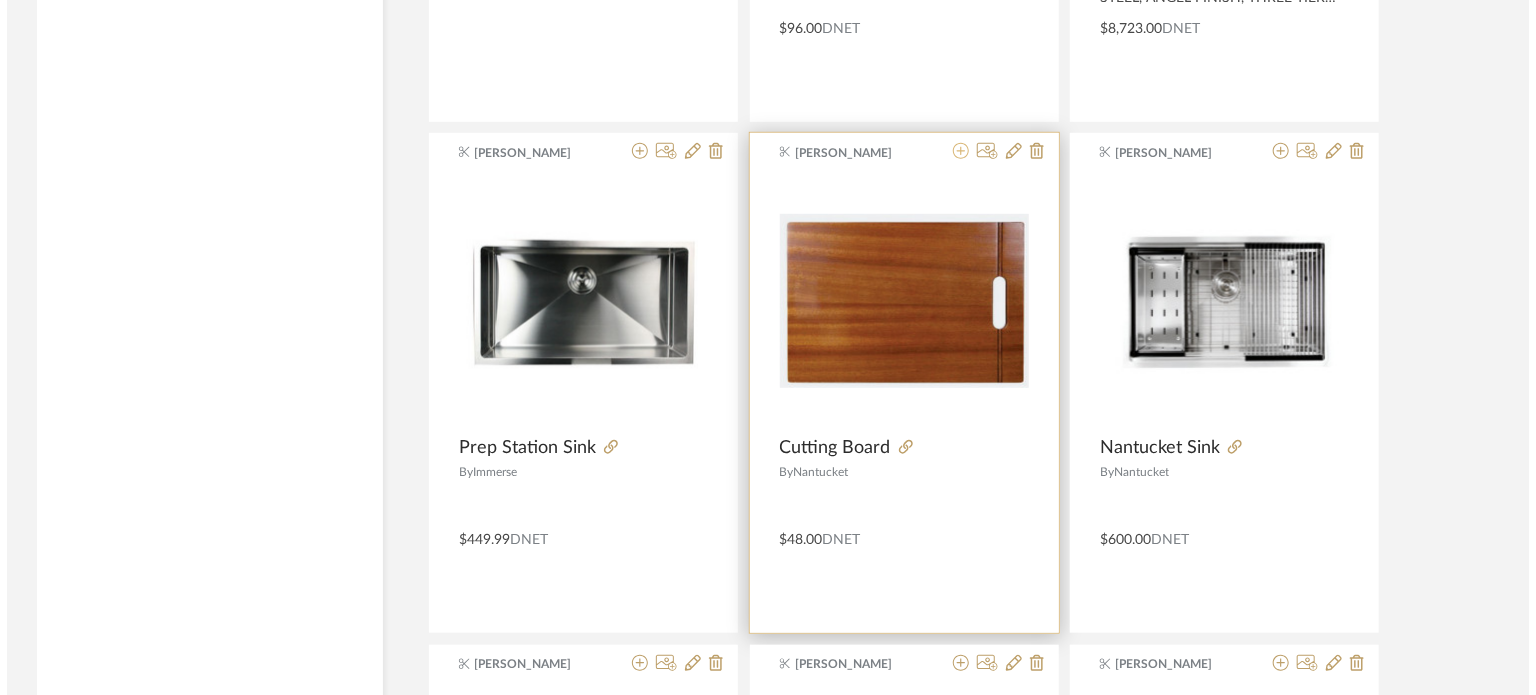scroll, scrollTop: 0, scrollLeft: 0, axis: both 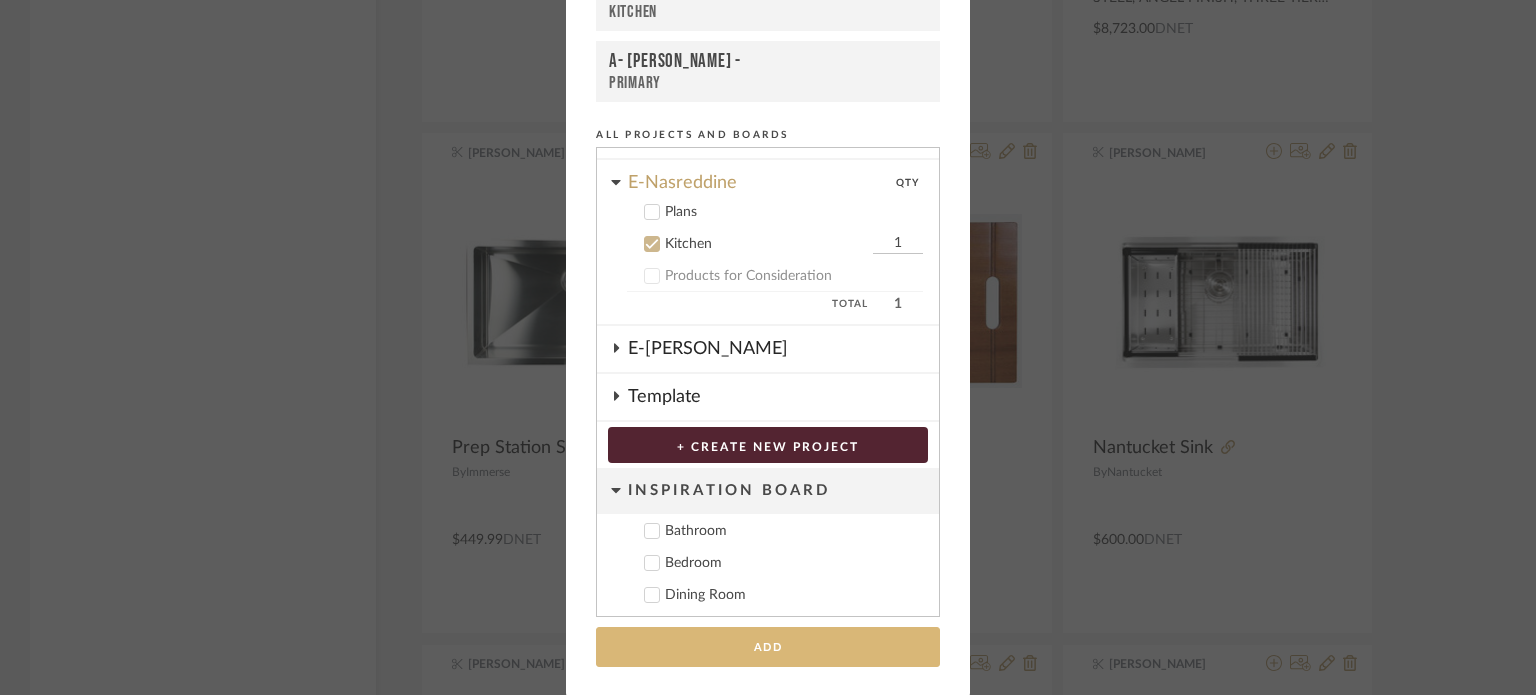 click on "Add" at bounding box center (768, 647) 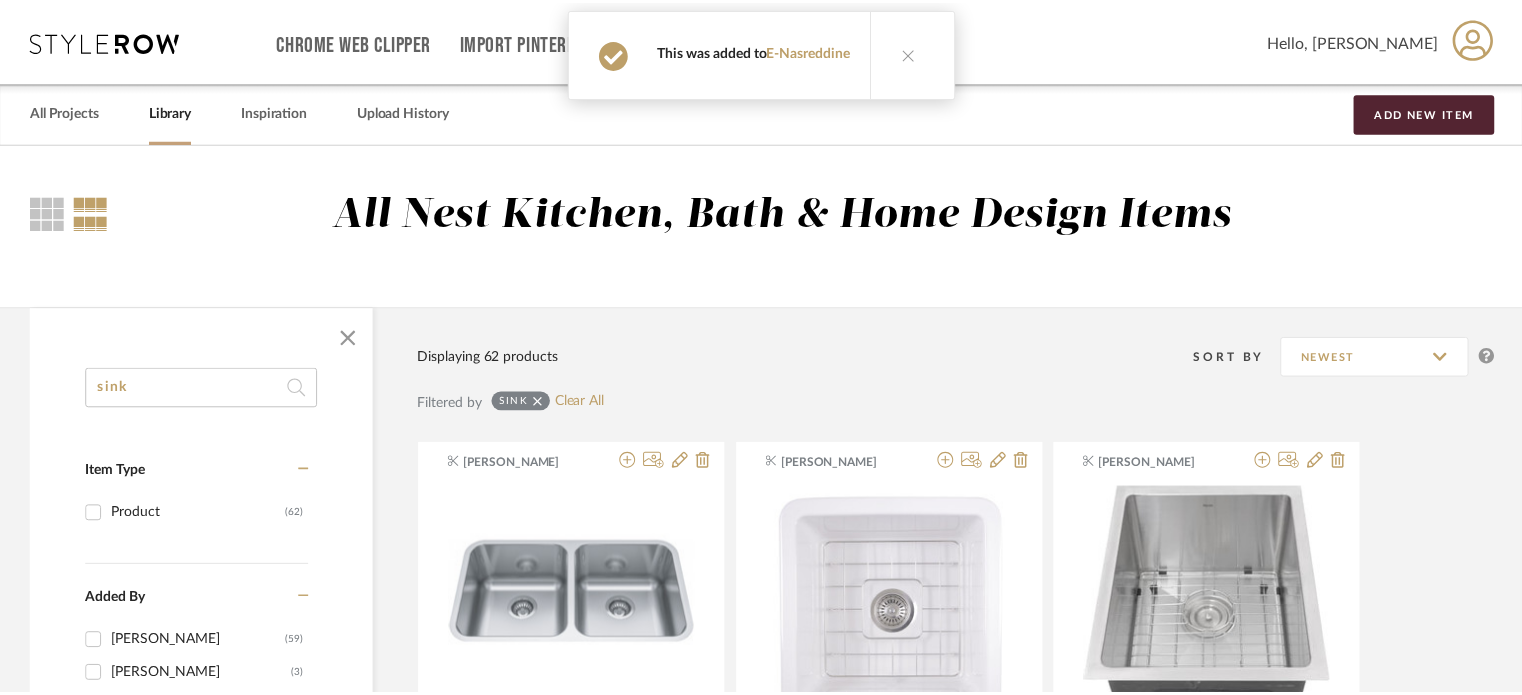 scroll, scrollTop: 4400, scrollLeft: 0, axis: vertical 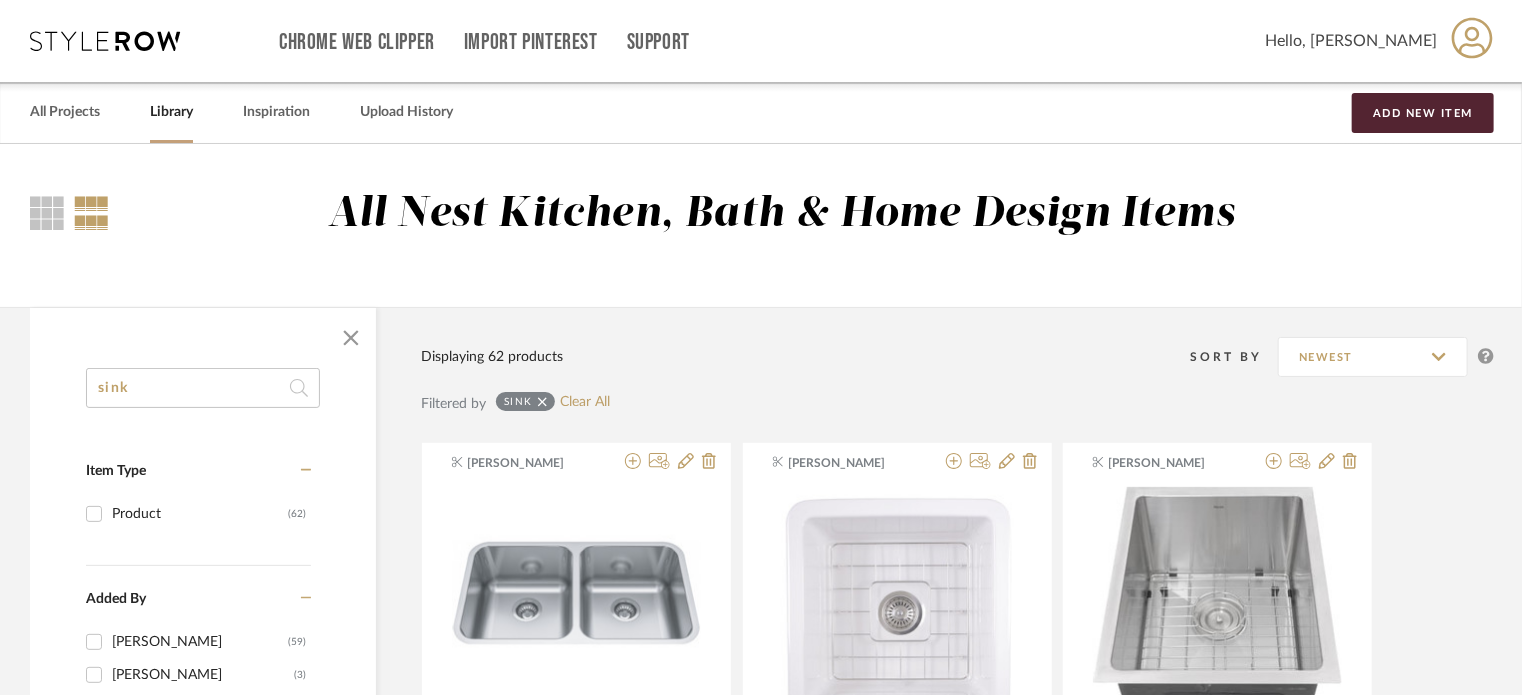 drag, startPoint x: 150, startPoint y: 404, endPoint x: 49, endPoint y: 395, distance: 101.4002 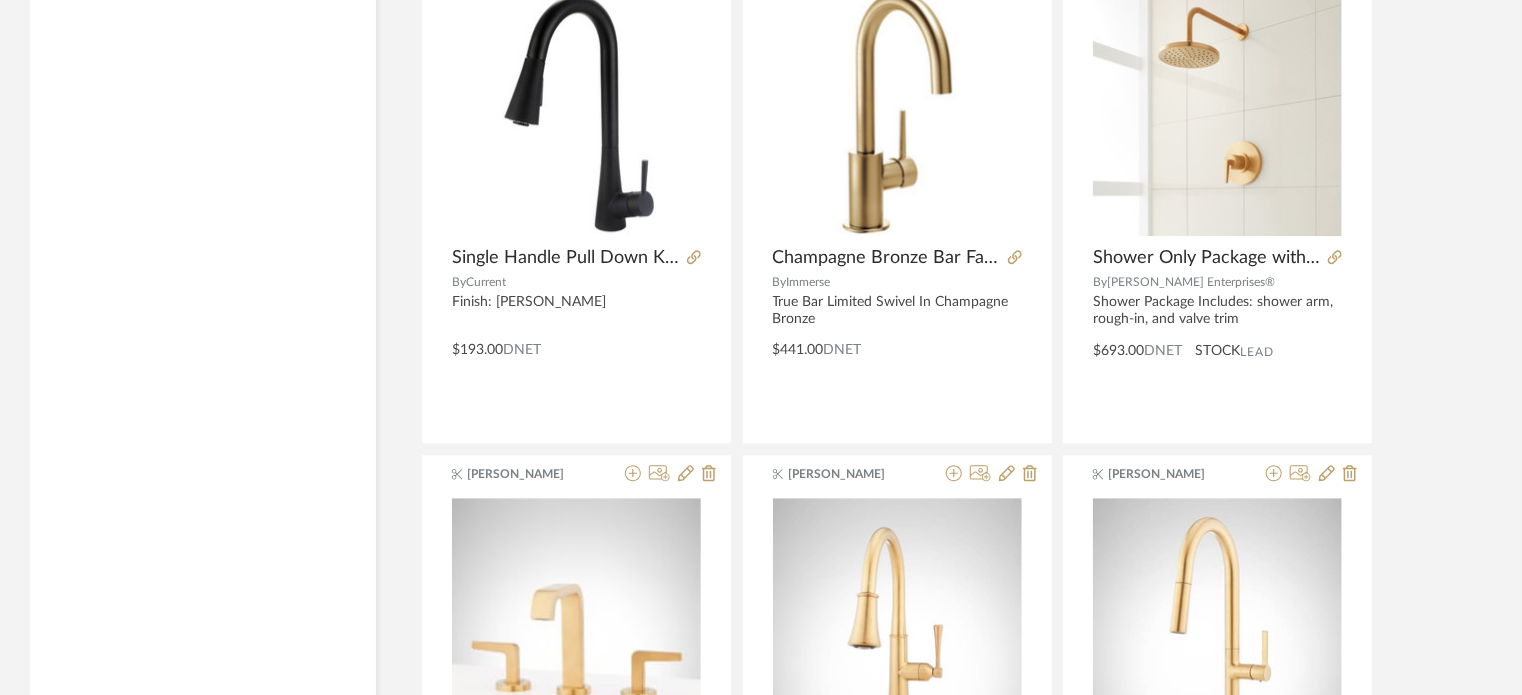 scroll, scrollTop: 2500, scrollLeft: 0, axis: vertical 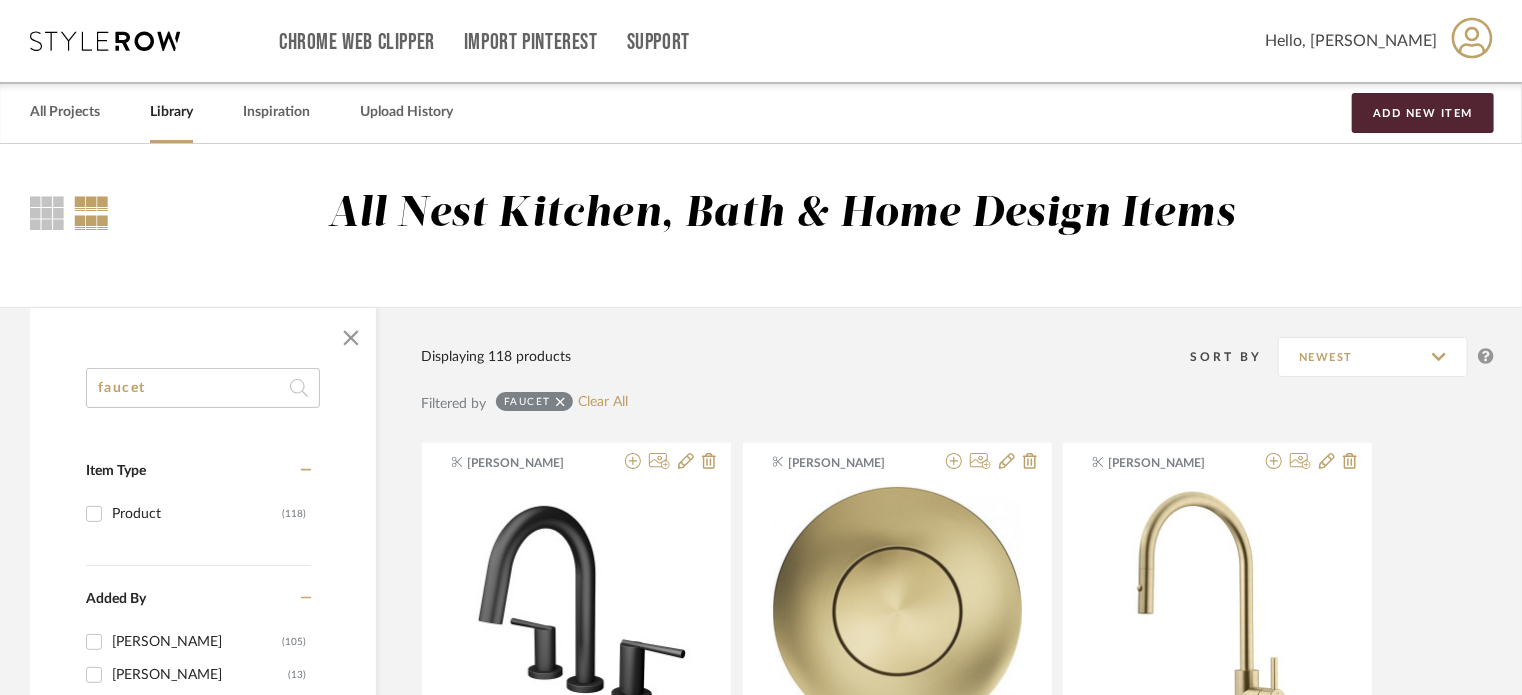drag, startPoint x: 205, startPoint y: 385, endPoint x: 46, endPoint y: 372, distance: 159.53056 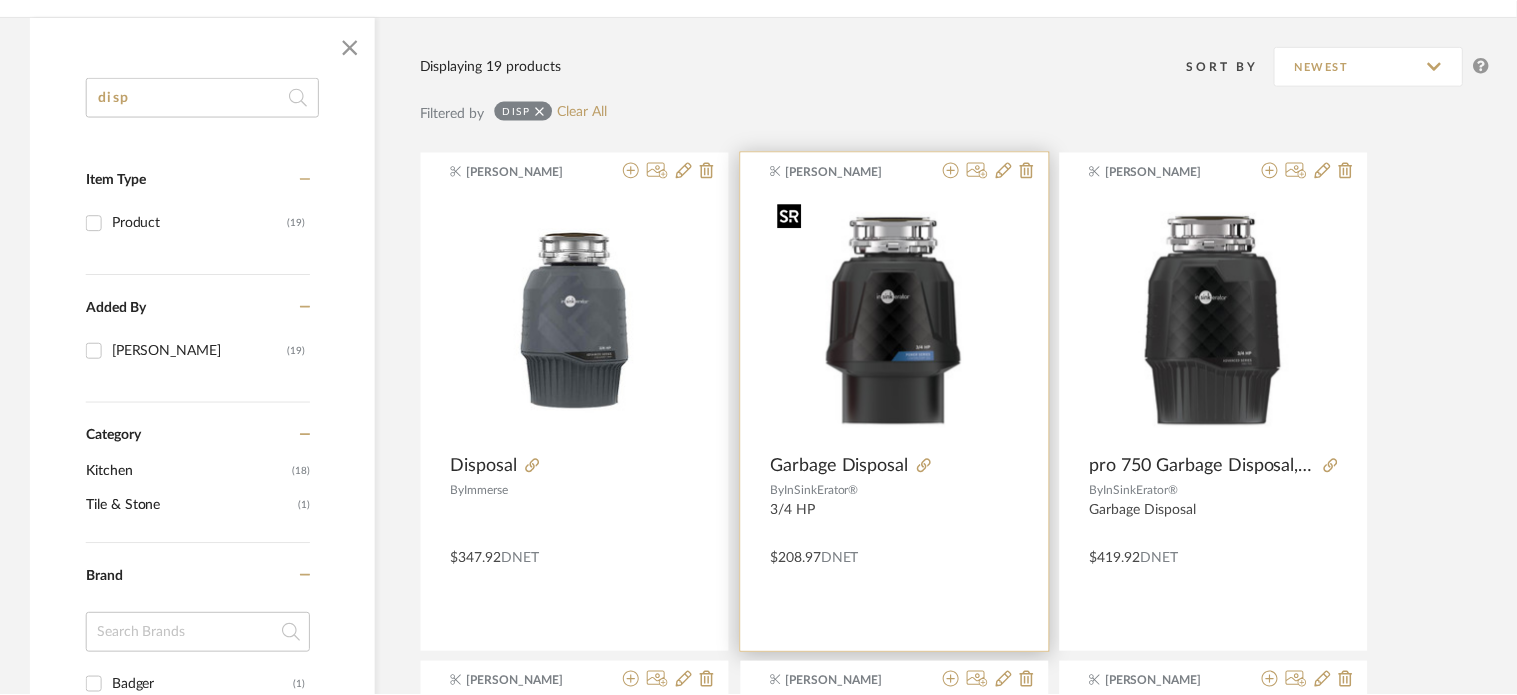 scroll, scrollTop: 300, scrollLeft: 0, axis: vertical 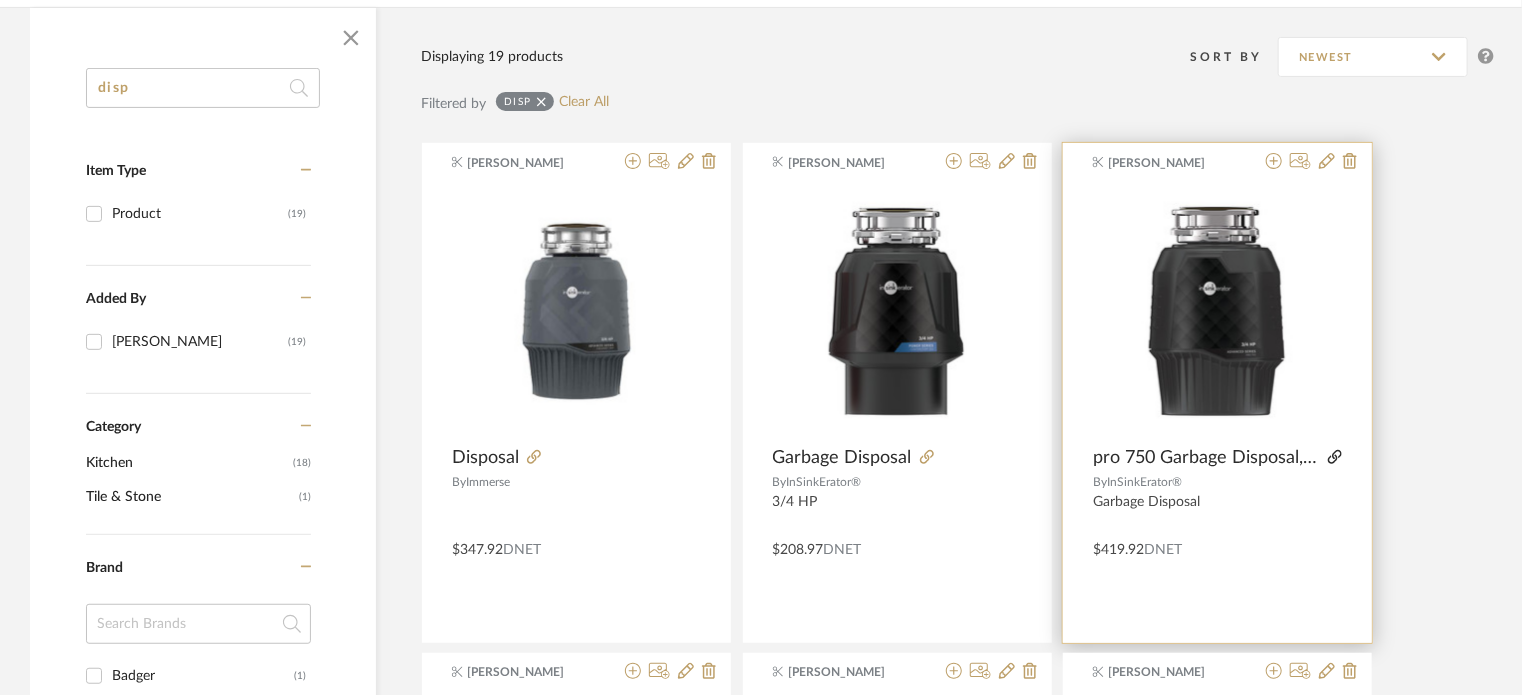 click 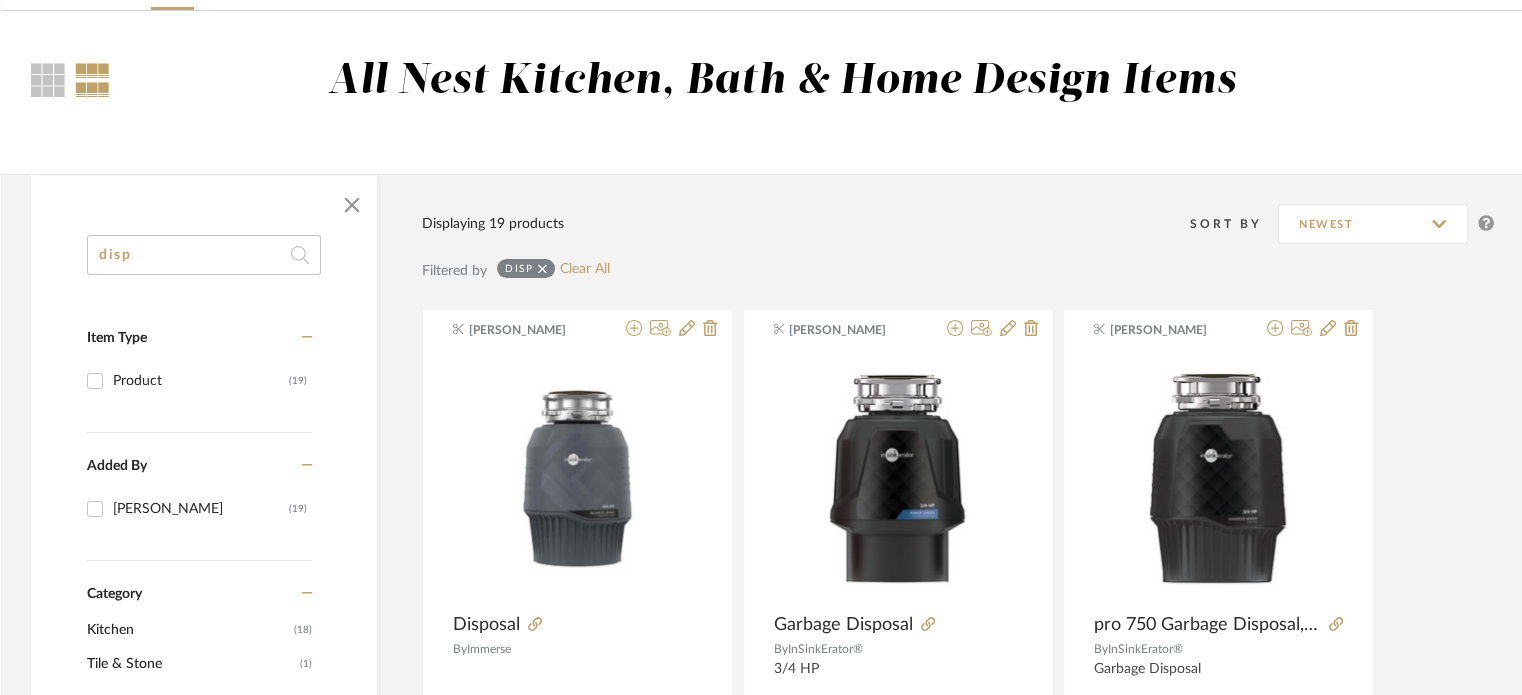 scroll, scrollTop: 0, scrollLeft: 0, axis: both 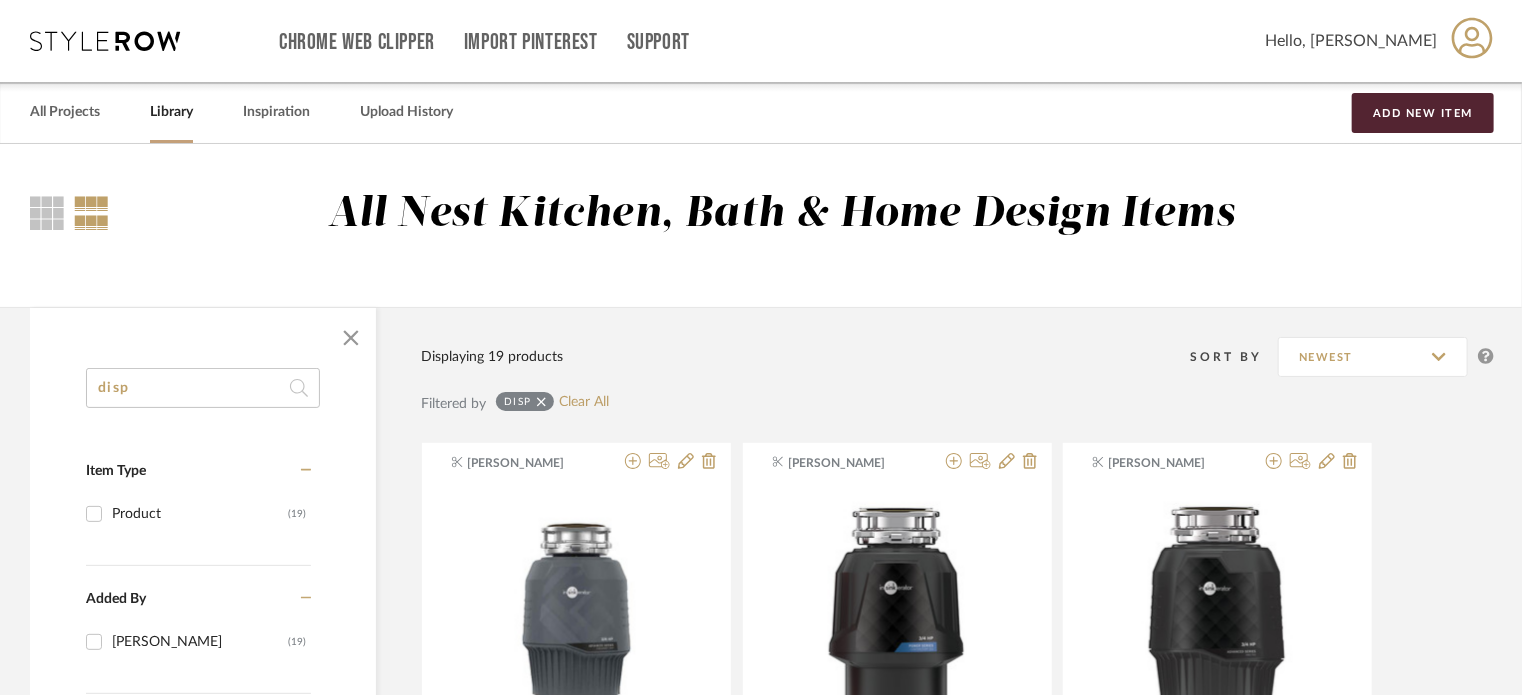 drag, startPoint x: 191, startPoint y: 400, endPoint x: 0, endPoint y: 362, distance: 194.74342 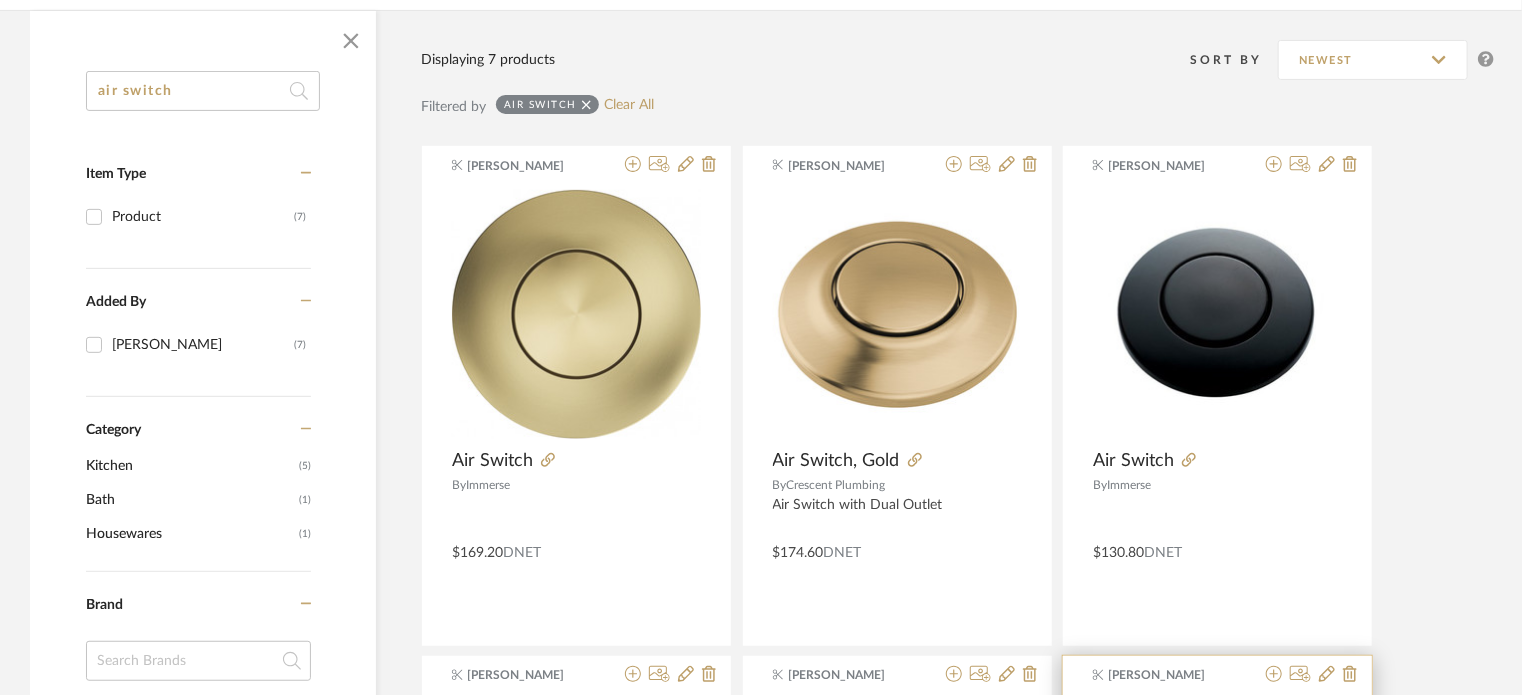 scroll, scrollTop: 300, scrollLeft: 0, axis: vertical 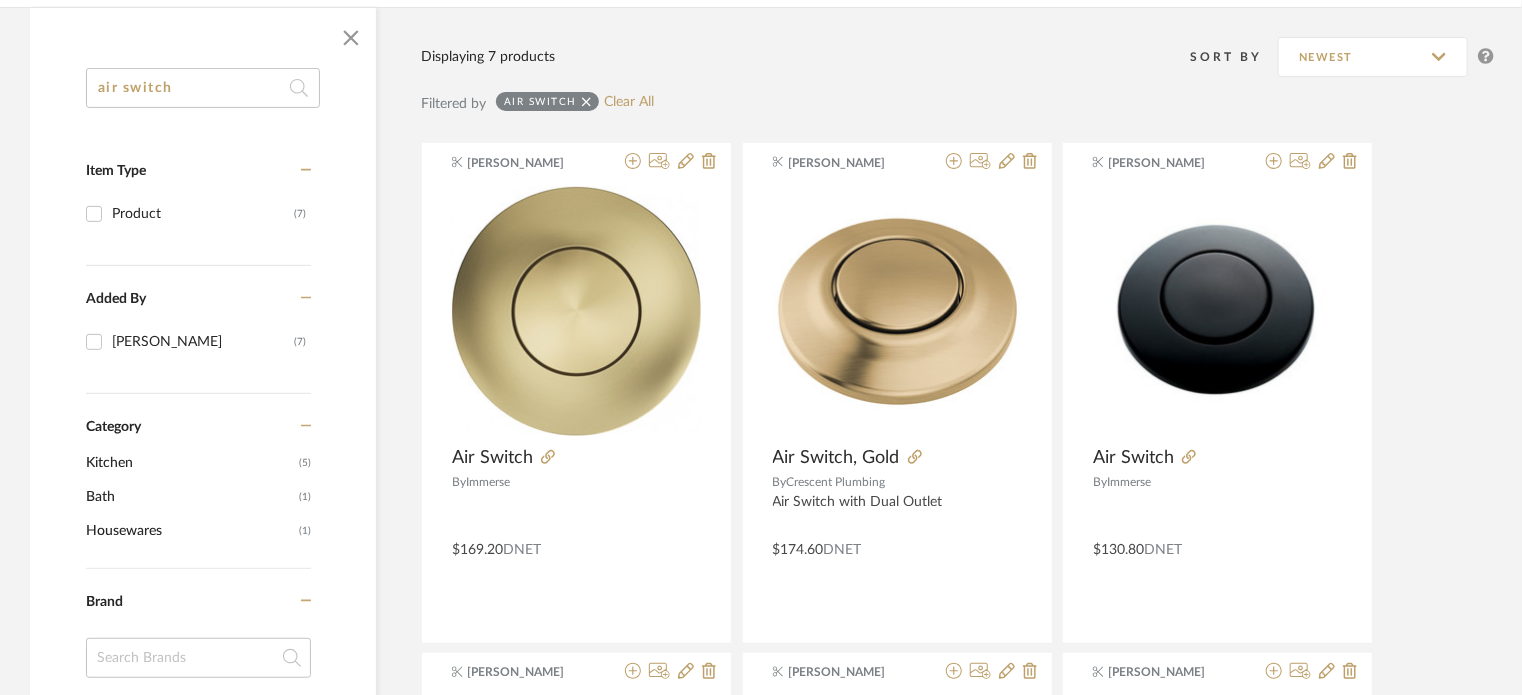 type on "air switch" 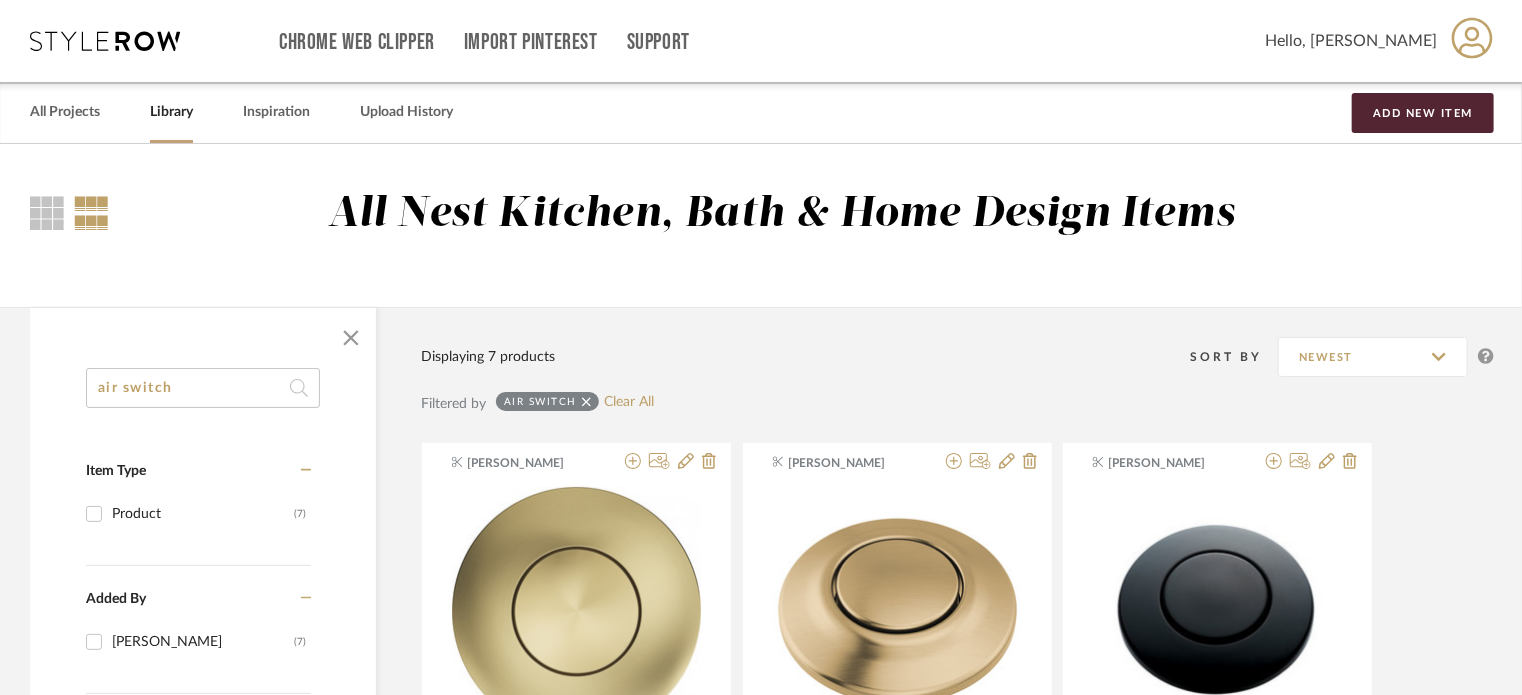 scroll, scrollTop: 0, scrollLeft: 0, axis: both 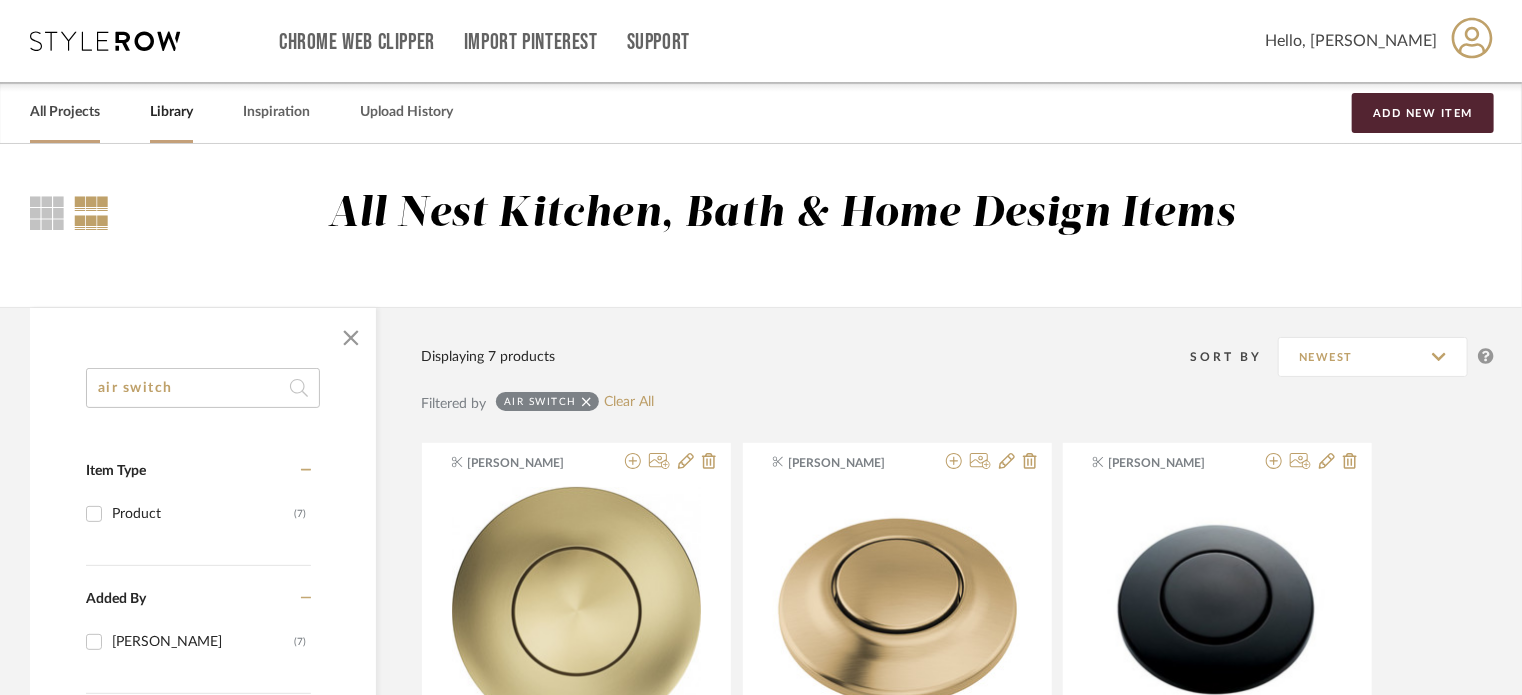 click on "All Projects" at bounding box center [65, 112] 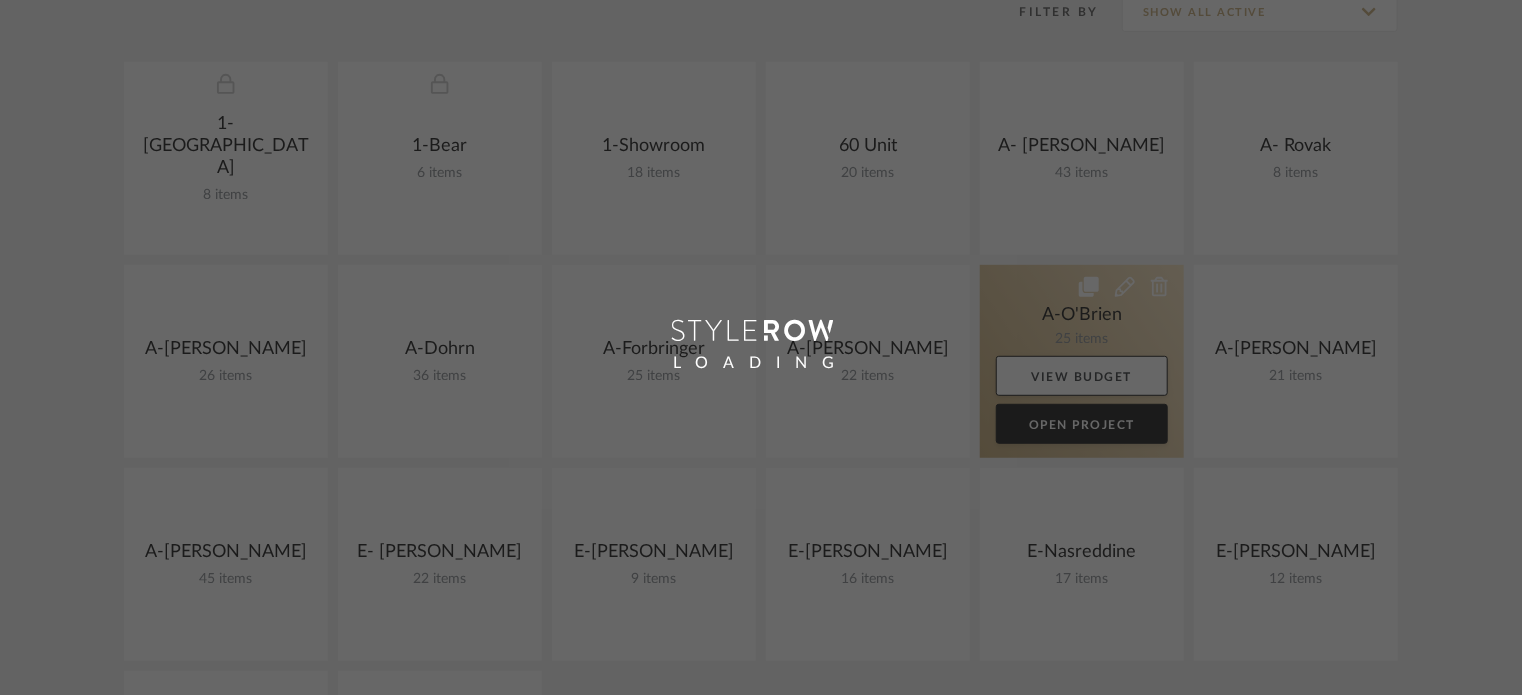 scroll, scrollTop: 600, scrollLeft: 0, axis: vertical 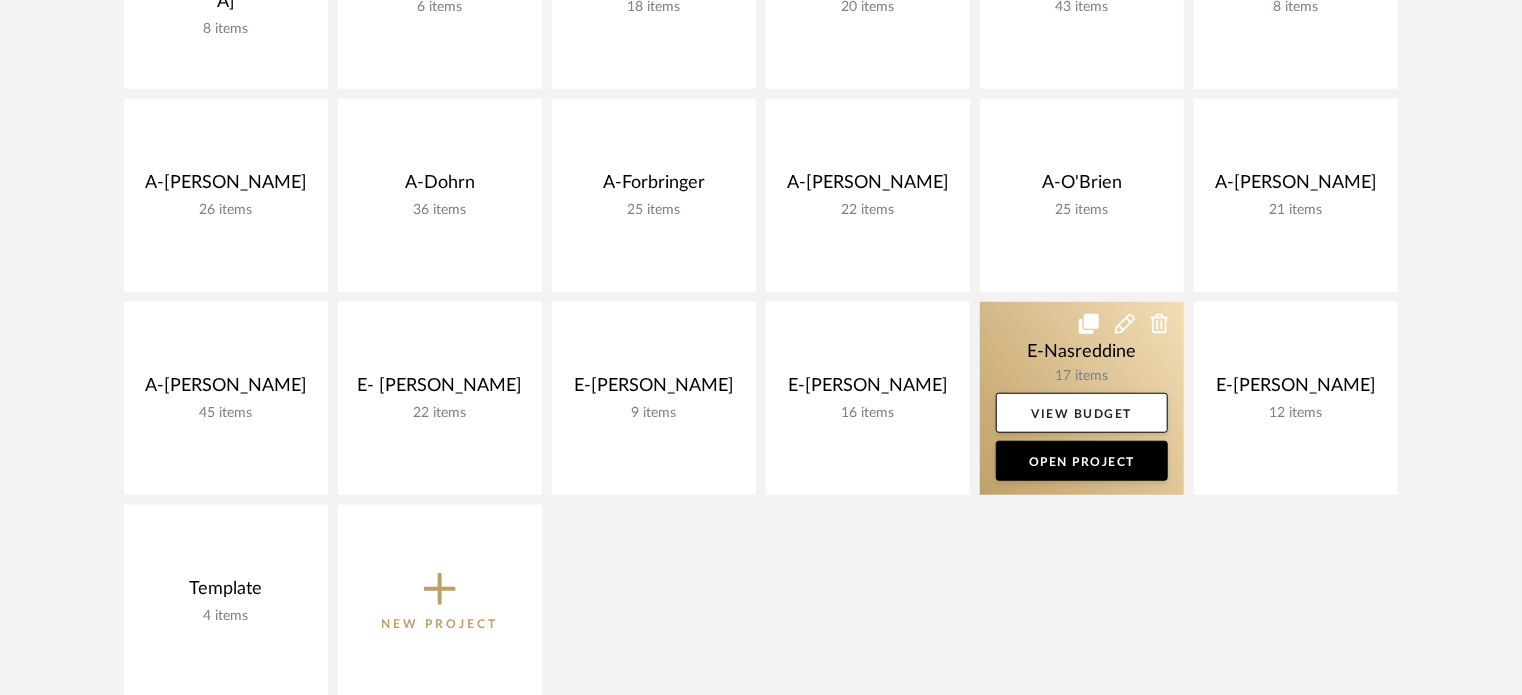 click 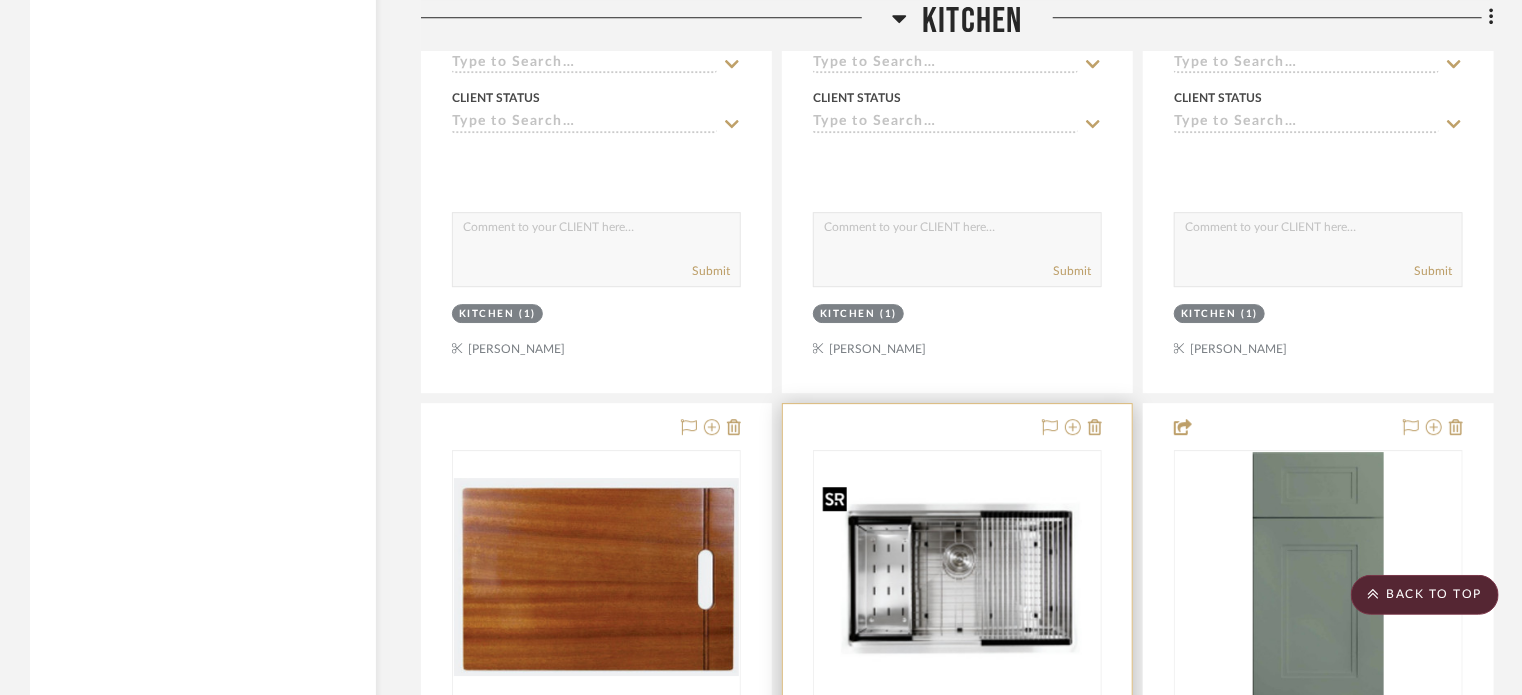 scroll, scrollTop: 2900, scrollLeft: 0, axis: vertical 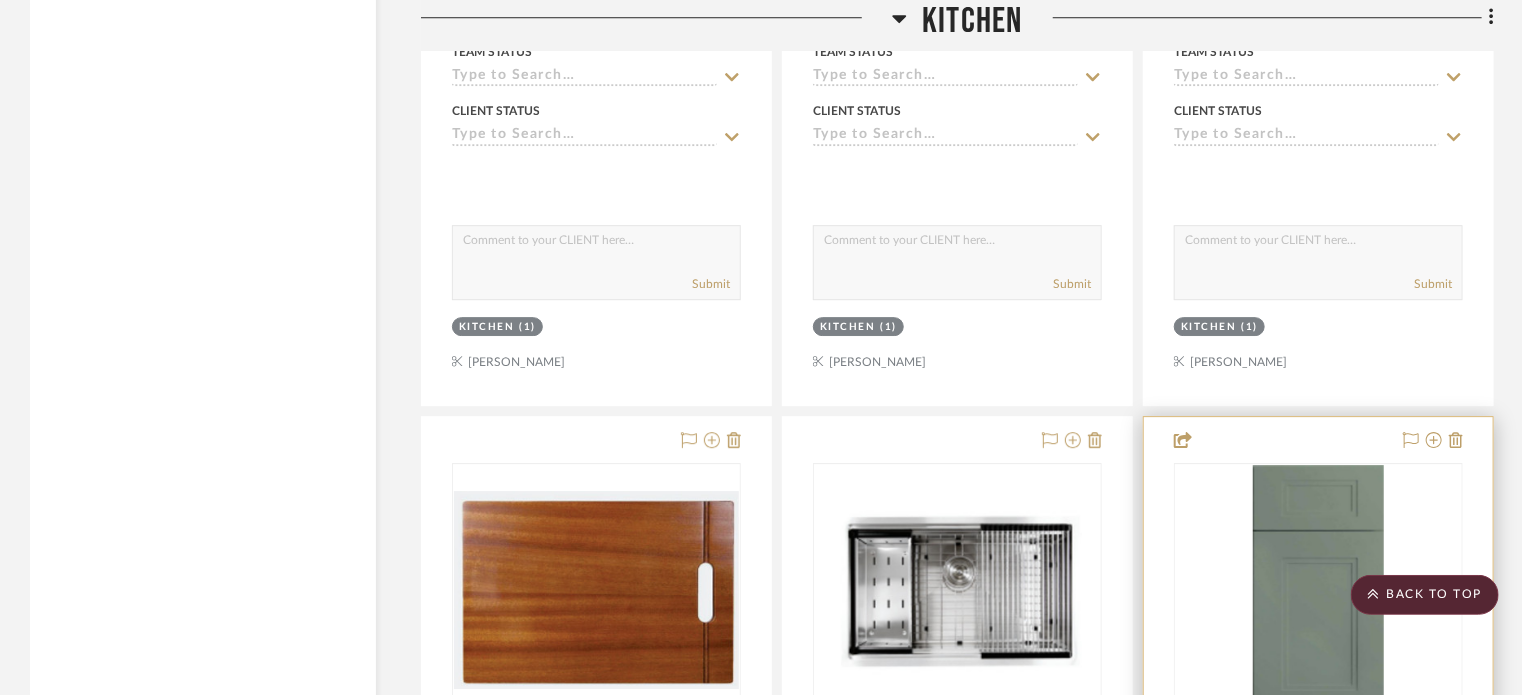 type 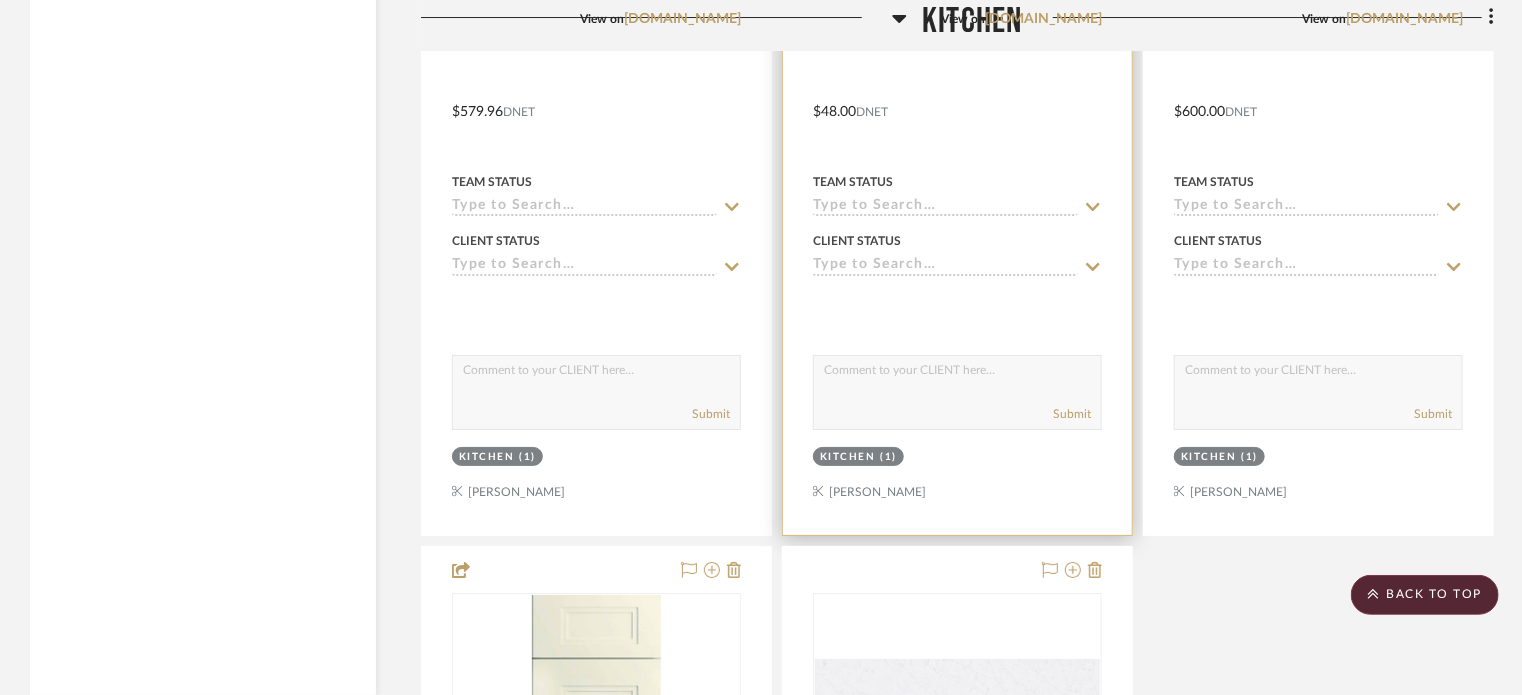 scroll, scrollTop: 3600, scrollLeft: 0, axis: vertical 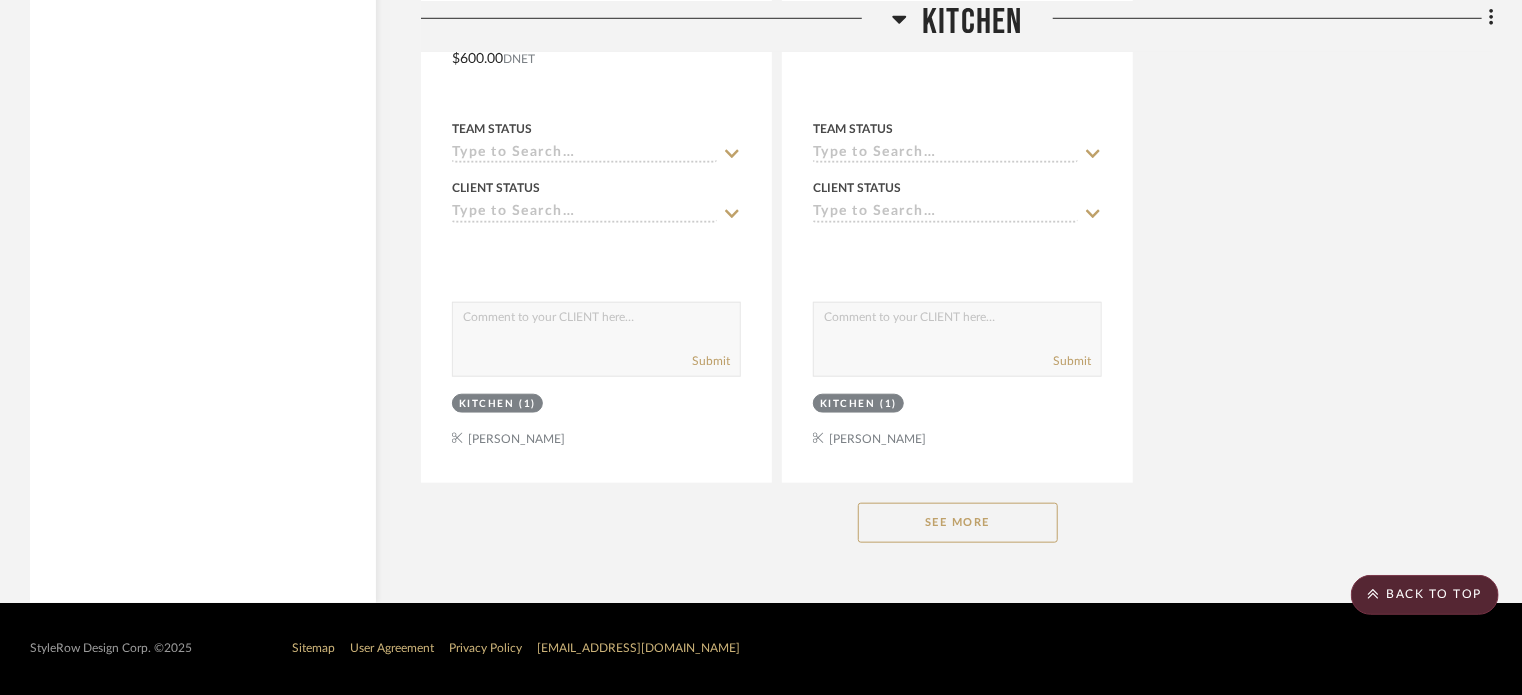 click on "See More" 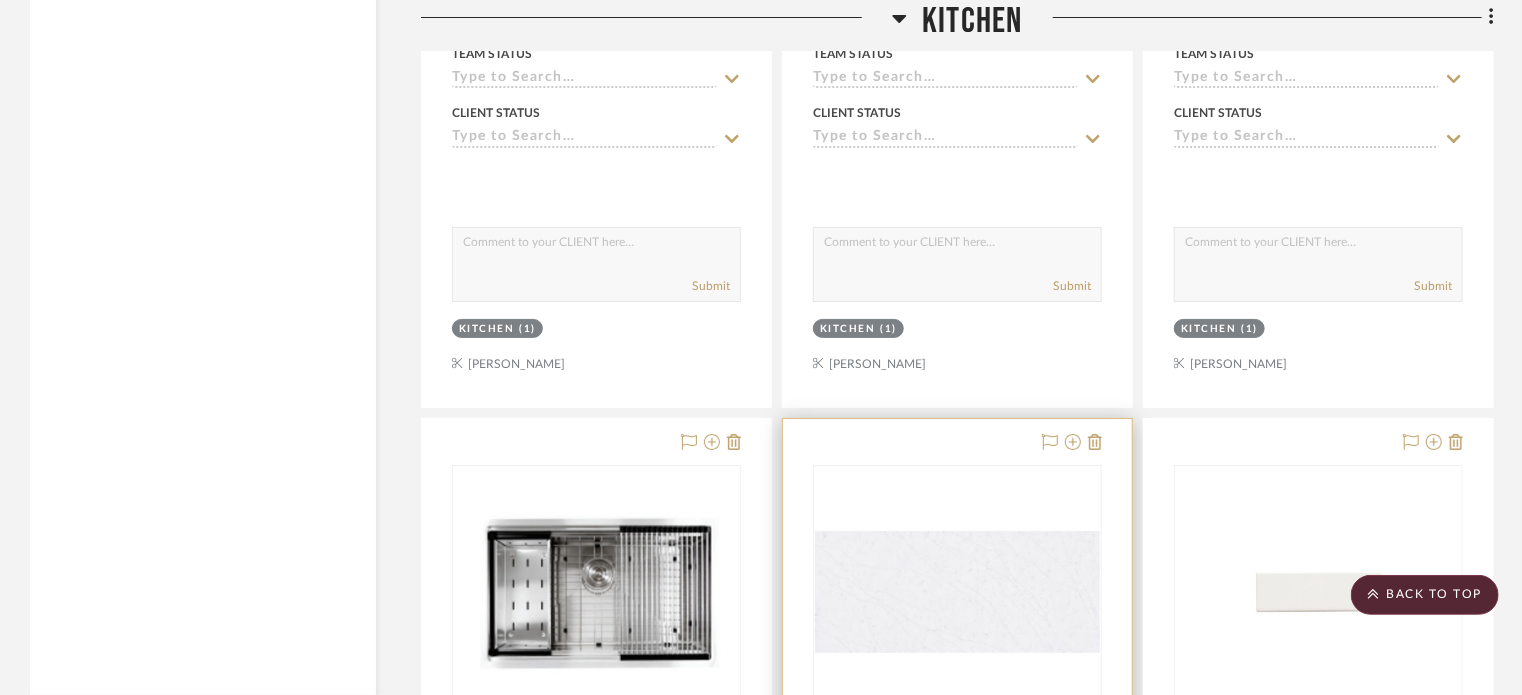 scroll, scrollTop: 3798, scrollLeft: 0, axis: vertical 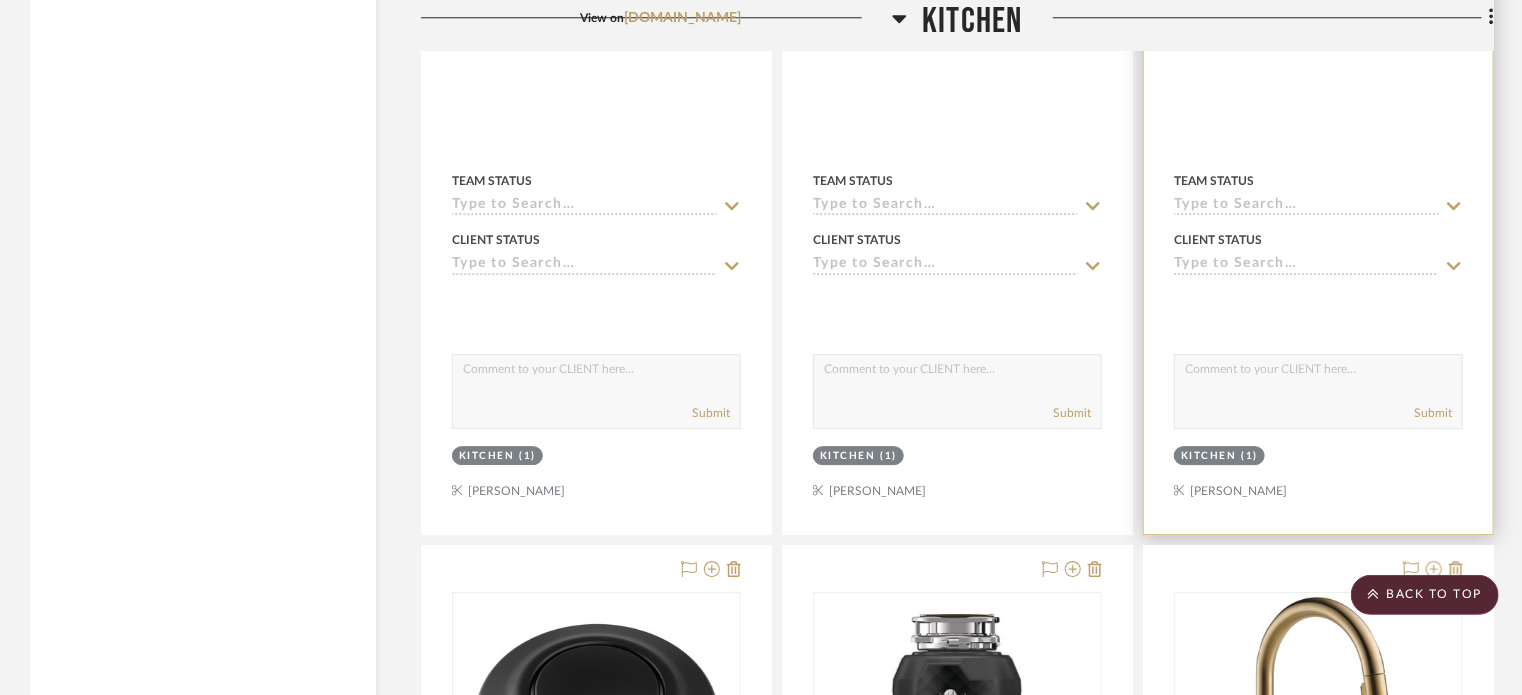 click 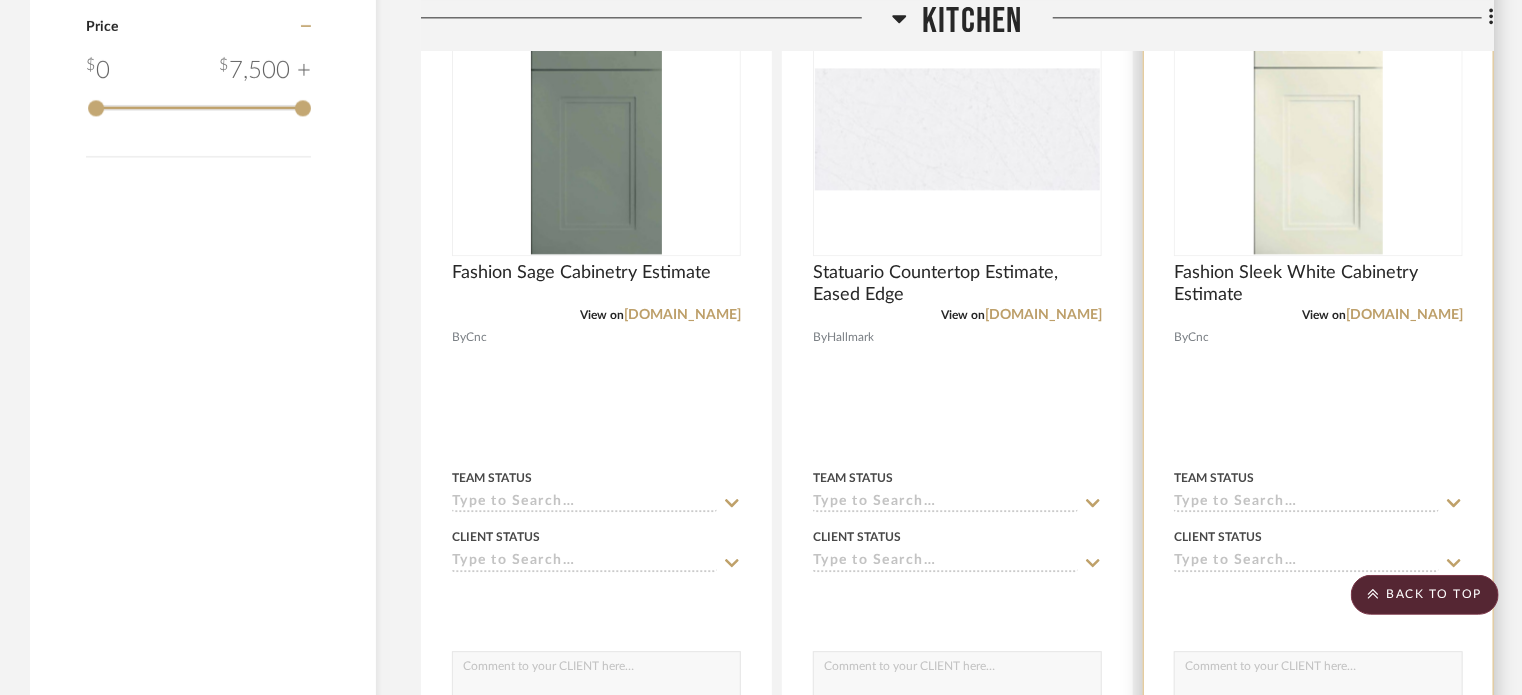 scroll, scrollTop: 2271, scrollLeft: 0, axis: vertical 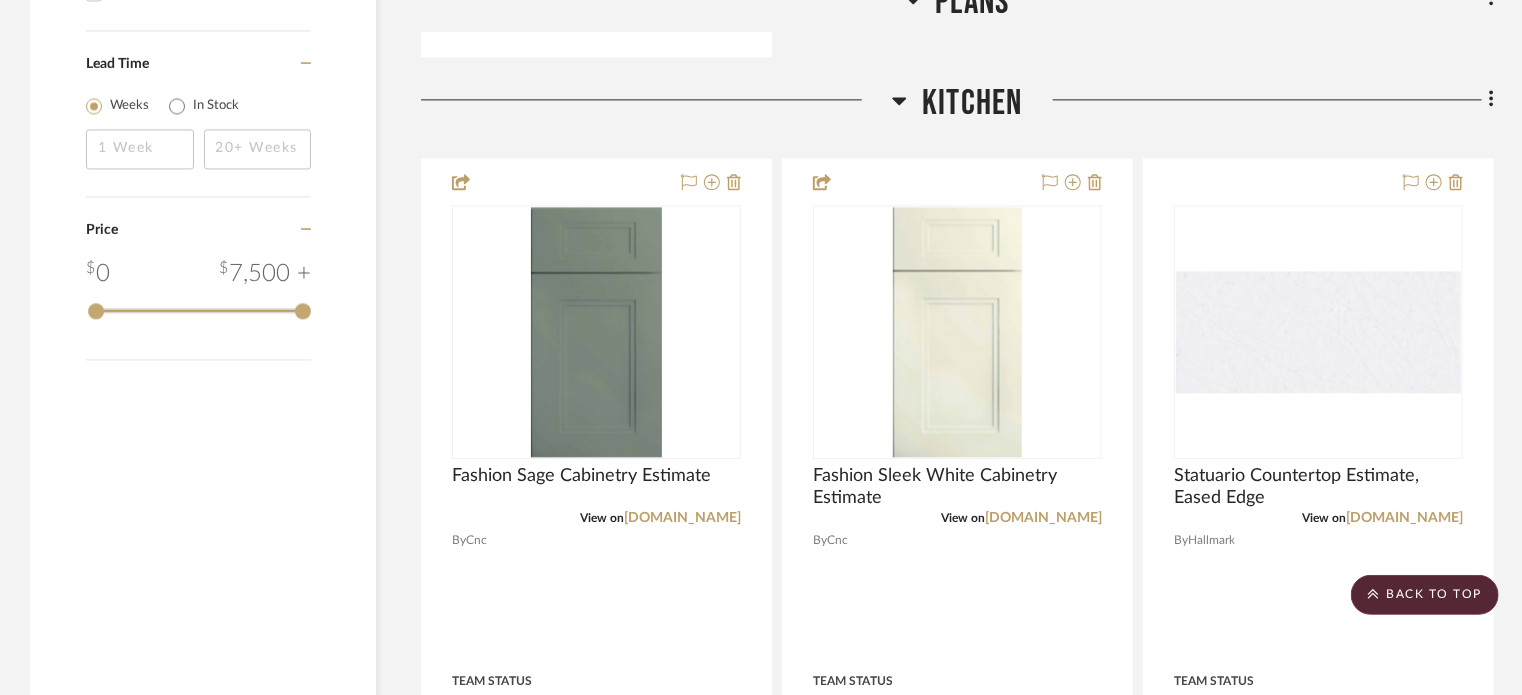 click 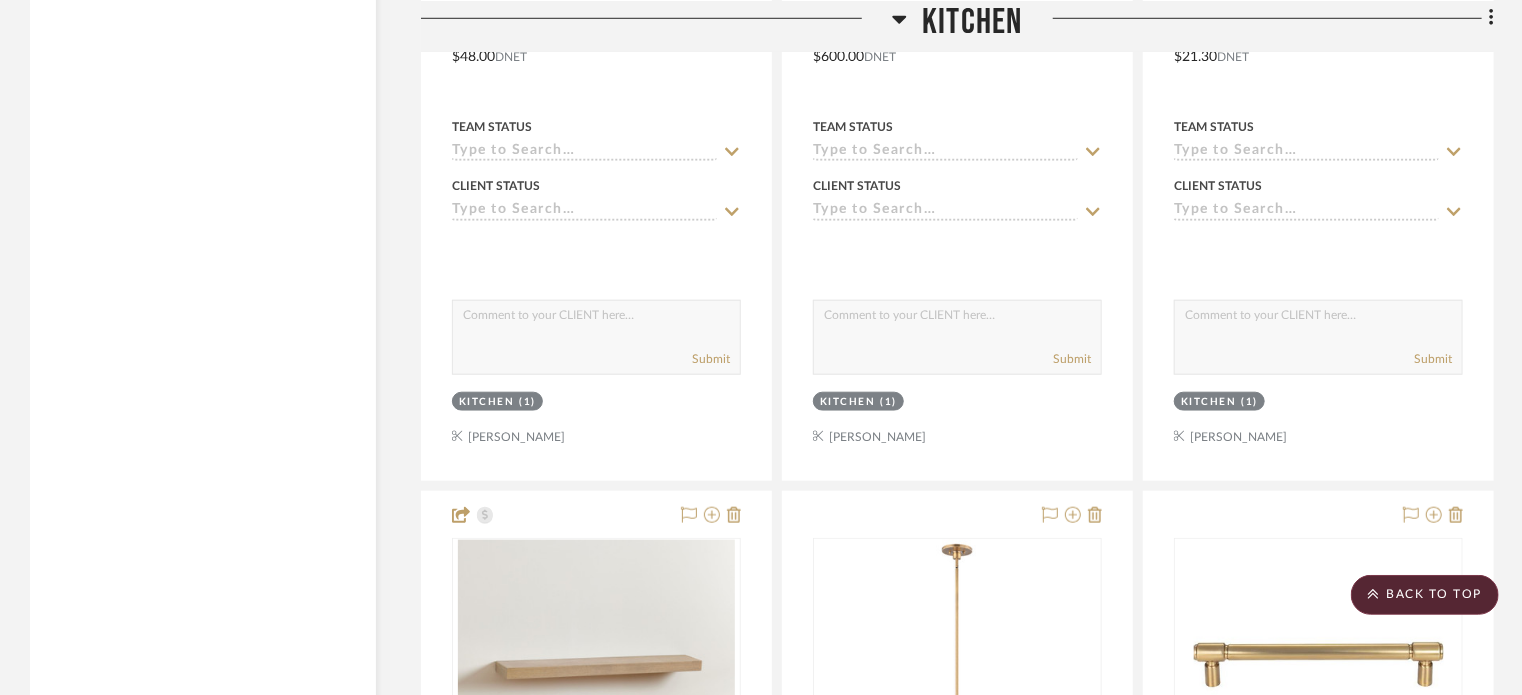 scroll, scrollTop: 4771, scrollLeft: 0, axis: vertical 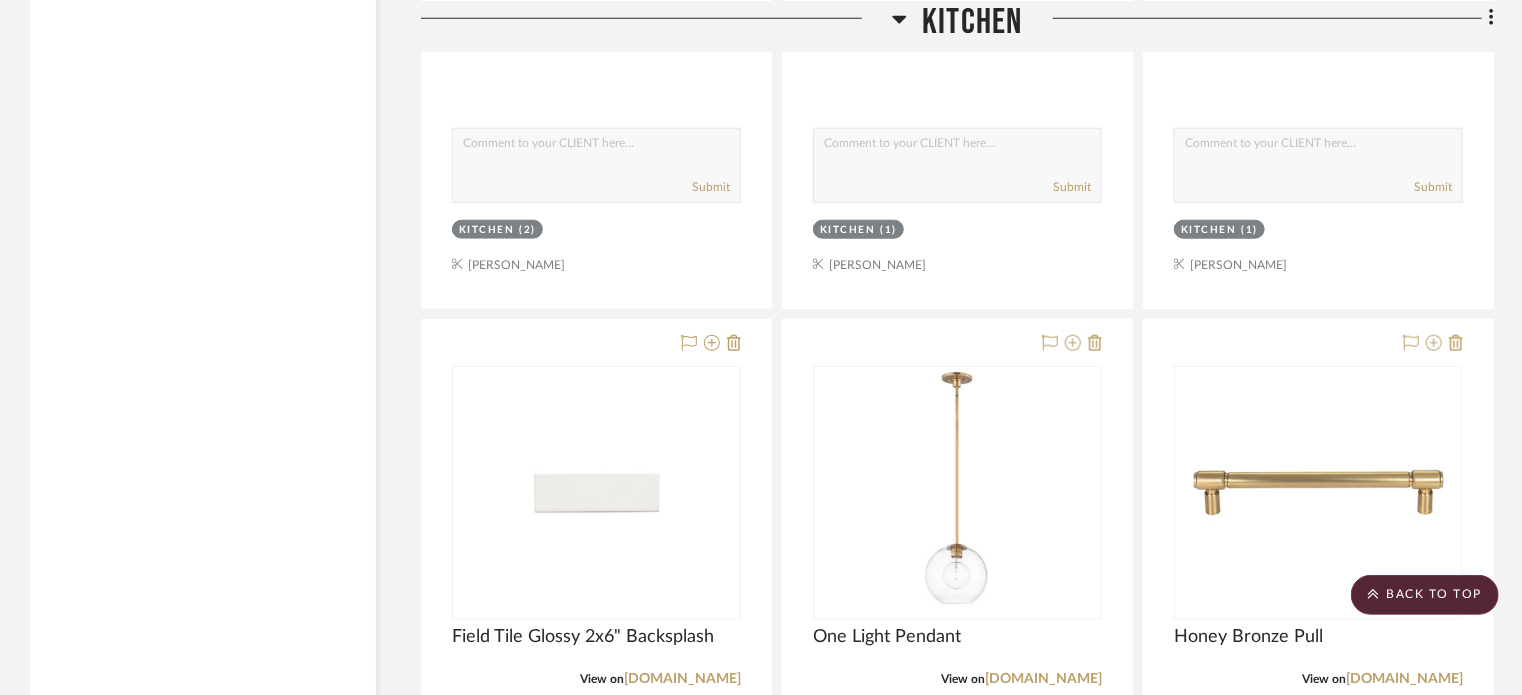 click at bounding box center [596, 148] 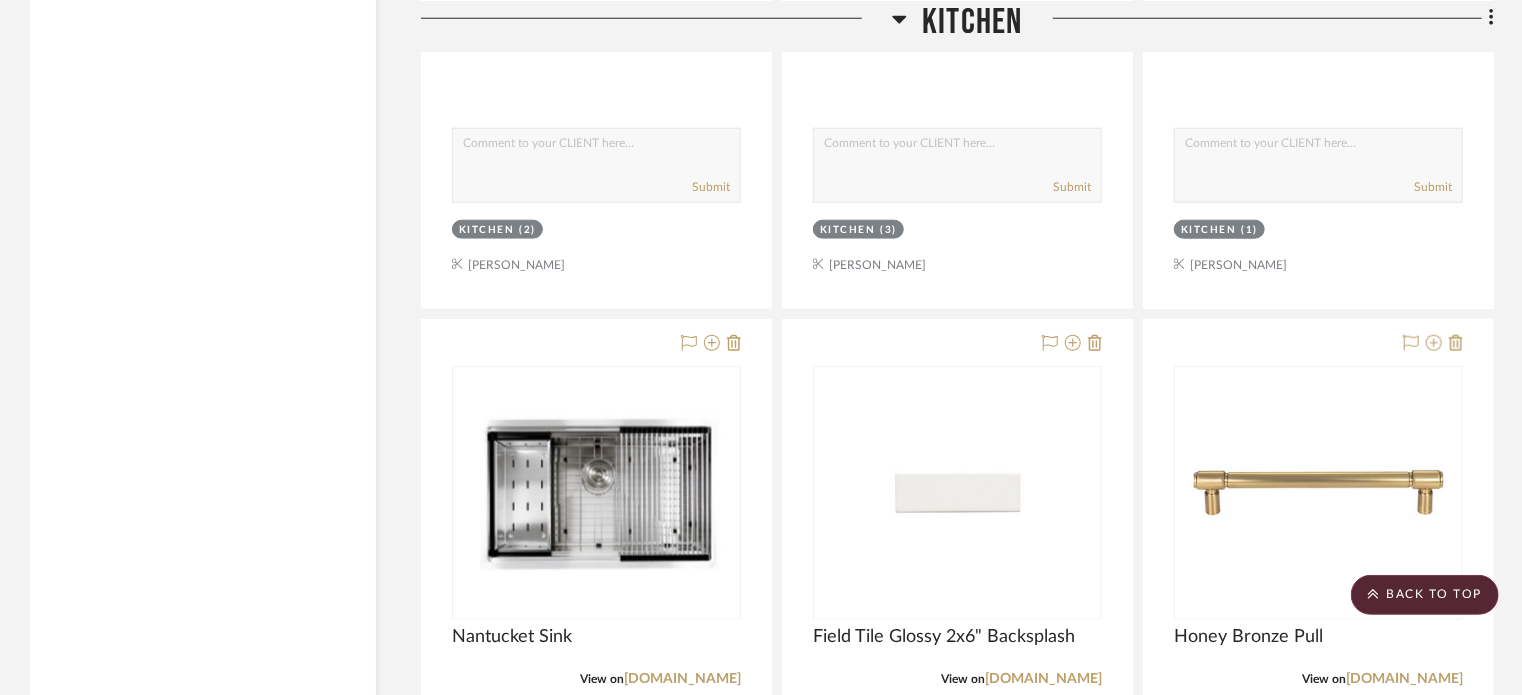 scroll, scrollTop: 4756, scrollLeft: 0, axis: vertical 